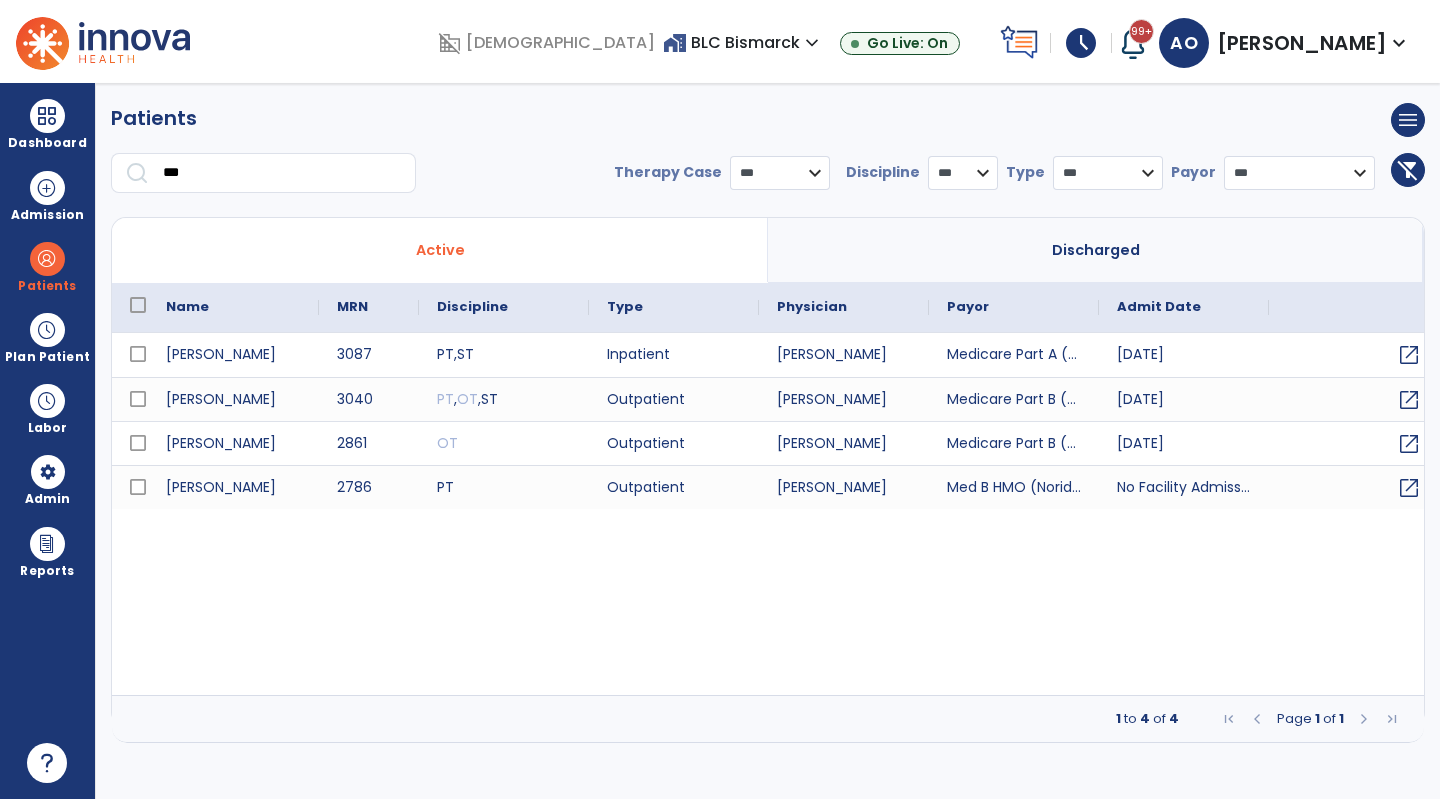 scroll, scrollTop: 0, scrollLeft: 0, axis: both 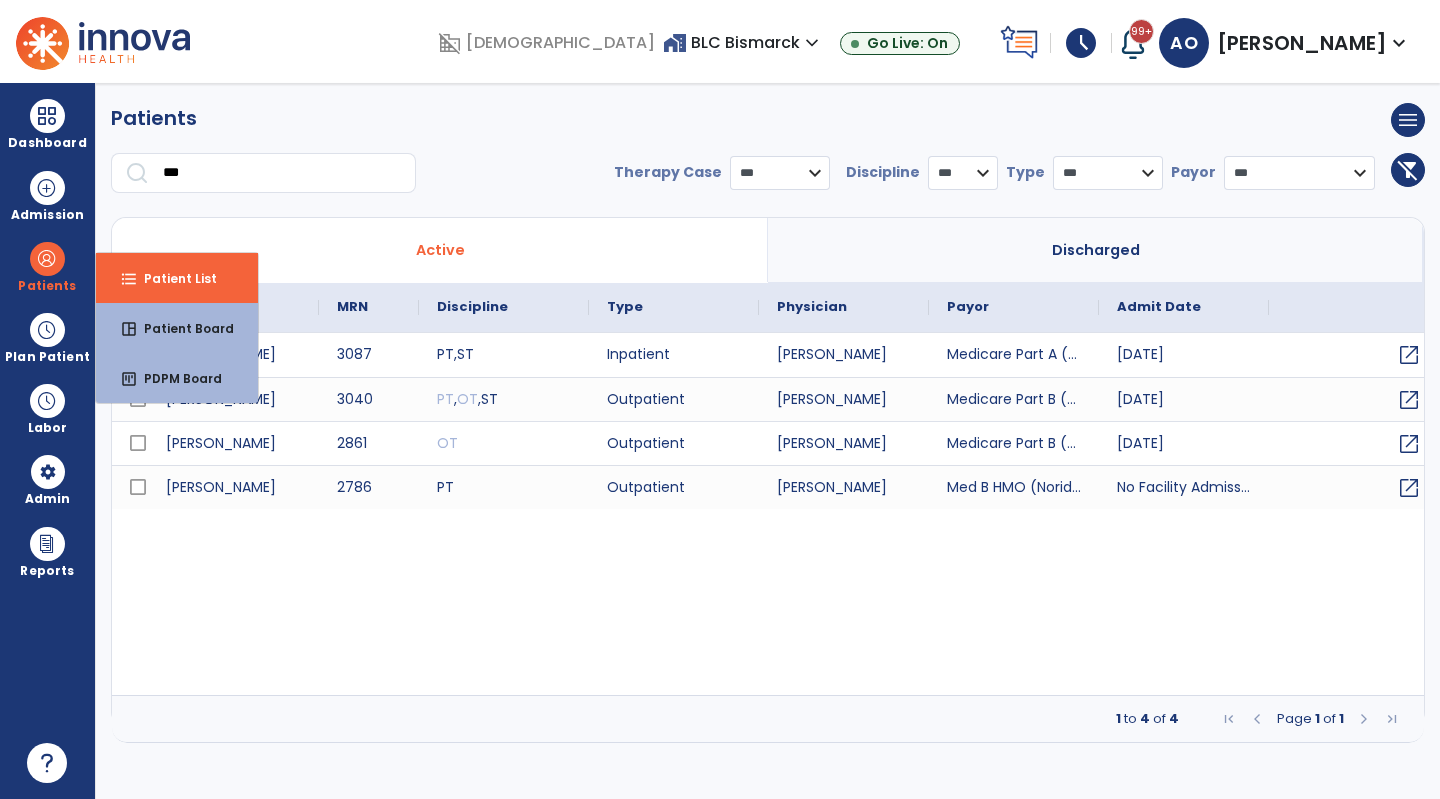 click on "Dashboard" at bounding box center [47, 143] 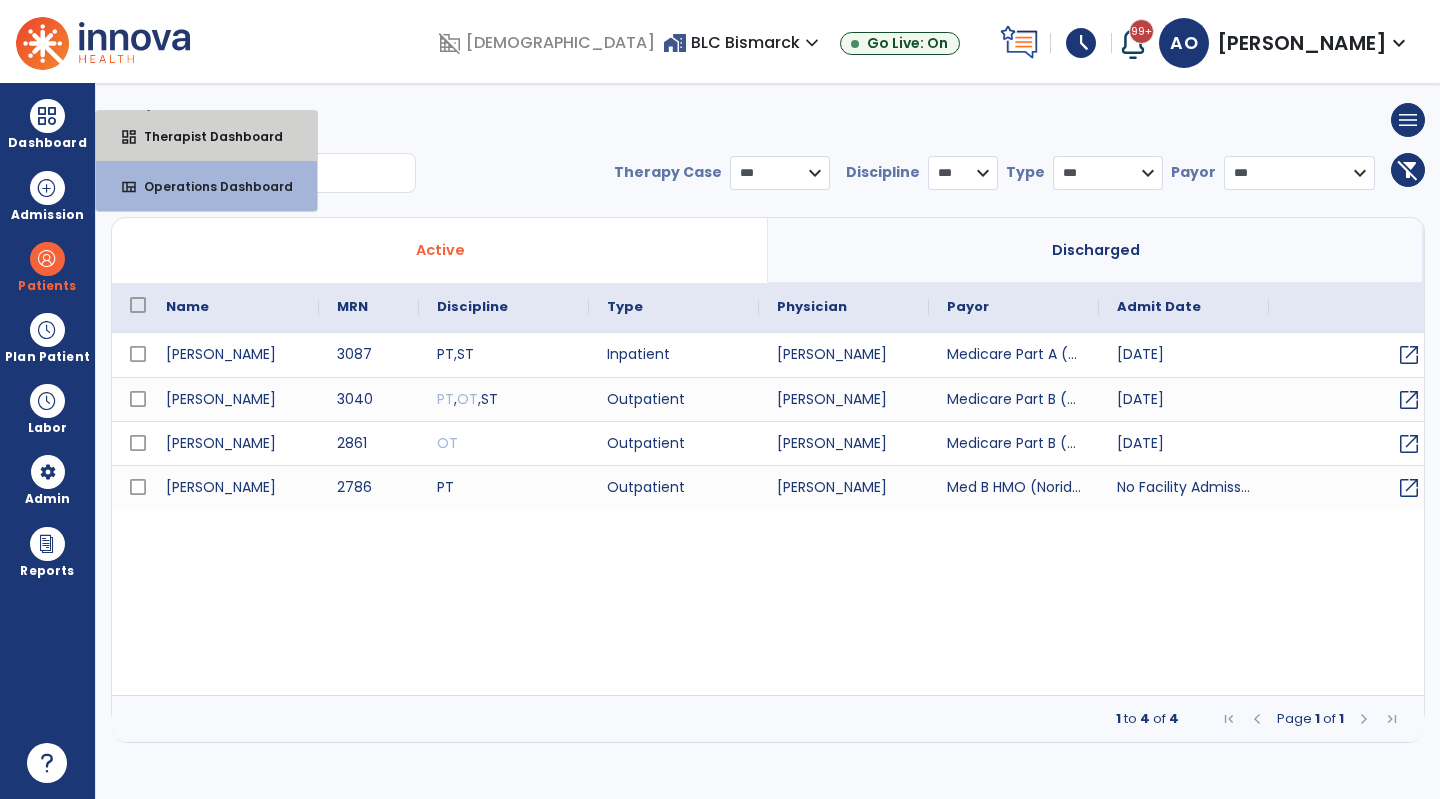 click on "Therapist Dashboard" at bounding box center (205, 136) 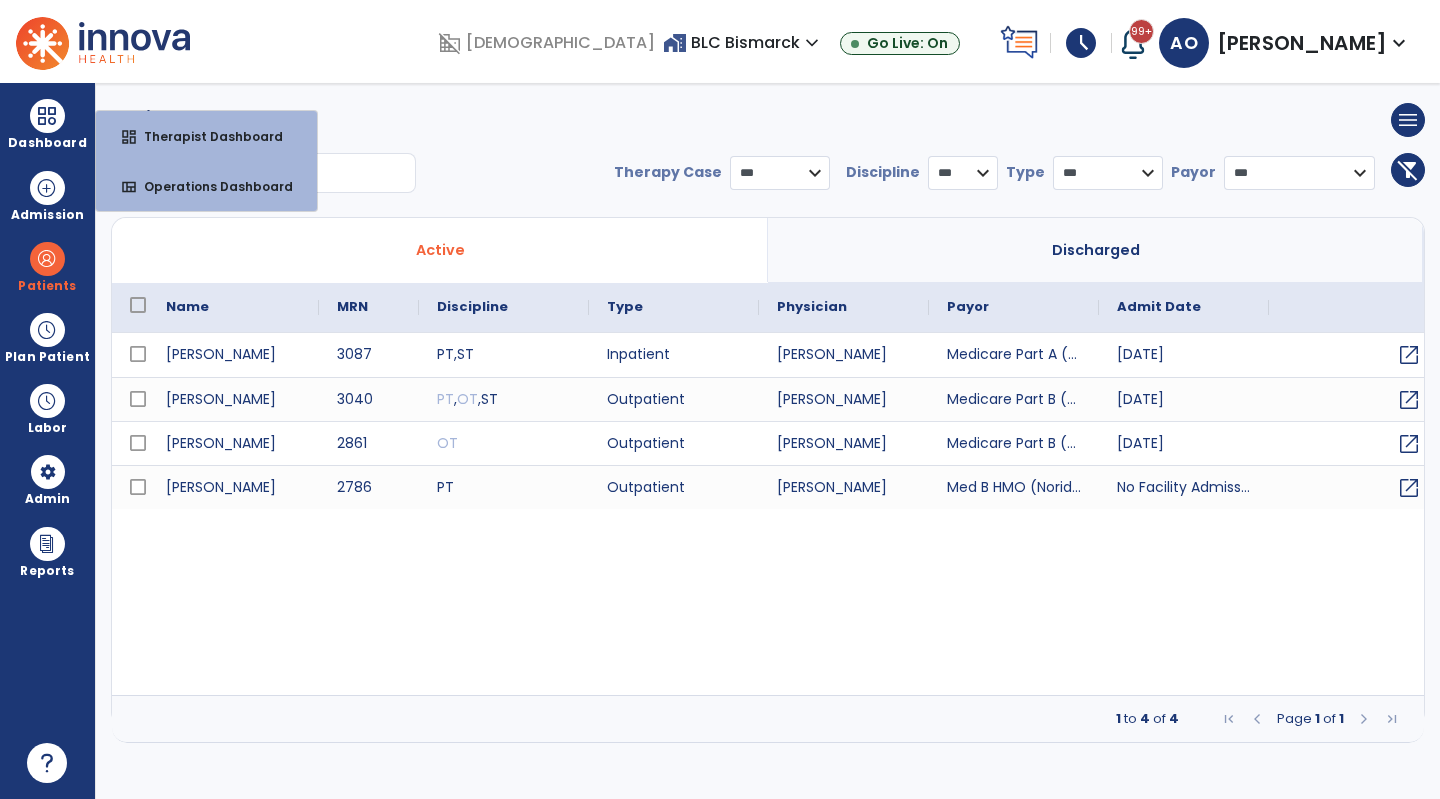 select on "****" 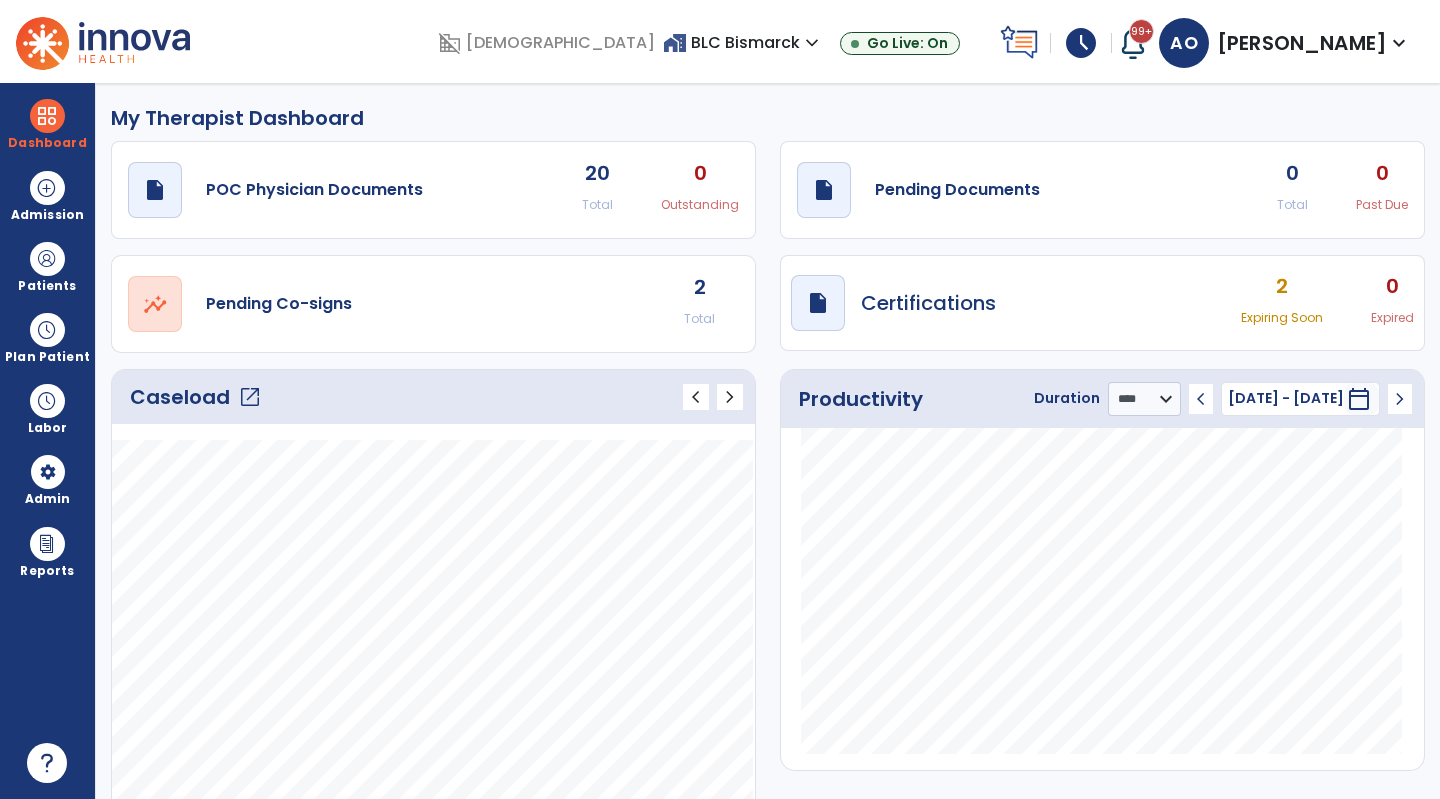 click on "2" 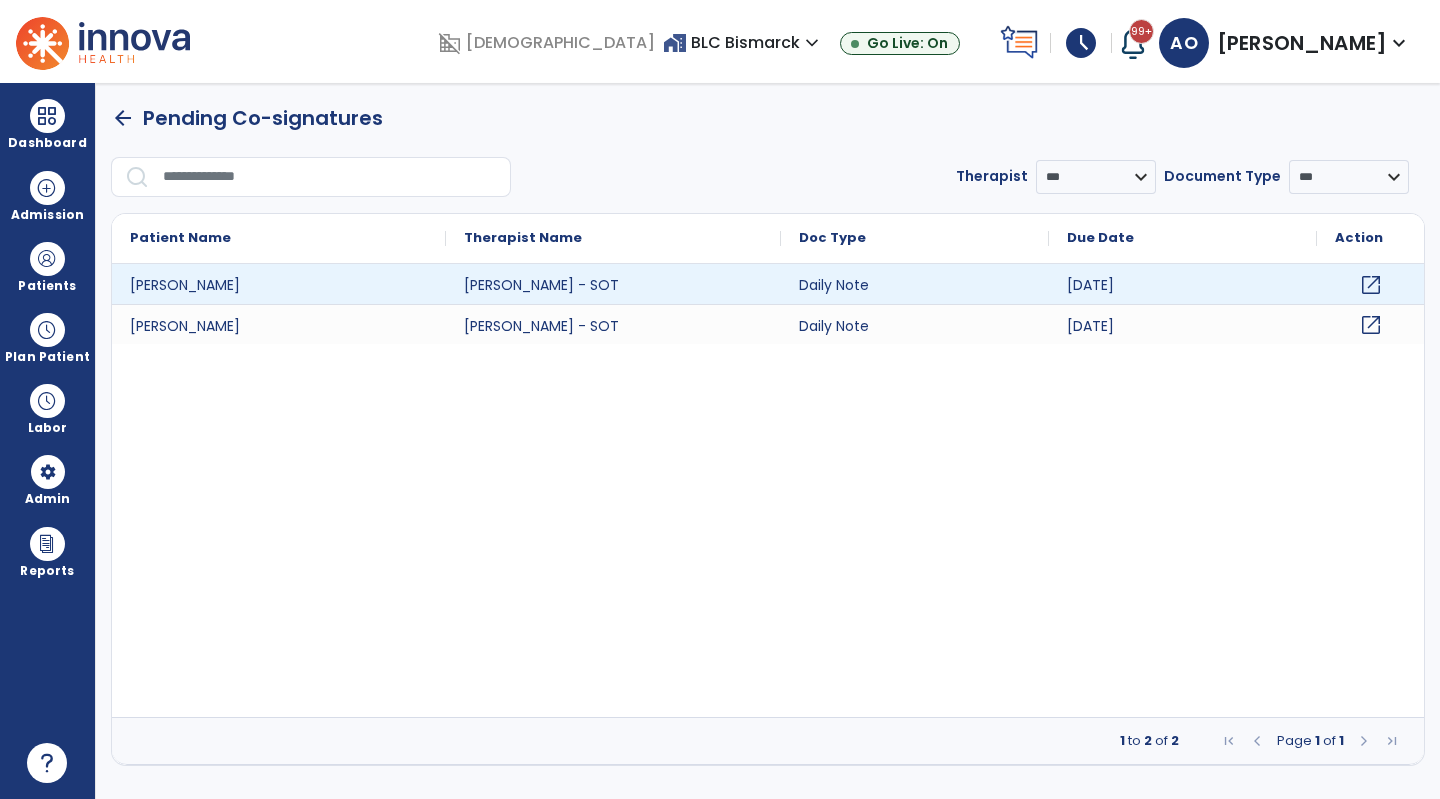 click on "open_in_new" 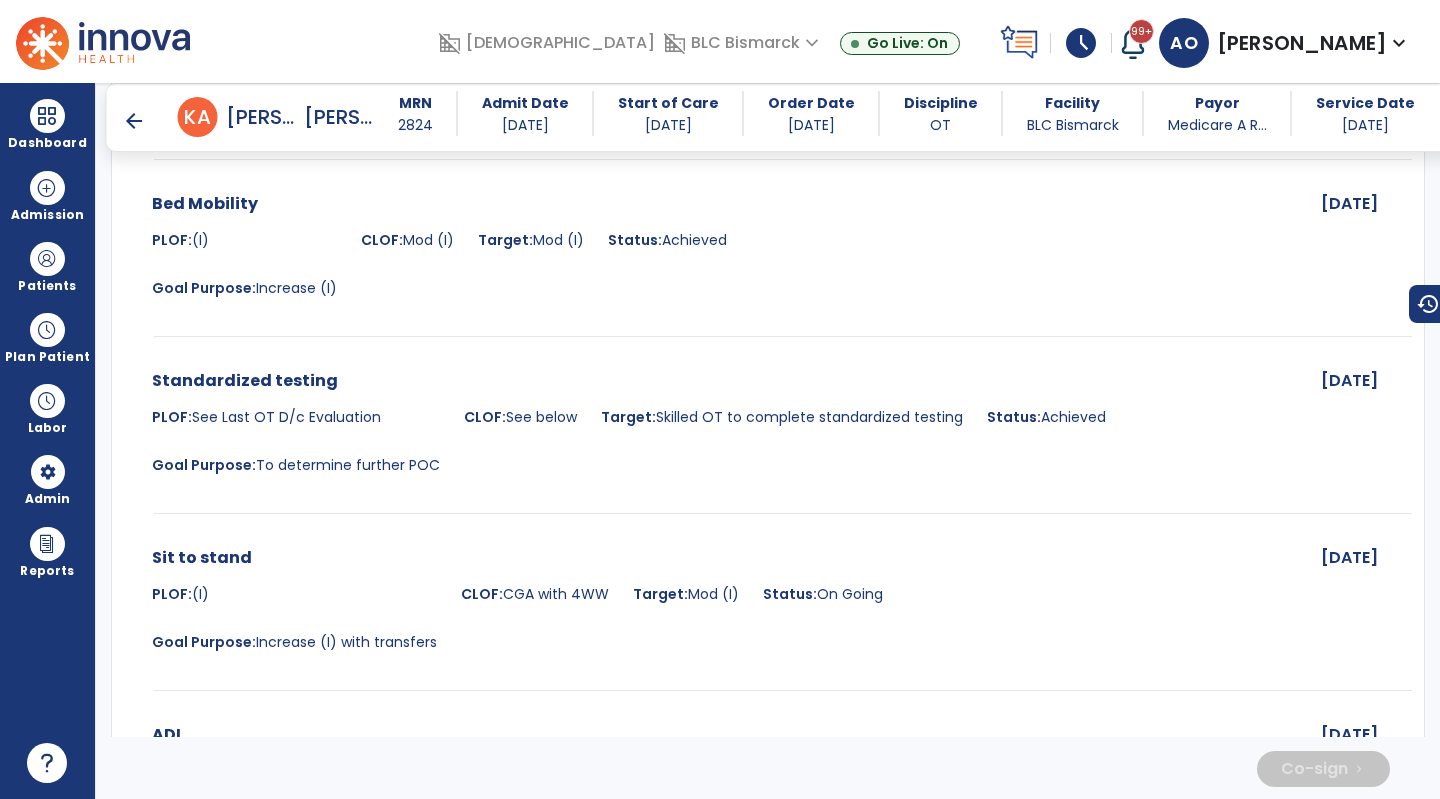 scroll, scrollTop: 4492, scrollLeft: 0, axis: vertical 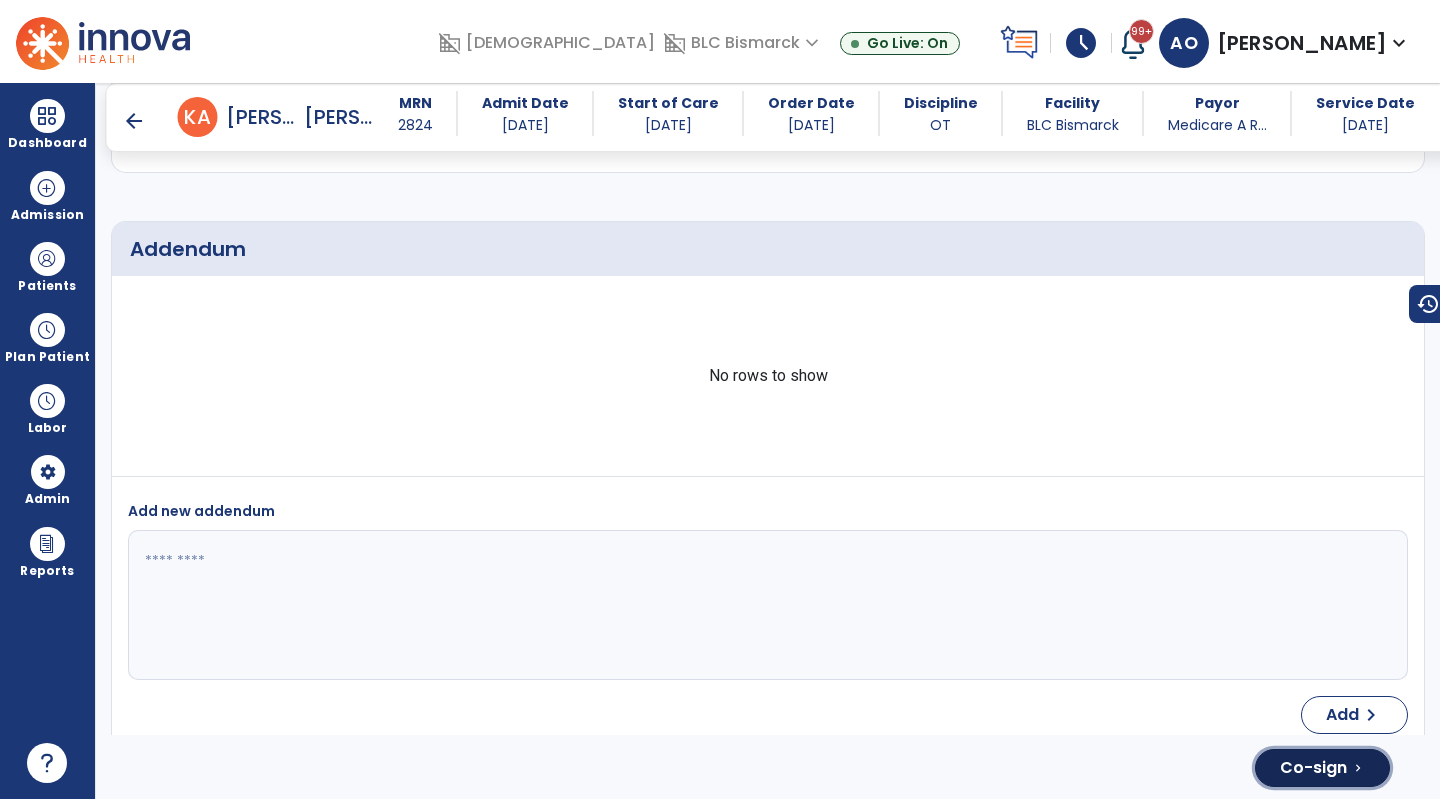 click on "Co-sign" 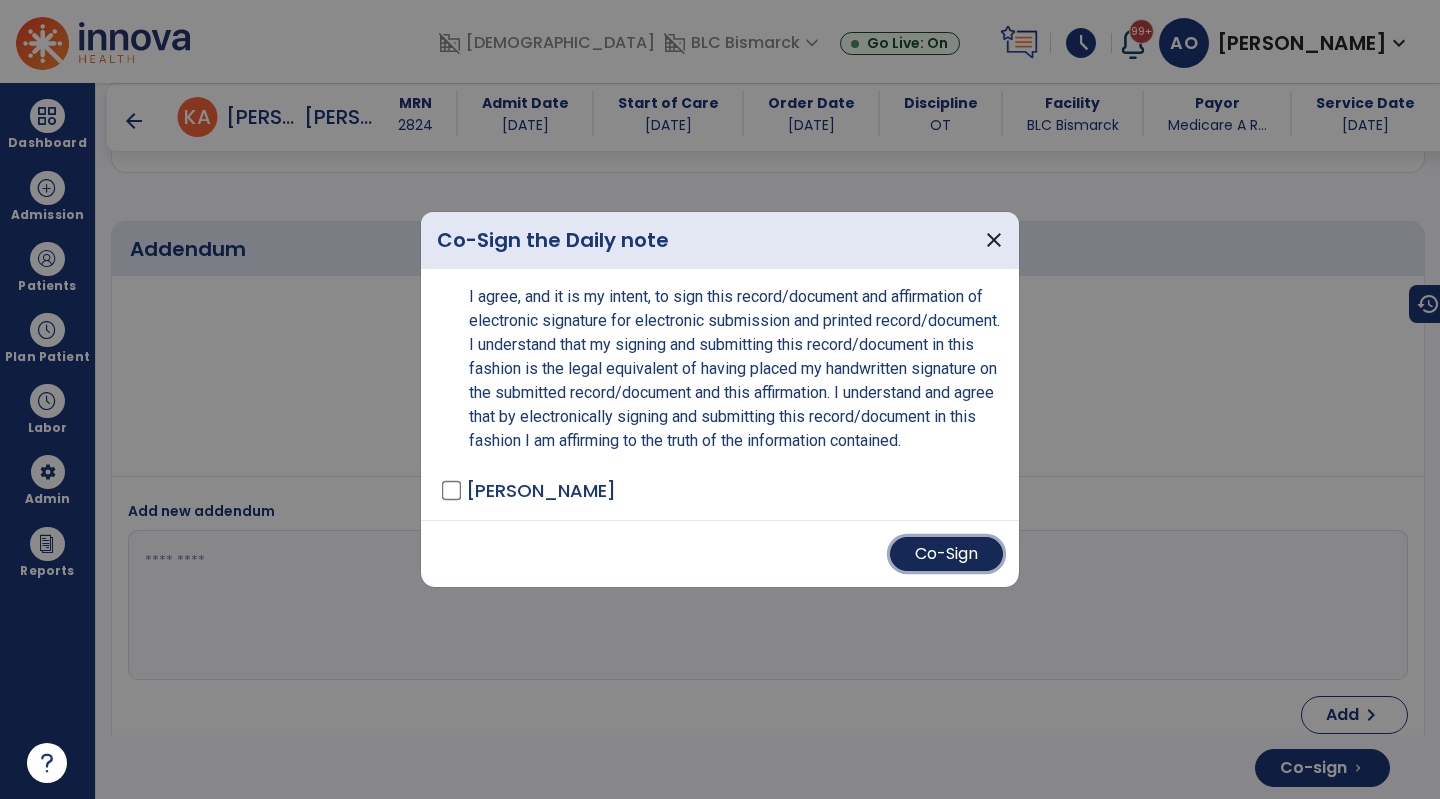 click on "Co-Sign" at bounding box center (946, 554) 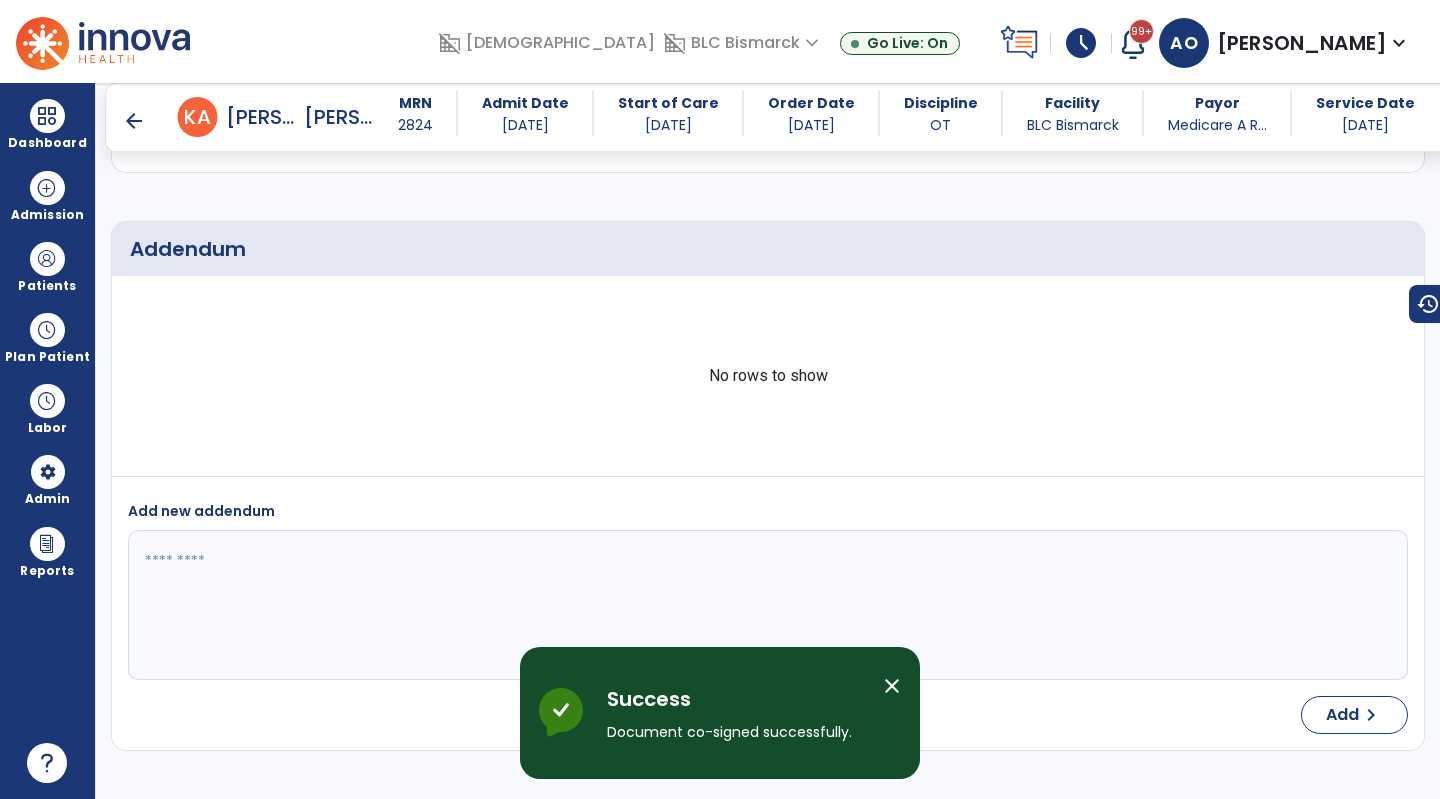 click on "arrow_back" at bounding box center [134, 121] 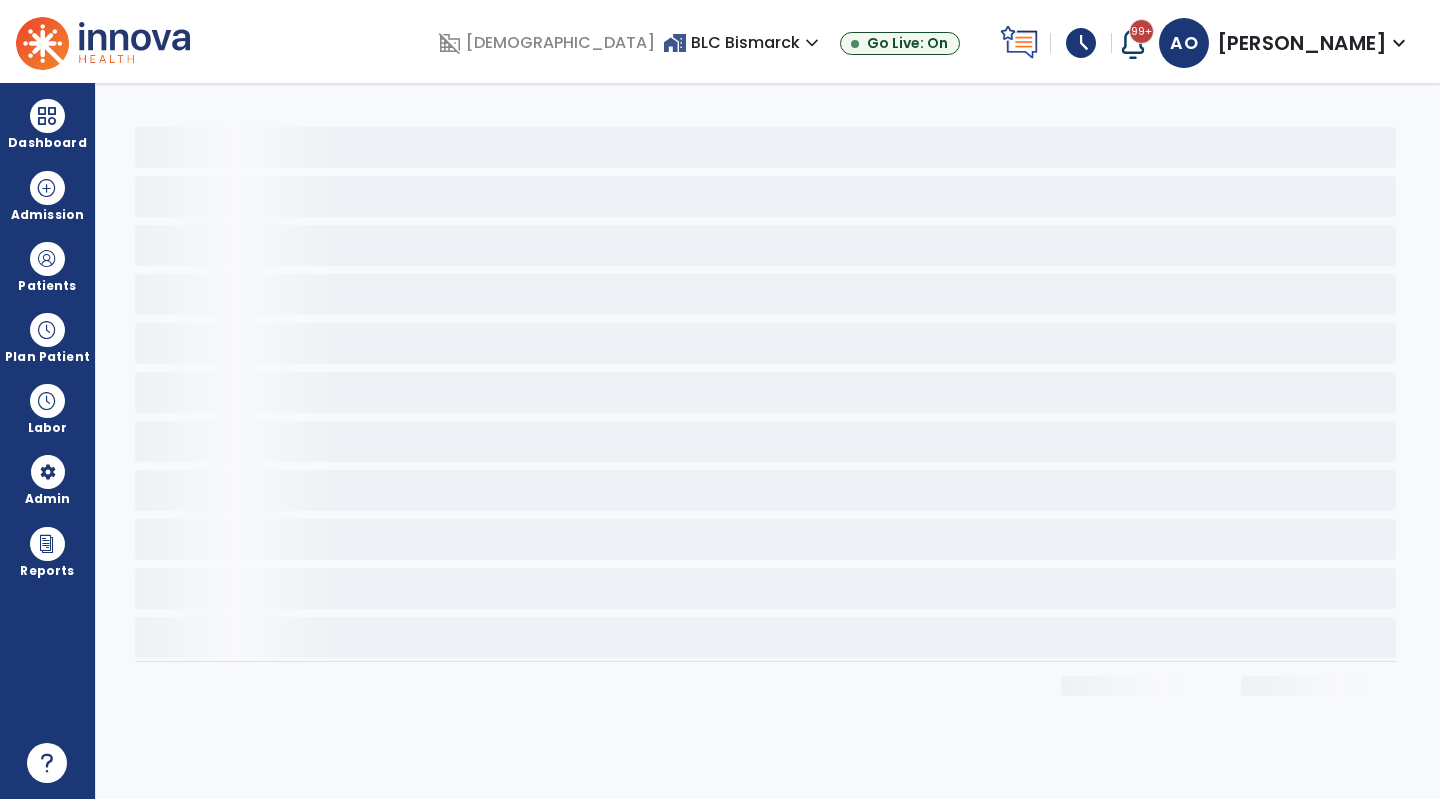 scroll, scrollTop: 0, scrollLeft: 0, axis: both 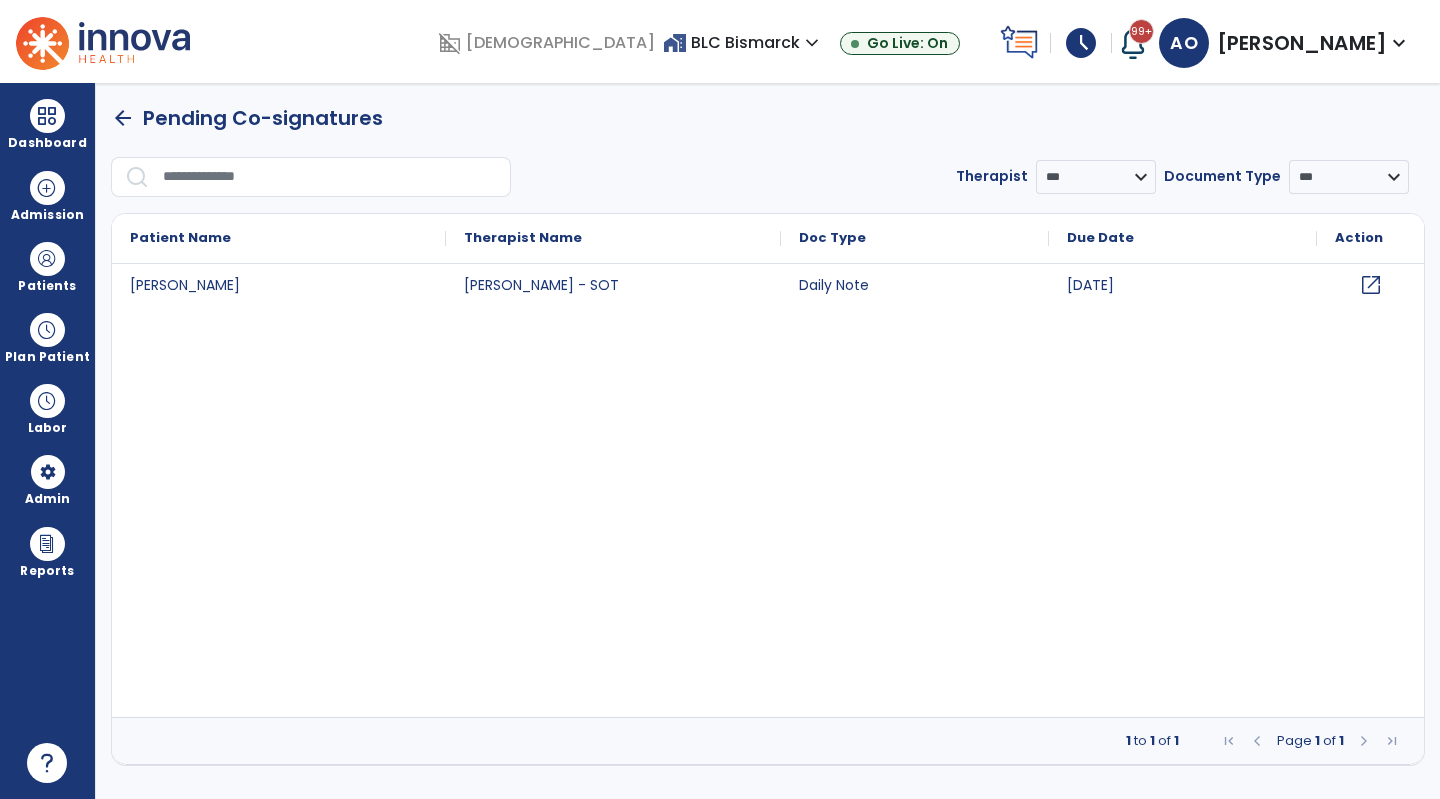 click on "open_in_new" 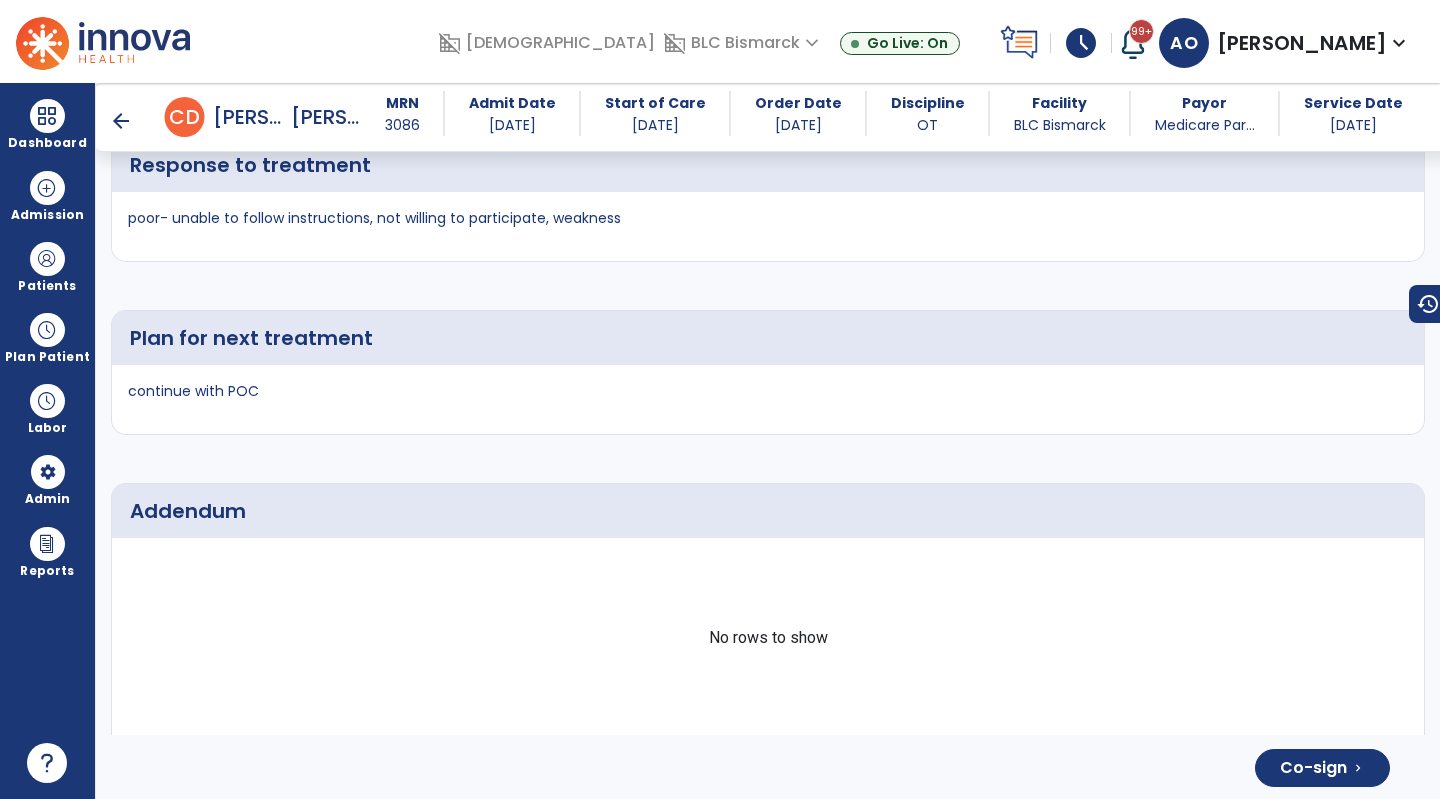 scroll, scrollTop: 3847, scrollLeft: 0, axis: vertical 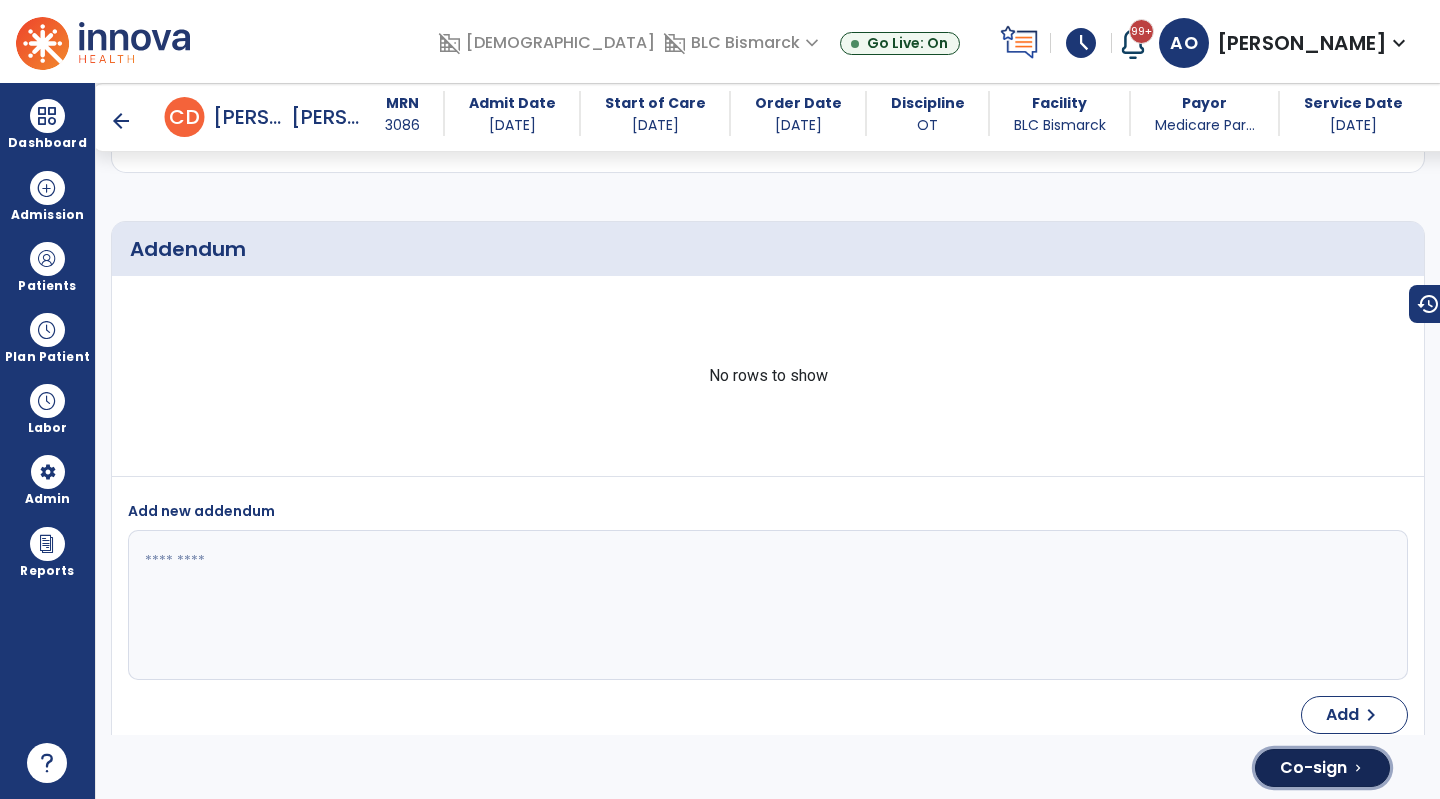 click on "Co-sign" 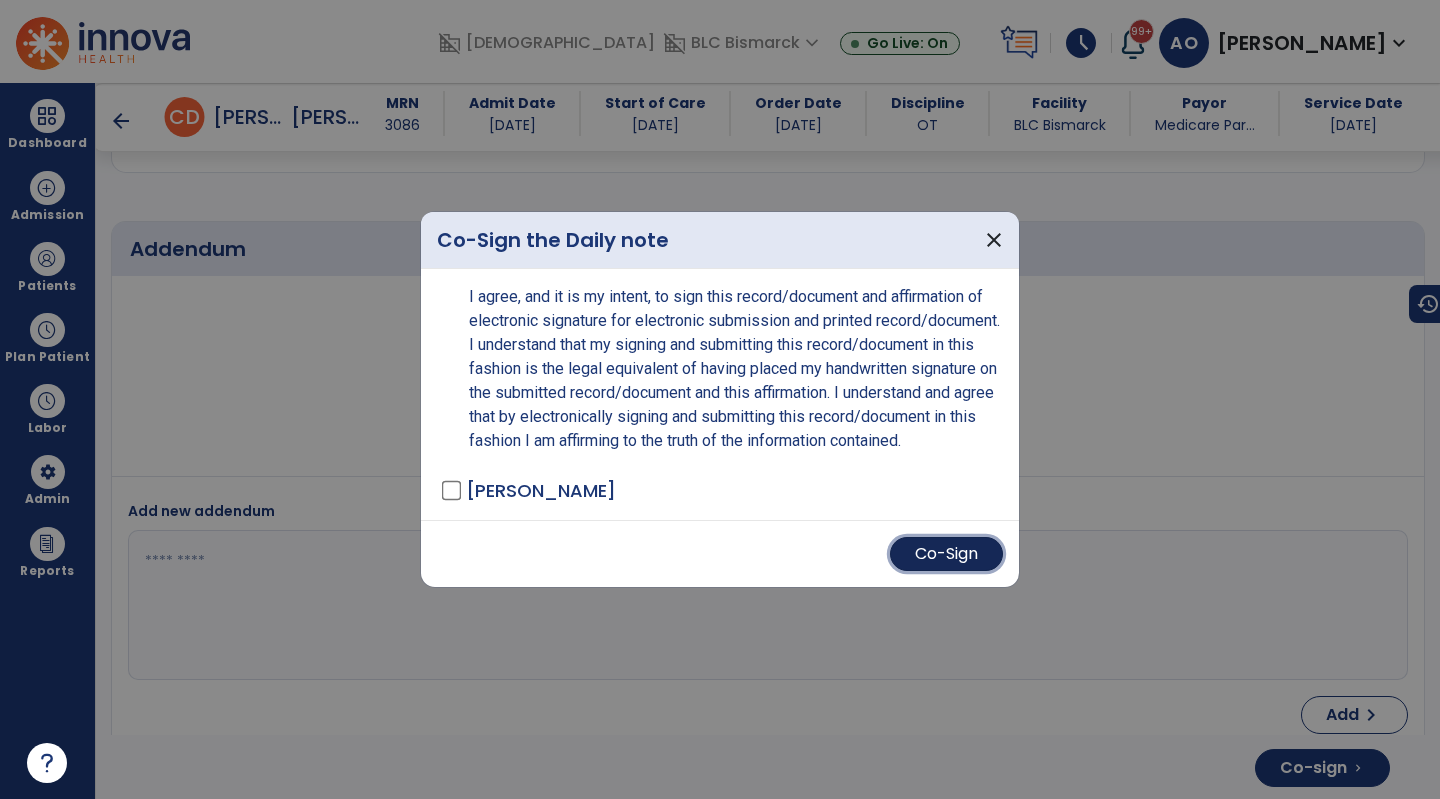 click on "Co-Sign" at bounding box center [946, 554] 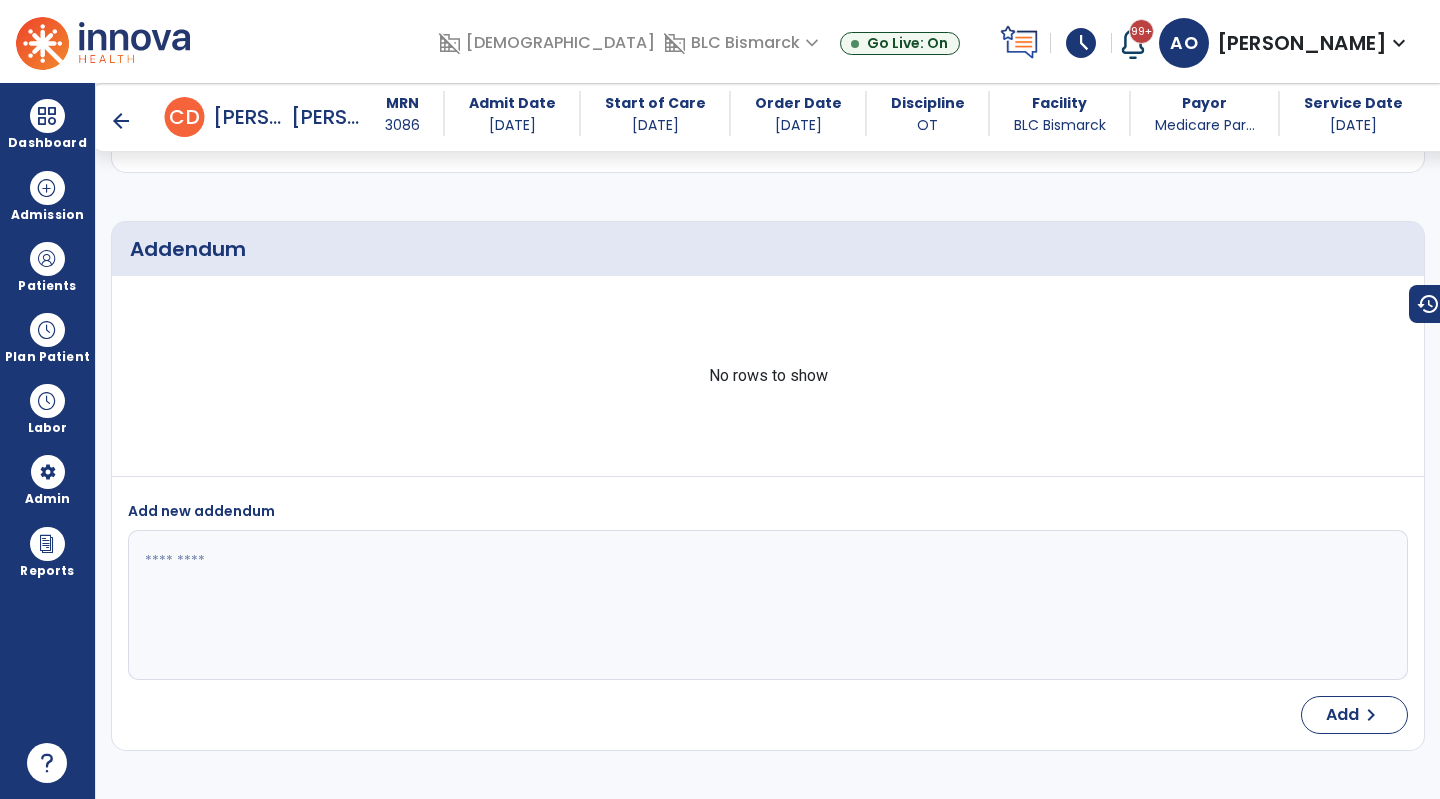 click on "arrow_back" at bounding box center (121, 121) 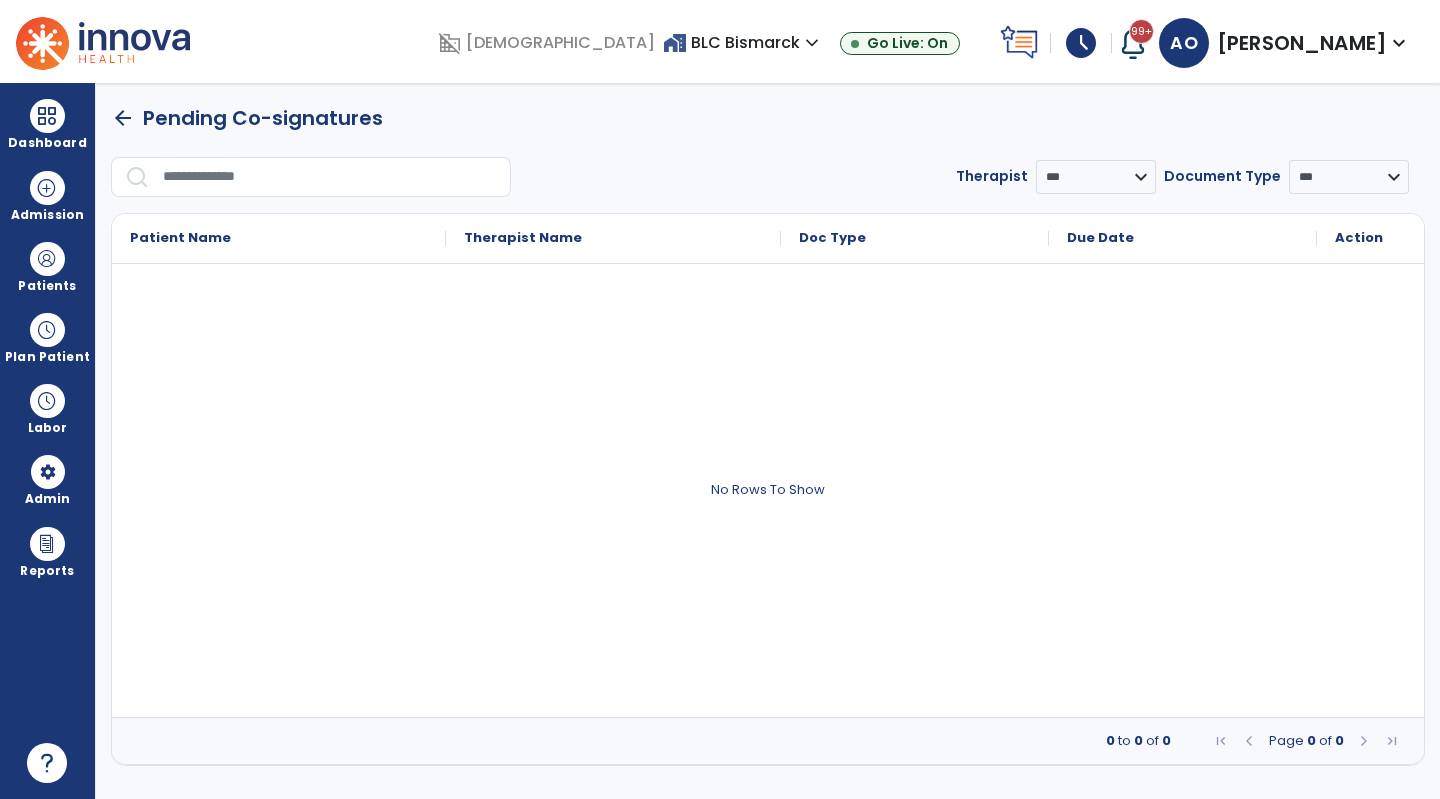 click at bounding box center (47, 259) 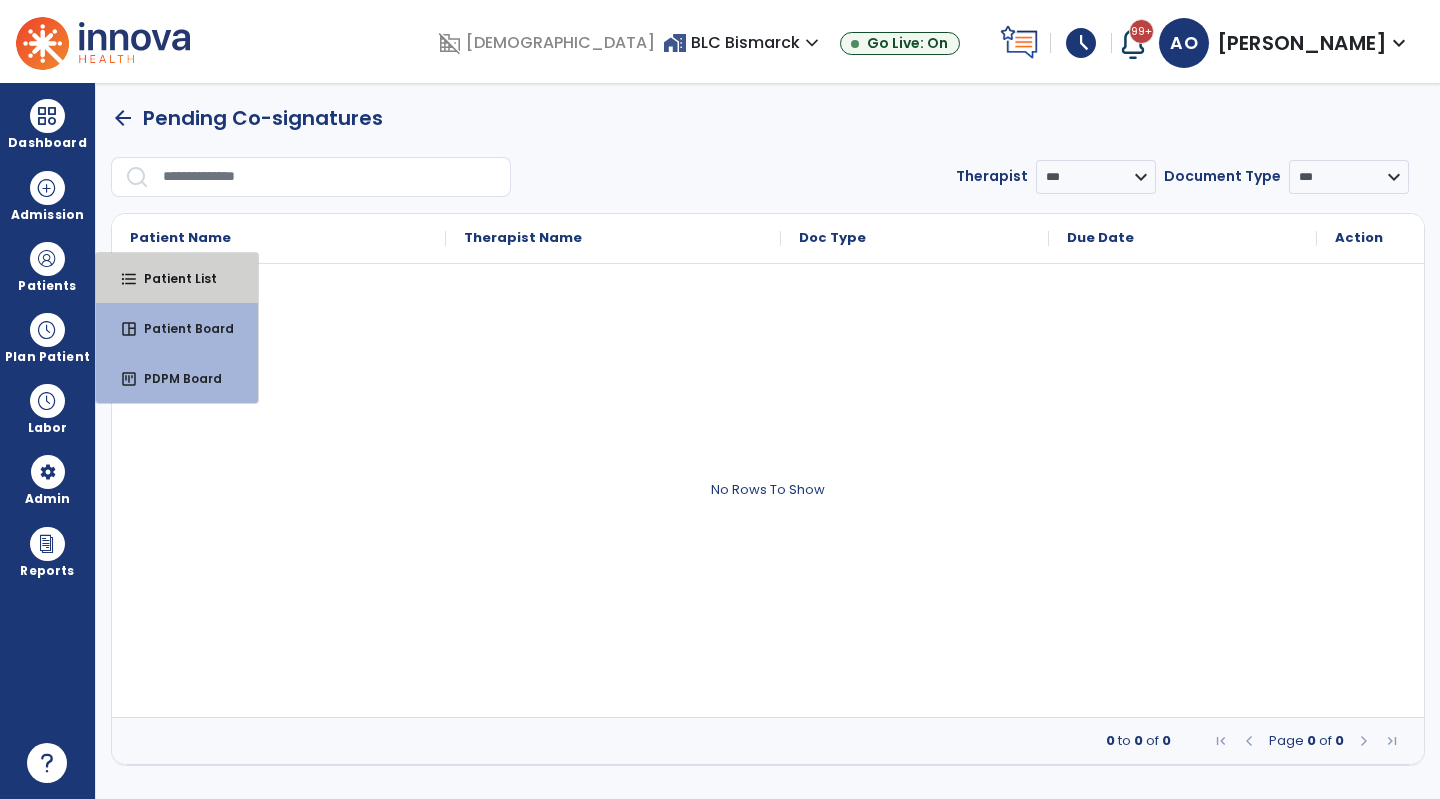click on "Patient List" at bounding box center (172, 278) 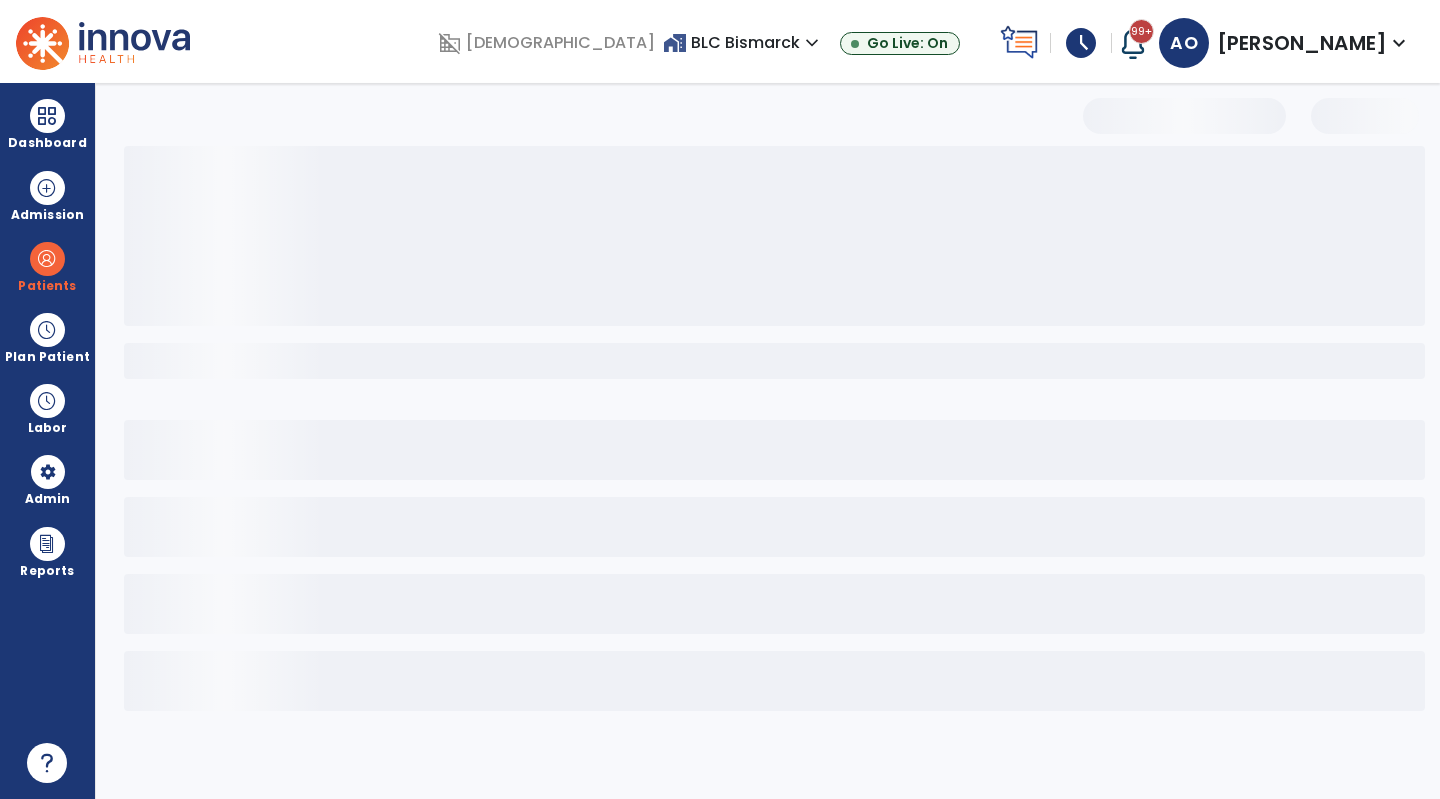 select on "***" 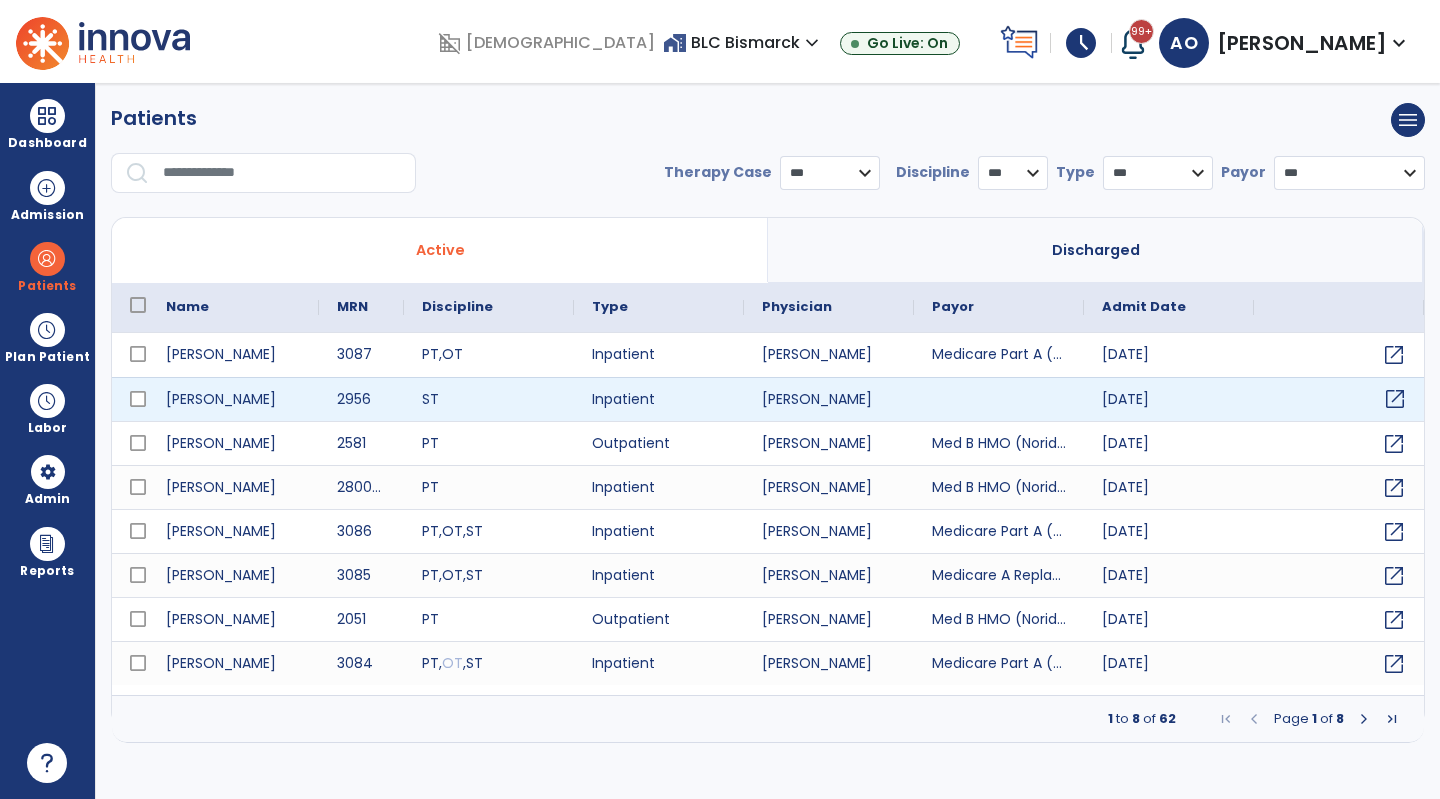 click on "open_in_new" at bounding box center (1395, 399) 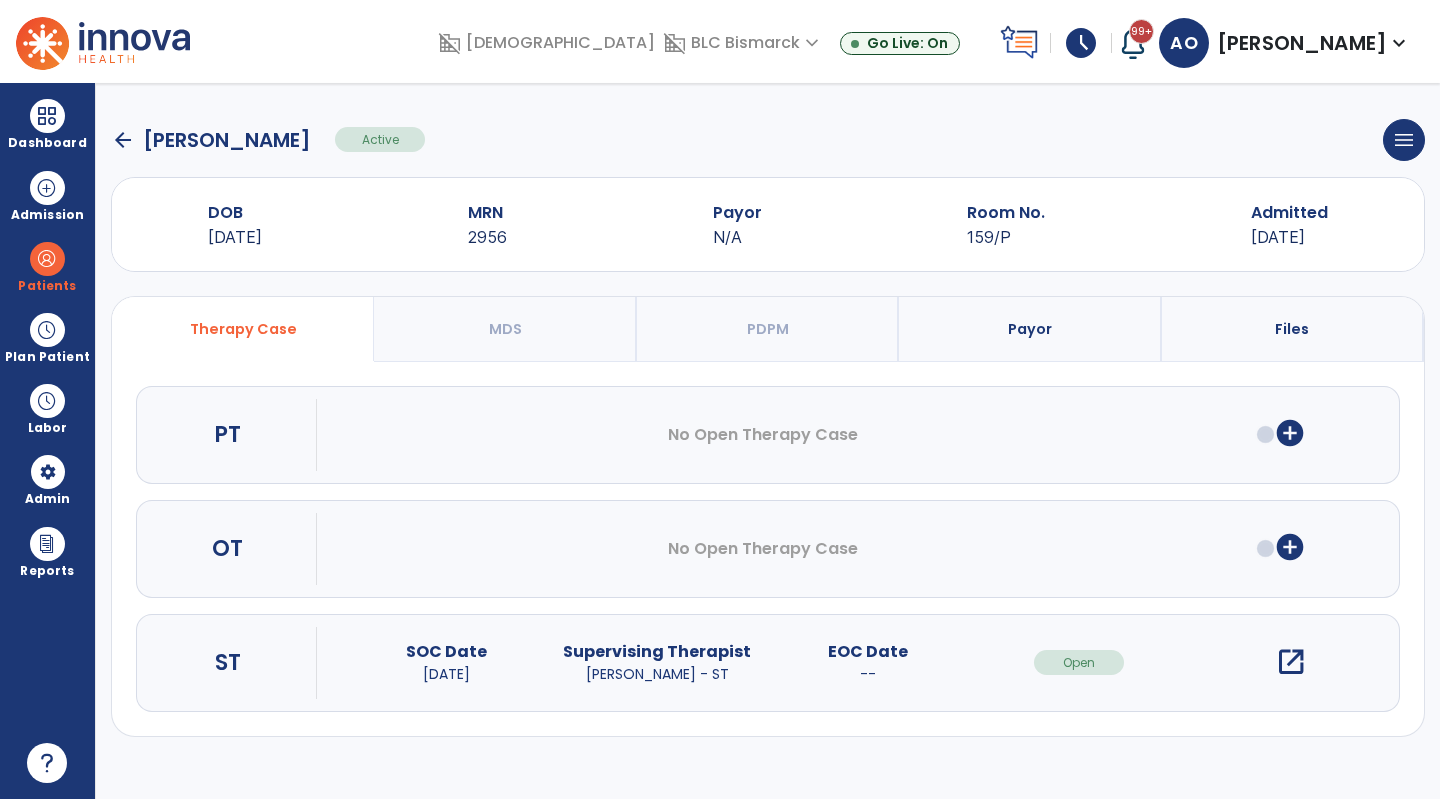 click on "add_circle" at bounding box center [1290, 547] 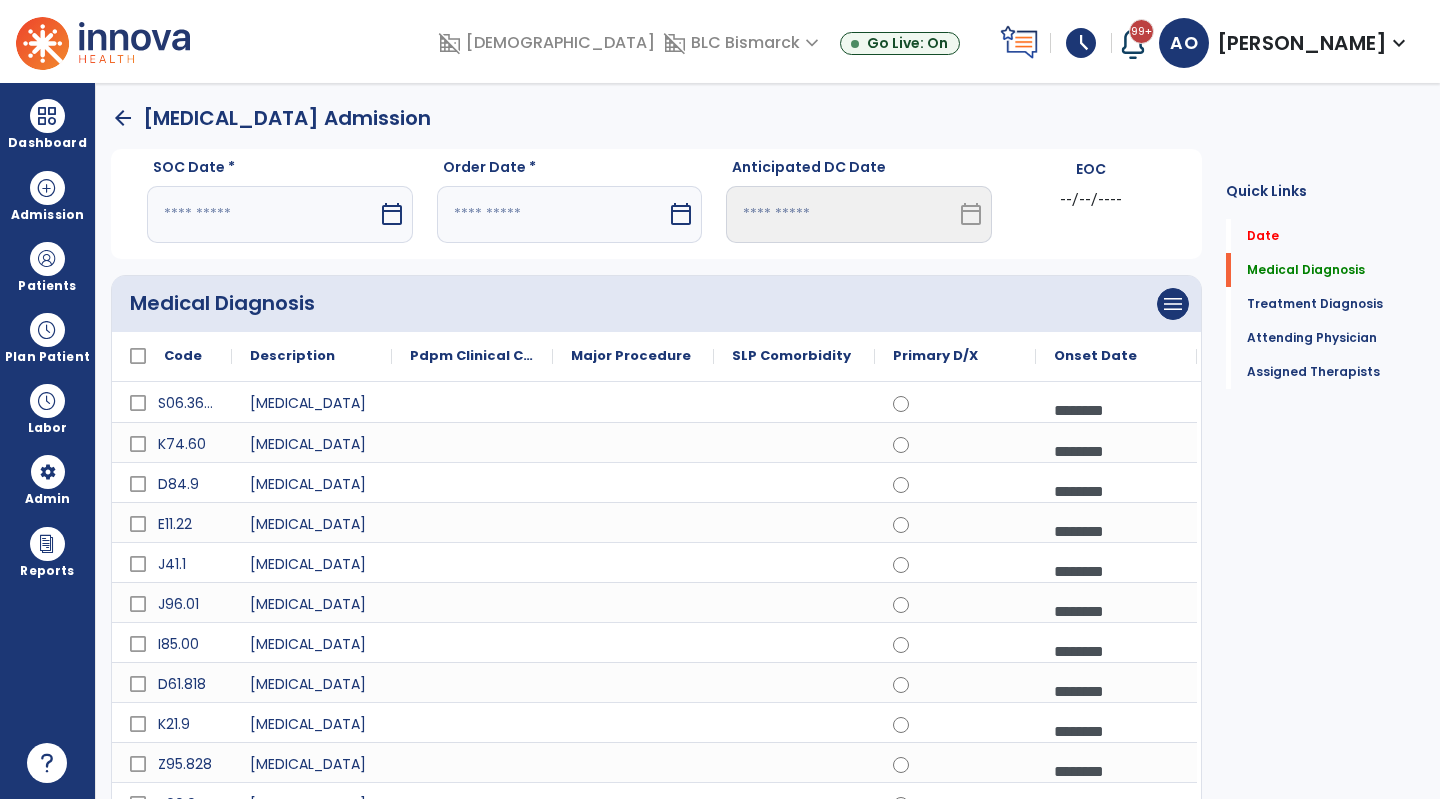 click on "calendar_today" at bounding box center (392, 214) 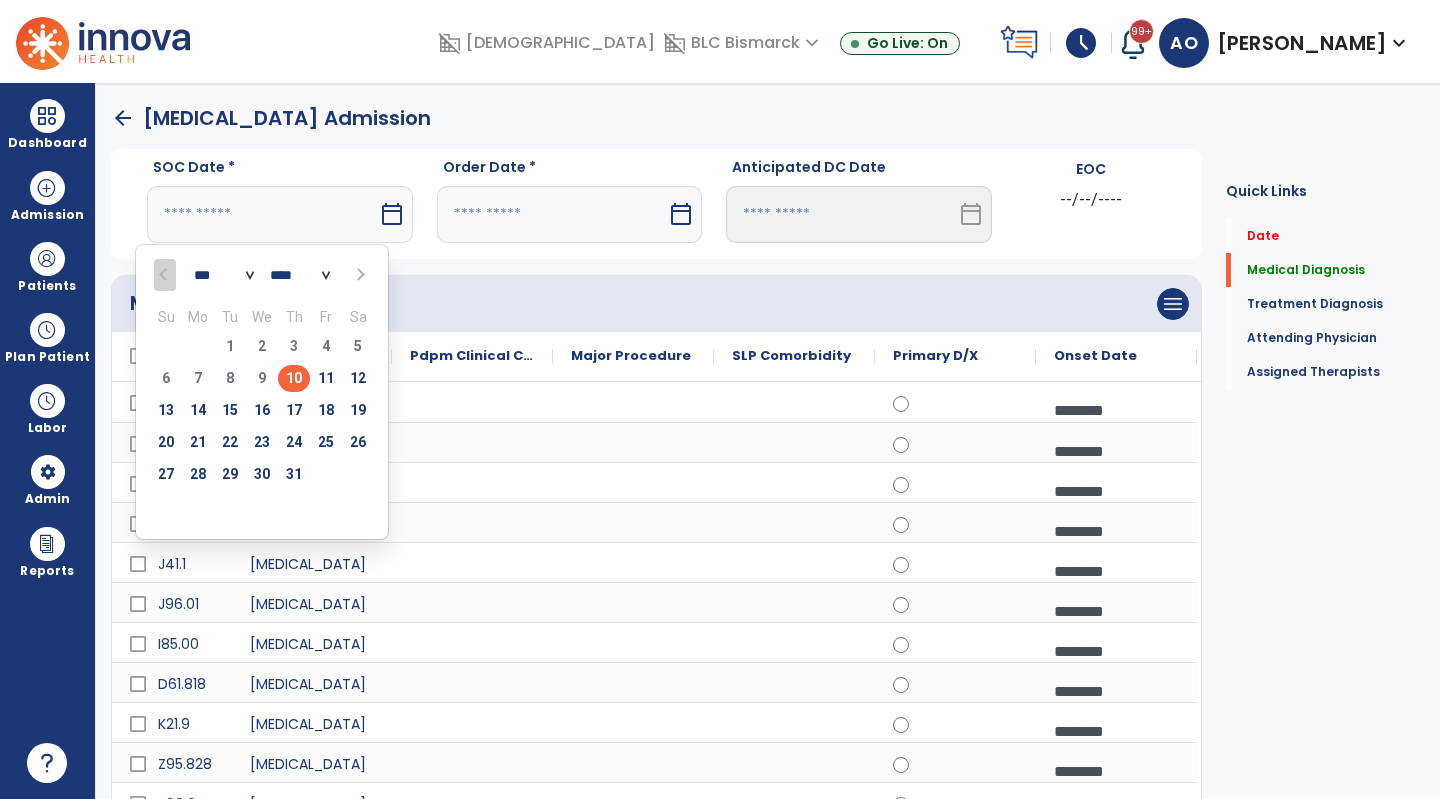 click on "10" at bounding box center [294, 378] 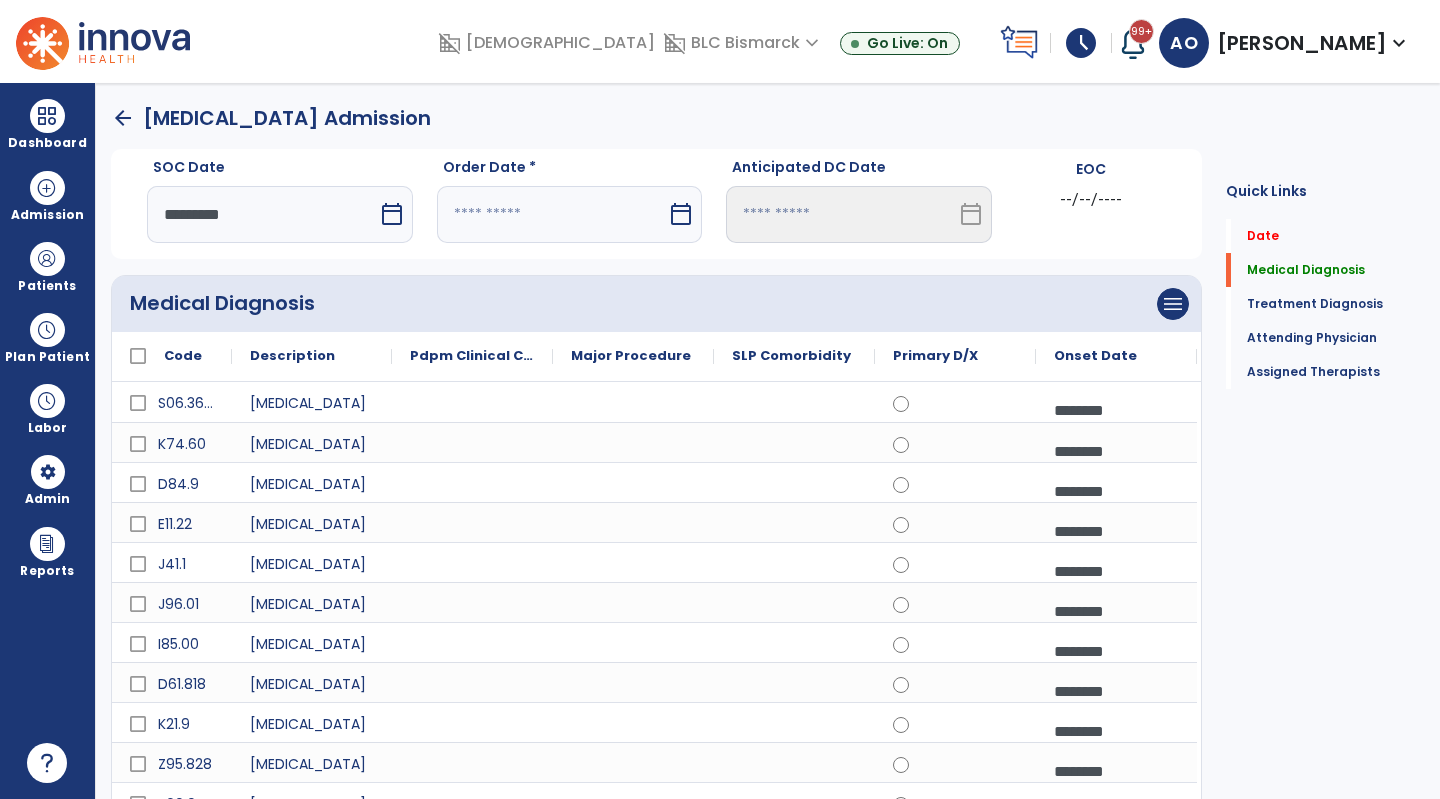 click at bounding box center [552, 214] 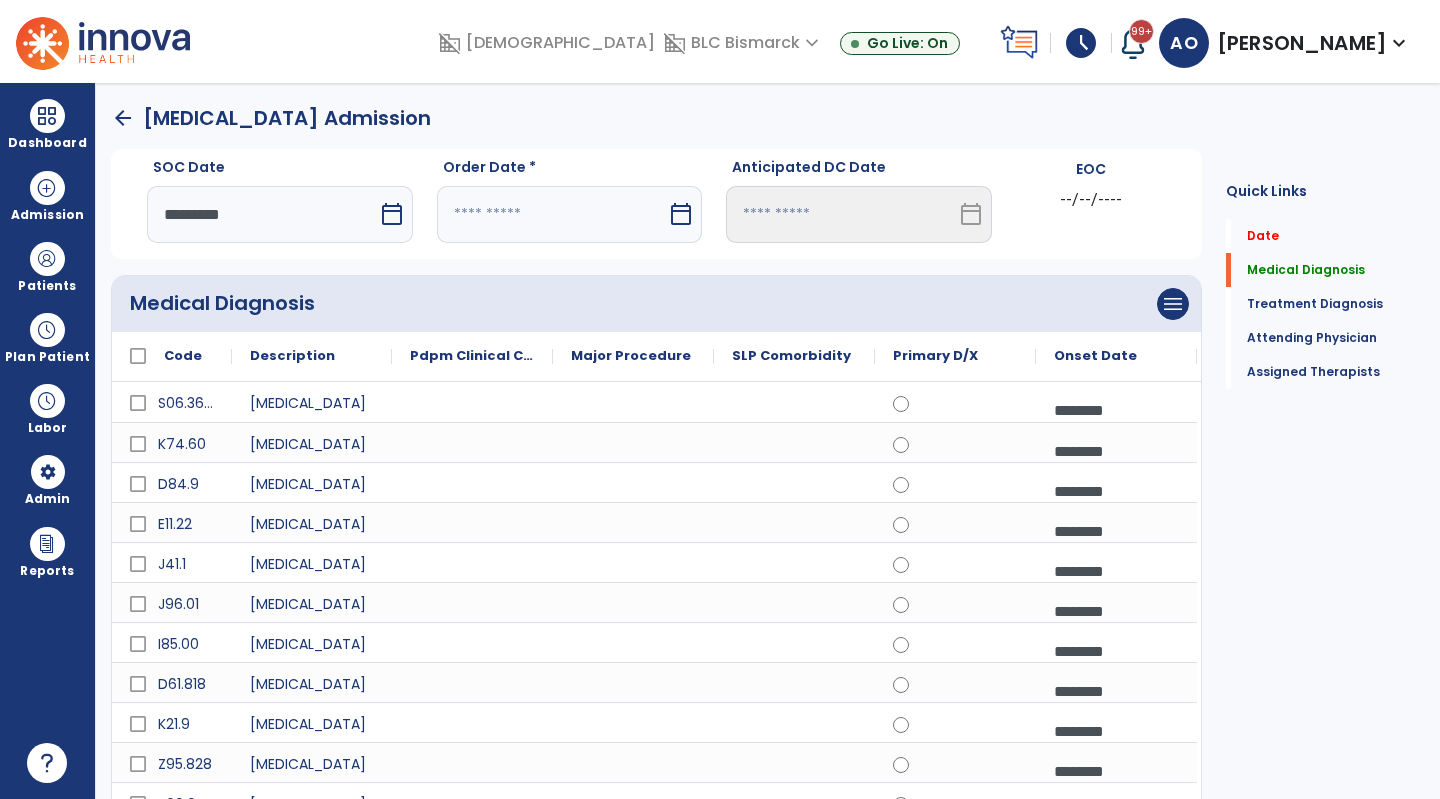 select on "*" 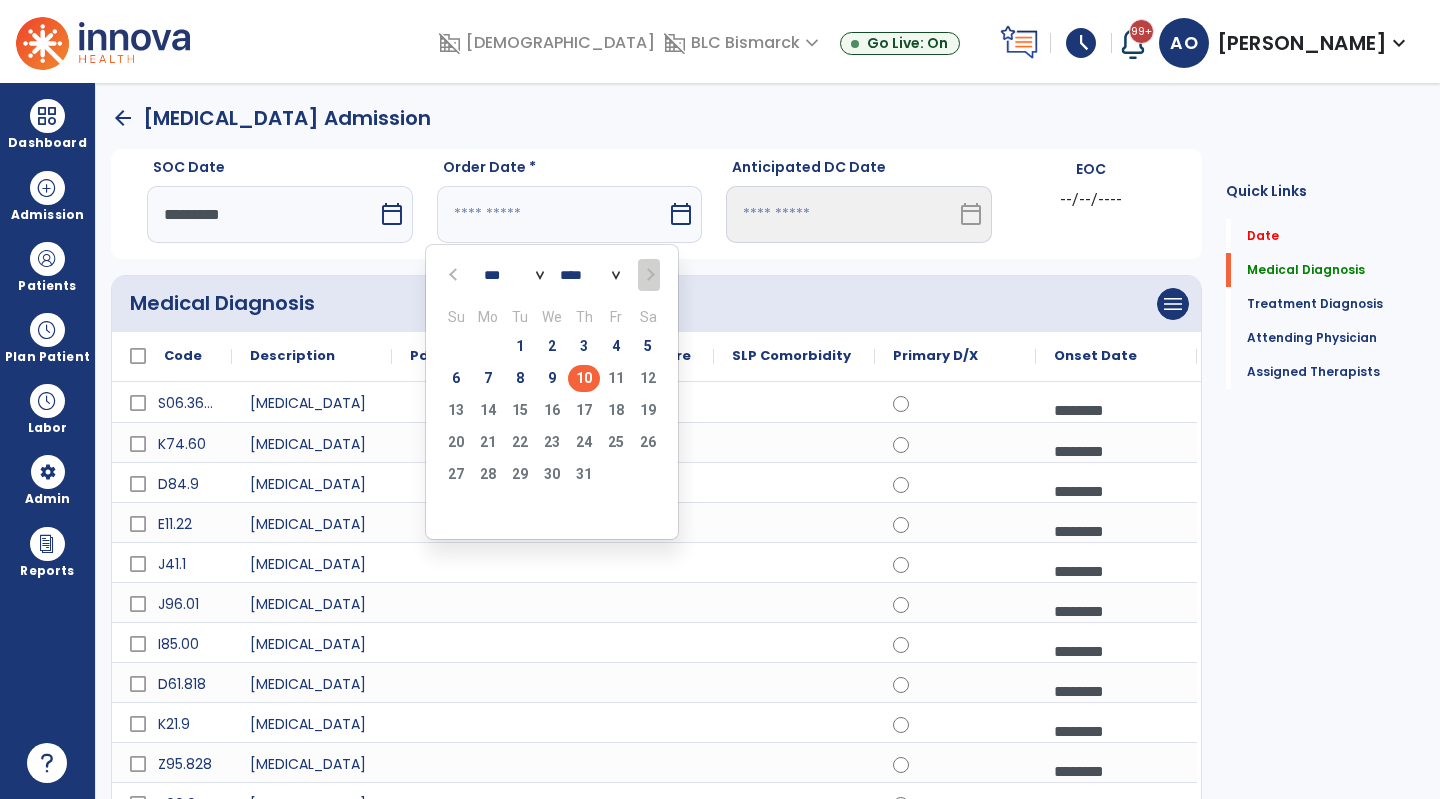 click on "10" at bounding box center (584, 378) 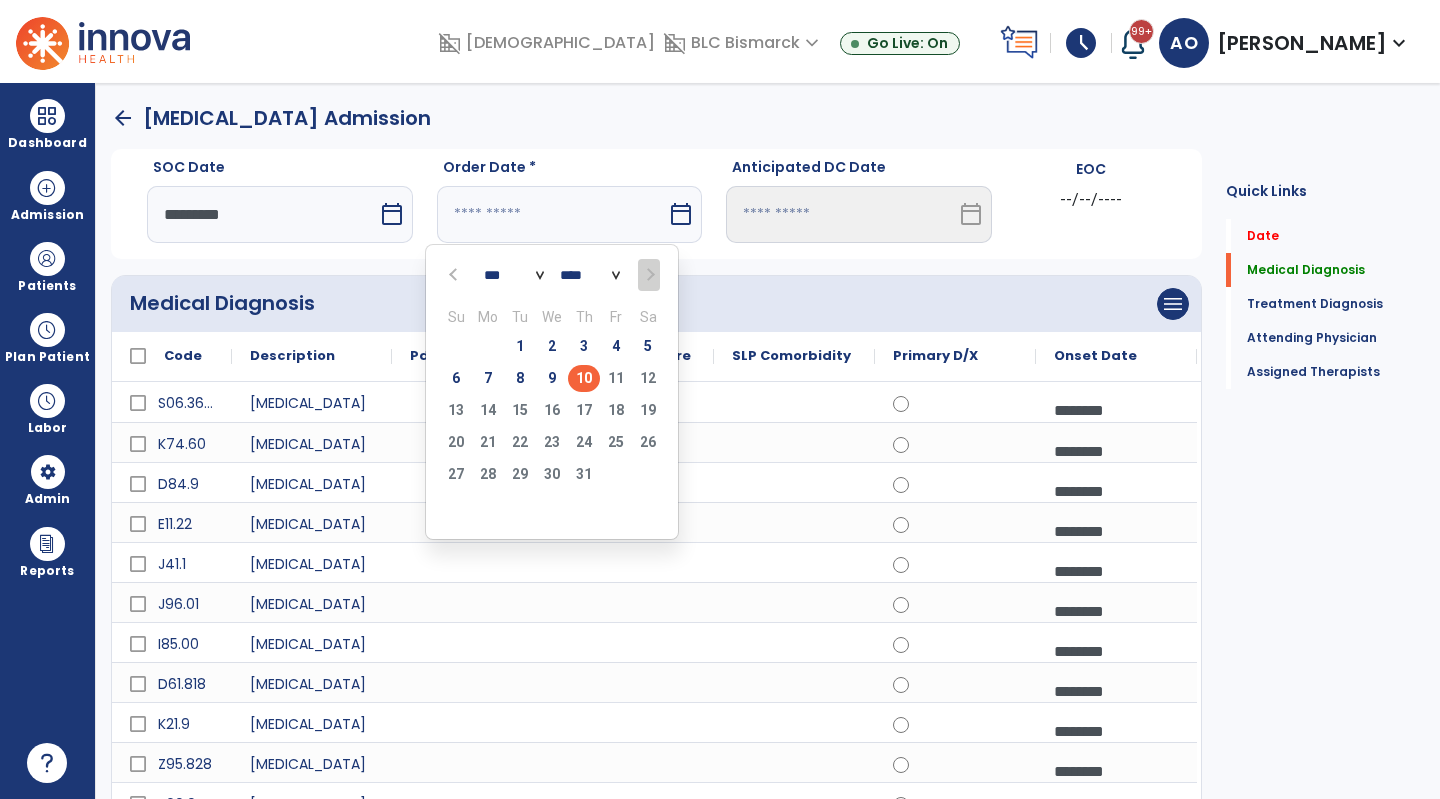 type on "*********" 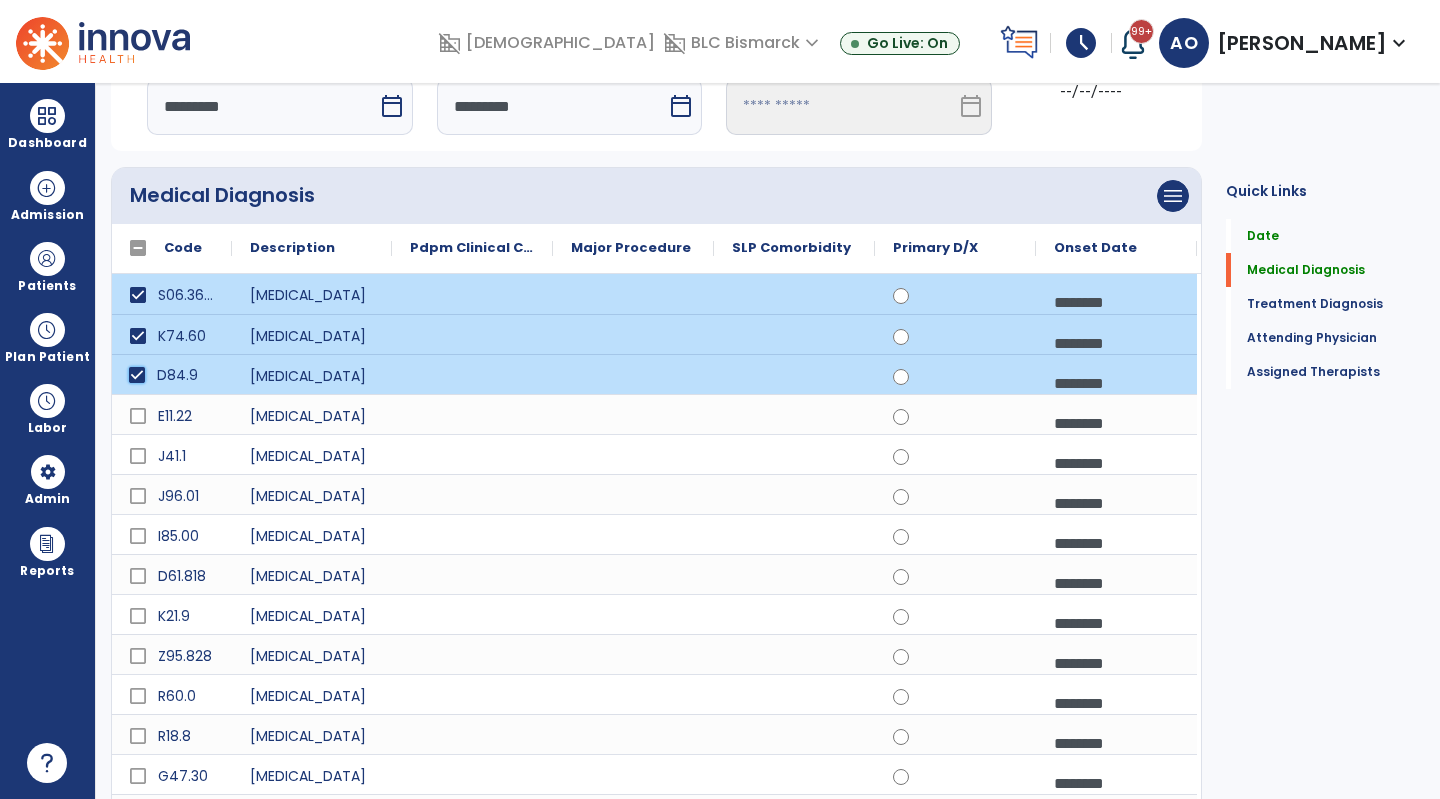 scroll, scrollTop: 115, scrollLeft: 0, axis: vertical 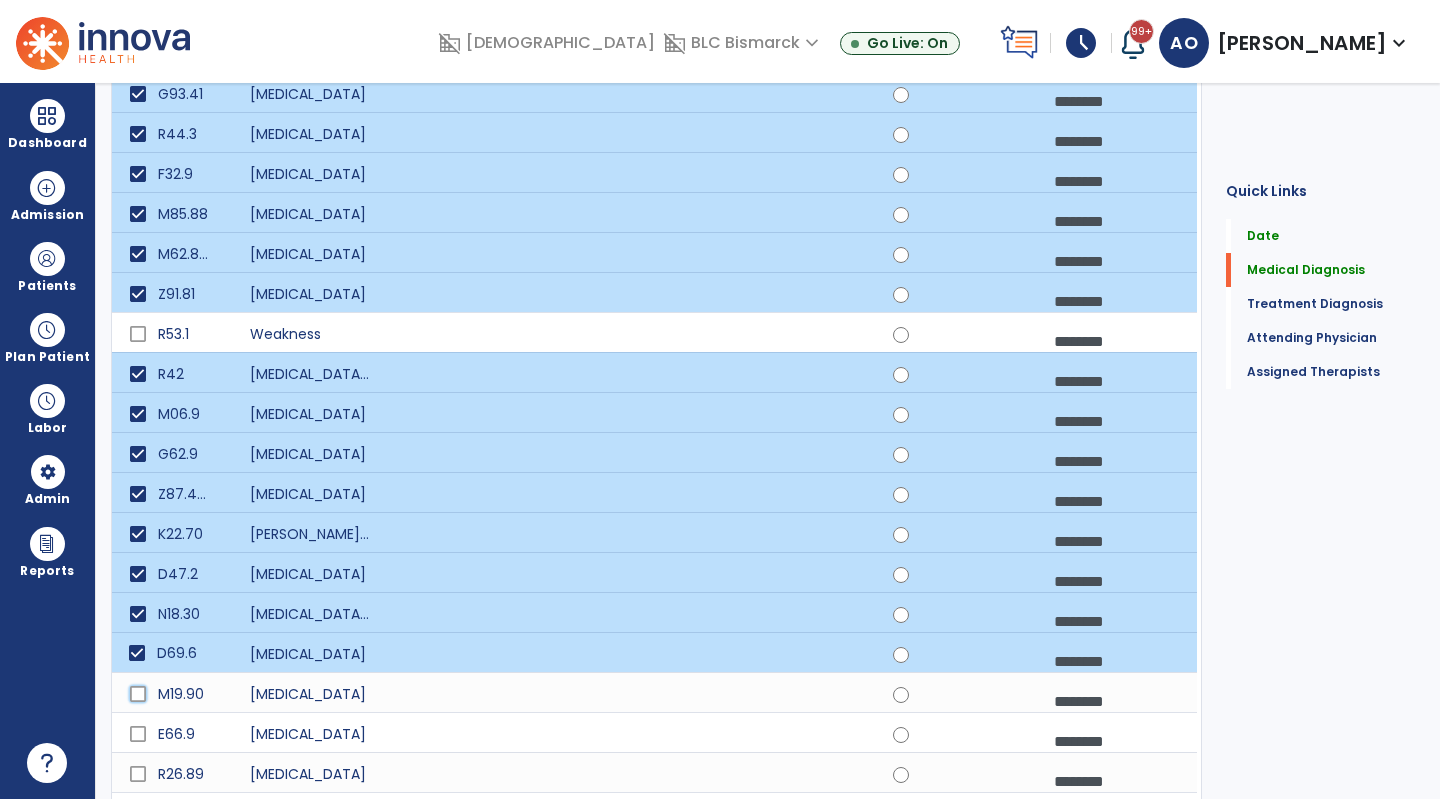 click on "M19.90" 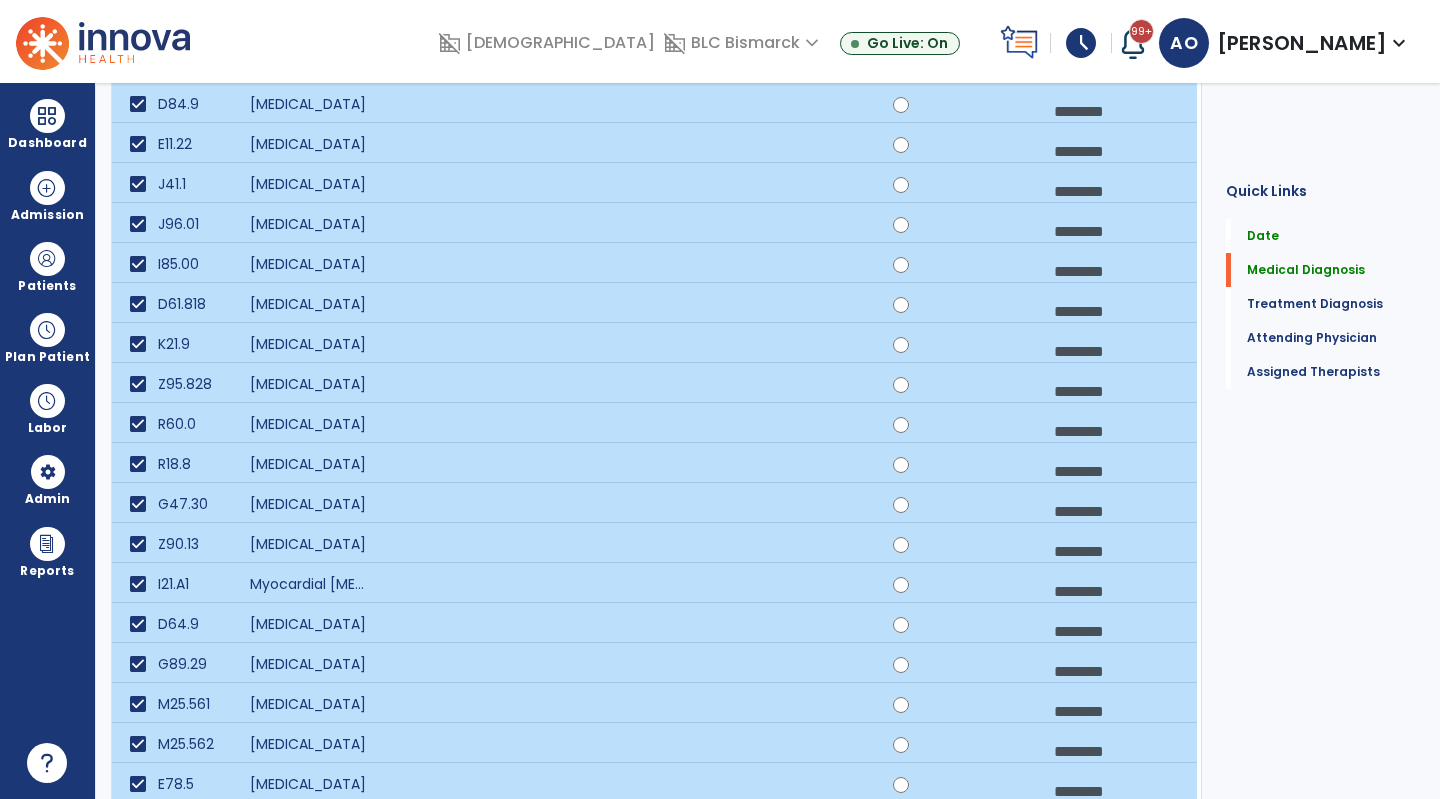 scroll, scrollTop: 0, scrollLeft: 0, axis: both 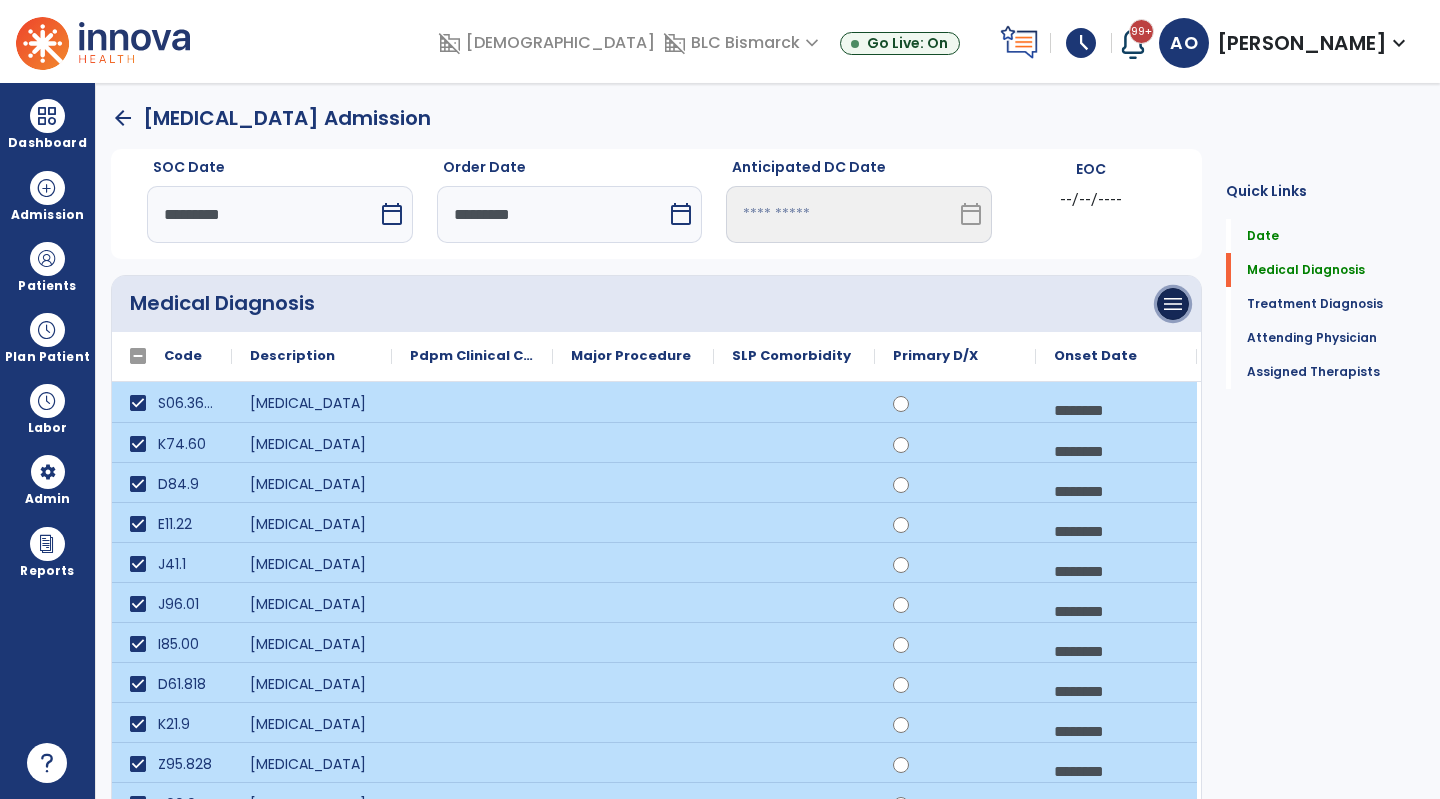 click on "menu" at bounding box center [1173, 304] 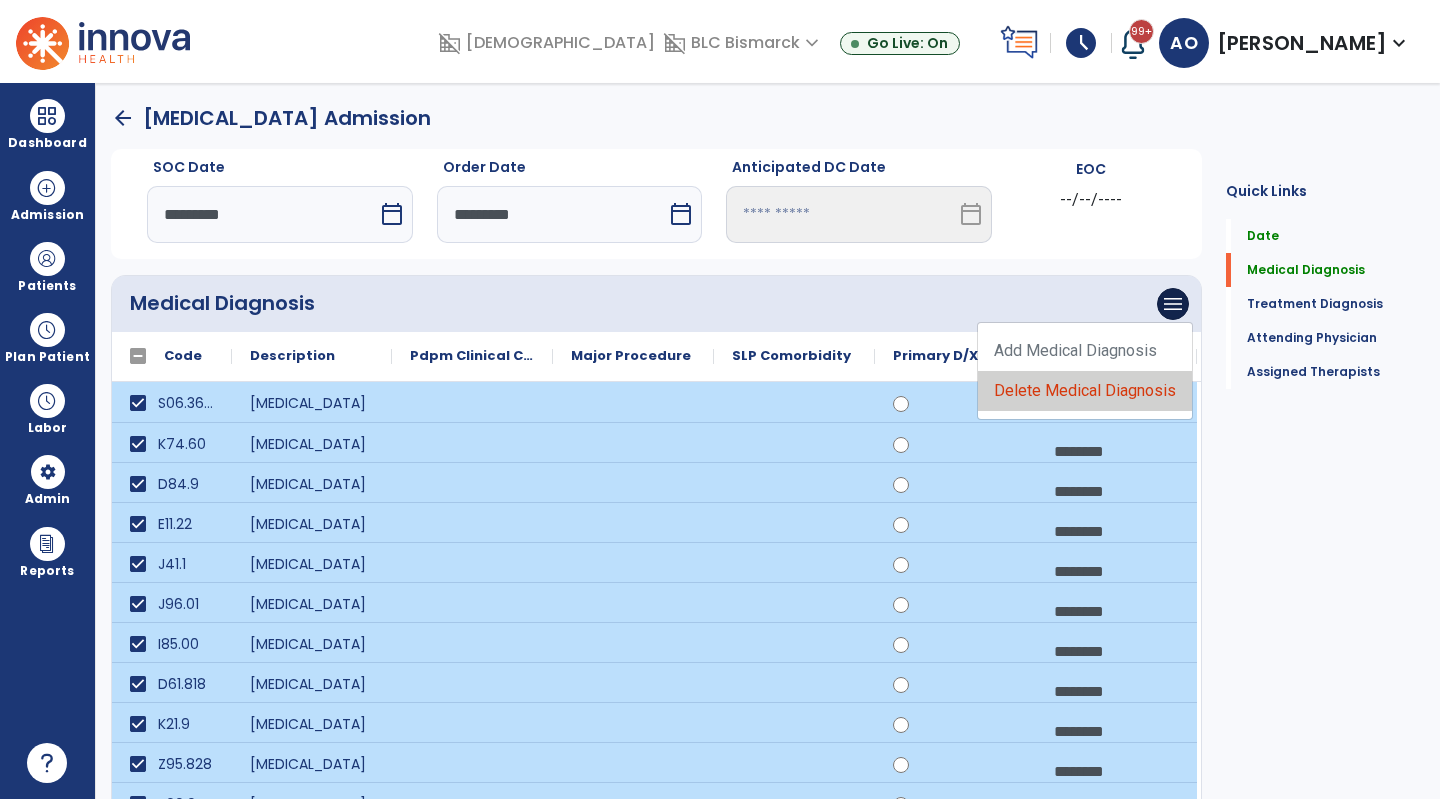 click on "Delete Medical Diagnosis" 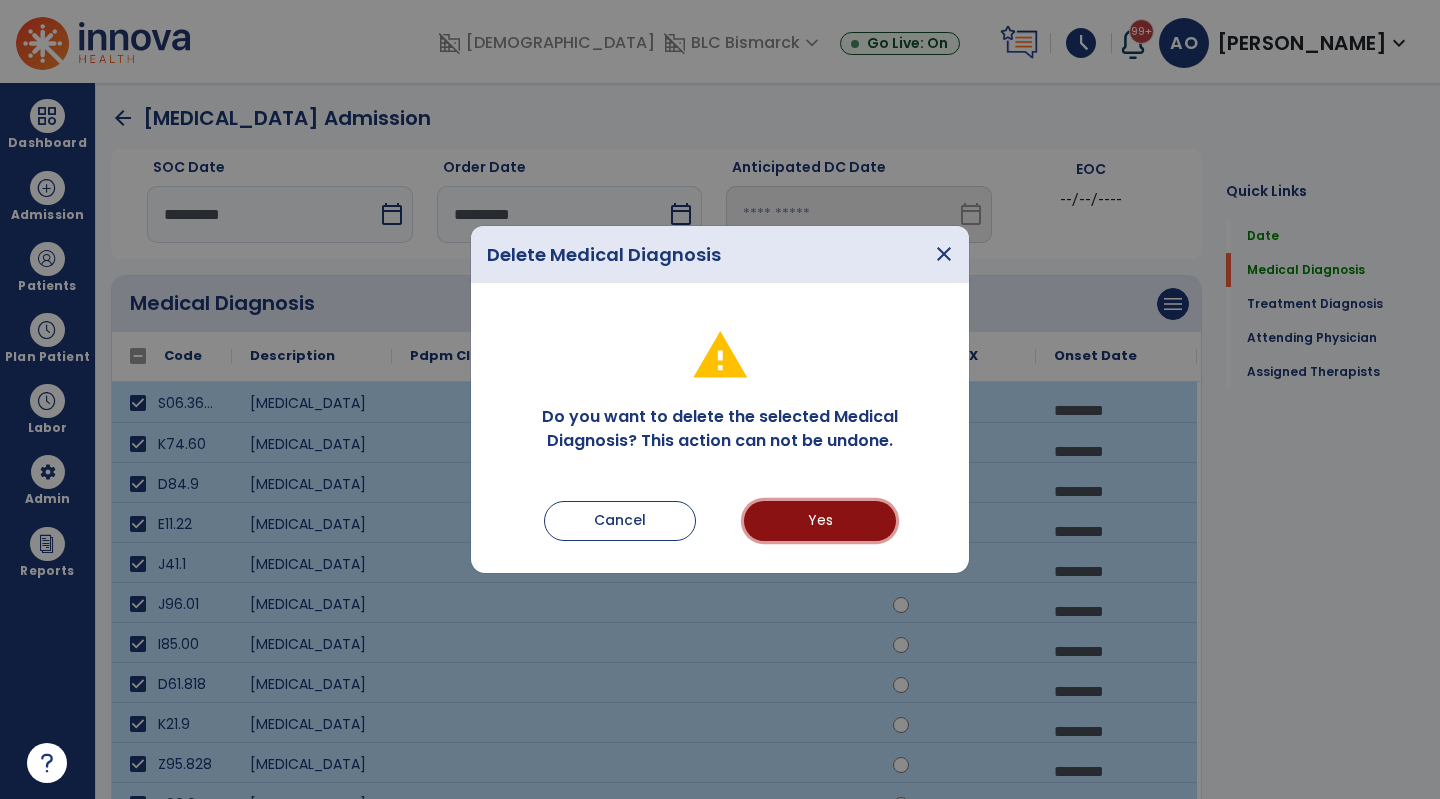 click on "Yes" at bounding box center (820, 521) 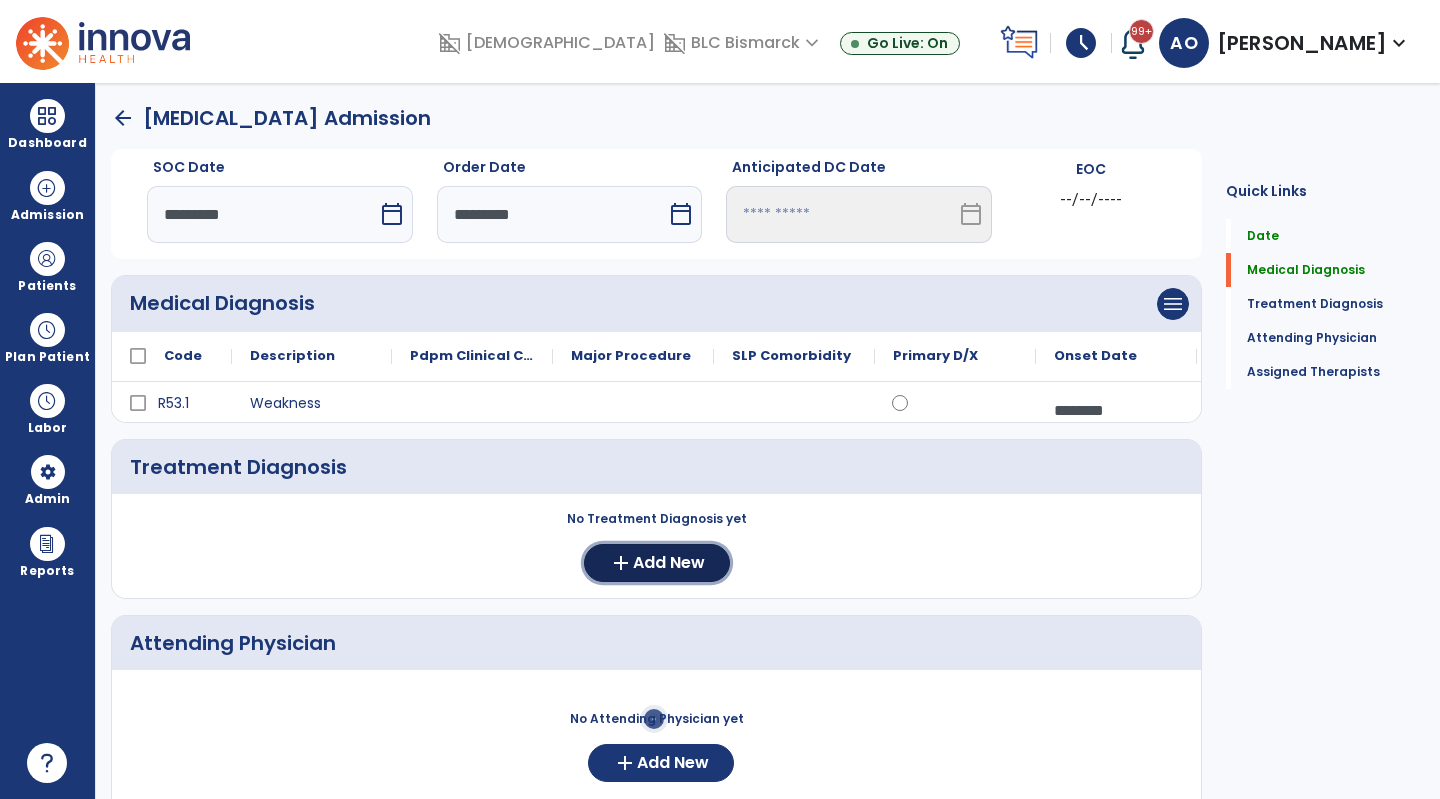 click on "add  Add New" 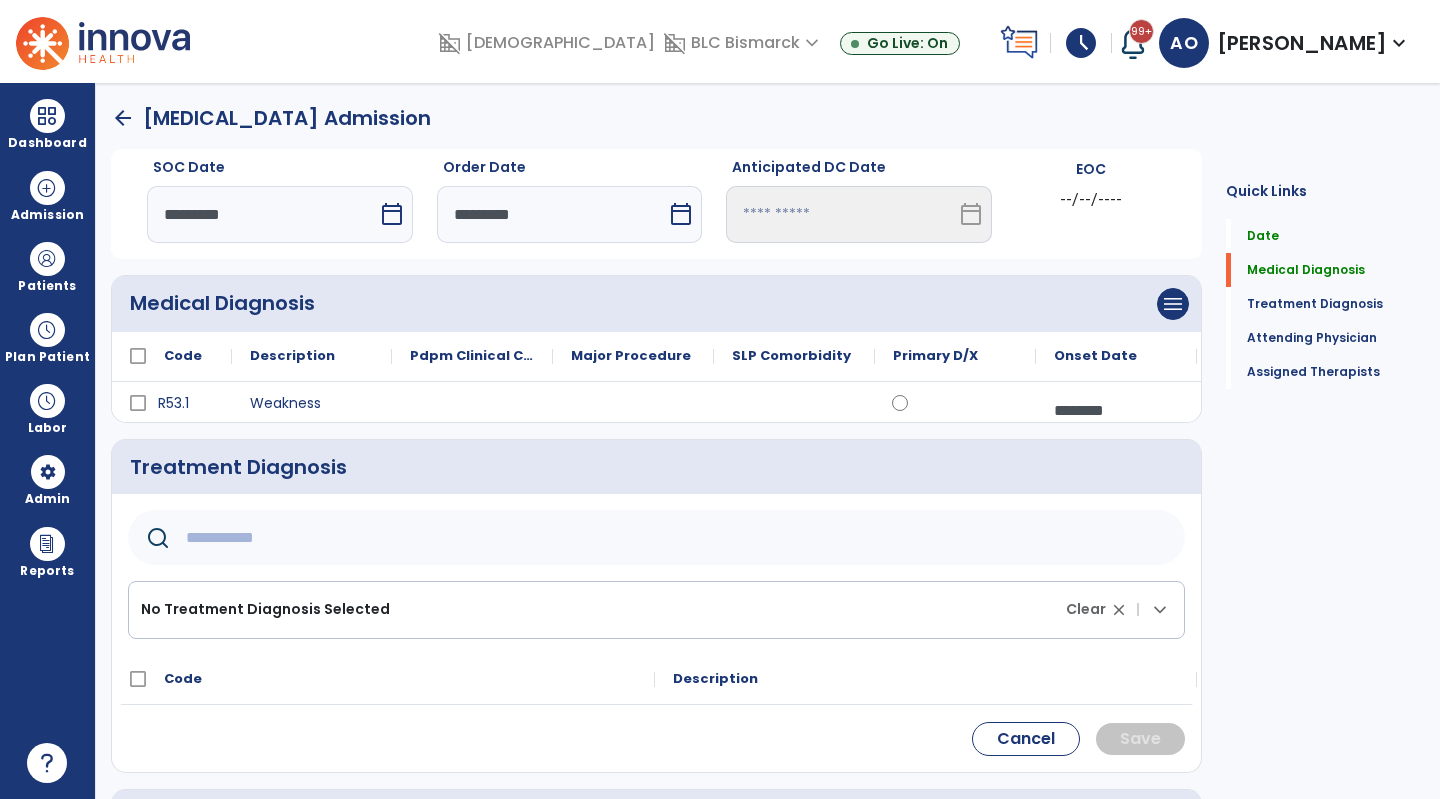 click 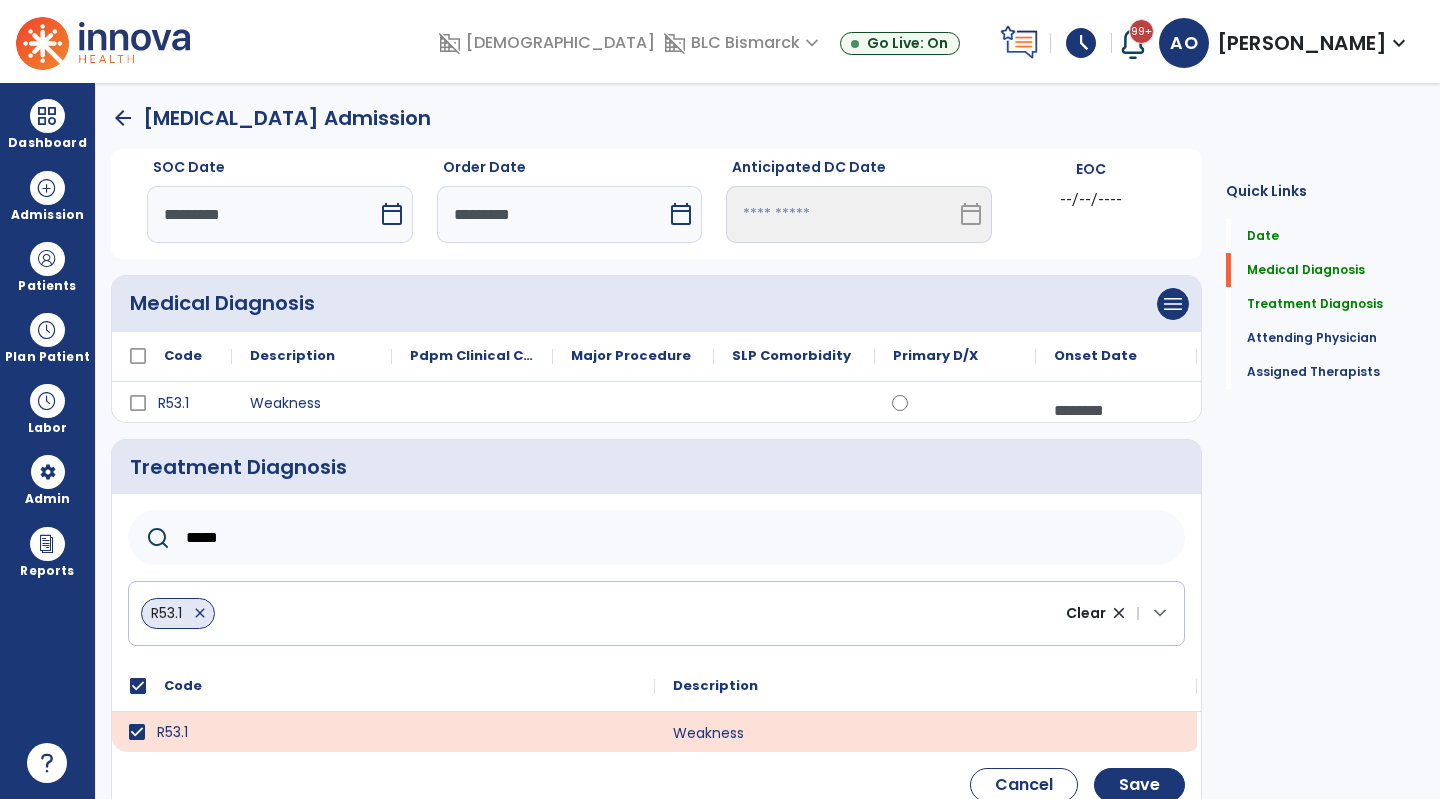 drag, startPoint x: 239, startPoint y: 534, endPoint x: 44, endPoint y: 557, distance: 196.35173 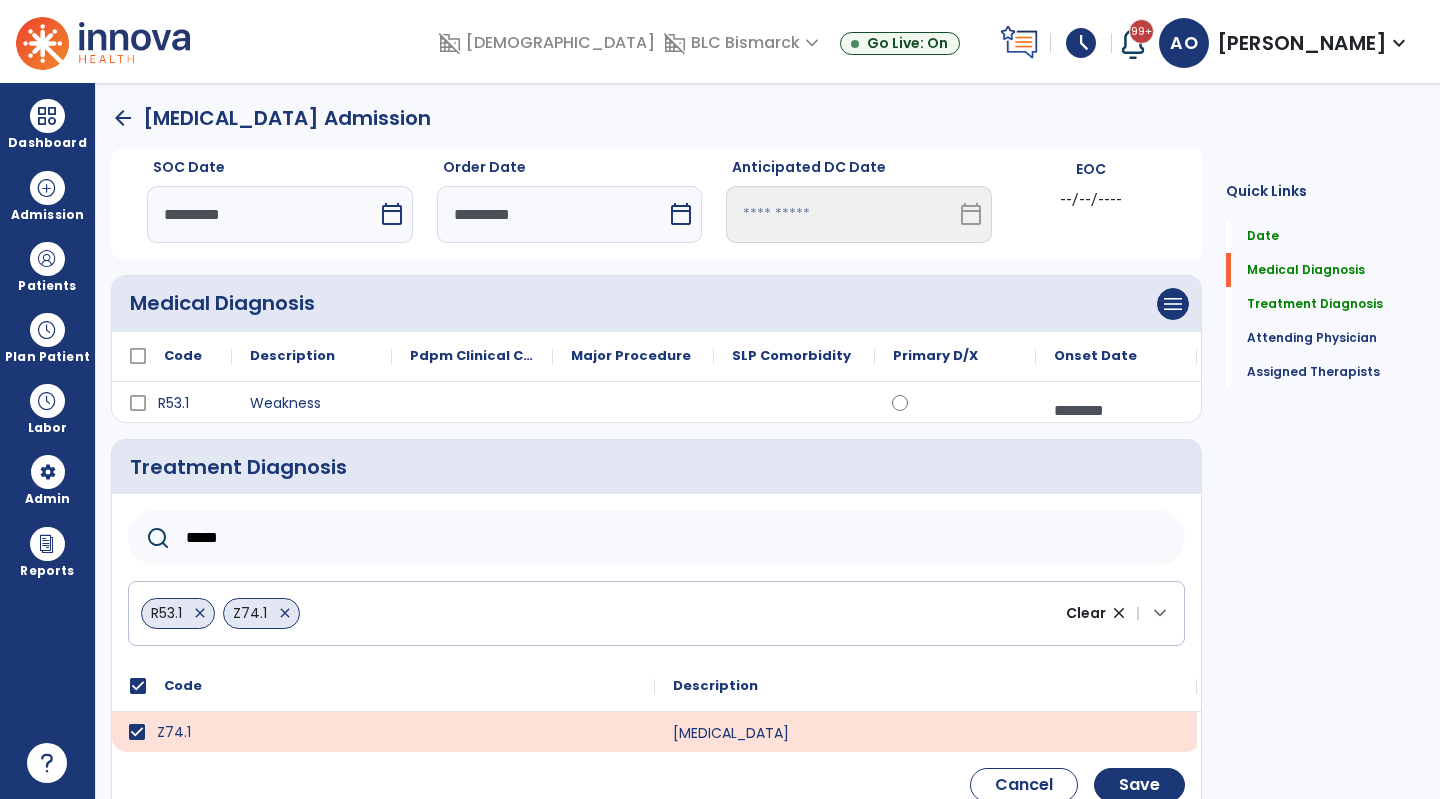 drag, startPoint x: 196, startPoint y: 536, endPoint x: 42, endPoint y: 529, distance: 154.15901 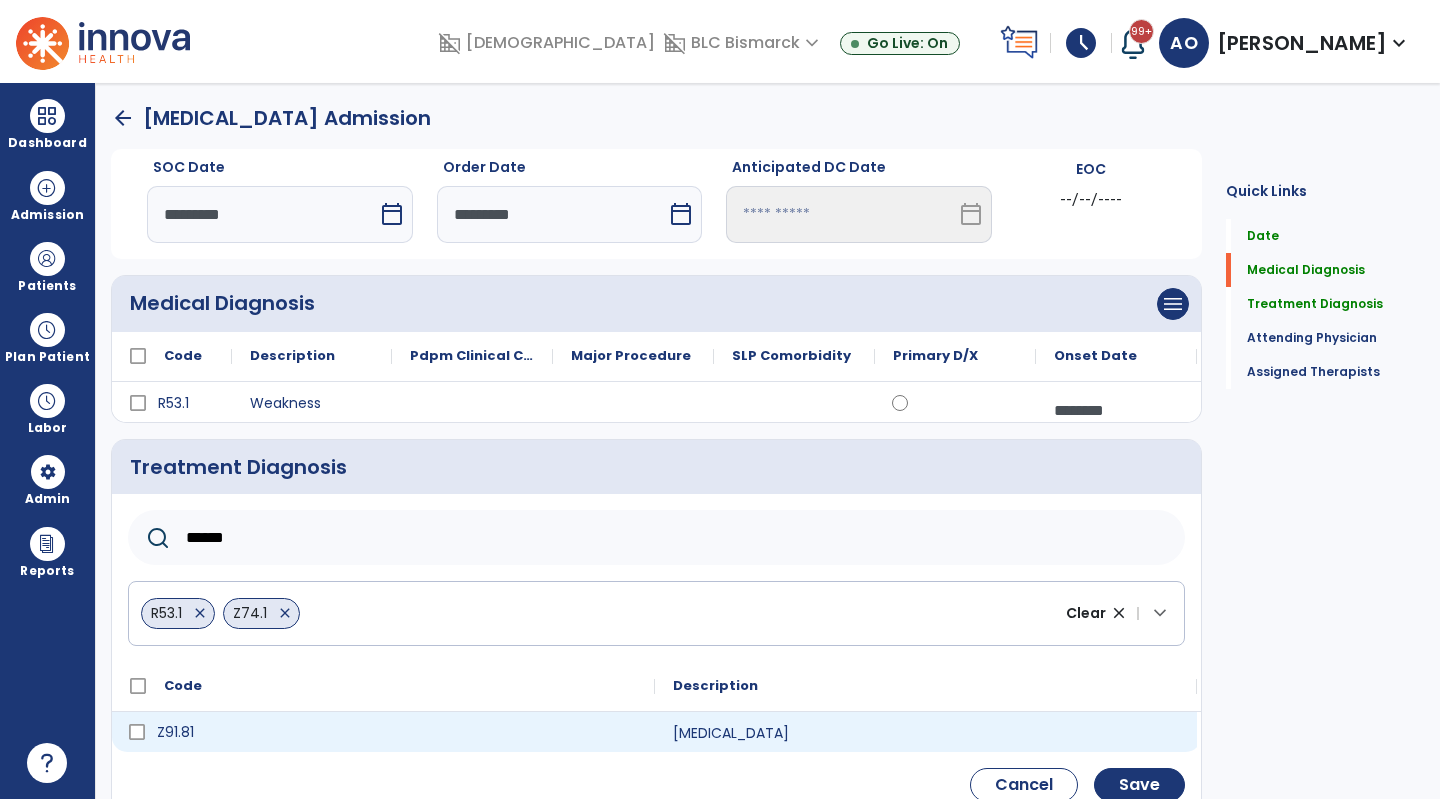 type on "******" 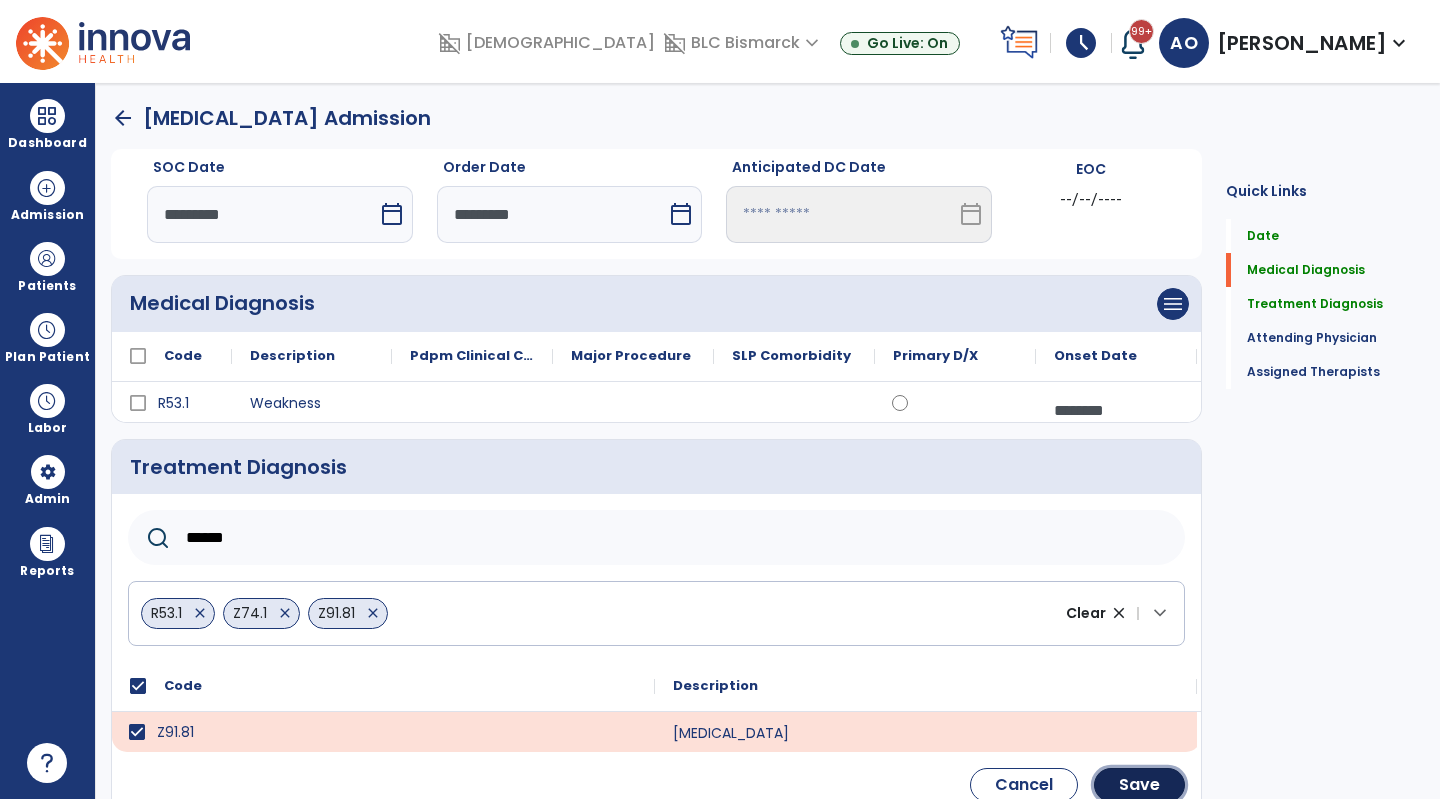 click on "Save" 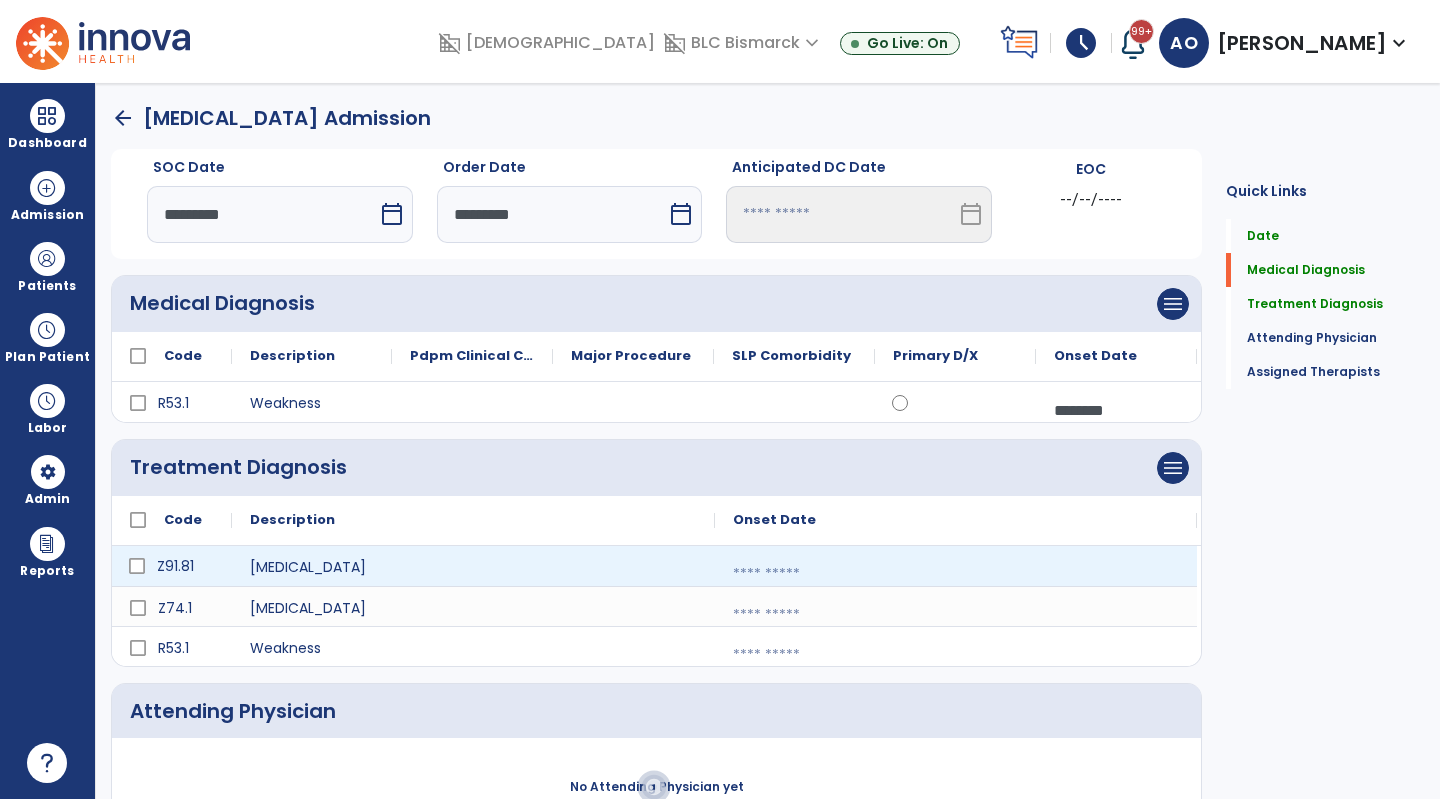 click at bounding box center (956, 574) 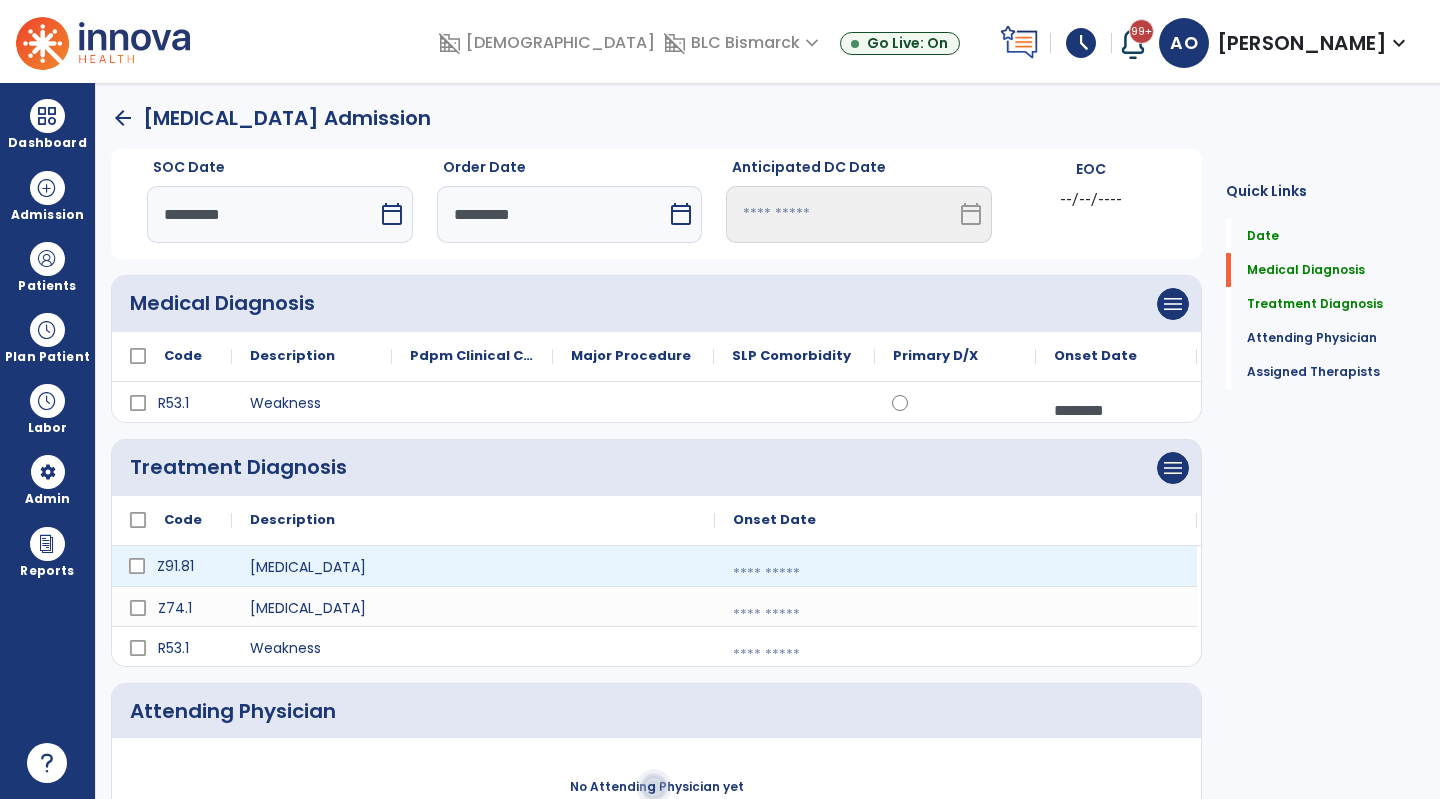 select on "*" 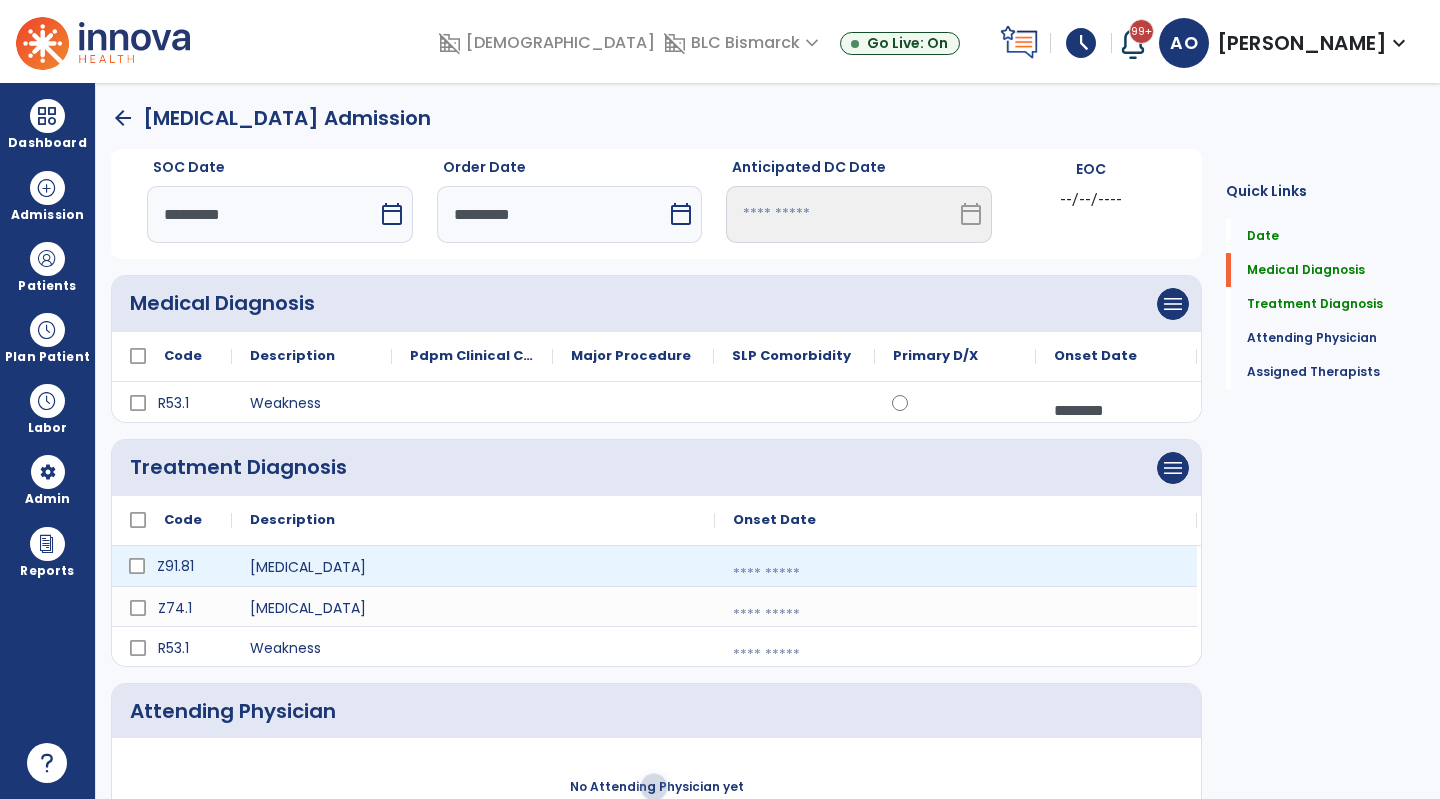 select on "****" 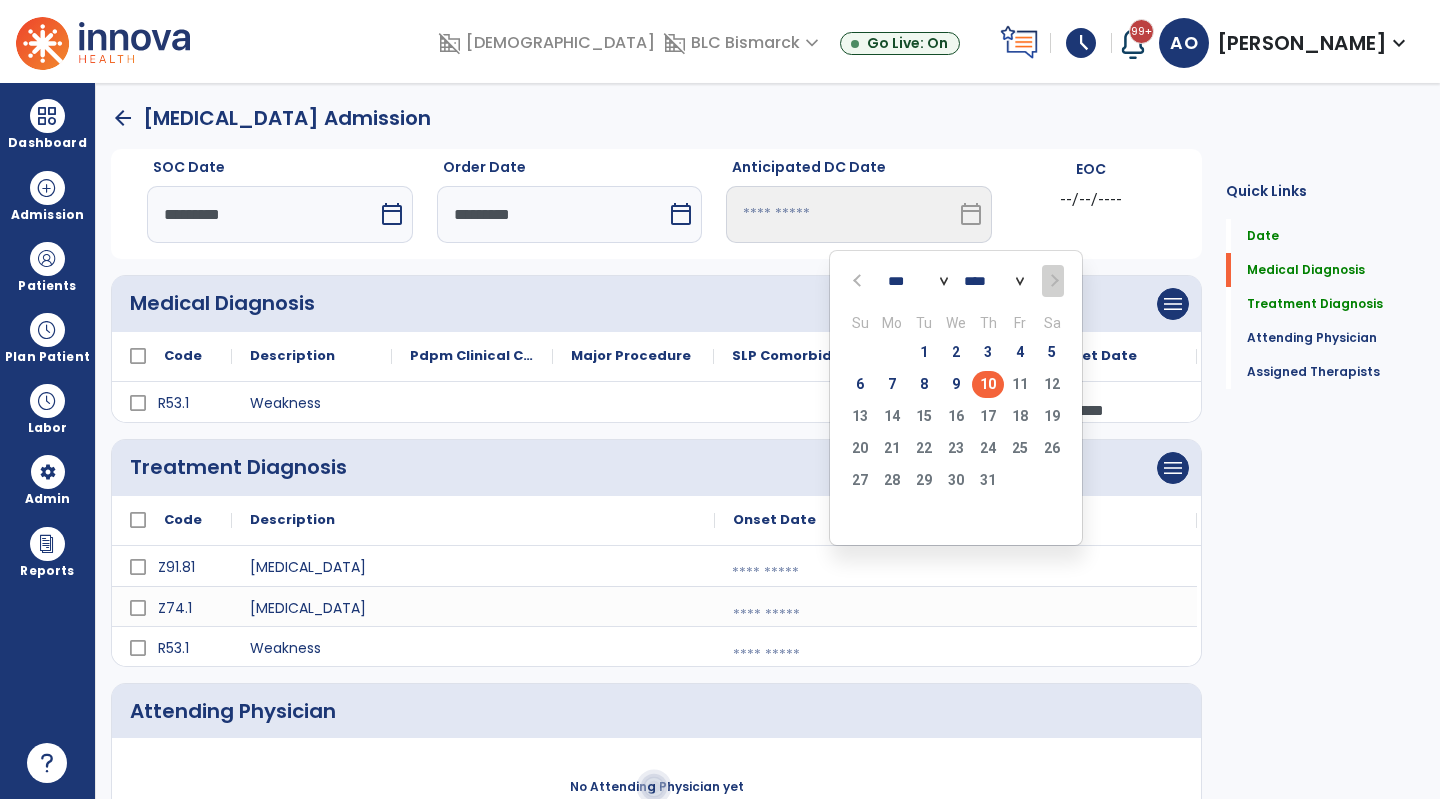 click on "10" 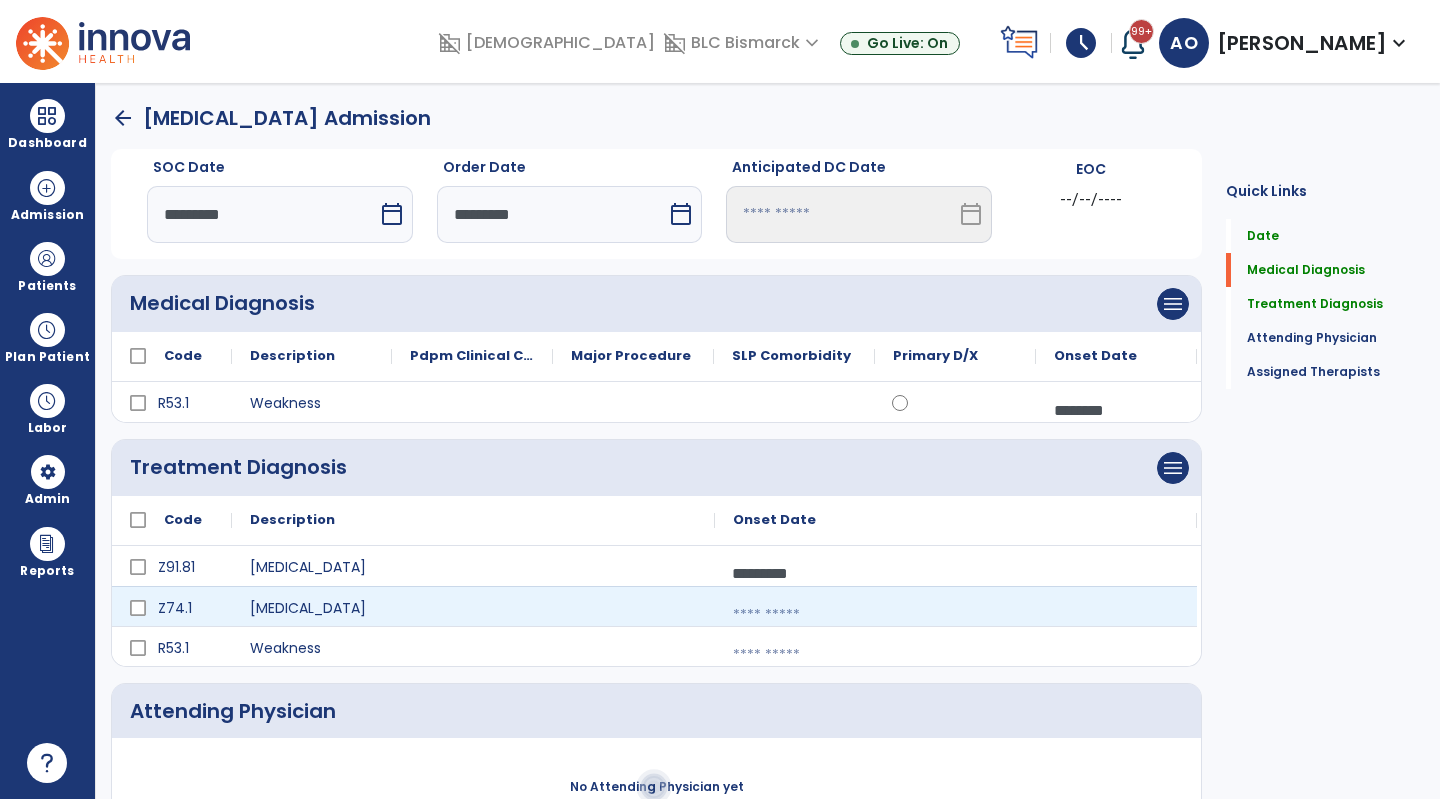 click at bounding box center [956, 615] 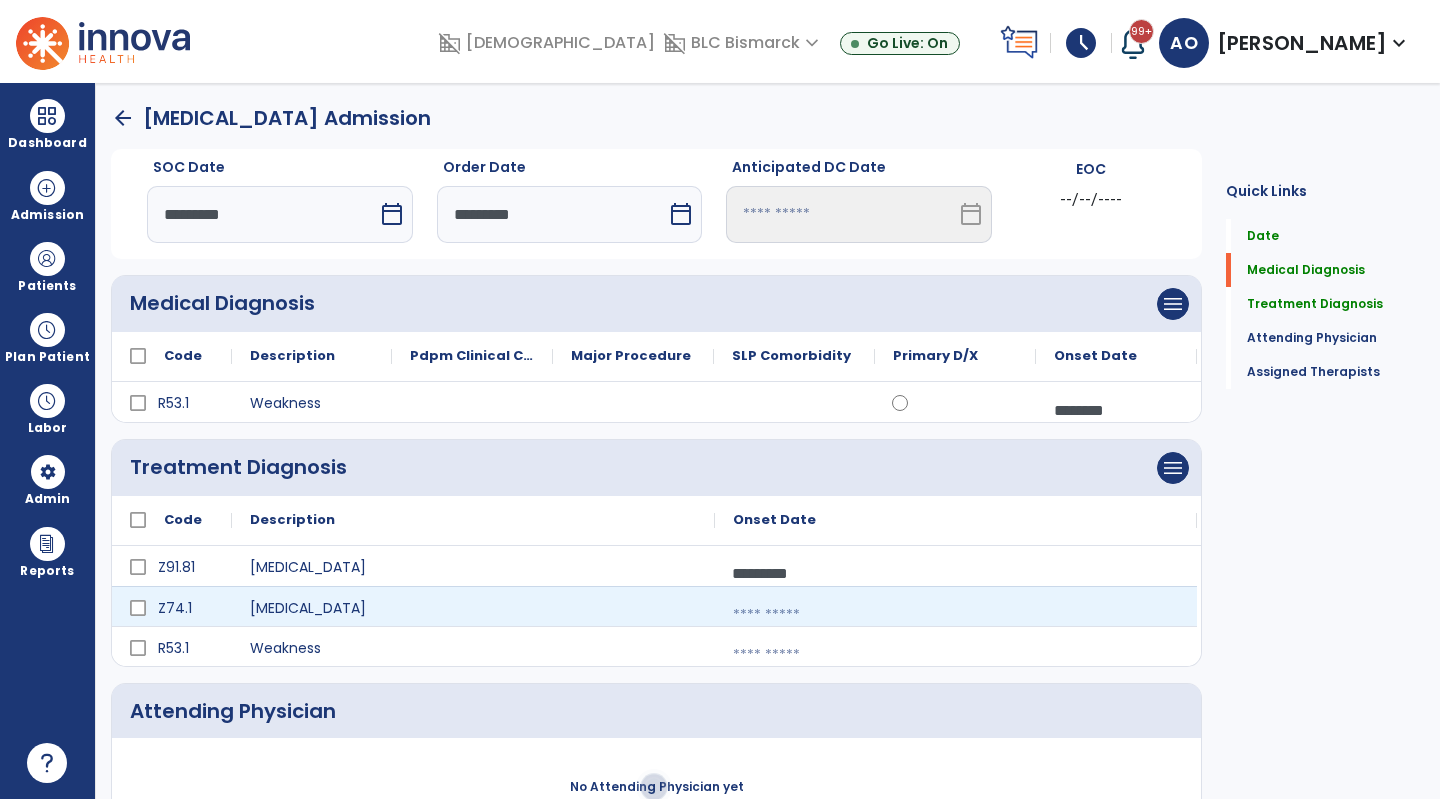 select on "*" 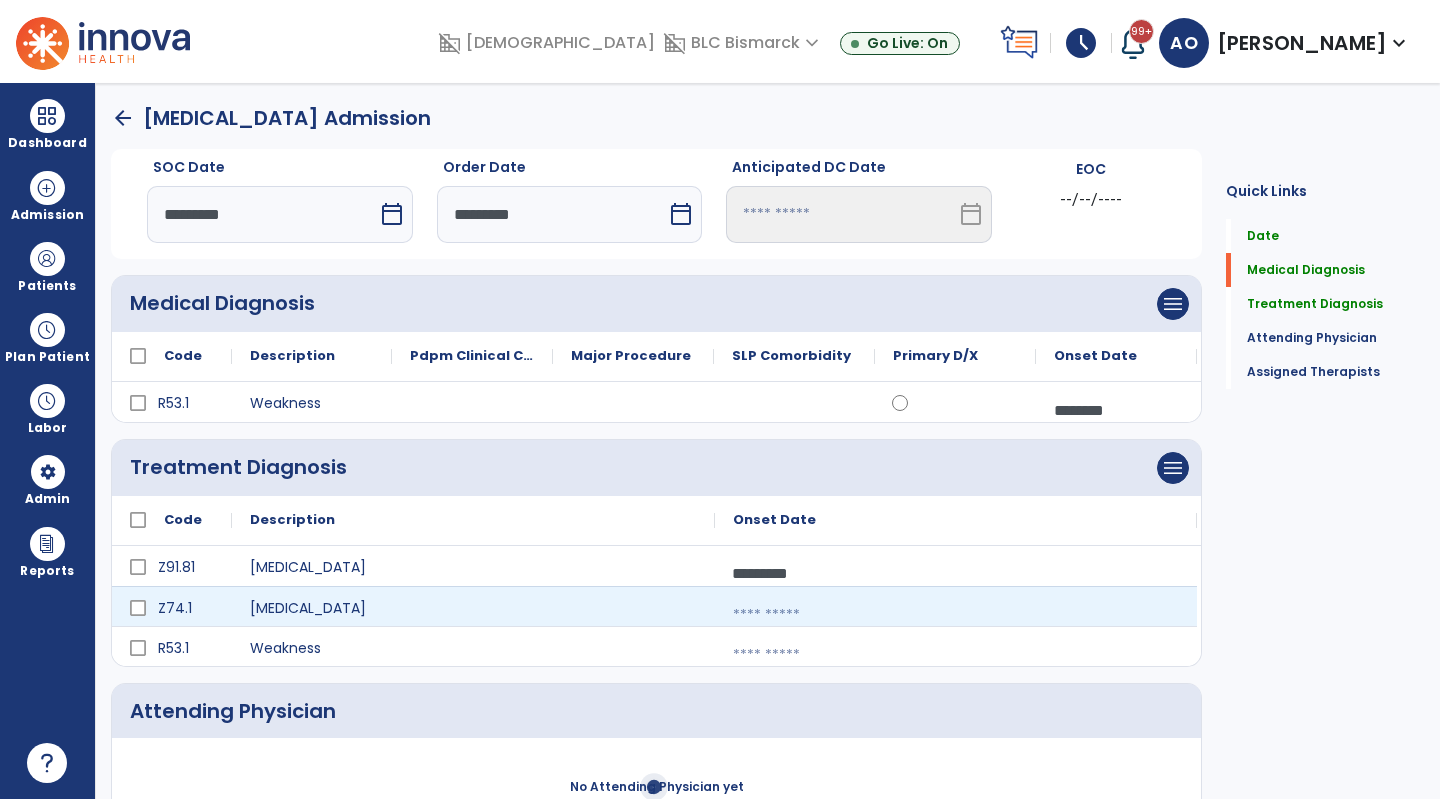 select on "****" 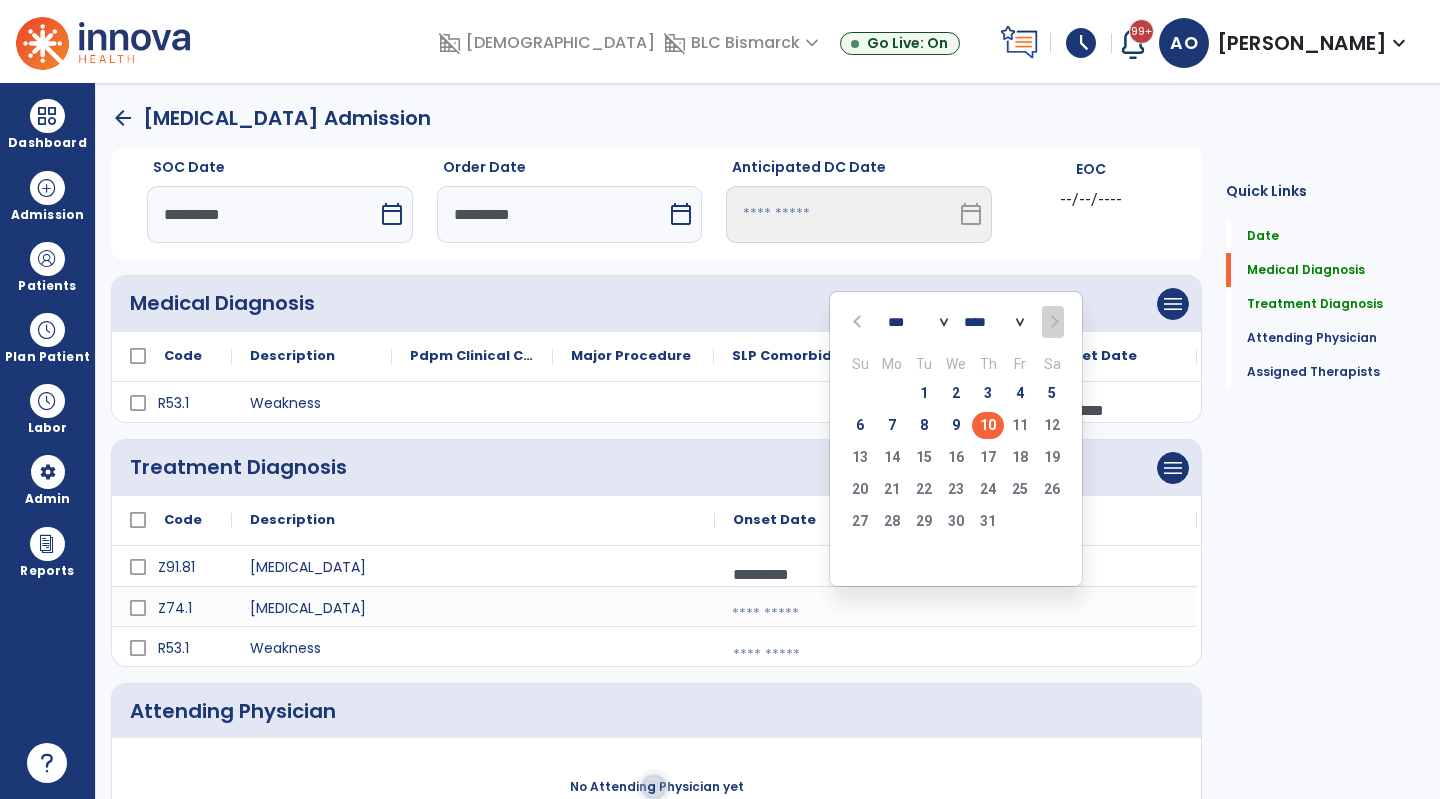 click on "10" 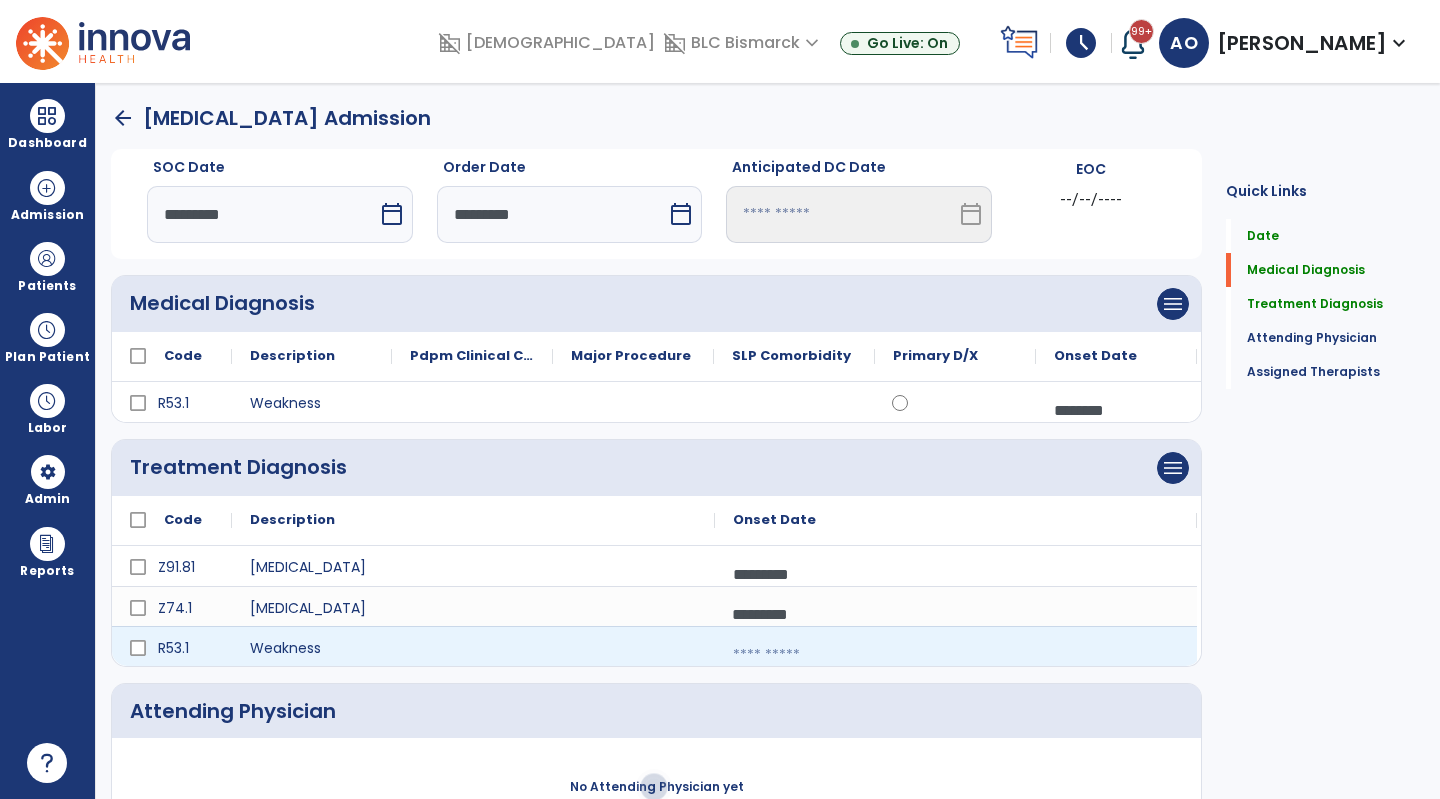 click at bounding box center (956, 655) 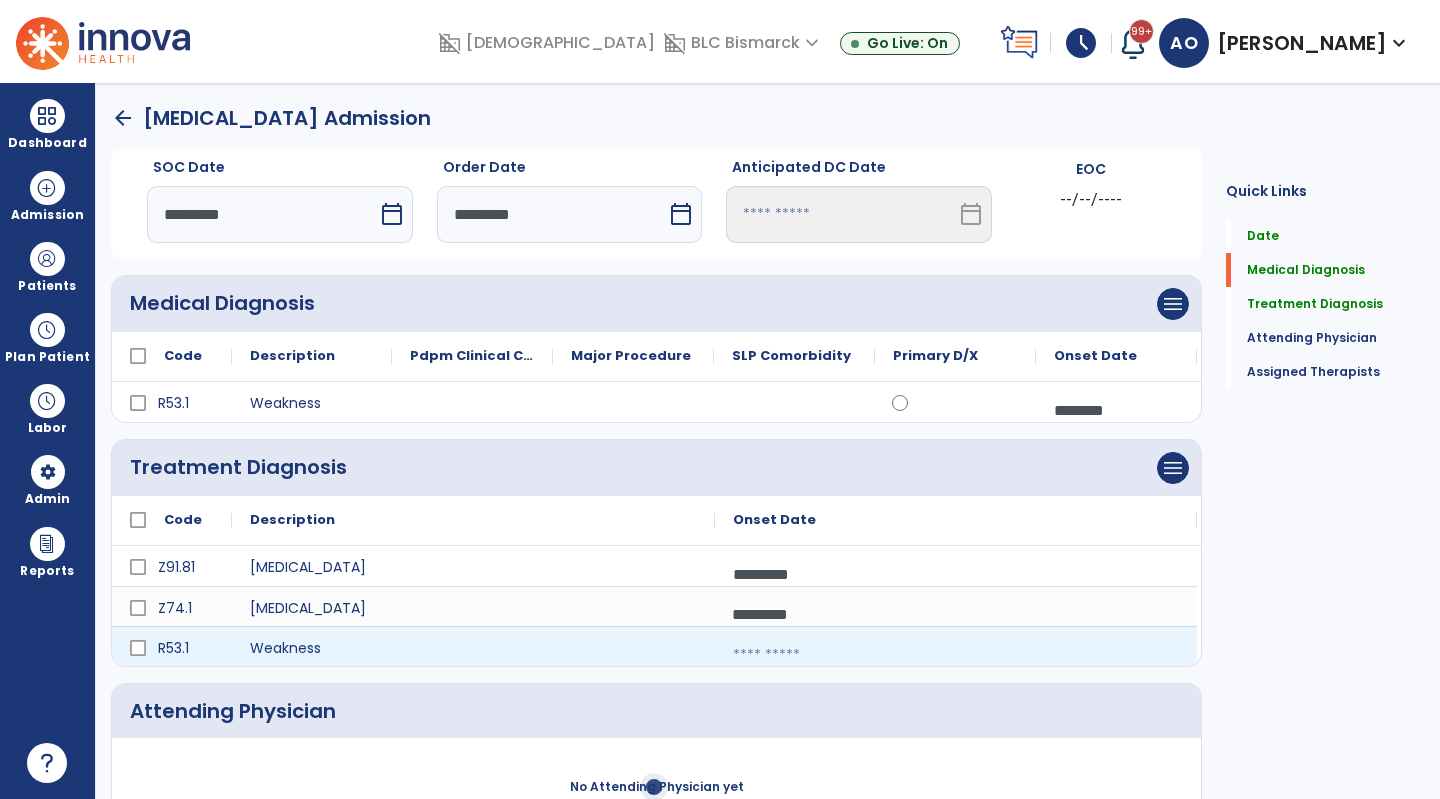 select on "*" 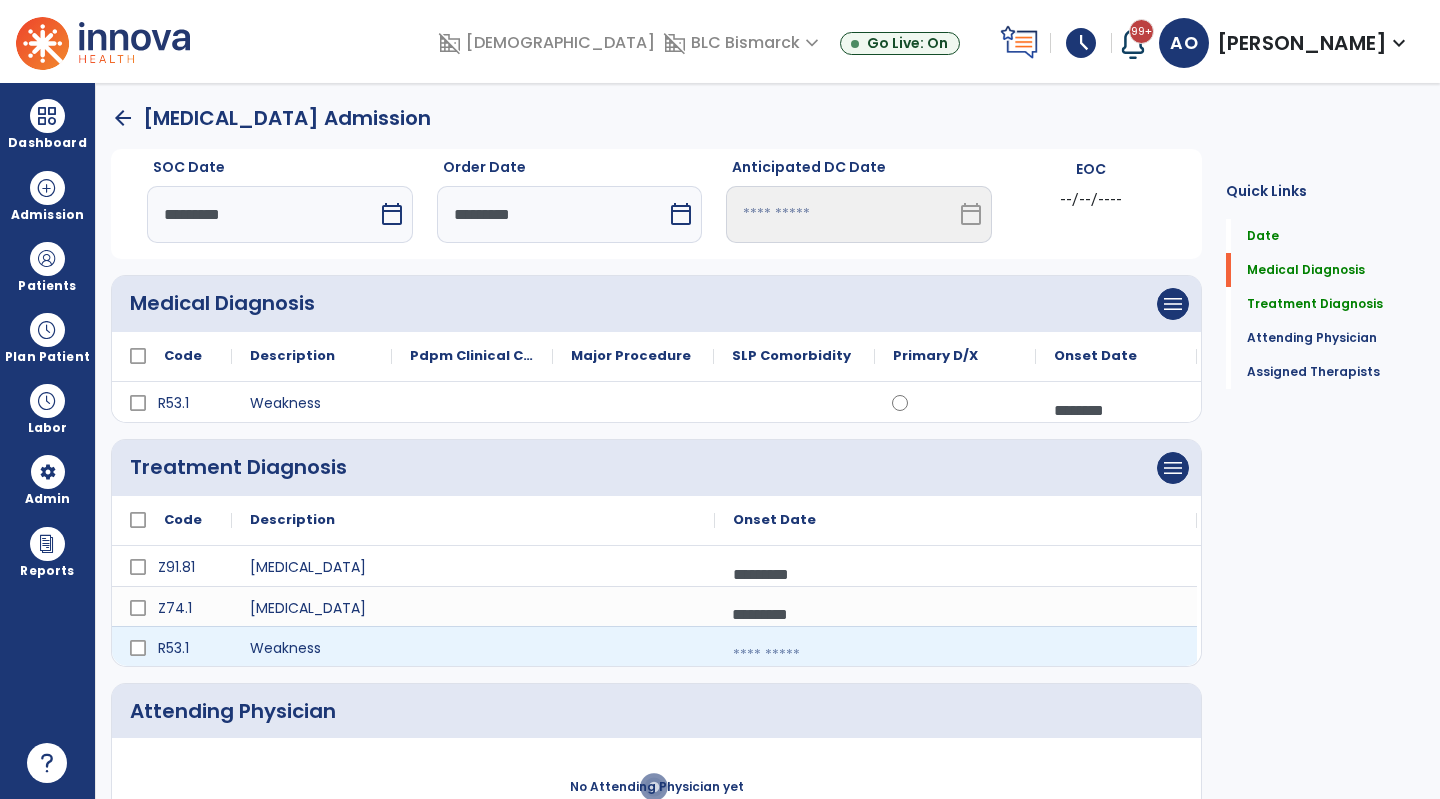 select on "****" 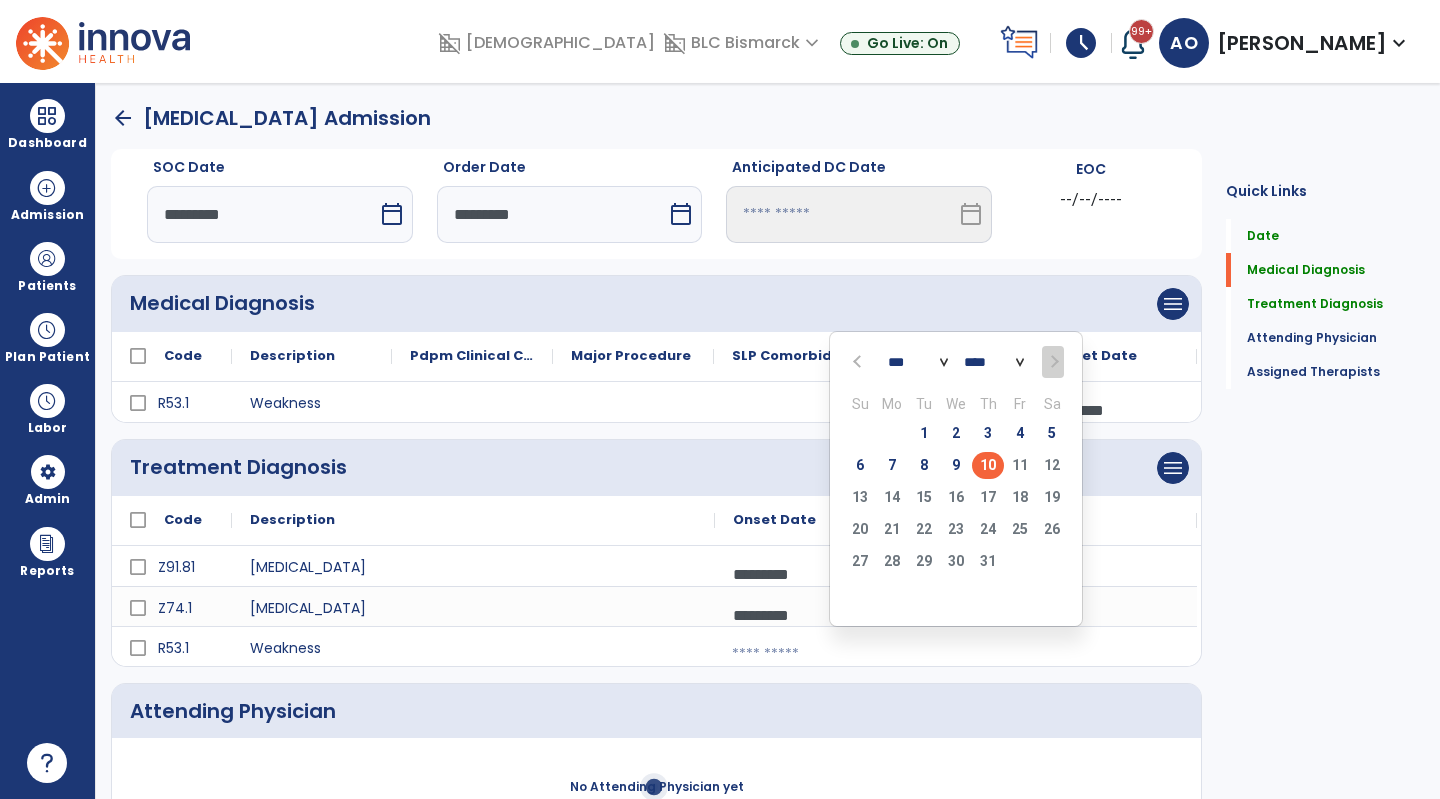 click on "10" 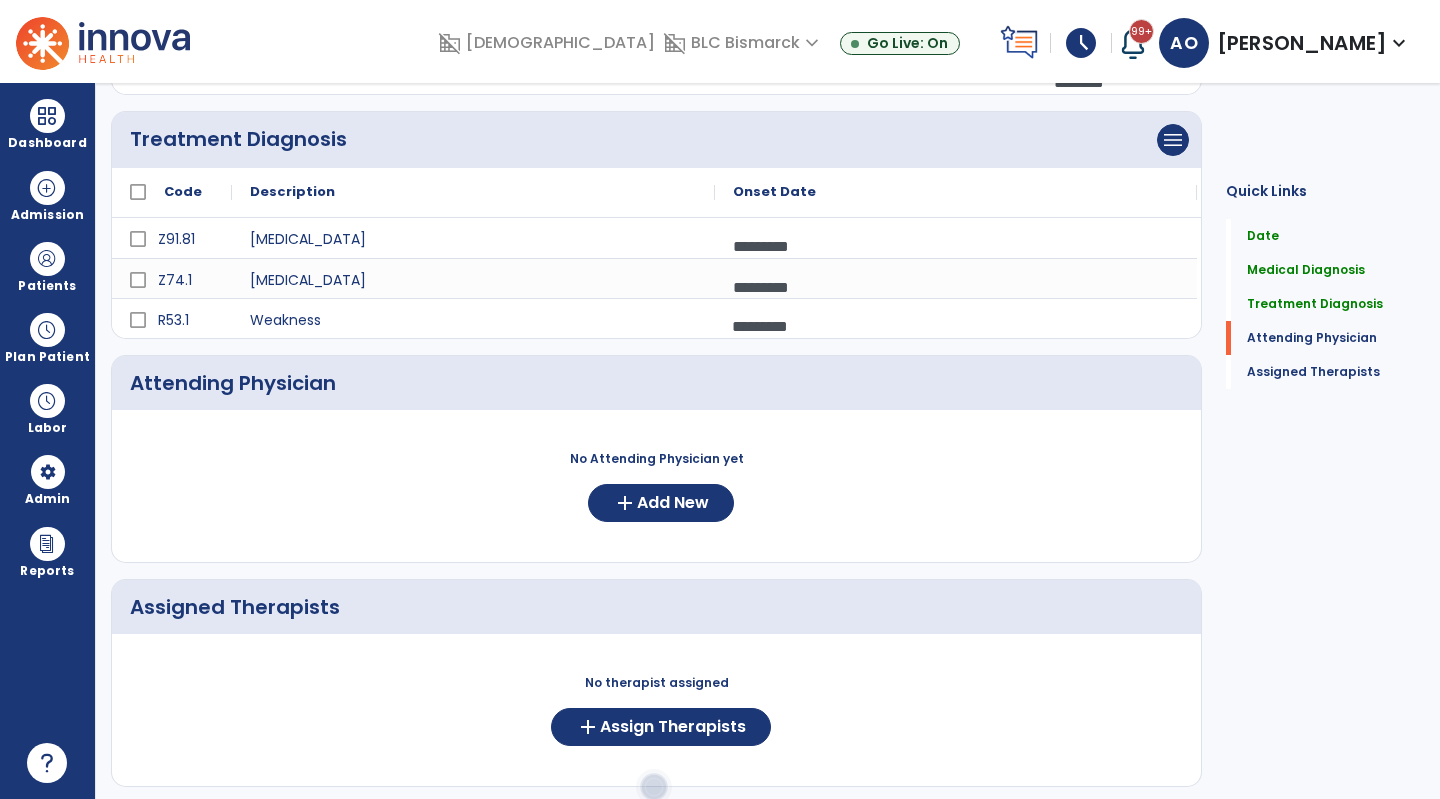 scroll, scrollTop: 338, scrollLeft: 0, axis: vertical 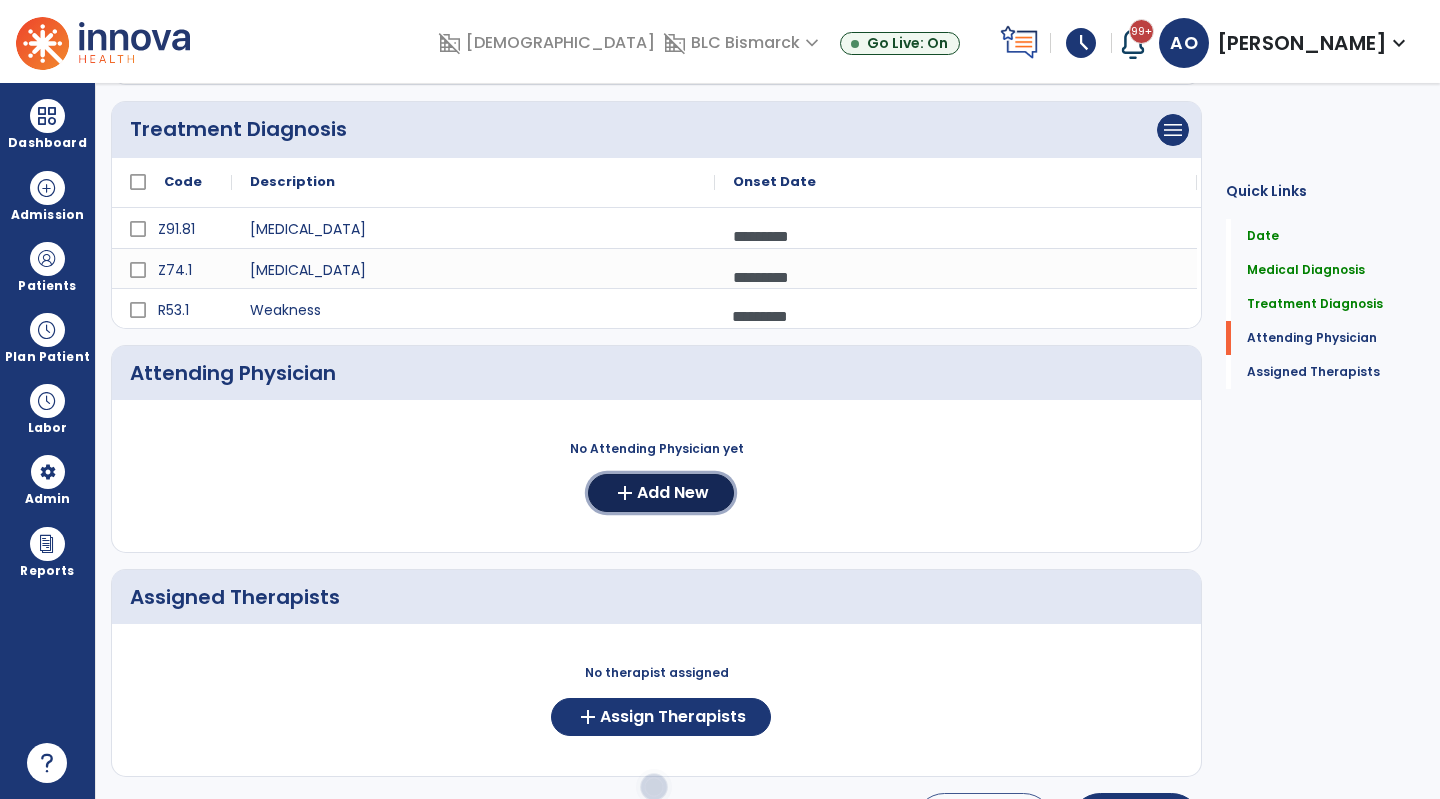 click on "Add New" 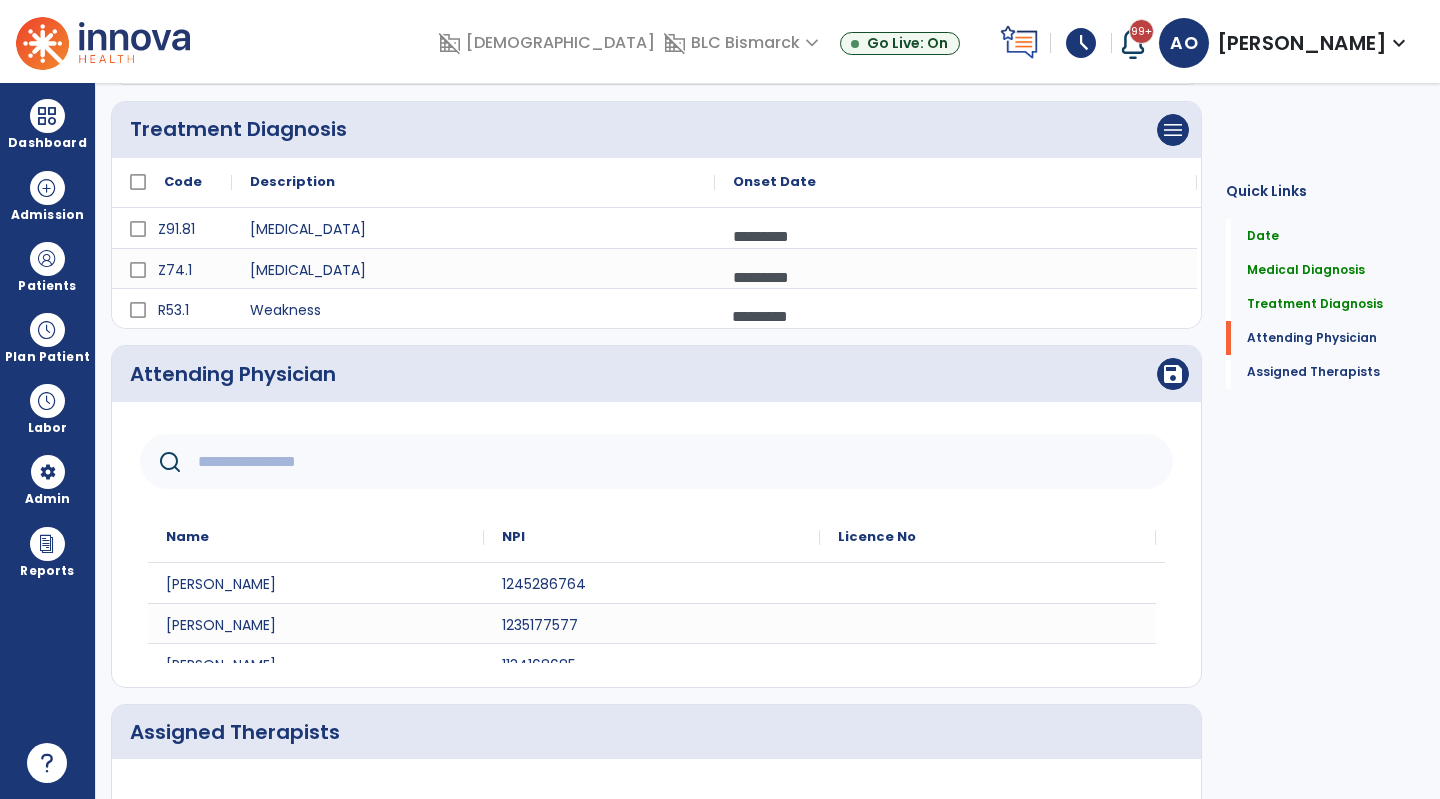 click 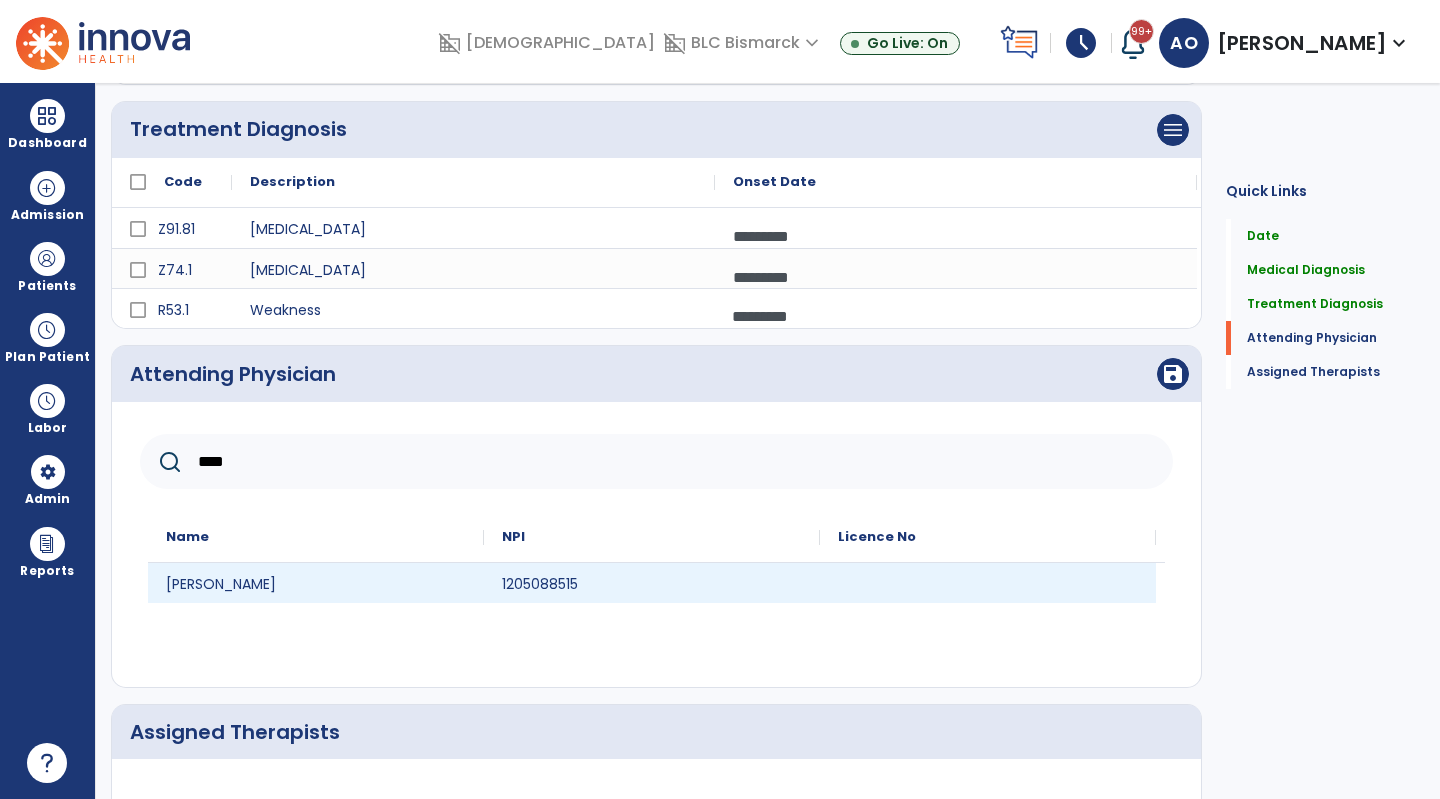 type on "****" 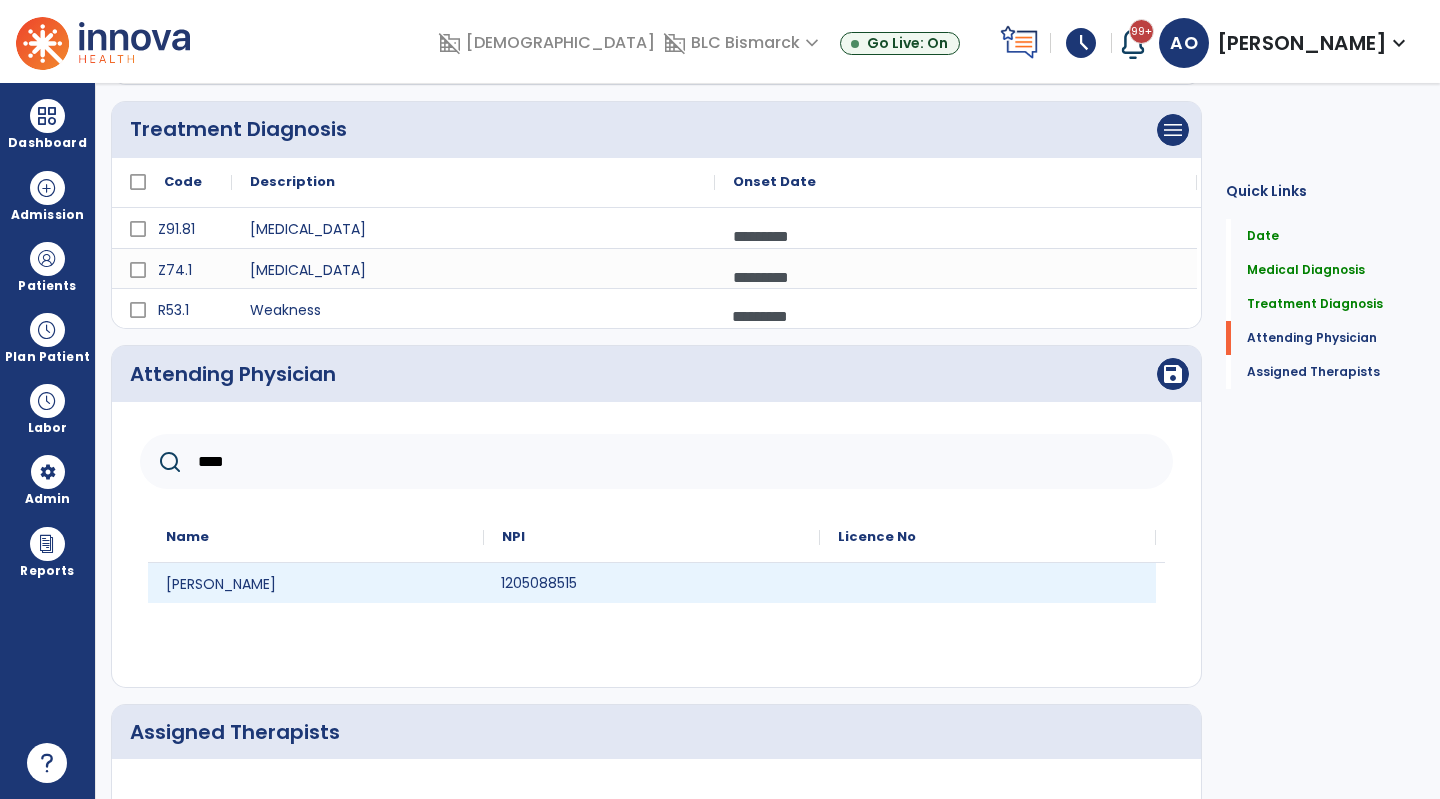 click on "1205088515" 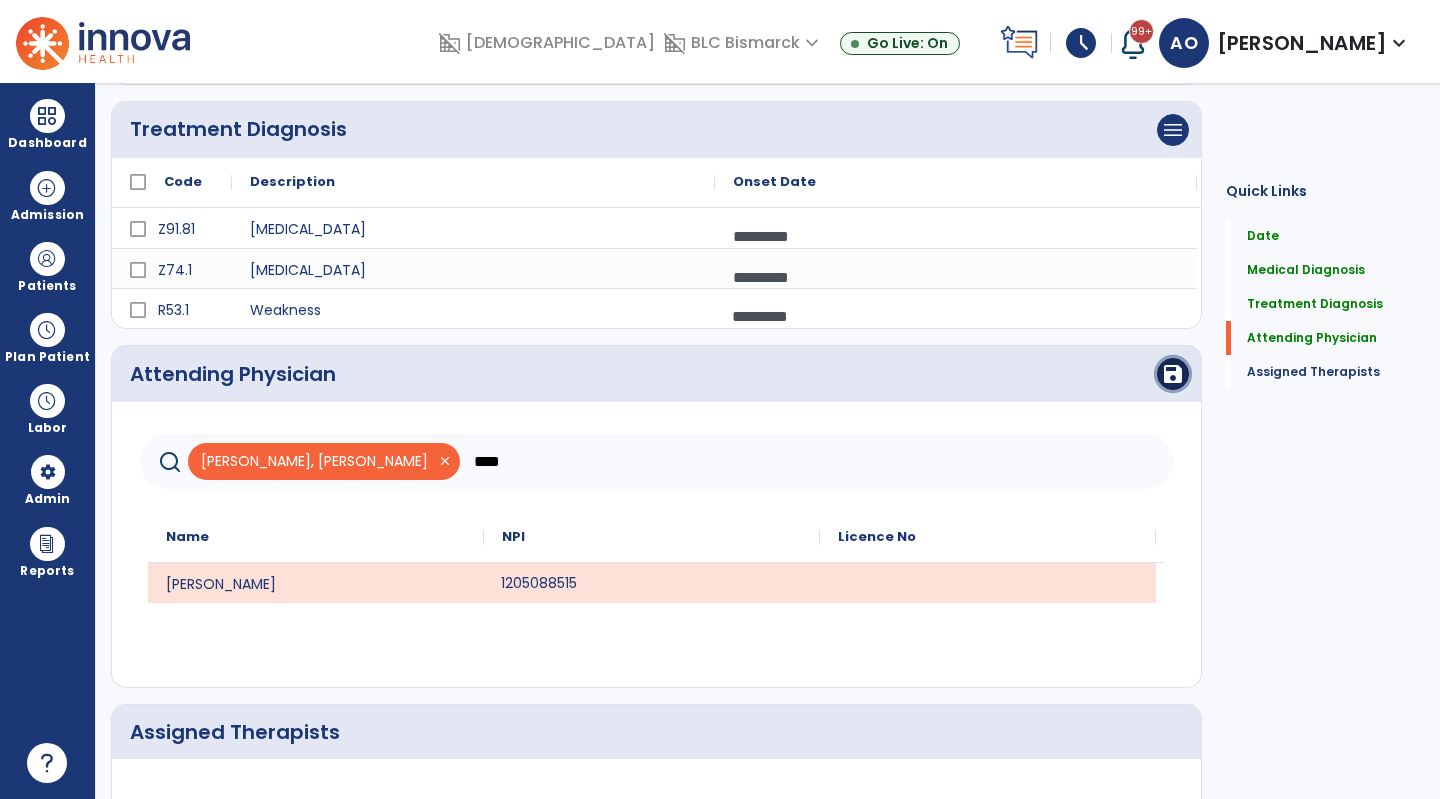 click on "save" 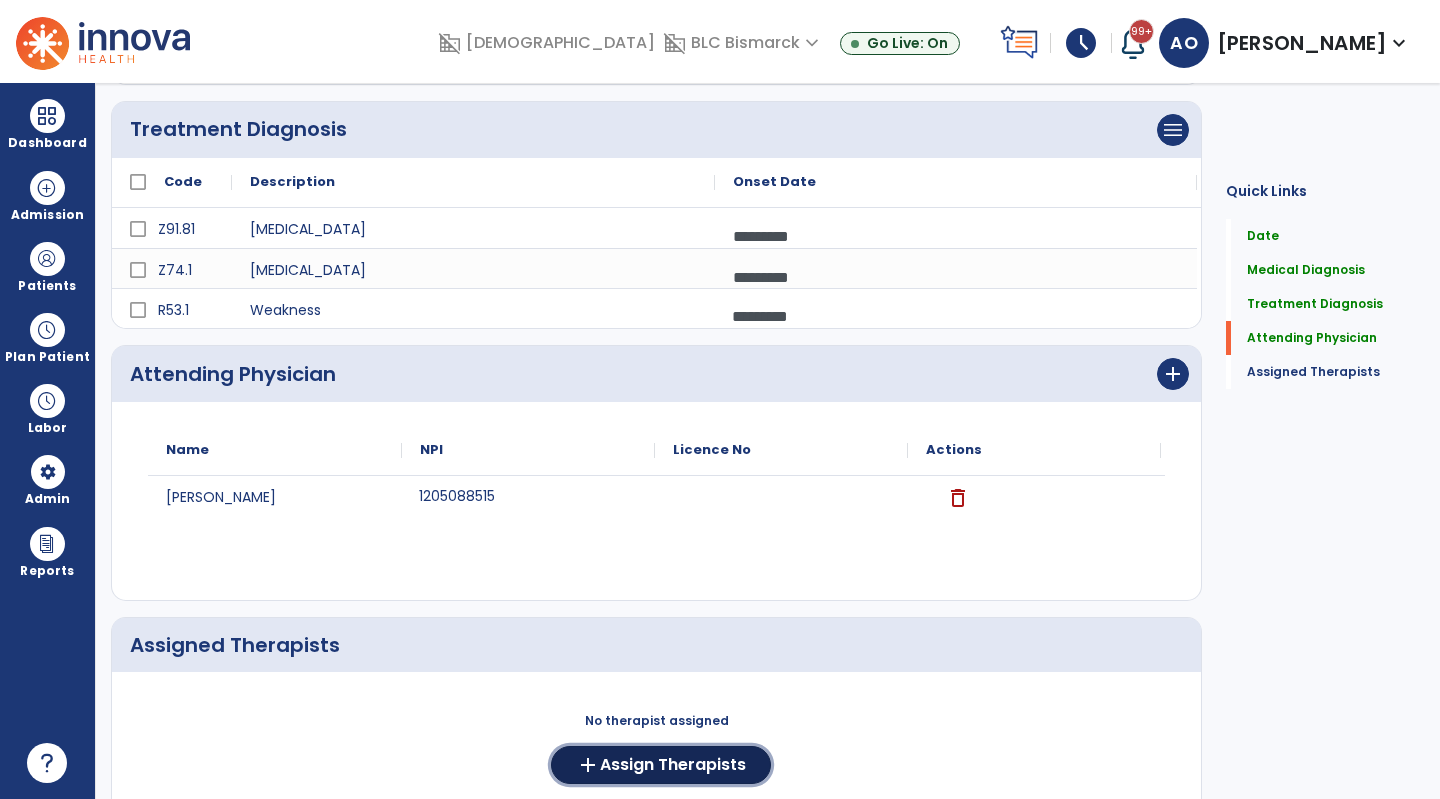 click on "Assign Therapists" 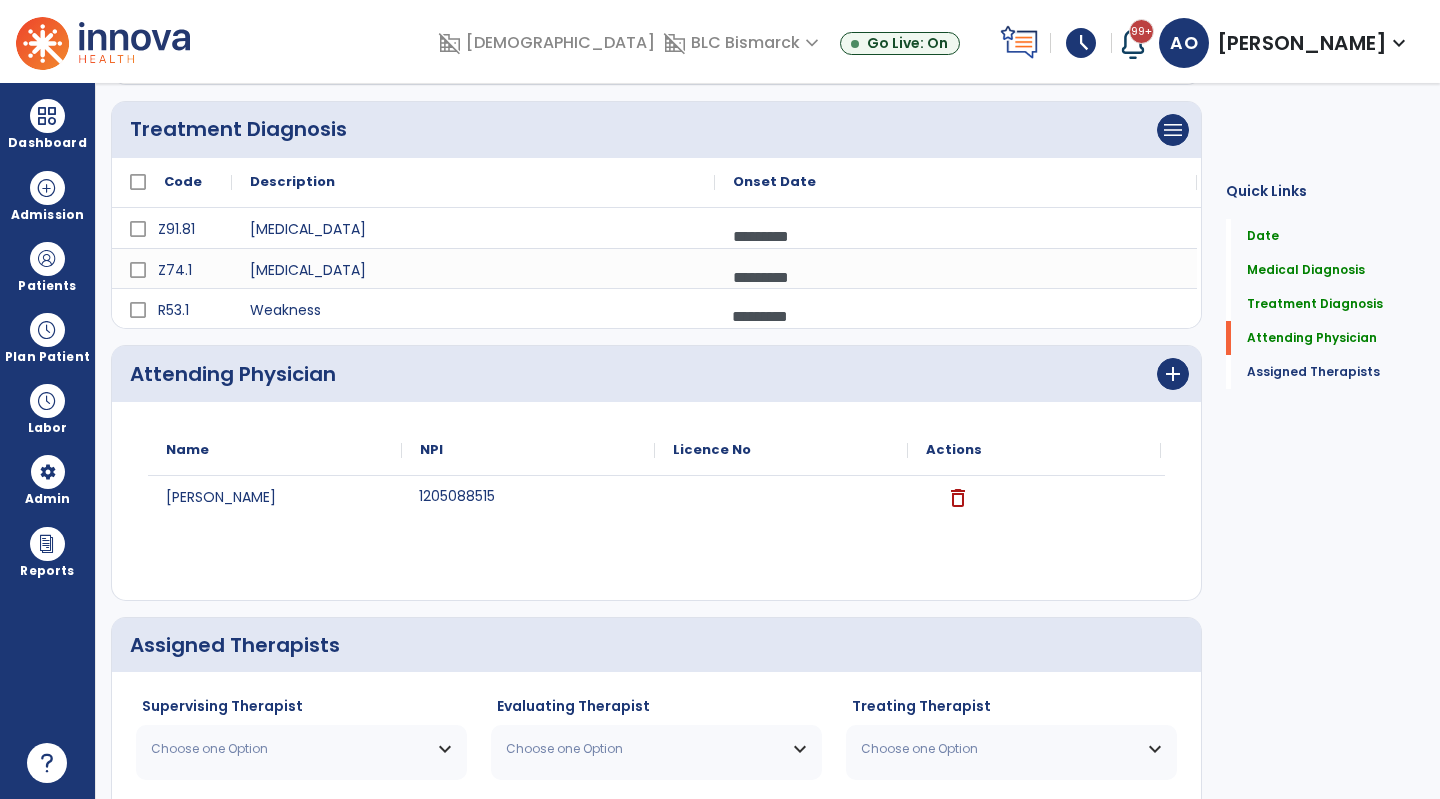click on "Choose one Option" at bounding box center (289, 749) 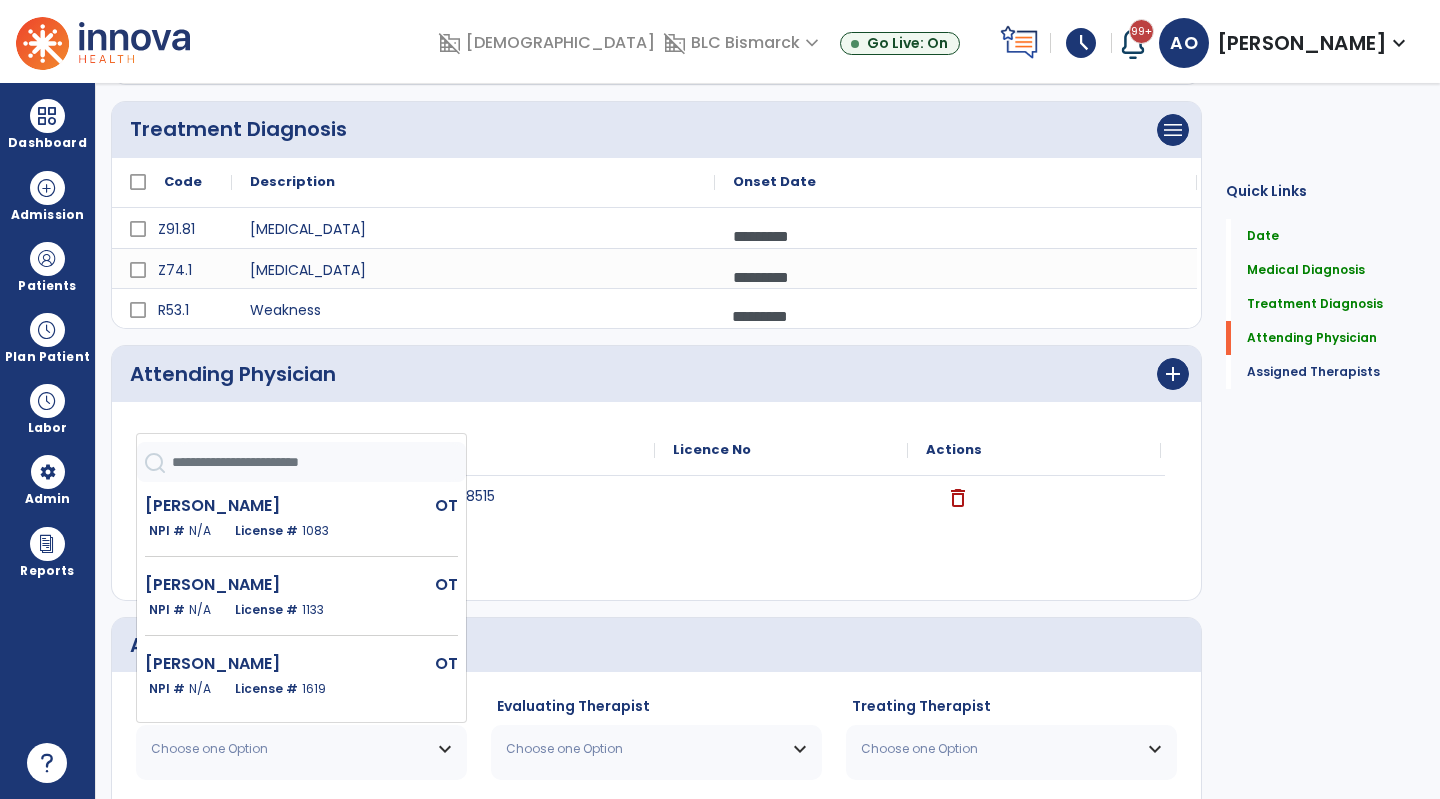 click on "Oestreich Allison" 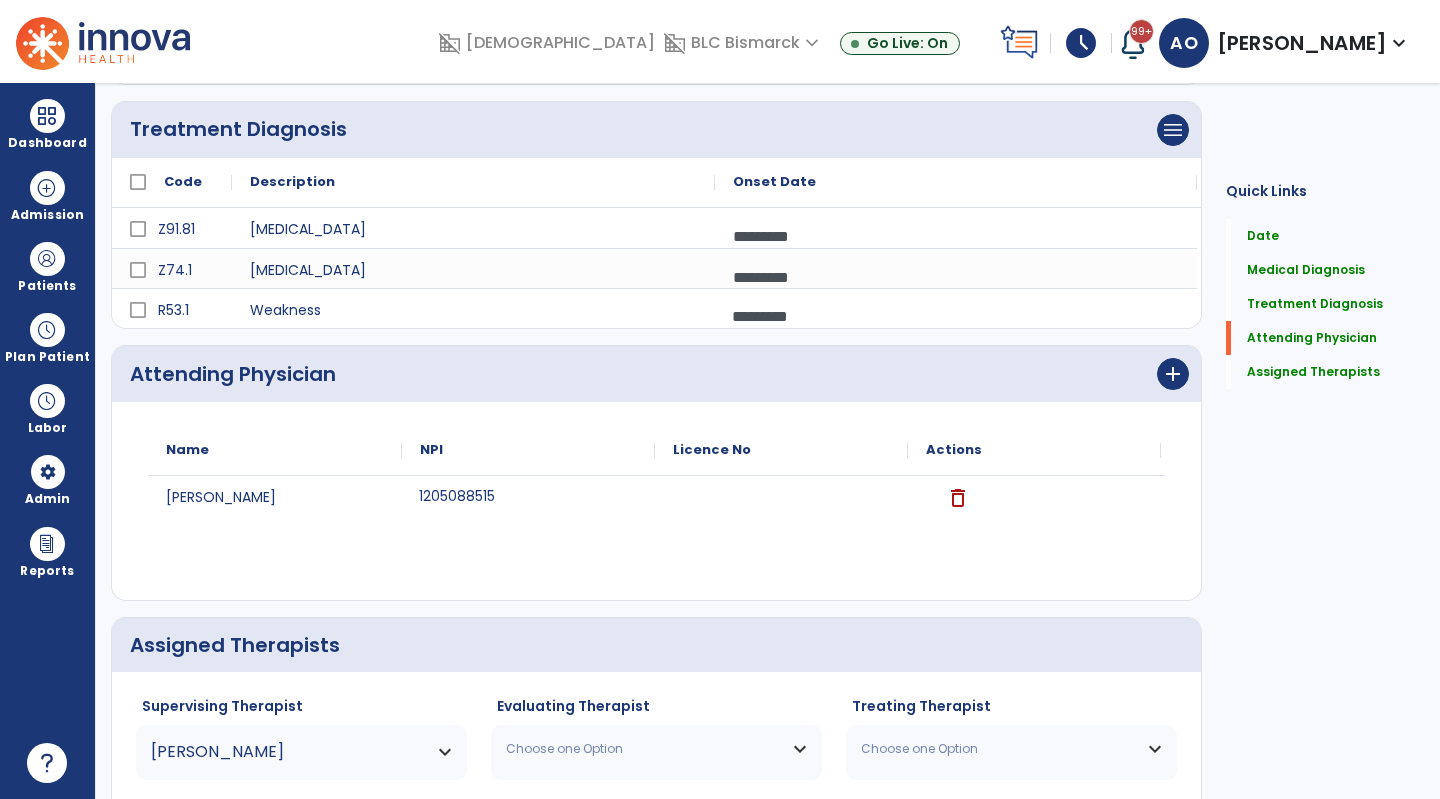 click on "Choose one Option" at bounding box center (644, 749) 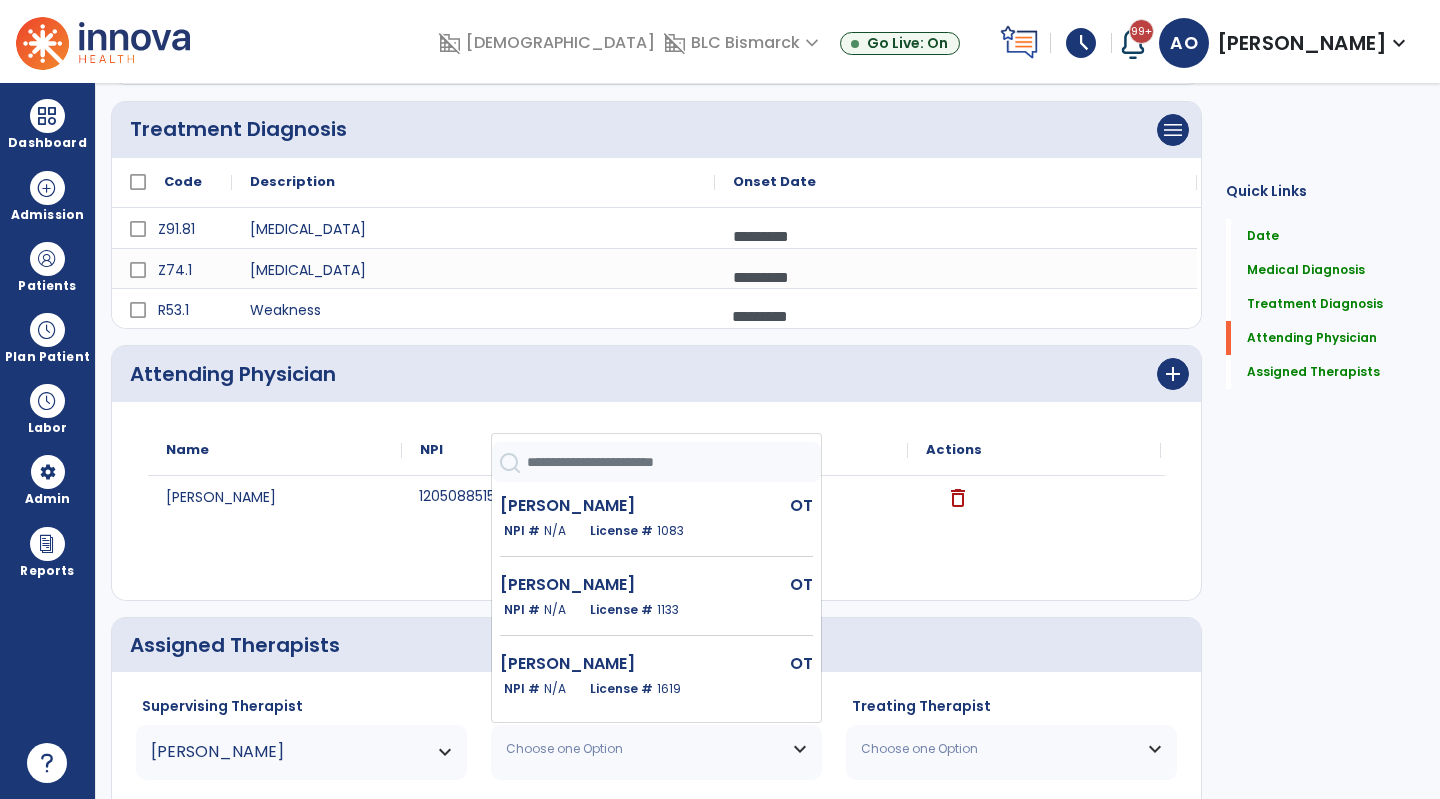 click on "Oestreich Allison" 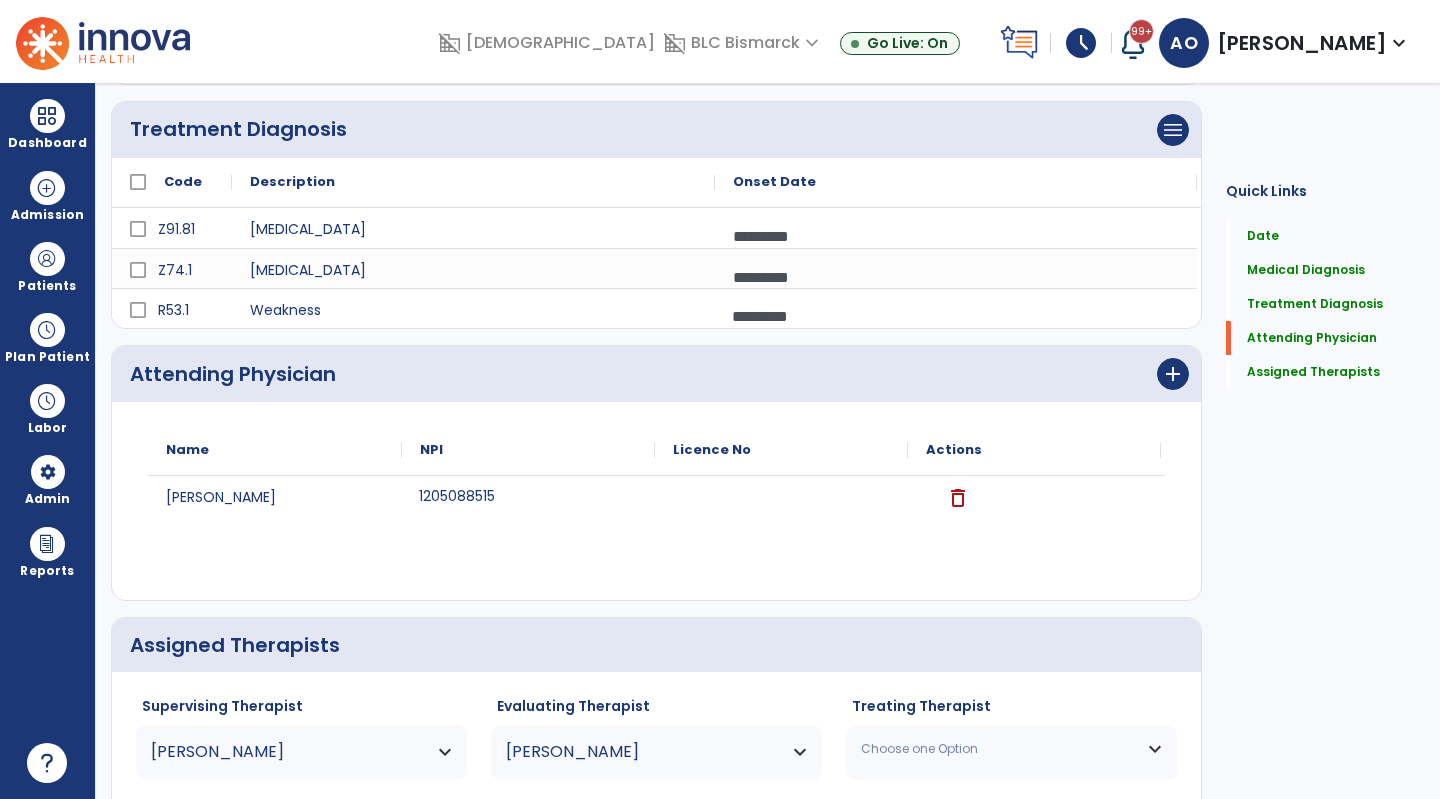 click on "Choose one Option" at bounding box center [1011, 749] 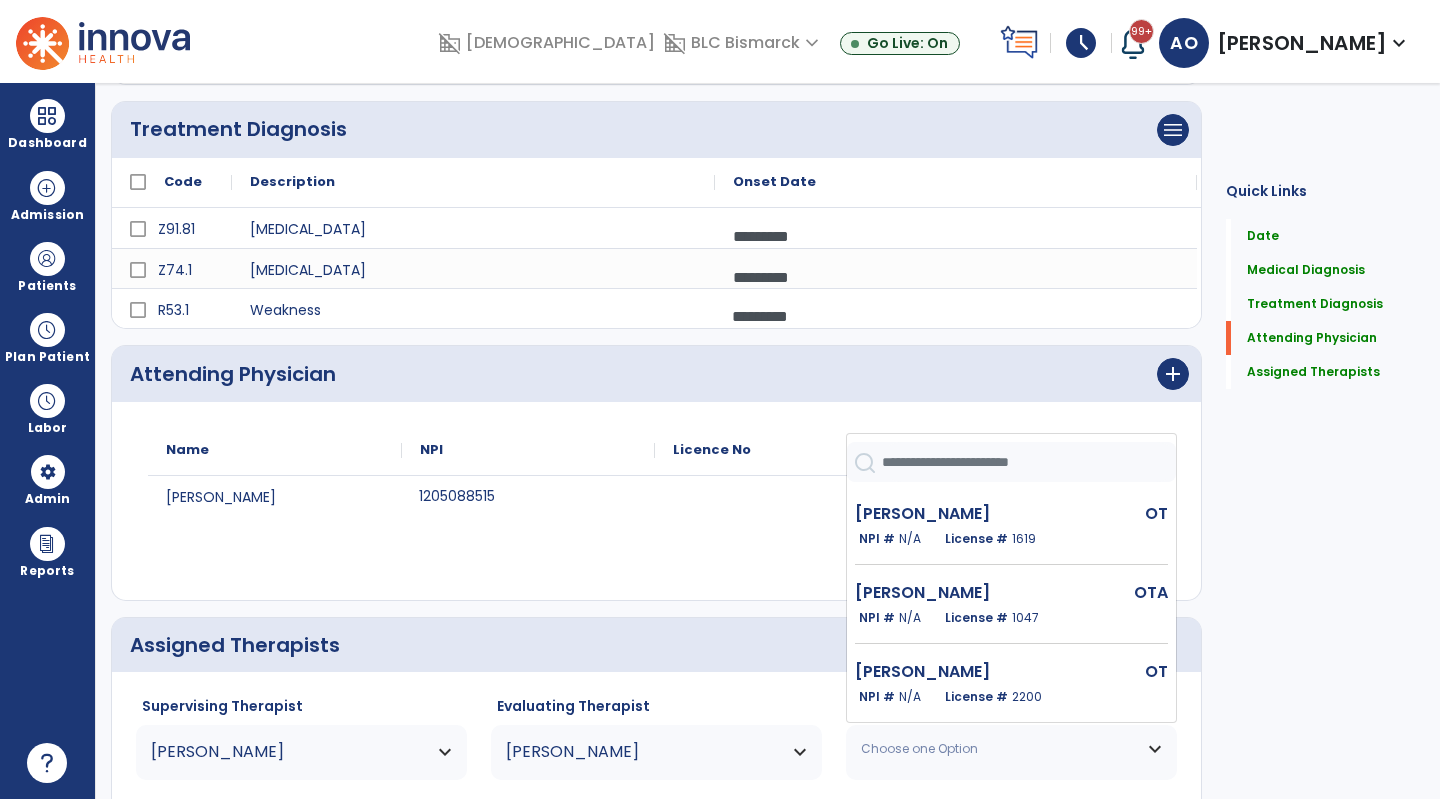 scroll, scrollTop: 329, scrollLeft: 0, axis: vertical 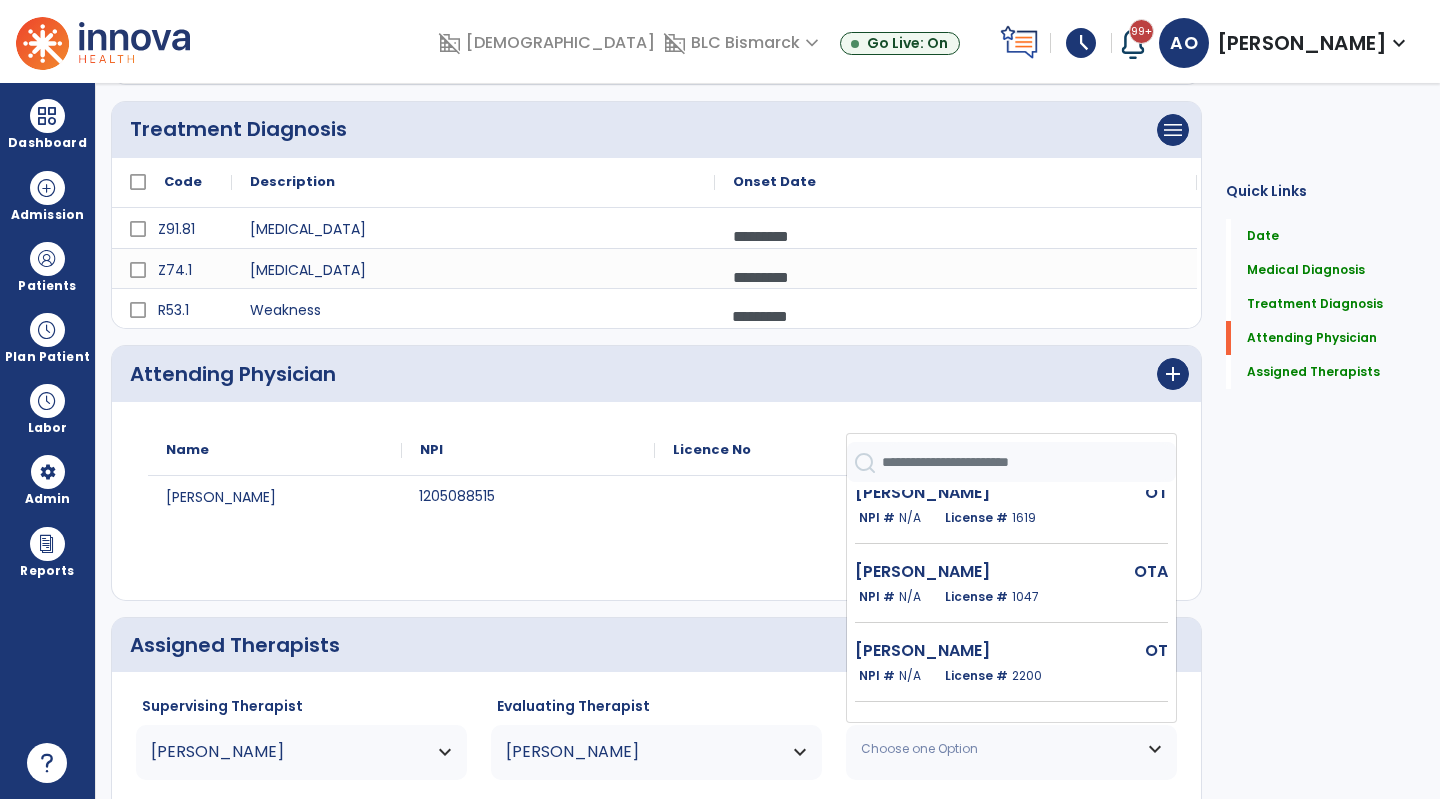 click on "1619" 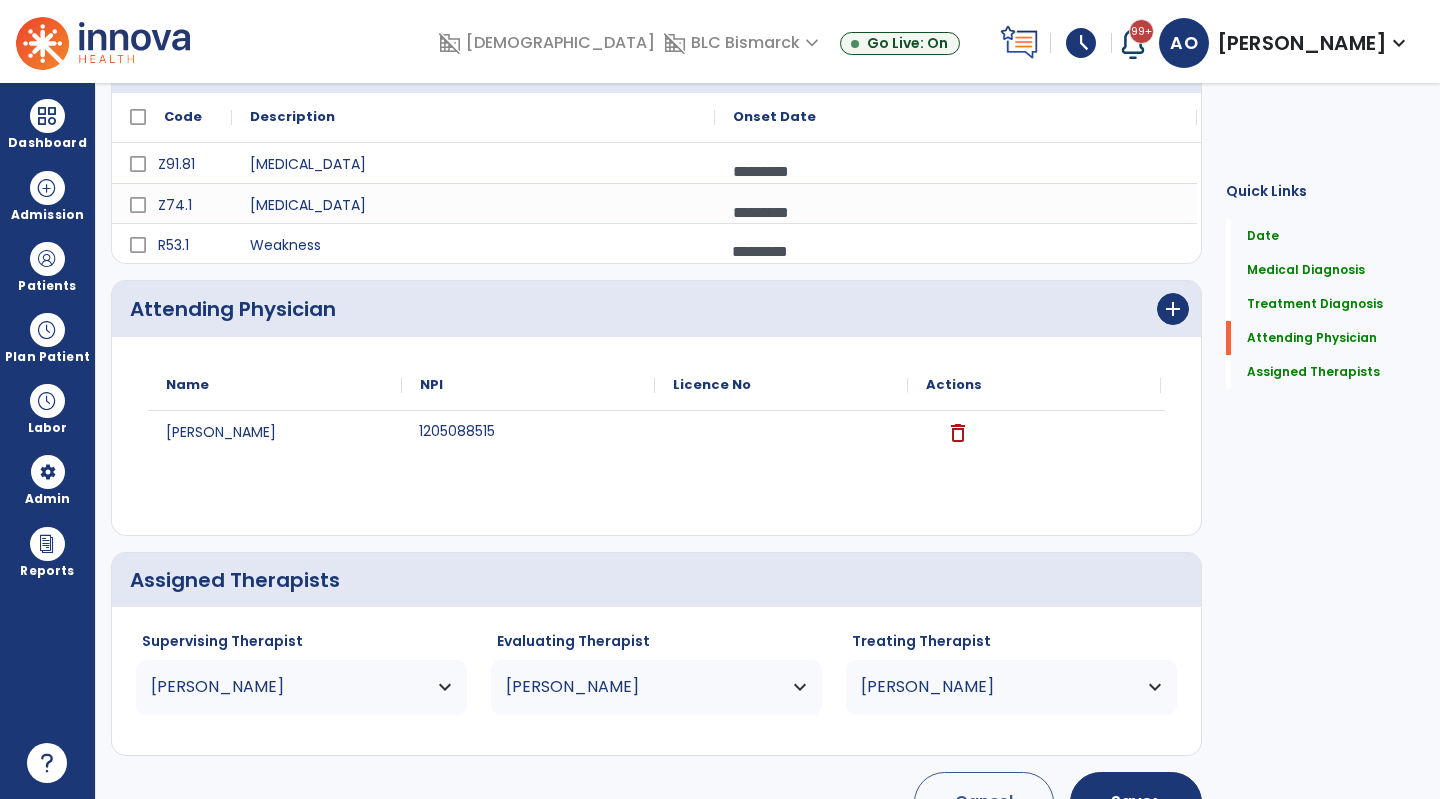 scroll, scrollTop: 453, scrollLeft: 0, axis: vertical 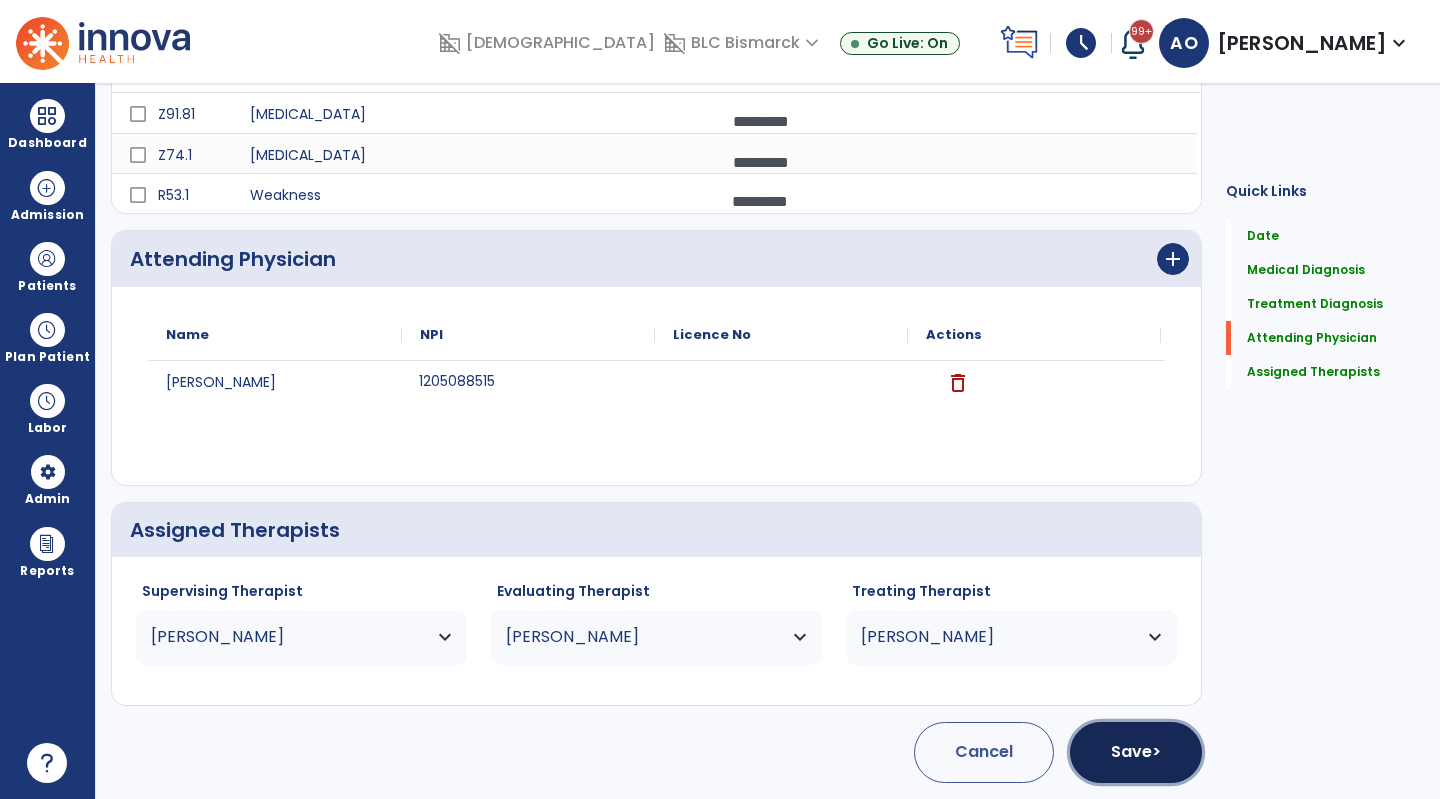 click on "Save  >" 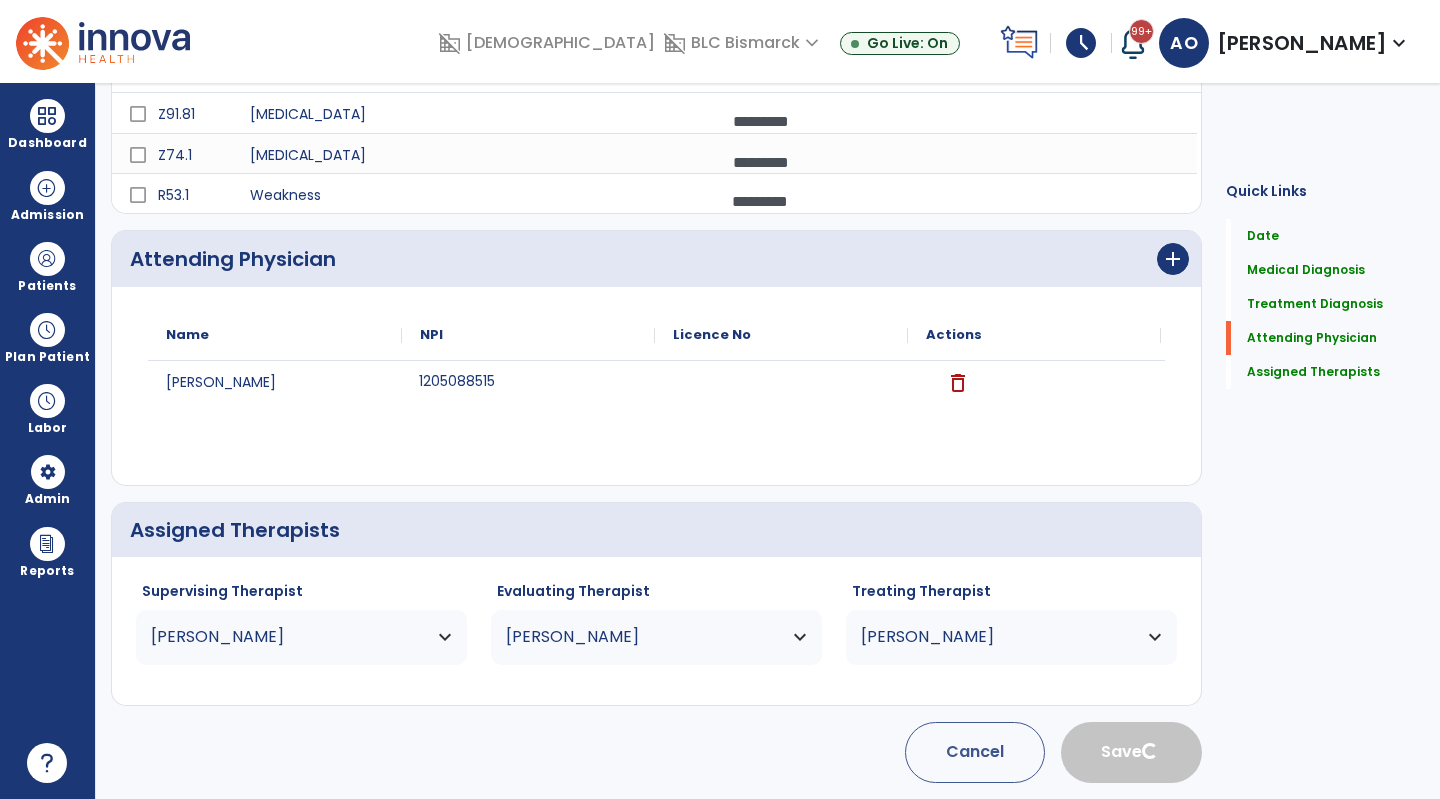 type 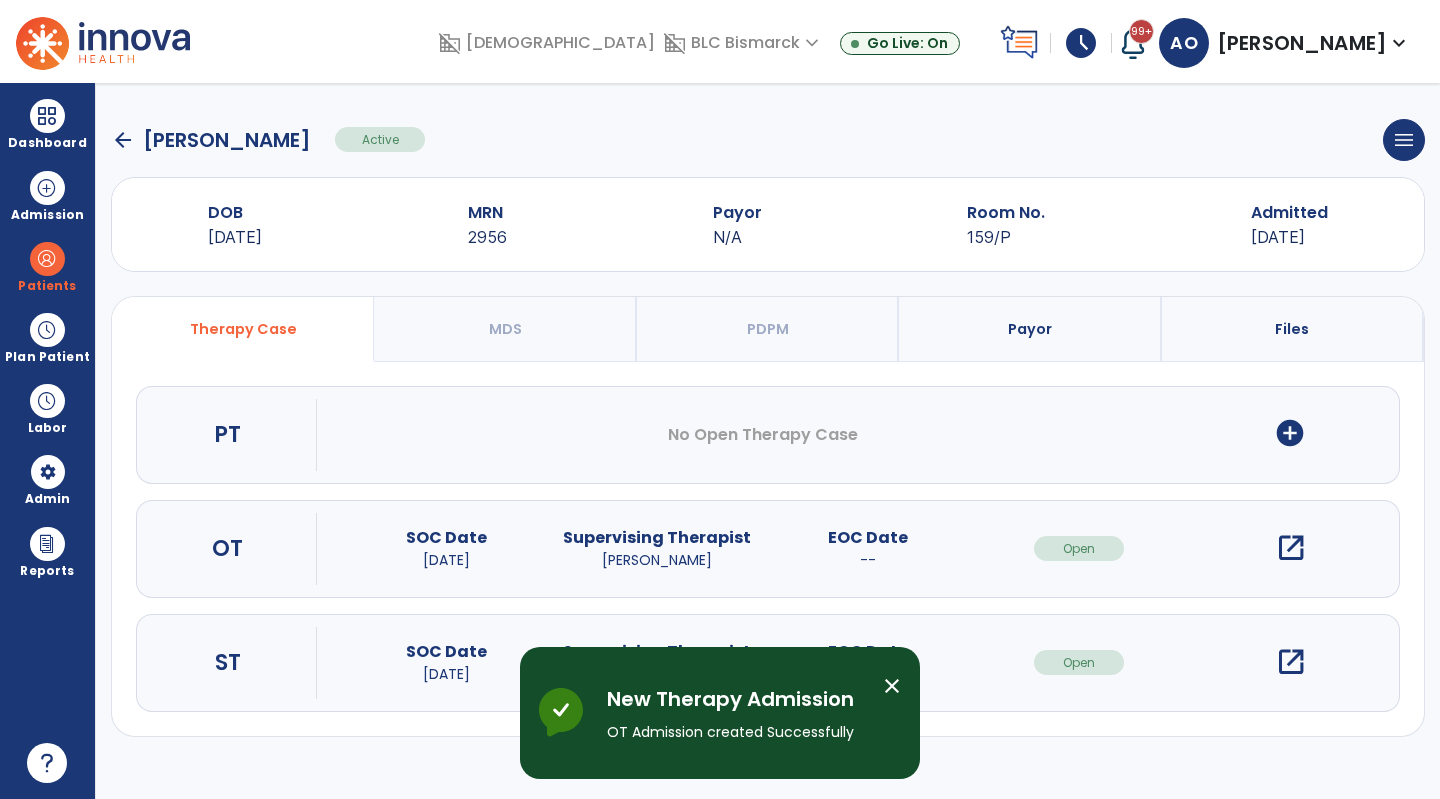 scroll, scrollTop: 0, scrollLeft: 0, axis: both 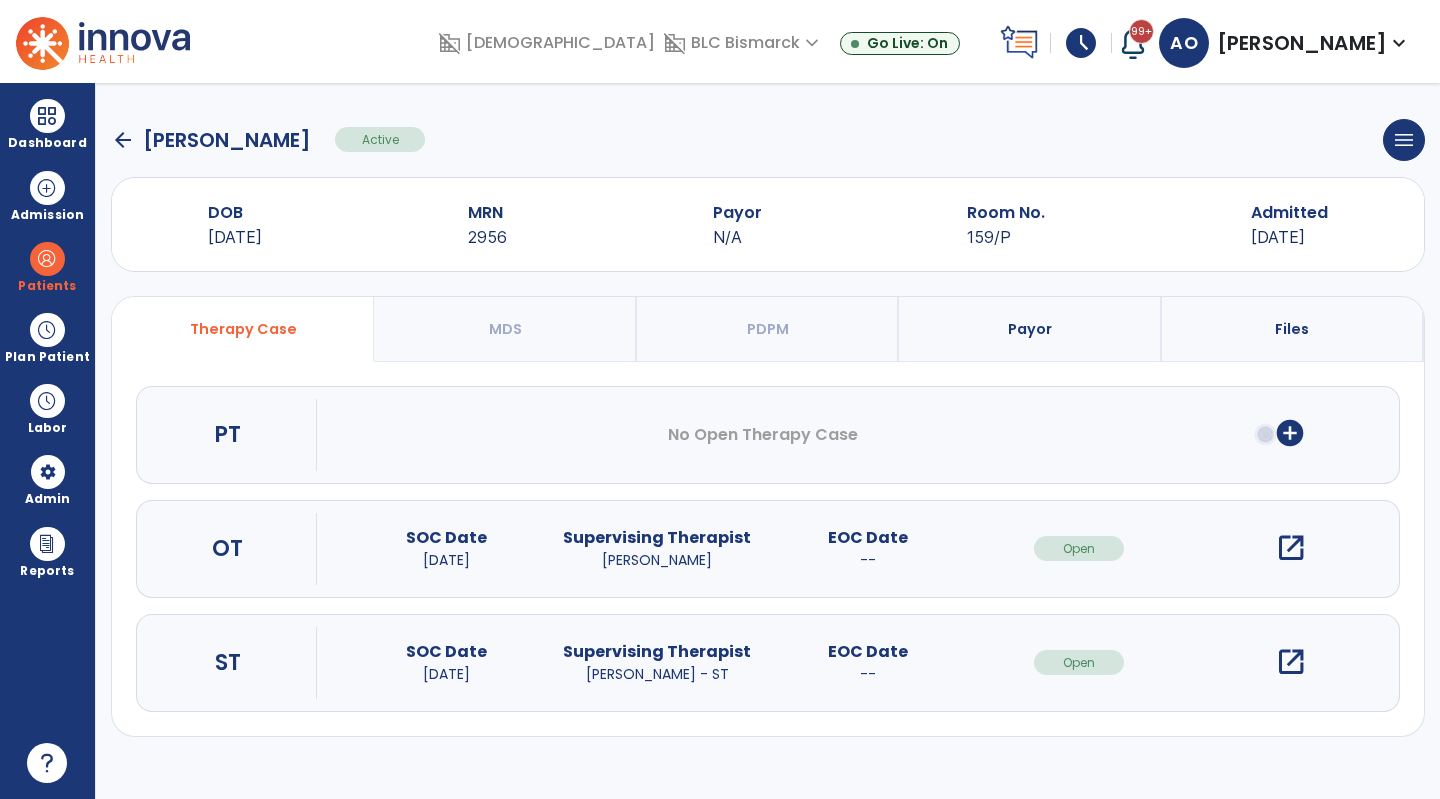 click on "open_in_new" at bounding box center [1291, 548] 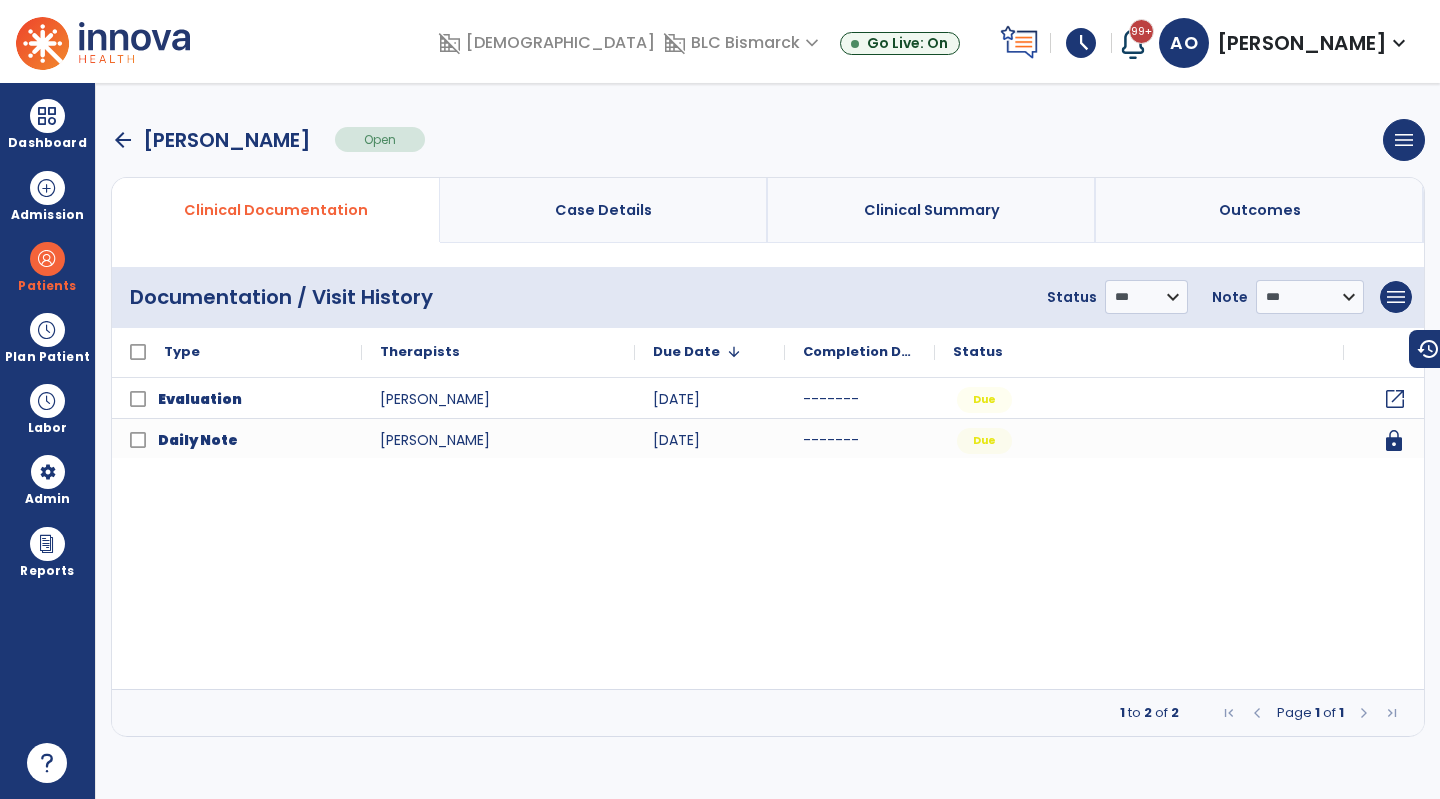click on "open_in_new" 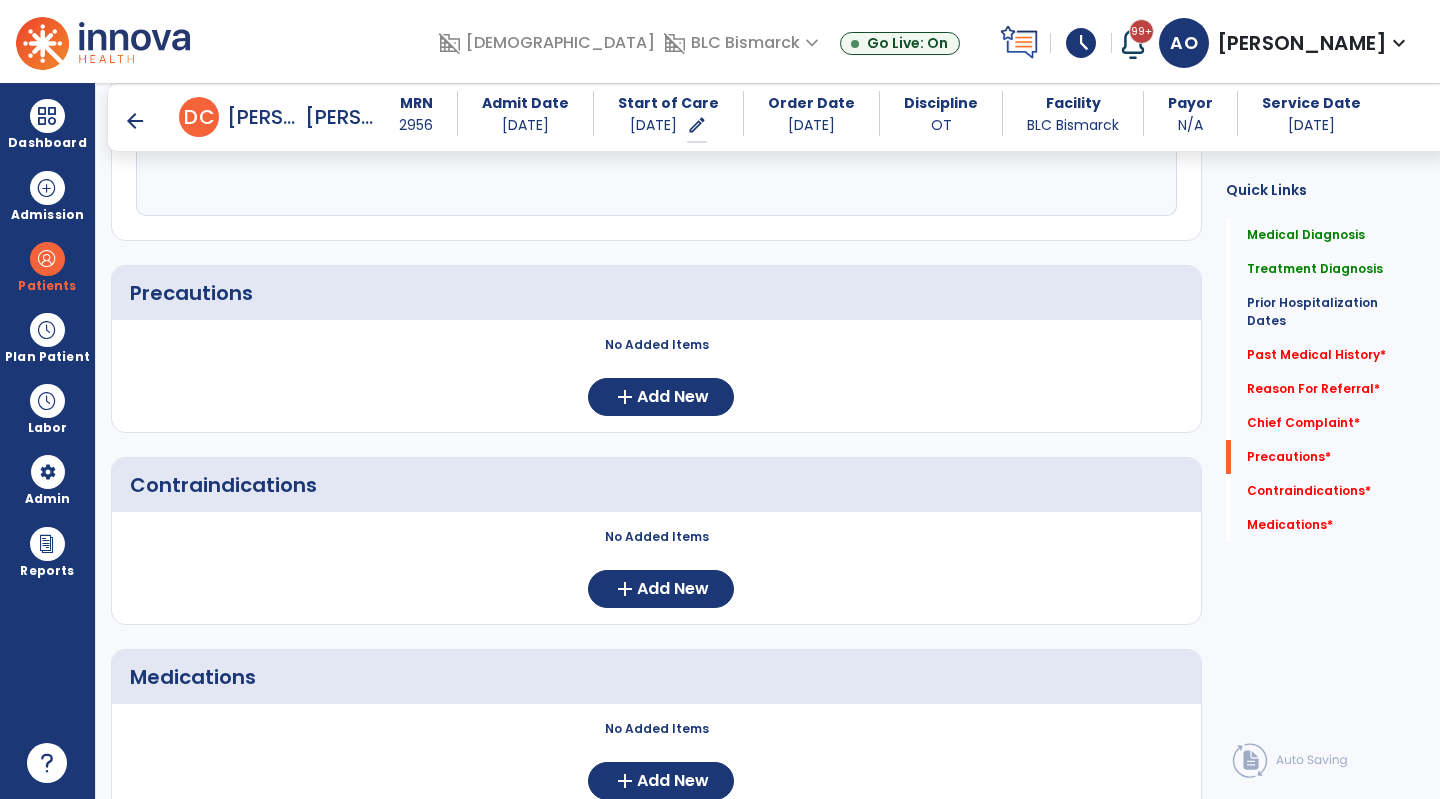 scroll, scrollTop: 1555, scrollLeft: 0, axis: vertical 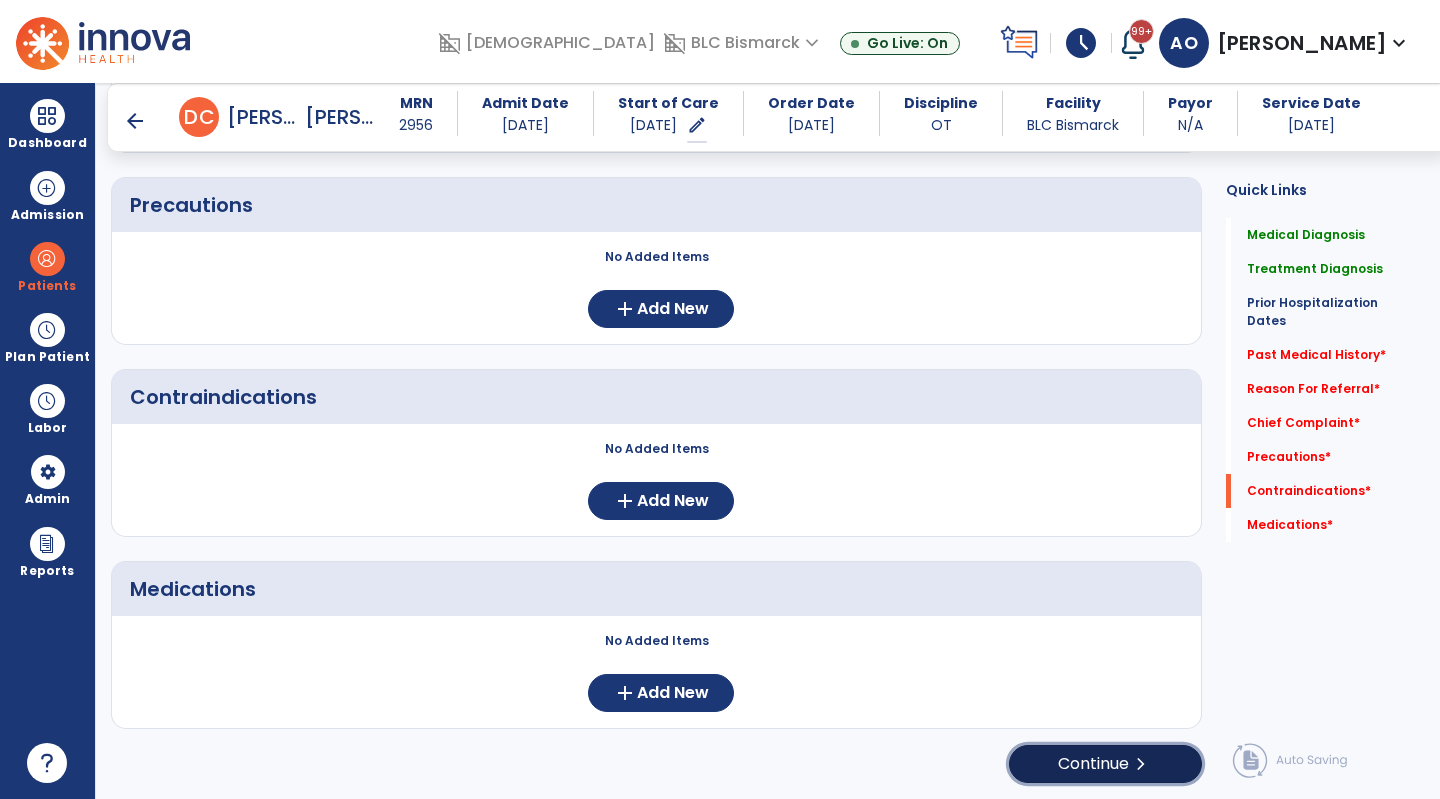 click on "Continue  chevron_right" 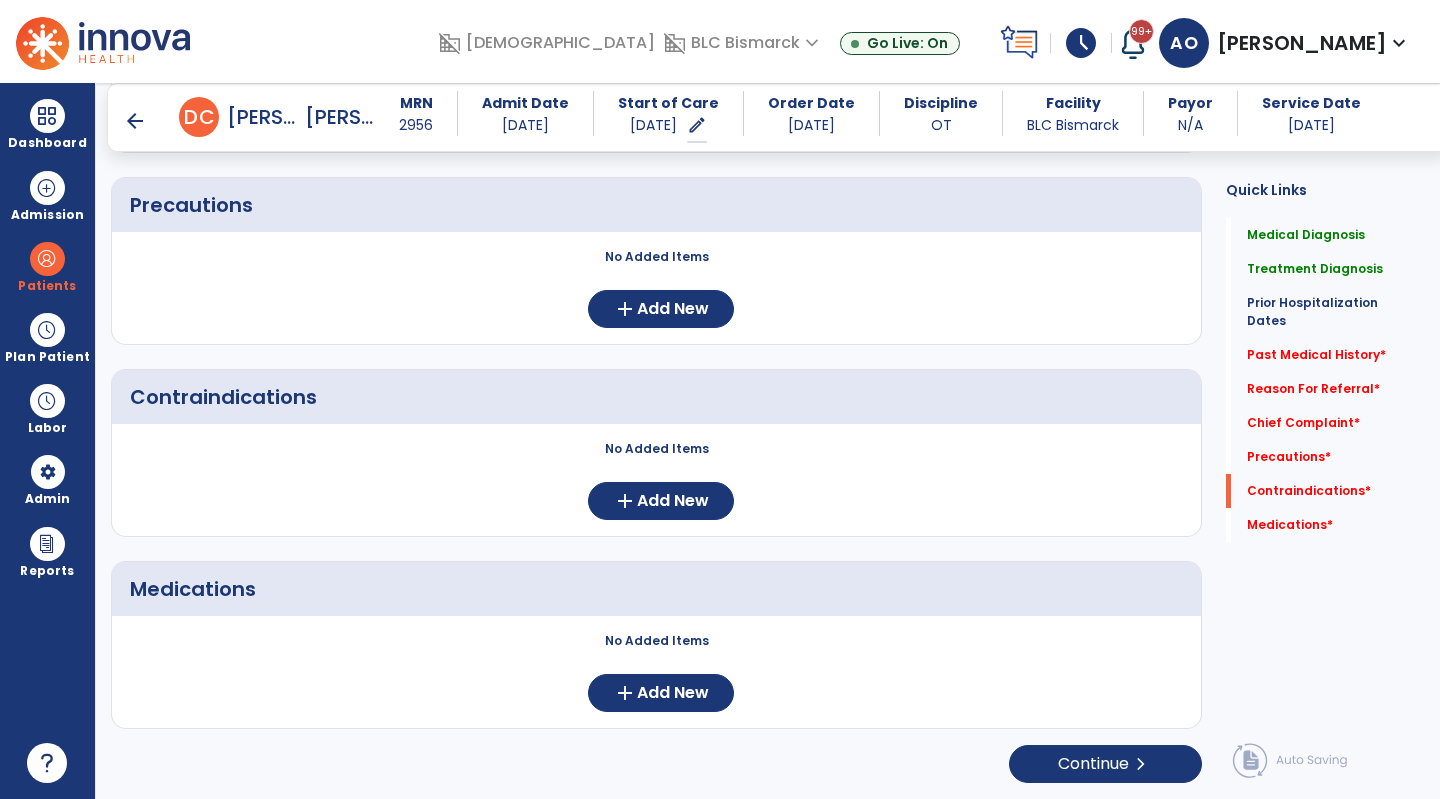 scroll, scrollTop: 0, scrollLeft: 0, axis: both 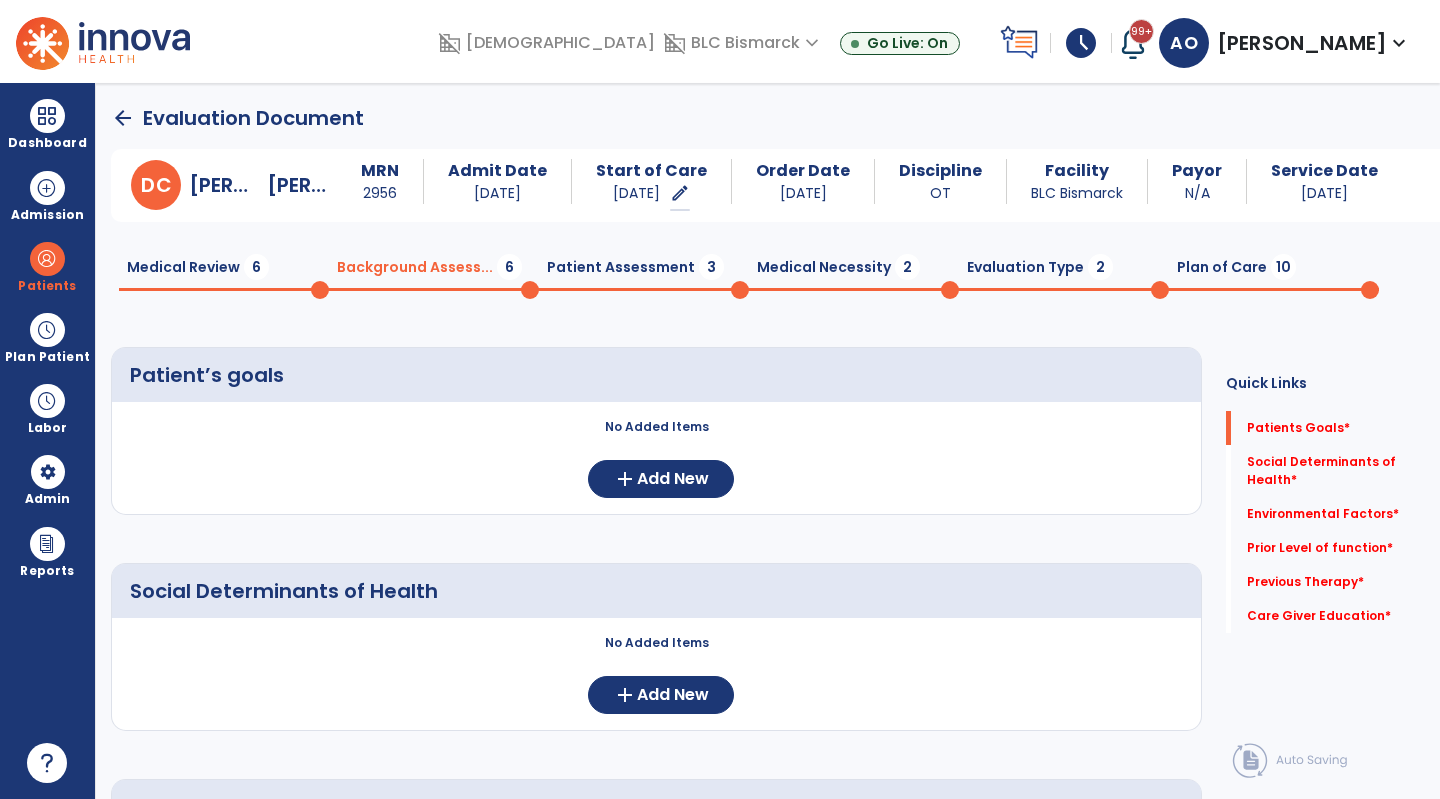 click on "arrow_back" 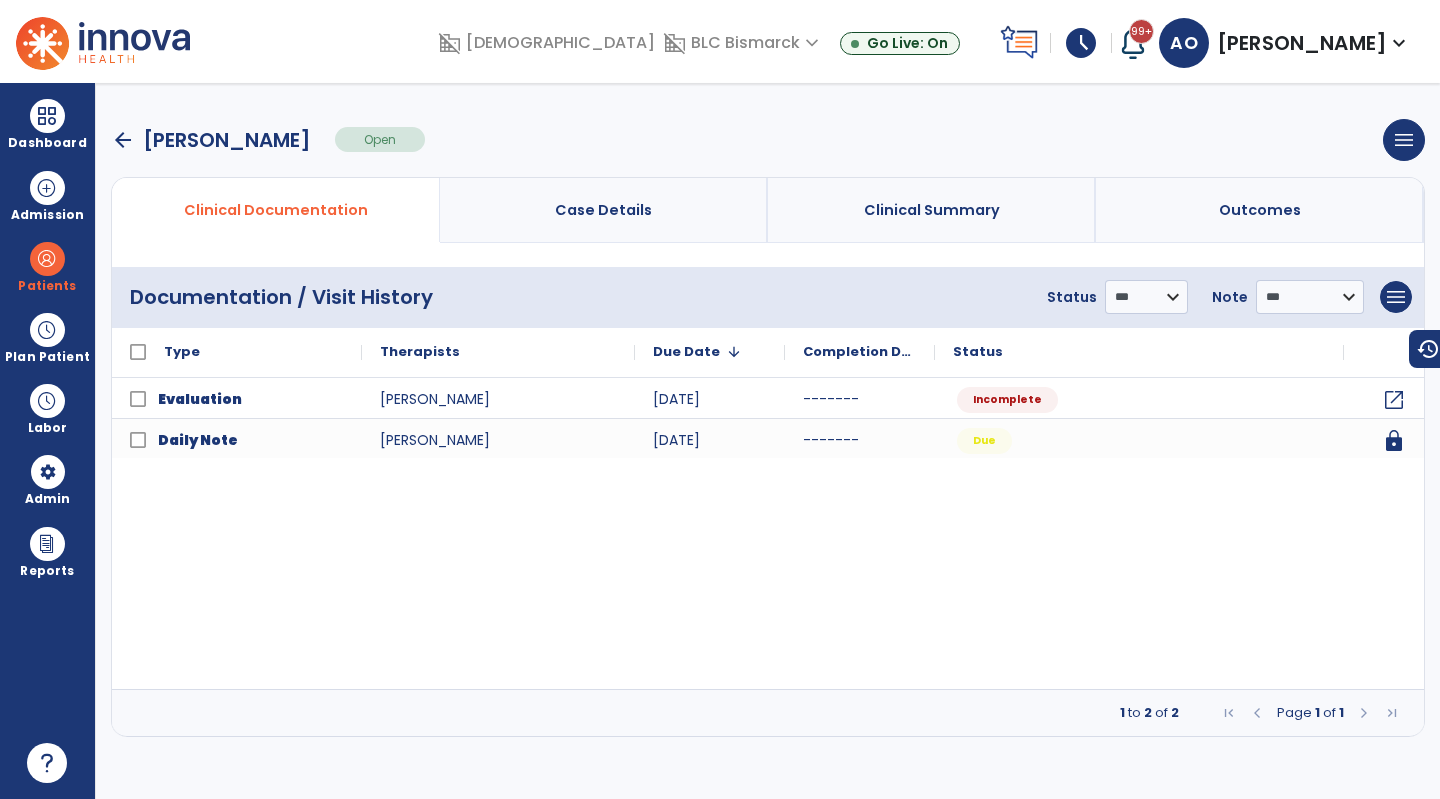click on "Plan Patient" at bounding box center (47, 266) 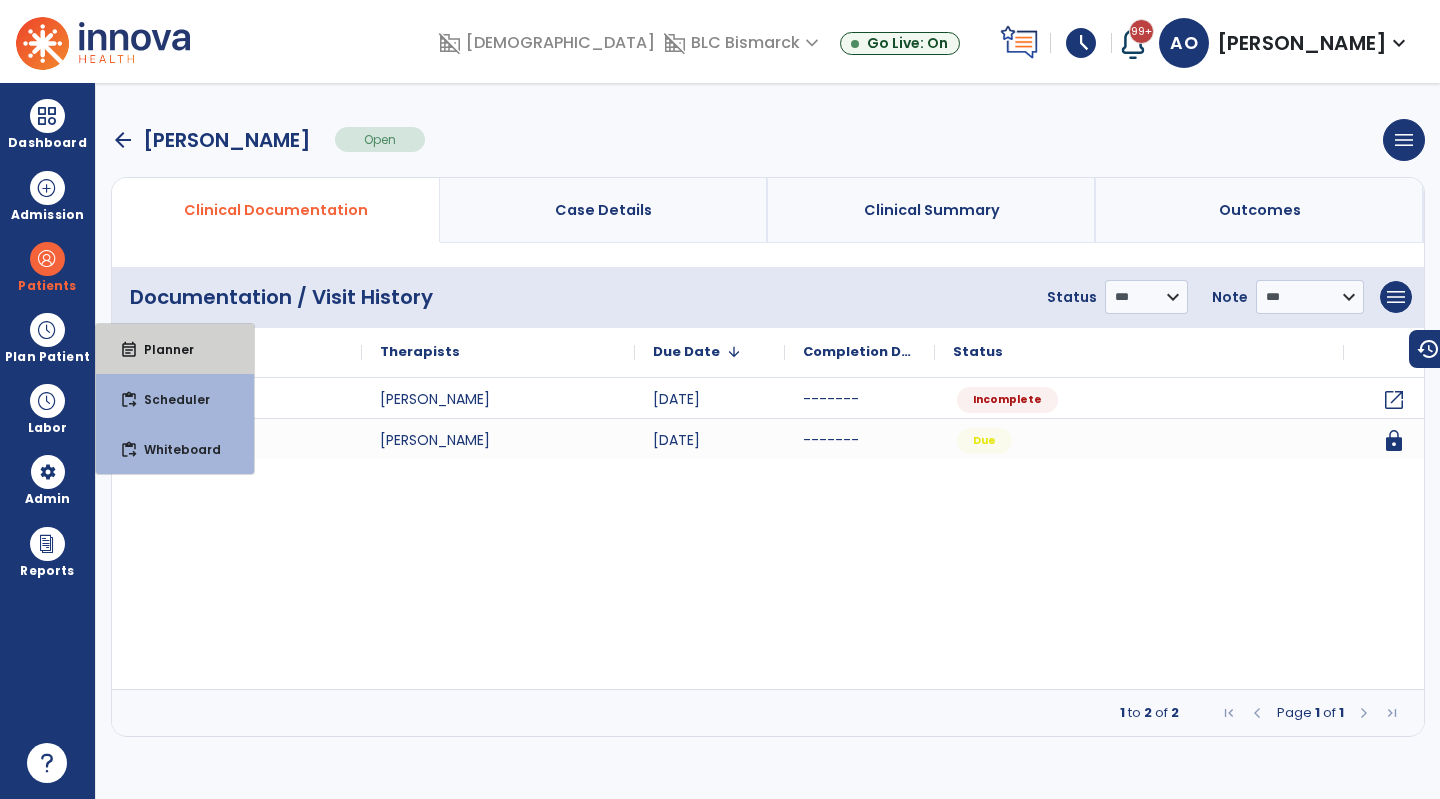 click on "event_note  Planner" at bounding box center [175, 349] 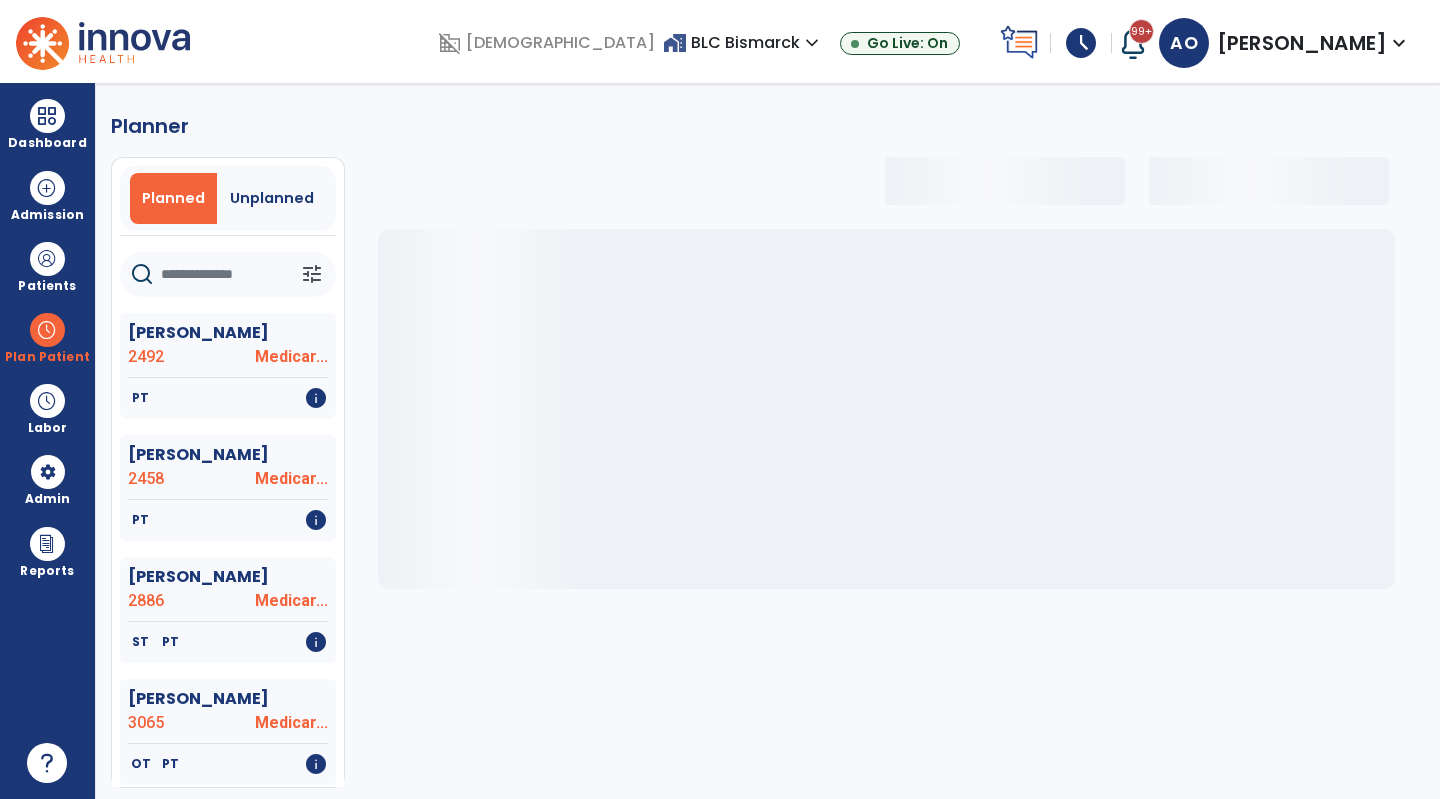 click 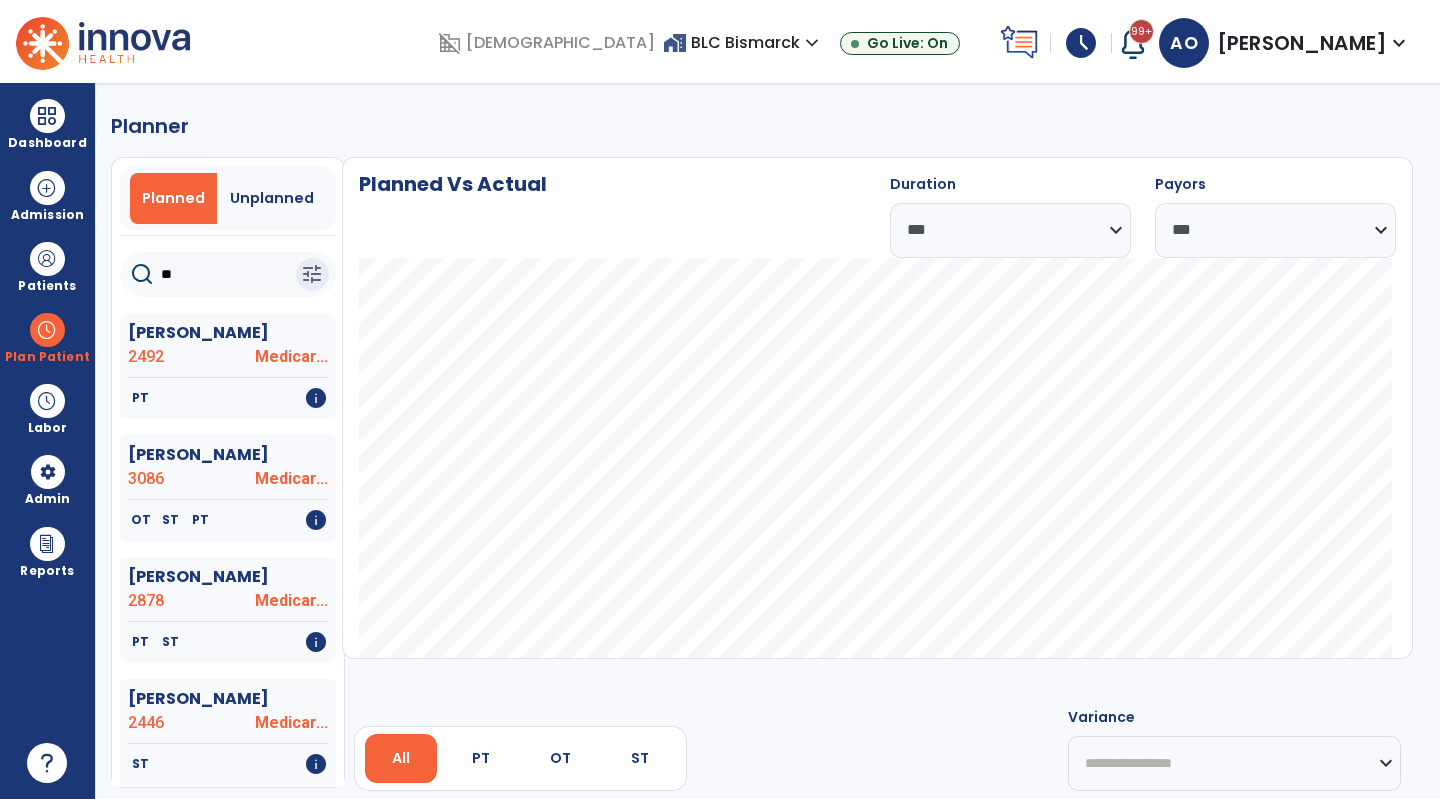 type on "*" 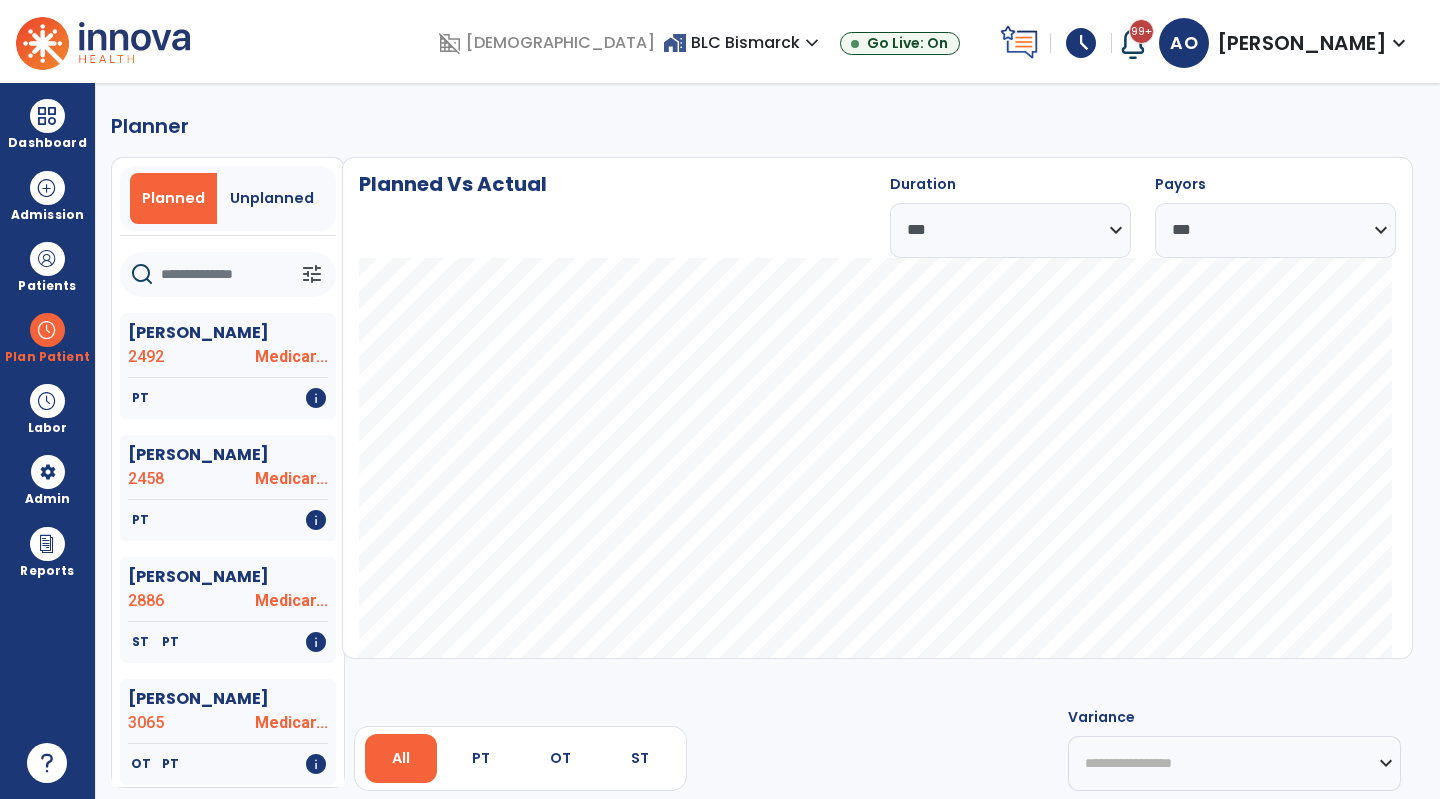 click 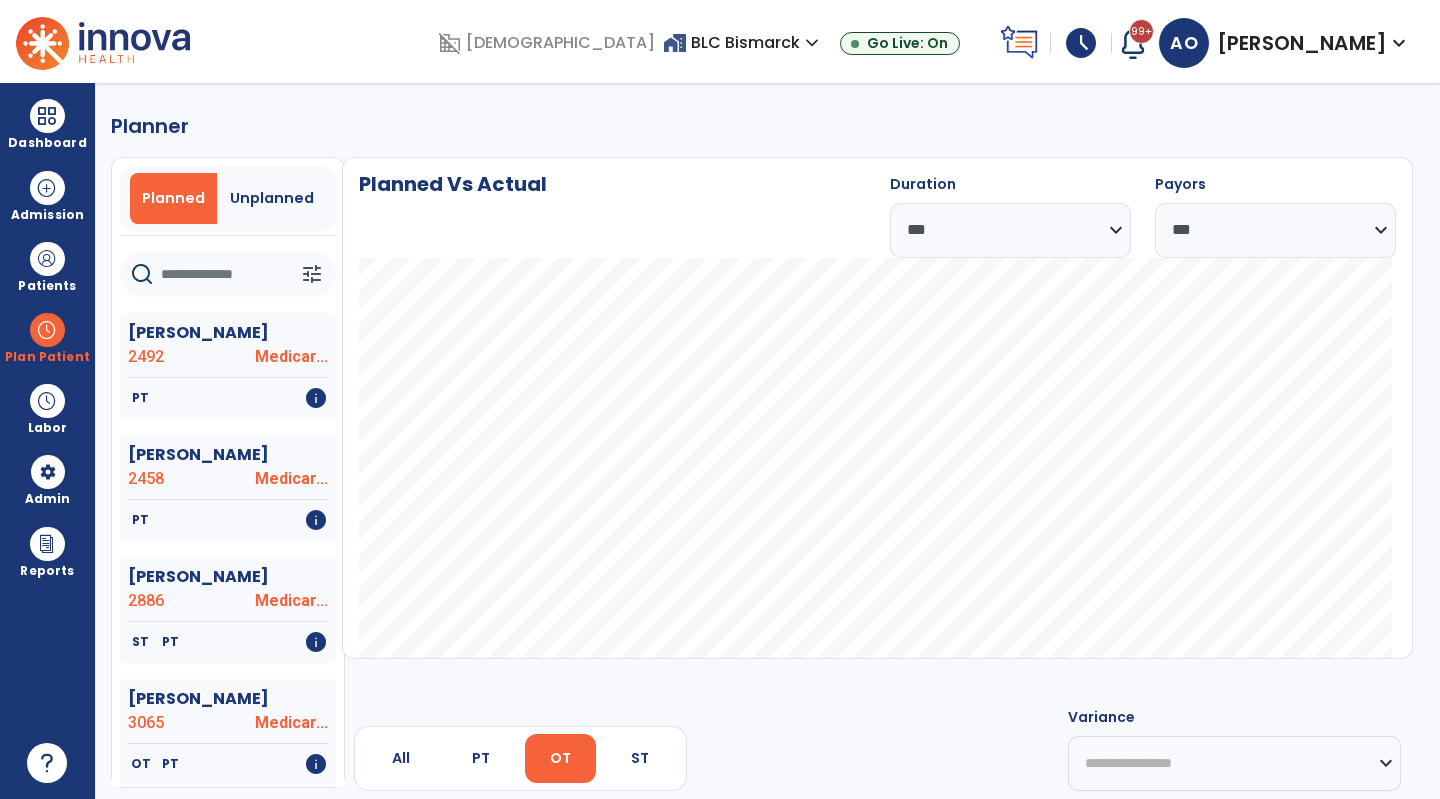 click 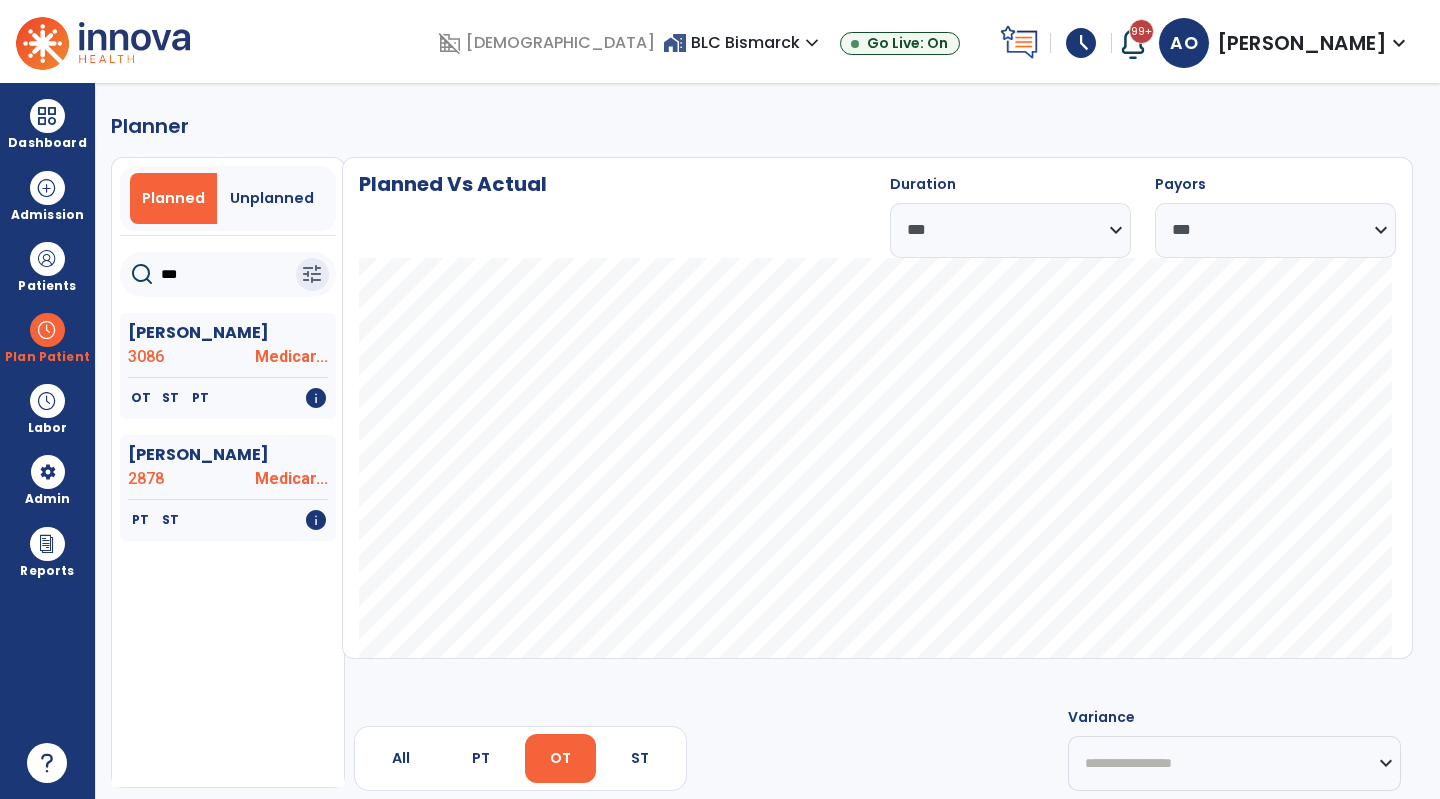 type on "***" 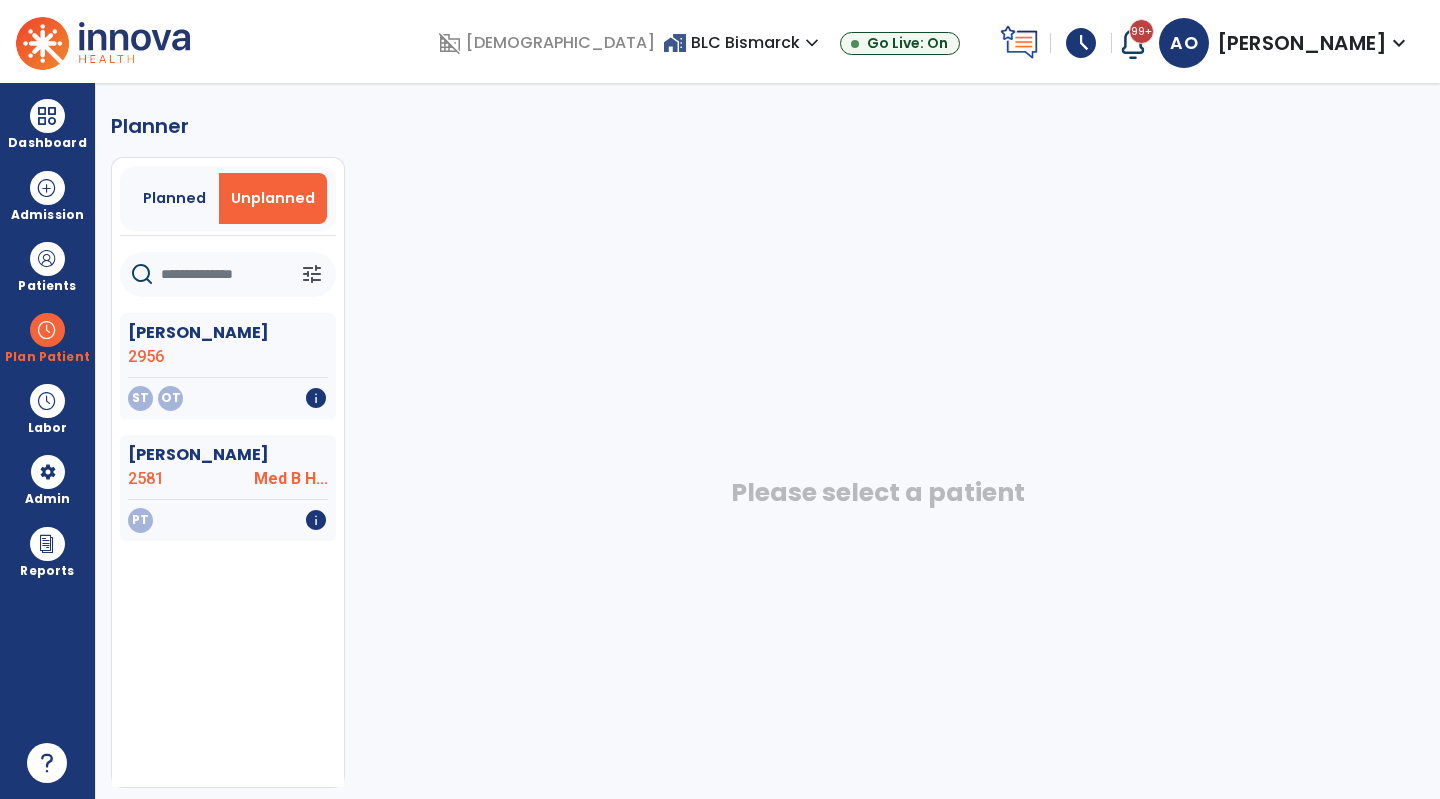 click on "ST   OT   info" 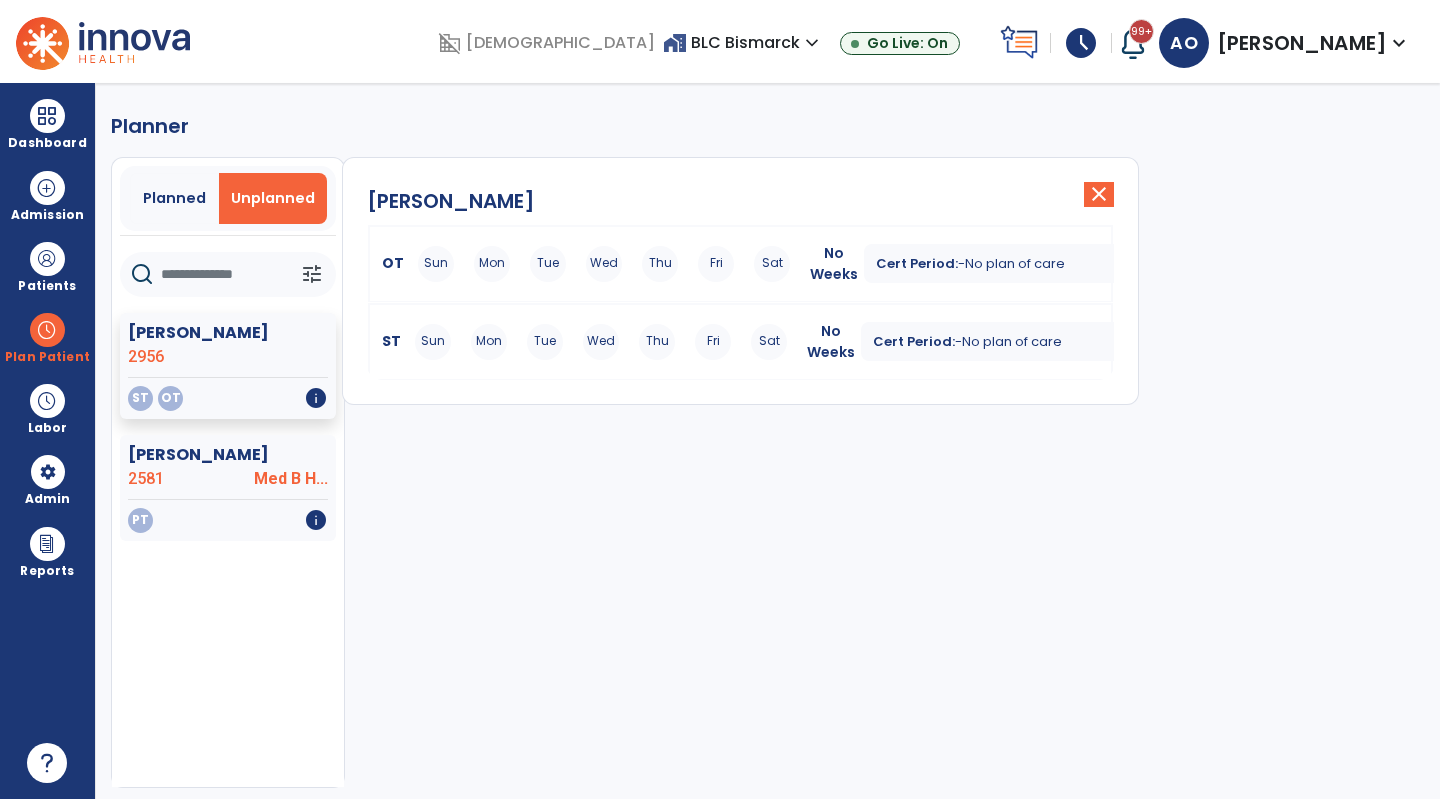 click on "Sun Mon Tue Wed Thu Fri Sat" at bounding box center (601, 342) 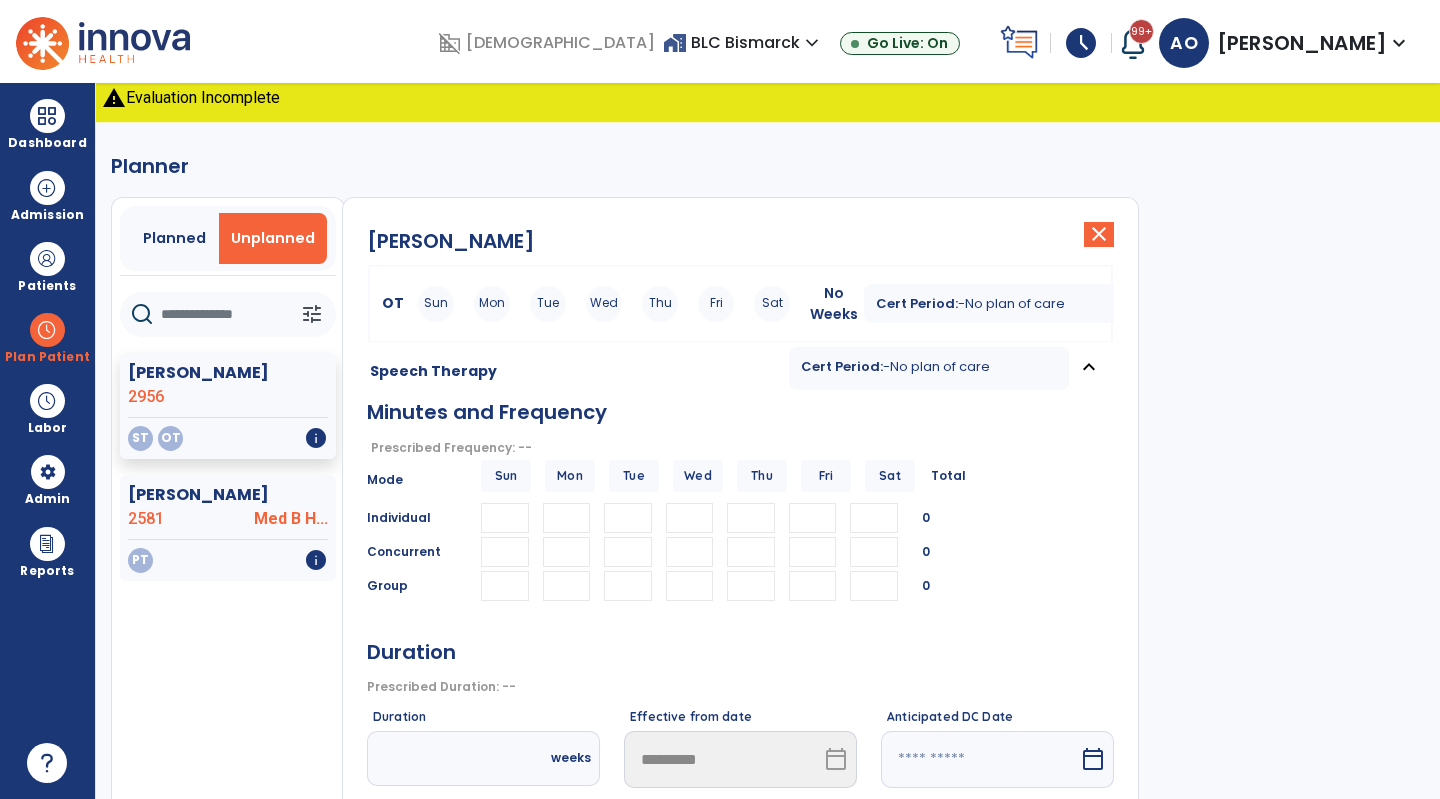 click at bounding box center [567, 518] 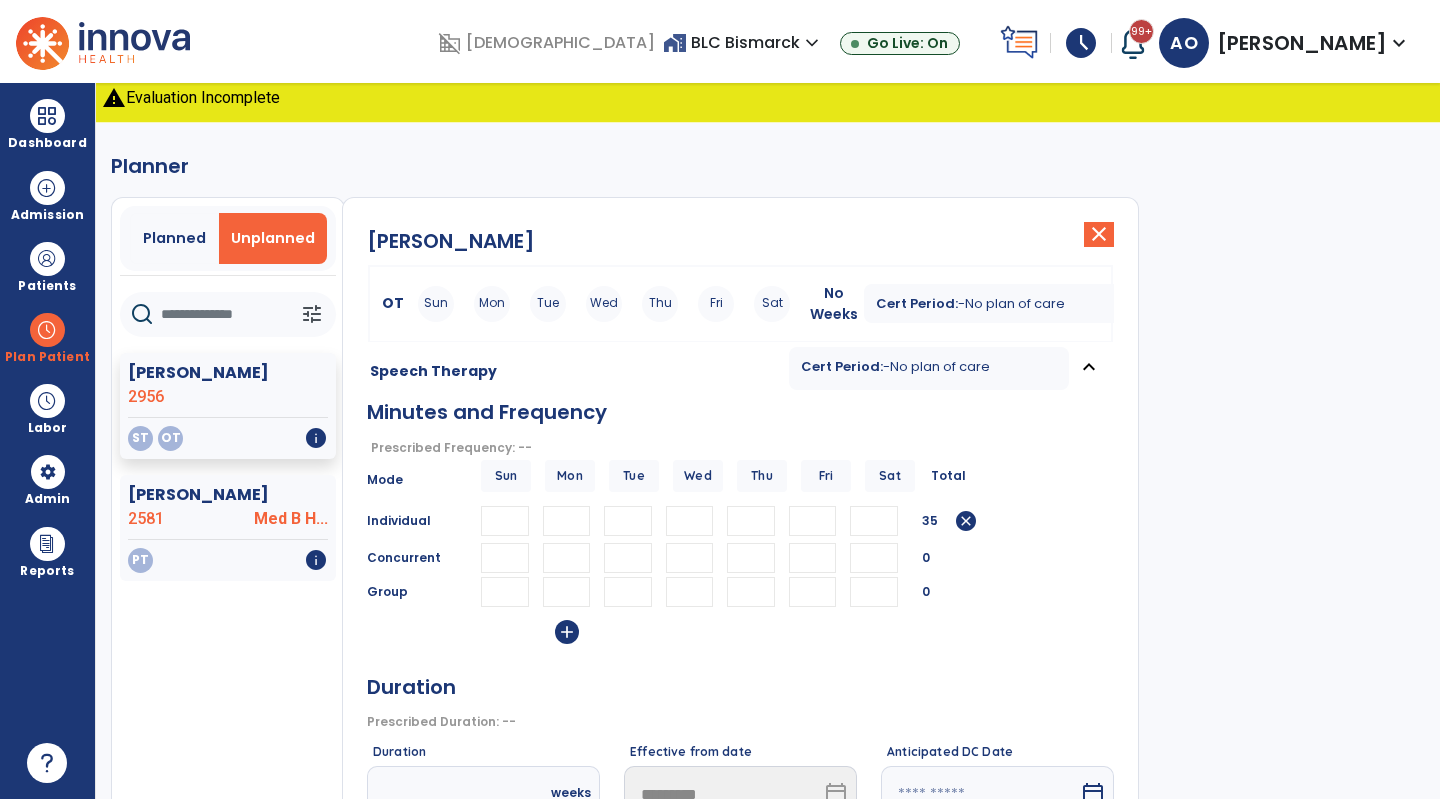 type on "**" 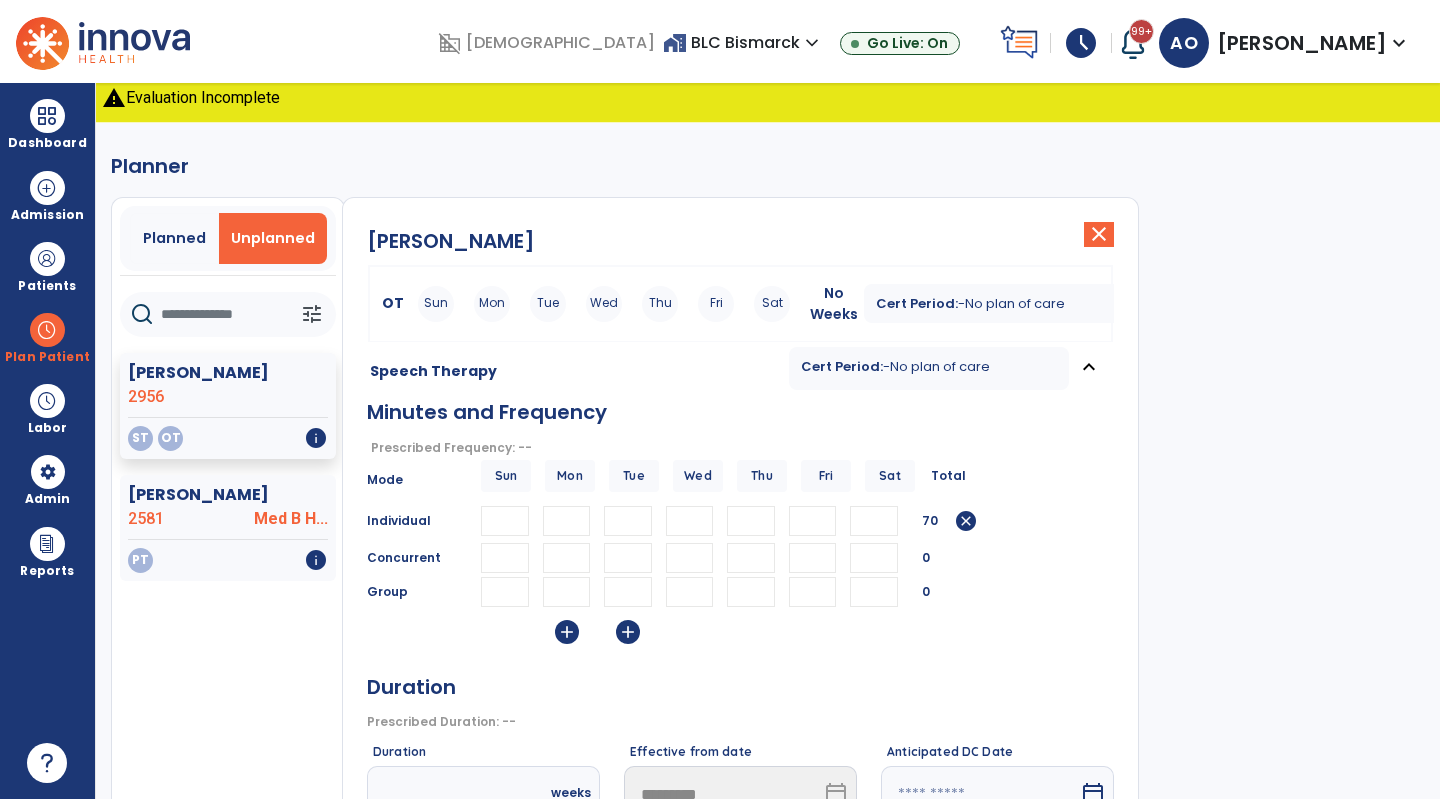 type on "**" 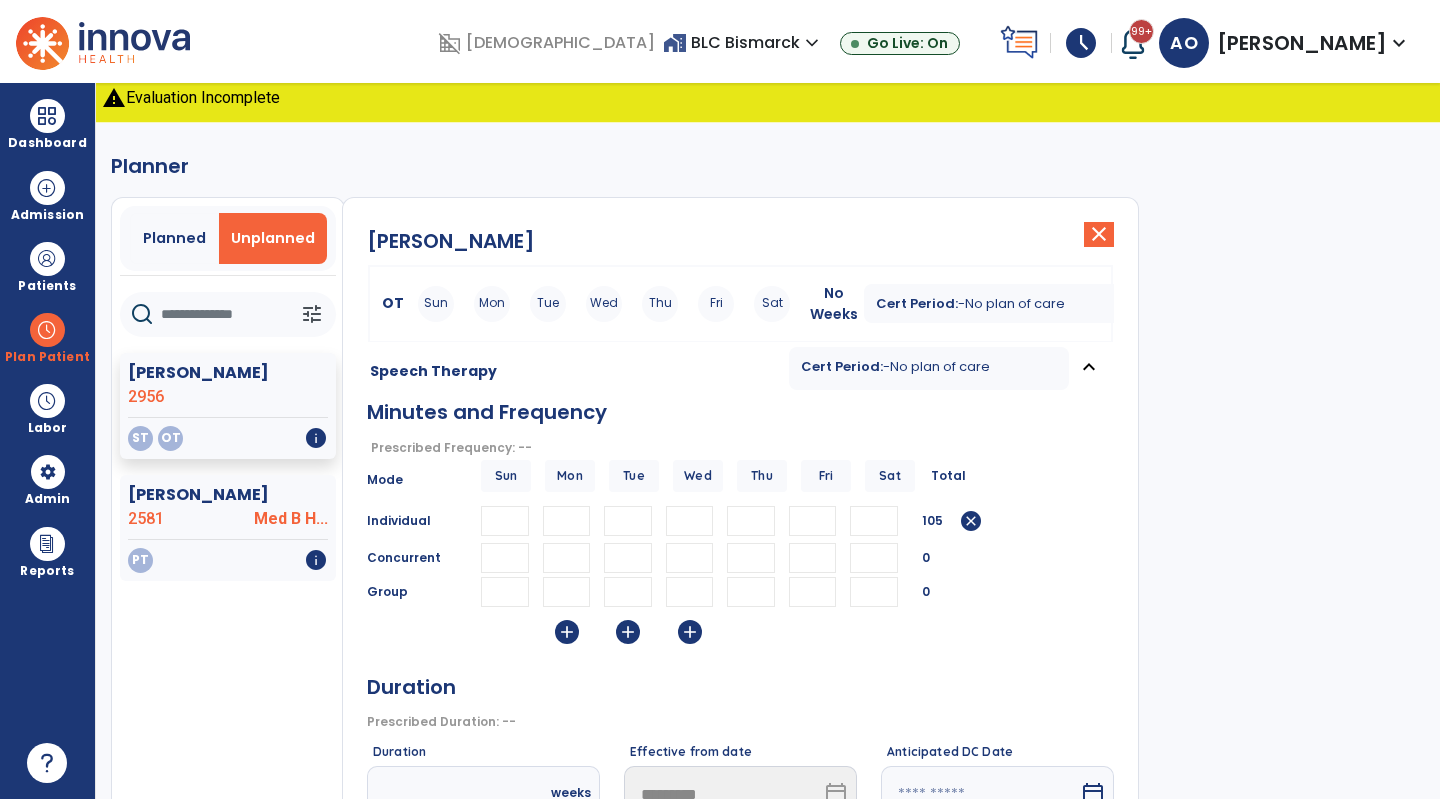 type on "**" 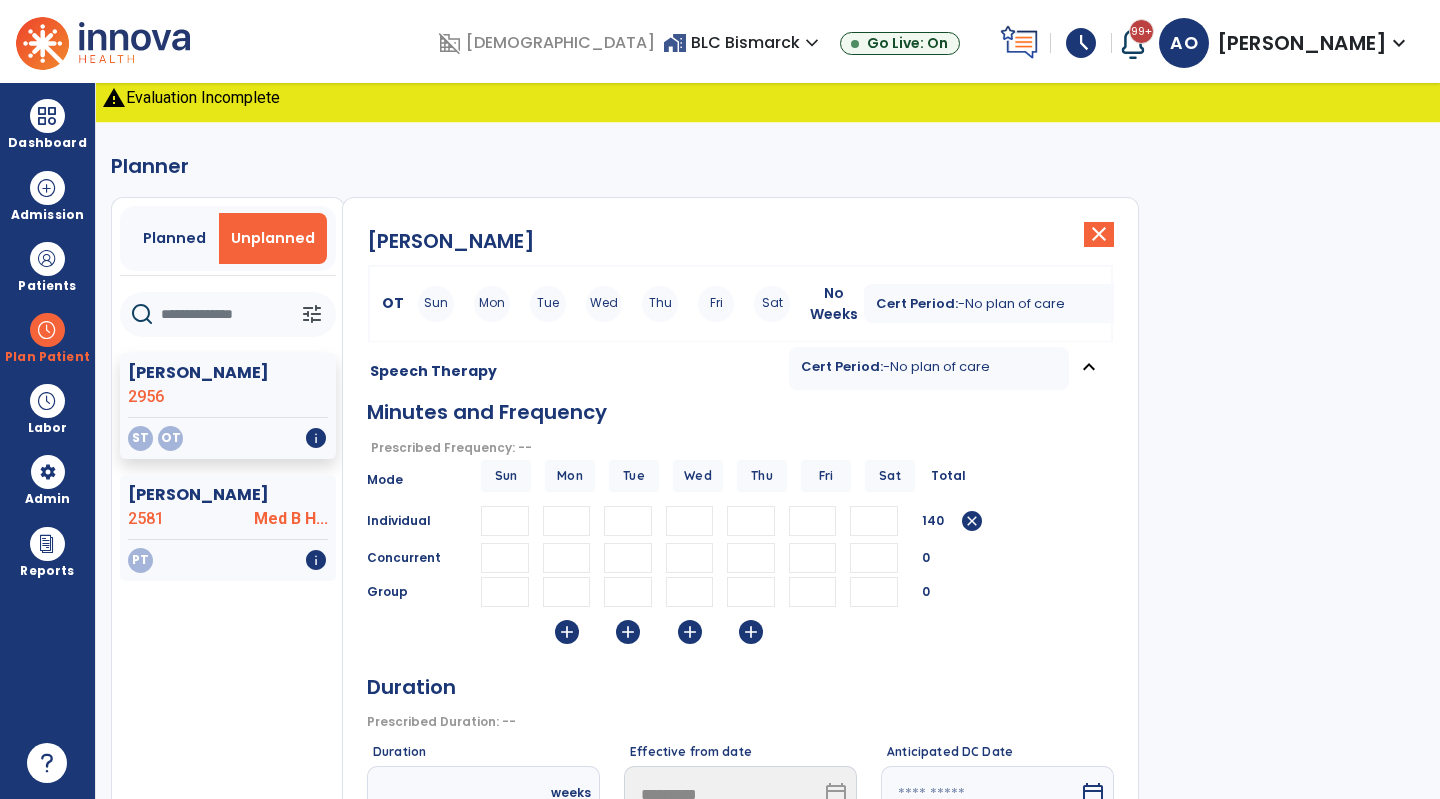 type on "**" 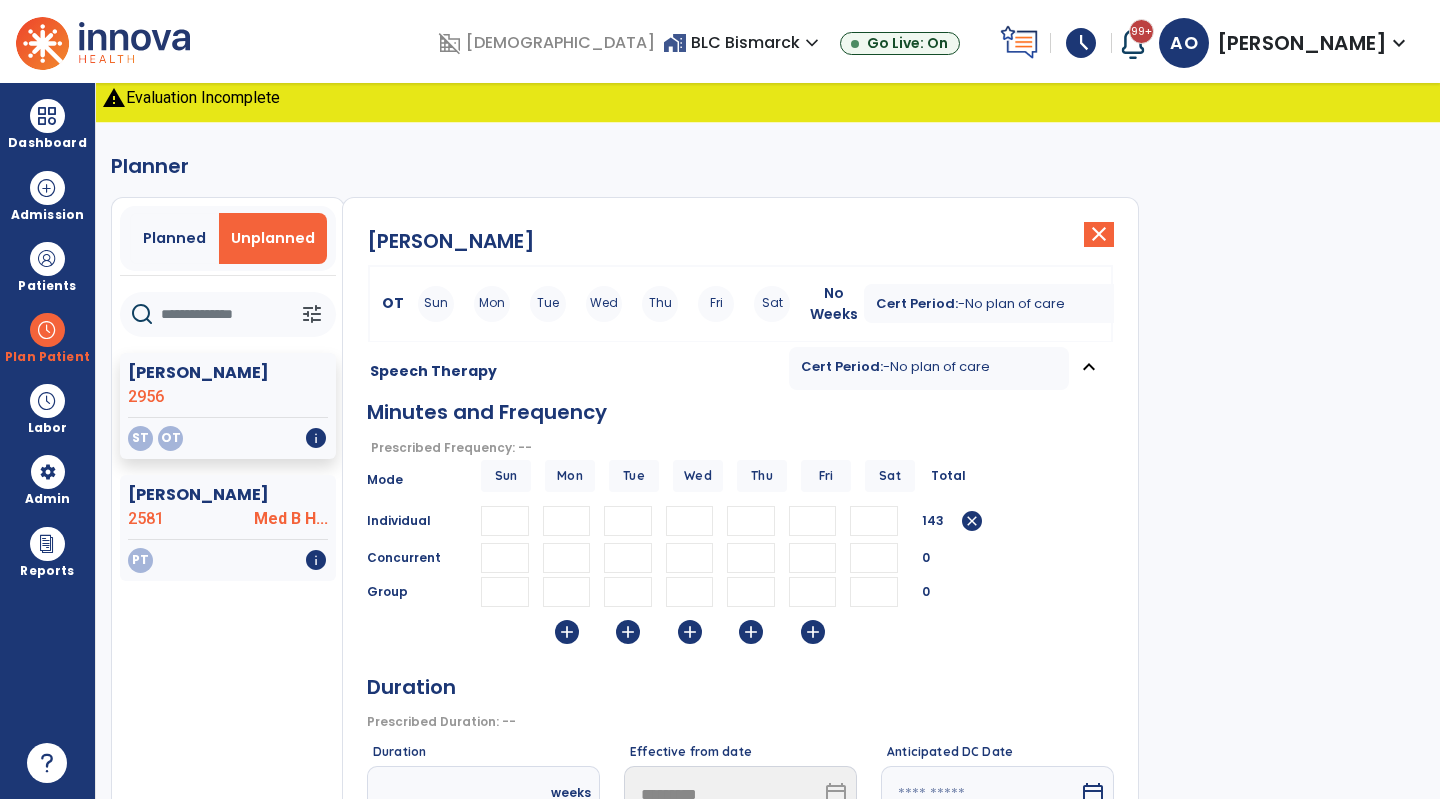 type on "**" 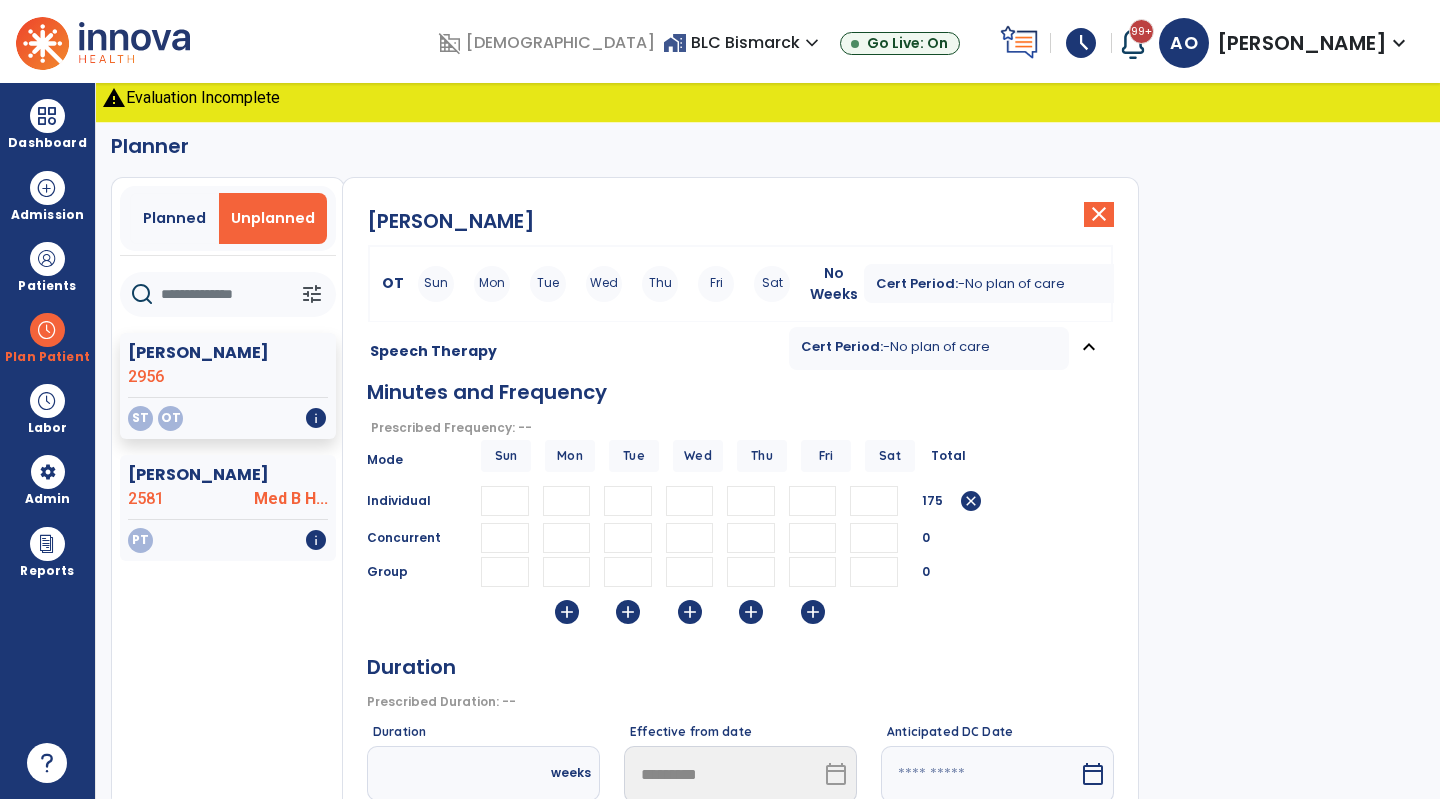 scroll, scrollTop: 22, scrollLeft: 0, axis: vertical 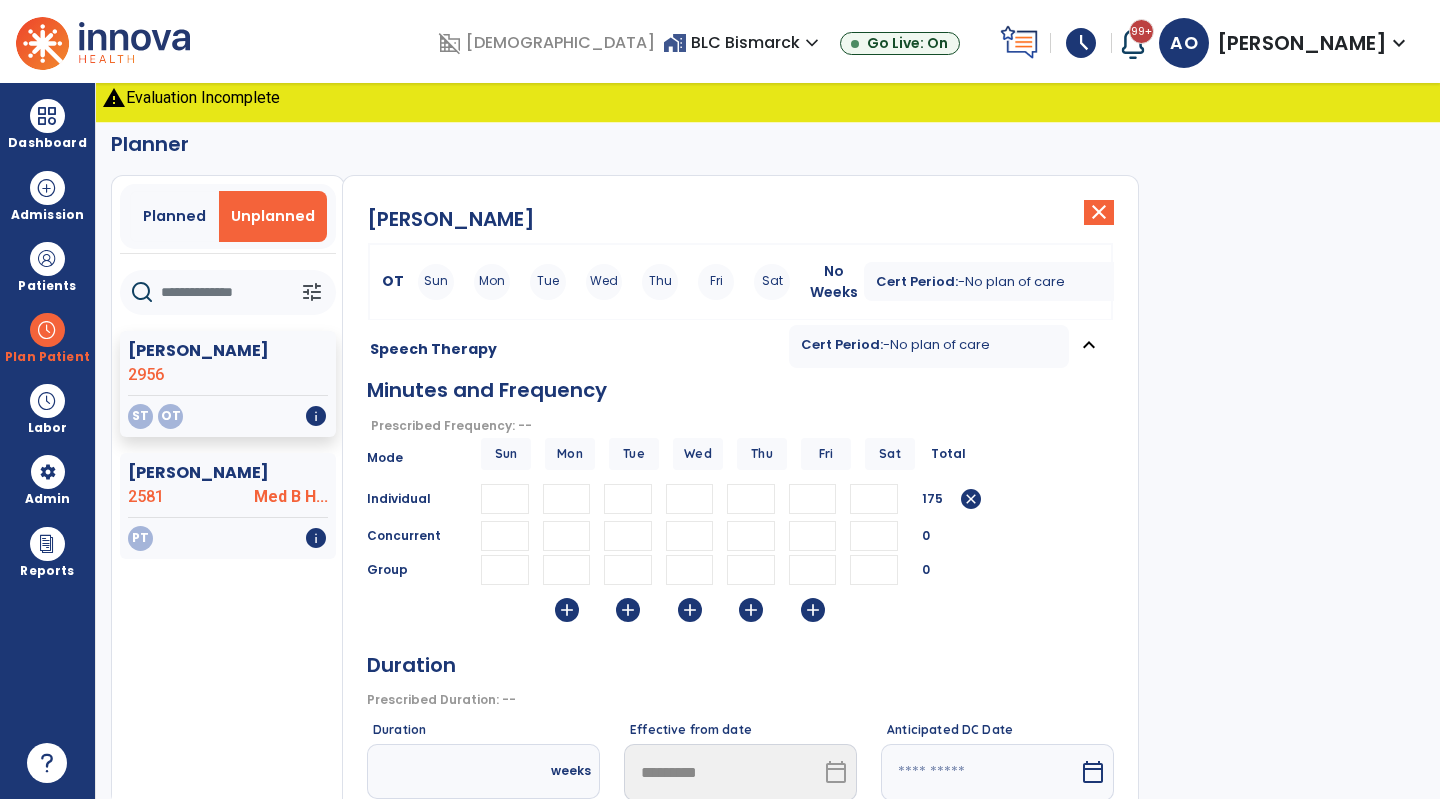 click on "close" 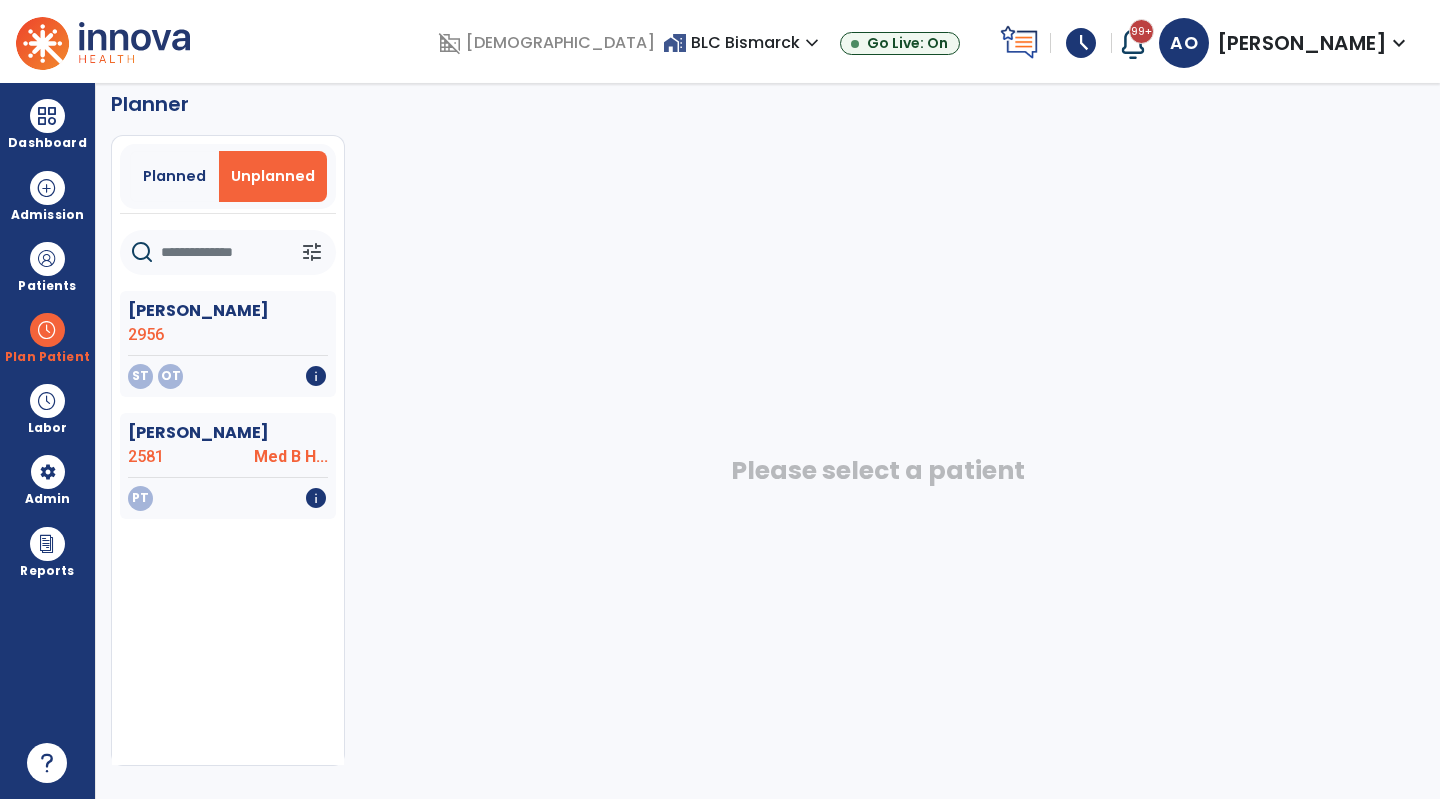 click 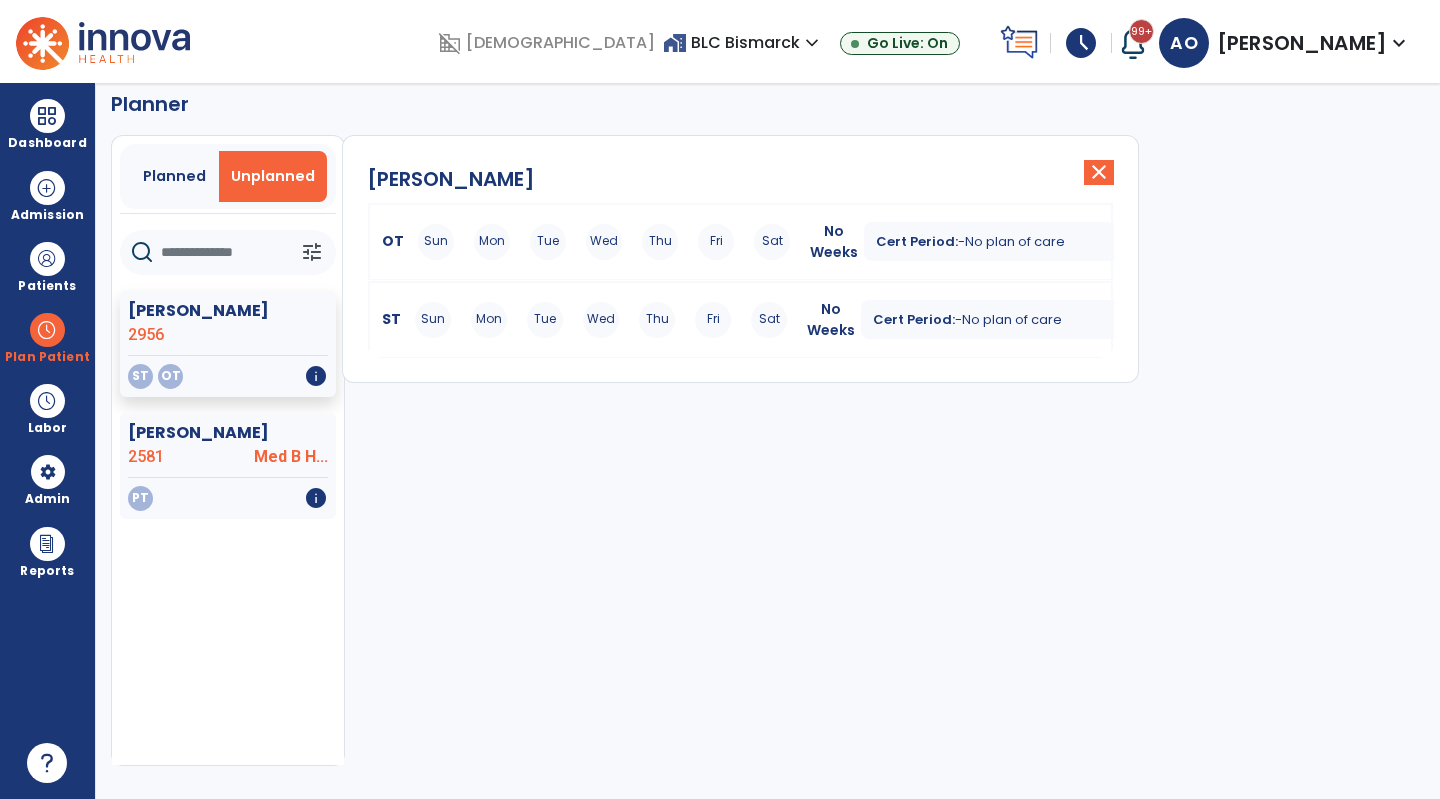 click on "ST Sun Mon Tue Wed Thu Fri Sat No Weeks Cert Period:   -  No plan of care  expand_more" at bounding box center [740, 320] 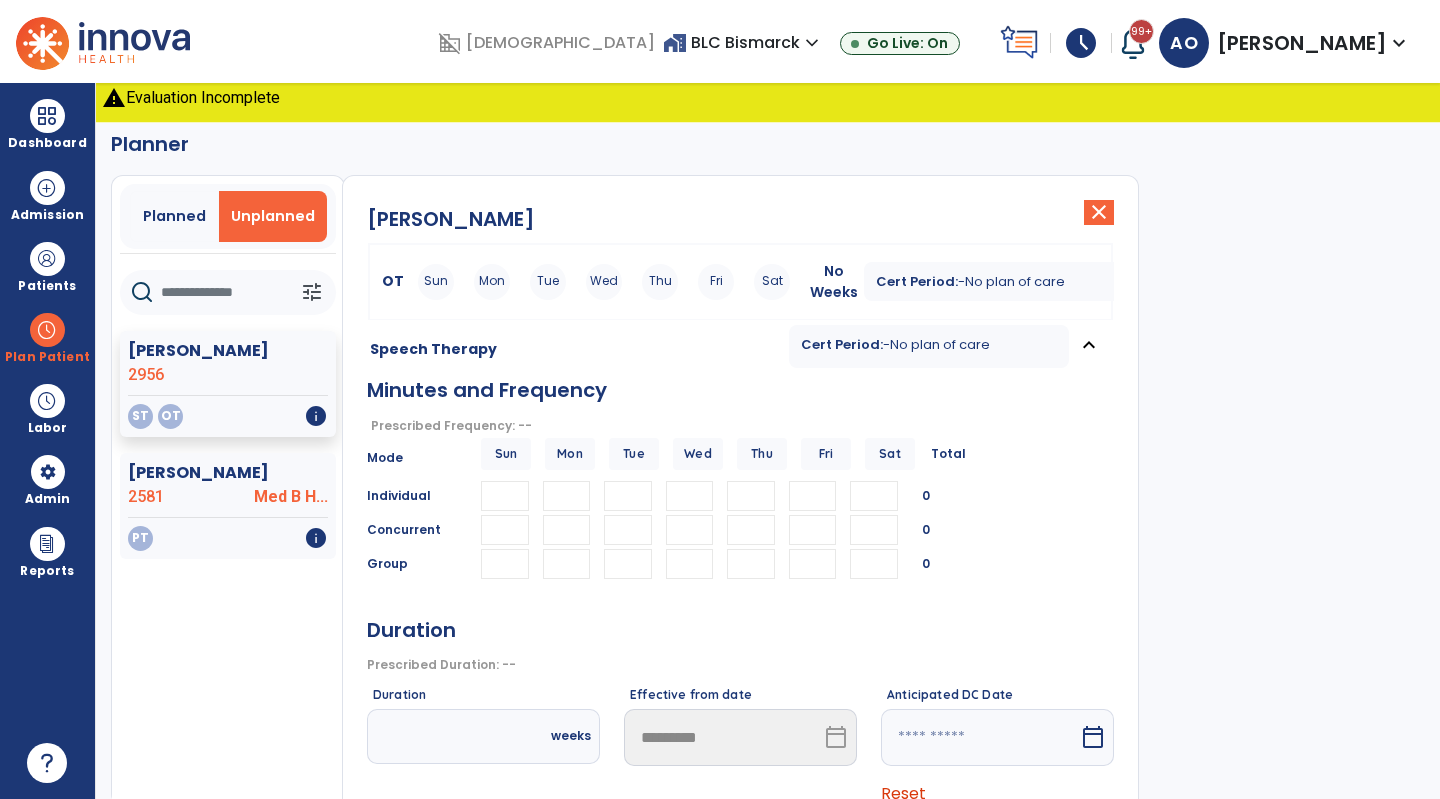click on "Sun Mon Tue Wed Thu Fri Sat" at bounding box center (604, 282) 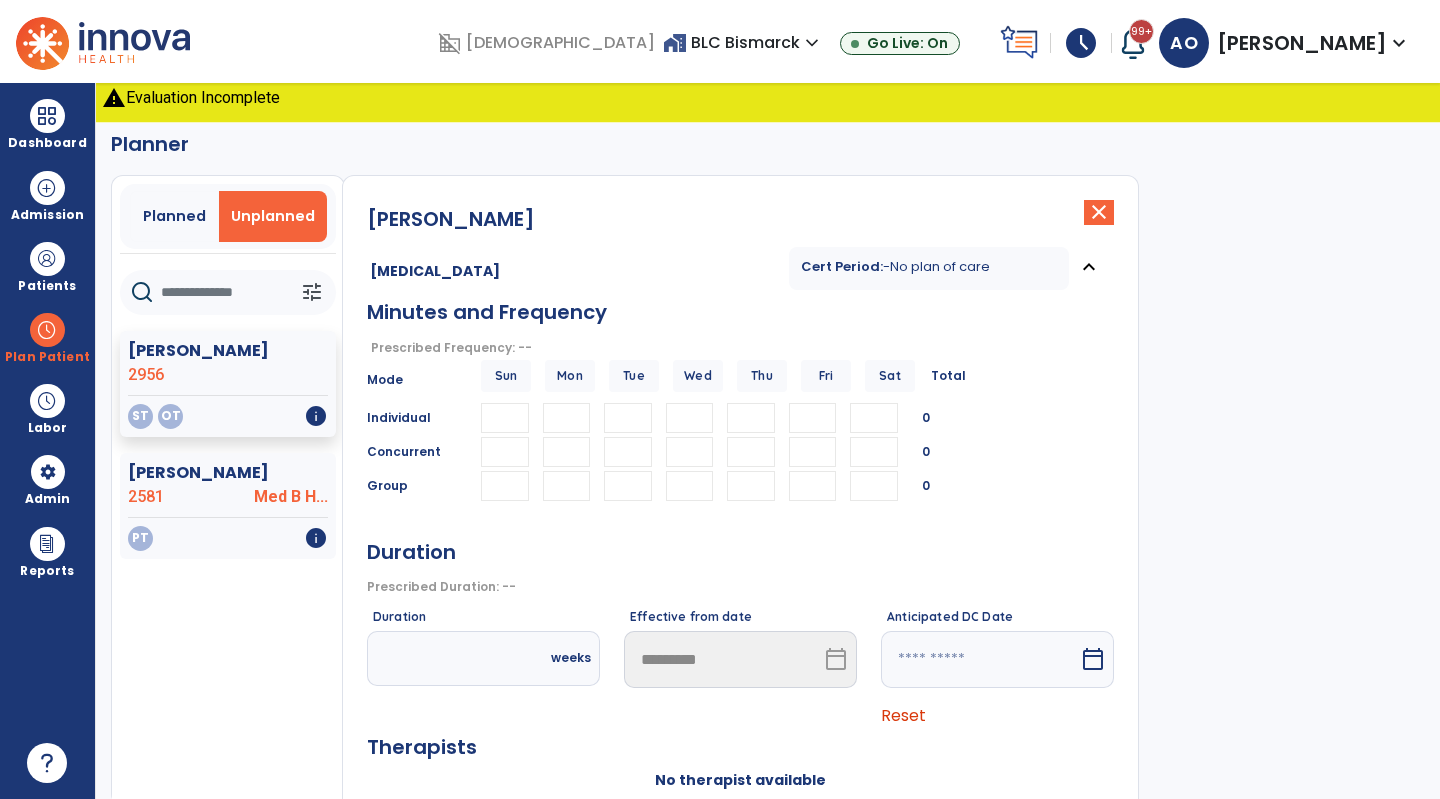 click at bounding box center (567, 418) 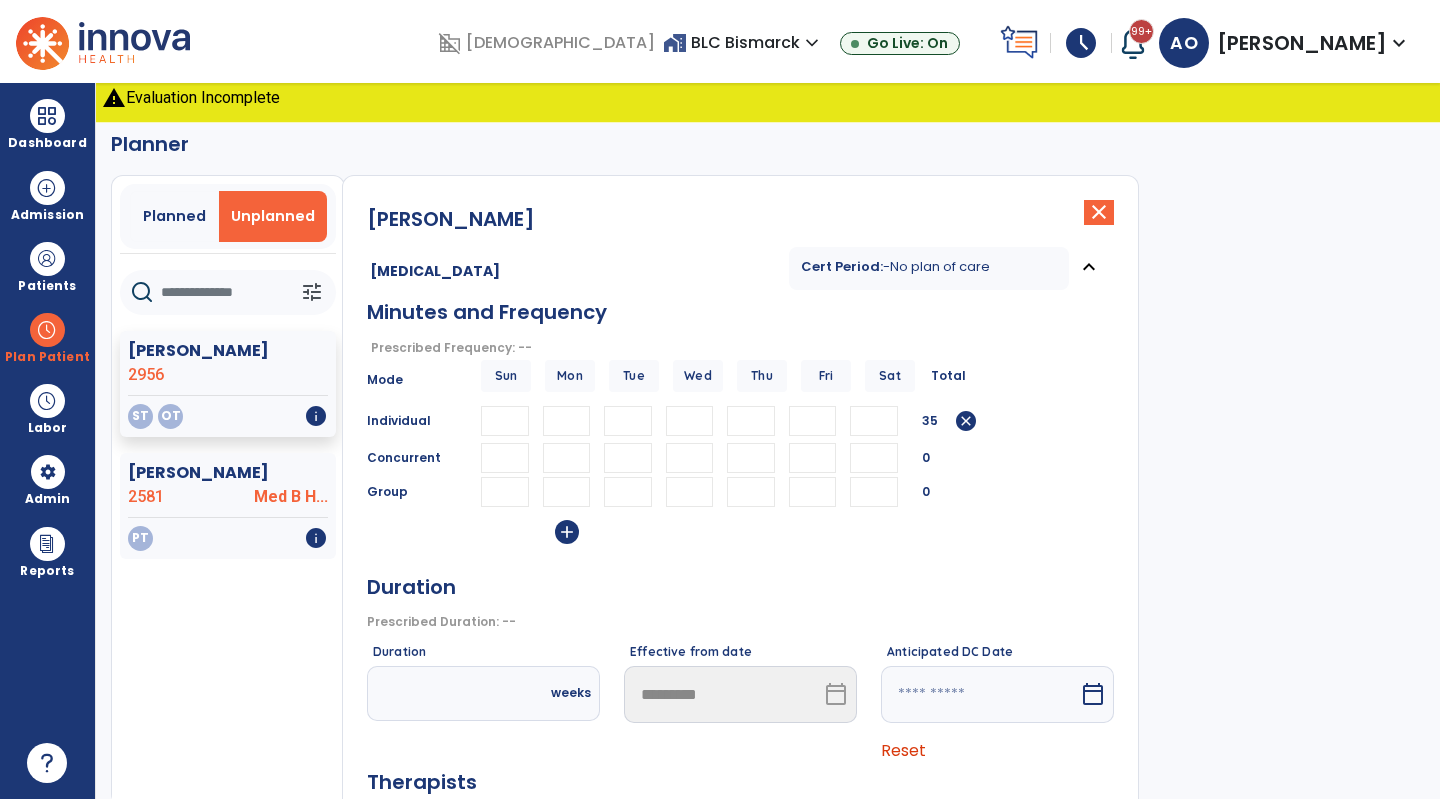 type on "**" 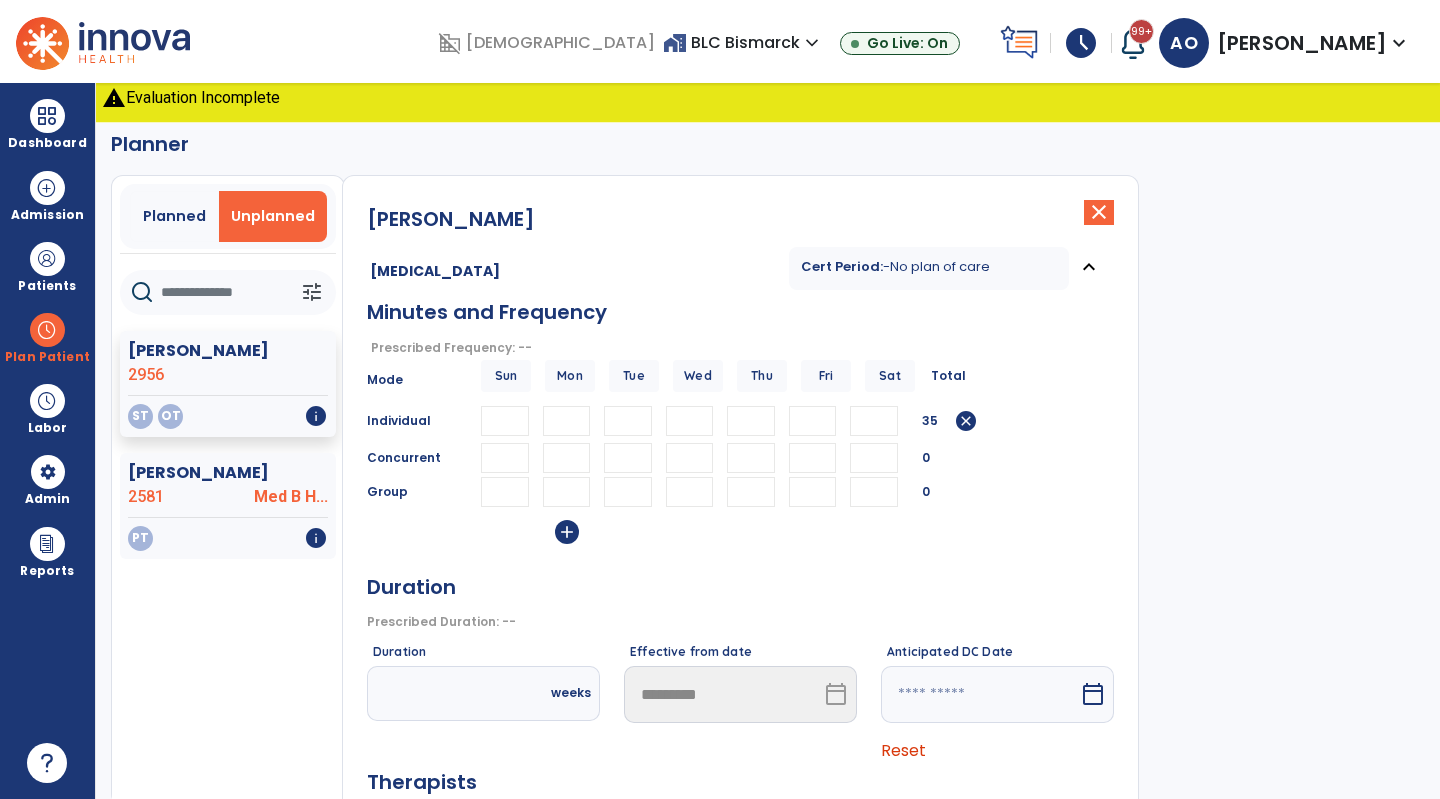 click at bounding box center [628, 421] 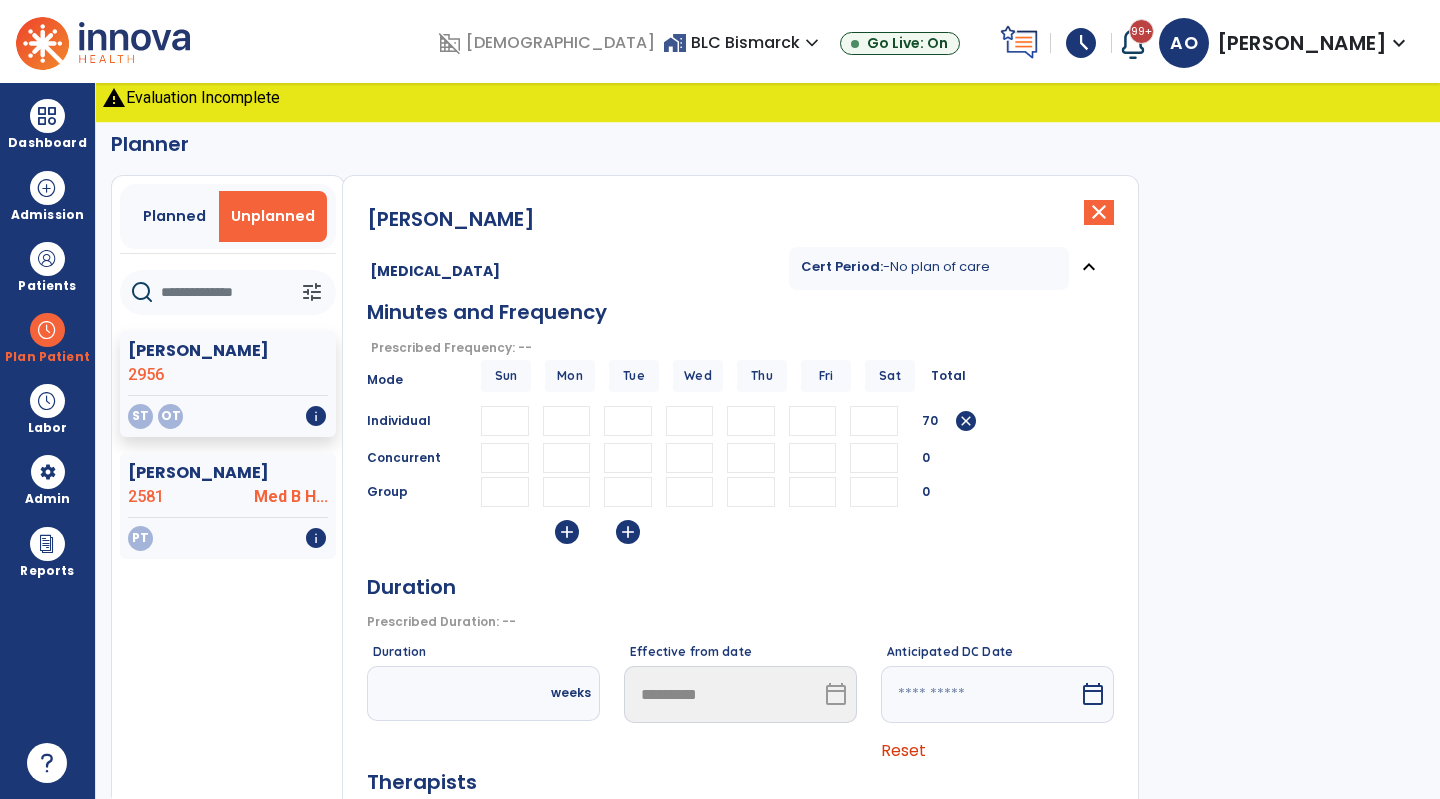 type on "**" 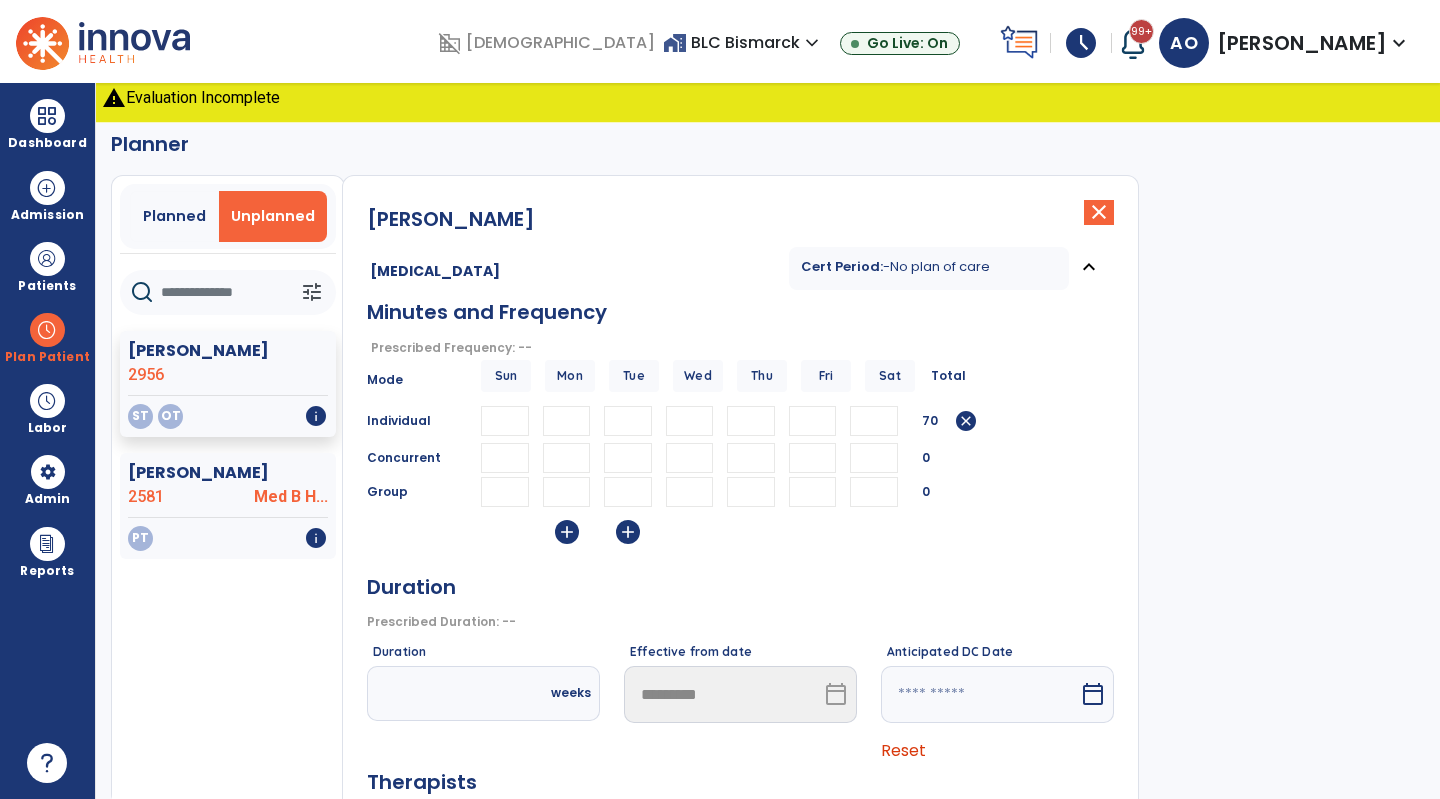 click at bounding box center [690, 421] 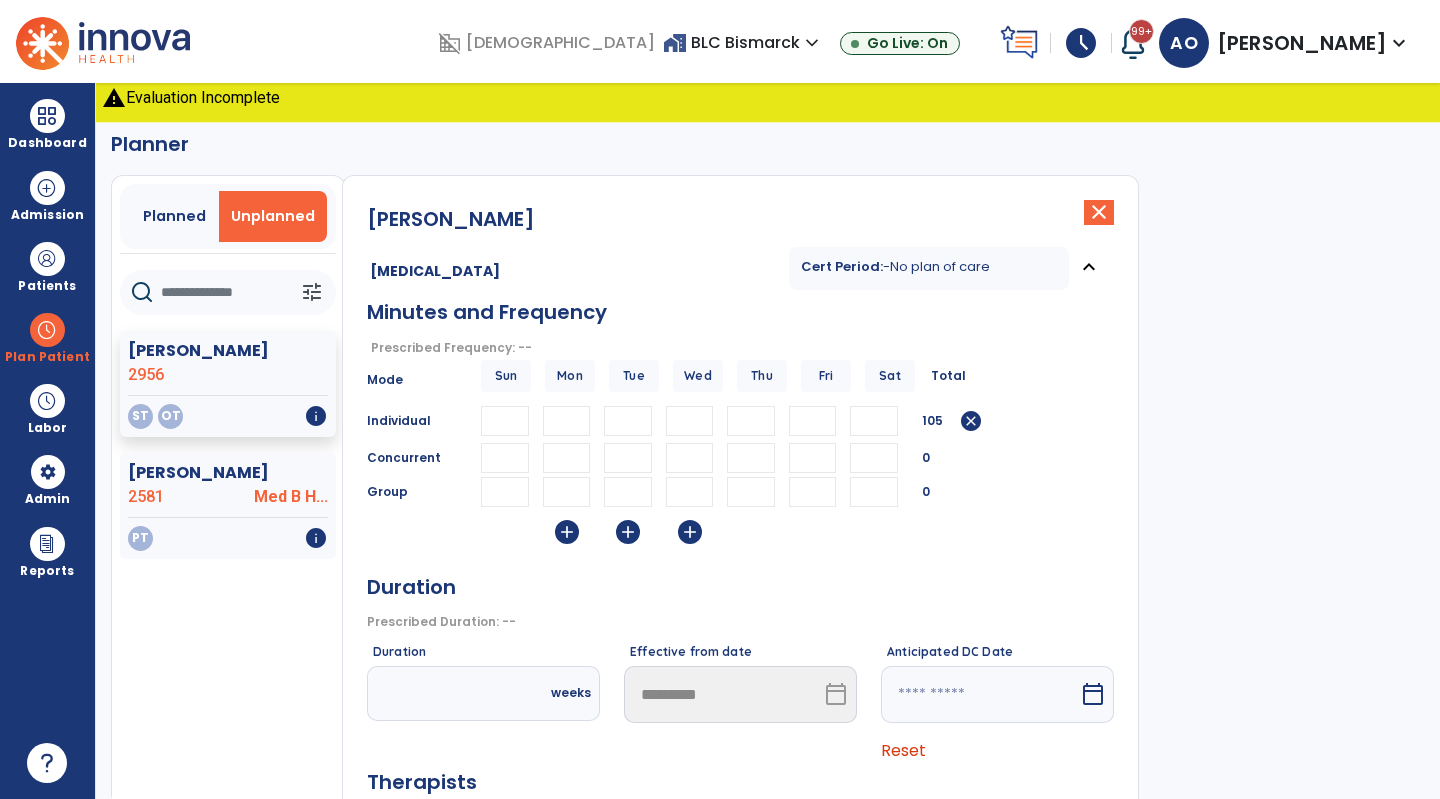 type on "**" 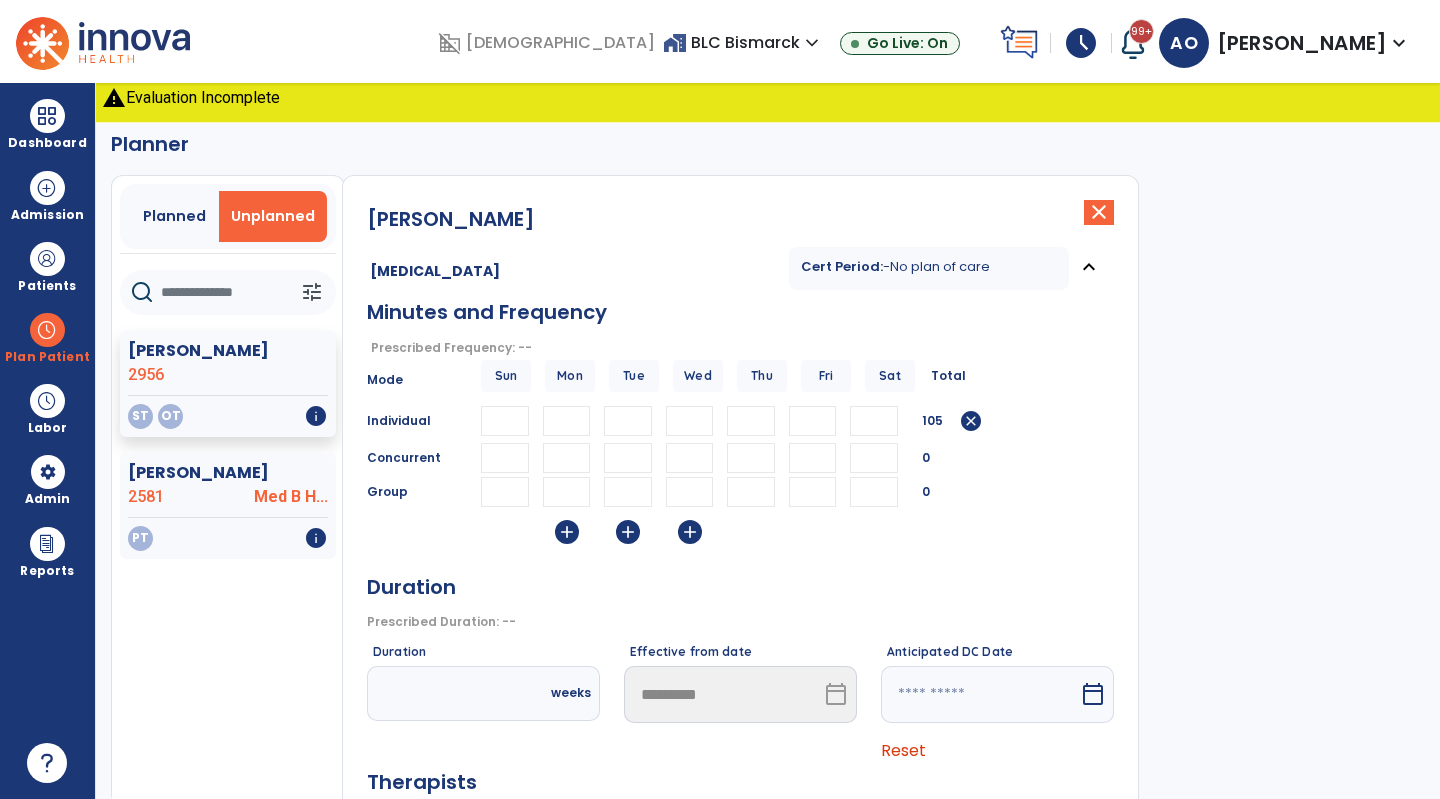 click at bounding box center [751, 421] 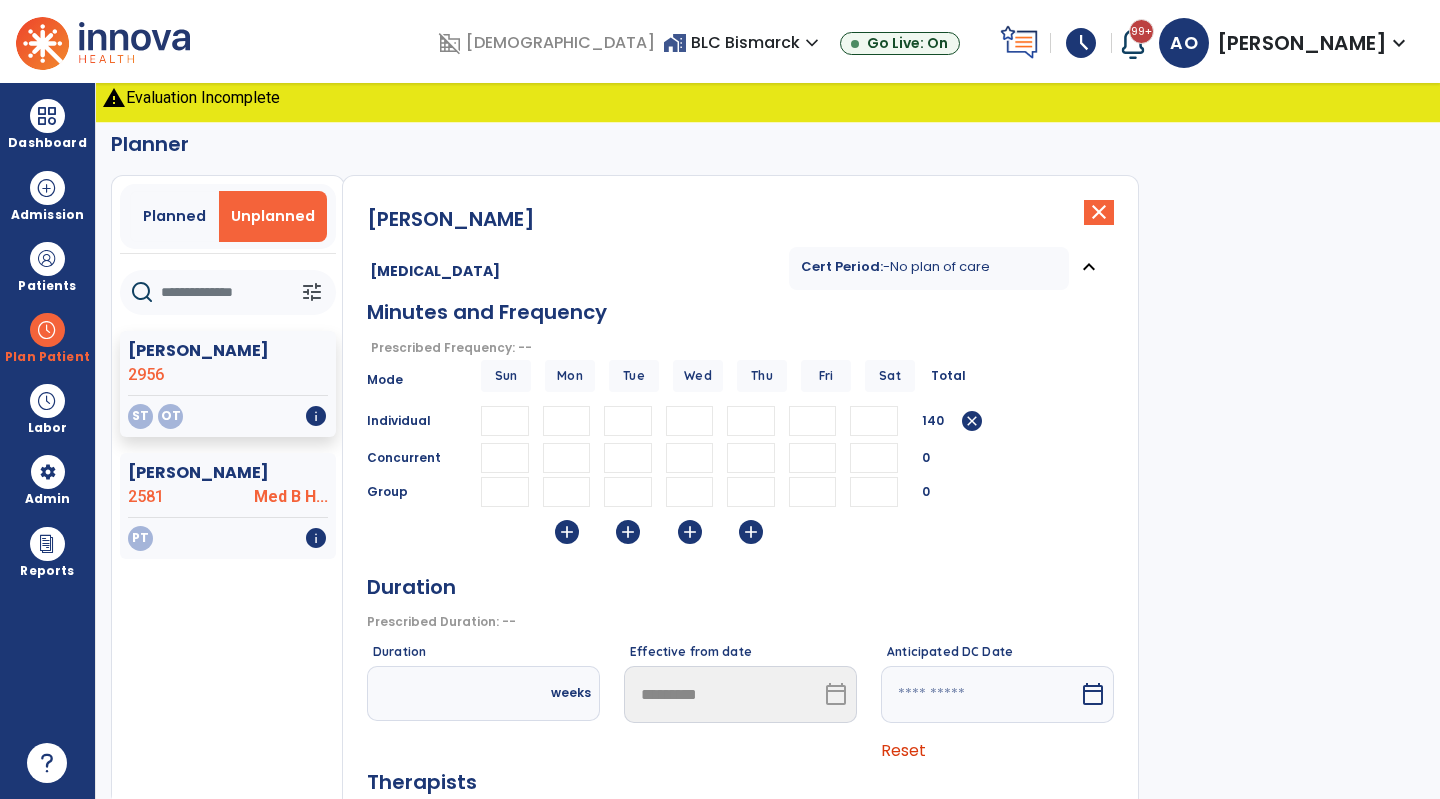 type on "**" 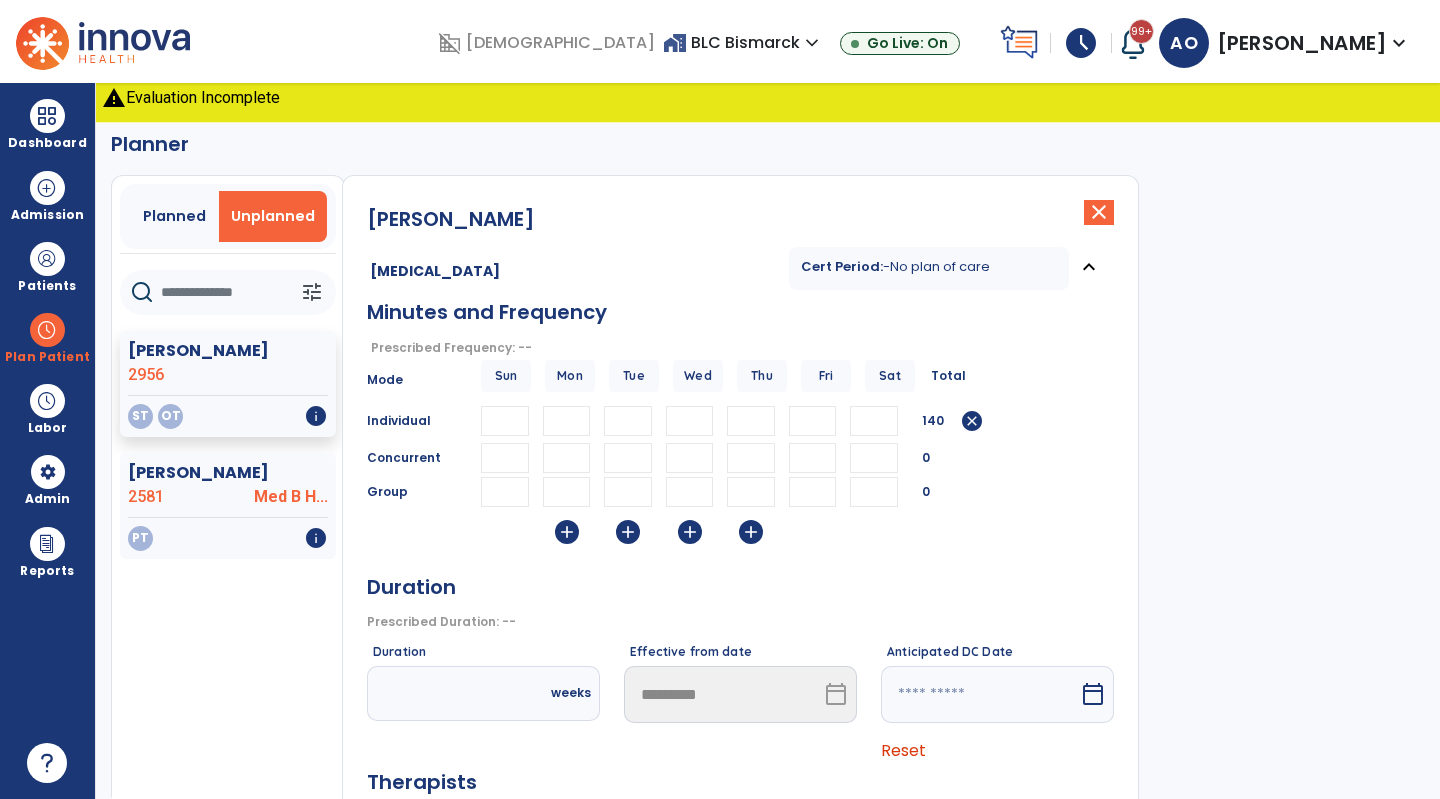 click at bounding box center (813, 421) 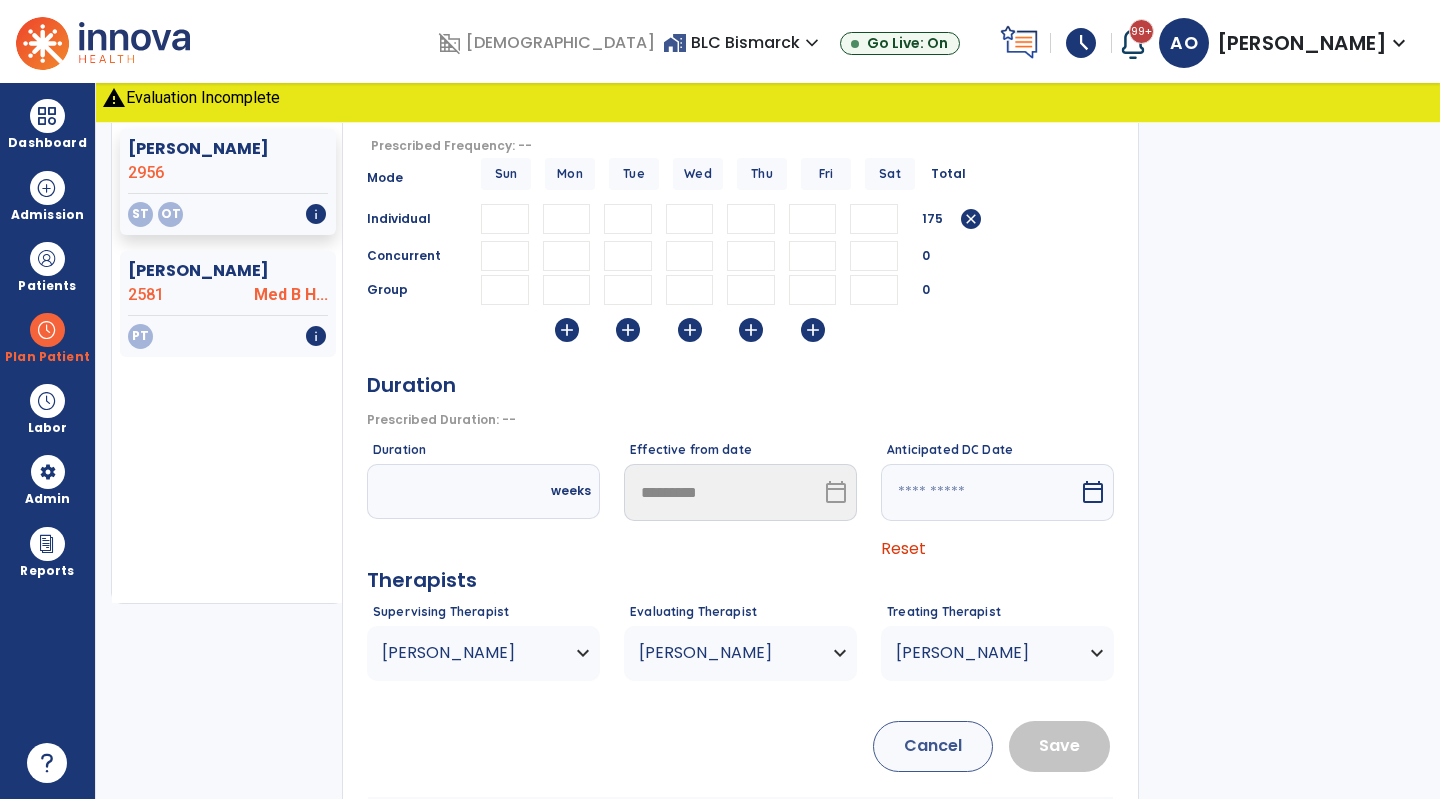 scroll, scrollTop: 323, scrollLeft: 0, axis: vertical 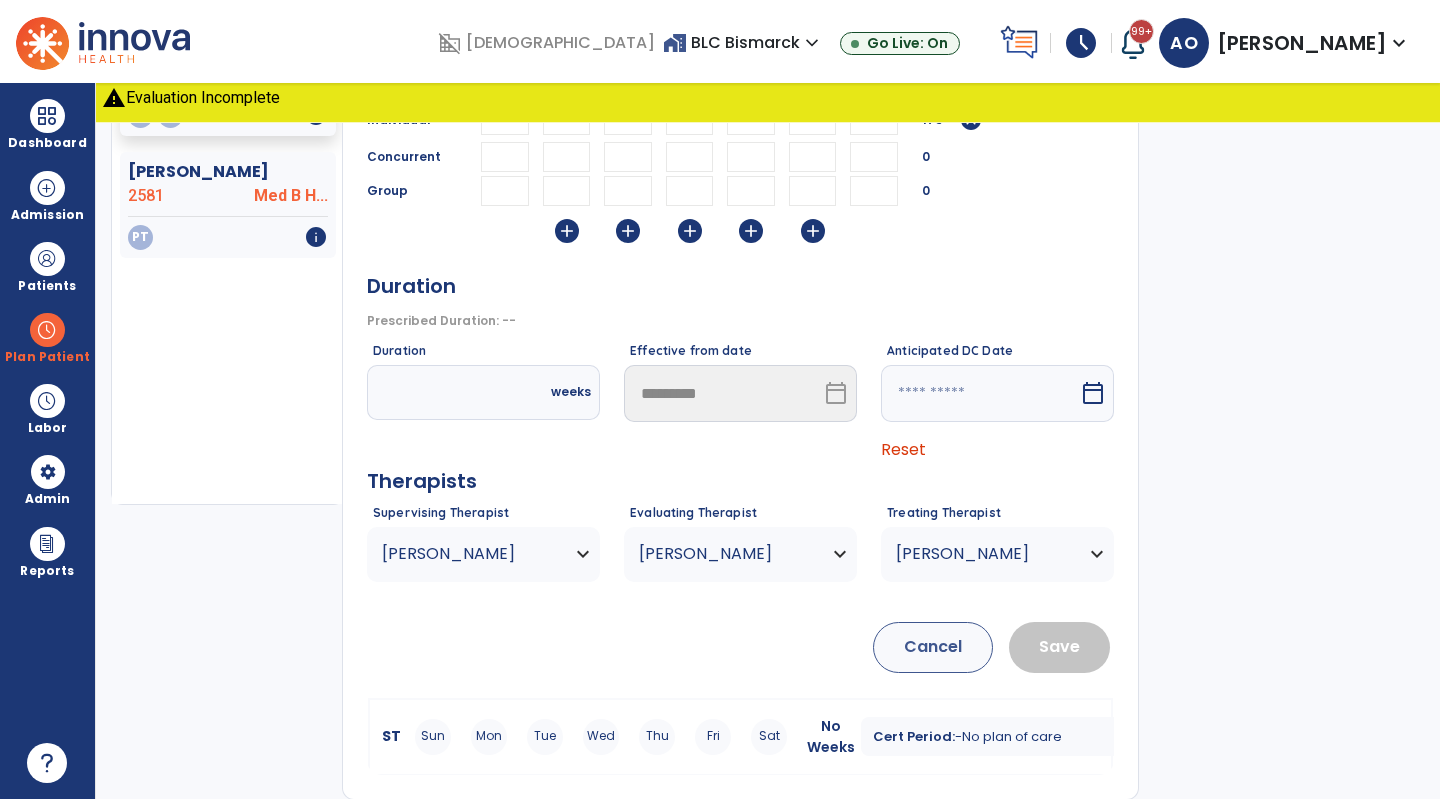 type on "**" 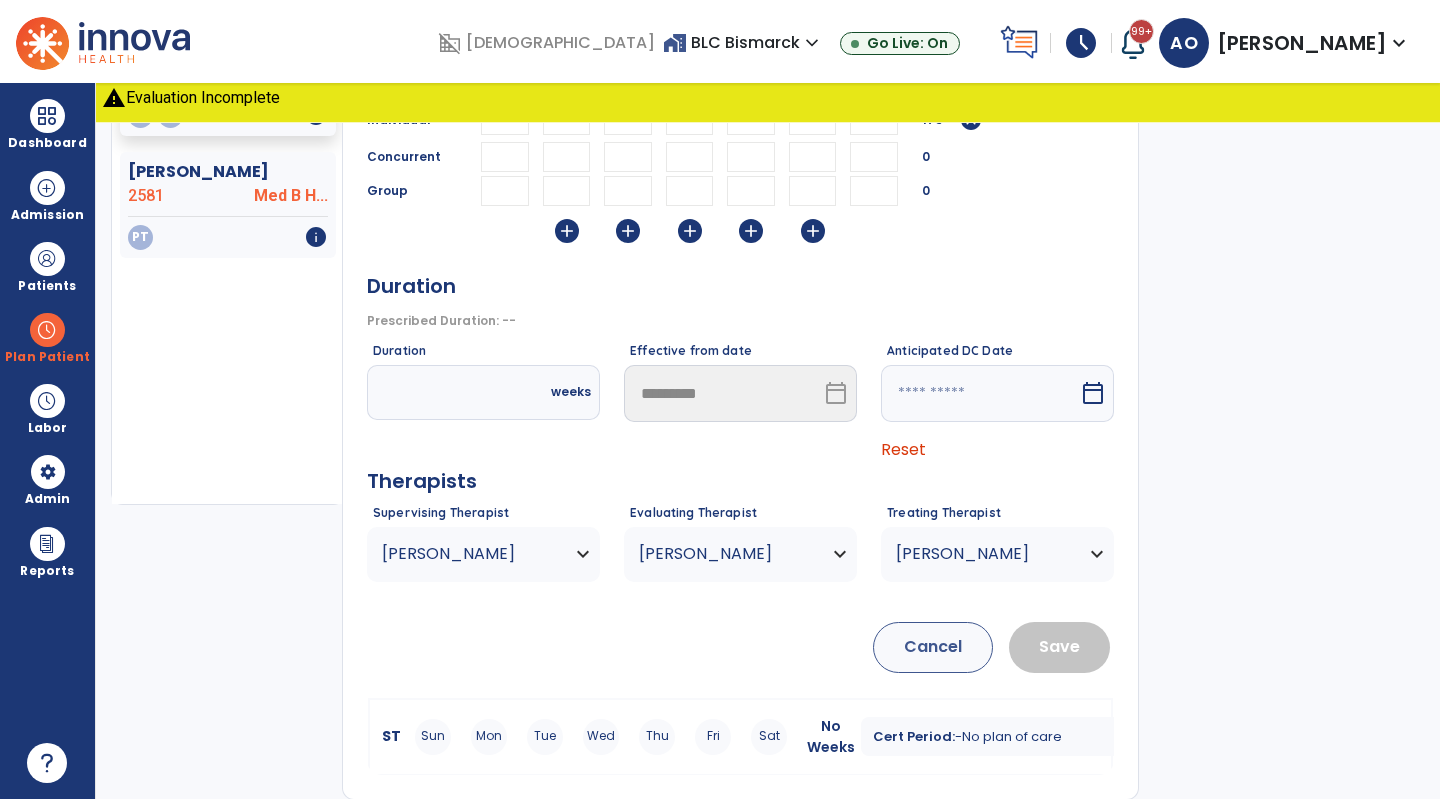 click on "[PERSON_NAME]" at bounding box center [471, 554] 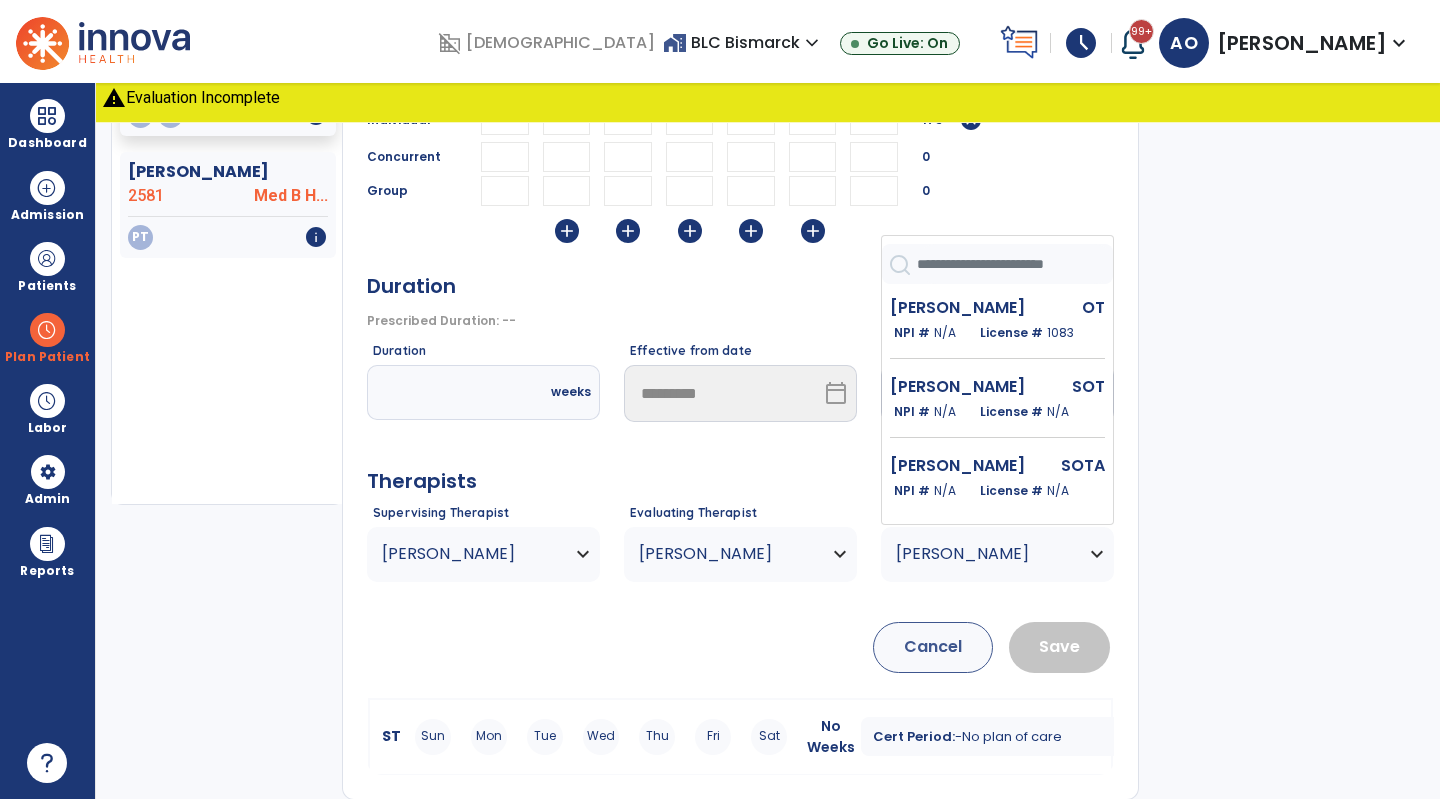 click on "Dowling, Carole  close   Occupational Therapy Cert Period:   -  No plan of care  expand_less  Minutes and Frequency  Prescribed Frequency: --   error_outline  Mode Sun Mon Tue Wed Thu Fri Sat Total Individual ** ** ** ** ** 175  cancel  Concurrent 0 Group 0  add   add   add   add   add   Duration   Prescribed Duration: --   error_outline     Duration  weeks  Effective from date  *********  calendar_today  Anticipated DC Date   calendar_today  Reset Therapists Supervising Therapist Oestreich, Allison Boeshans Chelsie  OT   NPI #  N/A   License #  1083  Maddock Kristi  OT   NPI #  N/A   License #  1133  Oestreich Allison  OT   NPI #  N/A   License #  1619 Sundby Shaylin  OT   NPI #  N/A   License #  2200 Evaluating Therapist Oestreich, Allison Boeshans Chelsie  OT   NPI #  N/A   License #  1083  Maddock Kristi  OT   NPI #  N/A   License #  1133  Oestreich Allison  OT   NPI #  N/A   License #  1619 Sundby Shaylin  OT   NPI #  N/A   License #  2200 Treating Therapist Oestreich, Allison Boeshans Chelsie  OT  N/A" 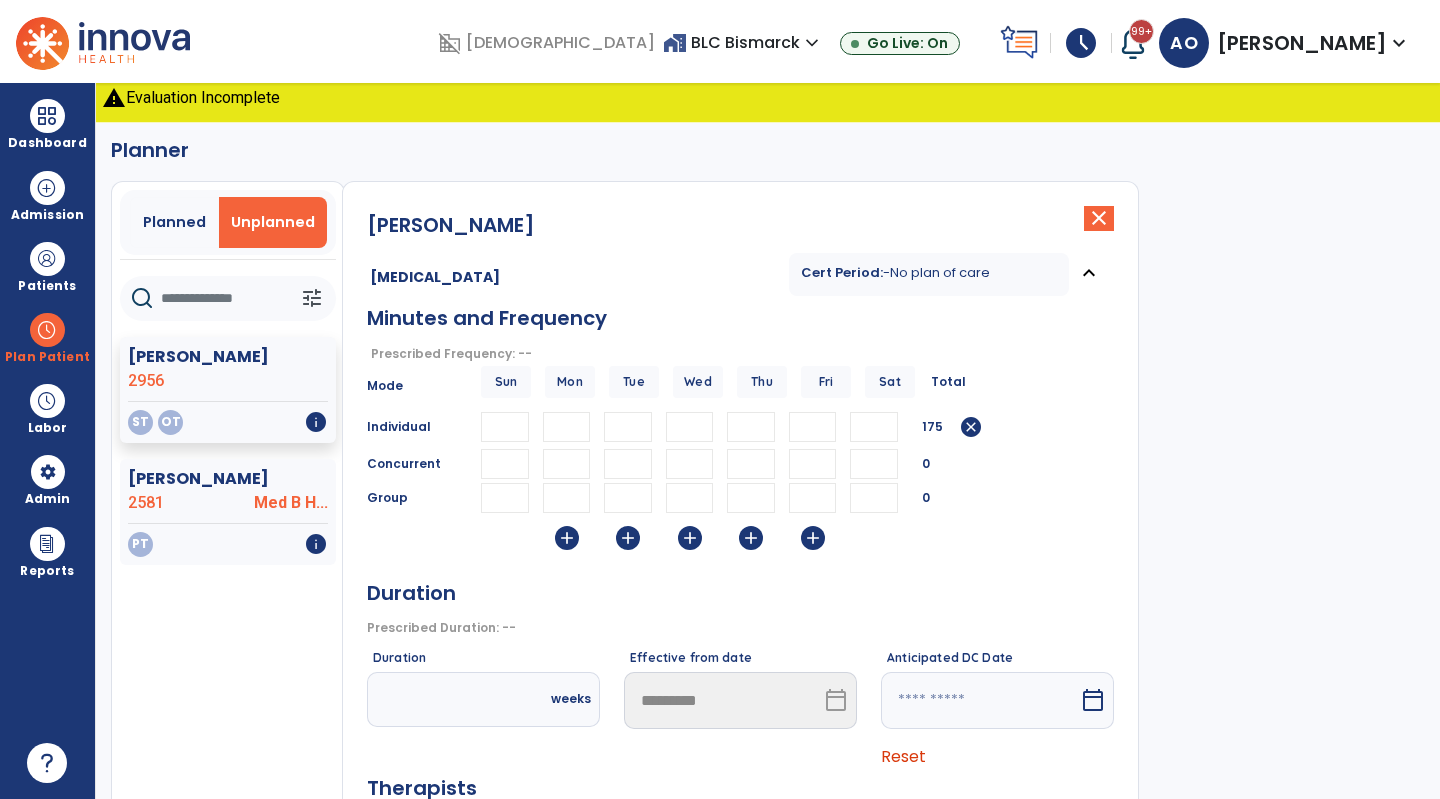 scroll, scrollTop: 14, scrollLeft: 0, axis: vertical 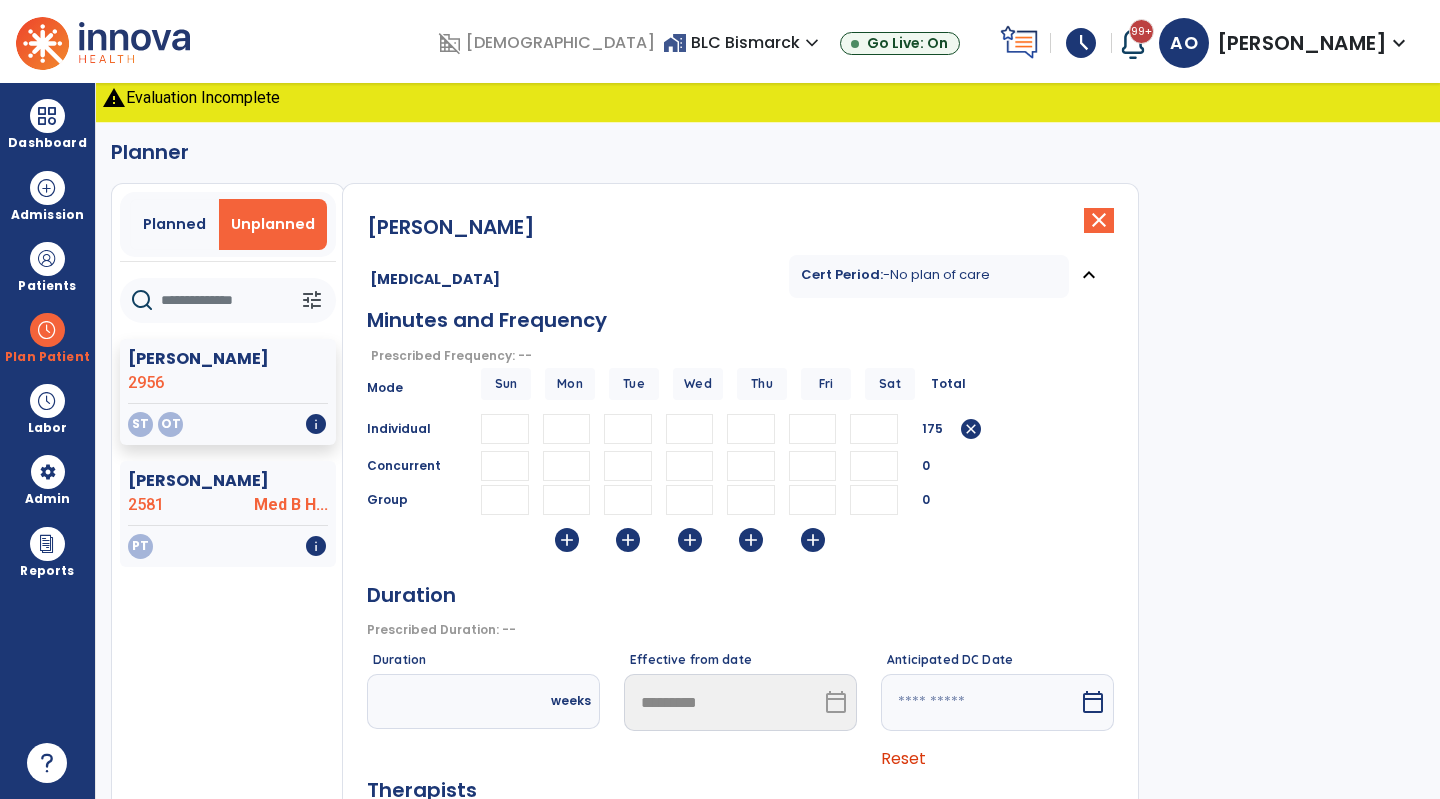 click on "No plan of care" at bounding box center [940, 274] 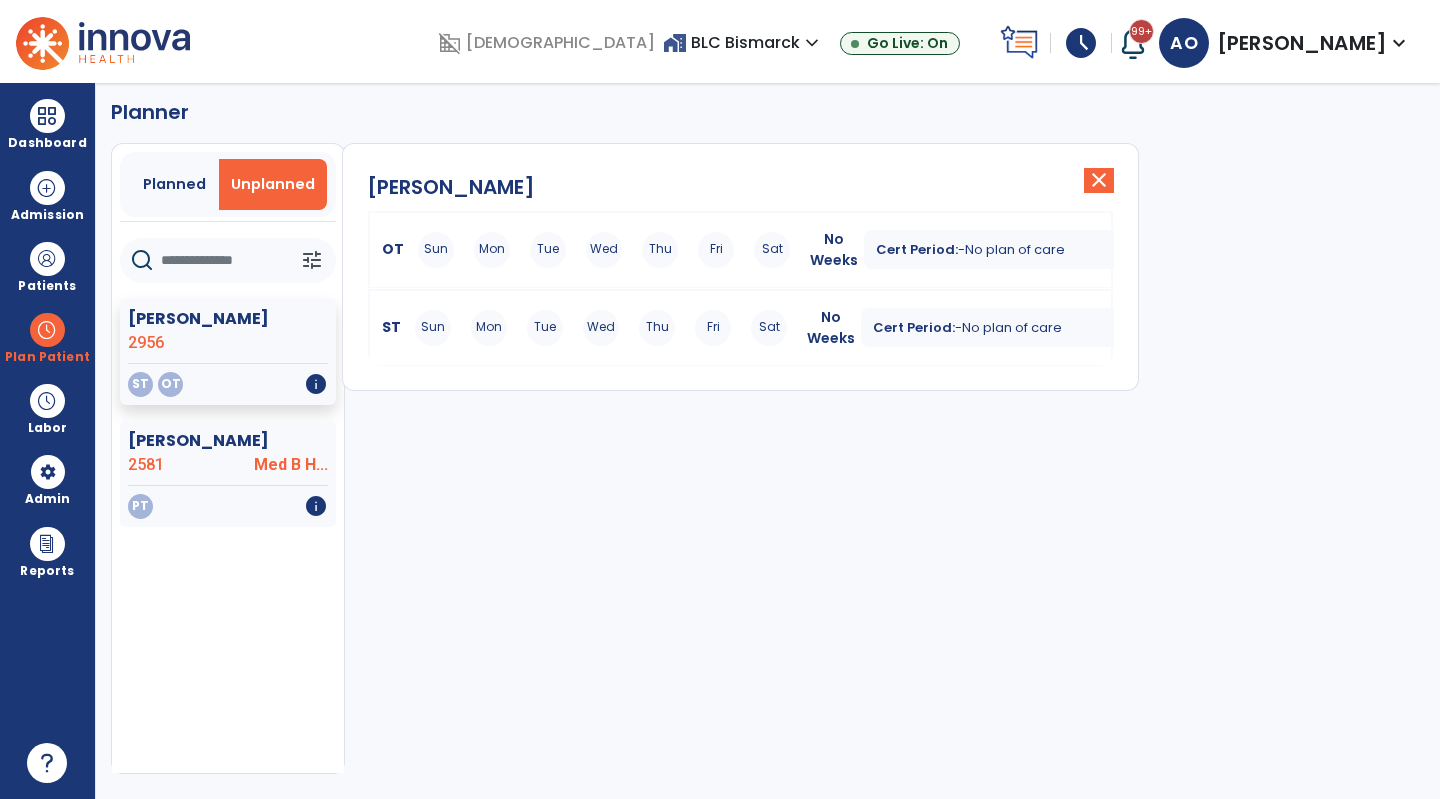 click on "Patients" at bounding box center (47, 266) 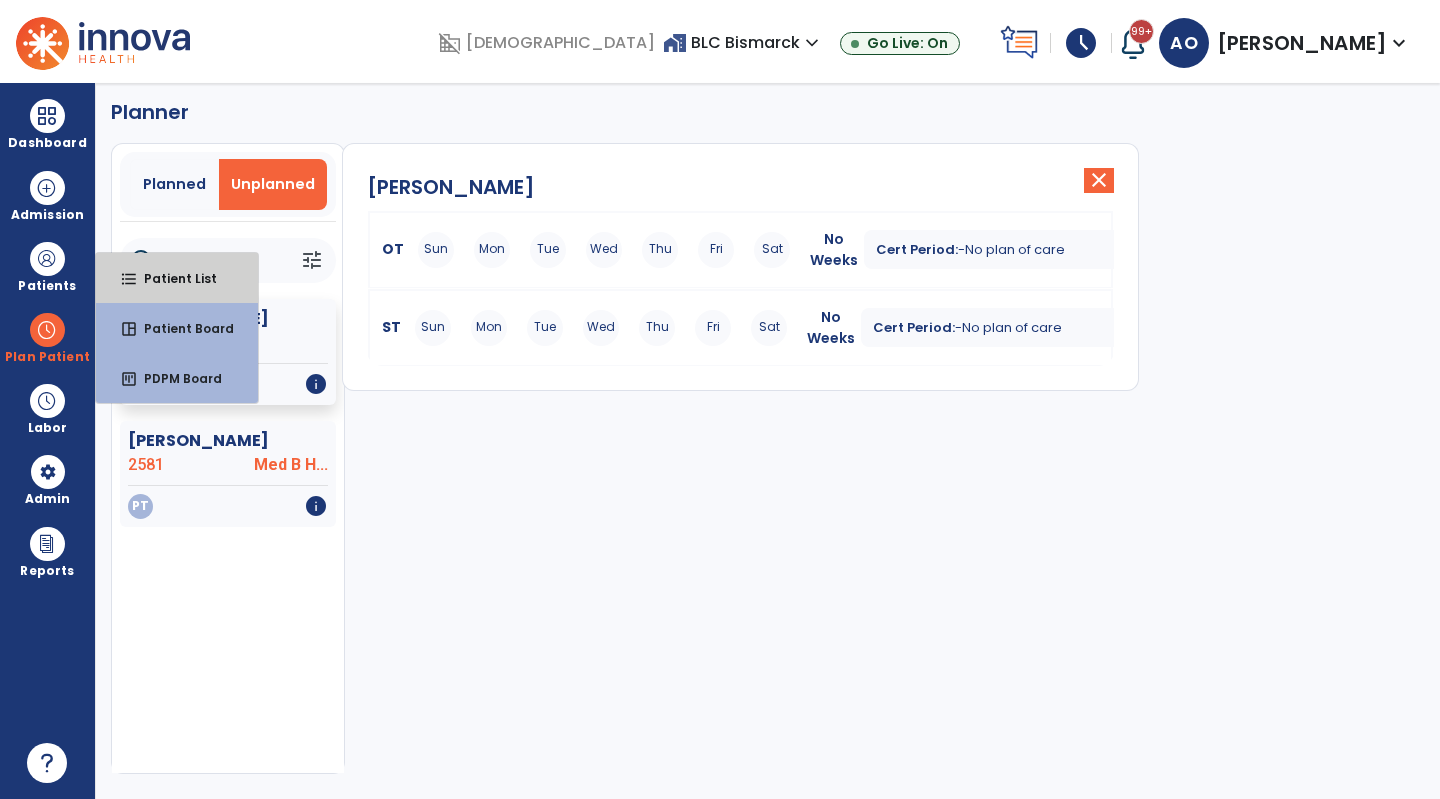 click on "Patient List" at bounding box center [172, 278] 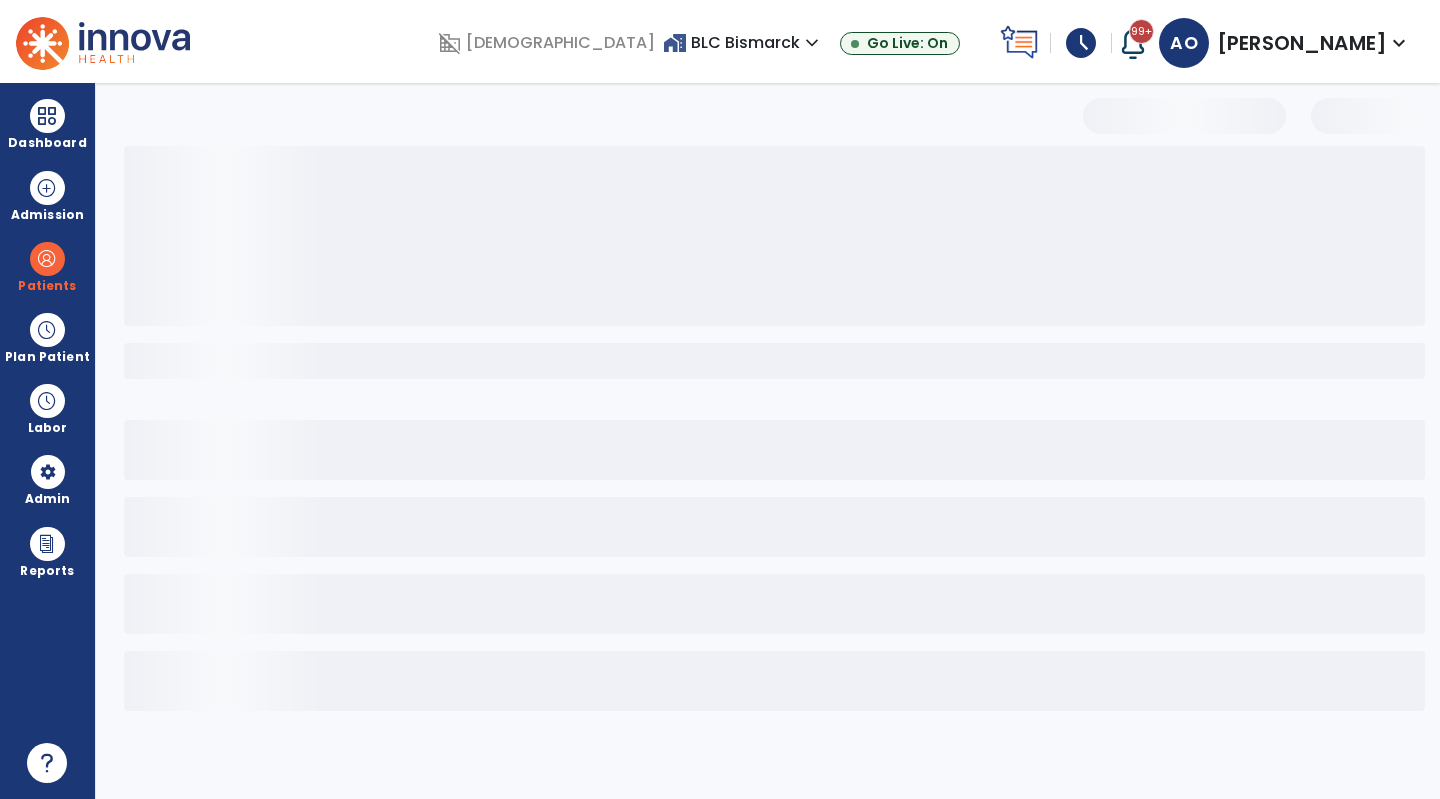 scroll, scrollTop: 0, scrollLeft: 0, axis: both 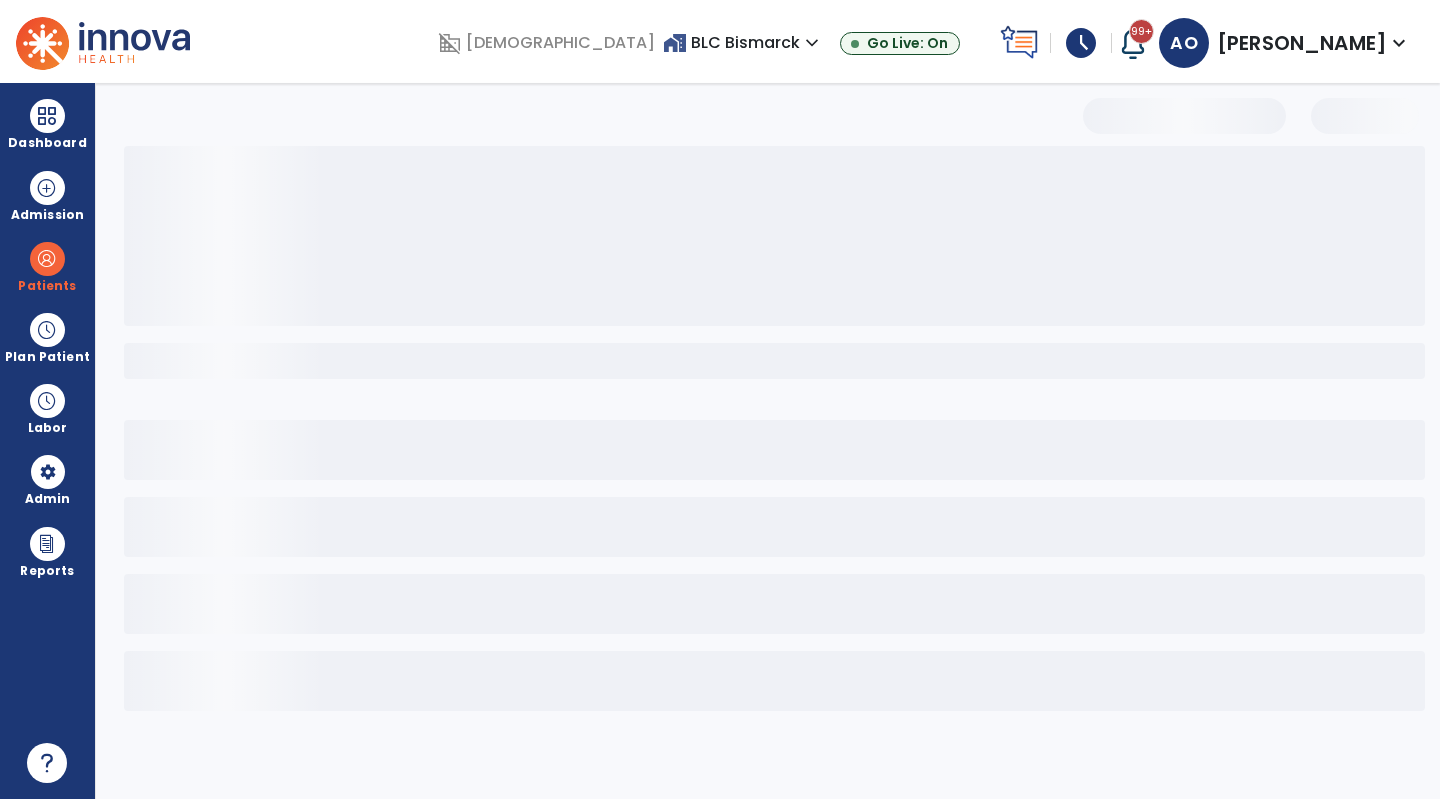 select on "***" 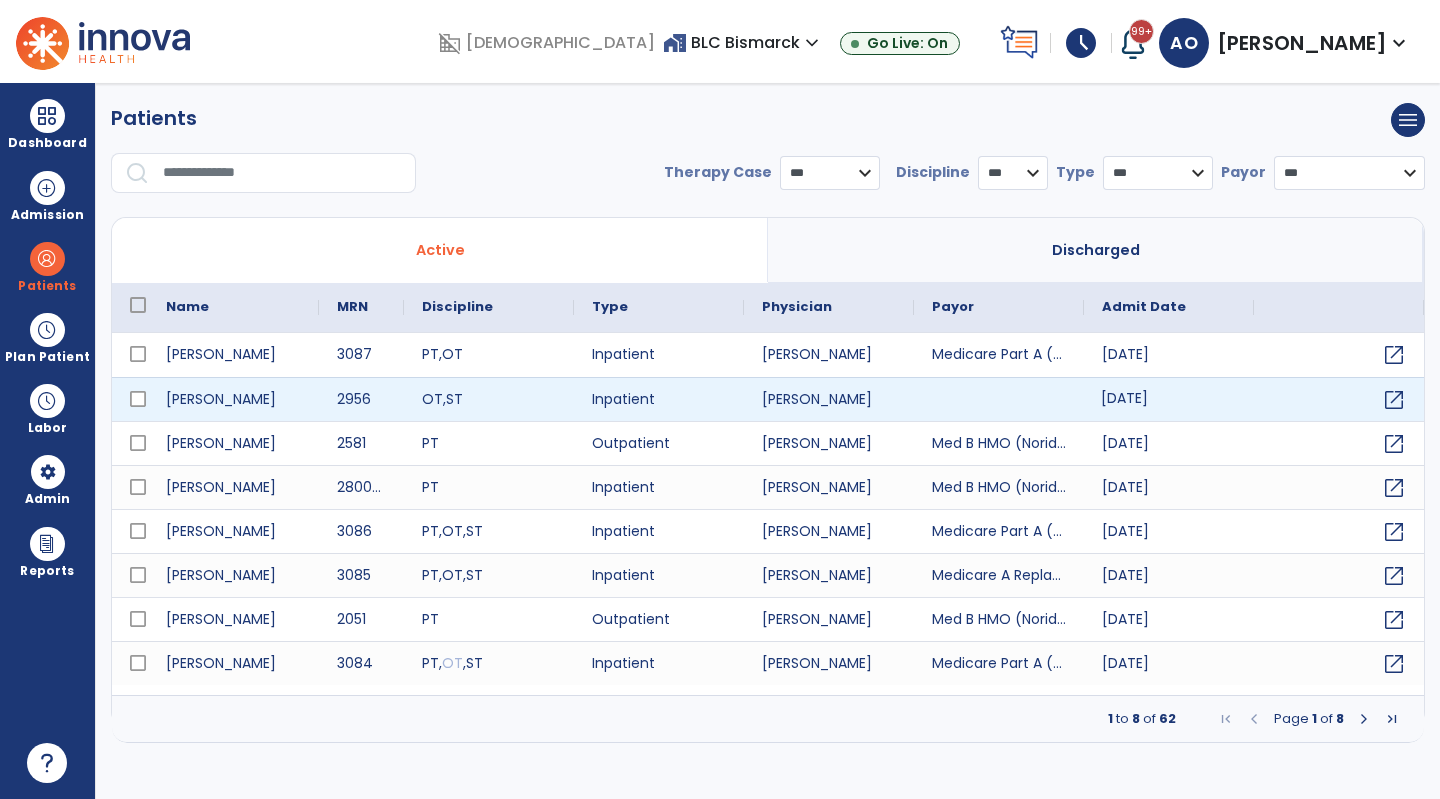 click on "[DATE]" at bounding box center [1169, 399] 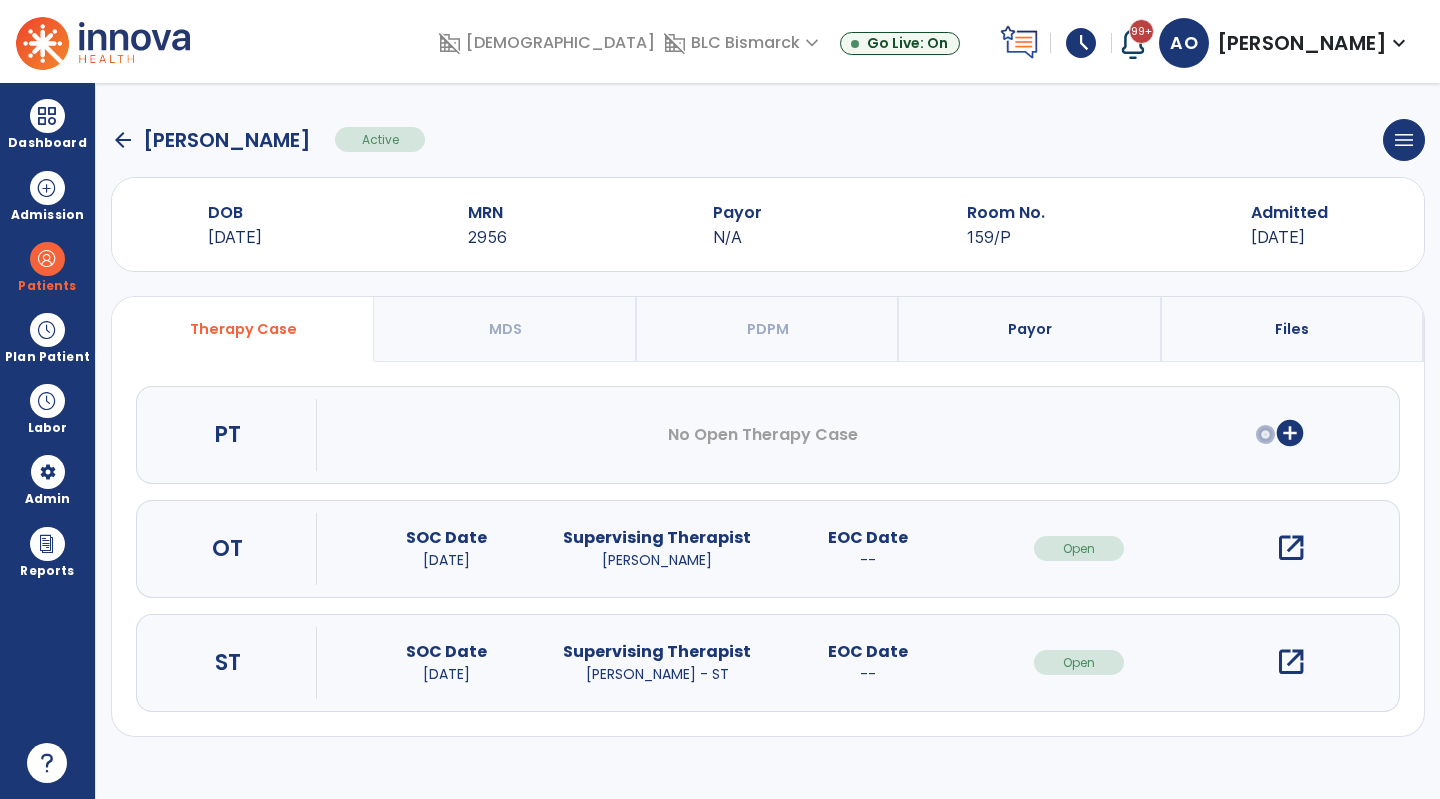 click on "open_in_new" at bounding box center [1291, 548] 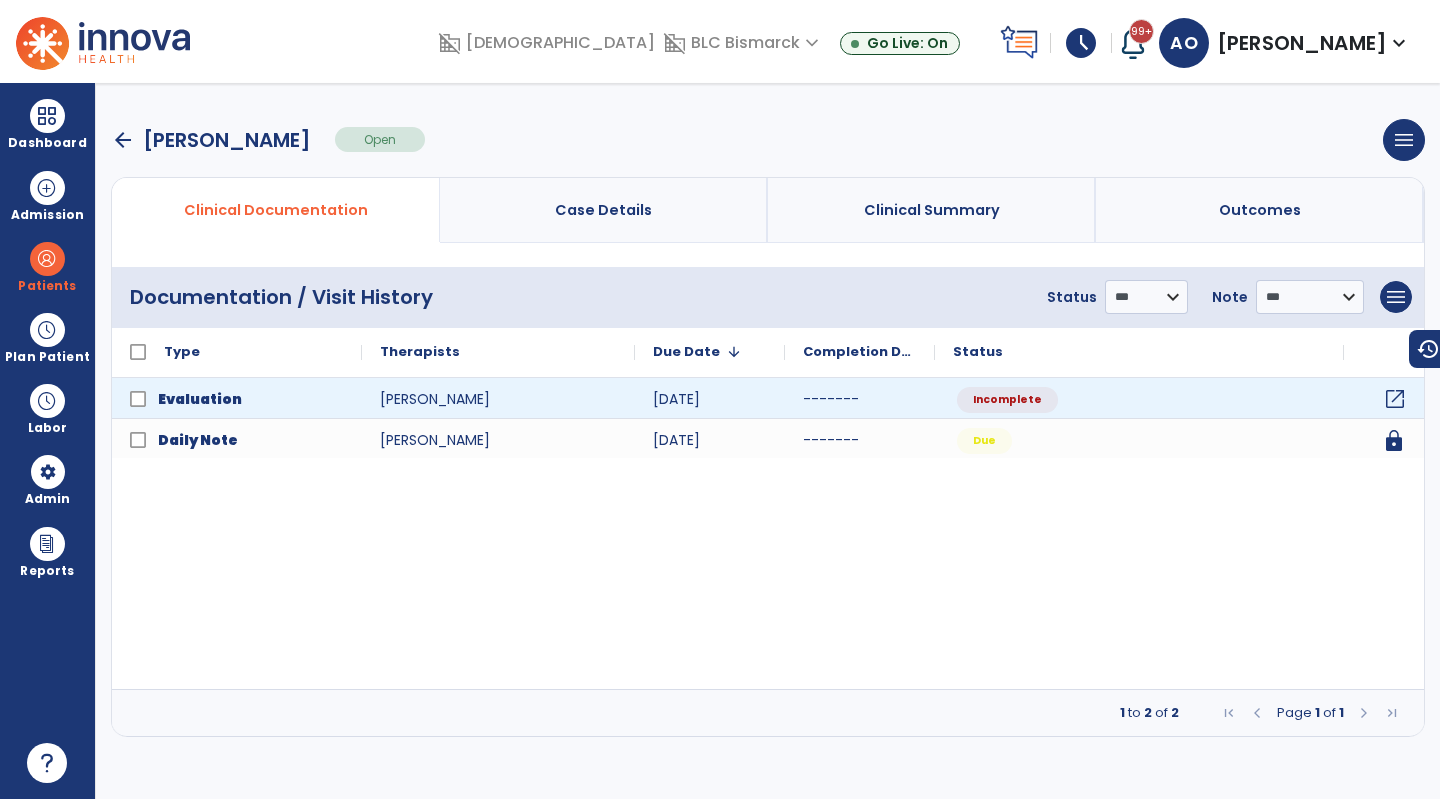 click on "open_in_new" 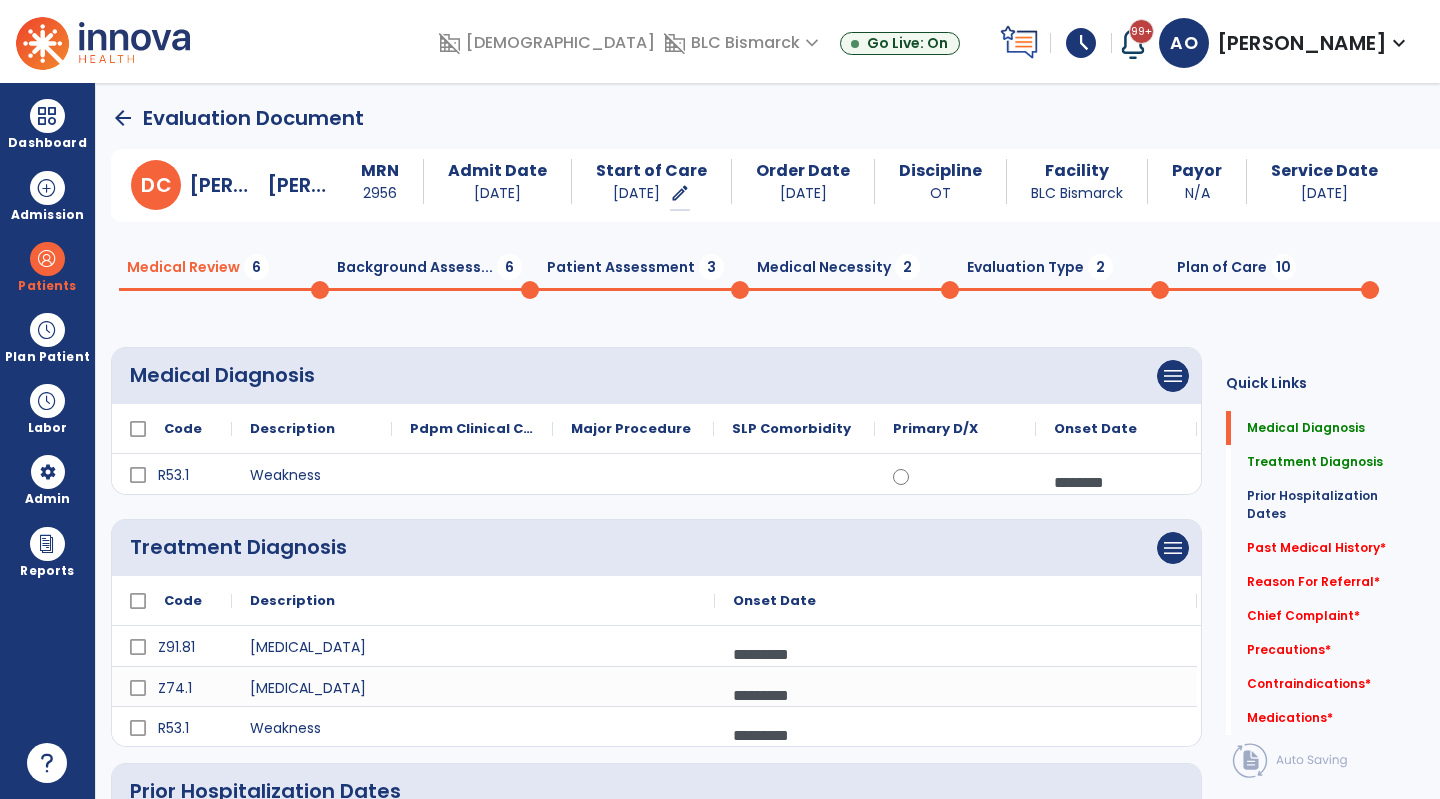 click 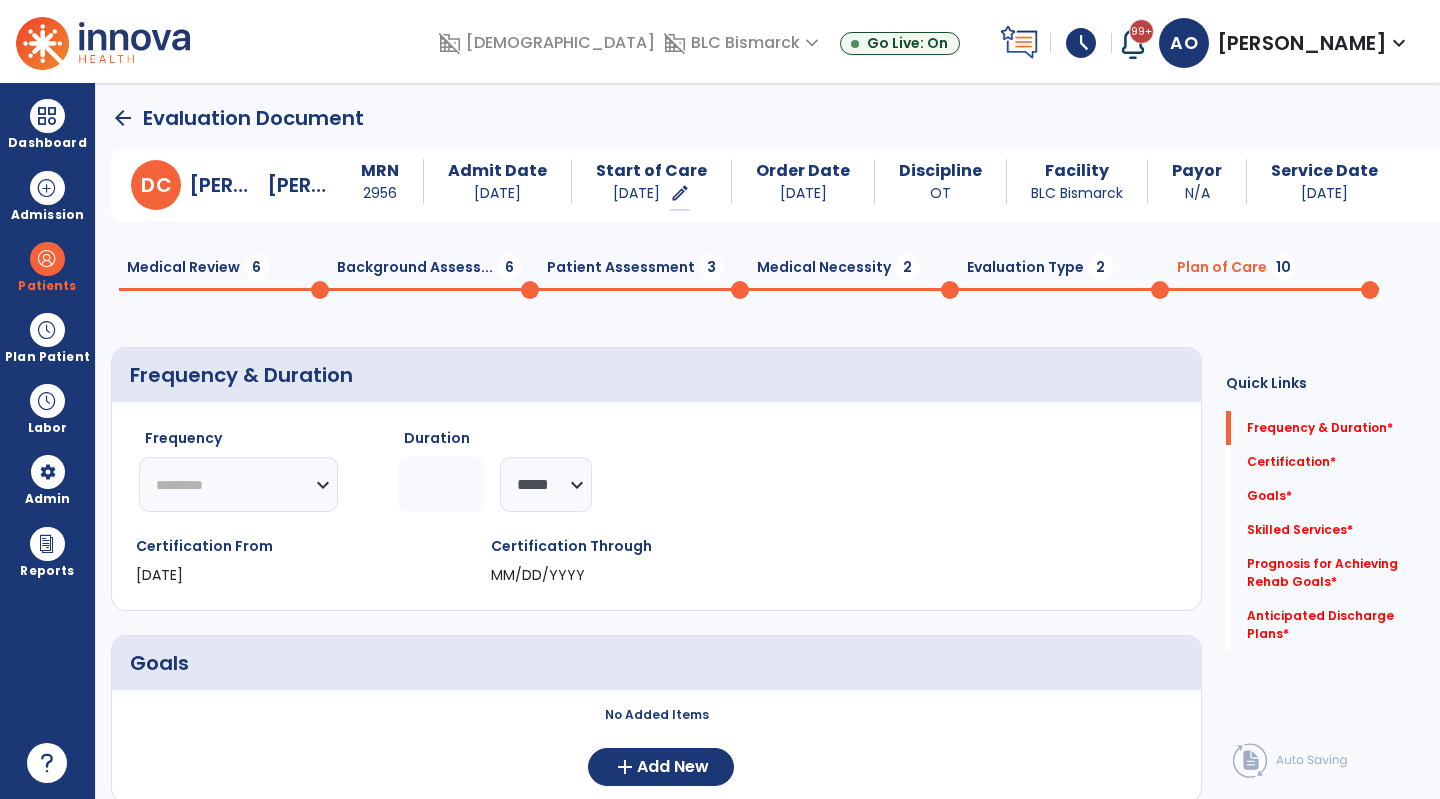 click 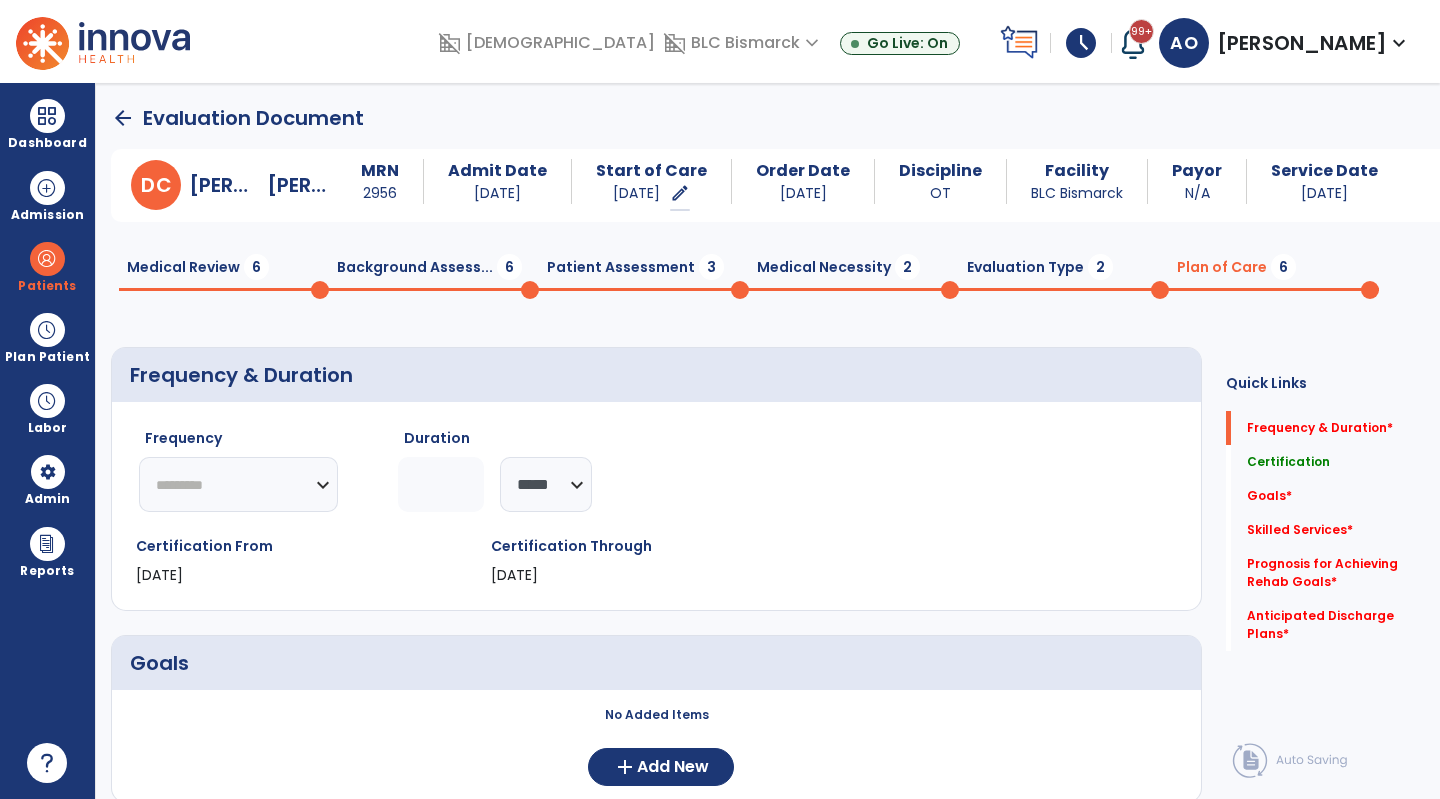 type on "**" 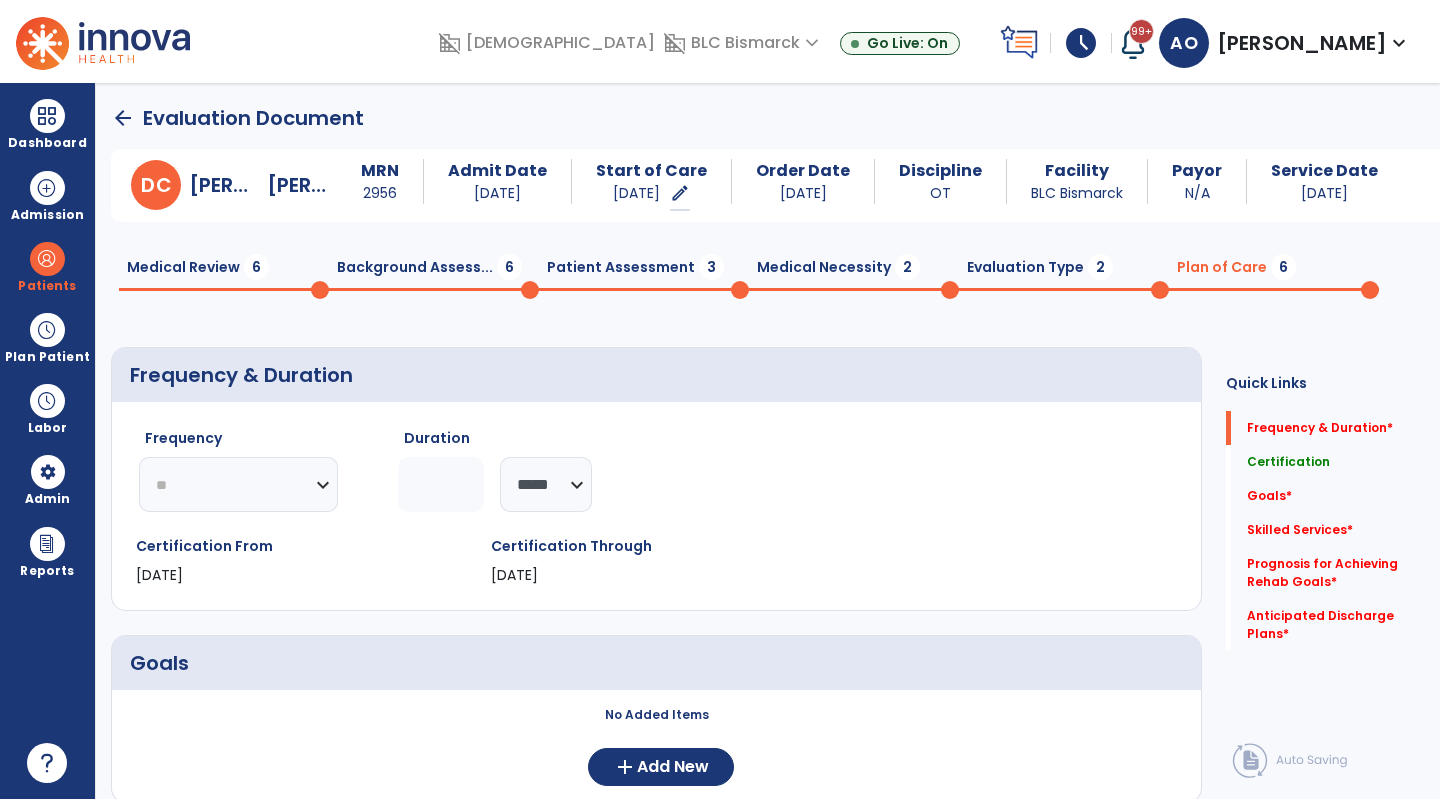 click on "********* ** ** ** ** ** ** **" 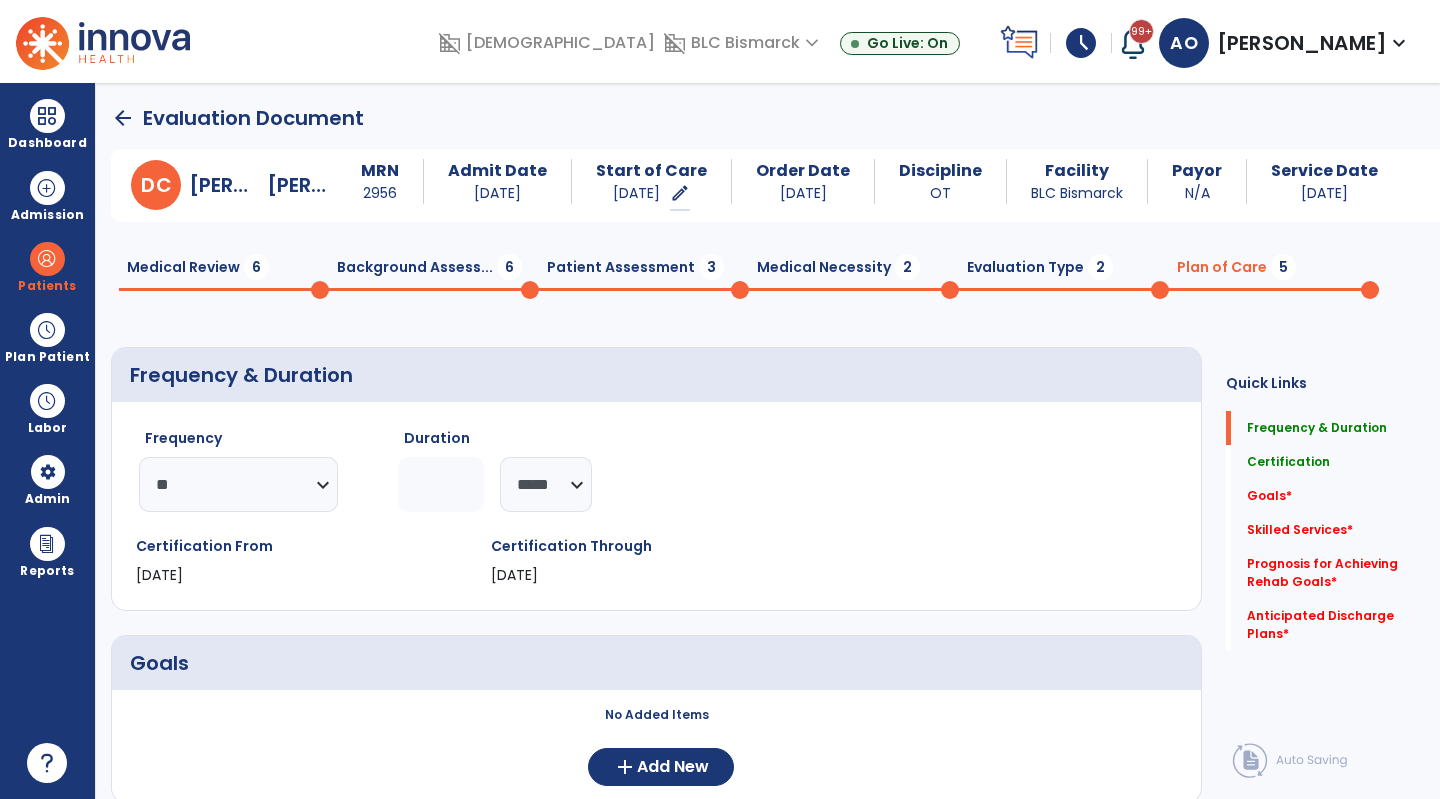 click on "arrow_back" 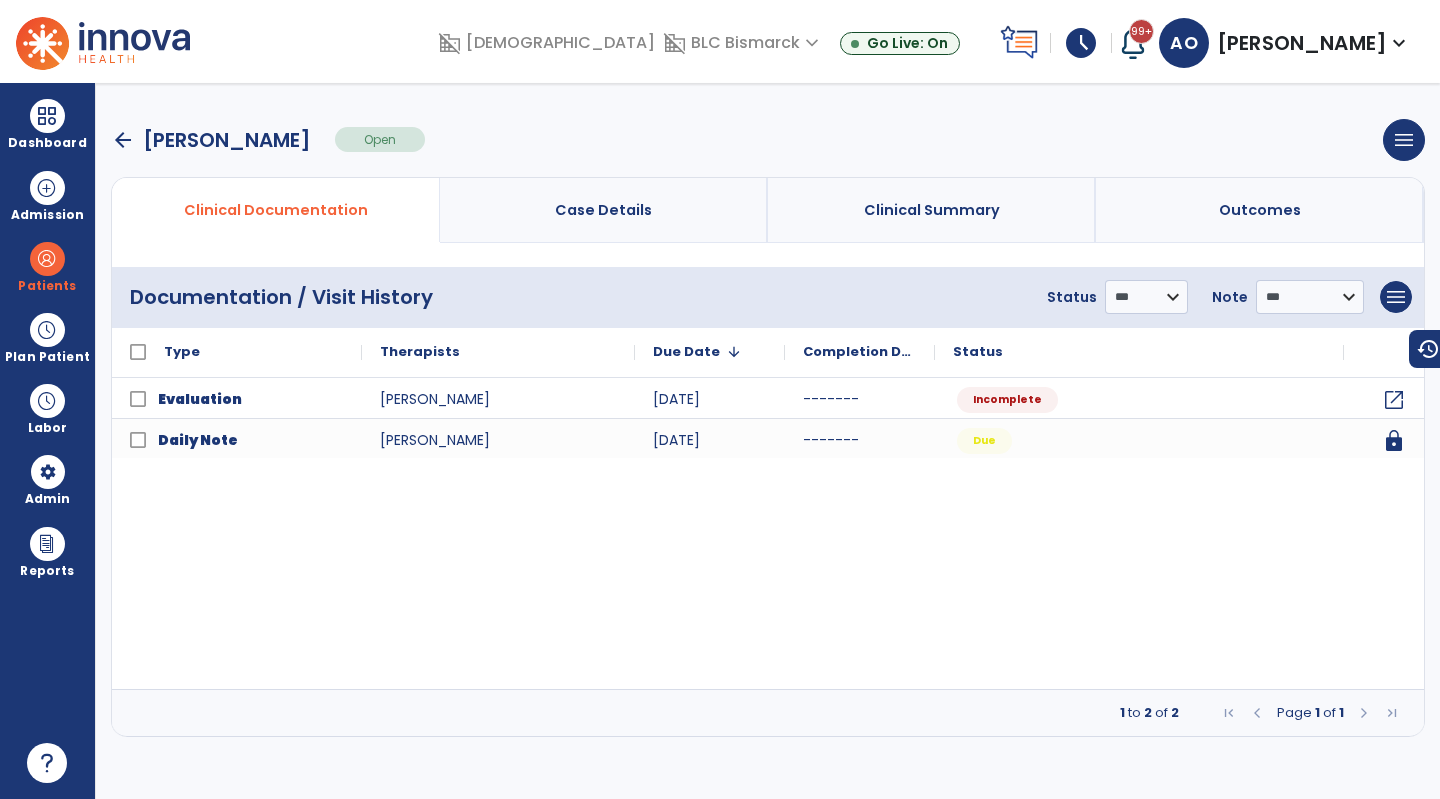 click at bounding box center [47, 259] 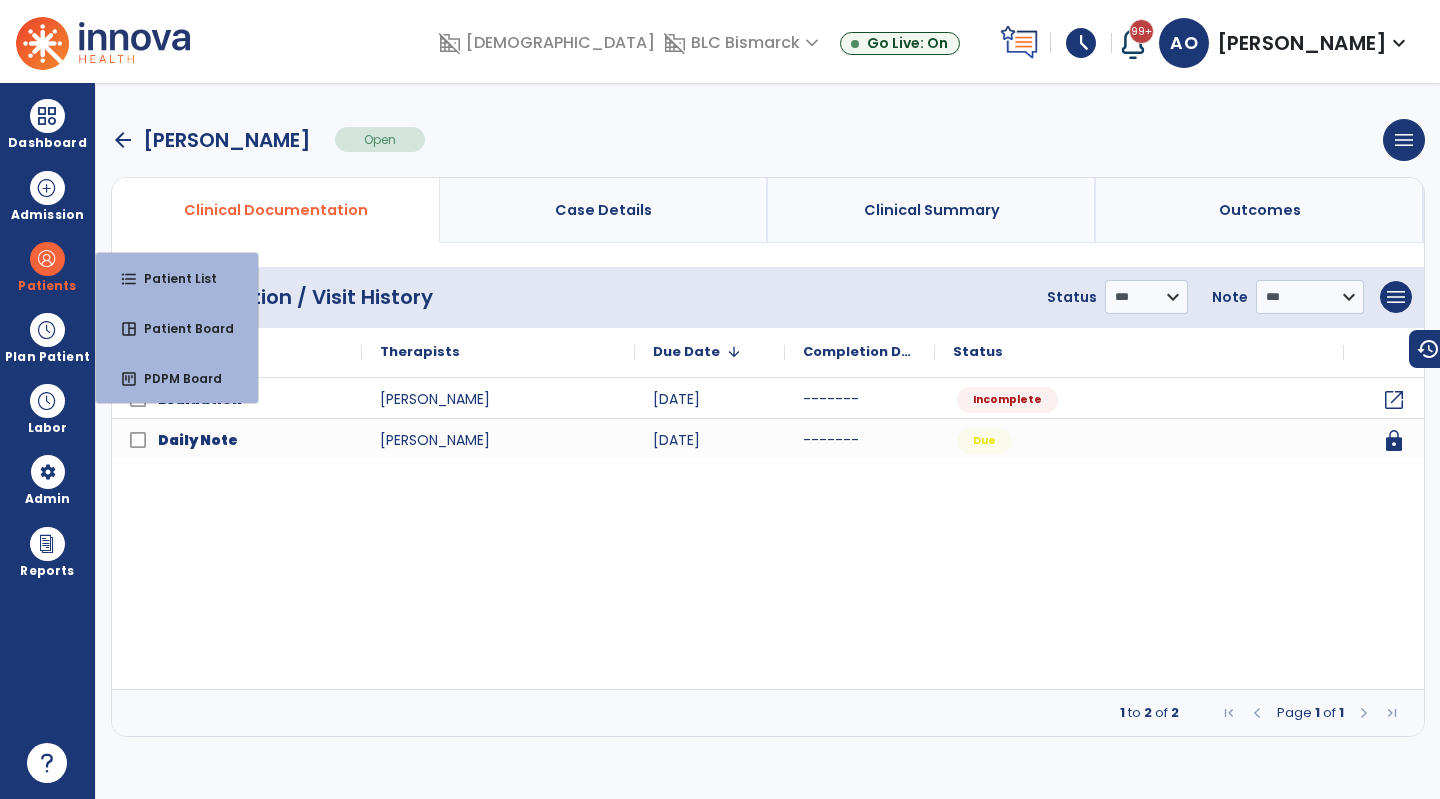 click at bounding box center (47, 330) 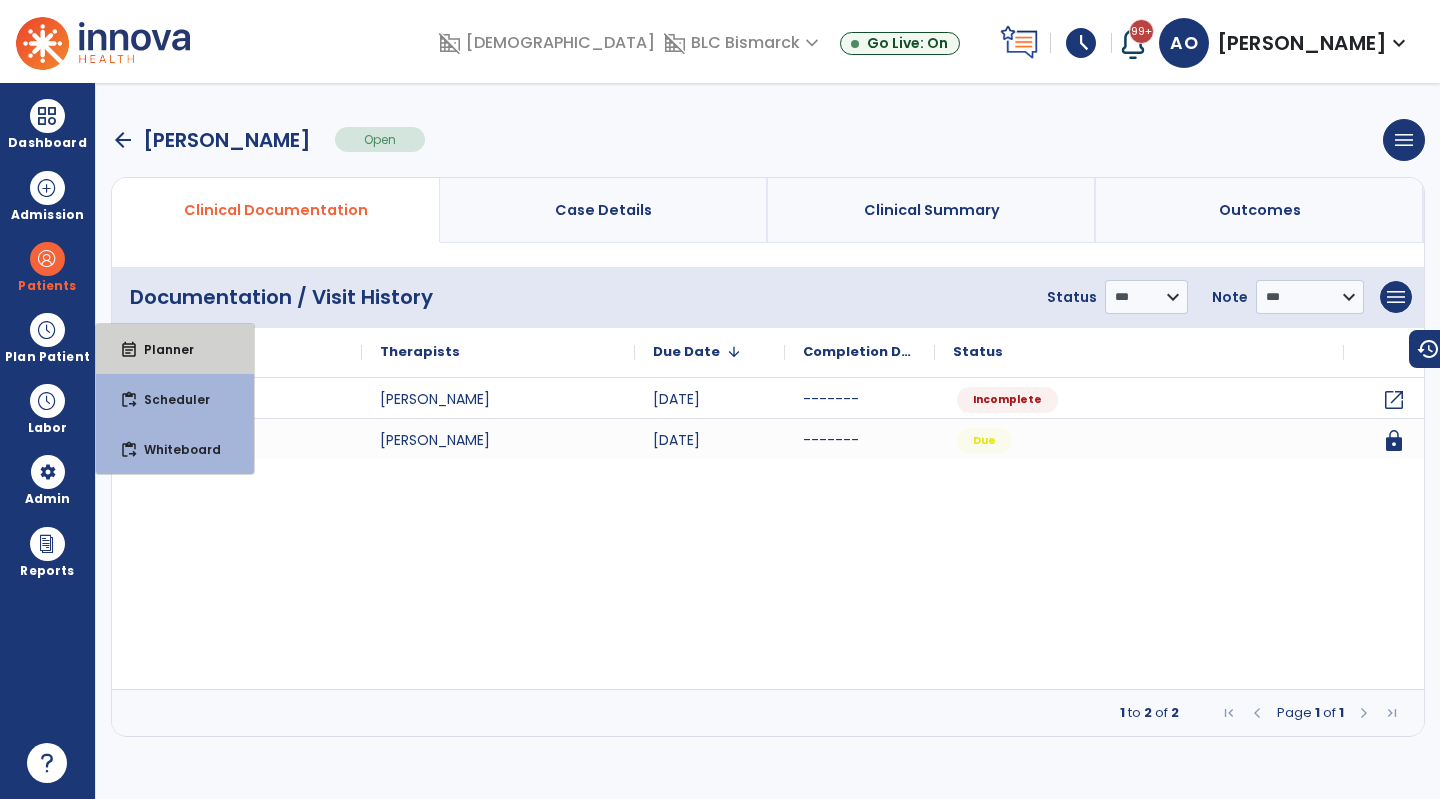 click on "event_note  Planner" at bounding box center (175, 349) 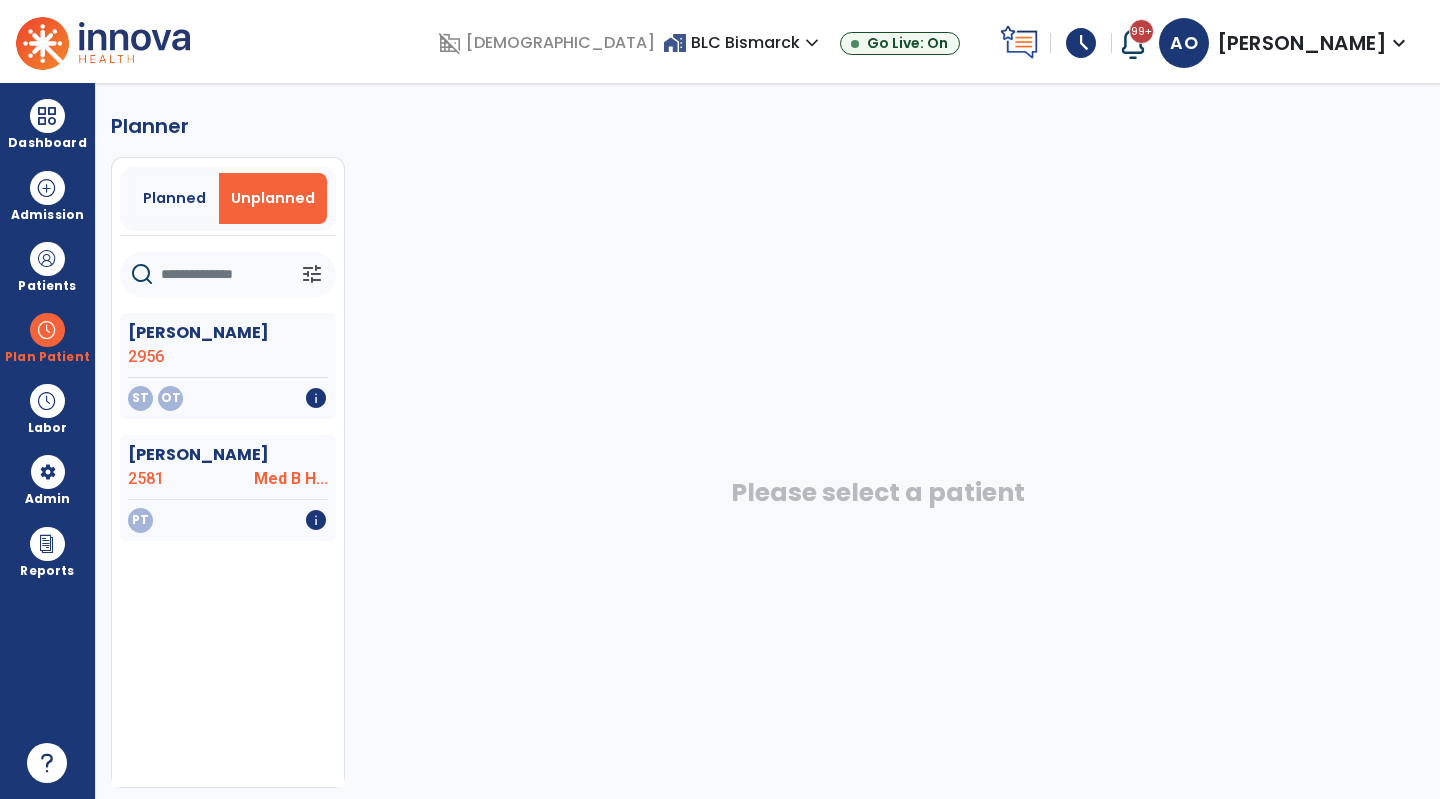 click 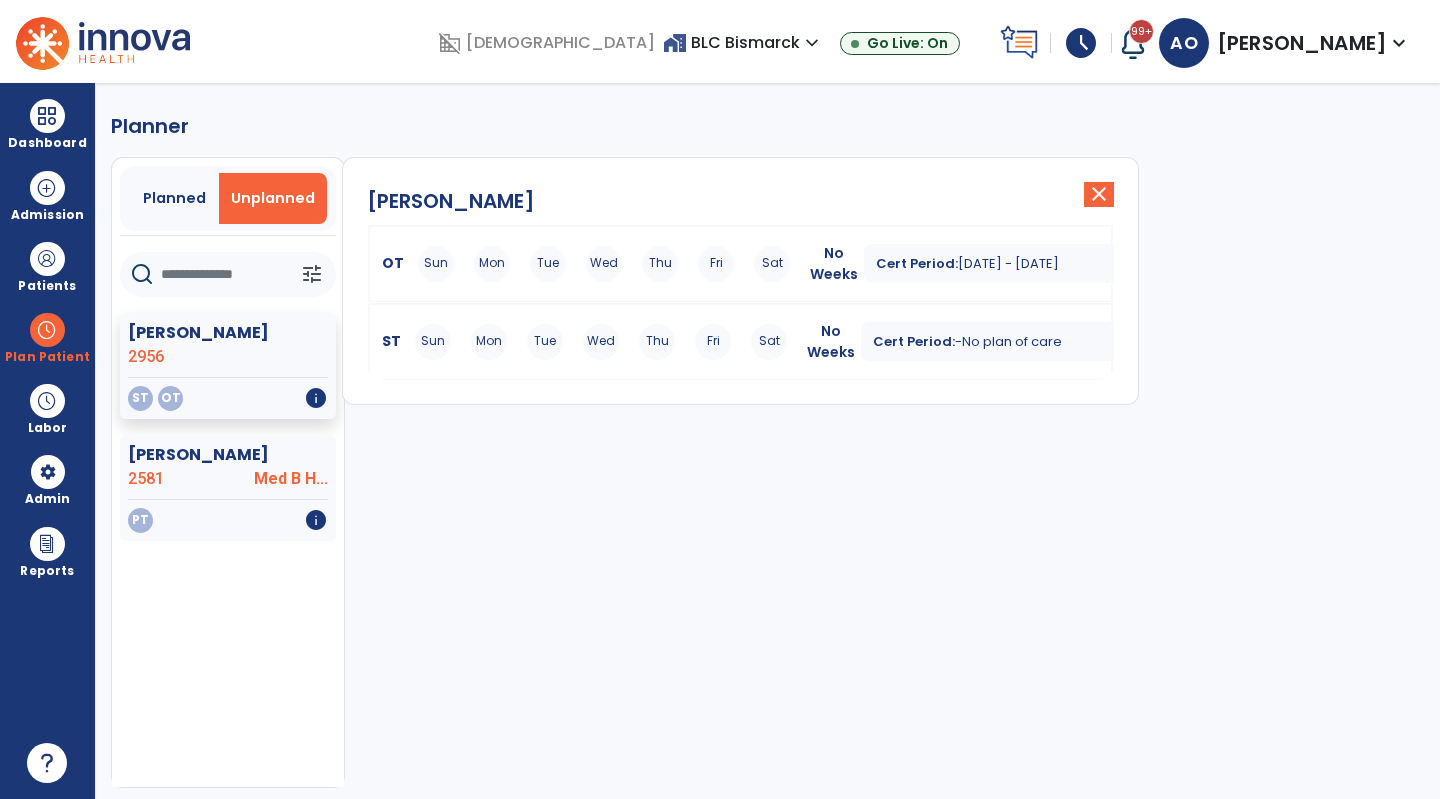 click on "OT Sun Mon Tue Wed Thu Fri Sat No Weeks Cert Period:  Jul 10, 2025 - Oct 1, 2025  expand_more" at bounding box center [740, 264] 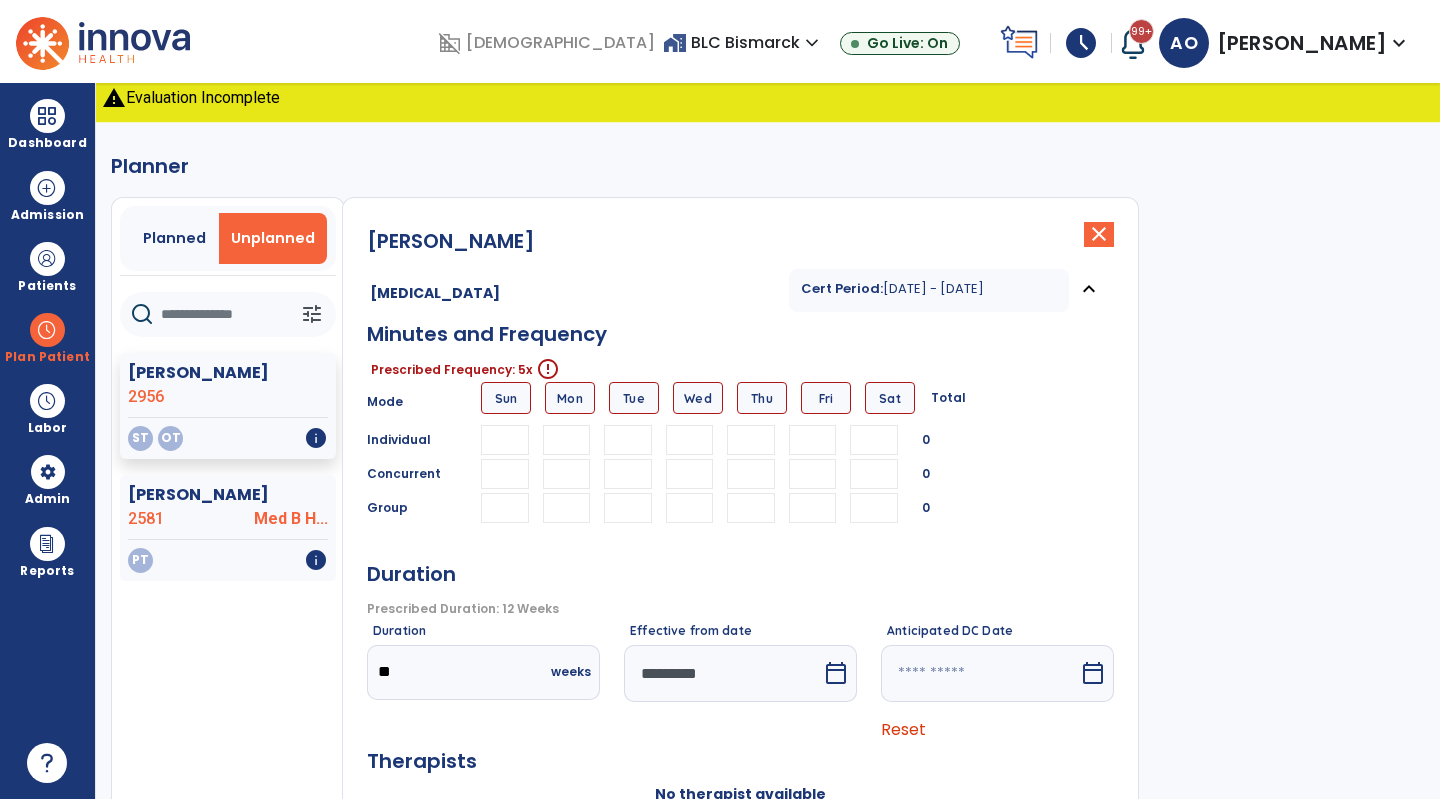 click at bounding box center (567, 440) 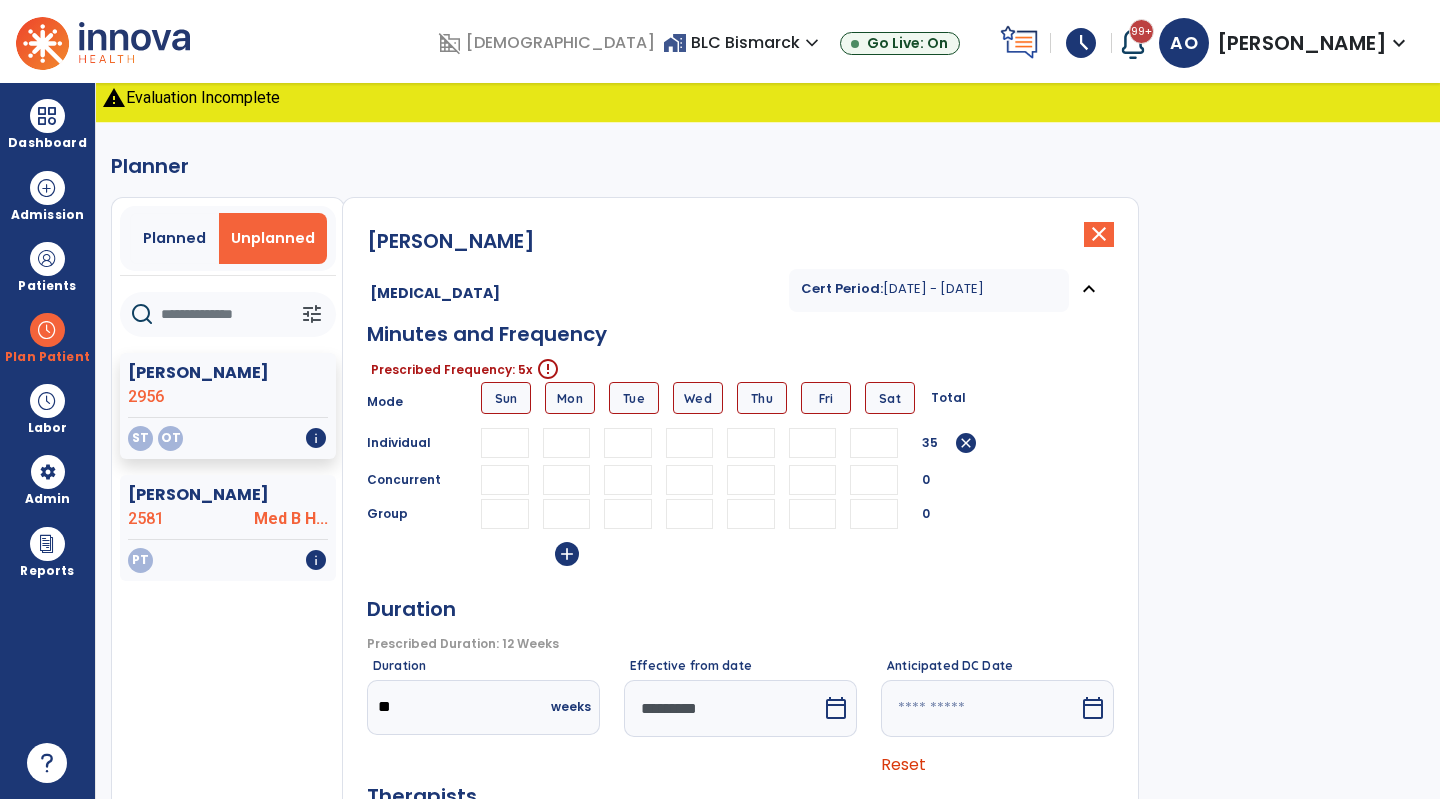 type on "**" 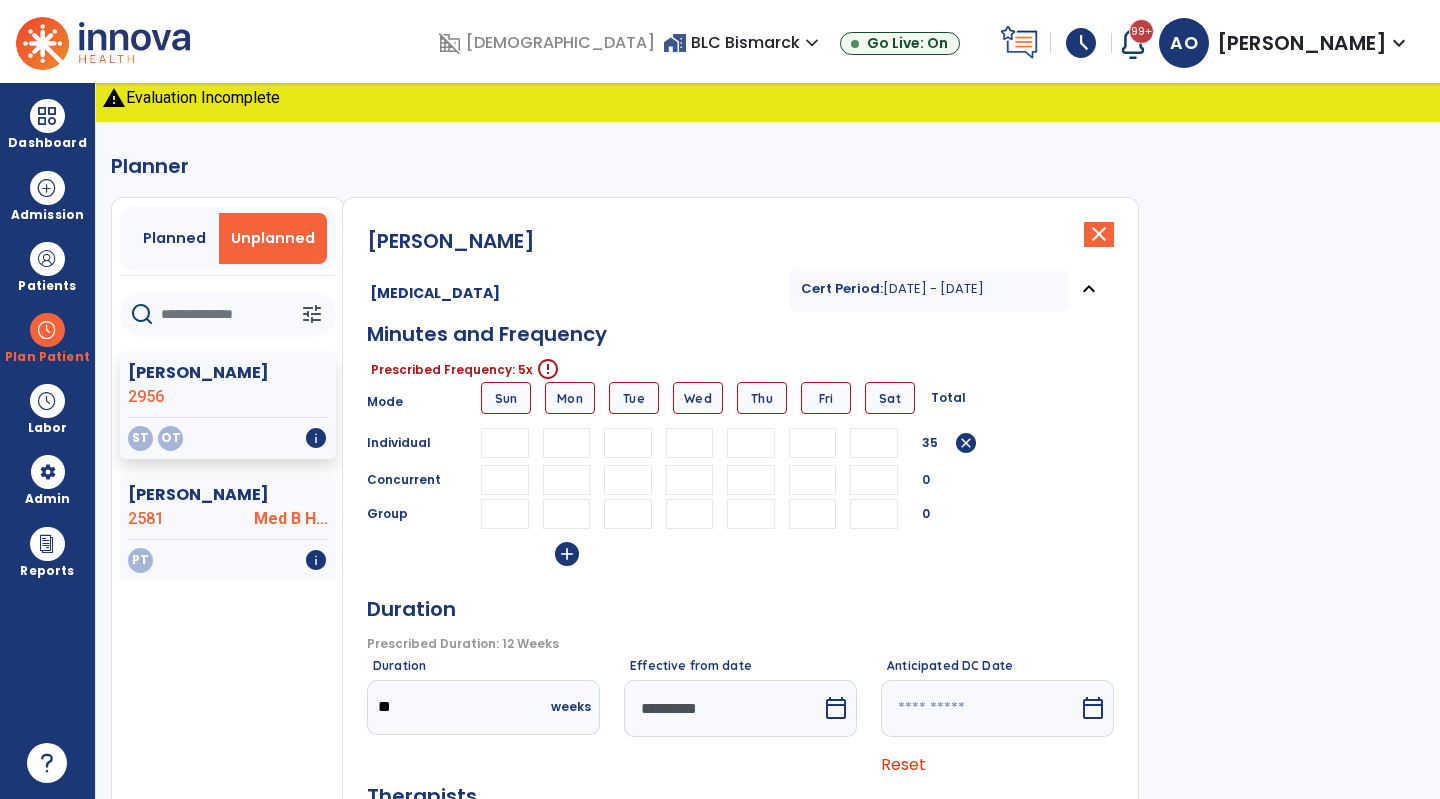 click at bounding box center (628, 443) 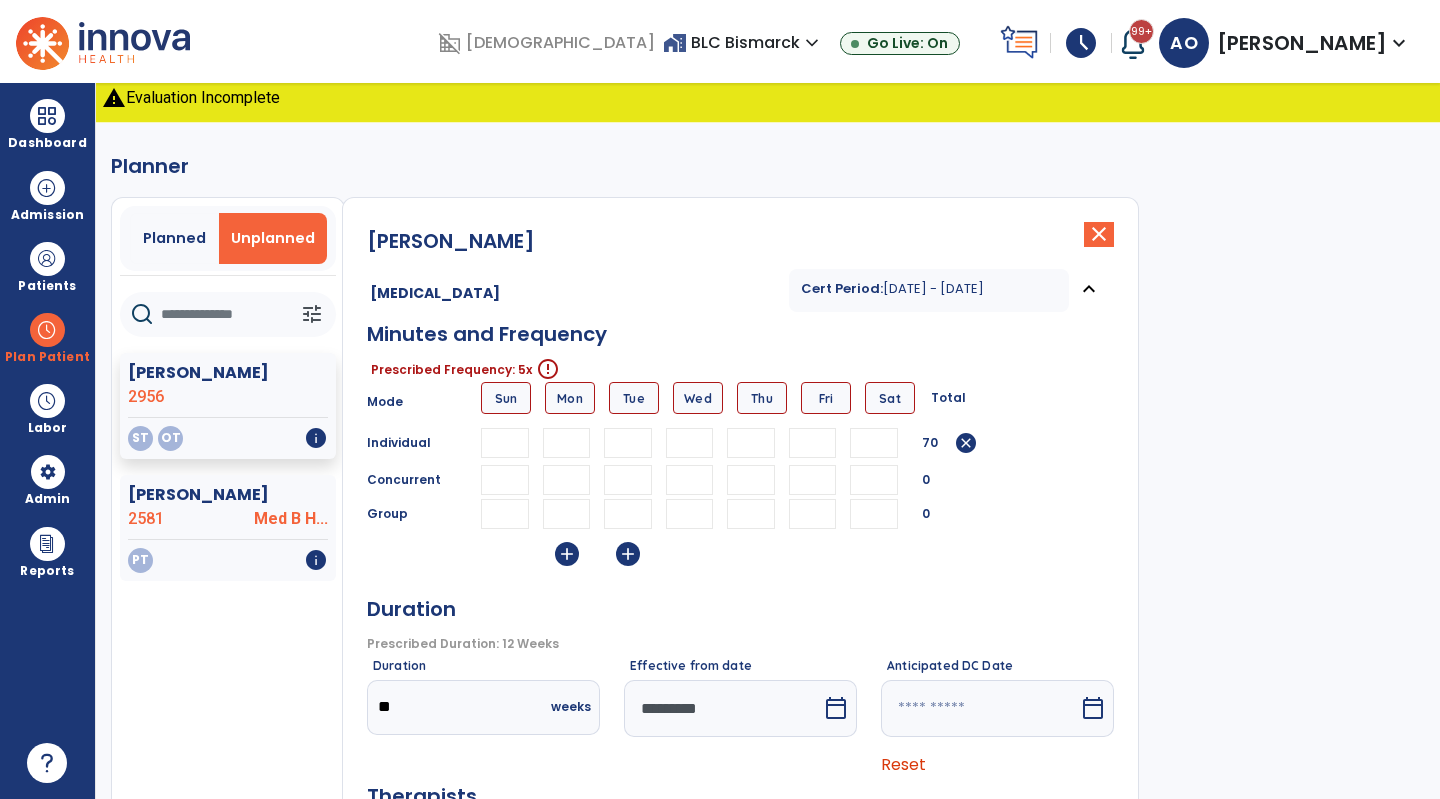 type on "**" 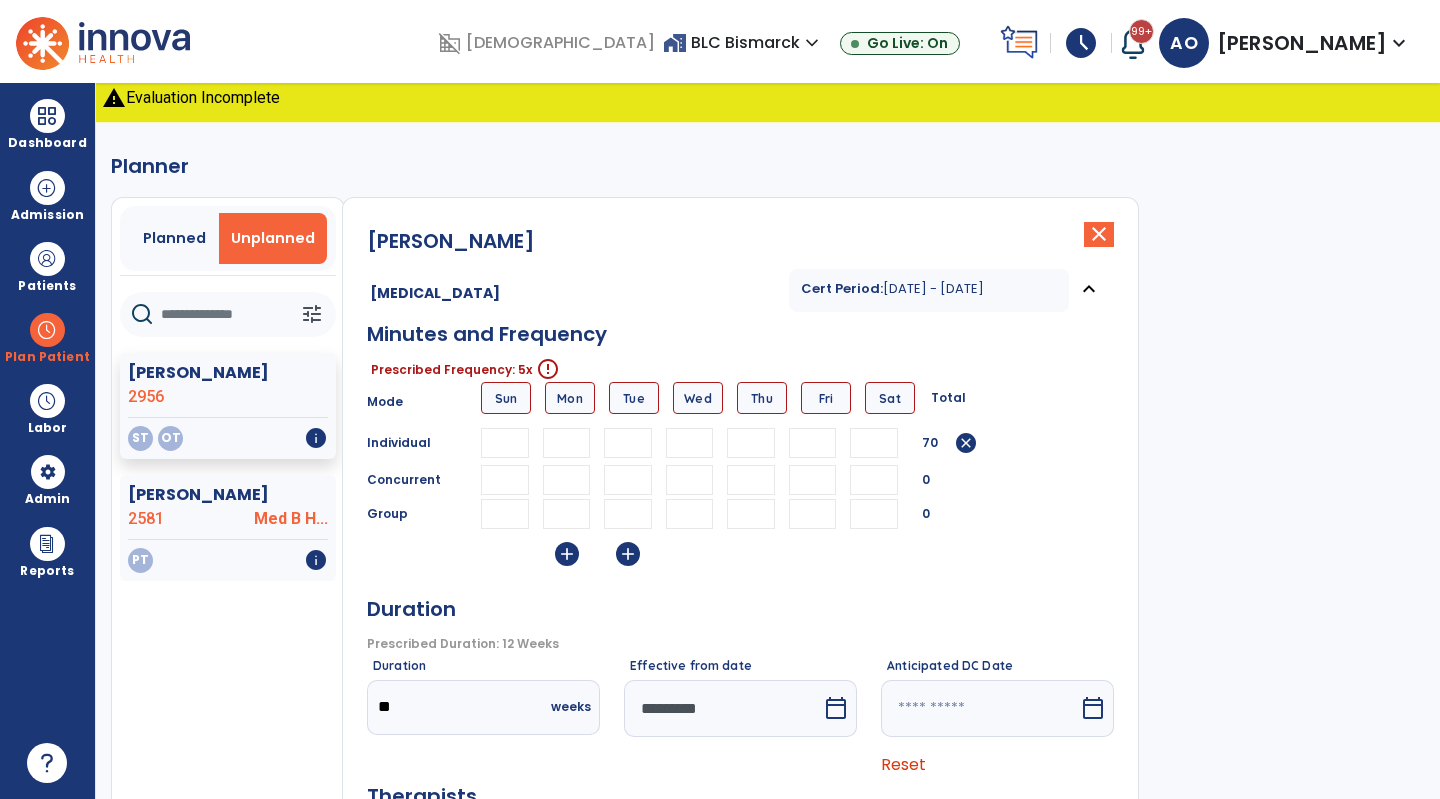 click at bounding box center [690, 443] 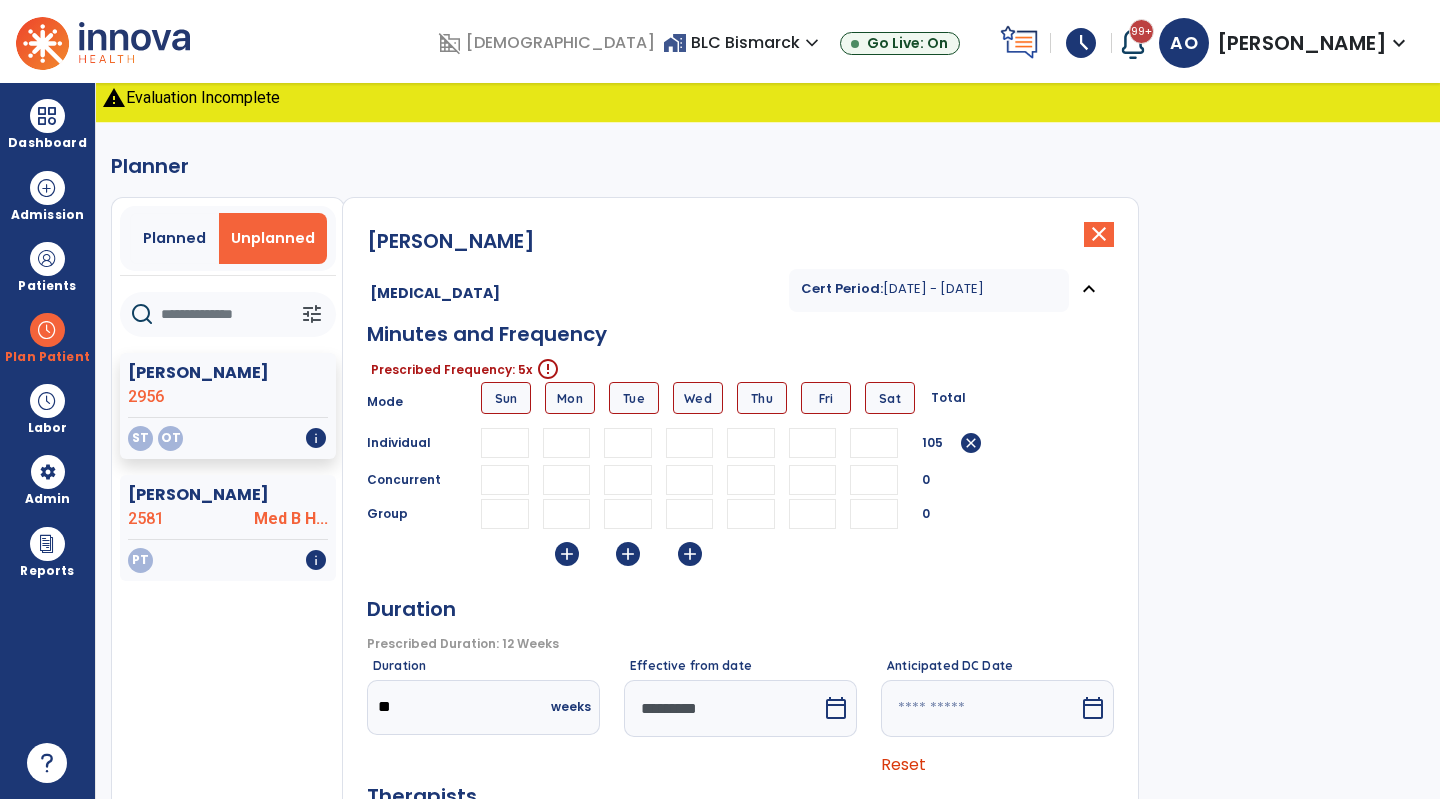 type on "**" 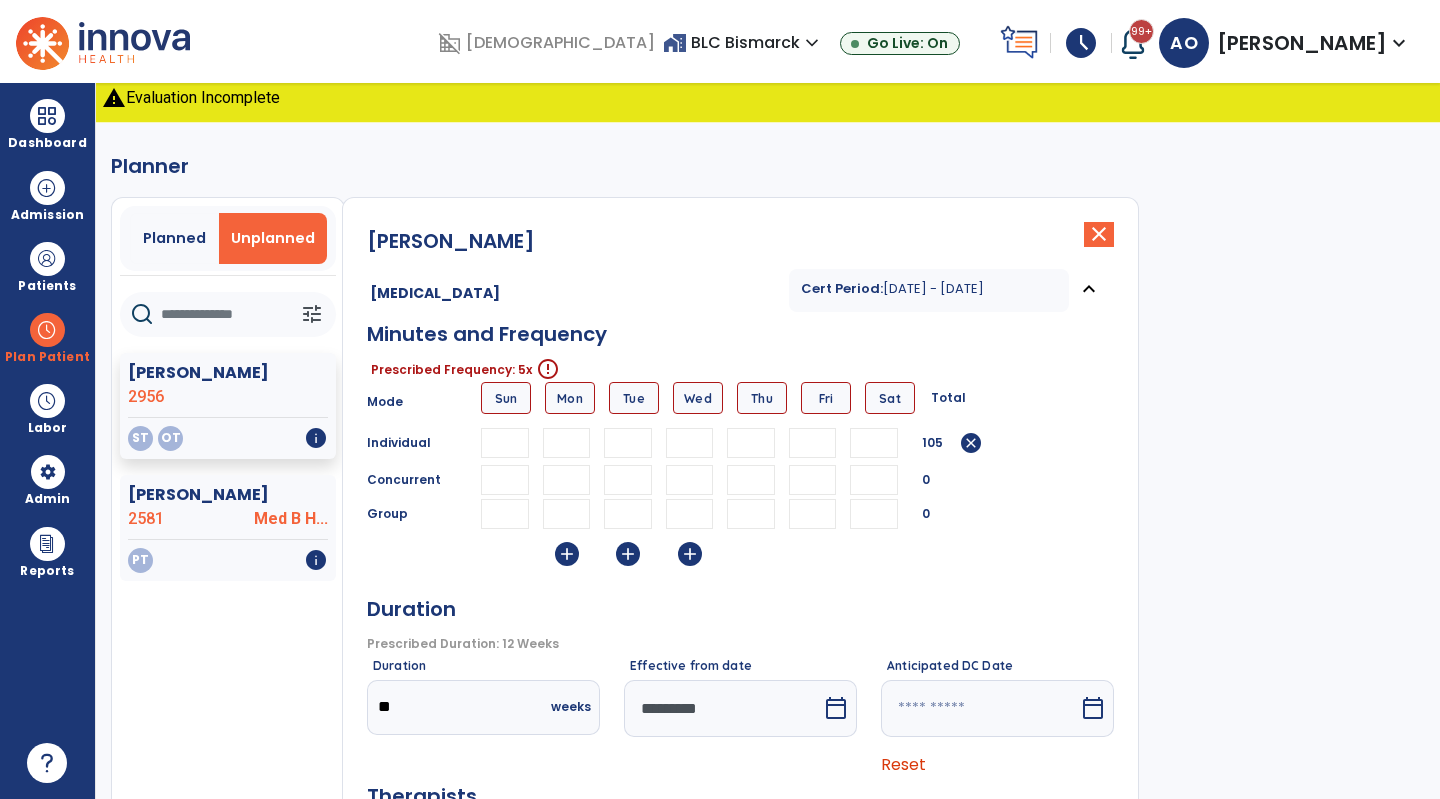 click at bounding box center (751, 443) 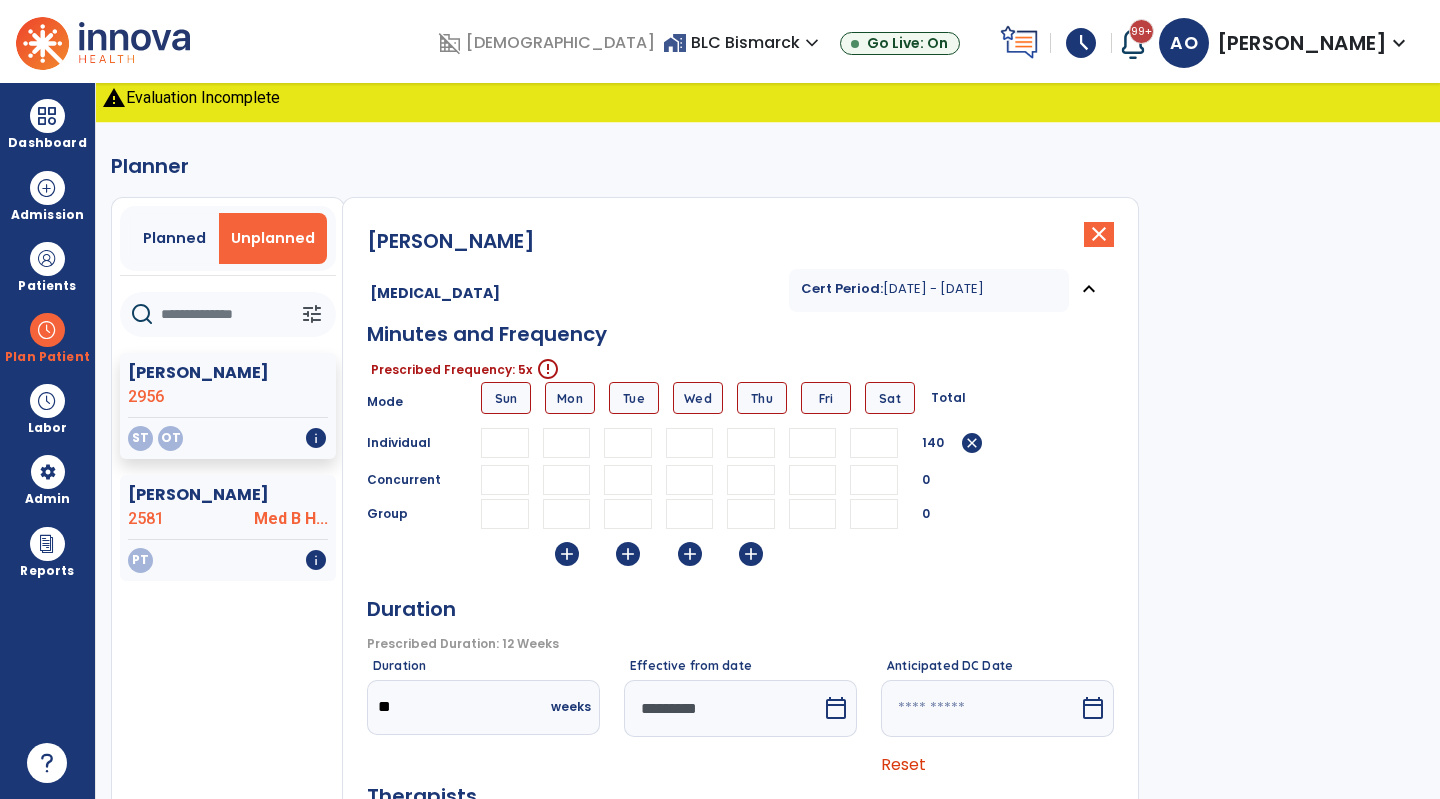 type on "**" 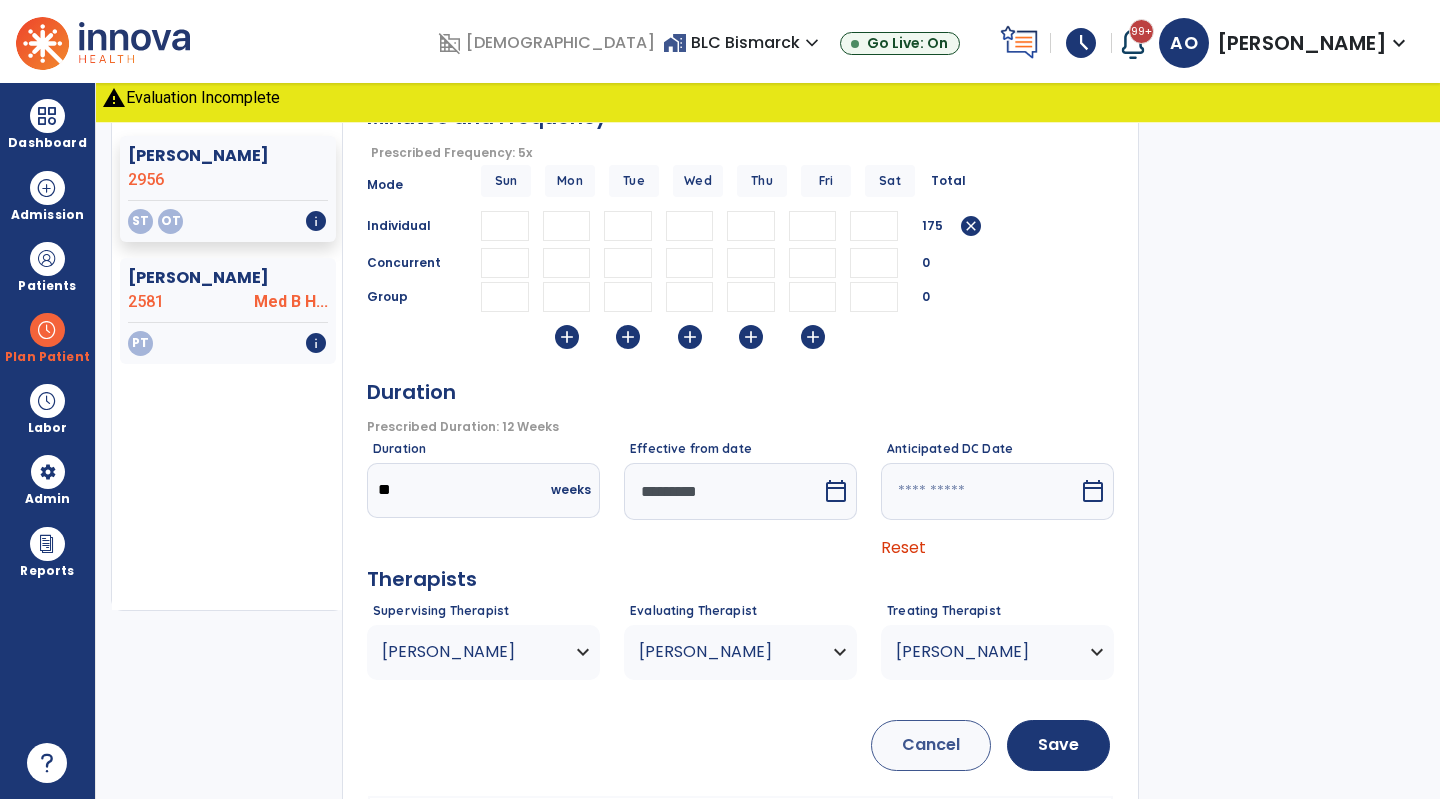 scroll, scrollTop: 256, scrollLeft: 0, axis: vertical 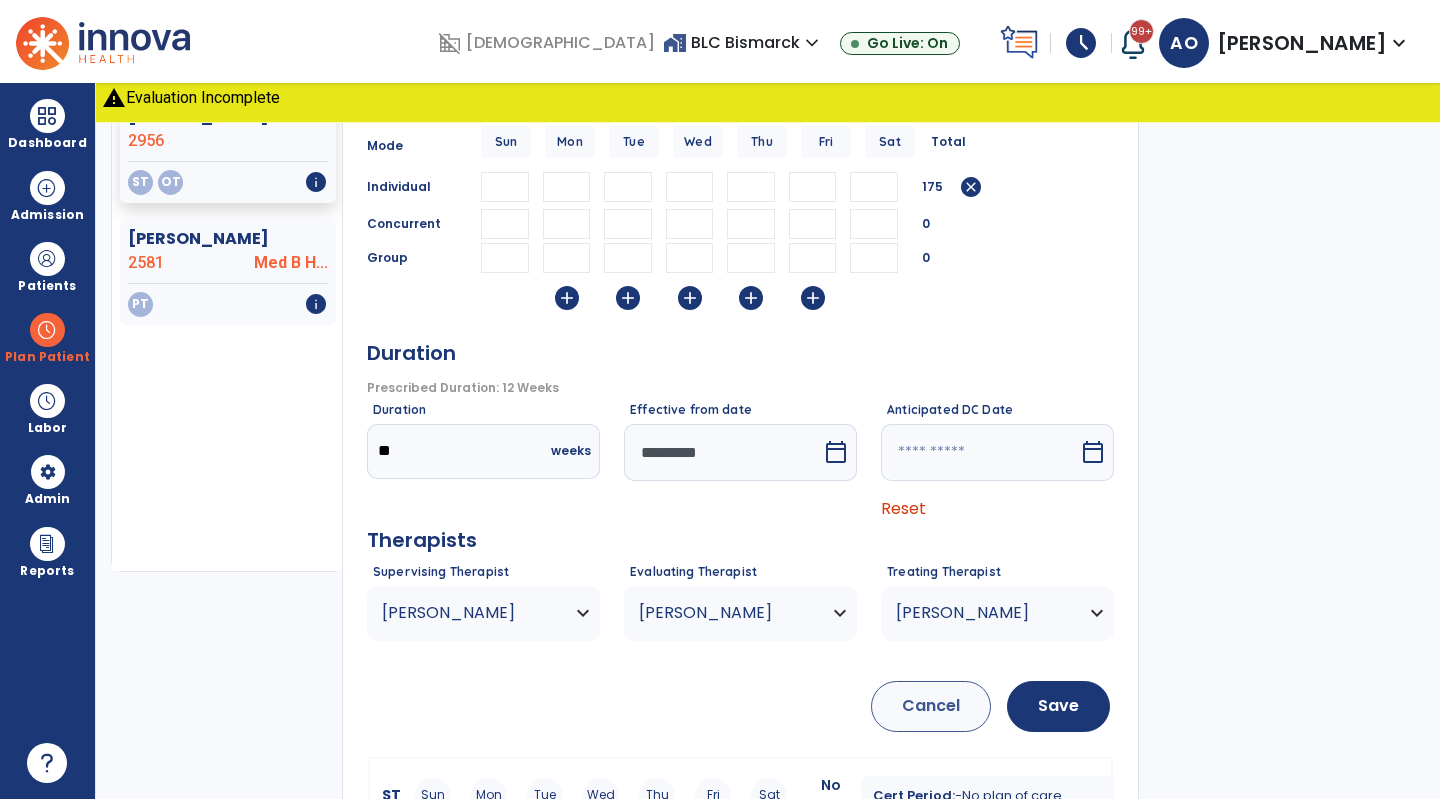 type on "**" 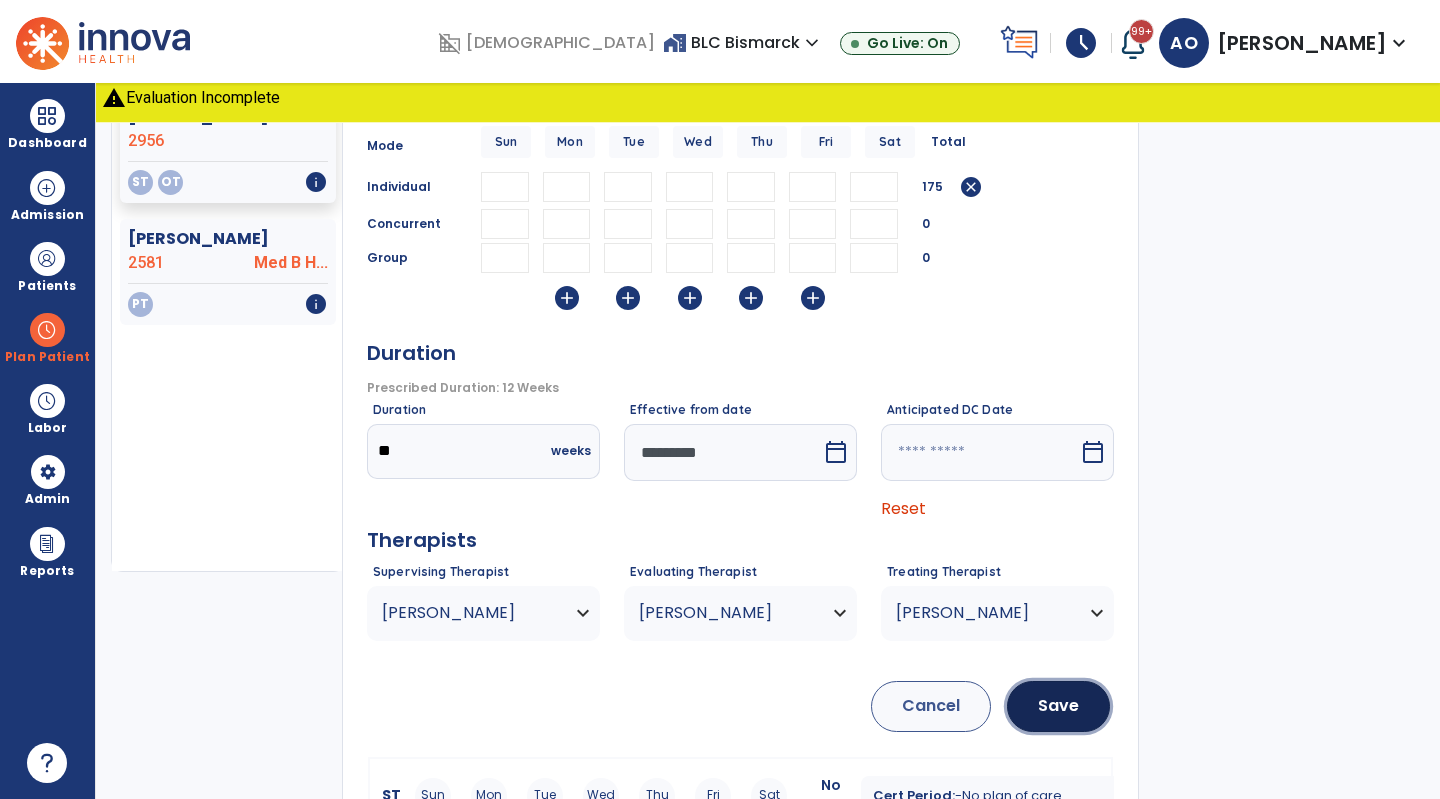 click on "Save" at bounding box center (1058, 706) 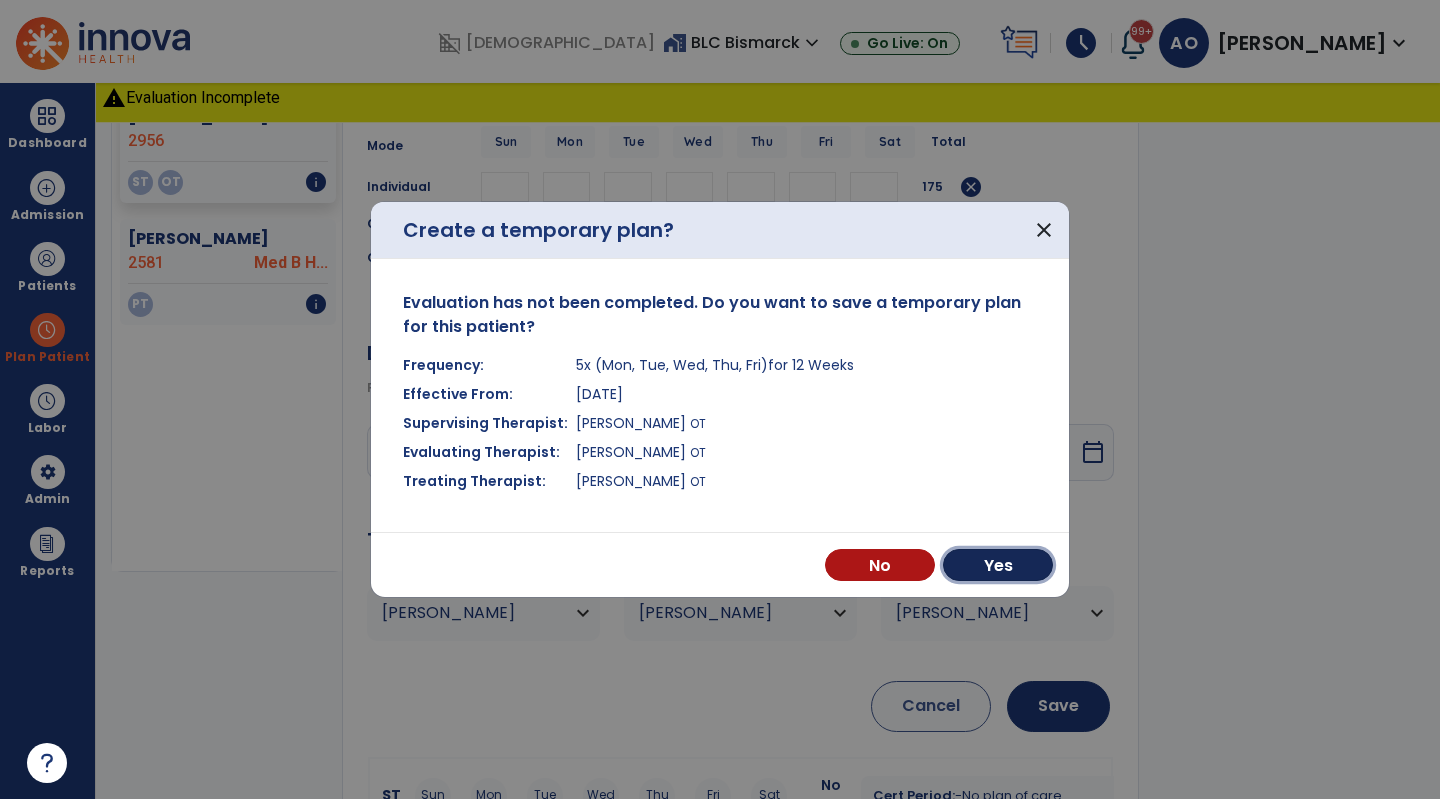 click on "Yes" at bounding box center (998, 565) 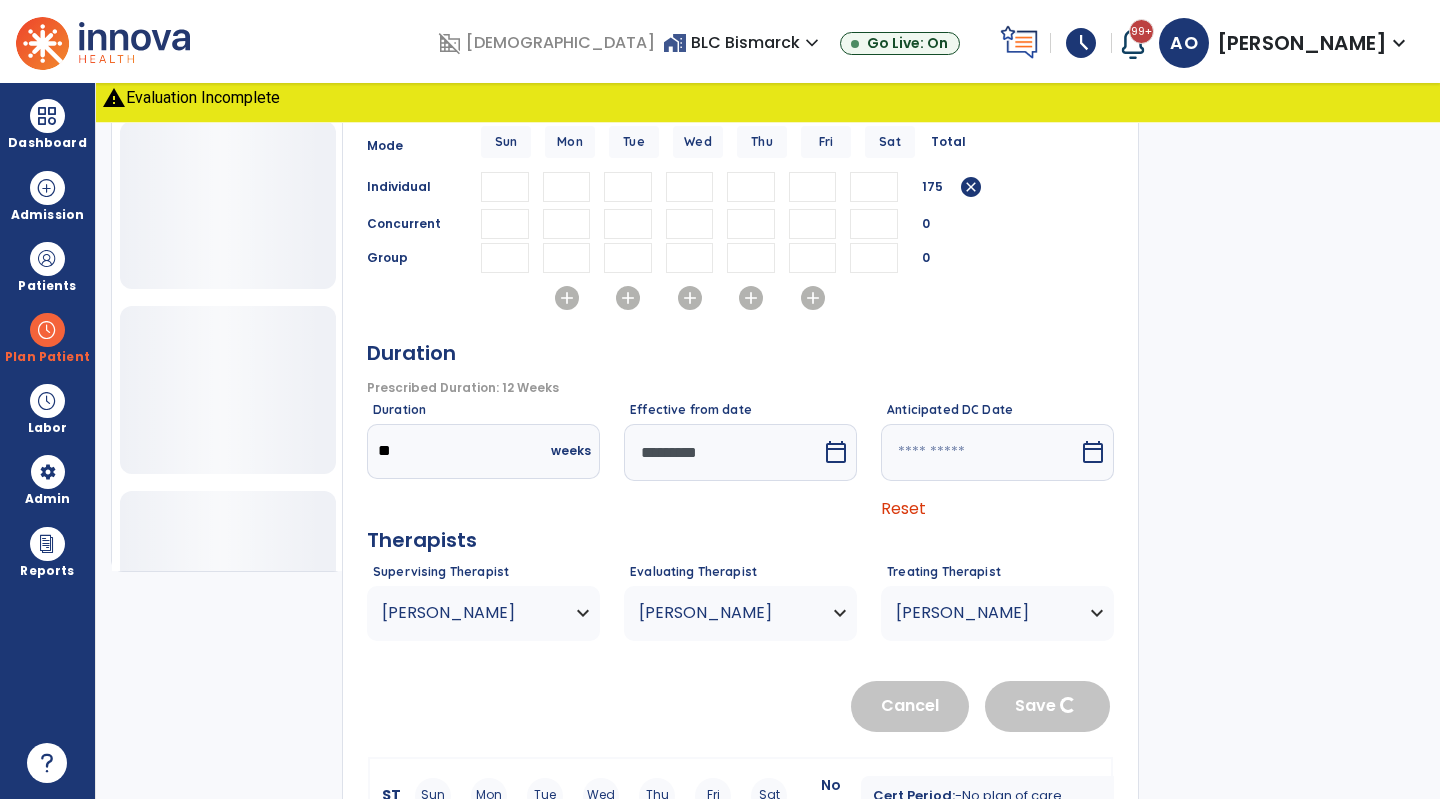 scroll, scrollTop: 315, scrollLeft: 0, axis: vertical 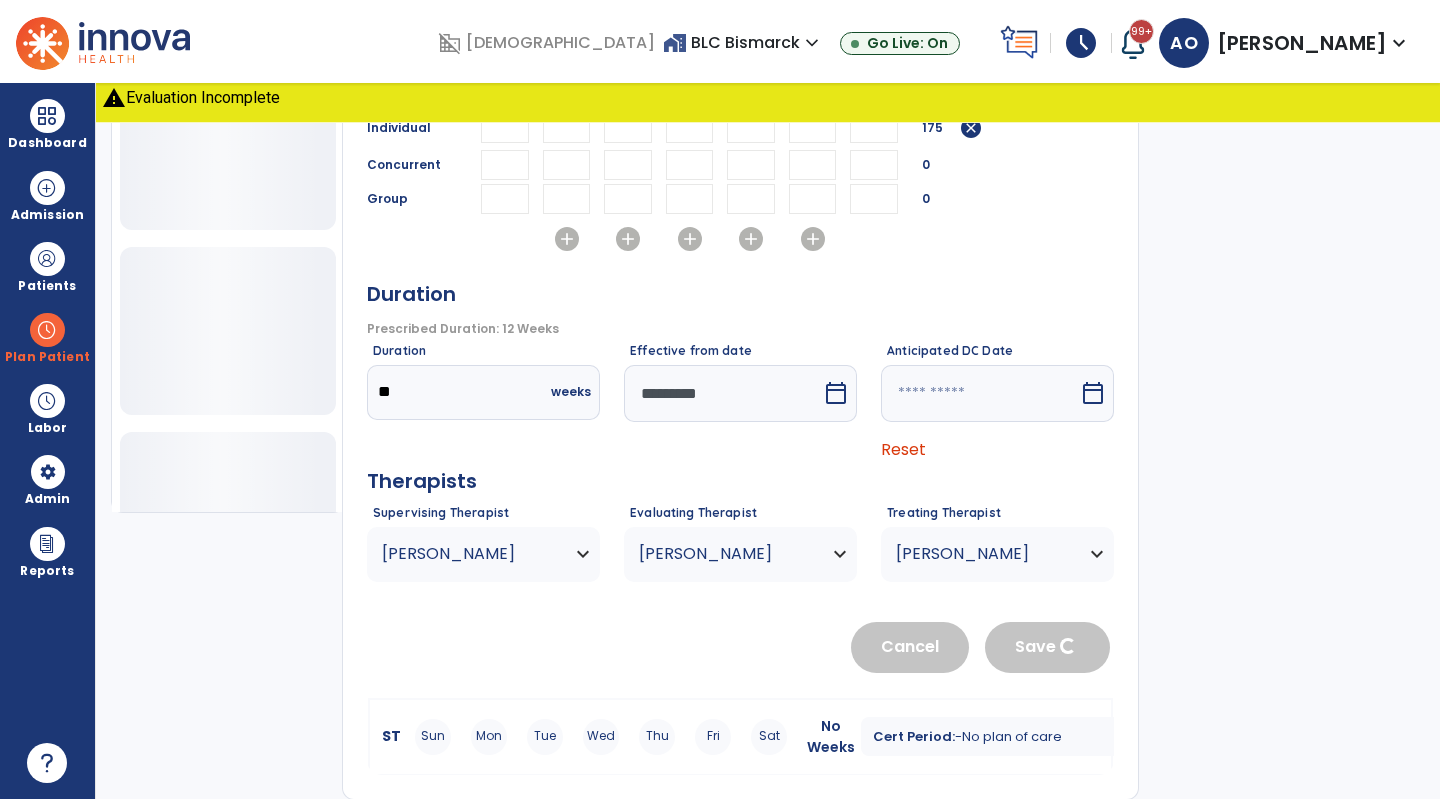 type 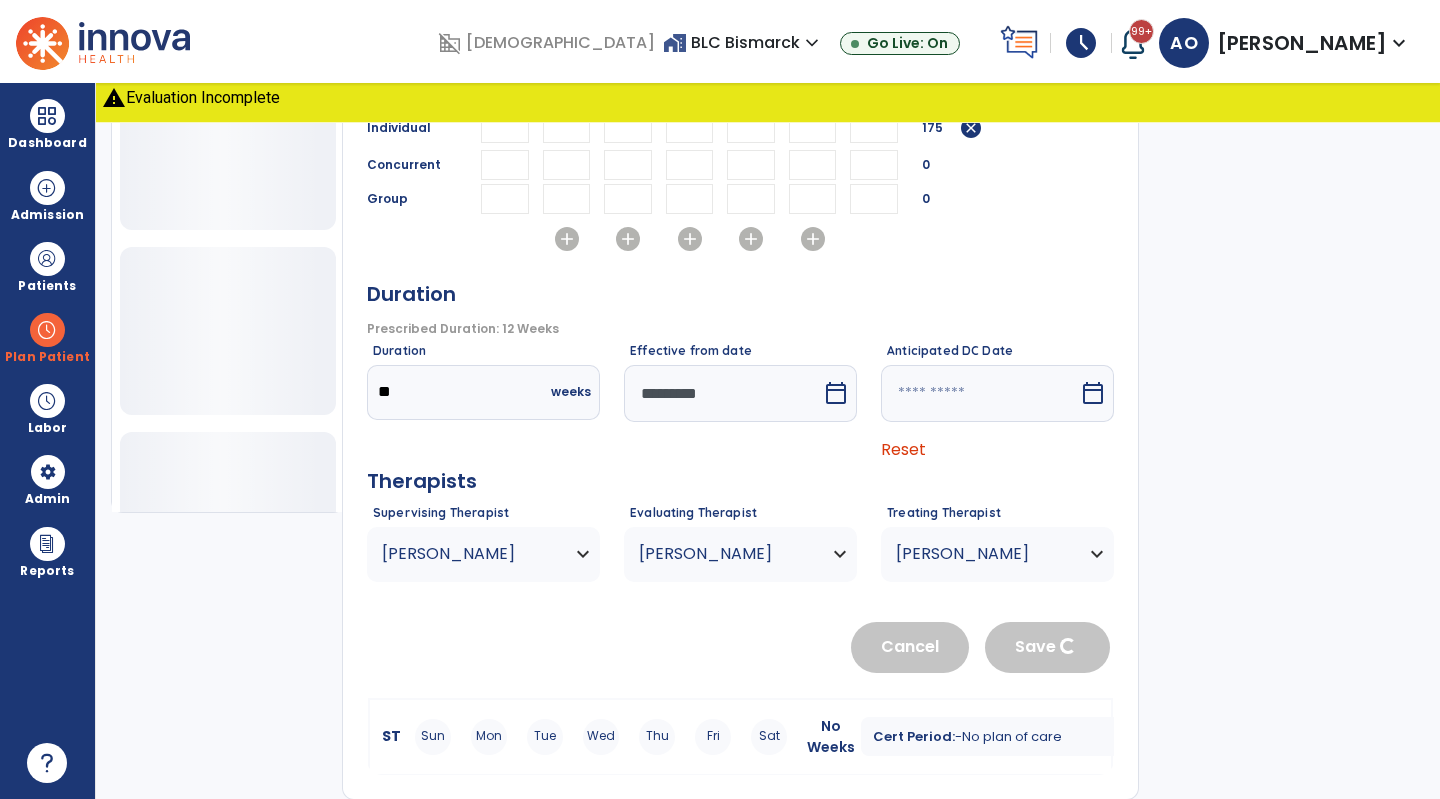 type 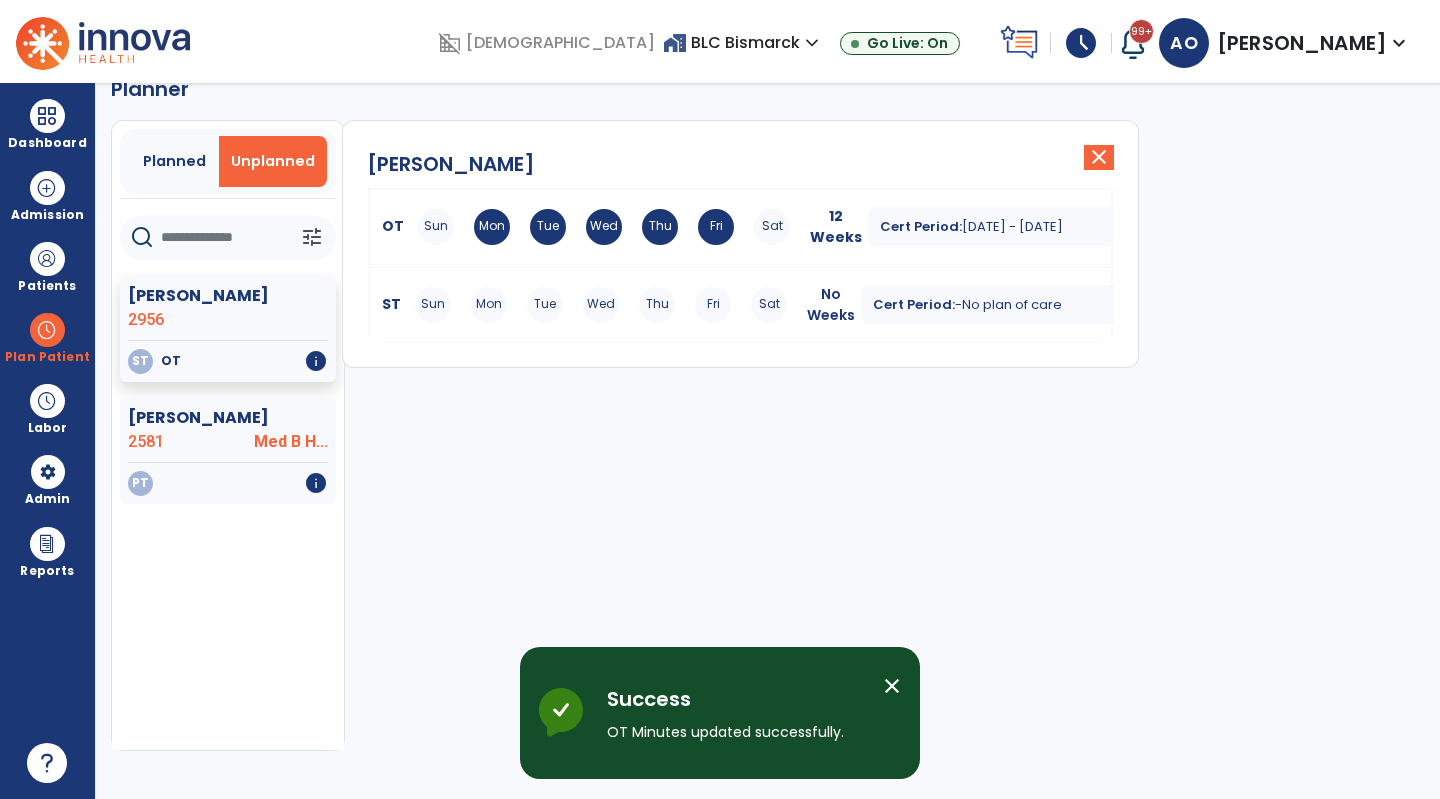 scroll, scrollTop: 37, scrollLeft: 0, axis: vertical 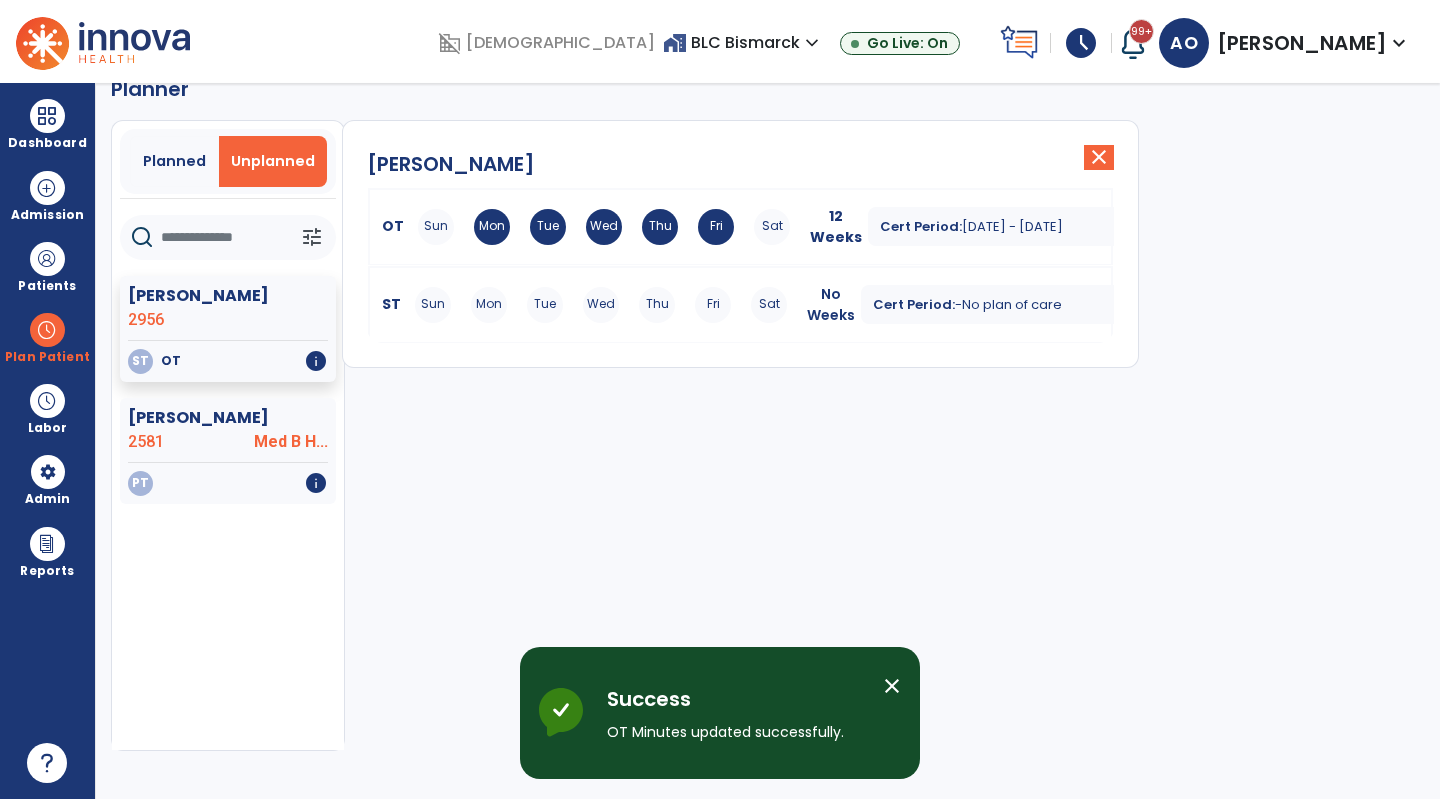 click on "Patients" at bounding box center (47, 266) 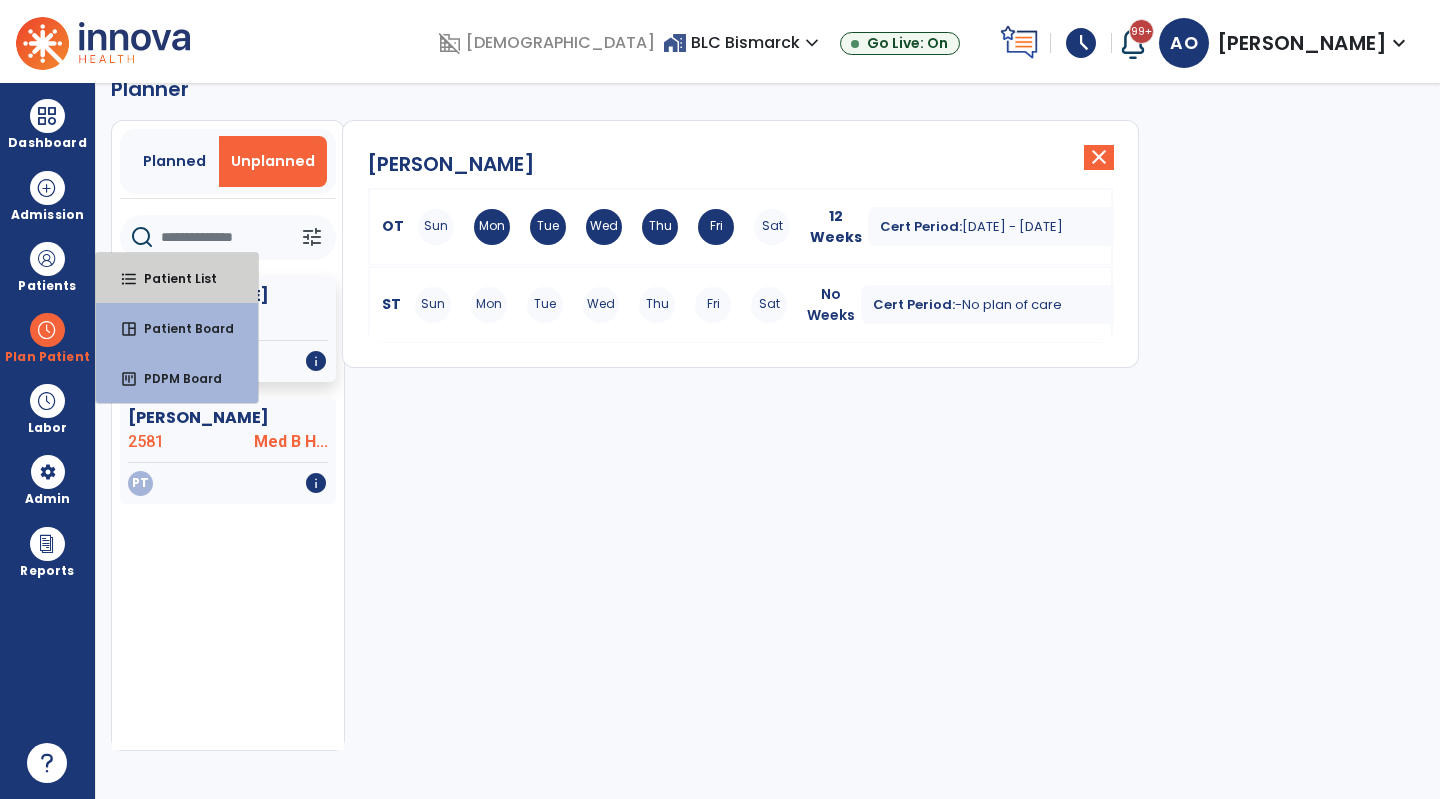 click on "Patient List" at bounding box center [172, 278] 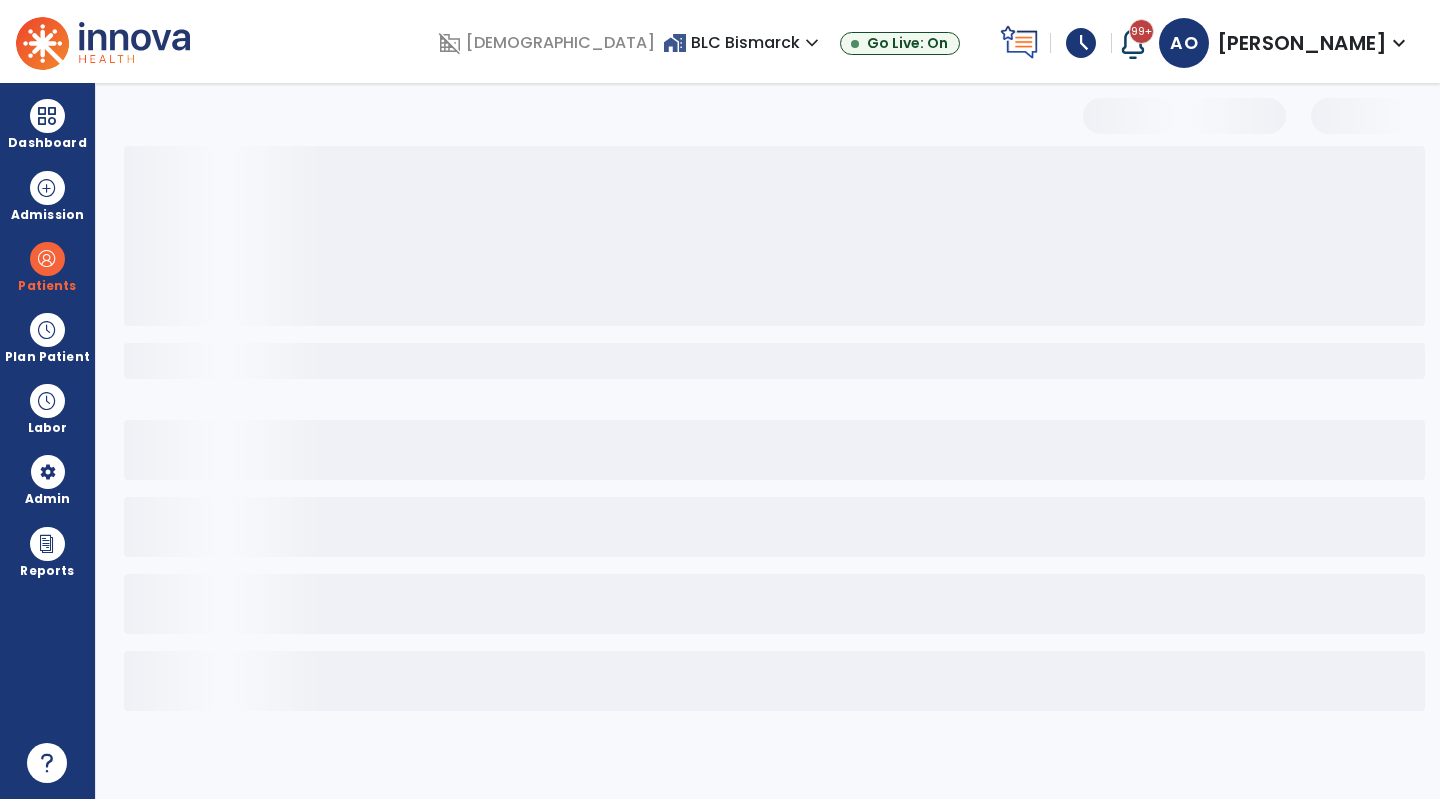 scroll, scrollTop: 0, scrollLeft: 0, axis: both 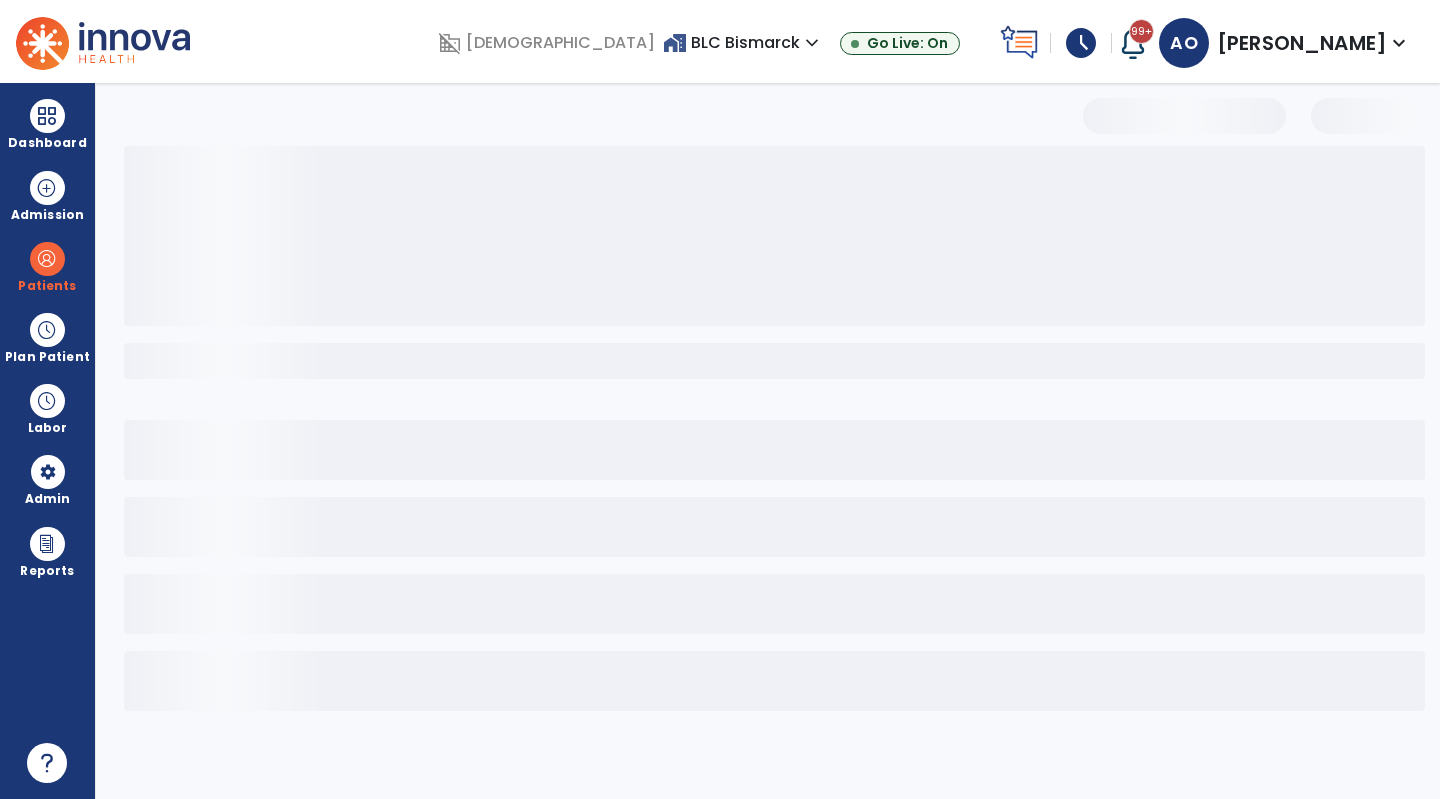 select on "***" 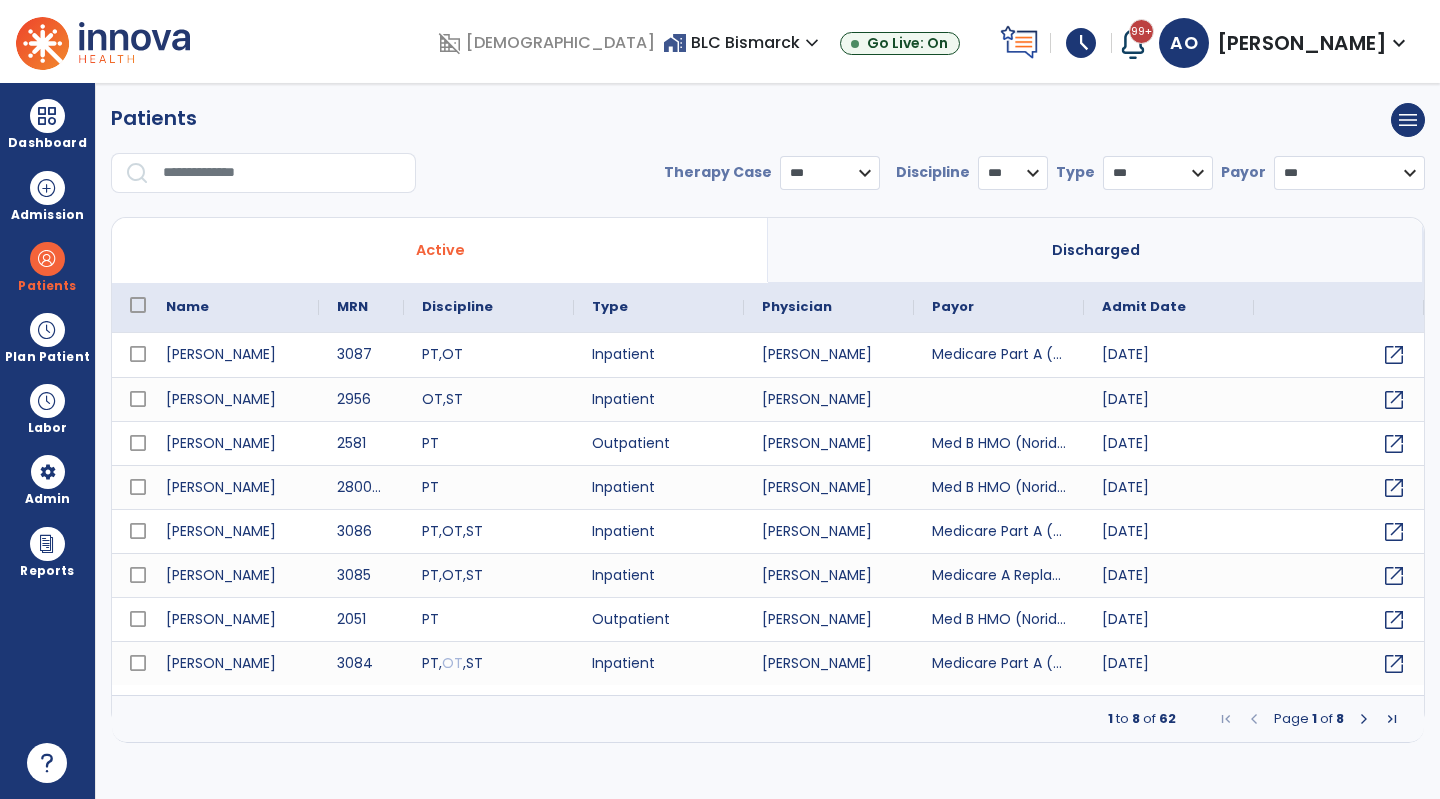 click on "Patients" at bounding box center (47, 286) 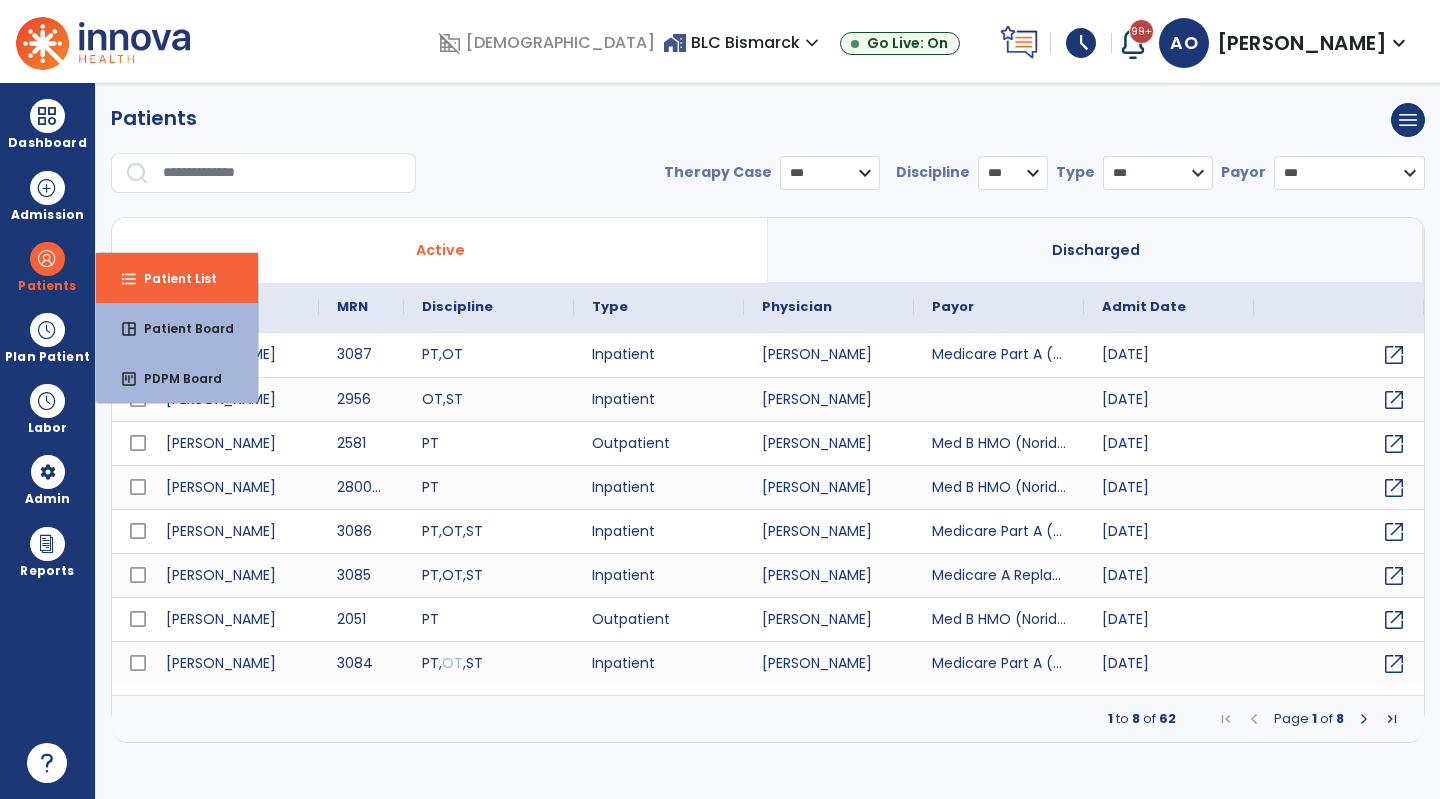 click at bounding box center [47, 330] 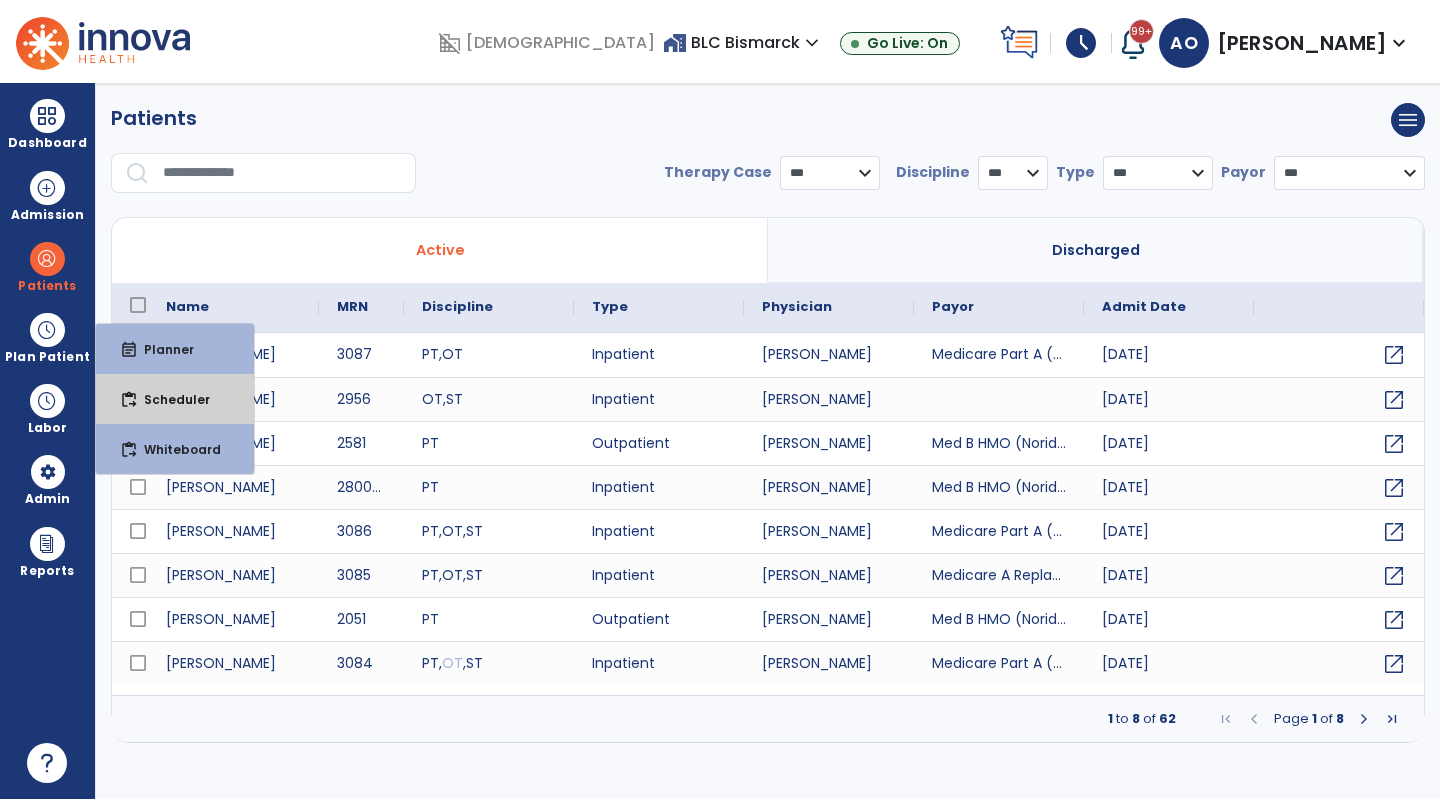click on "Scheduler" at bounding box center (169, 399) 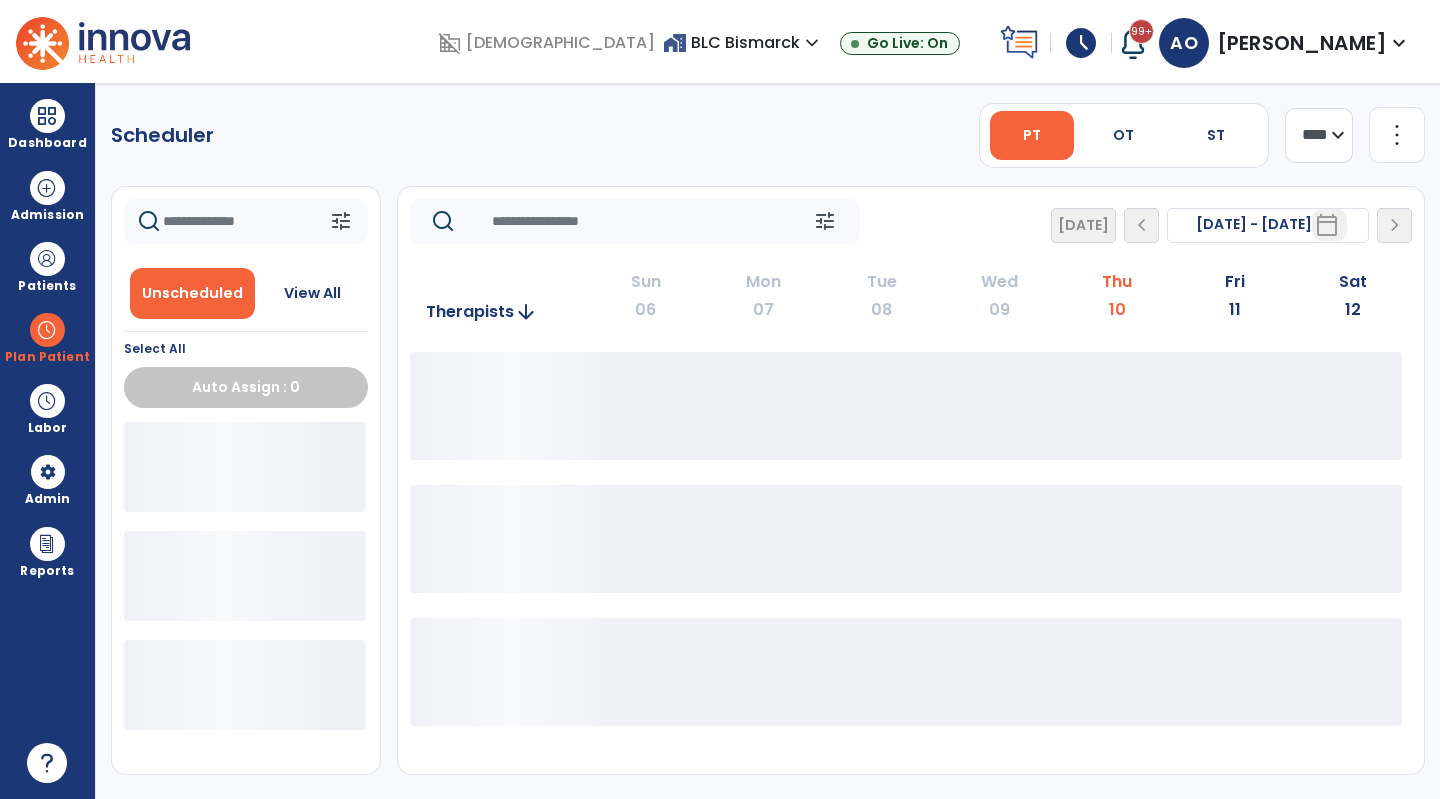 click on "OT" at bounding box center (1123, 135) 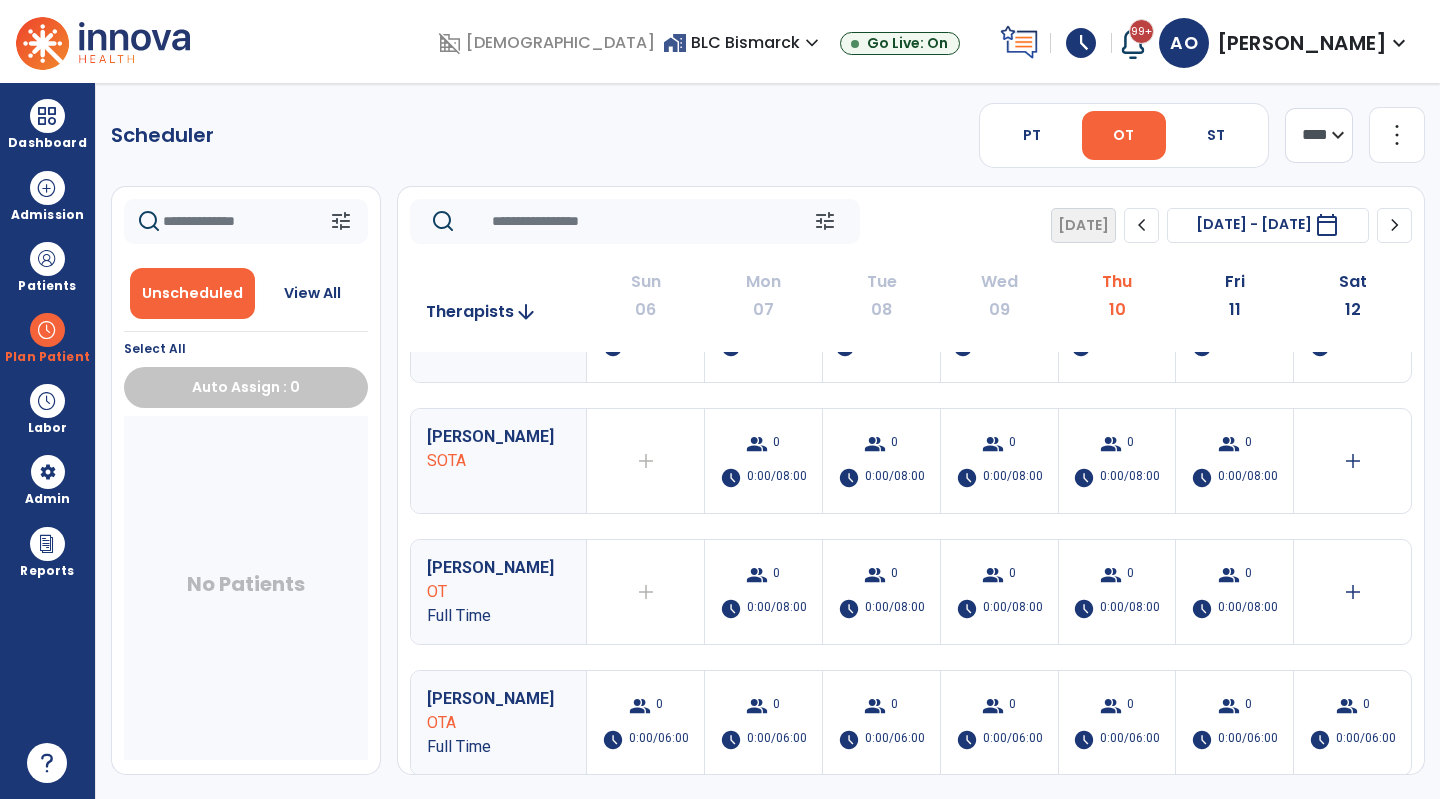 scroll, scrollTop: 0, scrollLeft: 0, axis: both 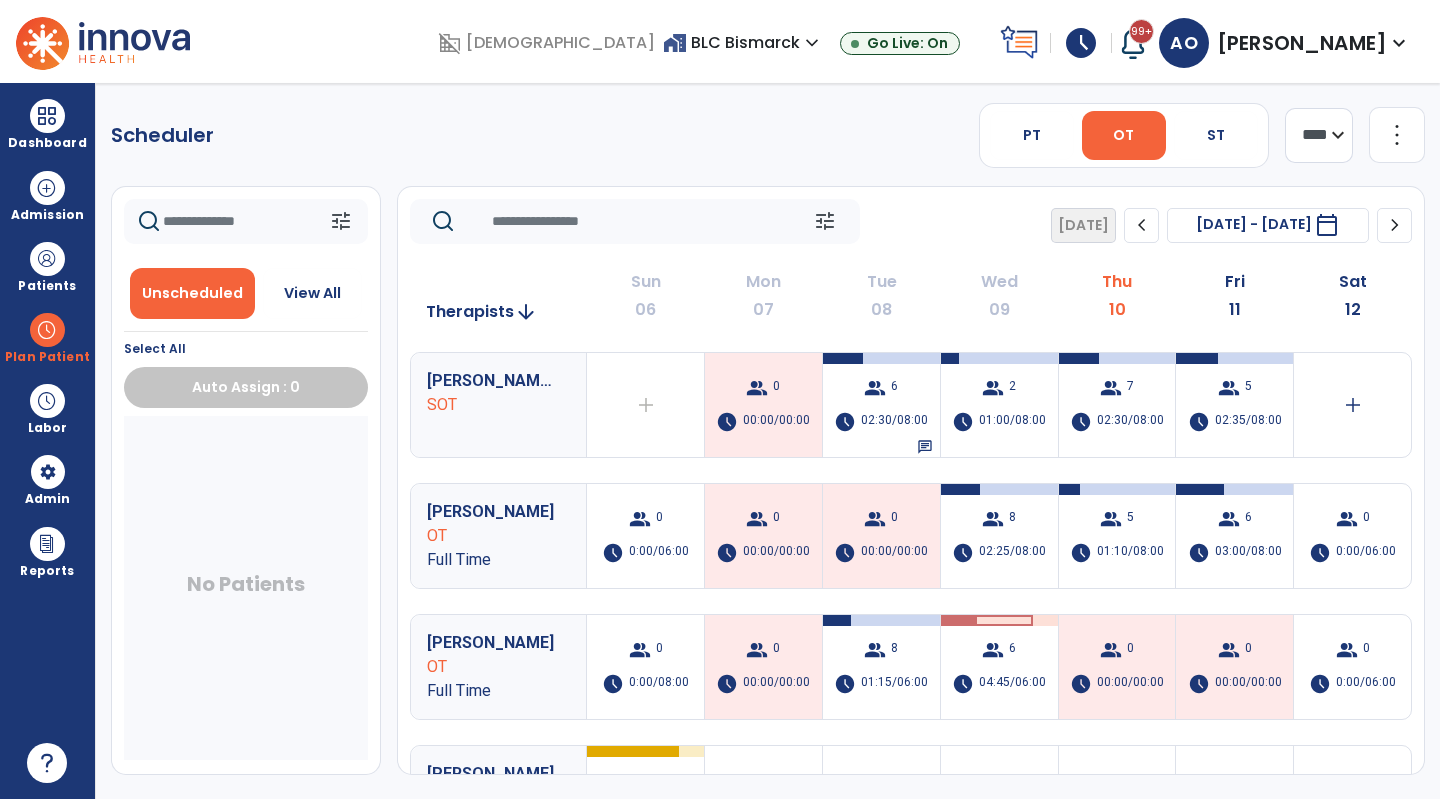 click on "group  5  schedule  02:35/08:00" at bounding box center (1234, 405) 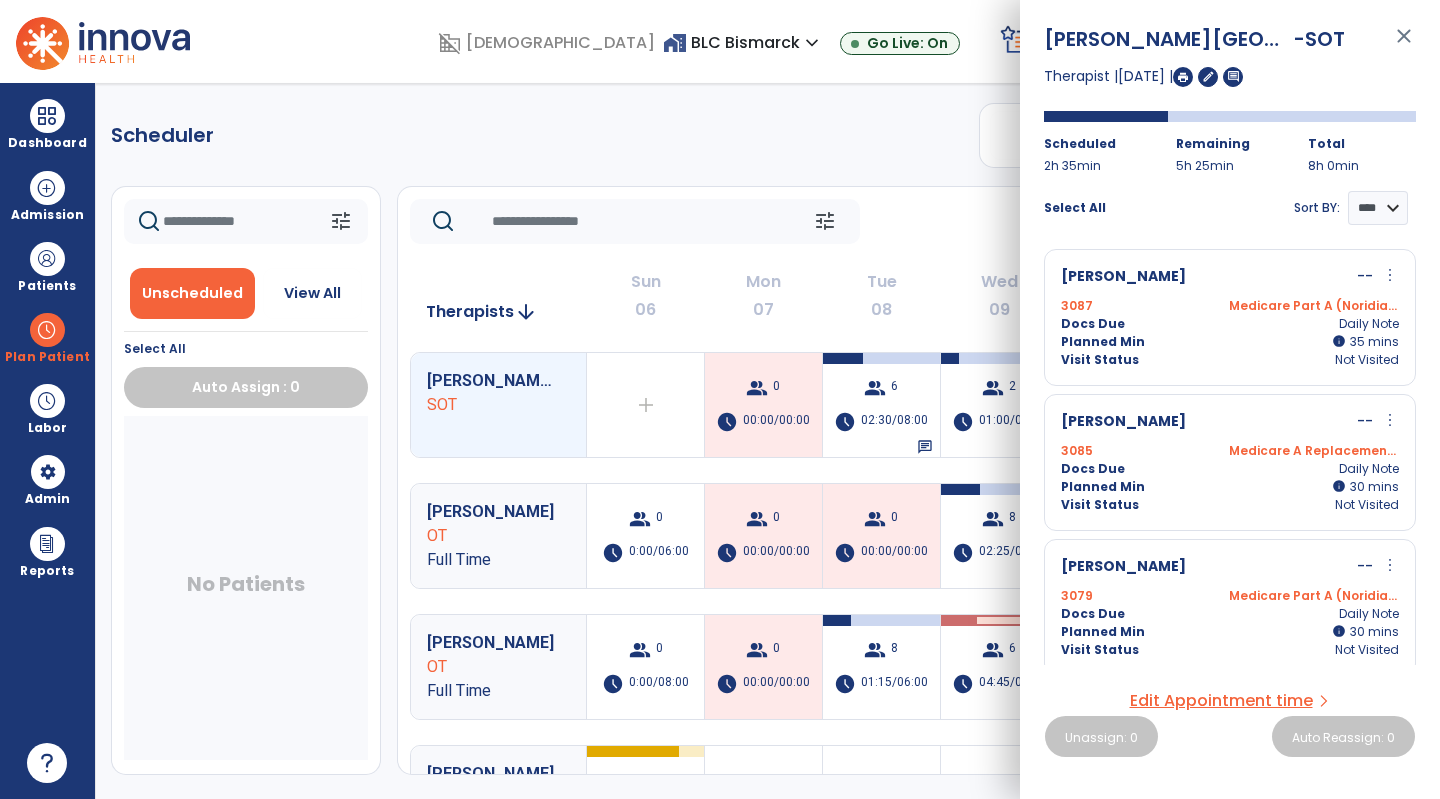 click on "Larson, Sandra   --  more_vert  edit   Edit Session   alt_route   Split Minutes  3085 Medicare A Replacement Noridian  Docs Due Daily Note   Planned Min  info   30 I 30 mins  Visit Status  Not Visited" at bounding box center [1230, 462] 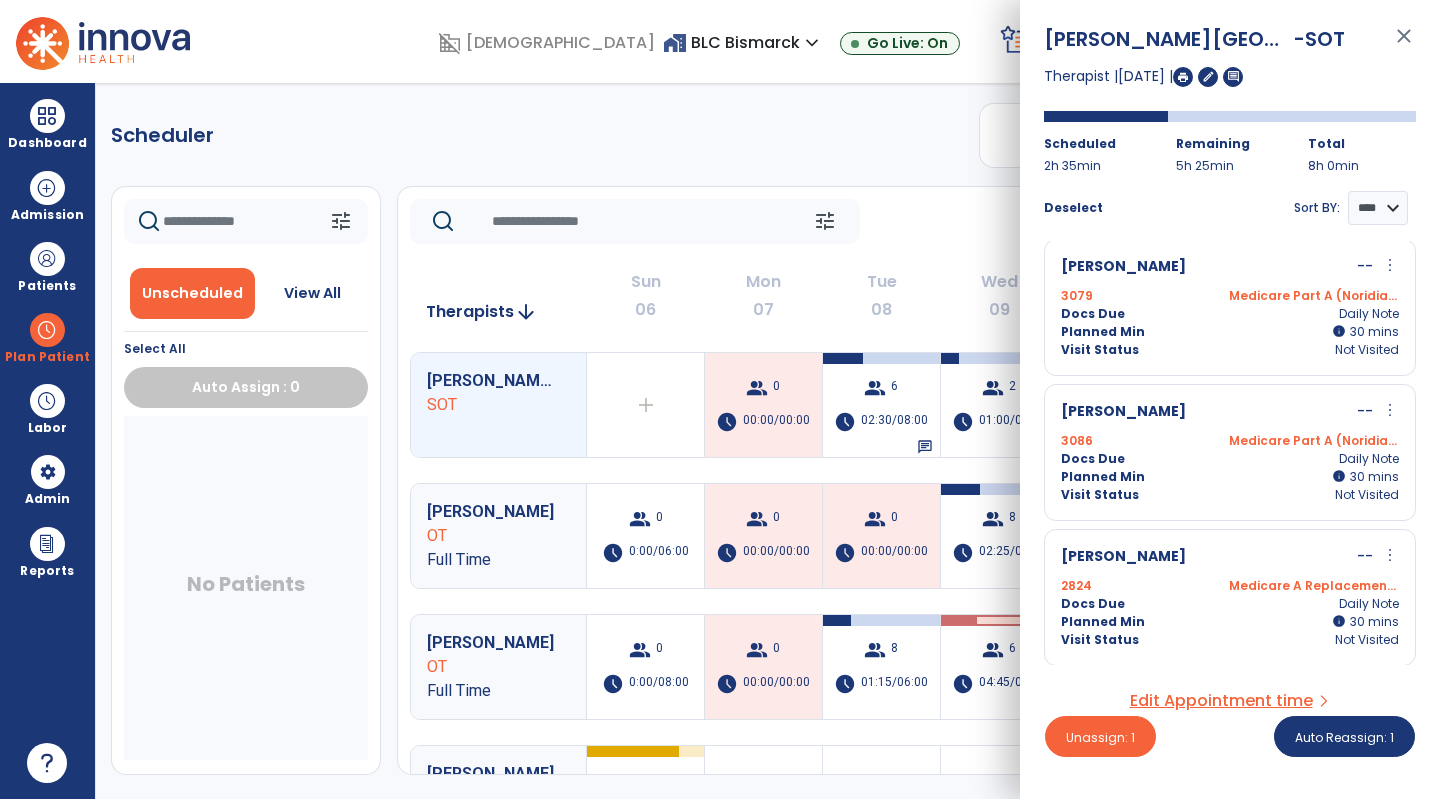 scroll, scrollTop: 301, scrollLeft: 0, axis: vertical 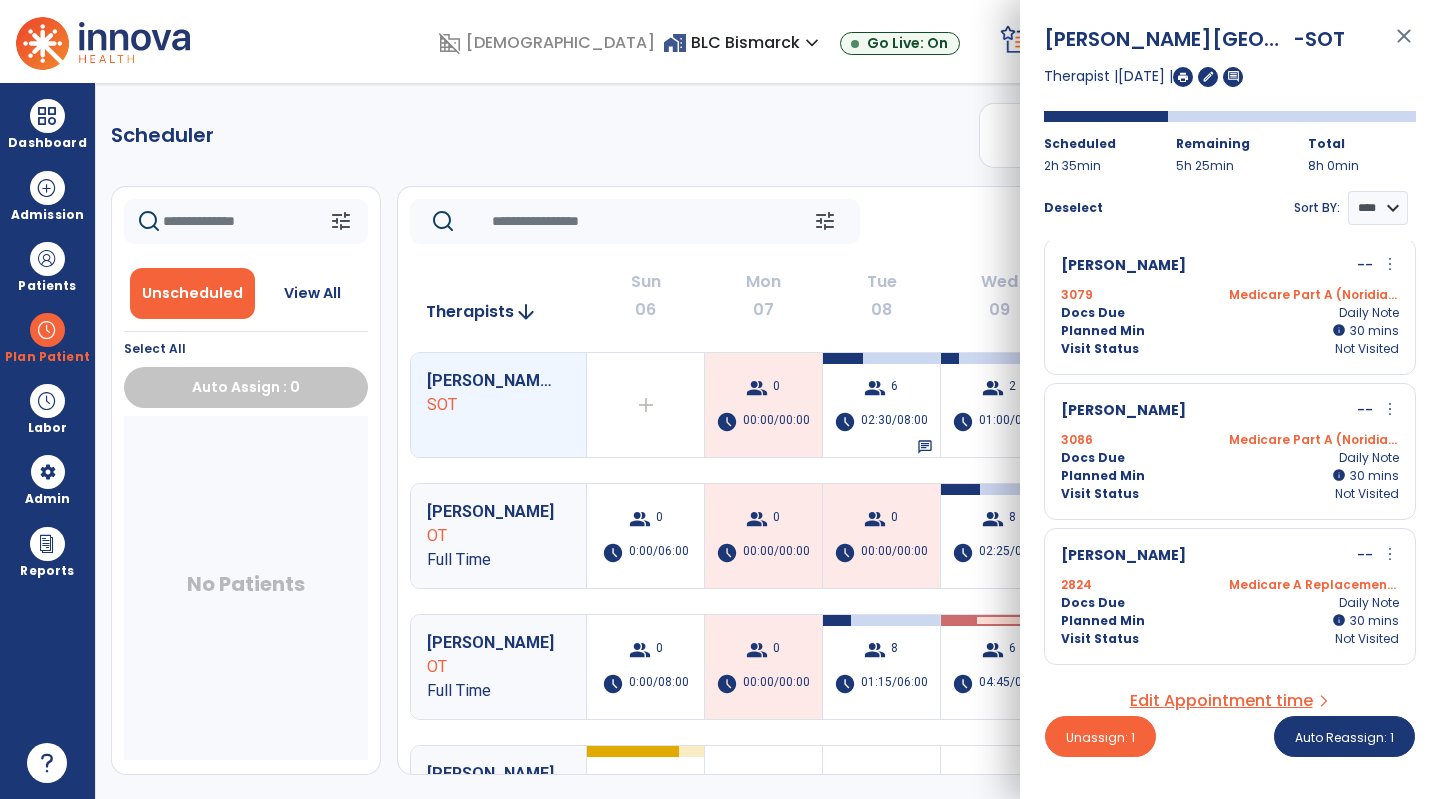 click at bounding box center (1183, 77) 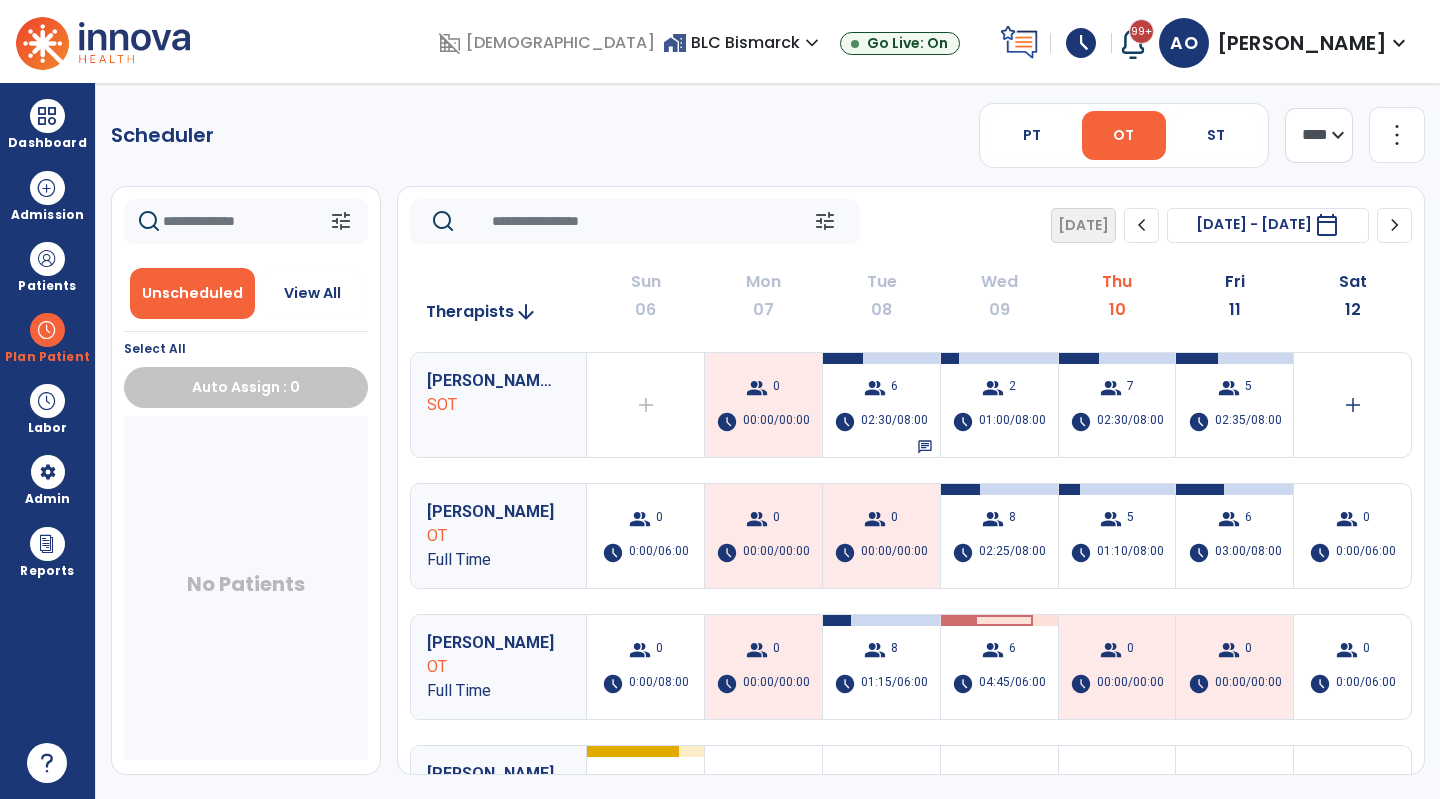click on "03:00/08:00" at bounding box center [1248, 553] 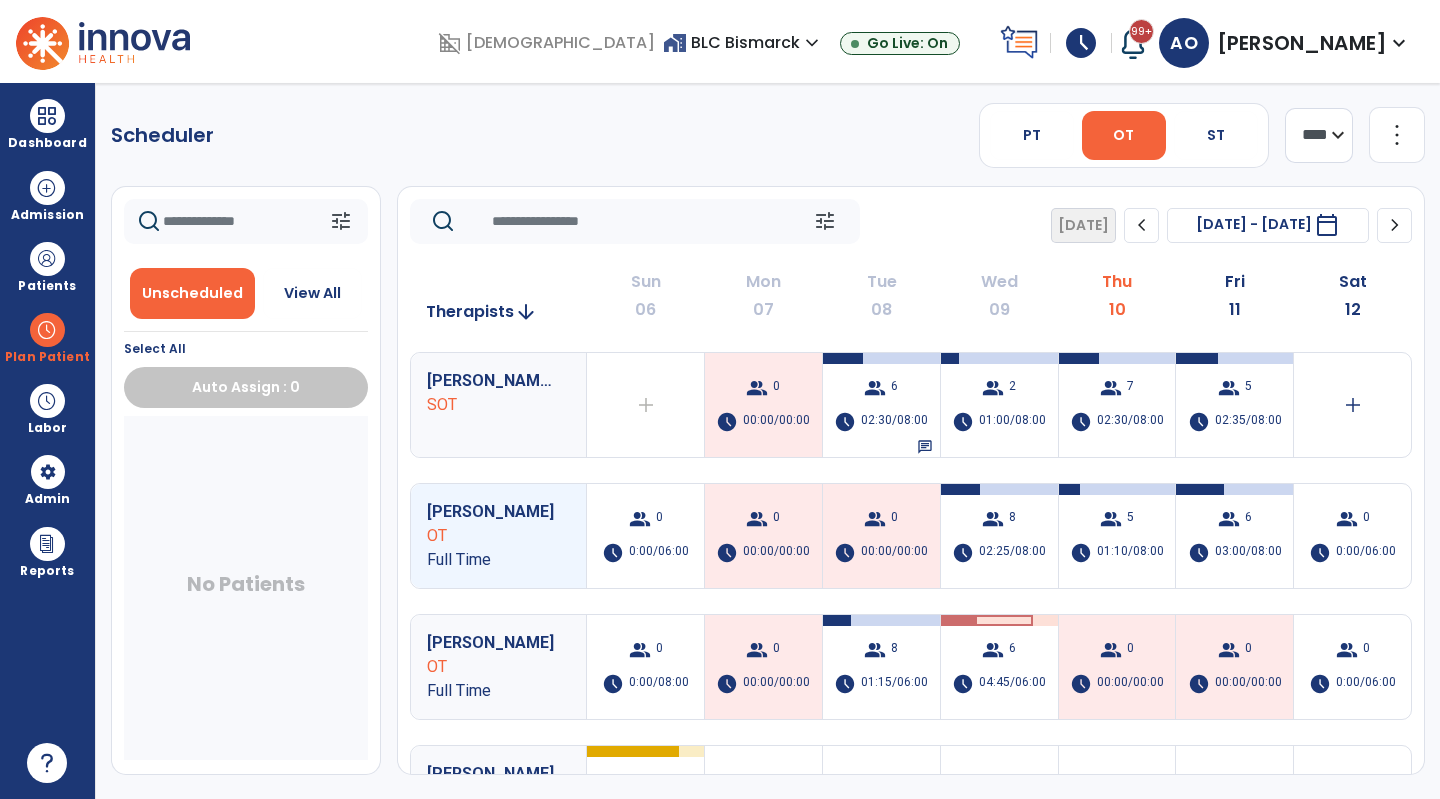 click on "group  6  schedule  03:00/08:00" at bounding box center (1234, 536) 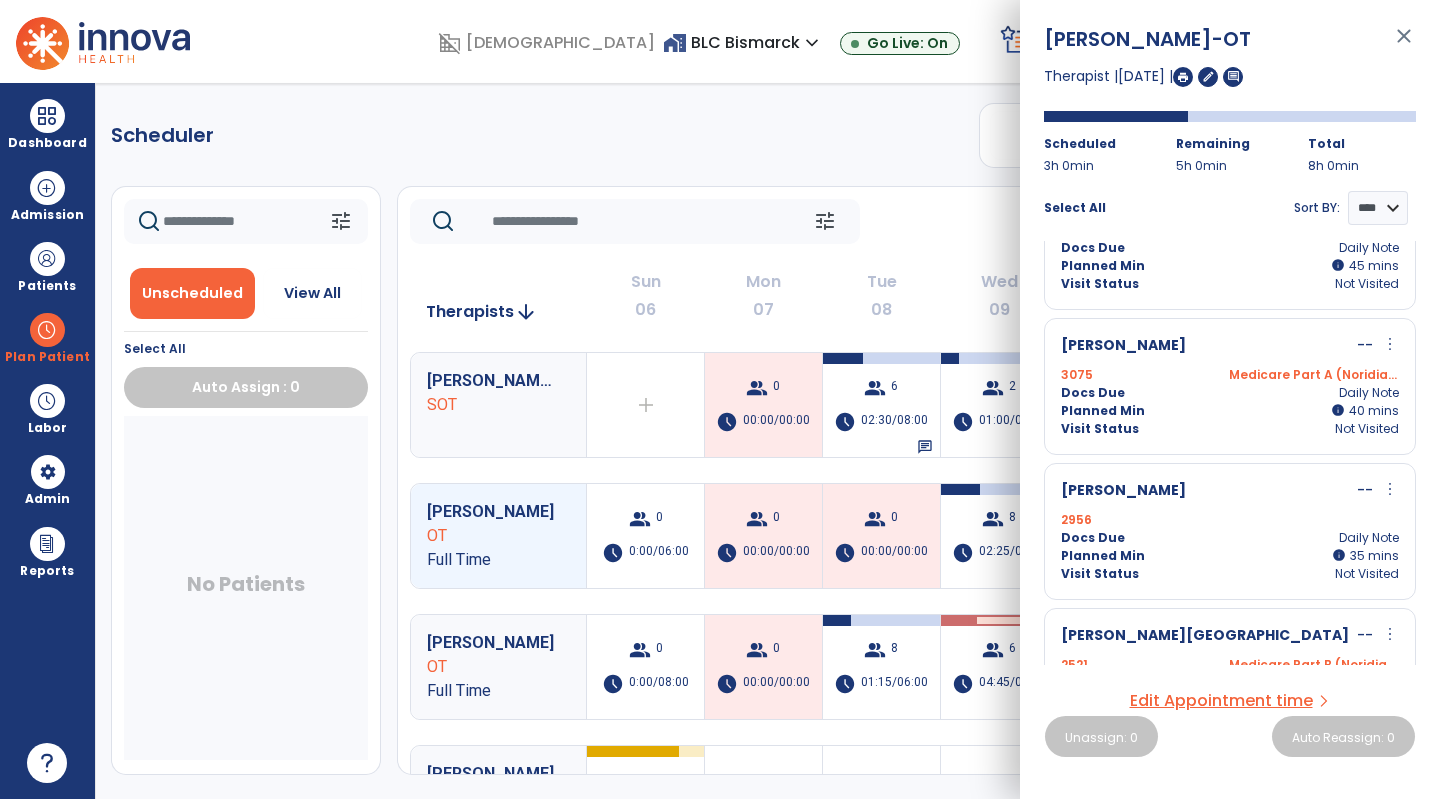 scroll, scrollTop: 0, scrollLeft: 0, axis: both 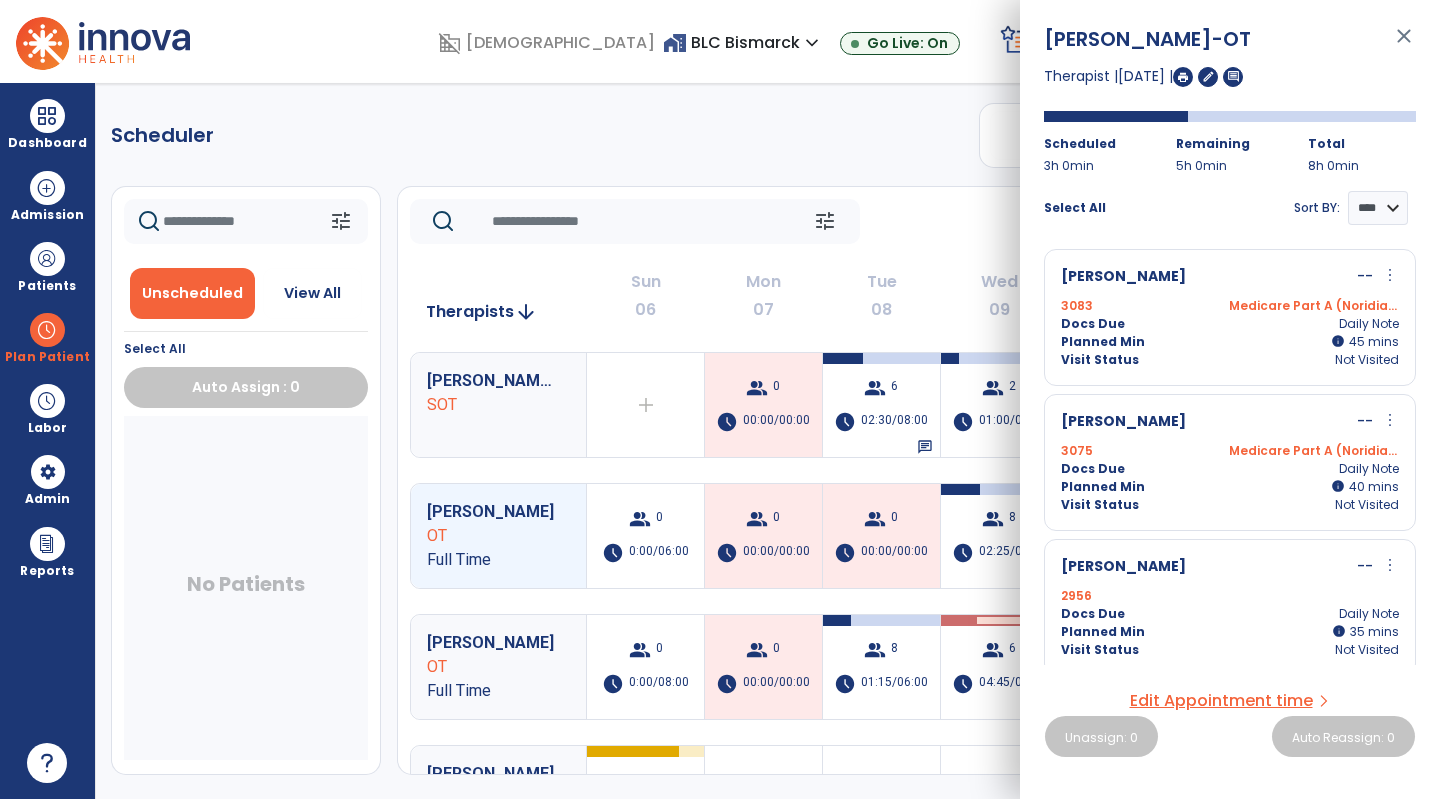 click on "Visit Status  Not Visited" at bounding box center [1230, 360] 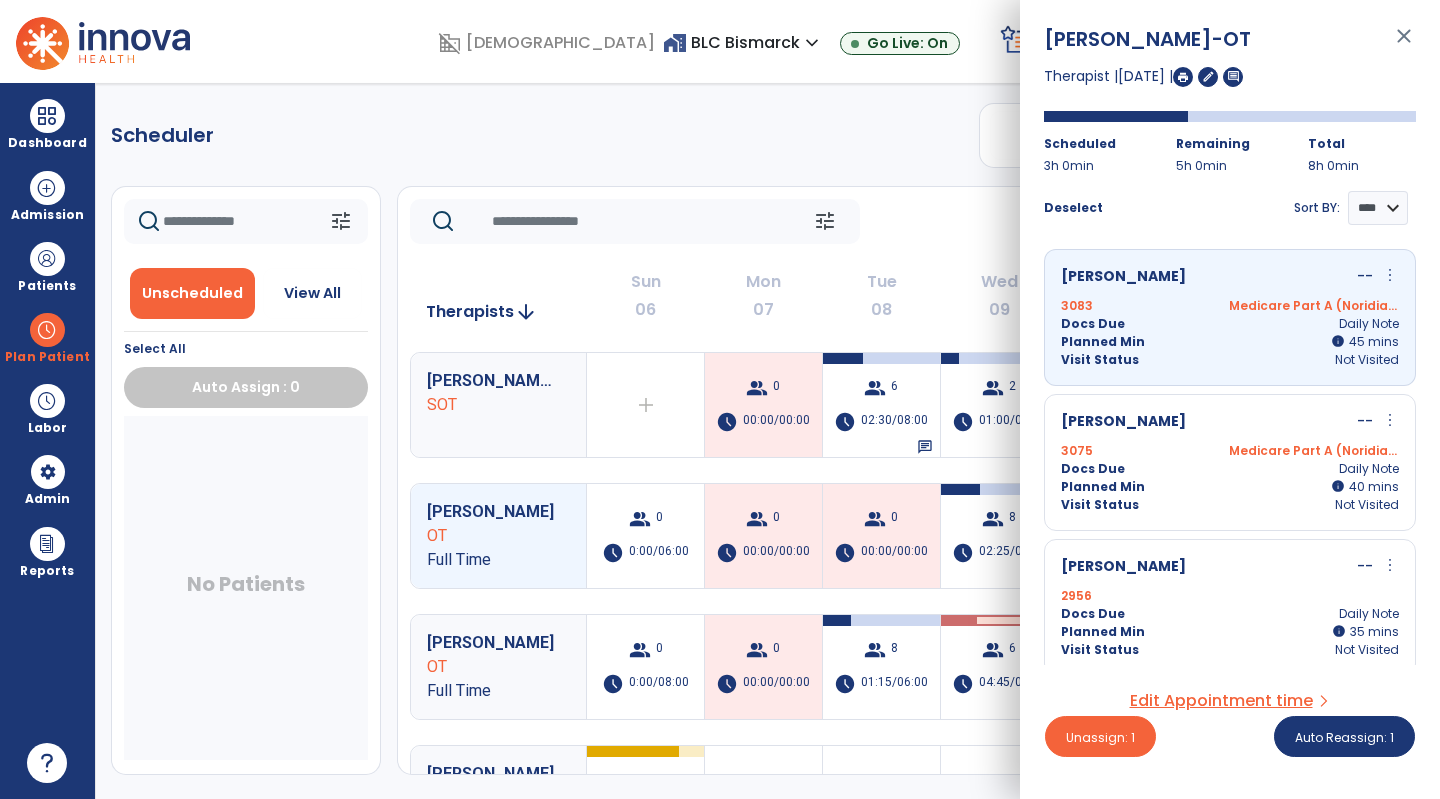 click on "Planned Min  info   40 I 40 mins" at bounding box center (1230, 487) 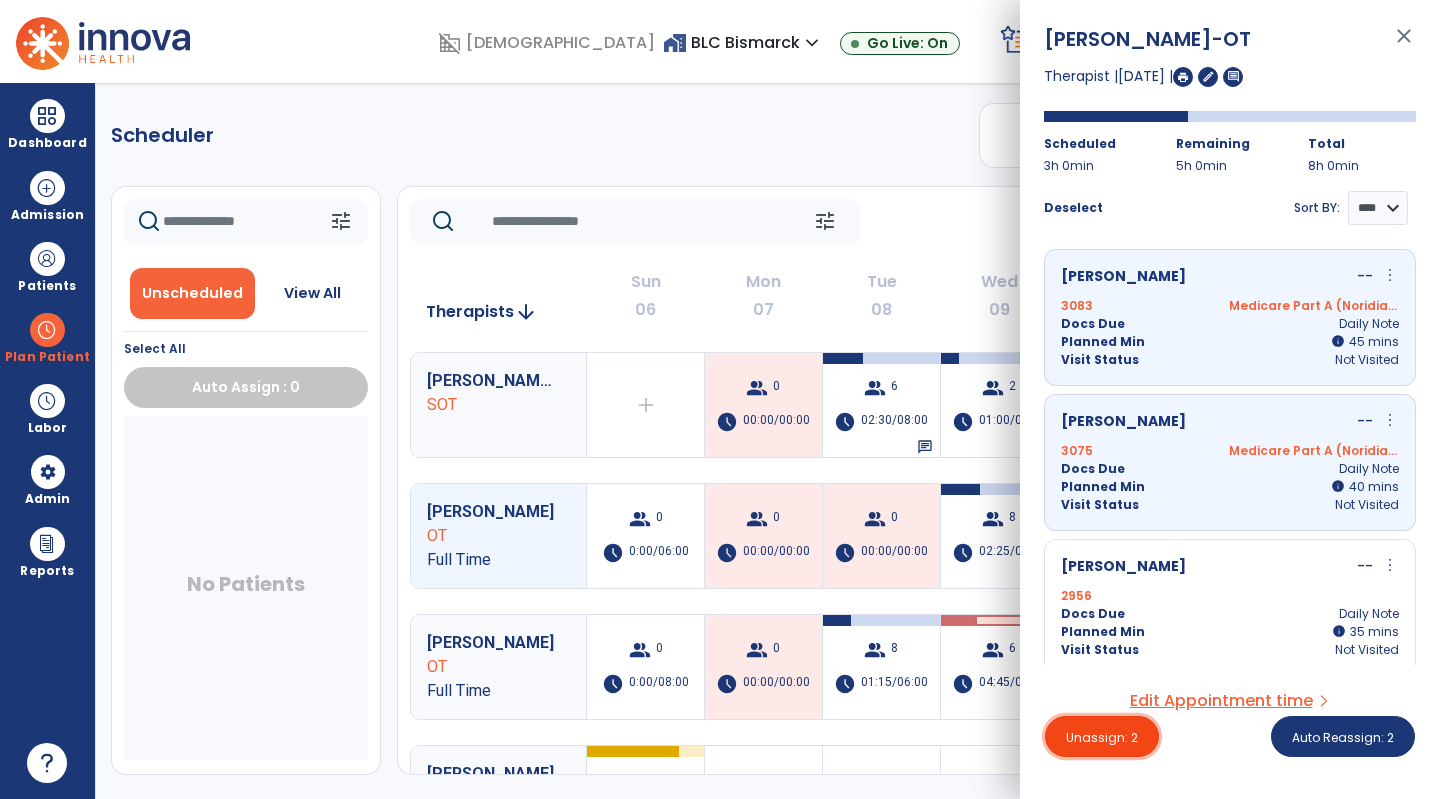 click on "Unassign: 2" at bounding box center (1102, 737) 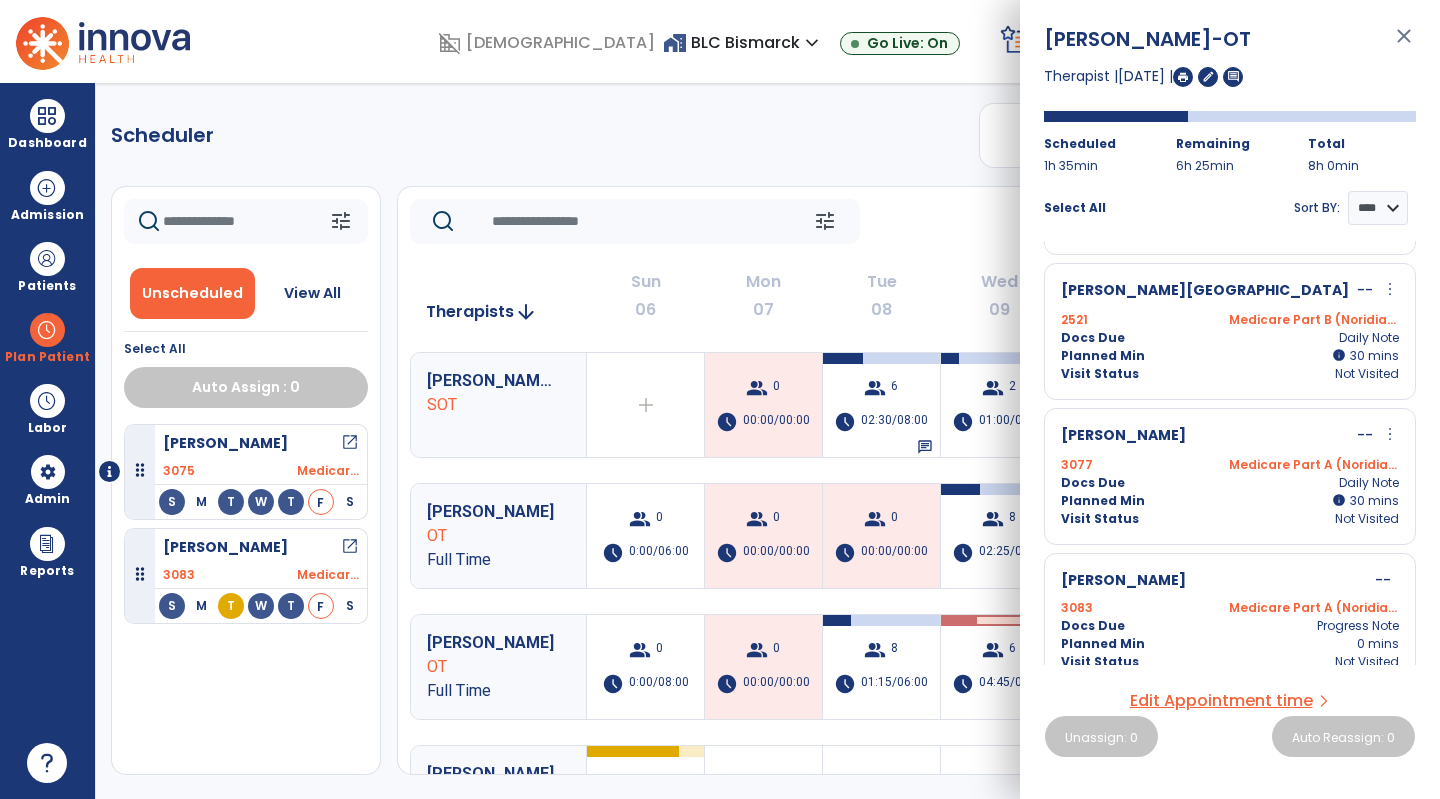 scroll, scrollTop: 154, scrollLeft: 0, axis: vertical 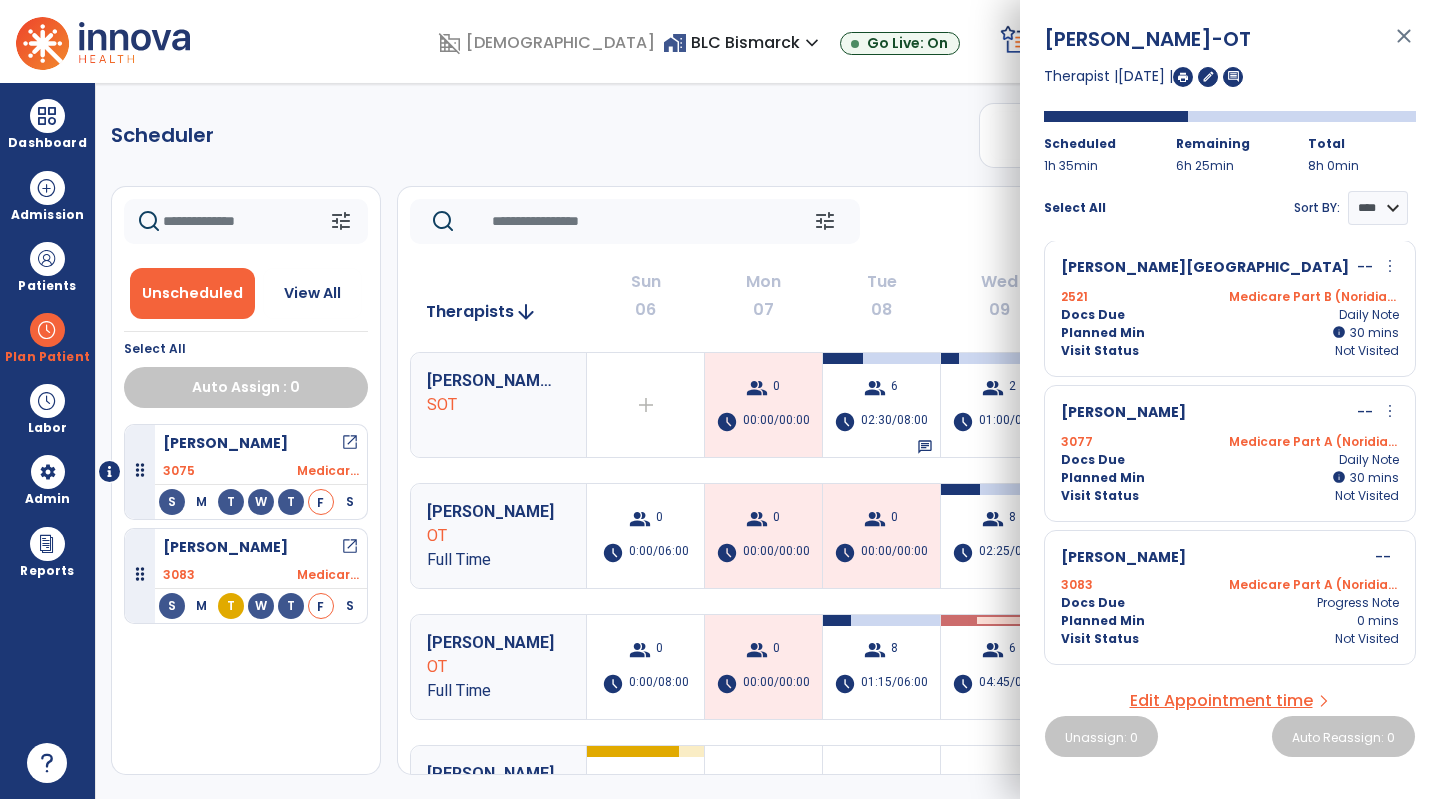 click at bounding box center [1183, 77] 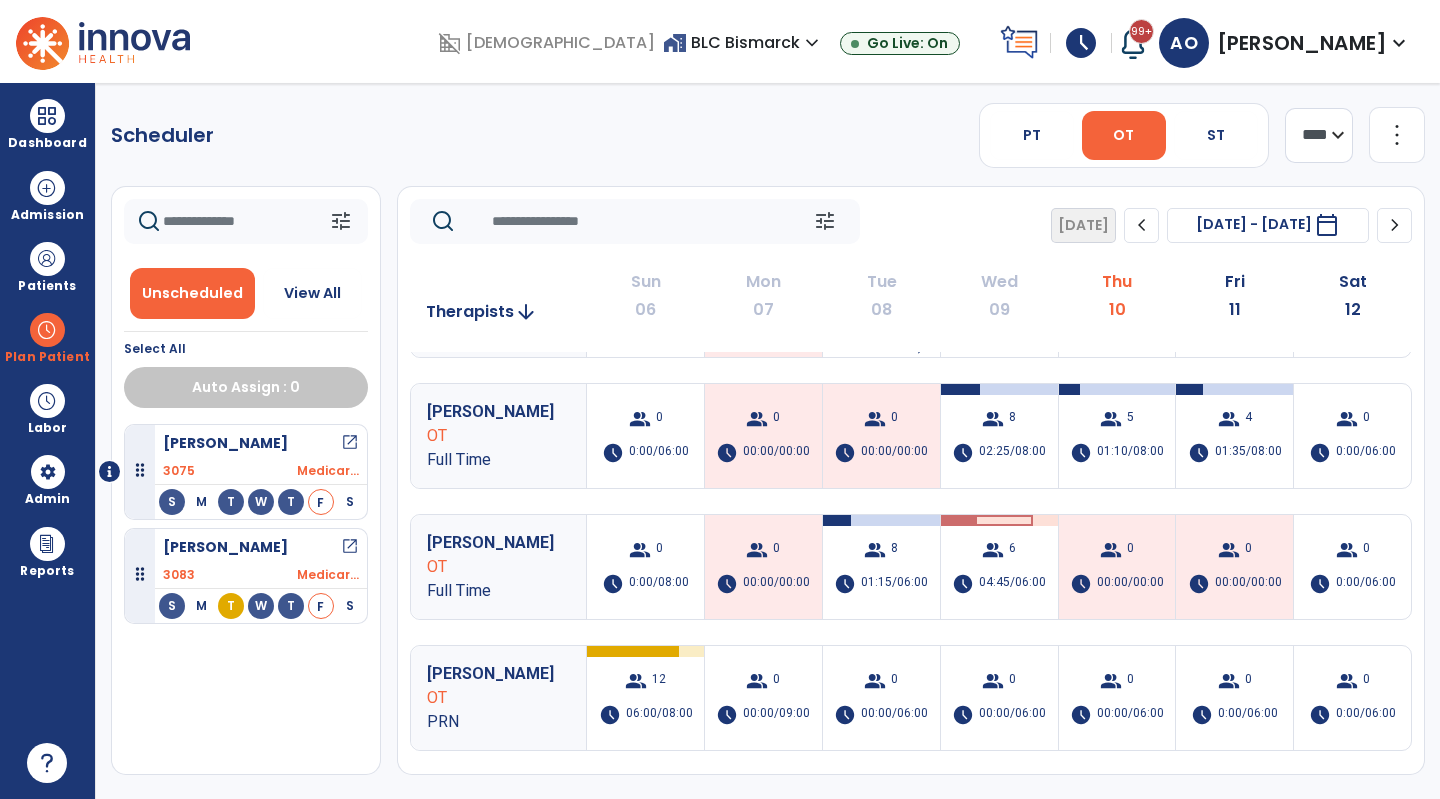 scroll, scrollTop: 400, scrollLeft: 0, axis: vertical 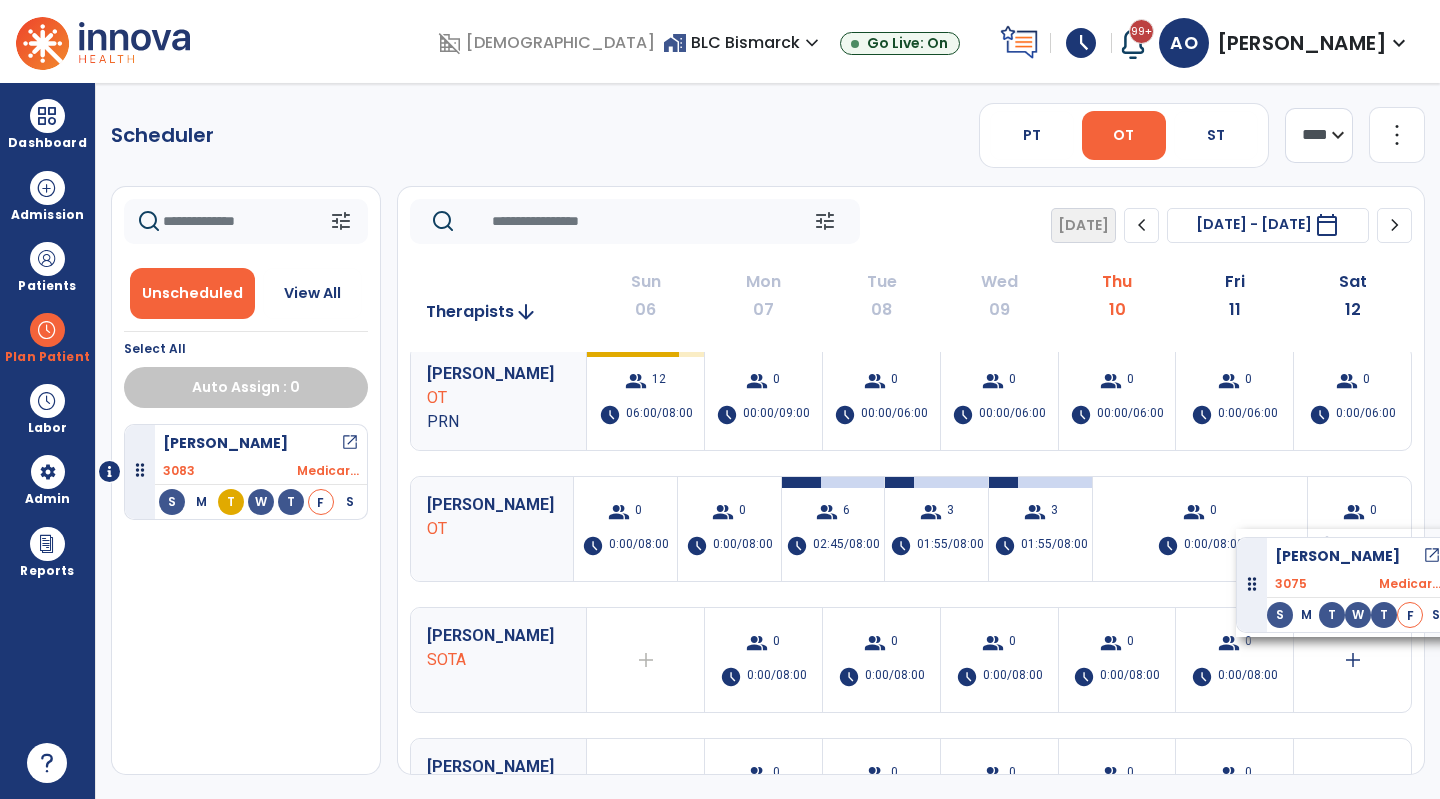 drag, startPoint x: 233, startPoint y: 454, endPoint x: 1236, endPoint y: 529, distance: 1005.8002 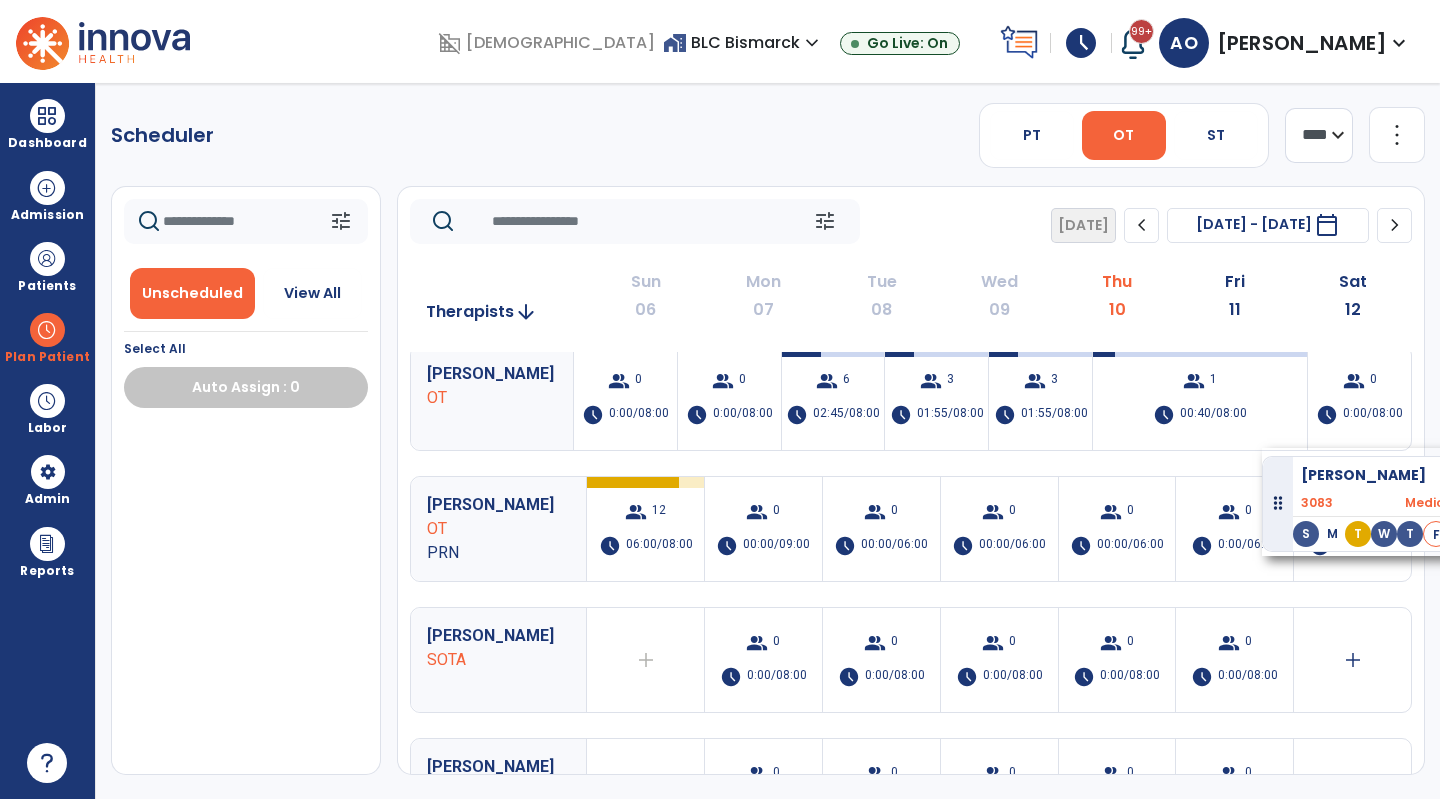drag, startPoint x: 229, startPoint y: 445, endPoint x: 1262, endPoint y: 448, distance: 1033.0044 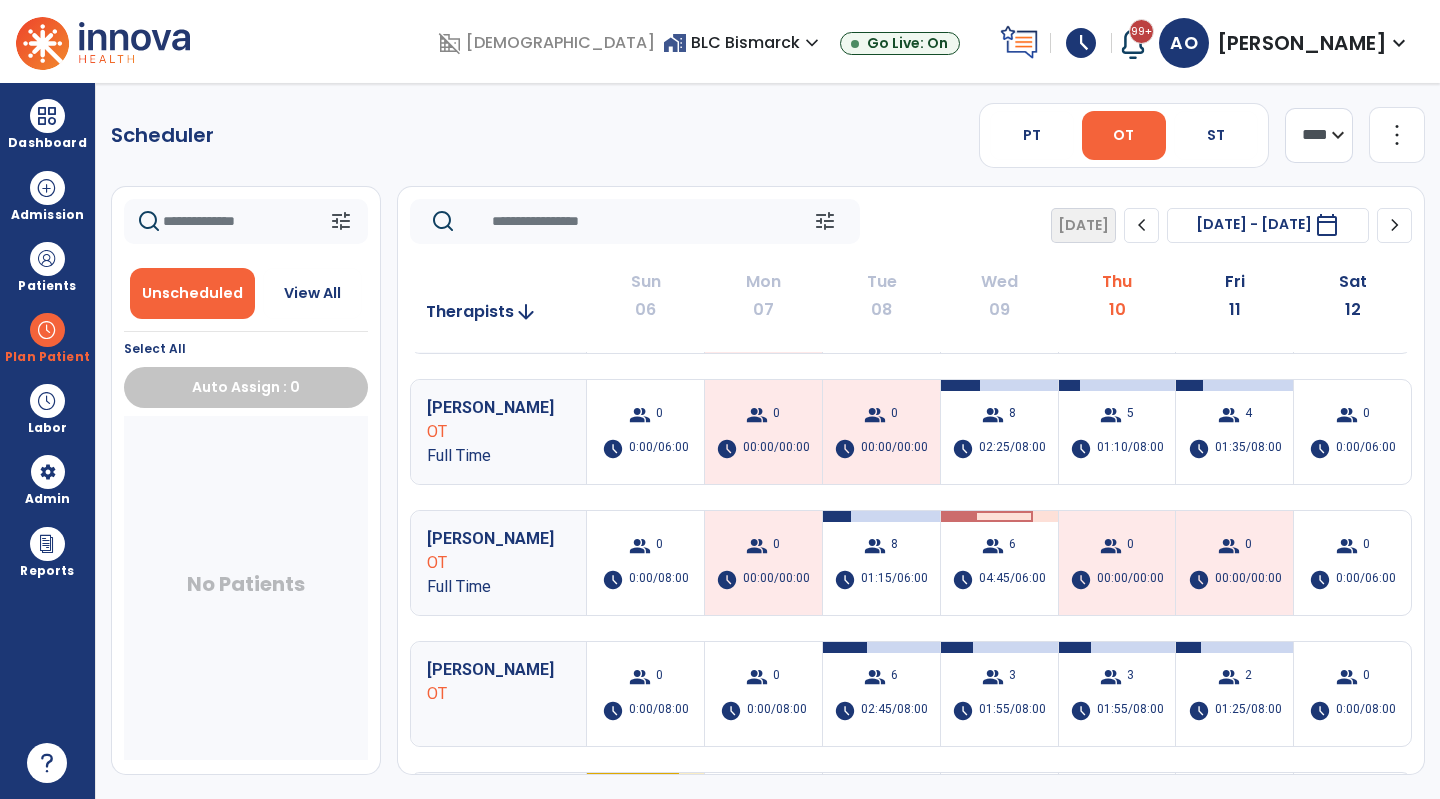 scroll, scrollTop: 0, scrollLeft: 0, axis: both 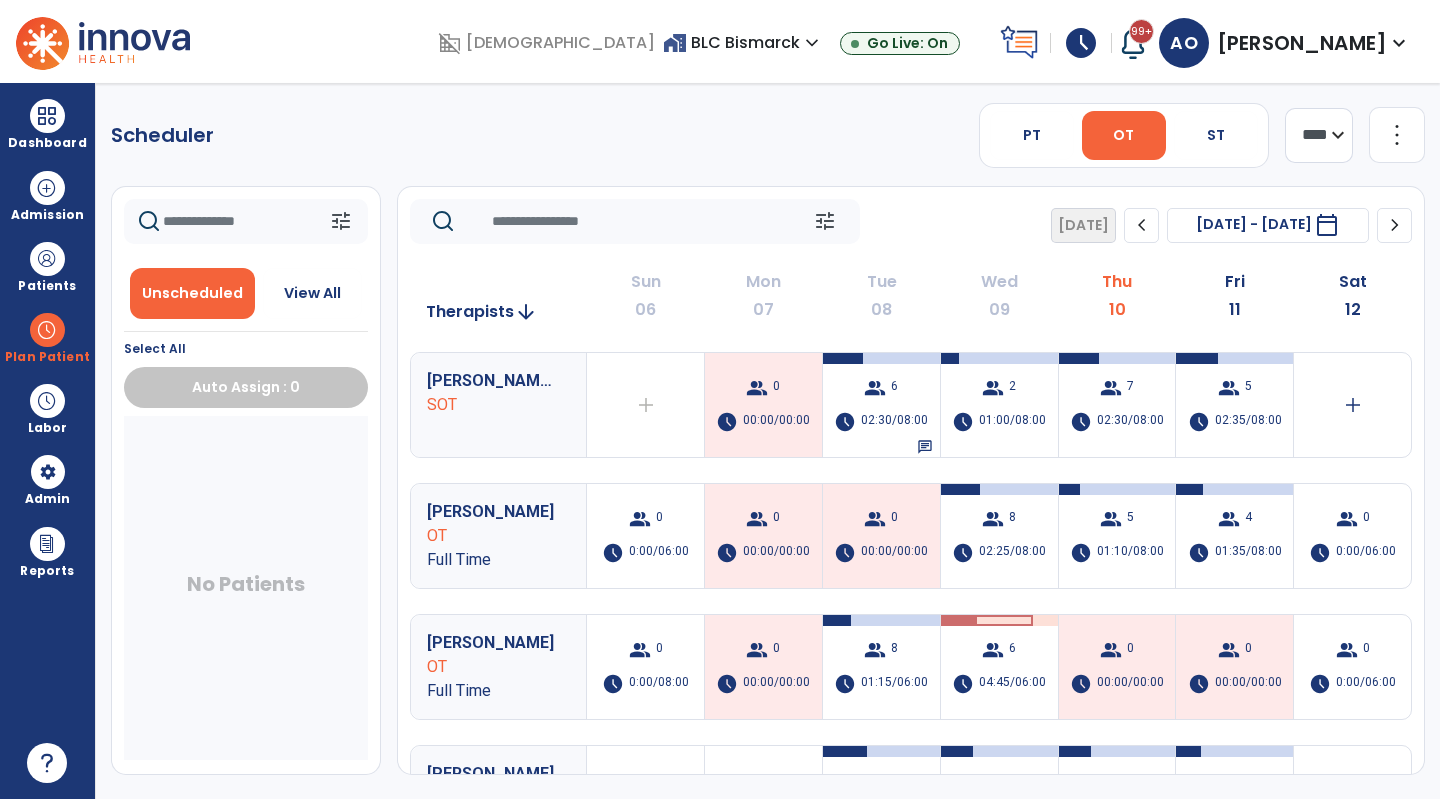 click on "group  4  schedule  01:35/08:00" at bounding box center (1234, 536) 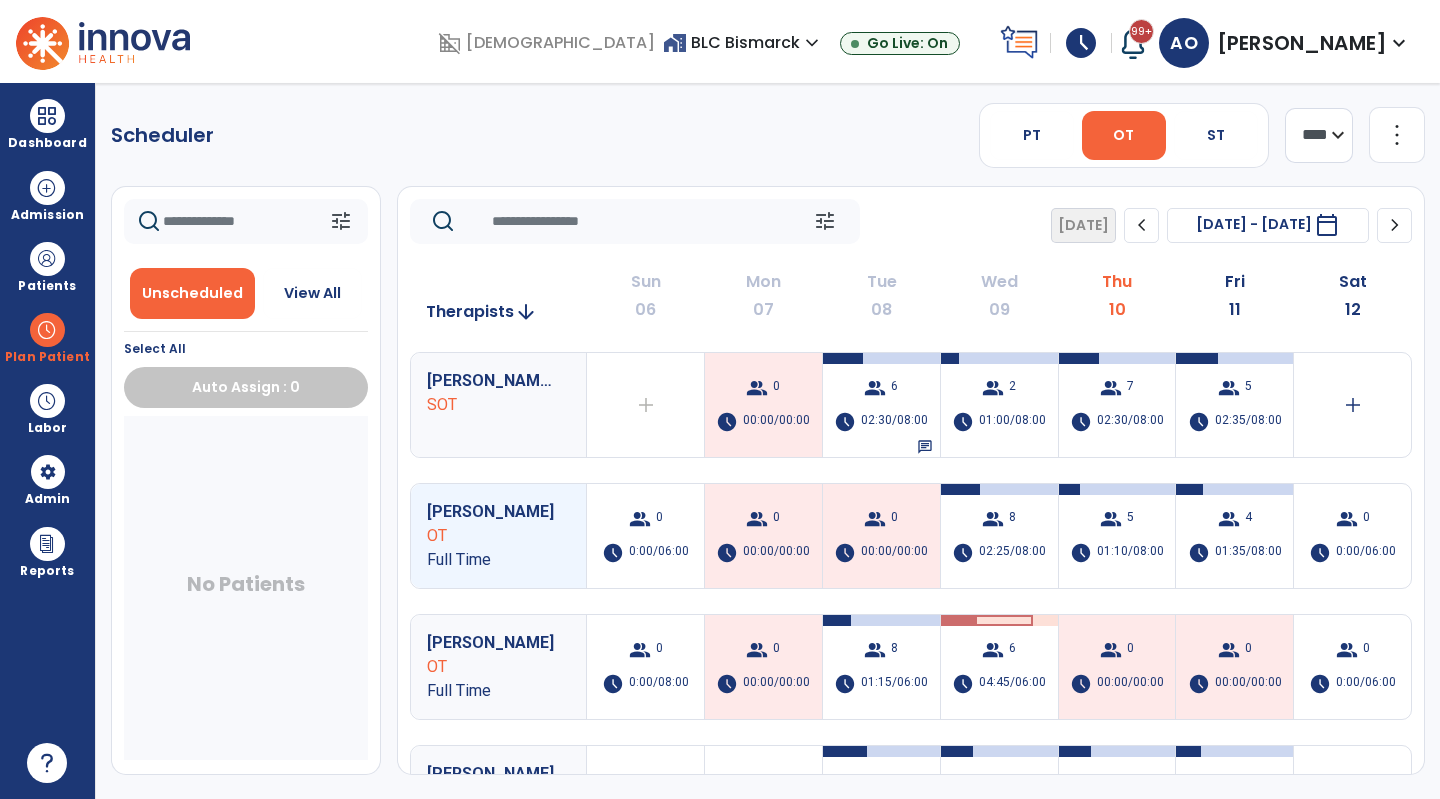 click on "domain_disabled   Benedictine    home_work   BLC Bismarck   expand_more   BLC Bismarck   BLC Ellendale   BLC Garrison   BLC La Moure  Show All Go Live: On schedule My Time:   Thursday, Jul 10    ***** stop  Stop   Open your timecard  arrow_right 99+ Notifications Mark as read Census Alert - A01 Today at 9:27 AM | BLC Bismarck Census Alert - A03 Today at 9:22 AM | BLC Bismarck Census Alert - A01 Today at 9:12 AM | BLC Bismarck Census Alert - A08 Today at 7:47 AM | BLC Ellendale Census Alert - A08 Today at 7:47 AM | BLC Ellendale See all Notifications  AO   Oestreich, Allison   expand_more   home   Home   person   Profile   help   Help   logout   Log out  Dashboard  dashboard  Therapist Dashboard  view_quilt  Operations Dashboard Admission Patients  format_list_bulleted  Patient List  space_dashboard  Patient Board  insert_chart  PDPM Board Plan Patient  event_note  Planner  content_paste_go  Scheduler  content_paste_go  Whiteboard Labor  content_paste_go  Timecards  content_paste_go  Admin Payors" at bounding box center [720, 399] 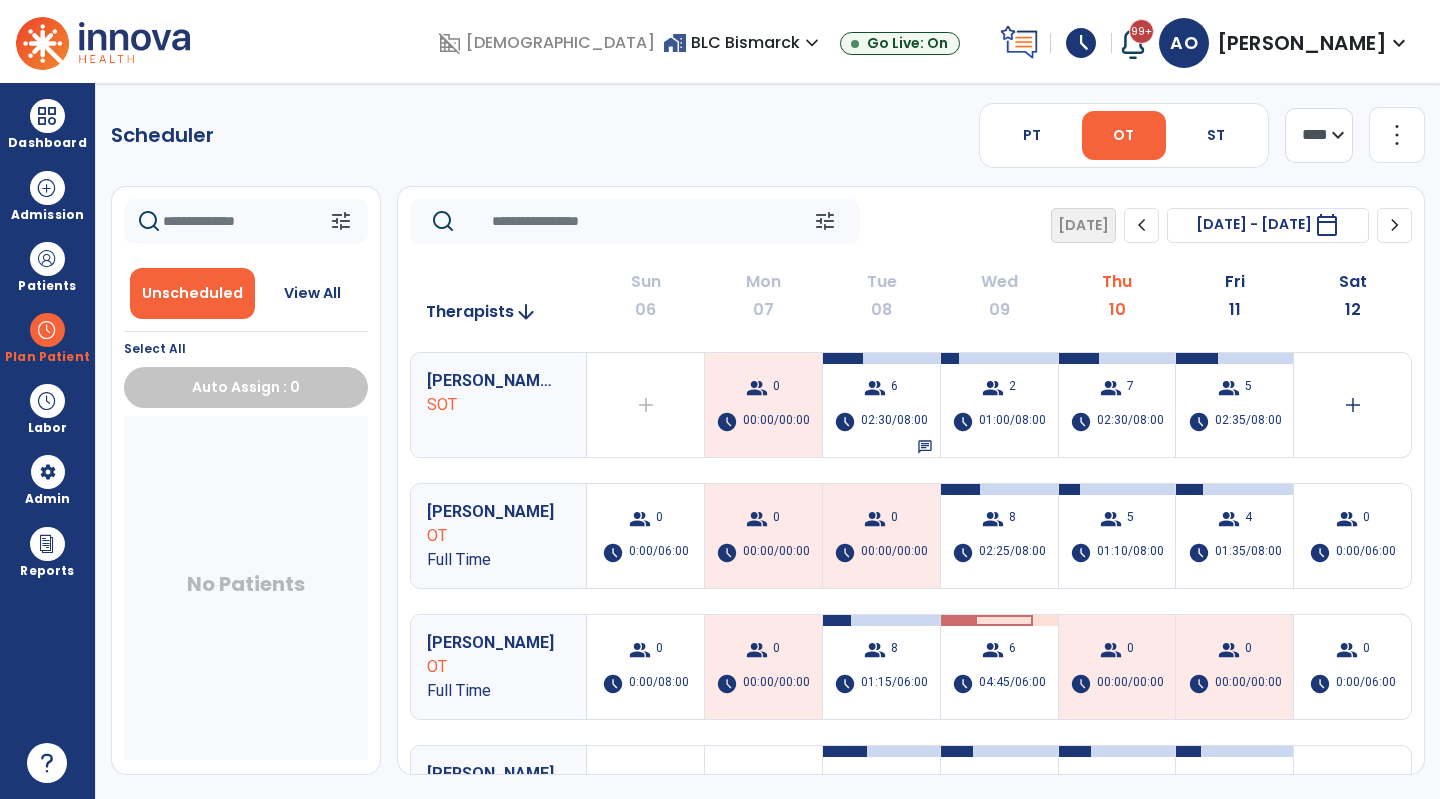 click on "group  4  schedule  01:35/08:00" at bounding box center (1234, 536) 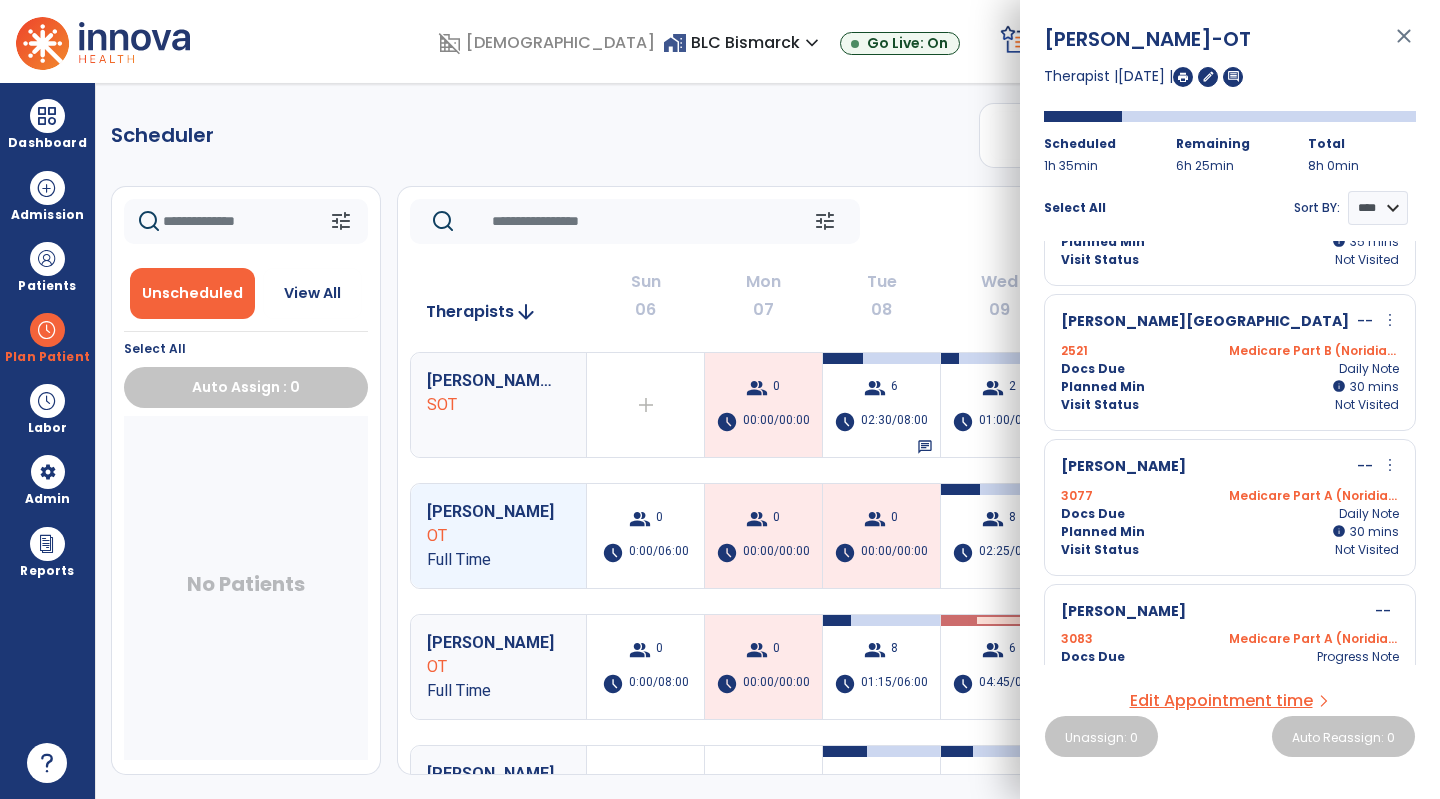 scroll, scrollTop: 154, scrollLeft: 0, axis: vertical 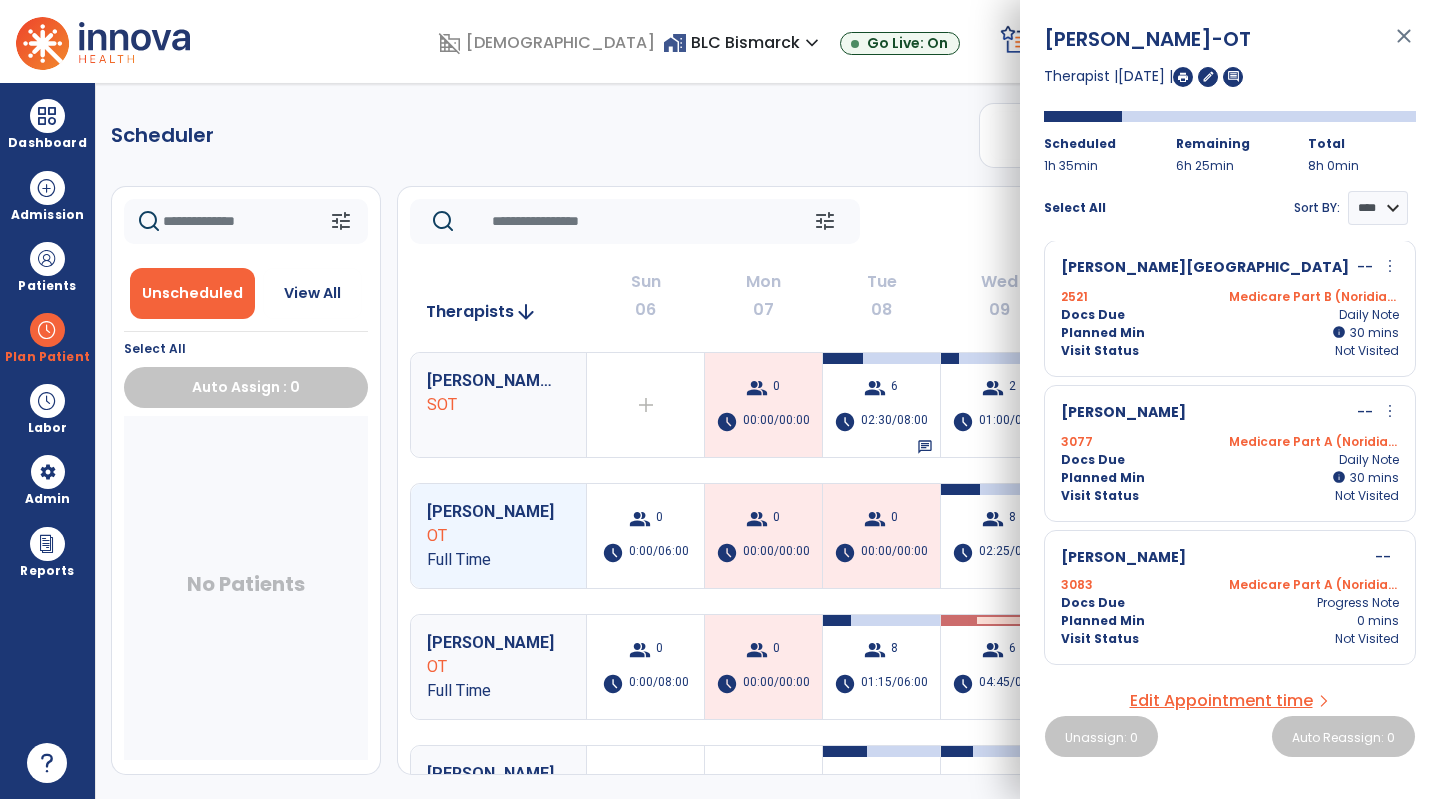drag, startPoint x: 886, startPoint y: 181, endPoint x: 873, endPoint y: 199, distance: 22.203604 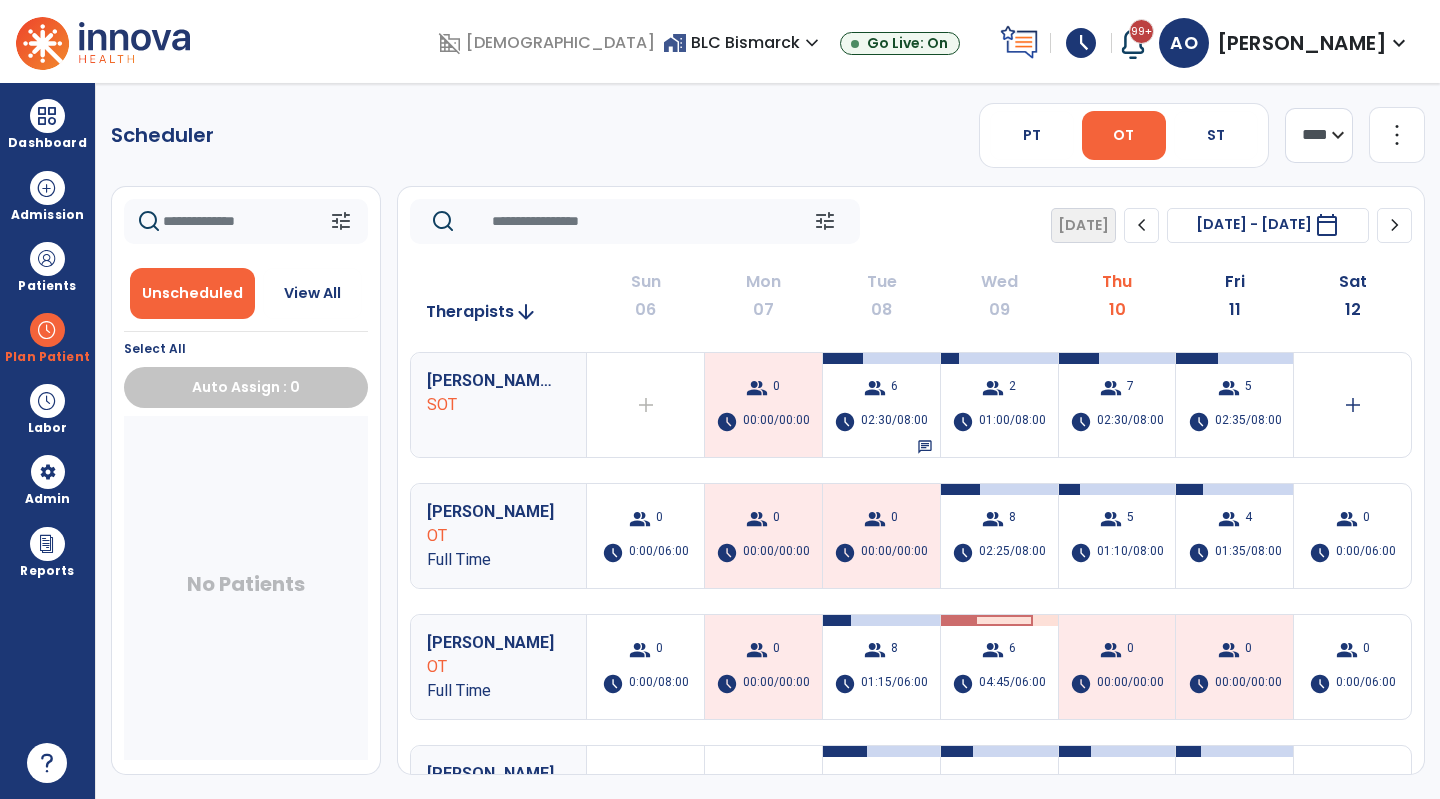 click on "group  4  schedule  01:35/08:00" at bounding box center [1234, 536] 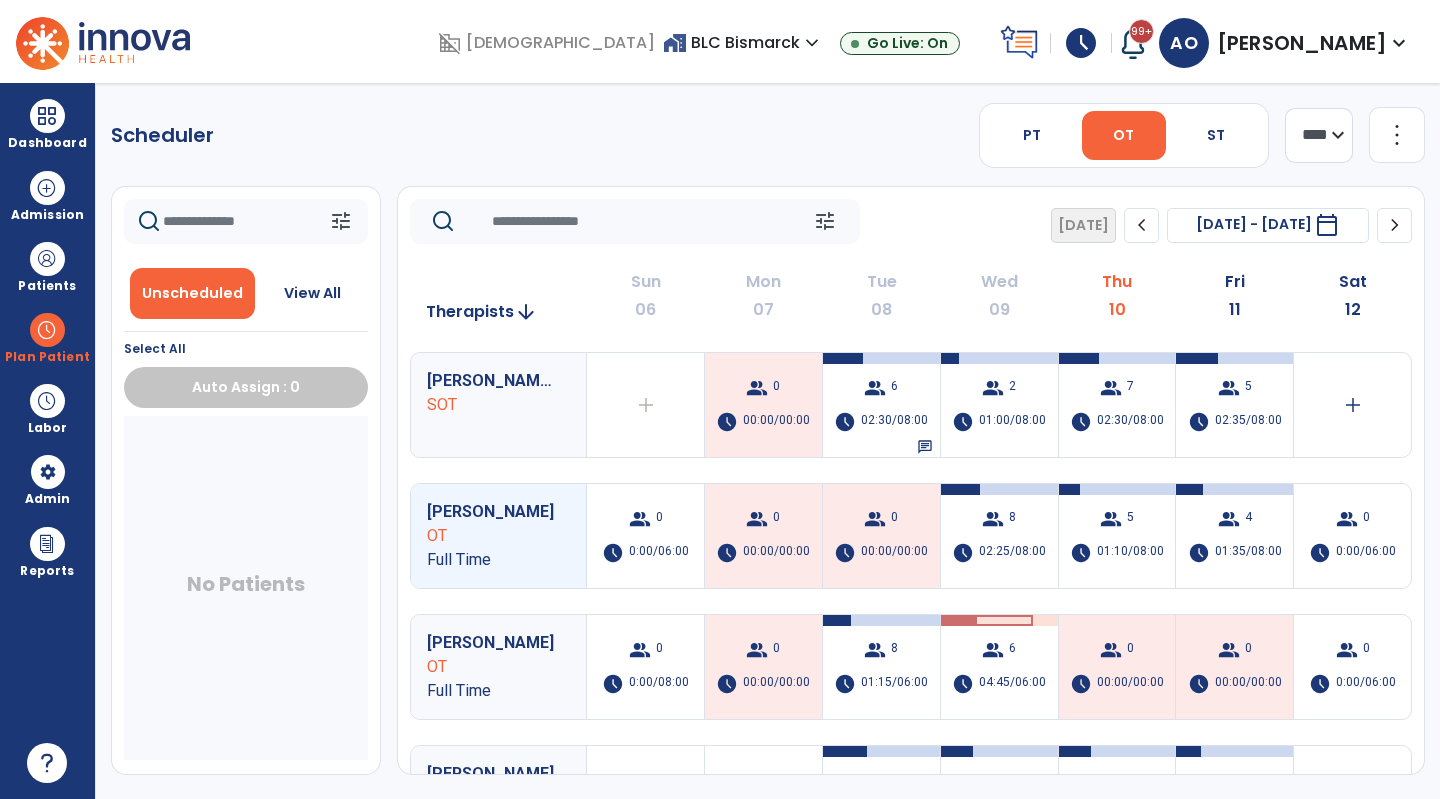 click on "group  4  schedule  01:35/08:00" at bounding box center (1234, 536) 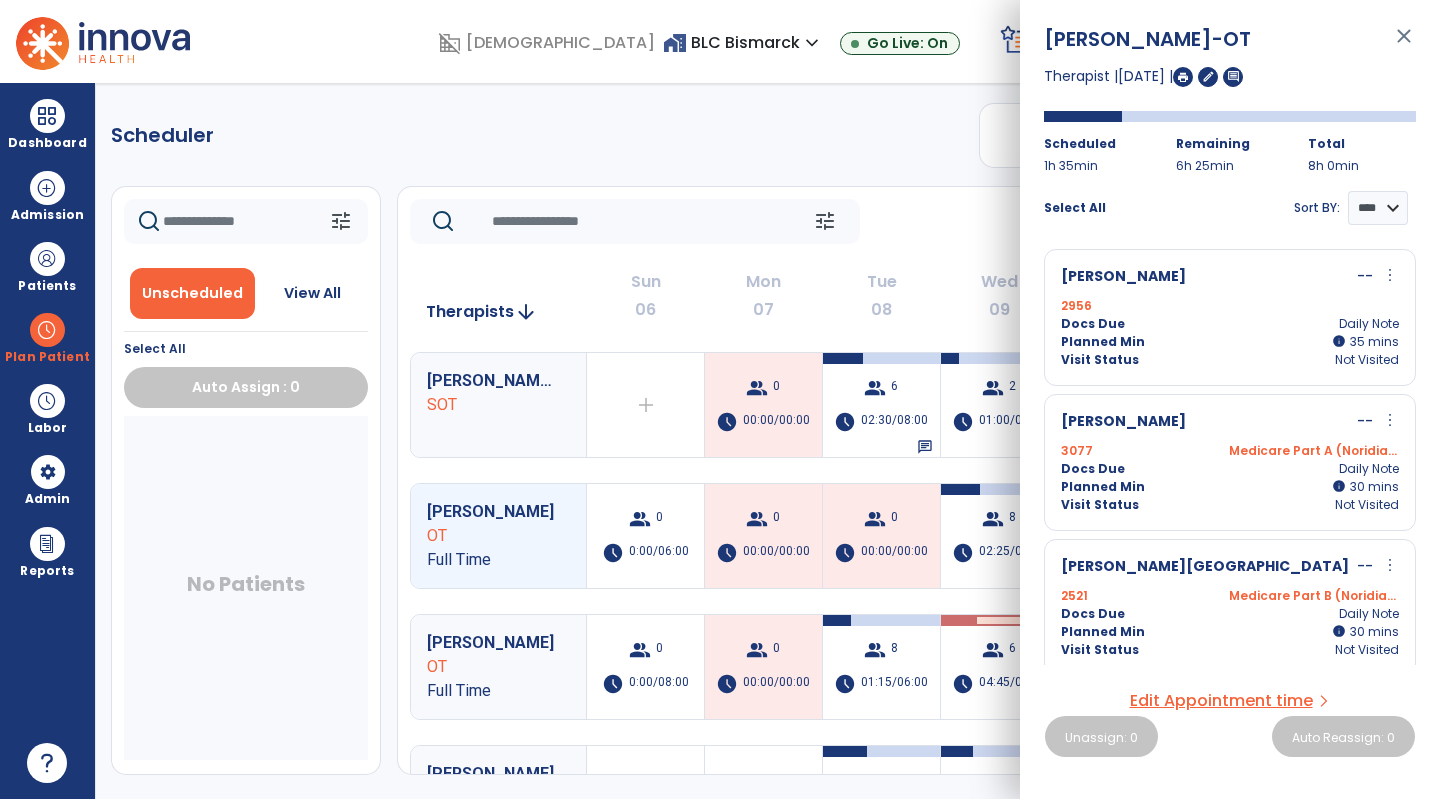 click on "Visit Status  Not Visited" at bounding box center (1230, 360) 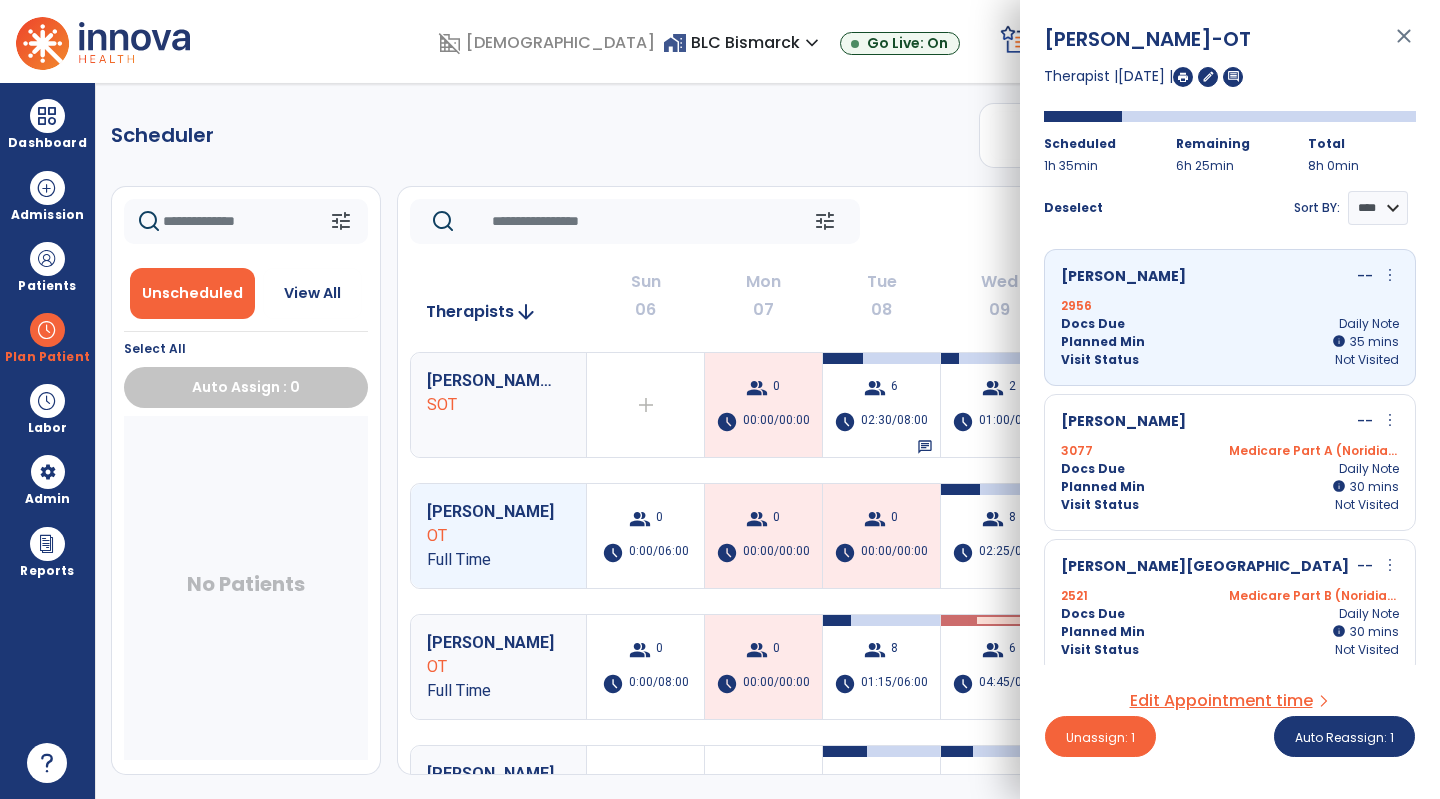 click on "3077 Medicare Part A (Noridian)" at bounding box center [1230, 451] 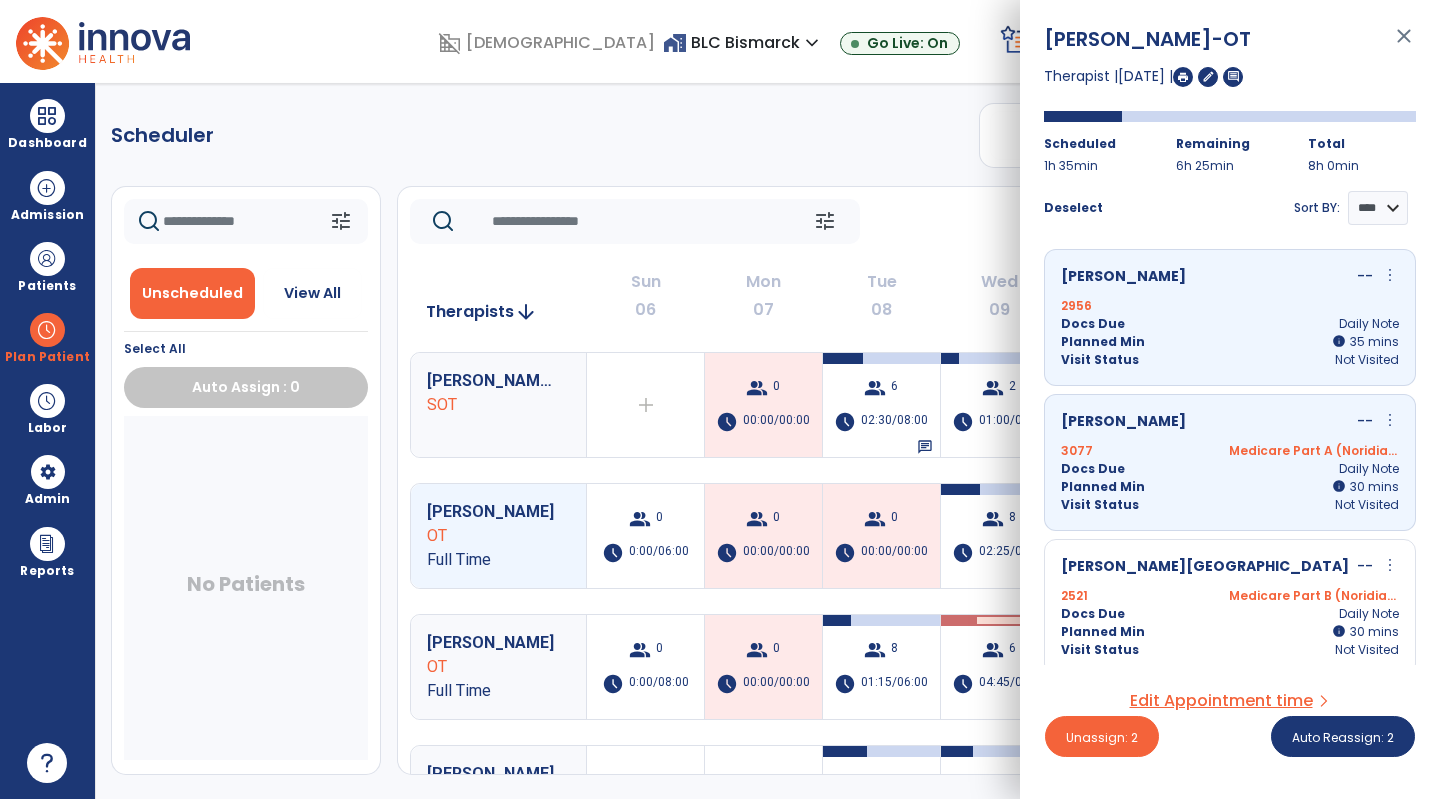 click on "2521 Medicare Part B (Noridian)" at bounding box center [1230, 596] 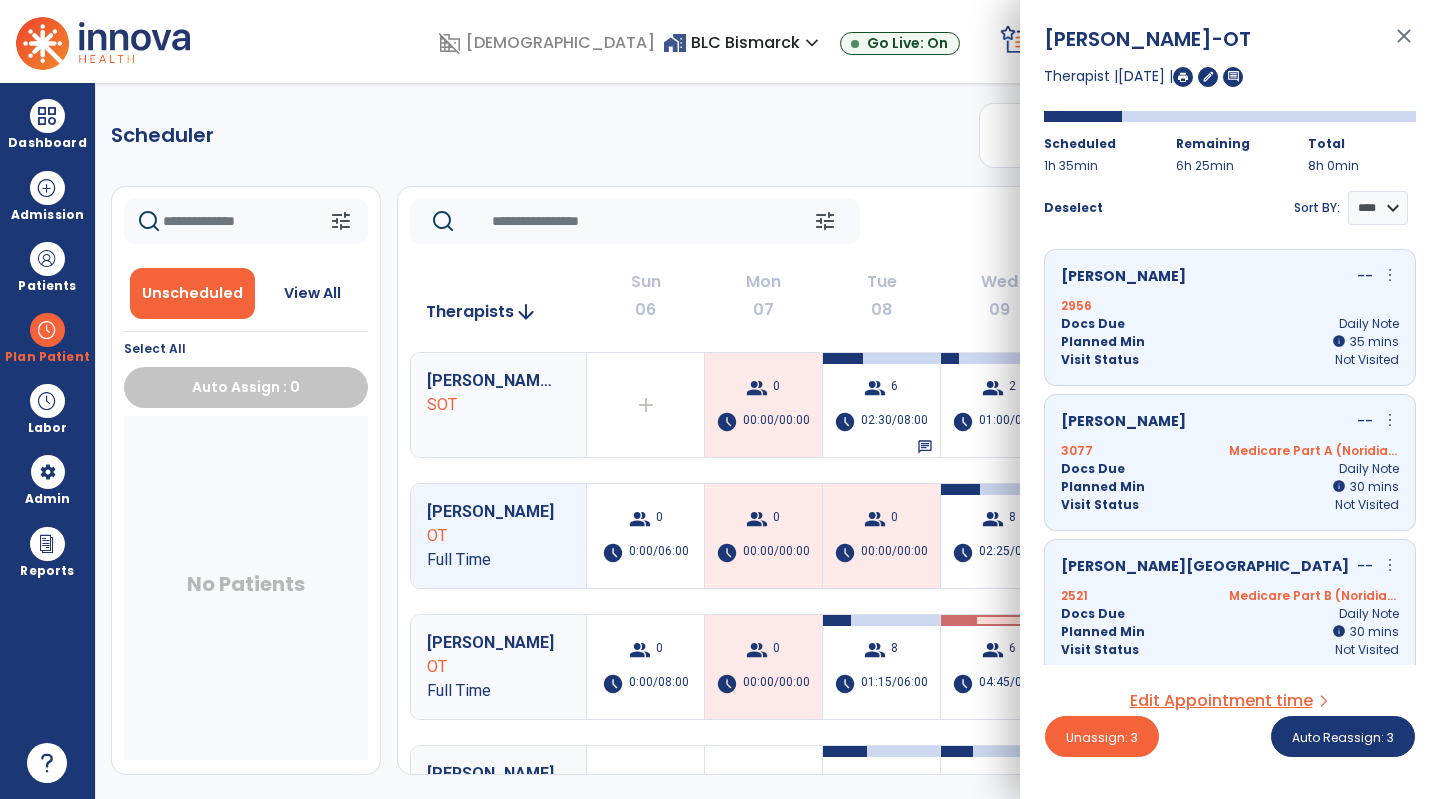 scroll, scrollTop: 154, scrollLeft: 0, axis: vertical 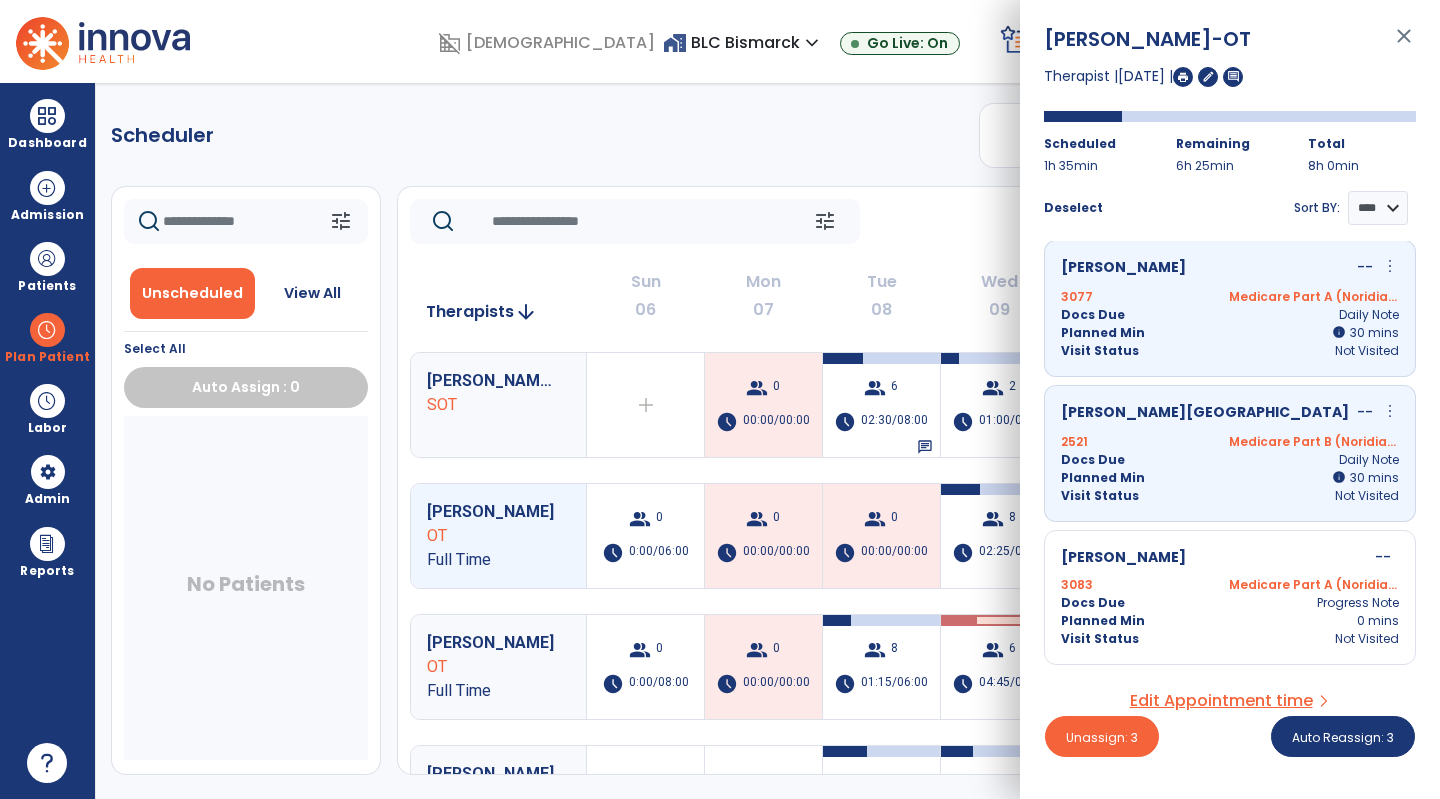 click on "Docs Due Progress Note" at bounding box center (1230, 603) 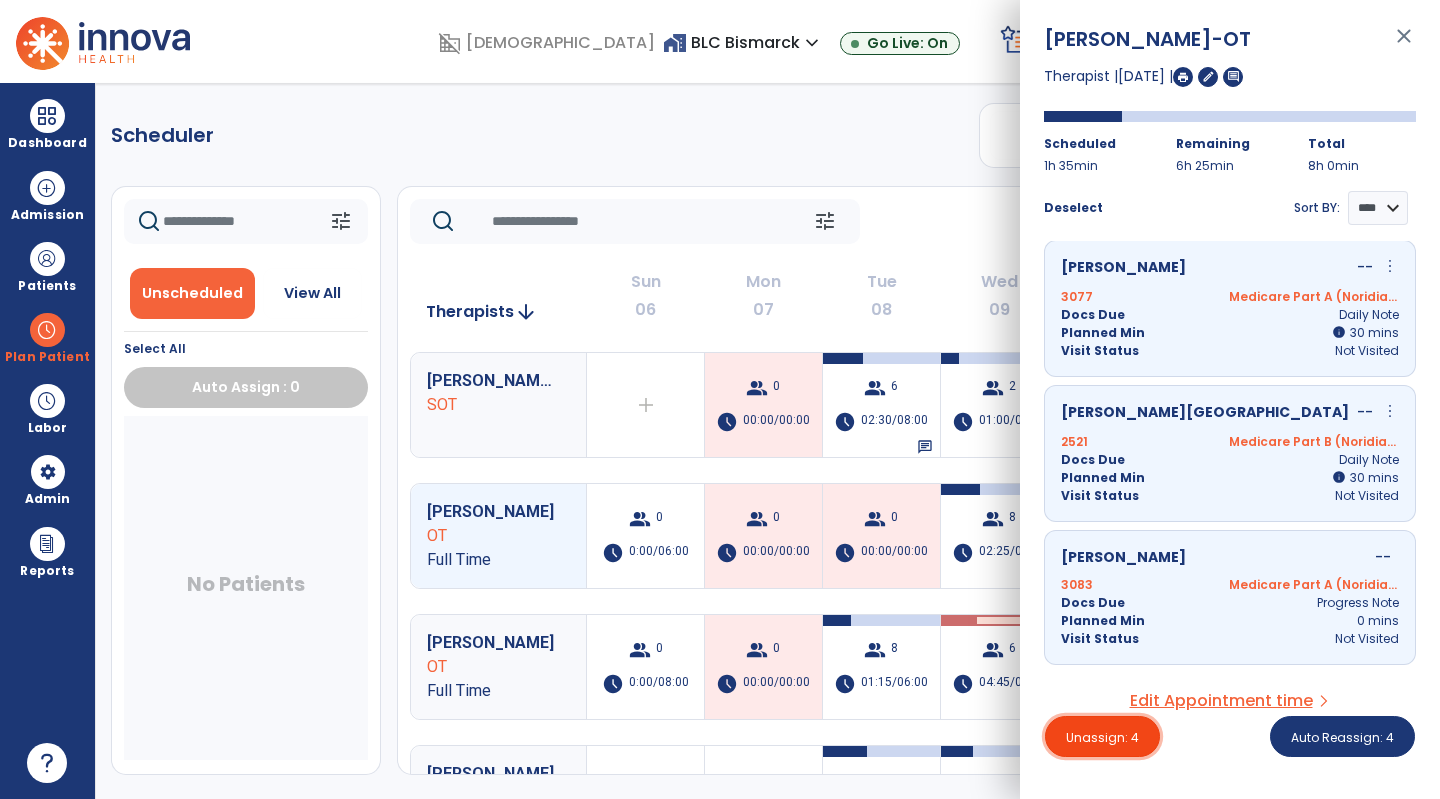 click on "Unassign: 4" at bounding box center [1102, 737] 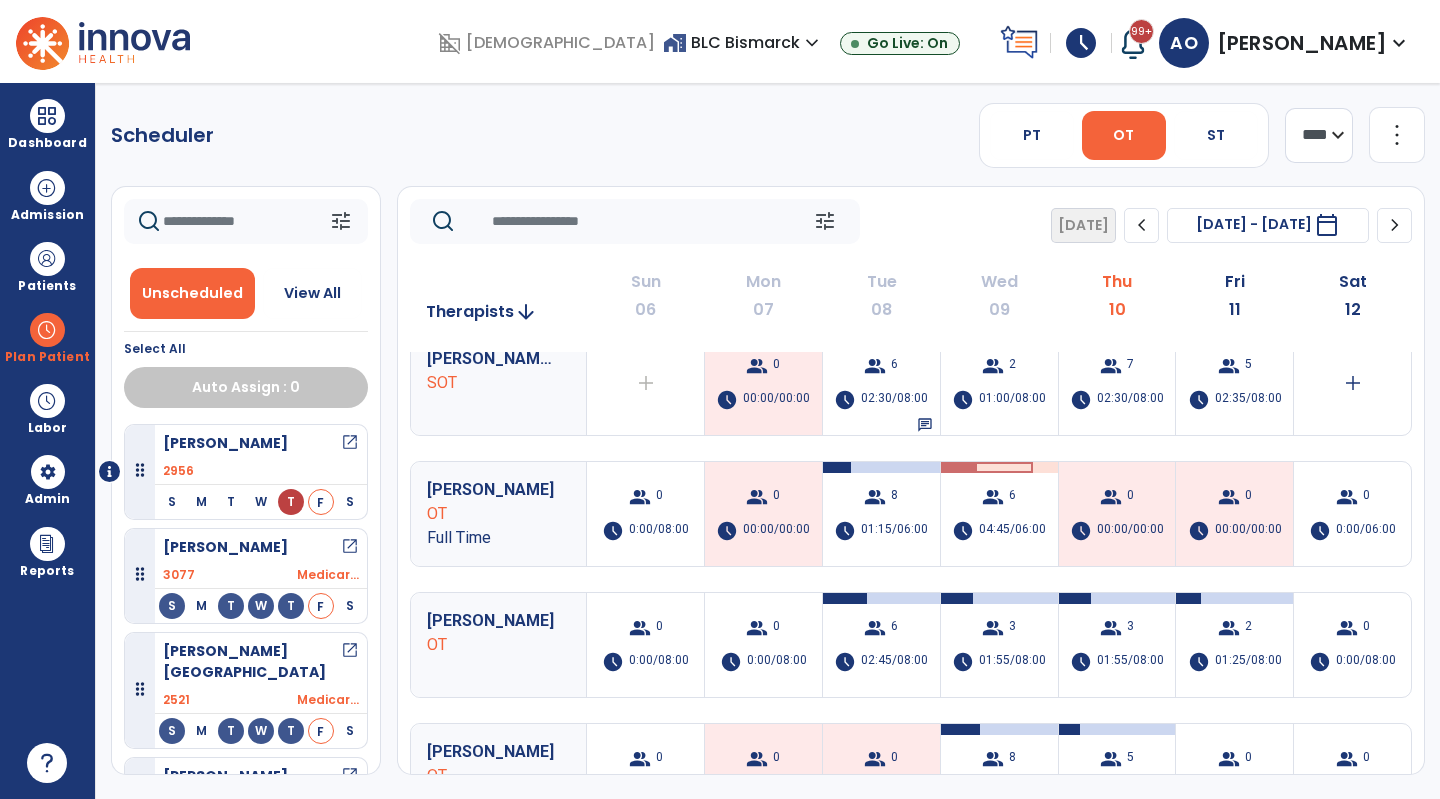 scroll, scrollTop: 0, scrollLeft: 0, axis: both 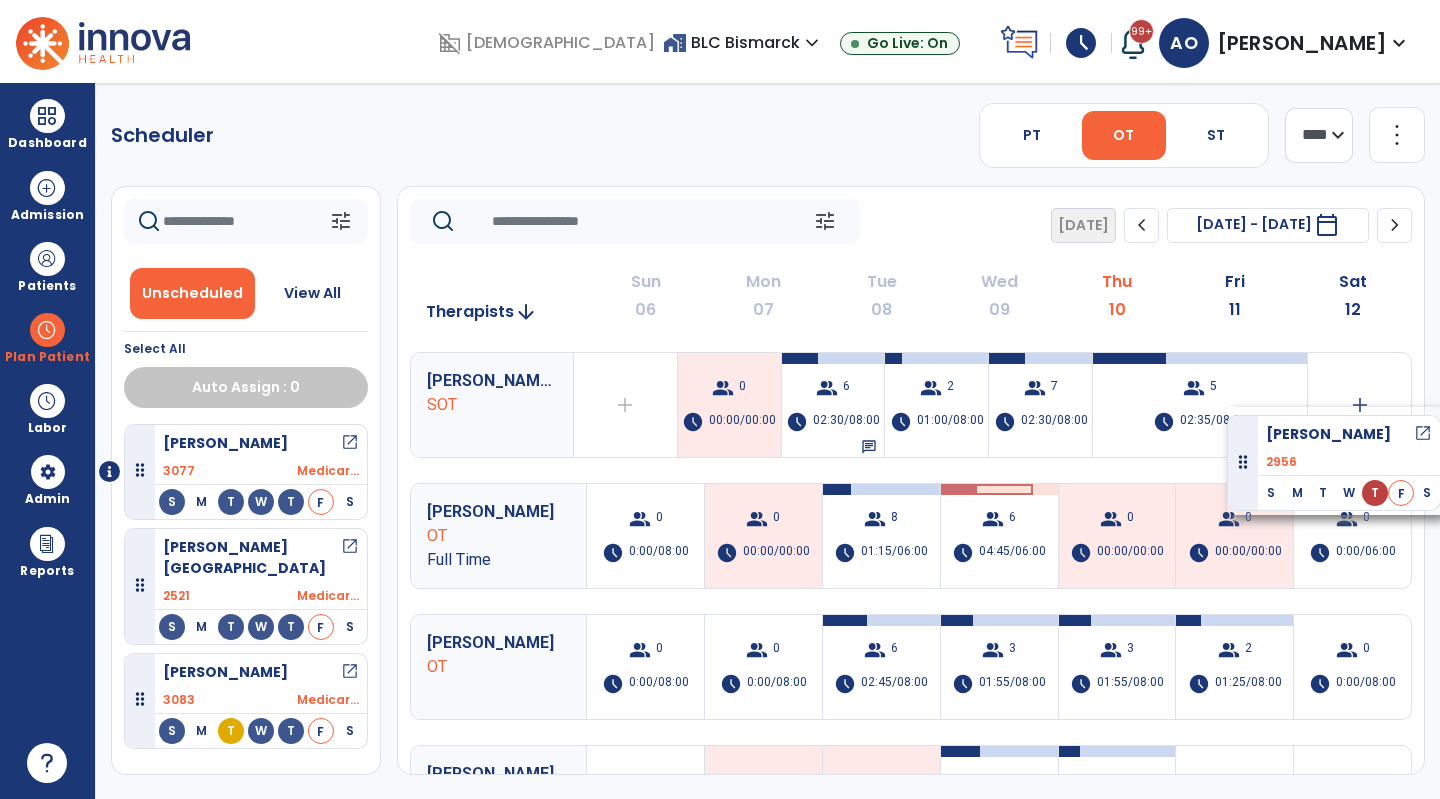 drag, startPoint x: 223, startPoint y: 448, endPoint x: 1227, endPoint y: 407, distance: 1004.8368 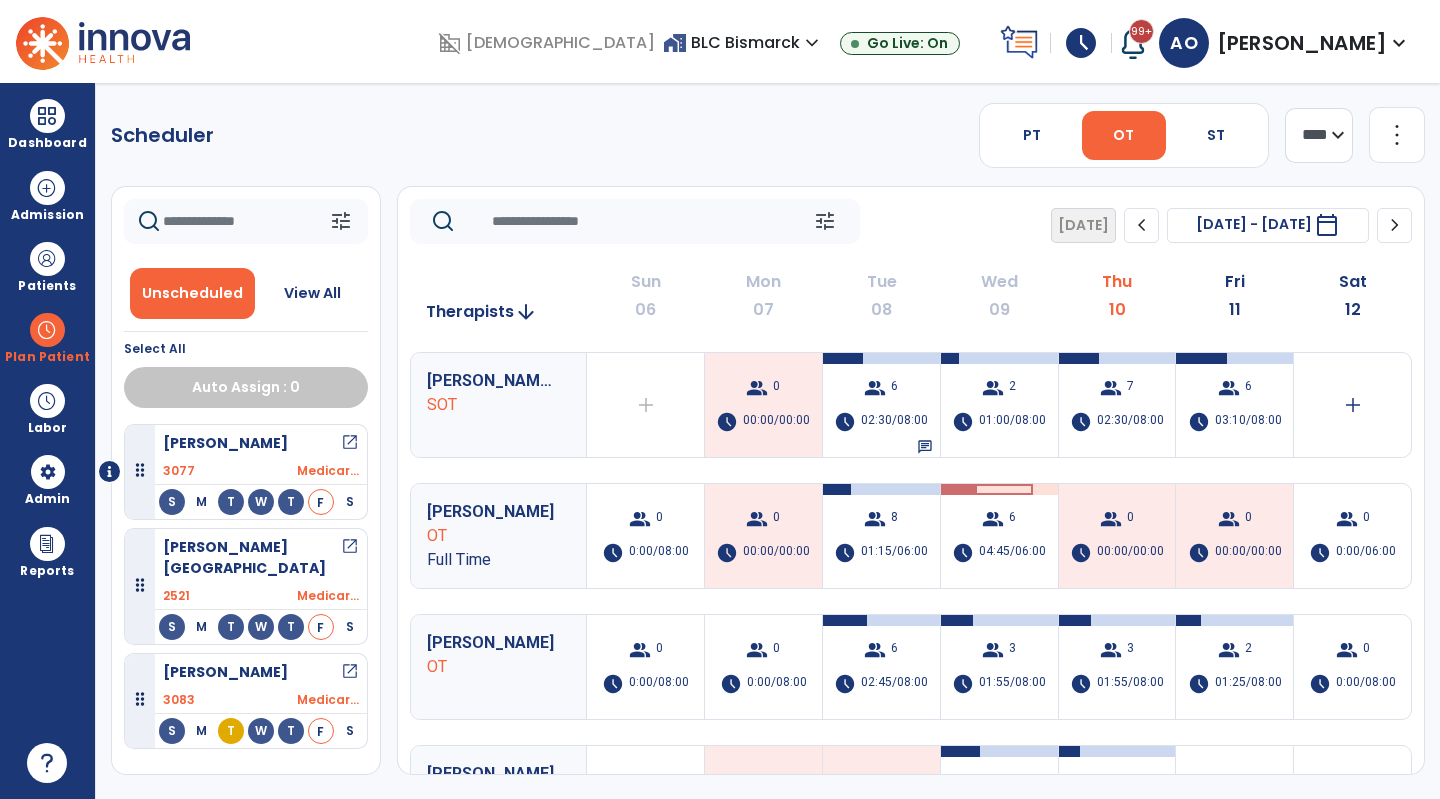 click on "3077 Medicar..." at bounding box center [261, 471] 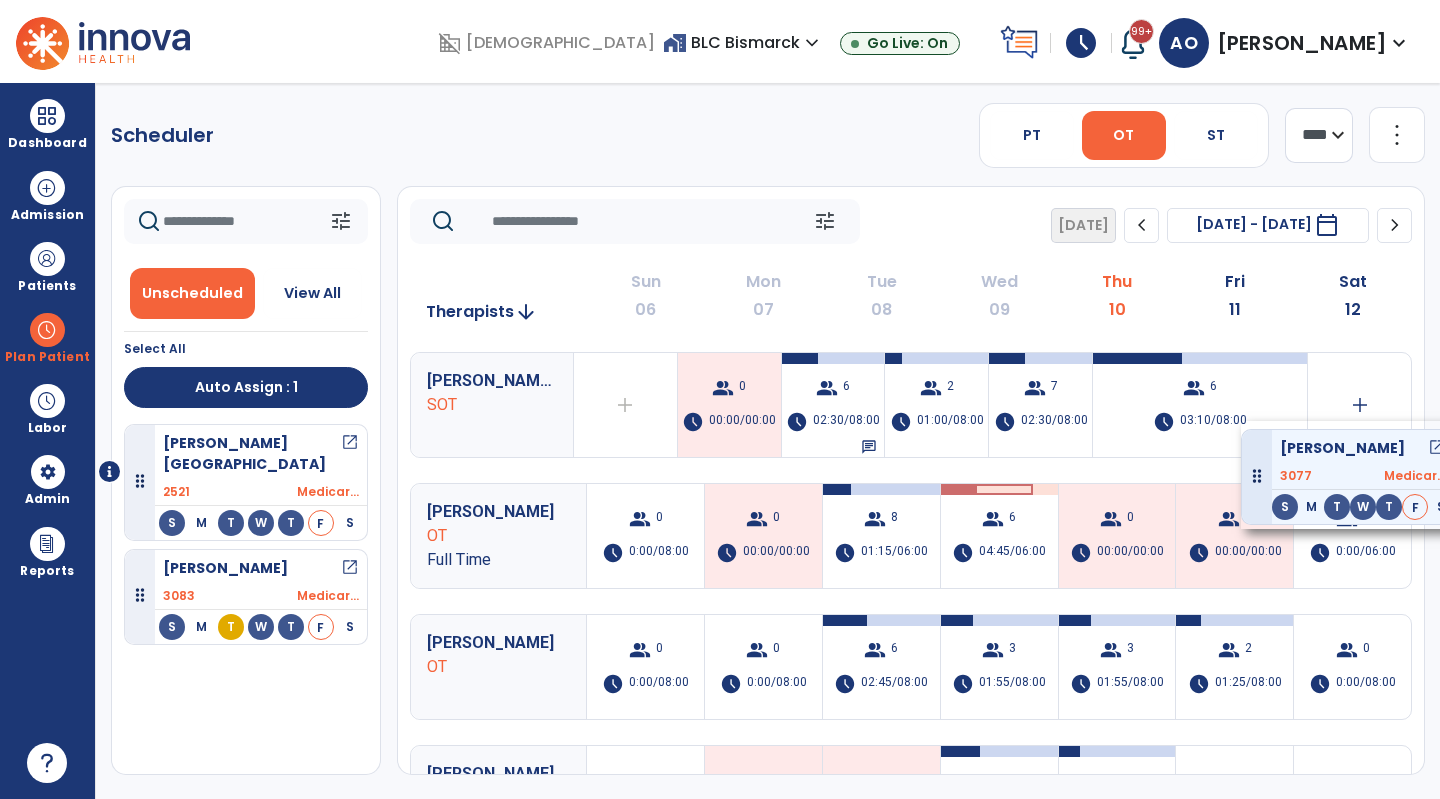 drag, startPoint x: 235, startPoint y: 462, endPoint x: 1241, endPoint y: 421, distance: 1006.83514 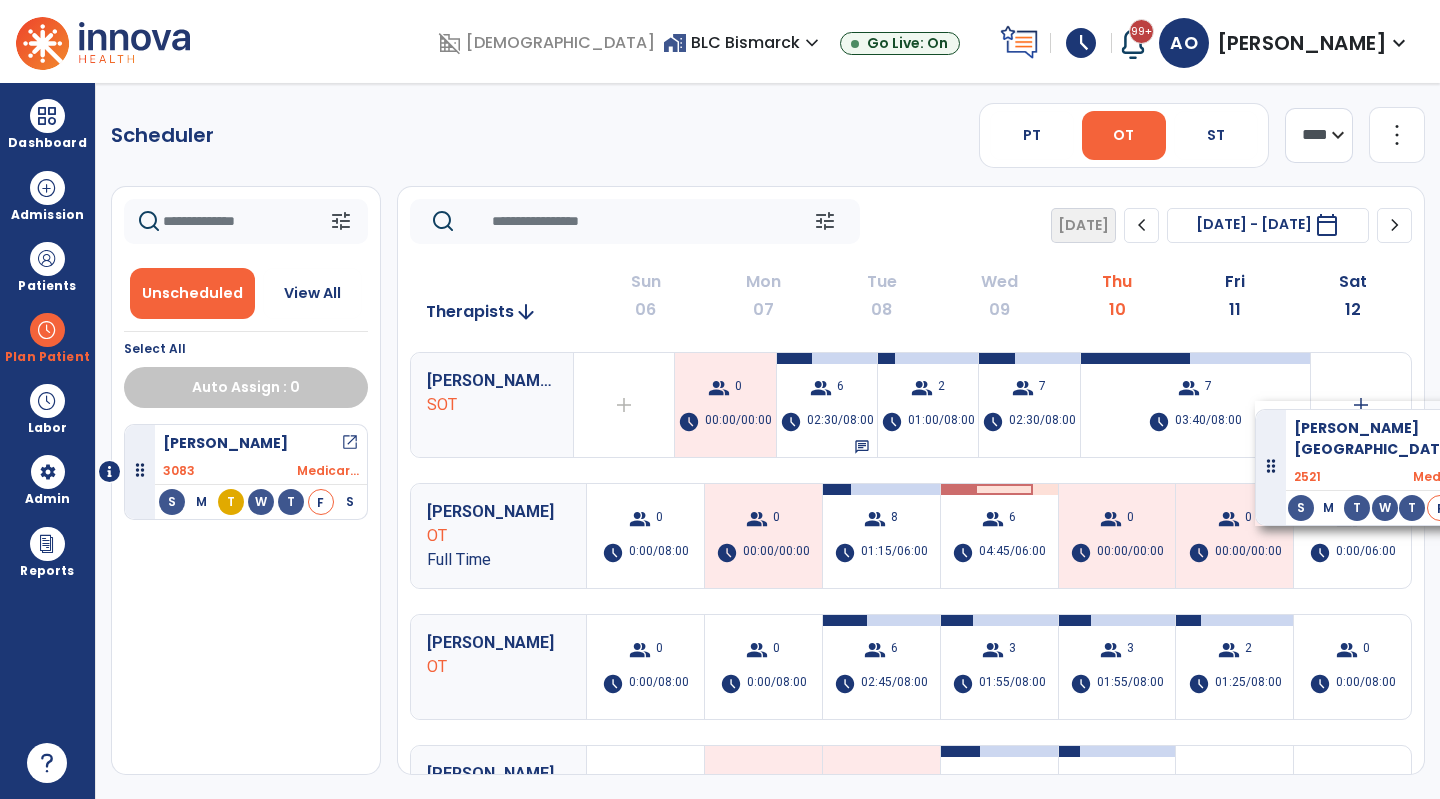 drag, startPoint x: 243, startPoint y: 464, endPoint x: 1255, endPoint y: 401, distance: 1013.95905 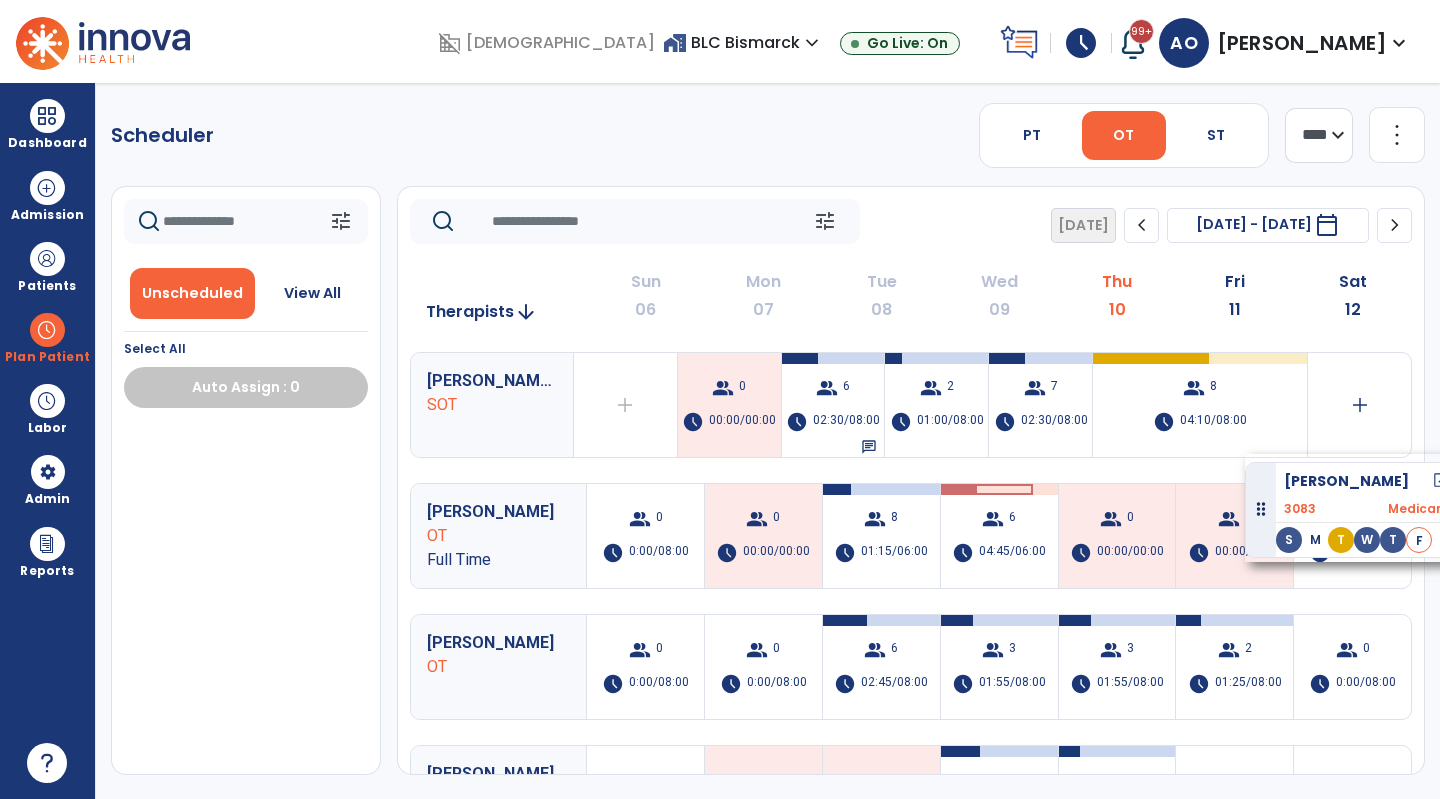 drag, startPoint x: 238, startPoint y: 454, endPoint x: 1245, endPoint y: 454, distance: 1007 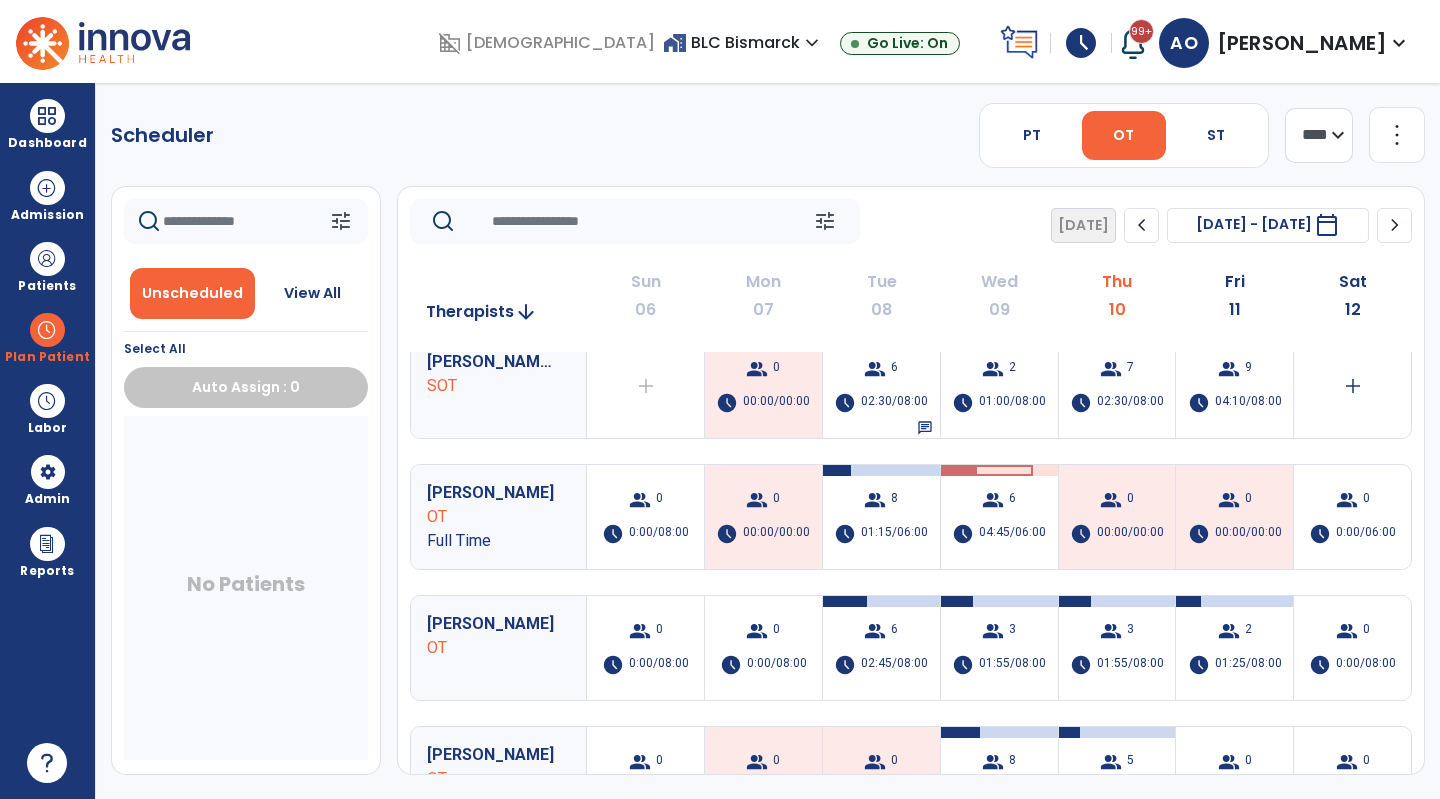 scroll, scrollTop: 0, scrollLeft: 0, axis: both 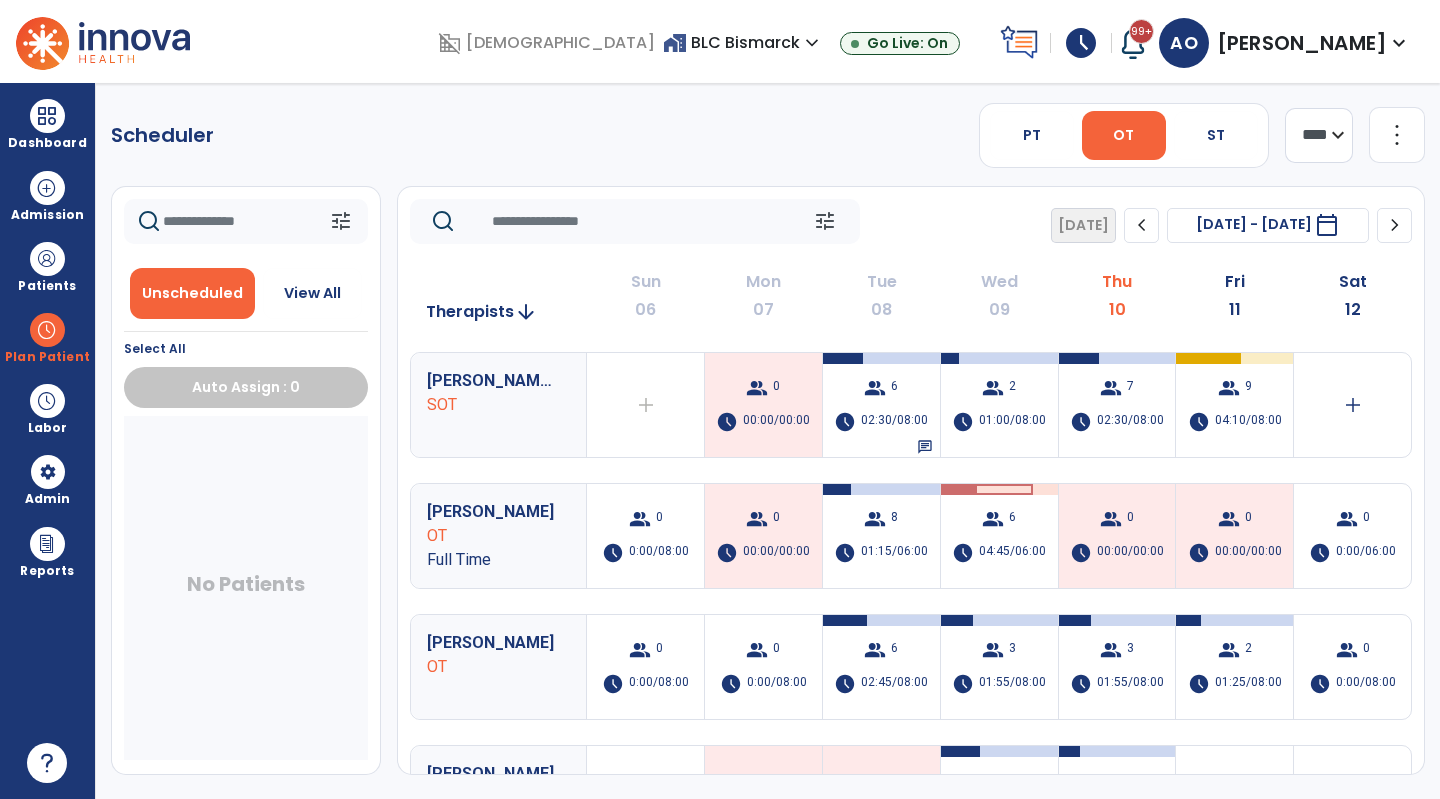 click on "Scheduler   PT   OT   ST  **** *** more_vert  Manage Labor   View All Therapists   Print" 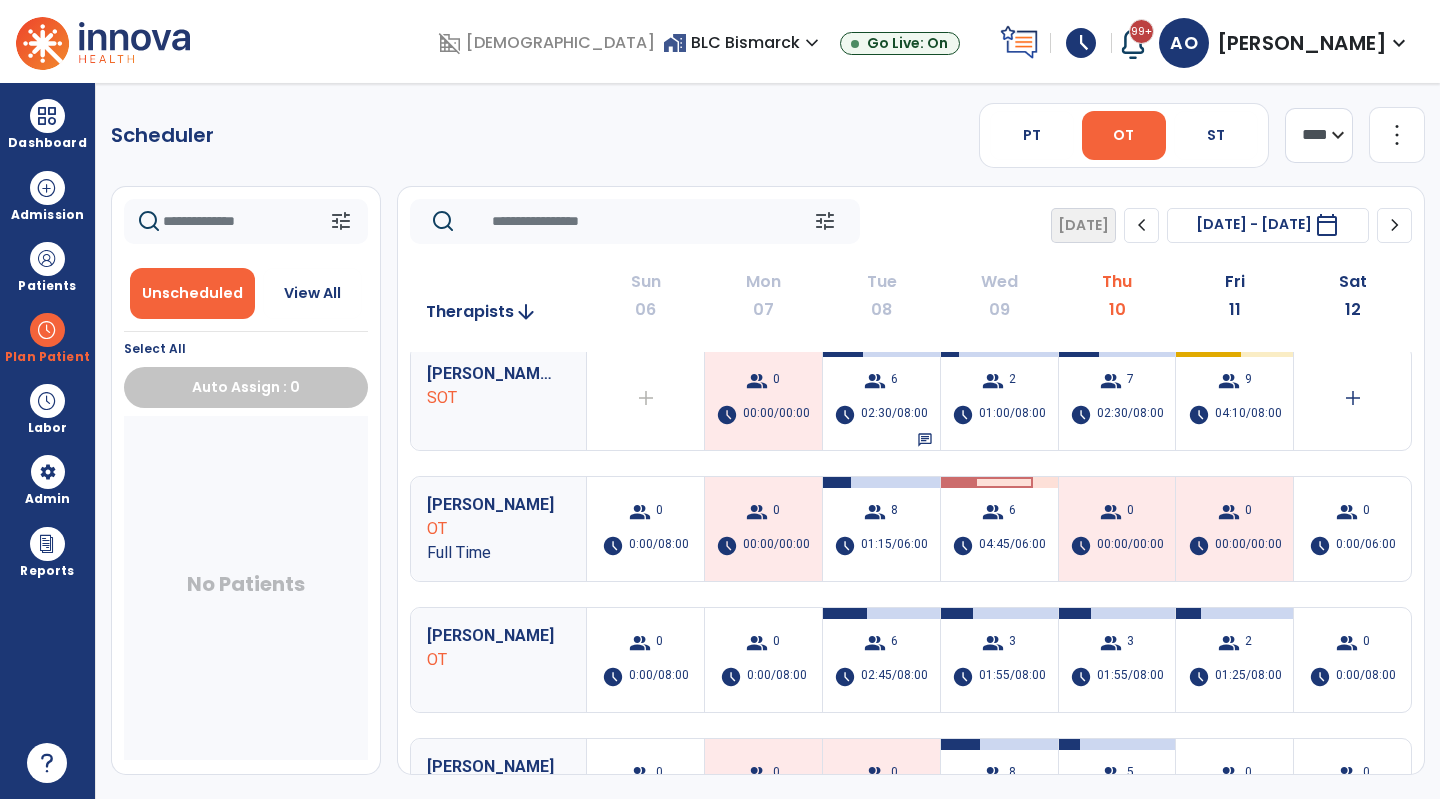 scroll, scrollTop: 0, scrollLeft: 0, axis: both 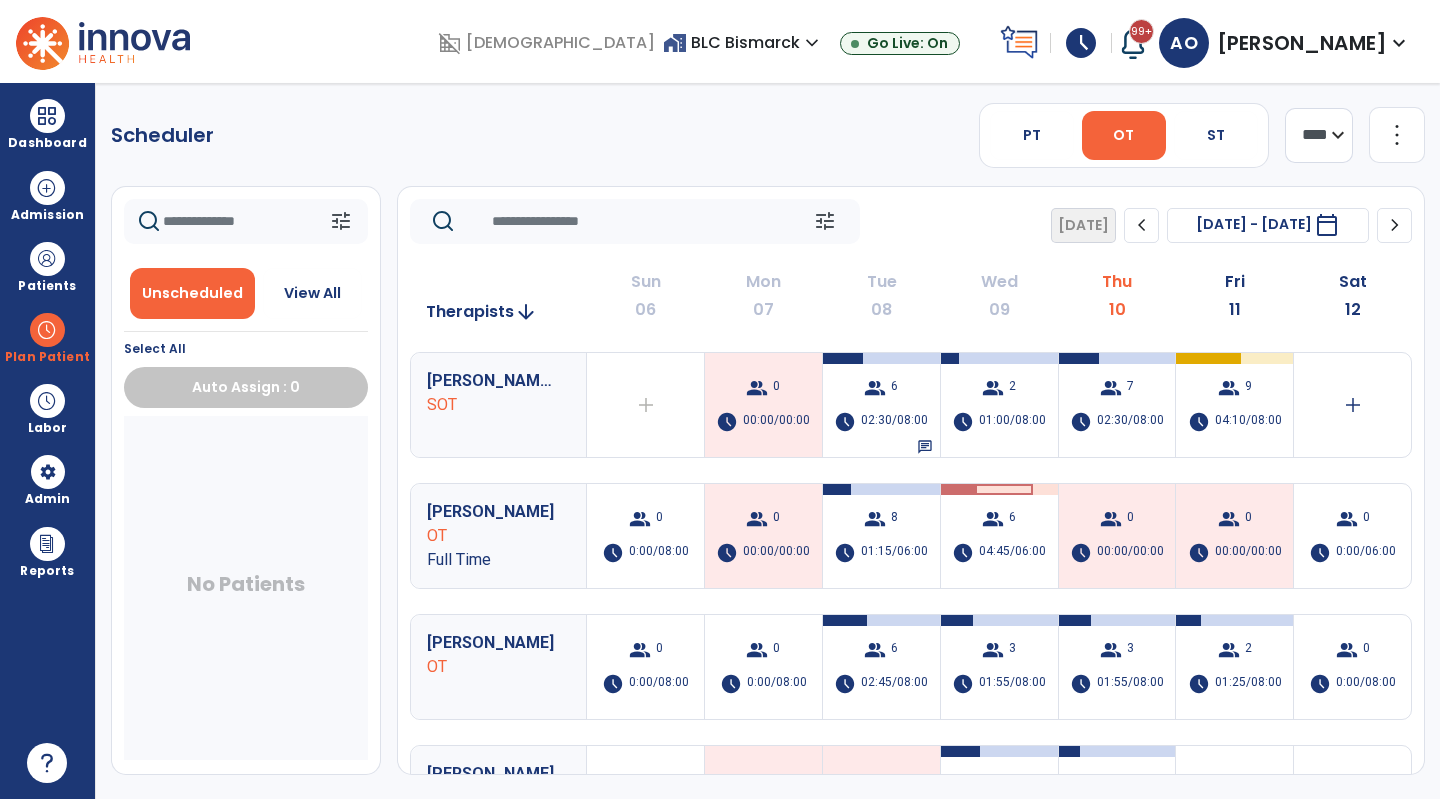 click on "Patients" at bounding box center [47, 286] 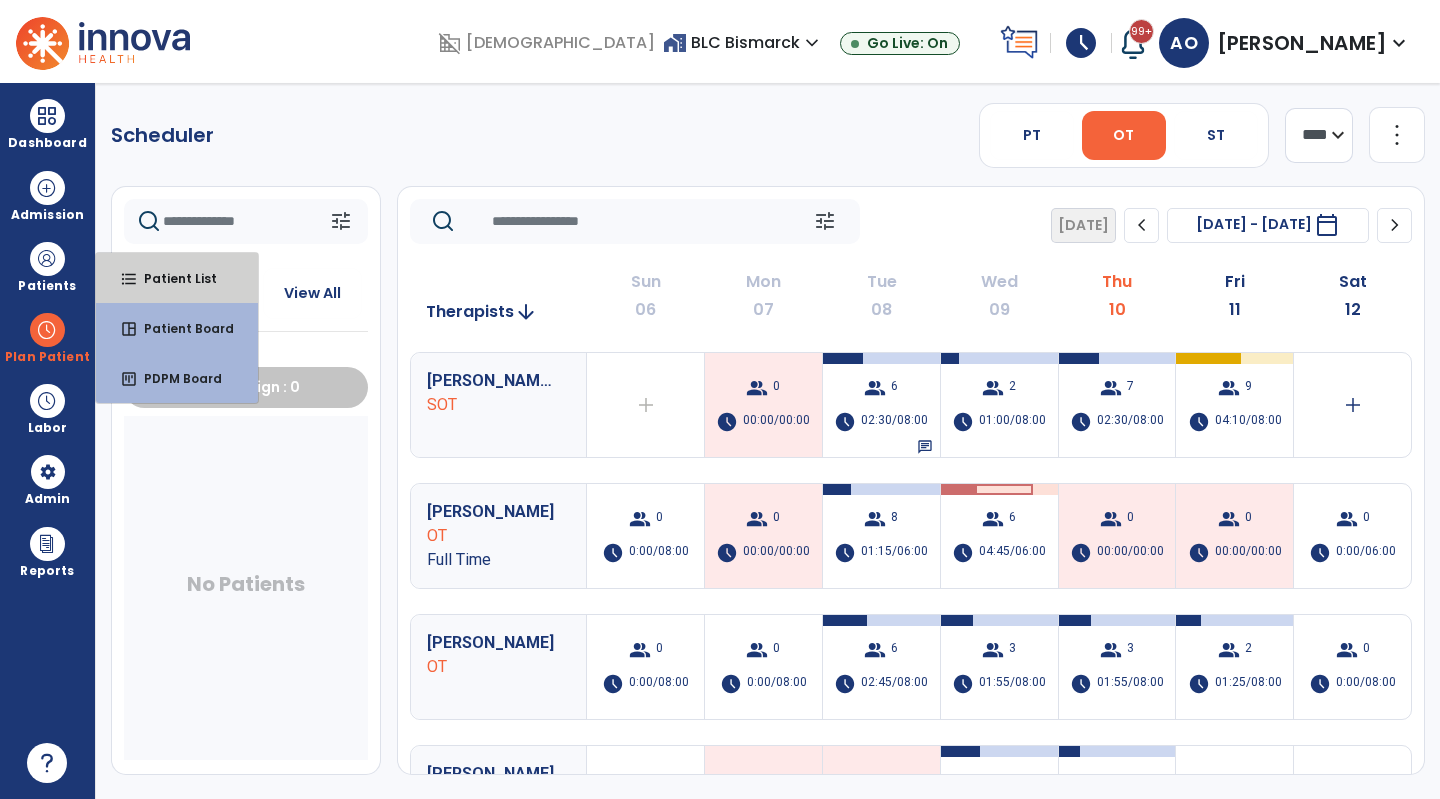 click on "format_list_bulleted  Patient List" at bounding box center [177, 278] 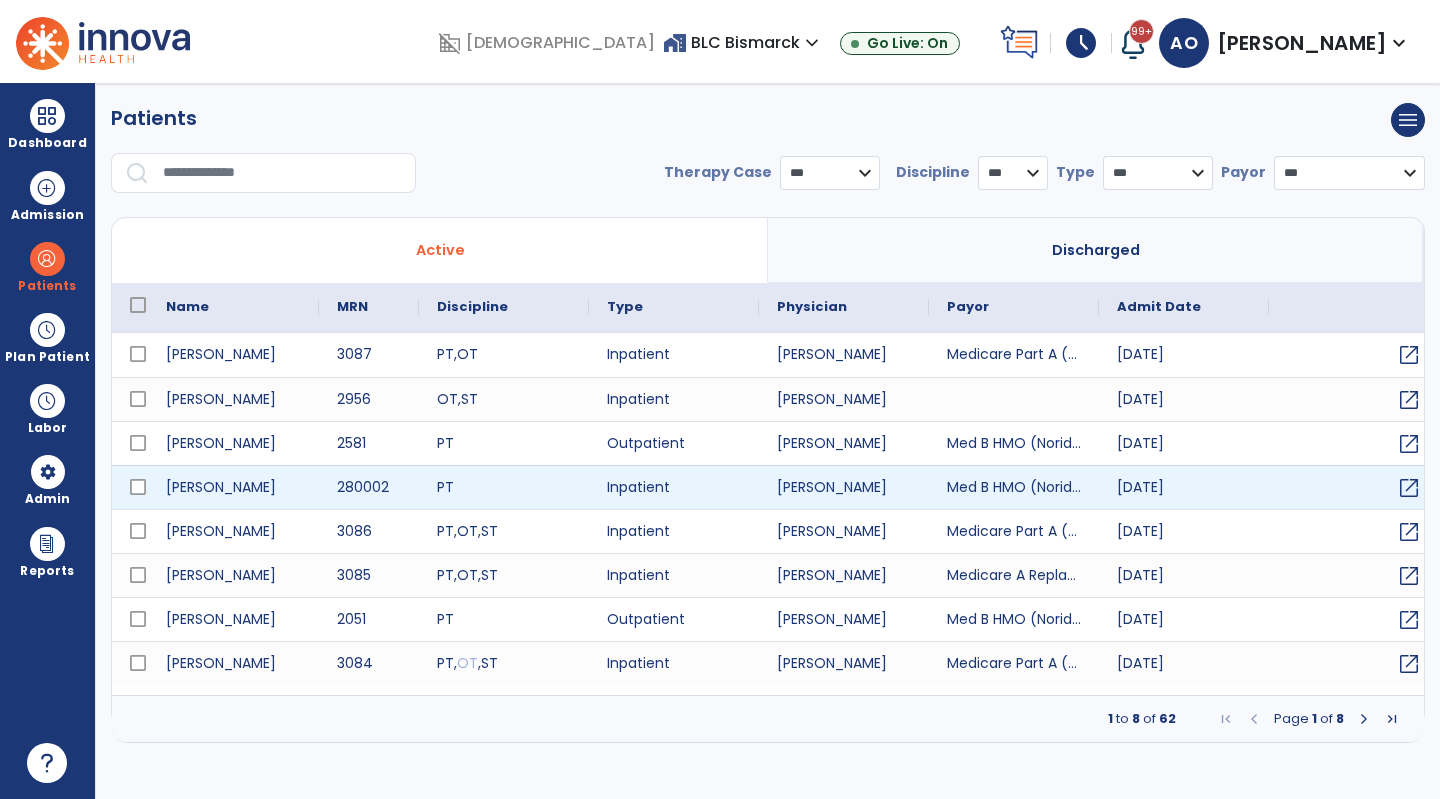 select on "***" 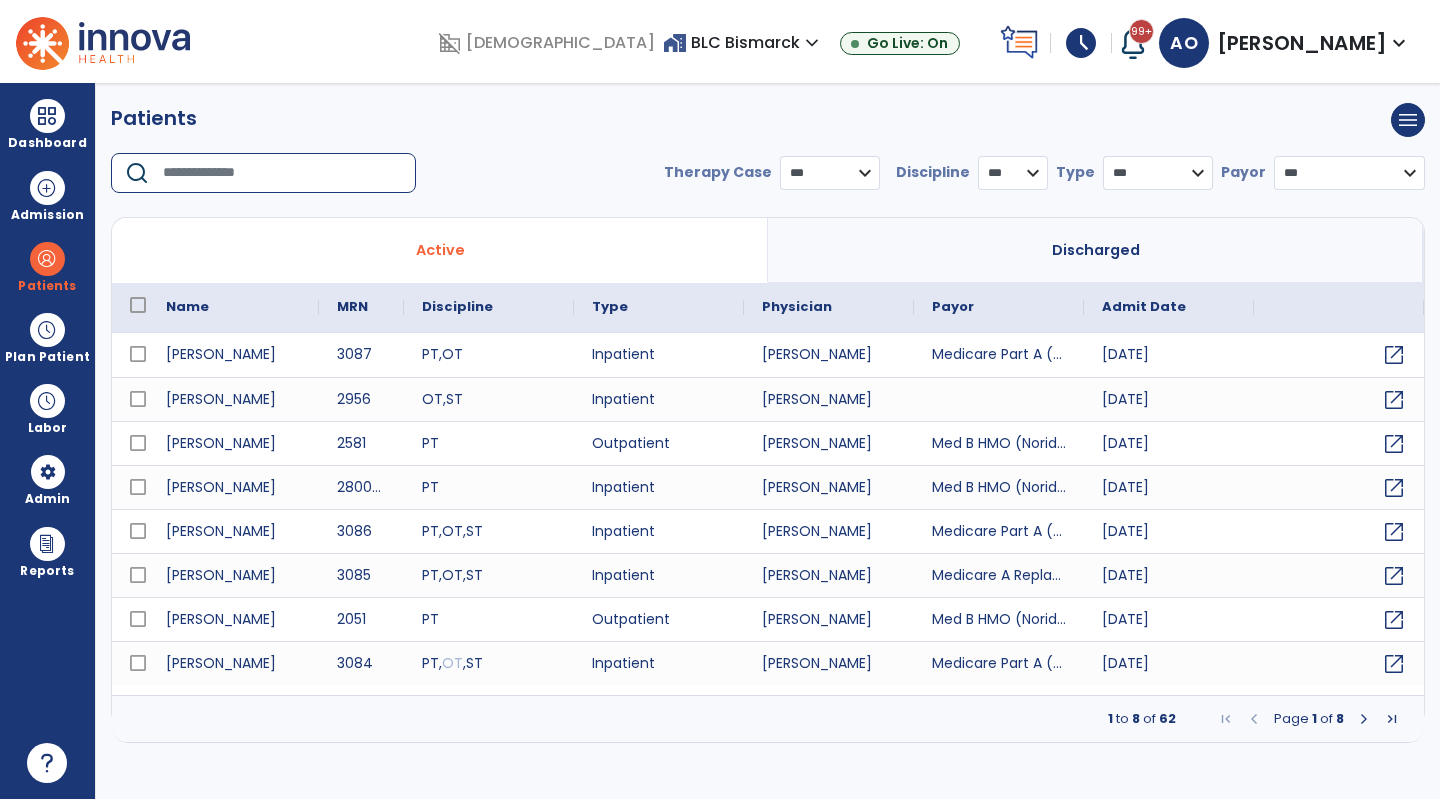 click at bounding box center [282, 173] 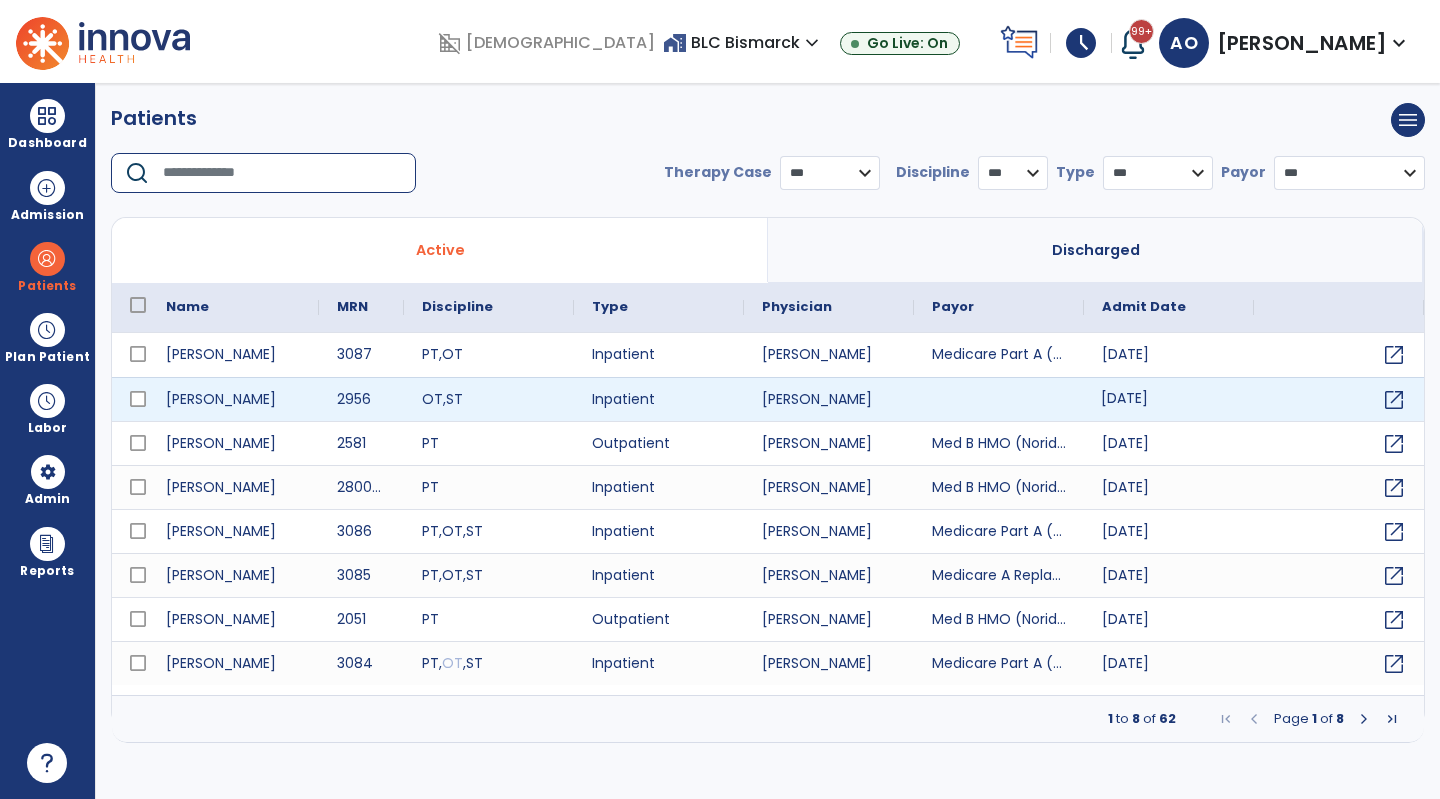 click on "[DATE]" at bounding box center (1169, 399) 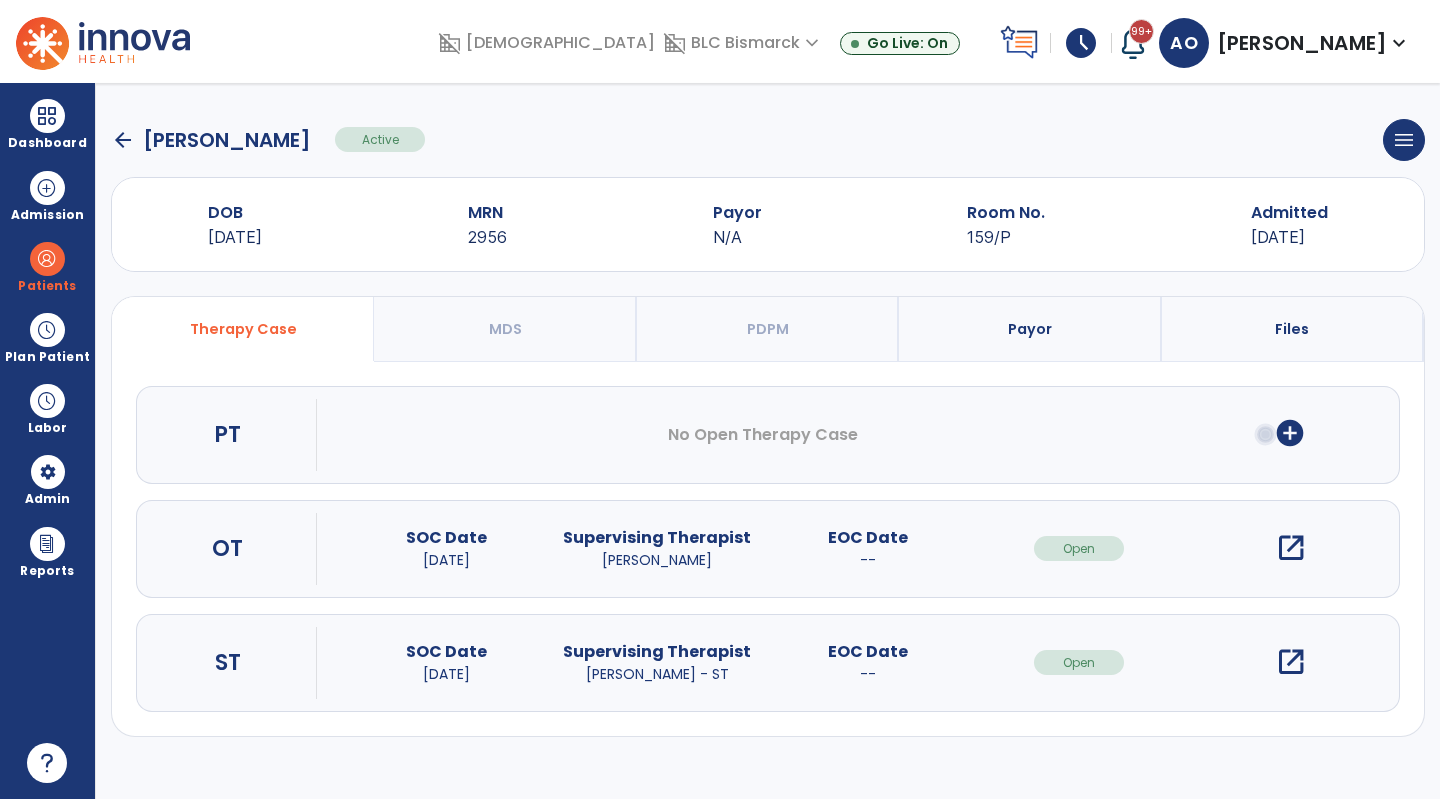 click on "open_in_new" at bounding box center (1291, 548) 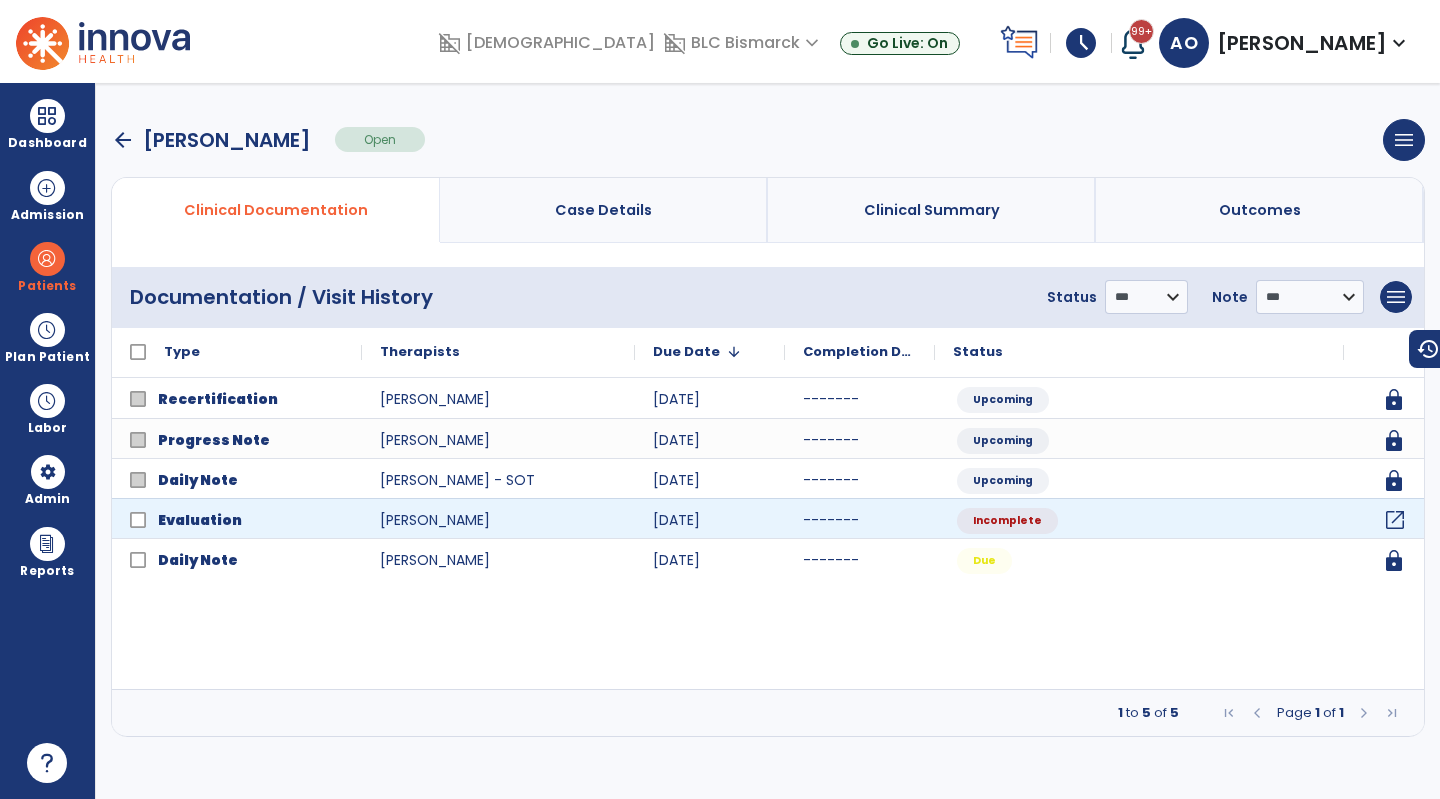 click on "open_in_new" 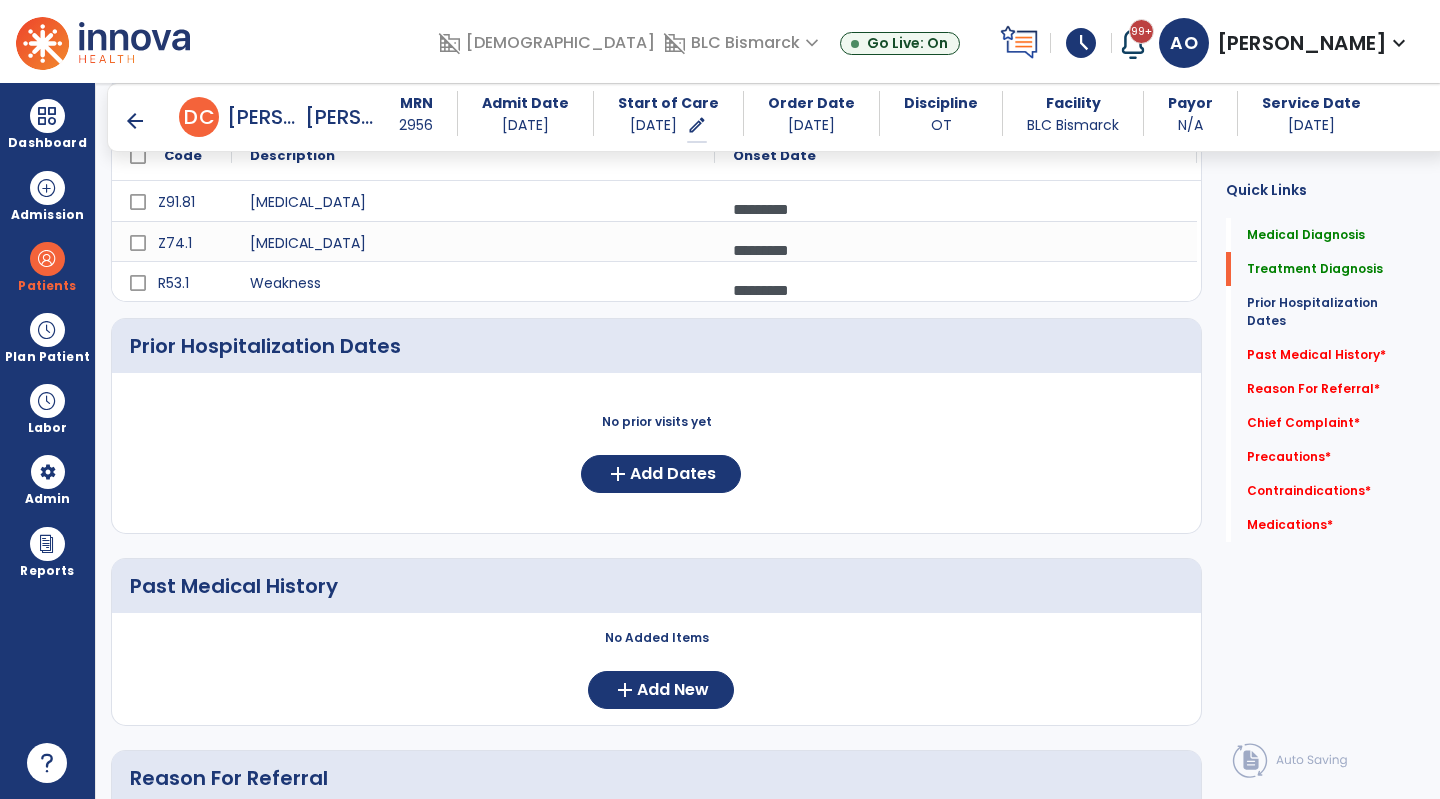 scroll, scrollTop: 300, scrollLeft: 0, axis: vertical 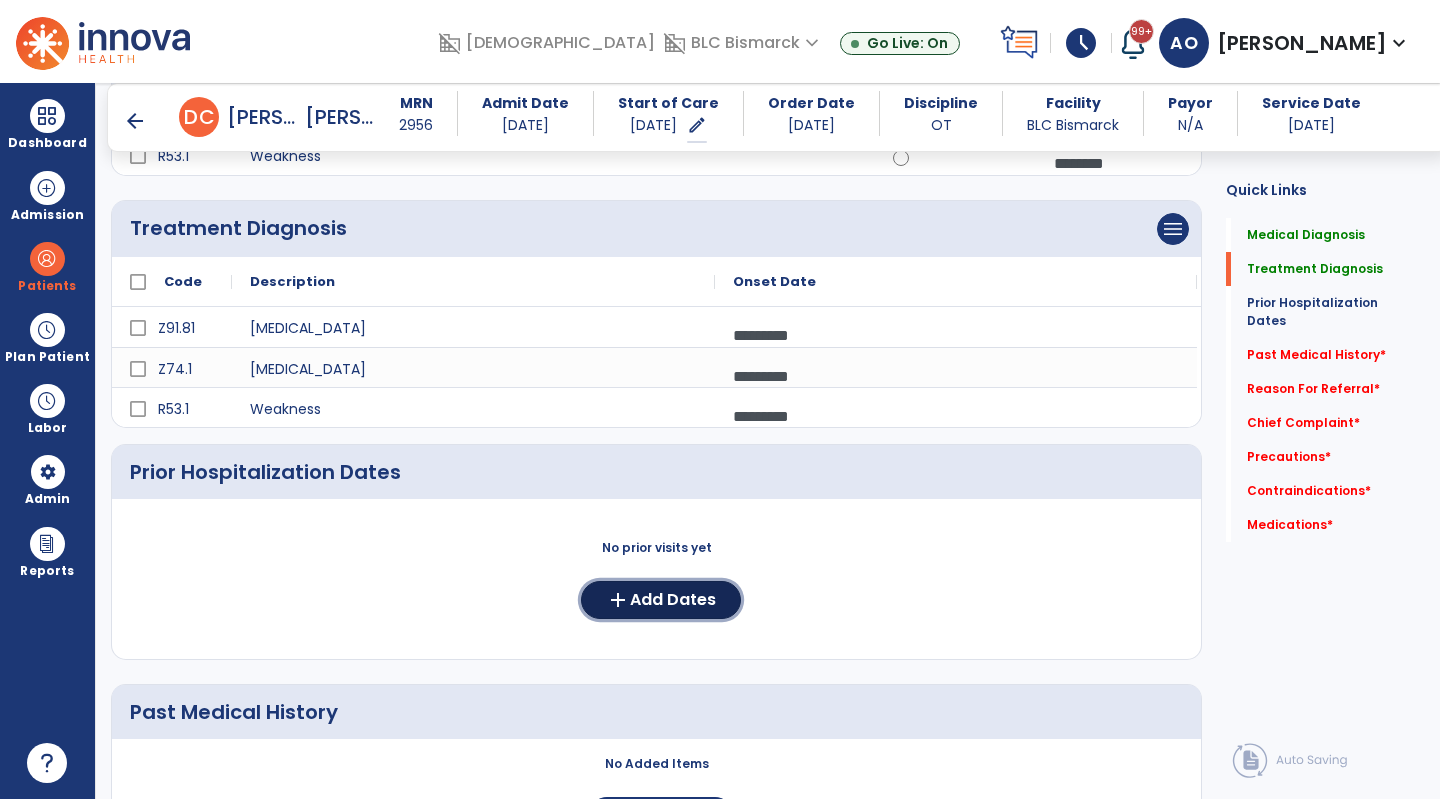 click on "Add Dates" 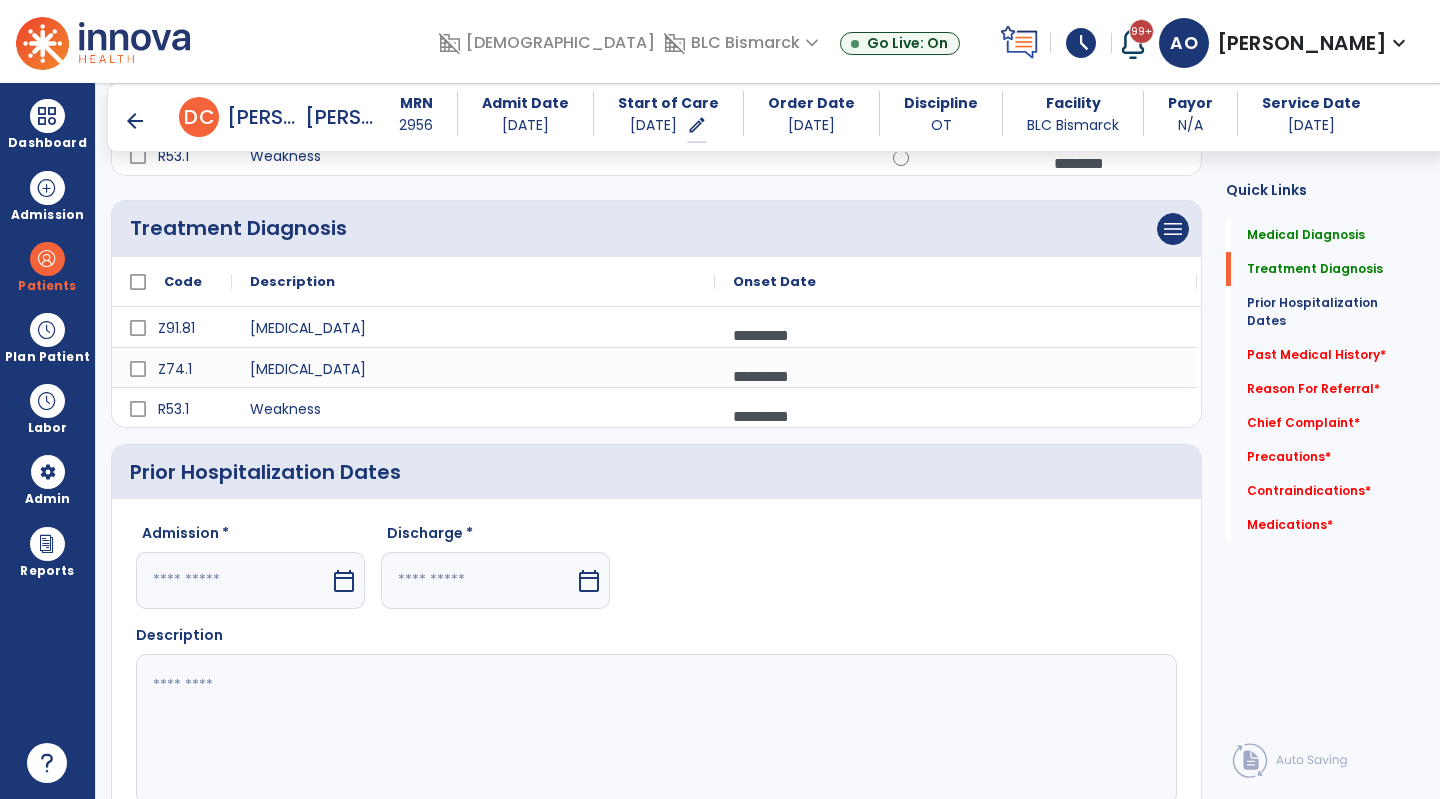 click at bounding box center (233, 580) 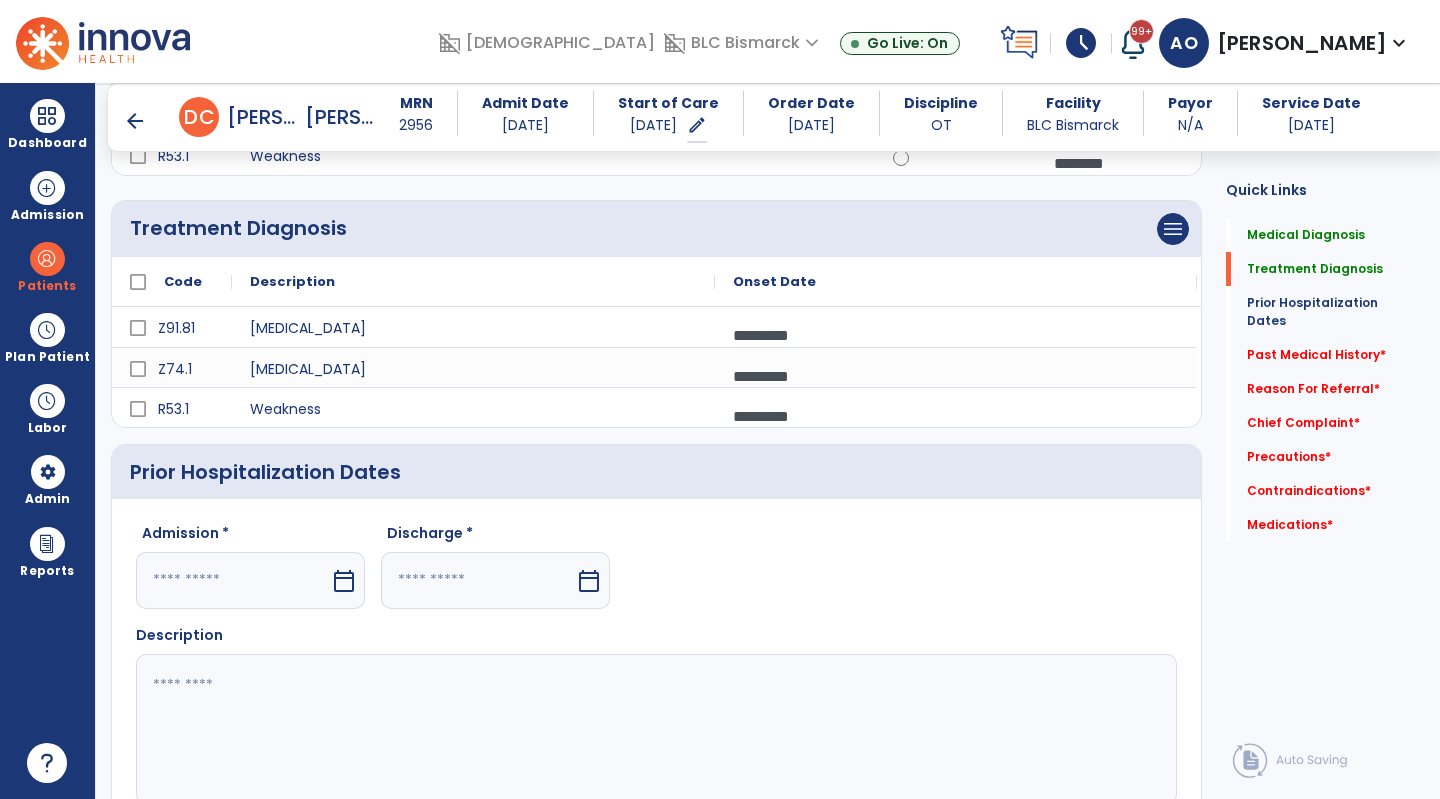 select on "*" 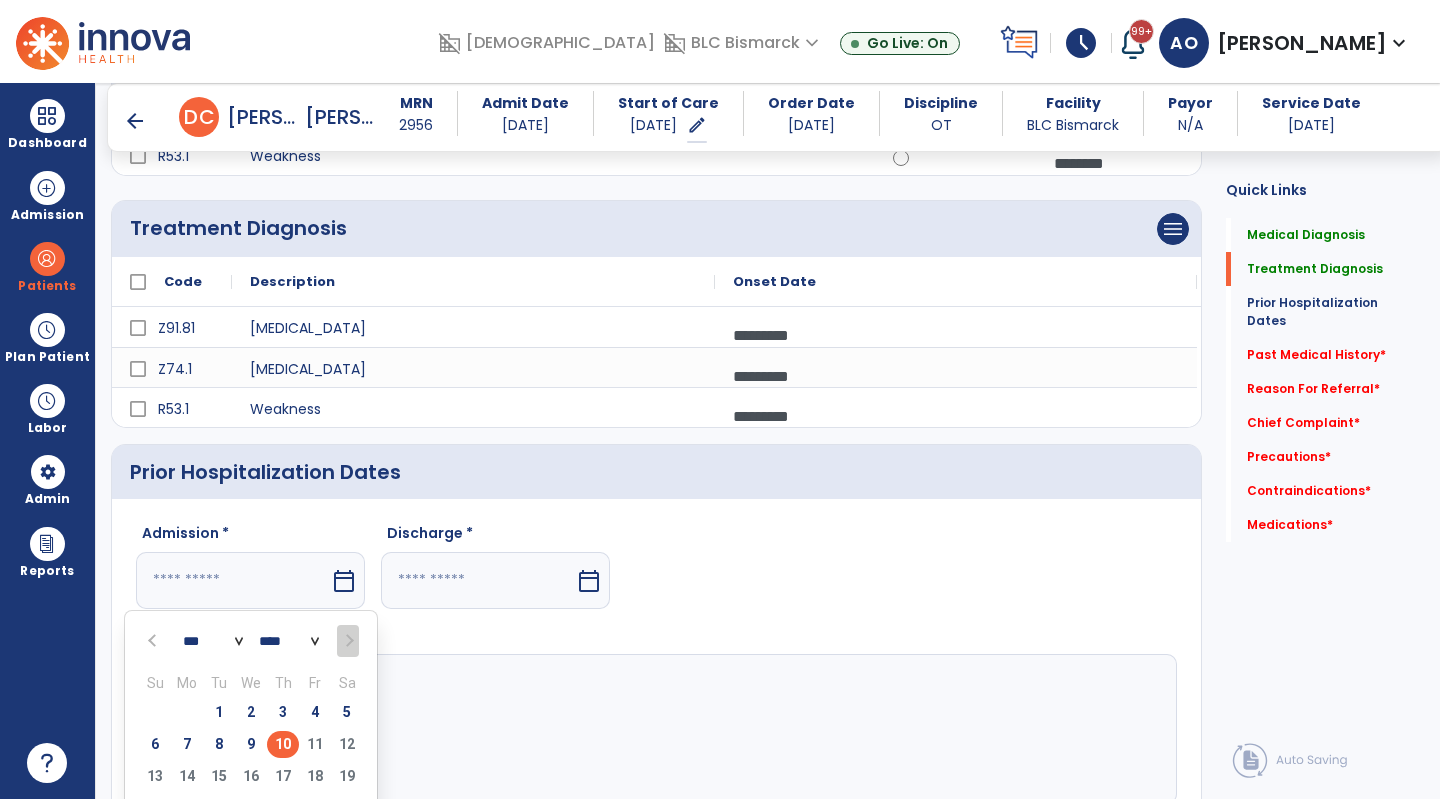 click on "5" at bounding box center [347, 712] 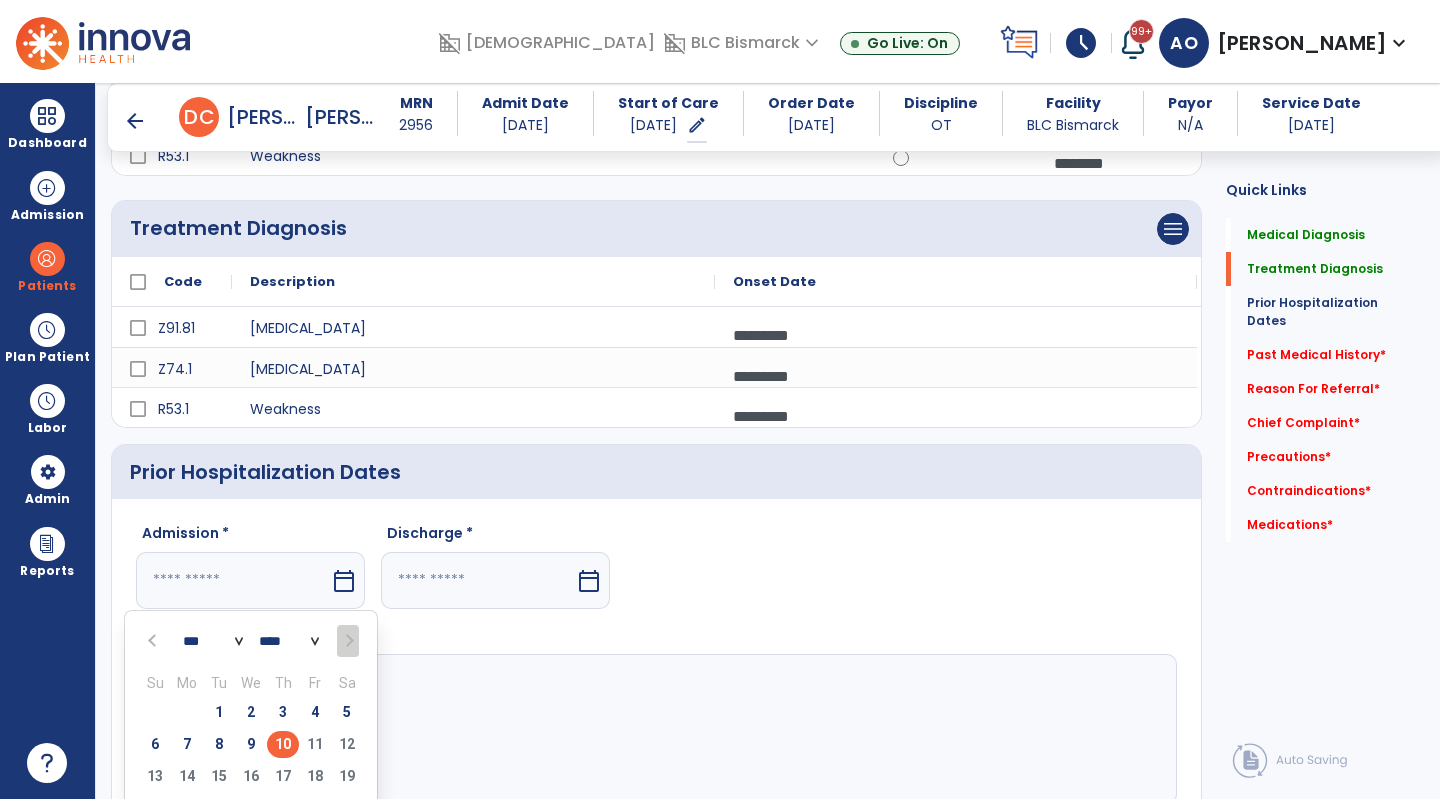 type on "********" 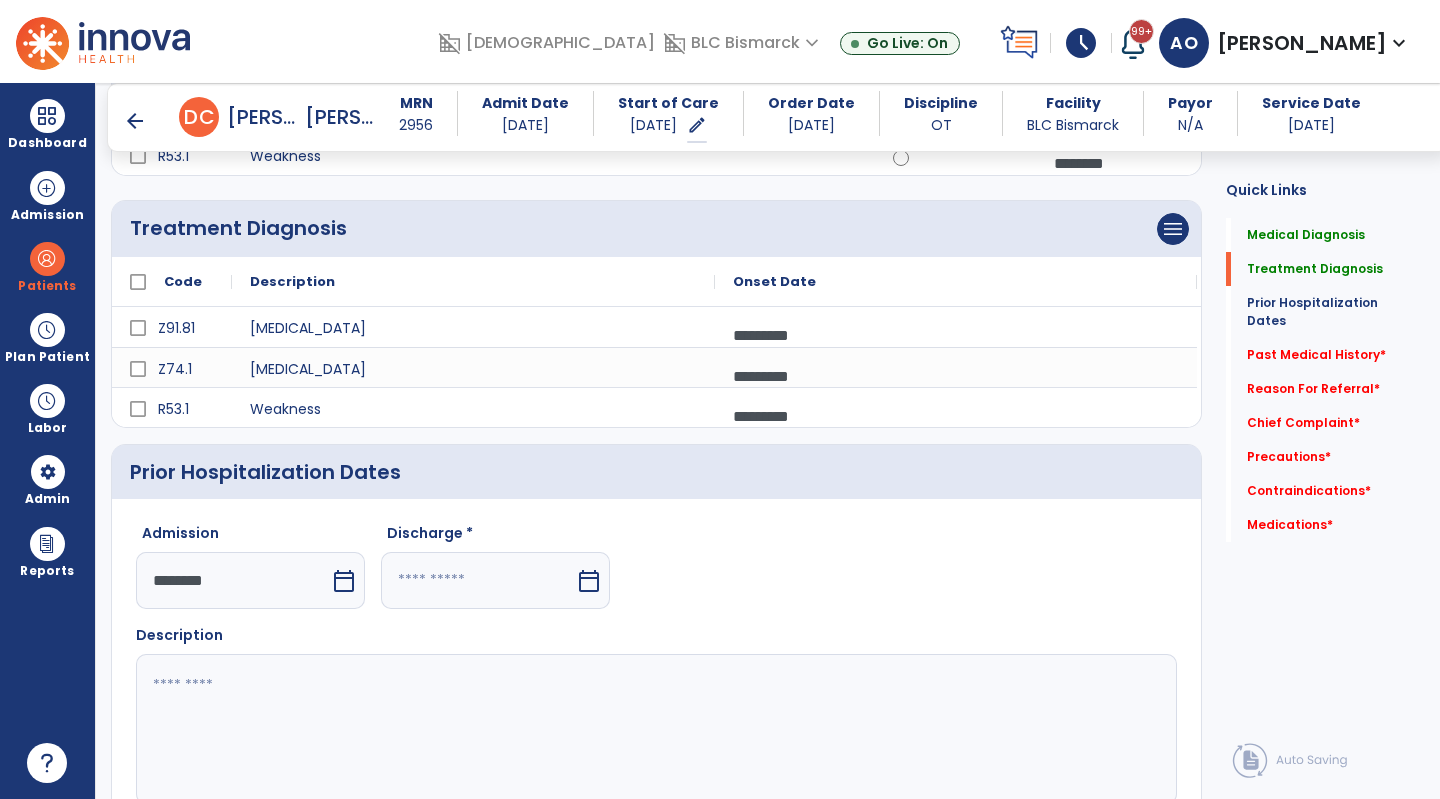 click at bounding box center (478, 580) 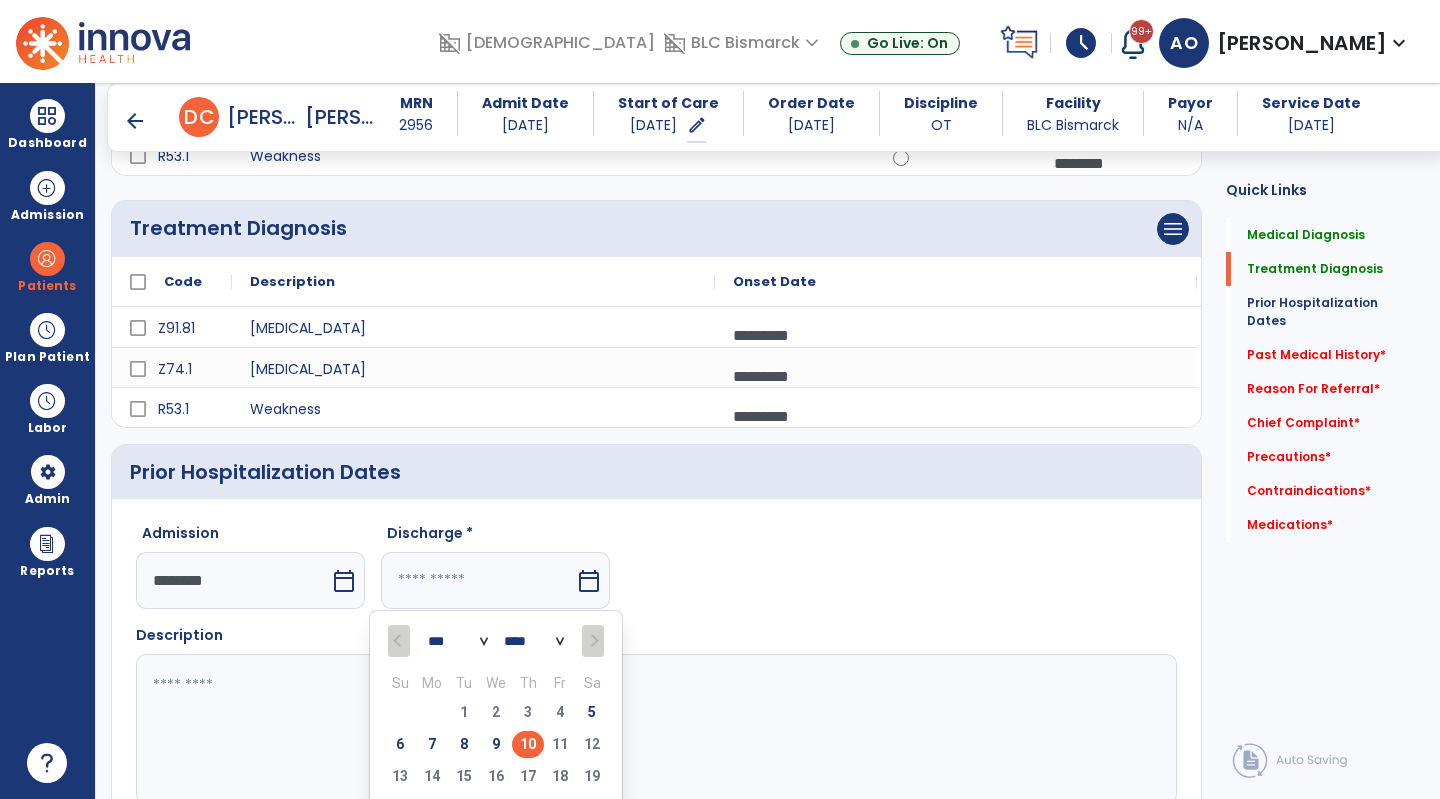 click on "10" at bounding box center (528, 744) 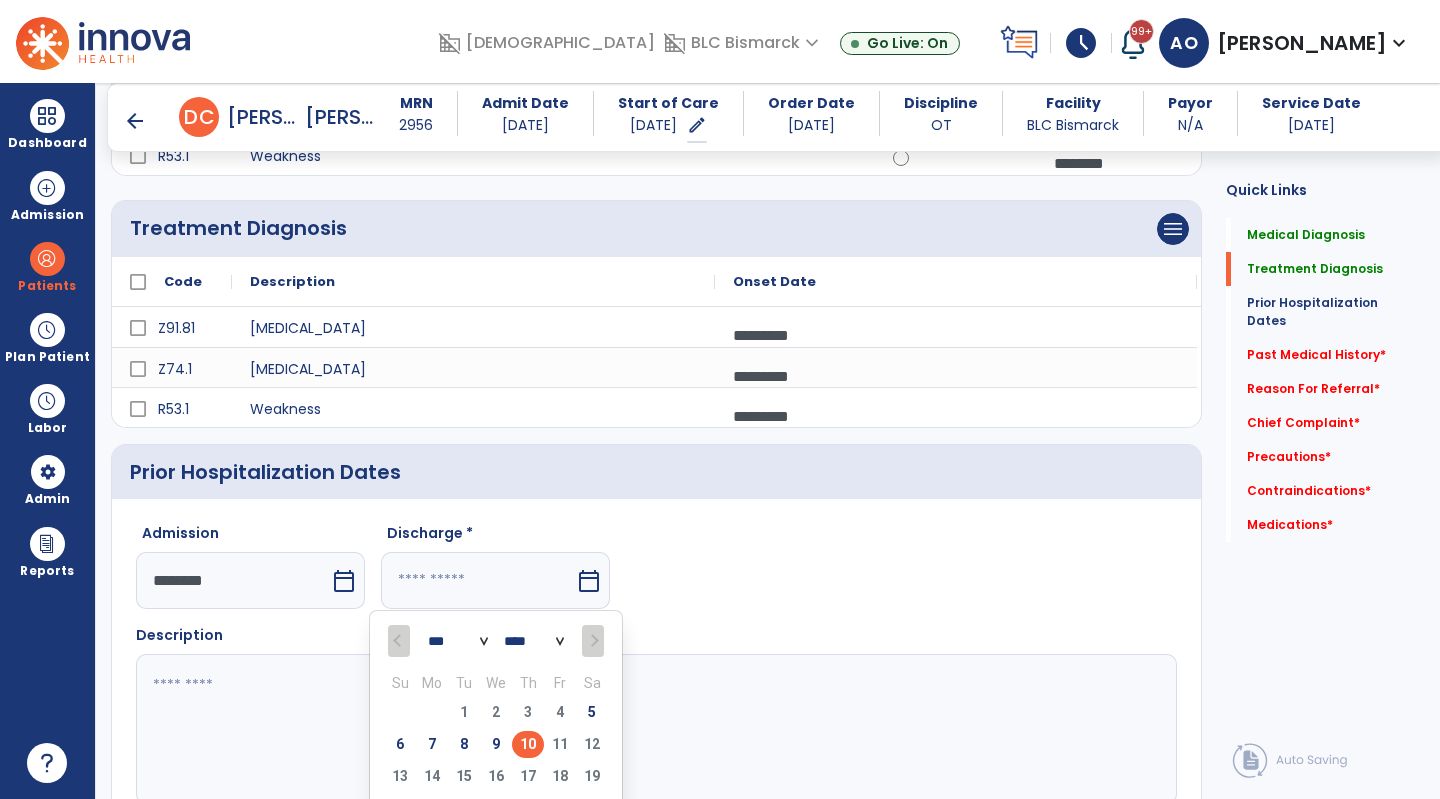 type on "*********" 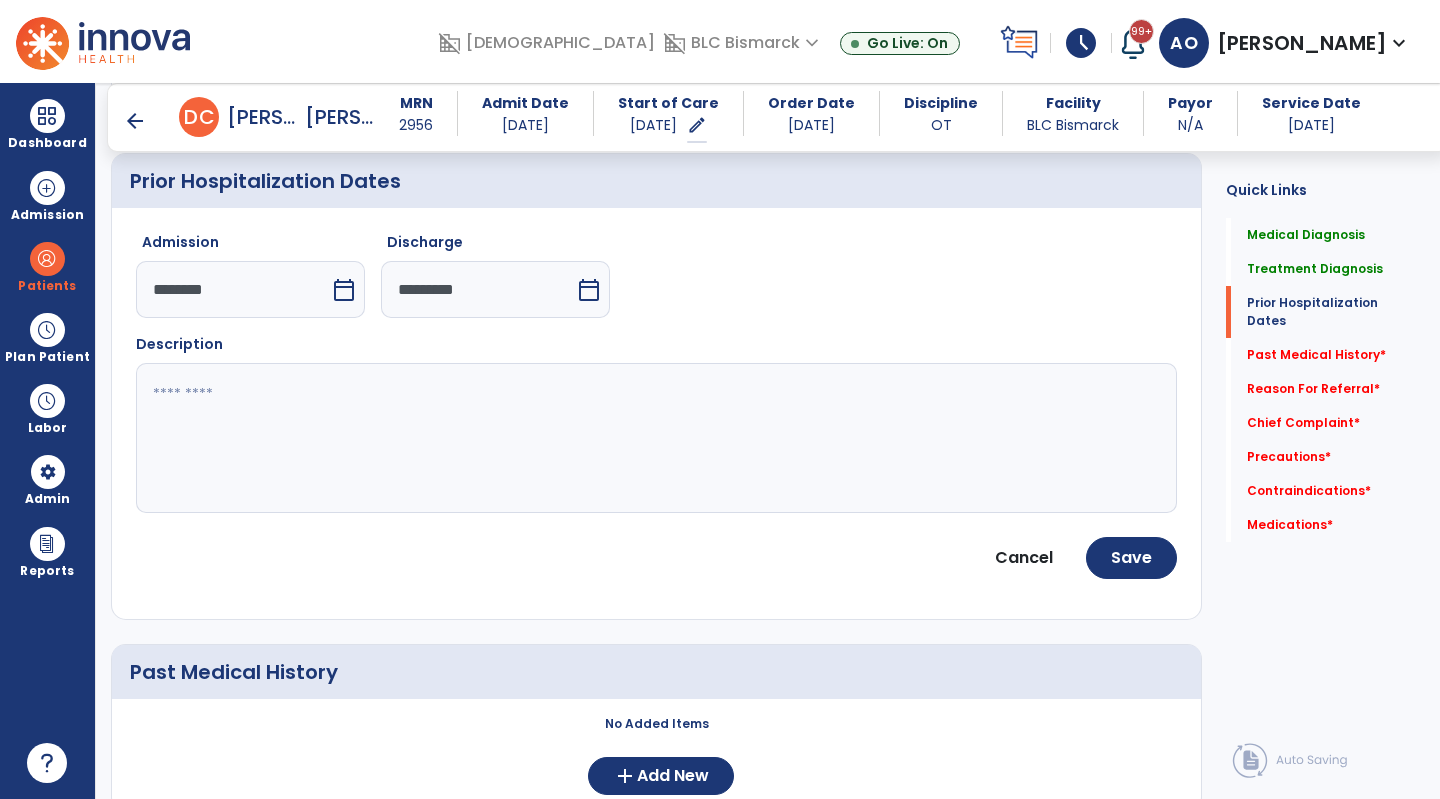 scroll, scrollTop: 600, scrollLeft: 0, axis: vertical 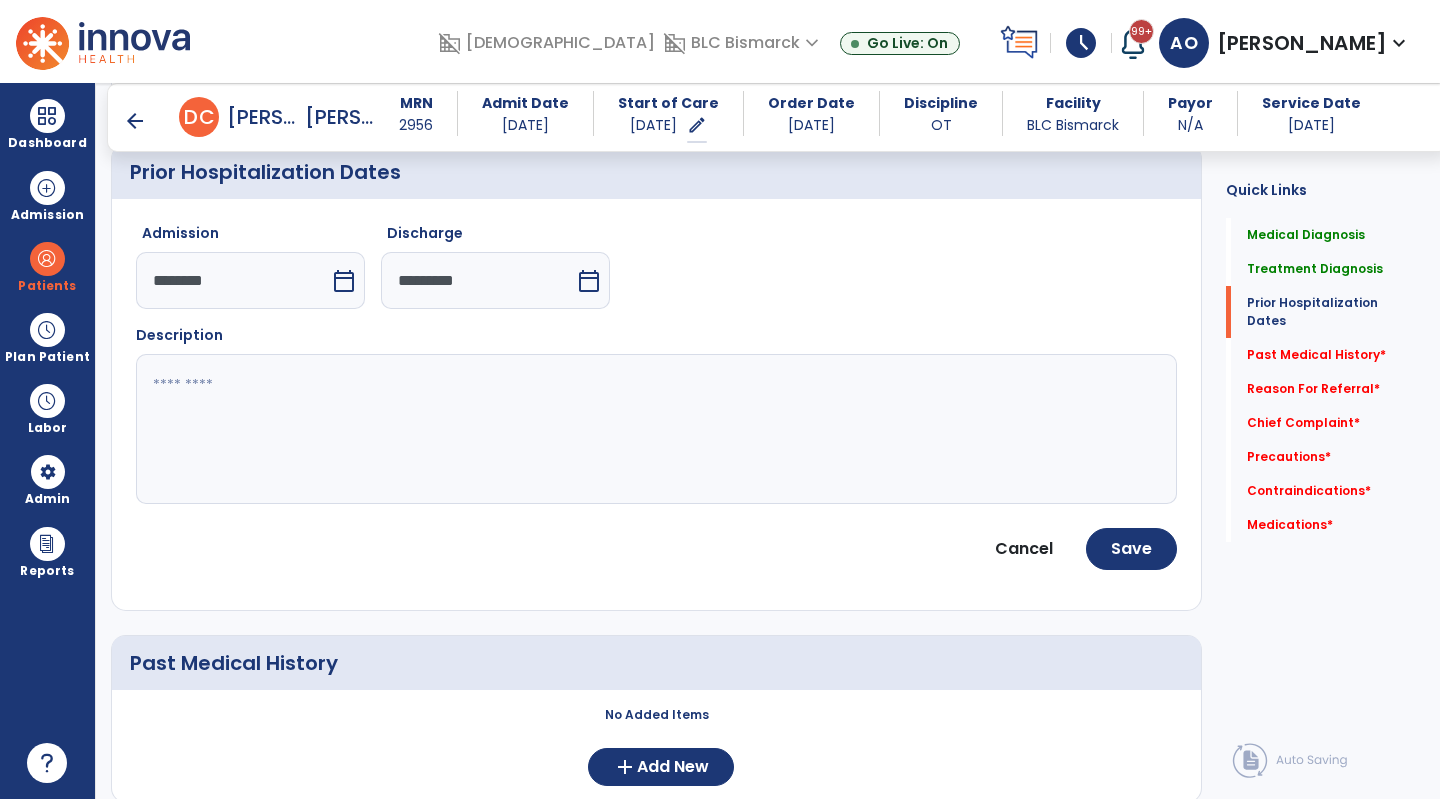 click 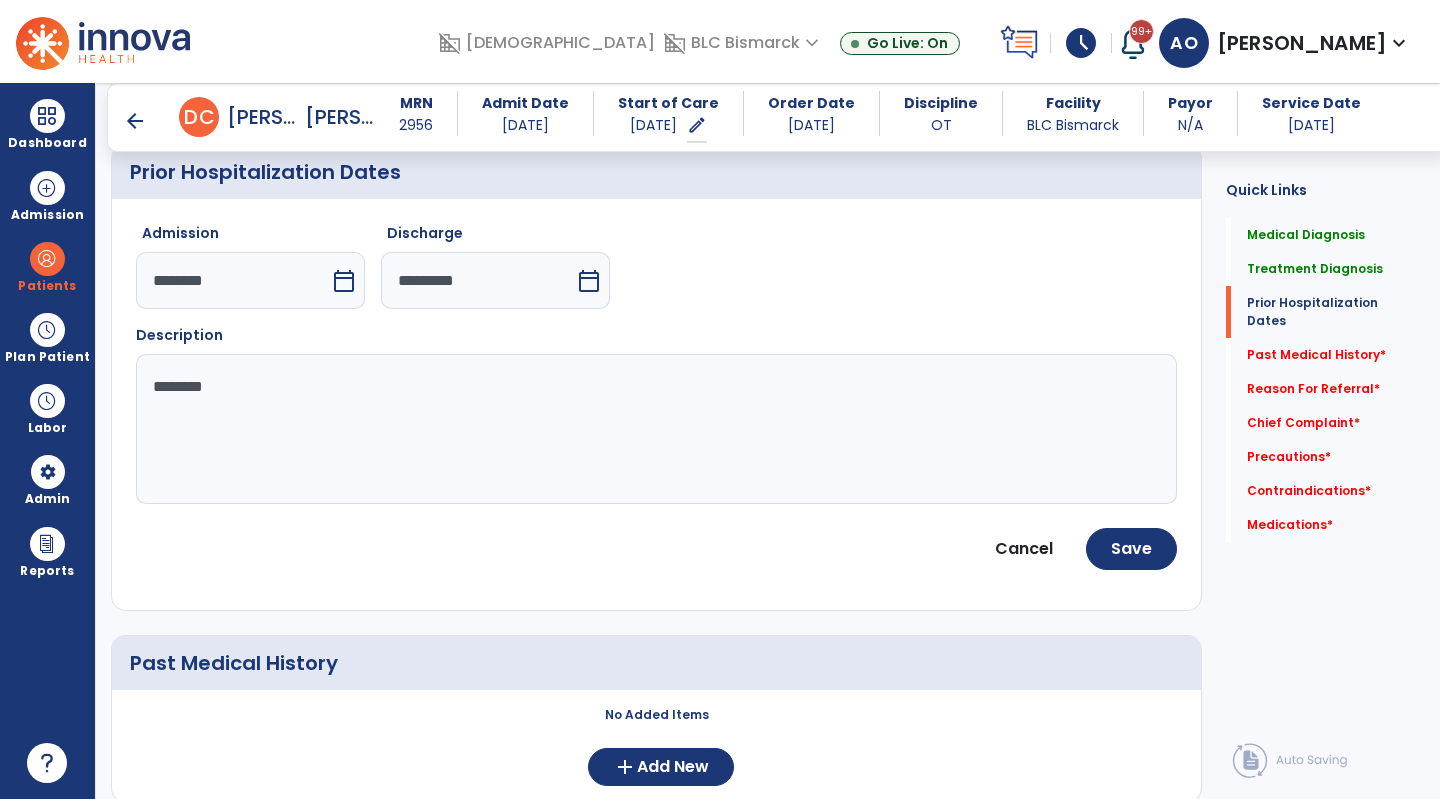 type on "********" 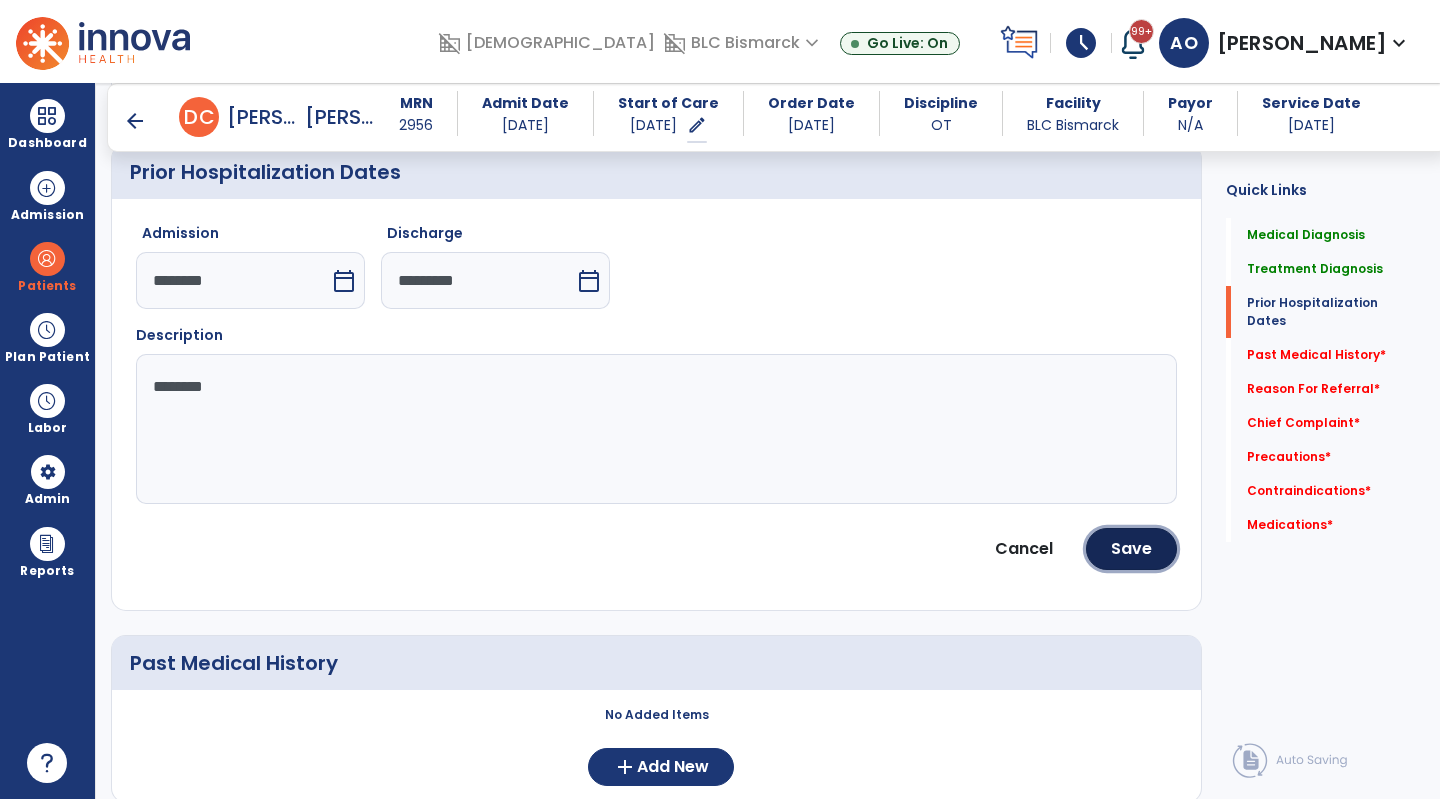 click on "Save" 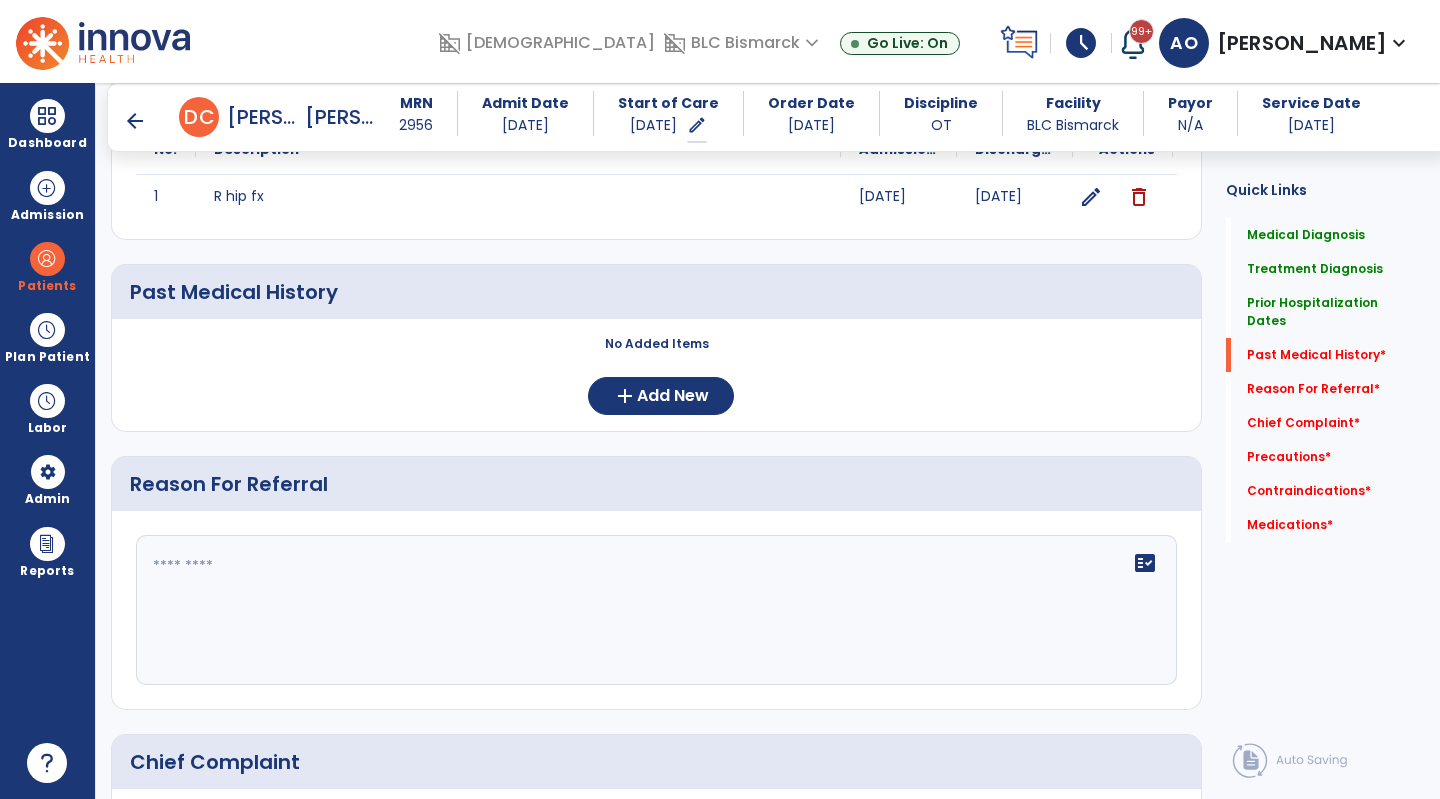 scroll, scrollTop: 800, scrollLeft: 0, axis: vertical 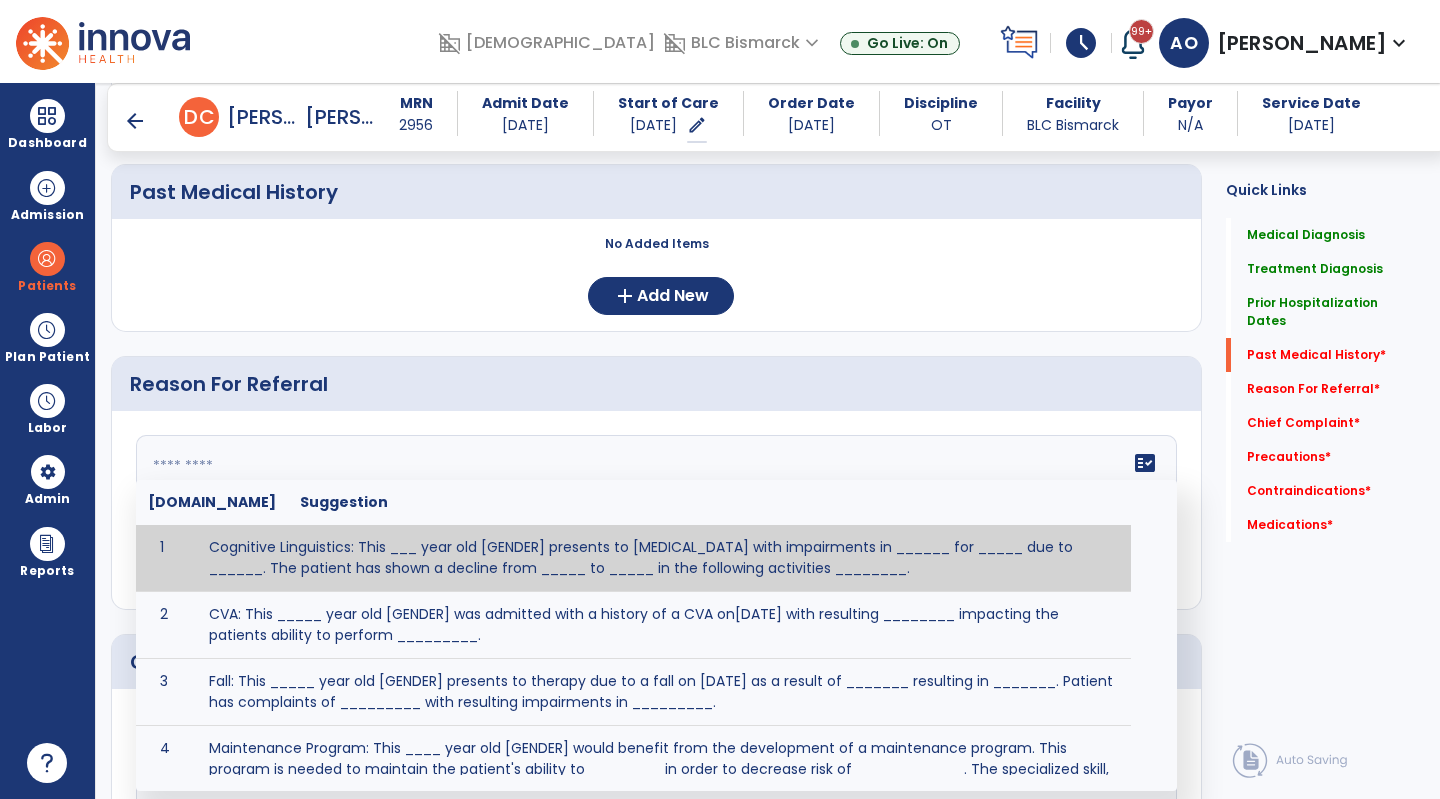 click on "fact_check  Sr.No Suggestion 1 Cognitive Linguistics: This ___ year old [GENDER] presents to occupational therapy with impairments in ______ for _____ due to ______.  The patient has shown a decline from _____ to _____ in the following activities ________. 2 CVA: This _____ year old [GENDER] was admitted with a history of a CVA on[DATE] with resulting ________ impacting the patients ability to perform _________. 3 Fall: This _____ year old [GENDER] presents to therapy due to a fall on [DATE] as a result of _______ resulting in _______.  Patient has complaints of _________ with resulting impairments in _________. 4 5 Fall at Home: This _____ year old [GENDER] fell at home, resulting  in ________.  This has impacted this patient's _______.  As a result of these noted limitations in functional activities, this patient is unable to safely return to home.  This patient requires skilled therapy in order to improve safety and function. 6 7 8 9 10 11" 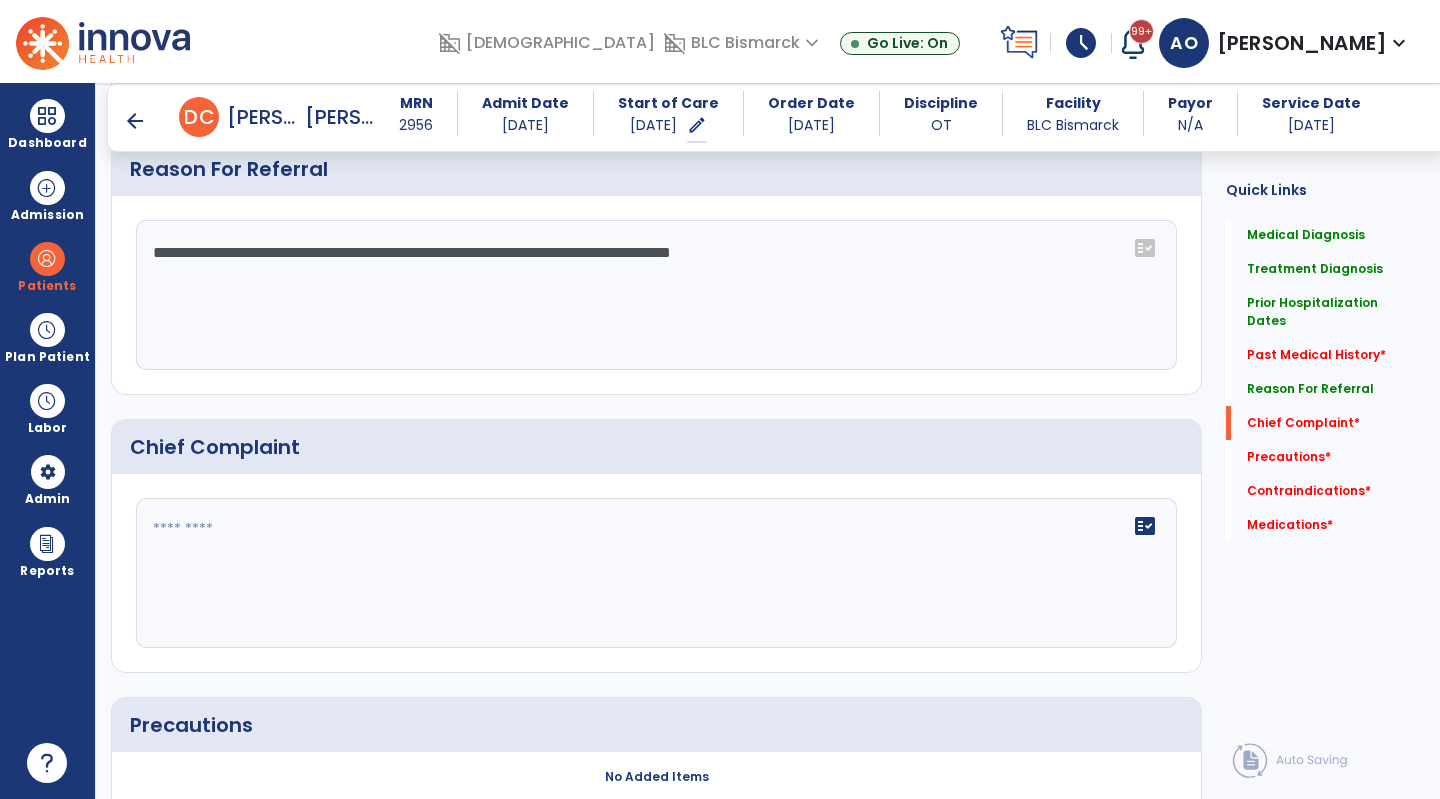 scroll, scrollTop: 1100, scrollLeft: 0, axis: vertical 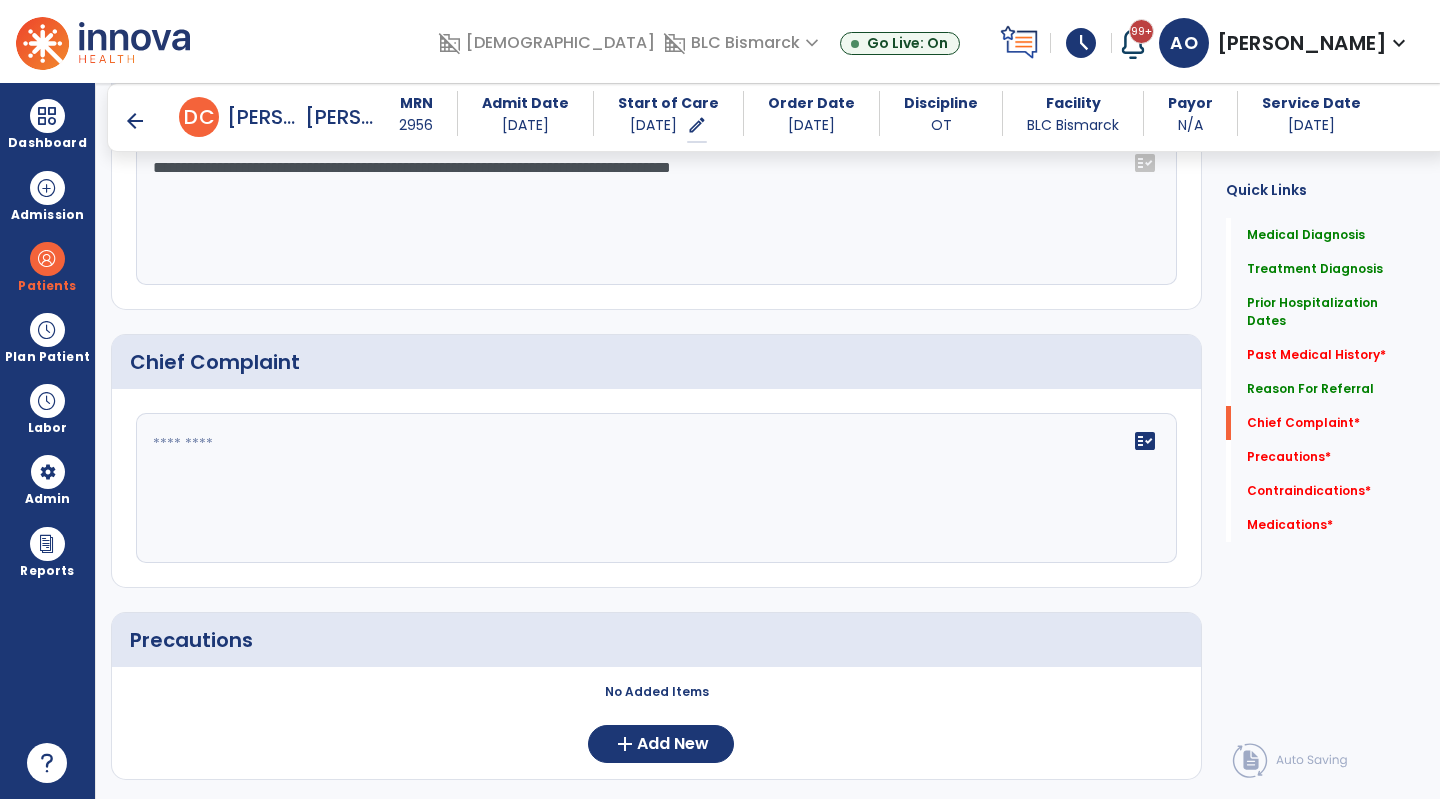 type on "**********" 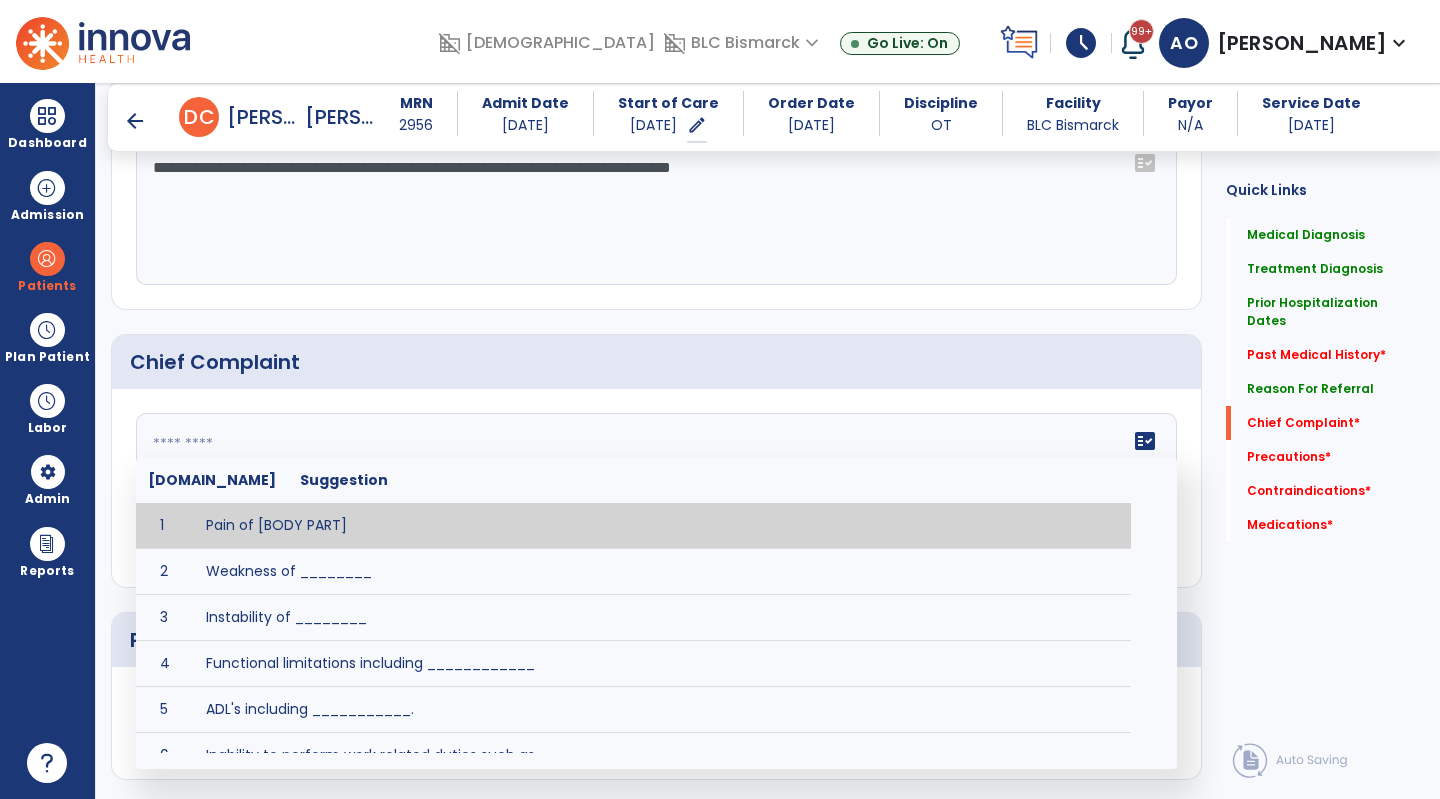 click 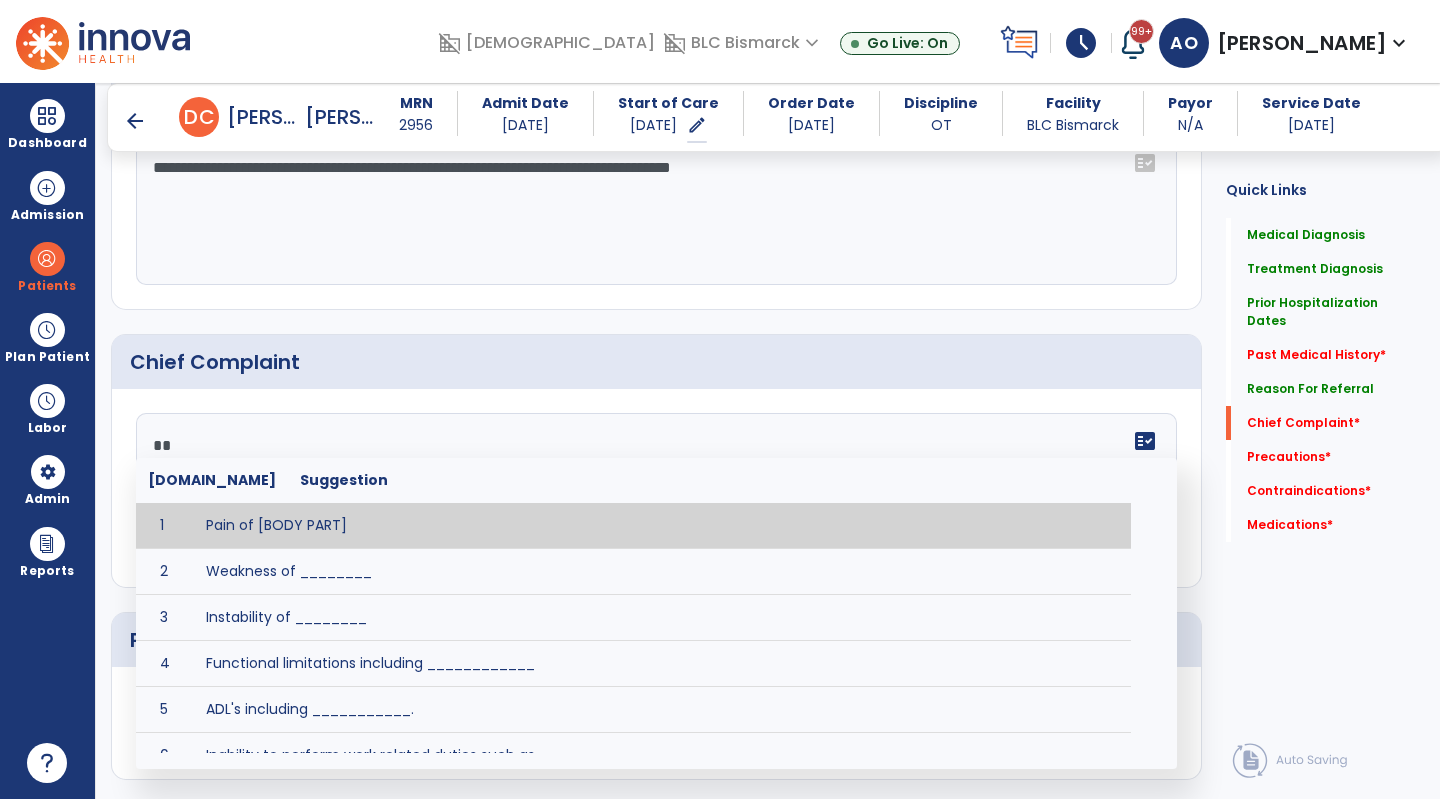 type on "**" 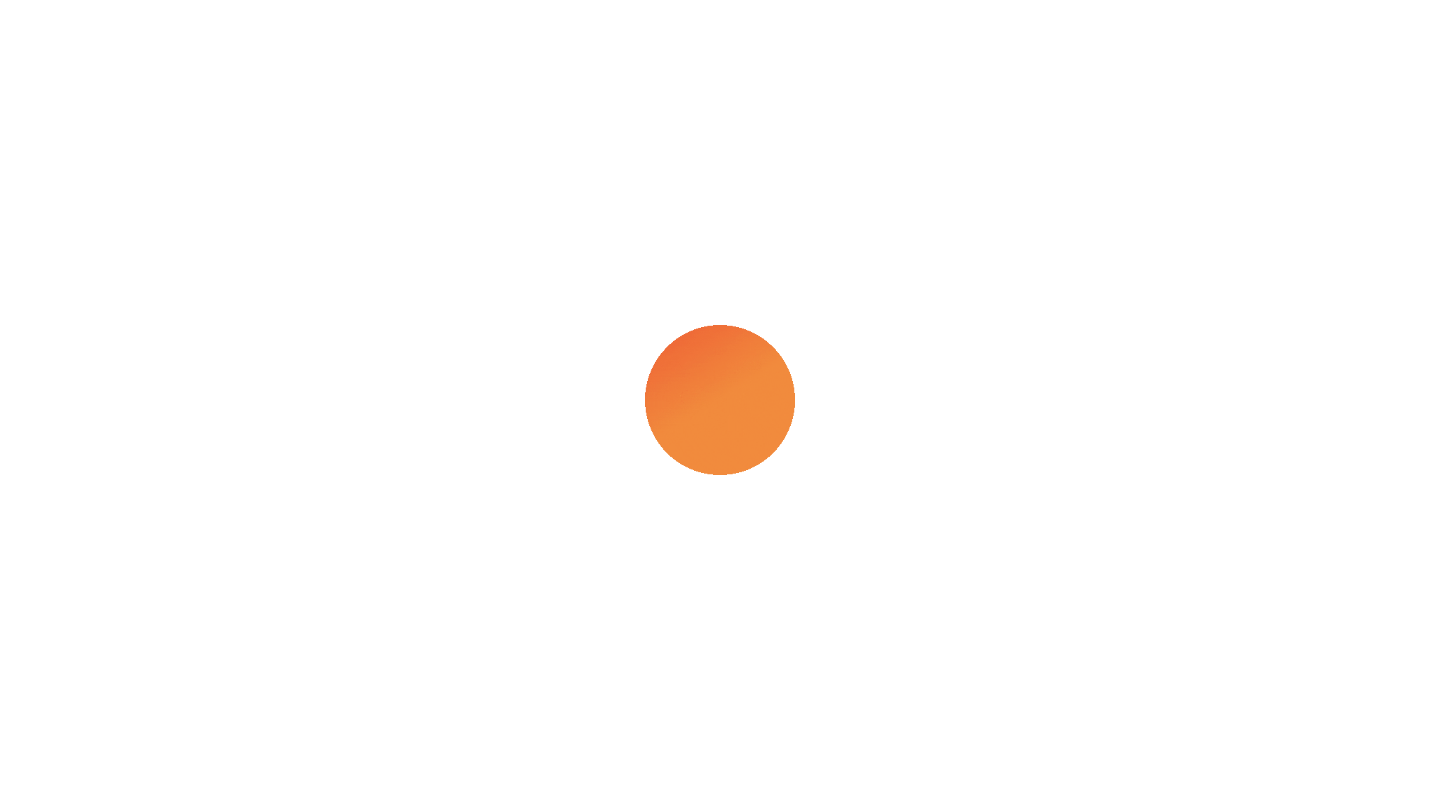scroll, scrollTop: 0, scrollLeft: 0, axis: both 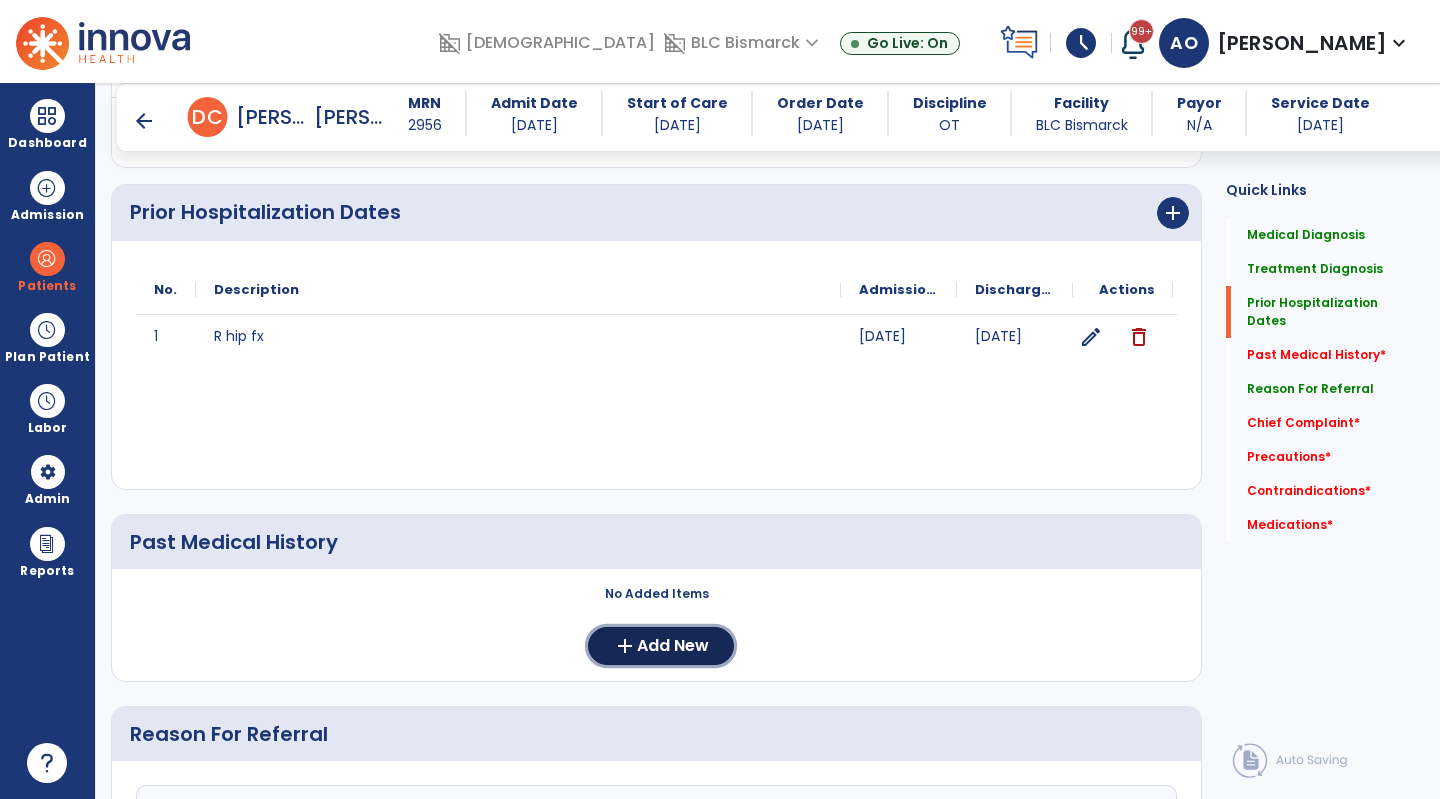 click on "add" 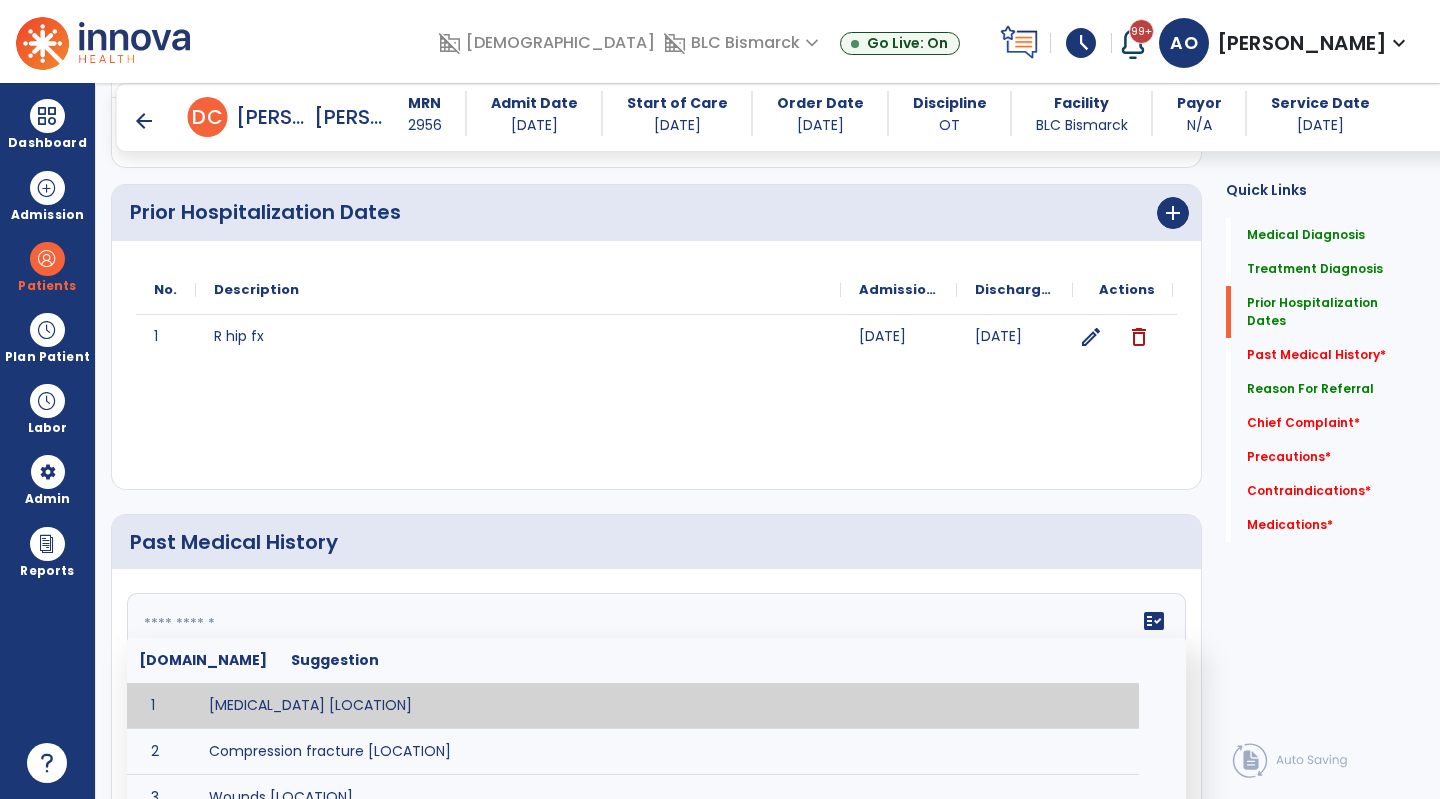 click on "fact_check  Sr.No Suggestion 1 Amputation [LOCATION] 2 Compression fracture [LOCATION] 3 Wounds [LOCATION] 4 Tendinosis [LOCATION] 5 Venous stasis ulcer [LOCATION] 6 Achilles tendon tear [LOCATION] 7 ACL tear surgically repaired [LOCATION] 8 Above knee amputation (AKA) [LOCATION] 9 Below knee amputation (BKE) [LOCATION] 10 Cancer (SITE/TYPE) 11 Surgery (TYPE) 12 AAA (Abdominal Aortic Aneurysm) 13 Achilles tendon tear [LOCATION] 14 Acute Renal Failure 15 AIDS (Acquired Immune Deficiency Syndrome) 16 Alzheimer's Disease 17 Anemia 18 Angina 19 Anxiety 20 ASHD (Arteriosclerotic Heart Disease) 21 Atrial Fibrillation 22 Bipolar Disorder 23 Bowel Obstruction 24 C-Diff 25 Coronary Artery Bypass Graft (CABG) 26 CAD (Coronary Artery Disease) 27 Carpal tunnel syndrome 28 Chronic bronchitis 29 Chronic renal failure 30 Colostomy 31 COPD (Chronic Obstructive Pulmonary Disease) 32 CRPS (Complex Regional Pain Syndrome) 33 CVA (Cerebrovascular Accident) 34 CVI (Chronic Venous Insufficiency) 35 DDD (Degenerative Disc Disease)" 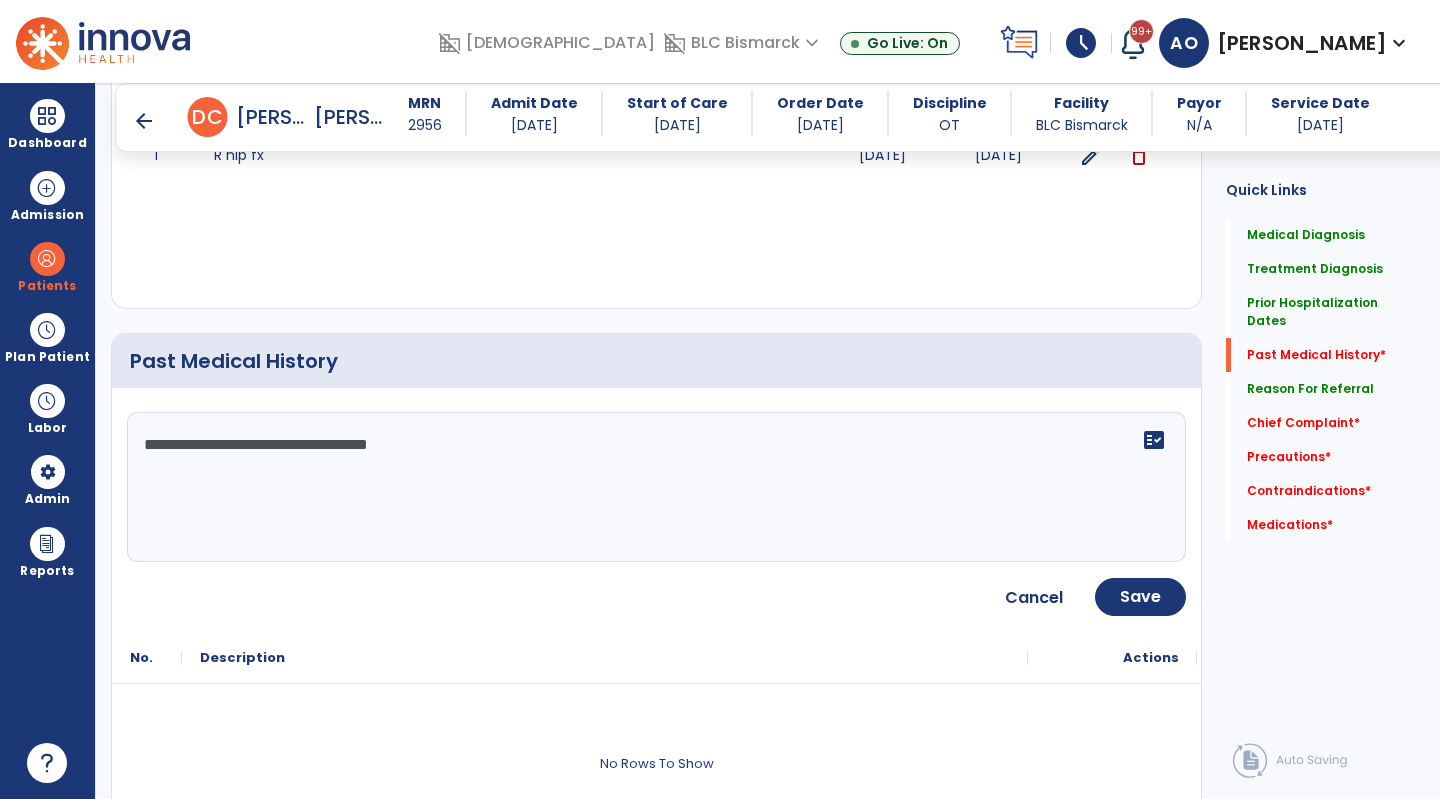 scroll, scrollTop: 1000, scrollLeft: 0, axis: vertical 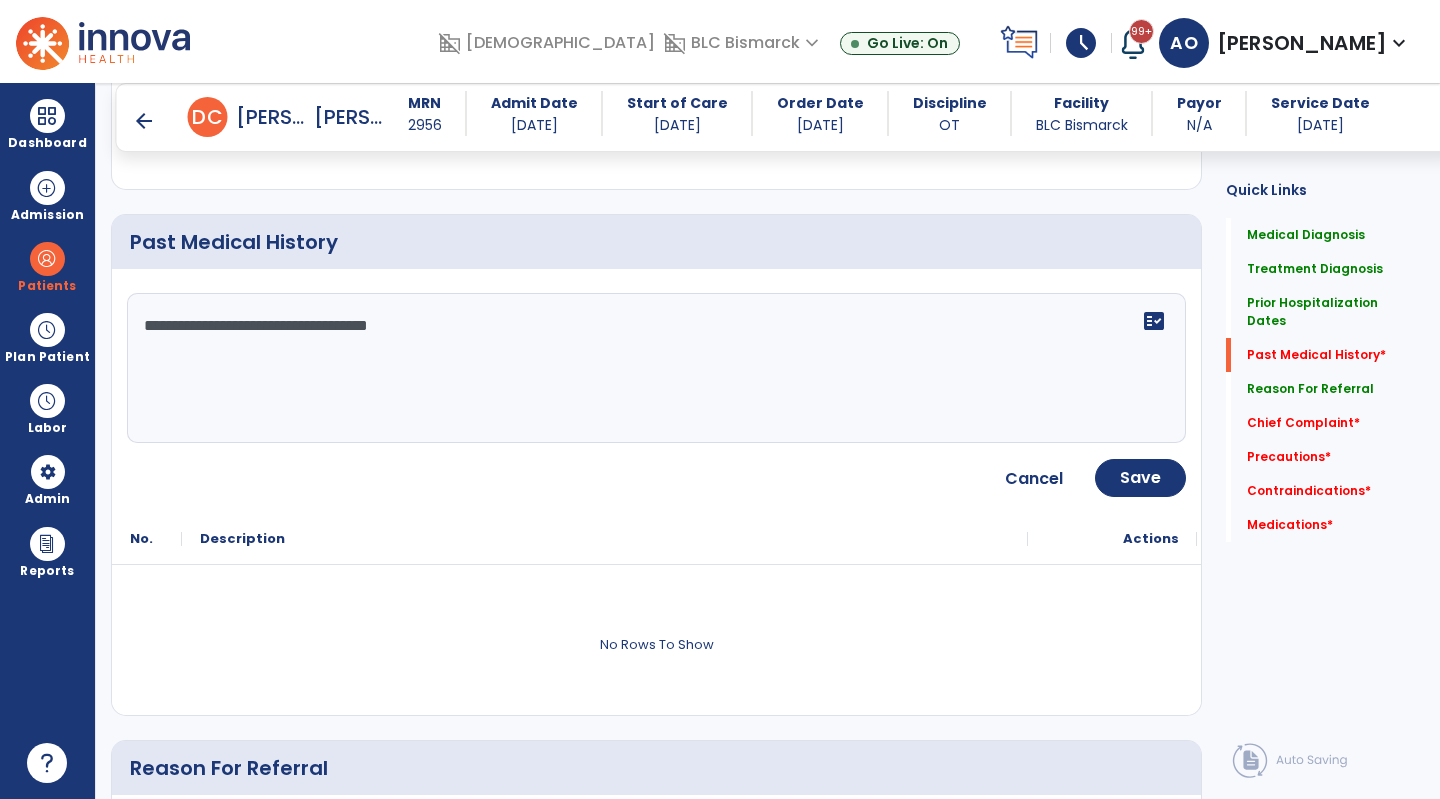 type on "**********" 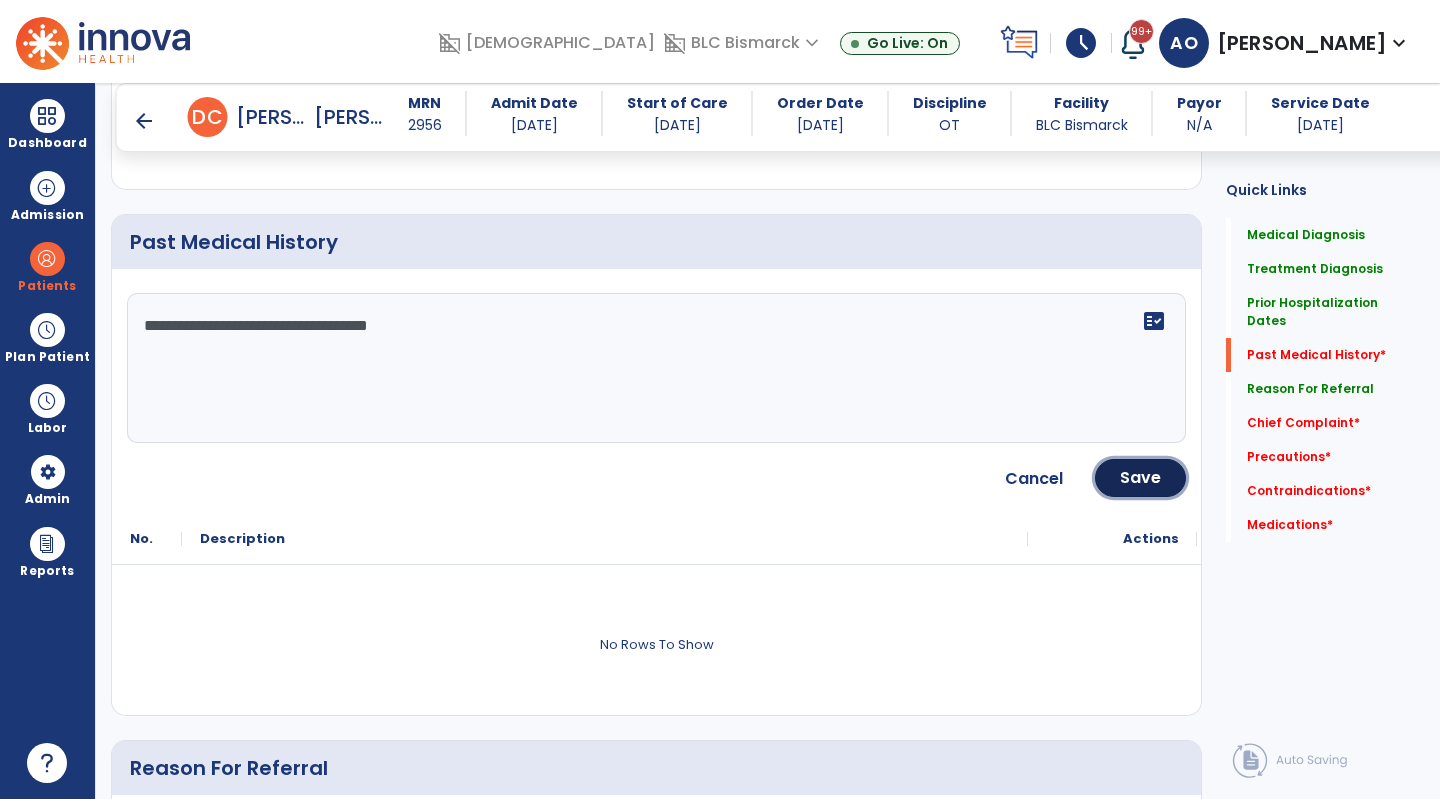 click on "Save" 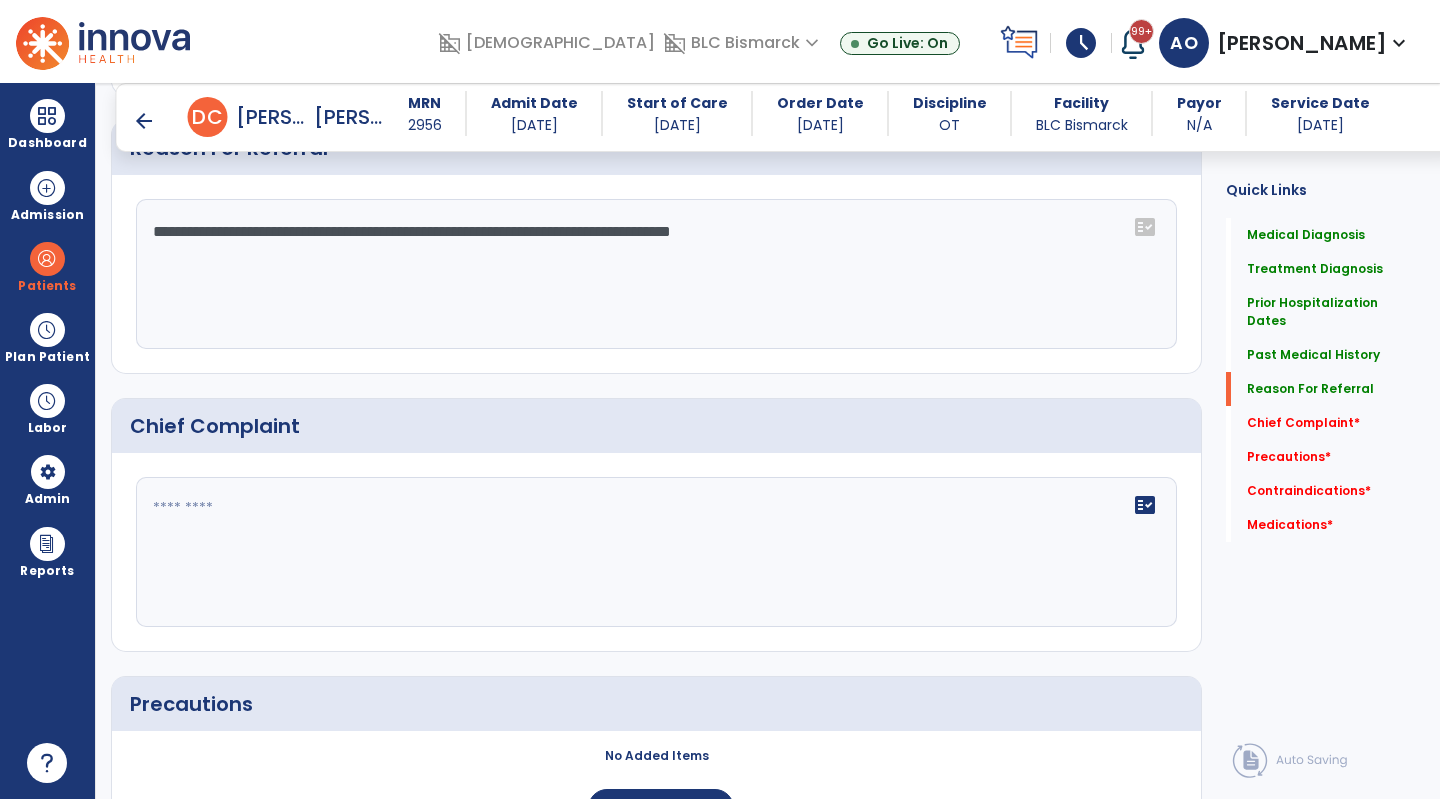 scroll, scrollTop: 1400, scrollLeft: 0, axis: vertical 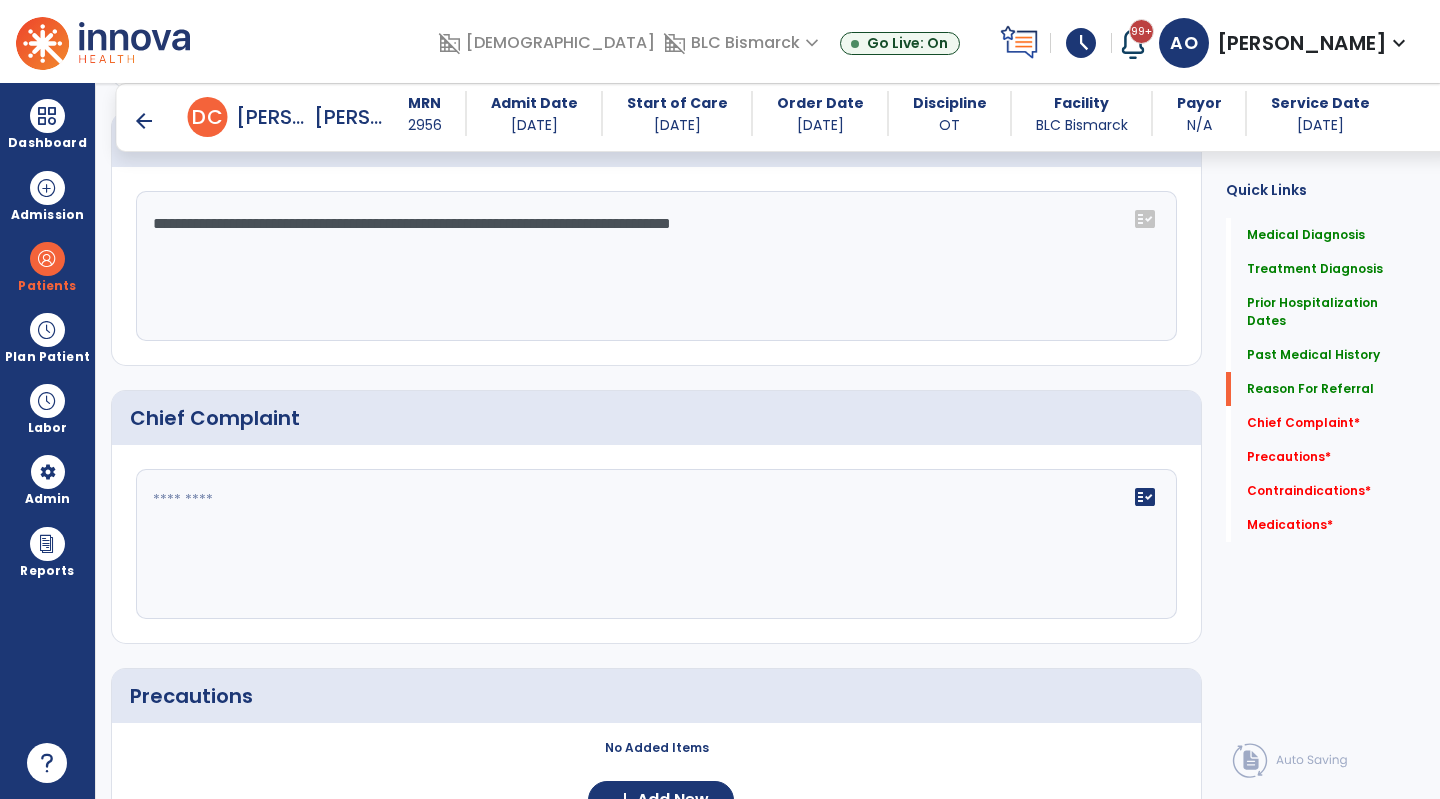 click on "fact_check" 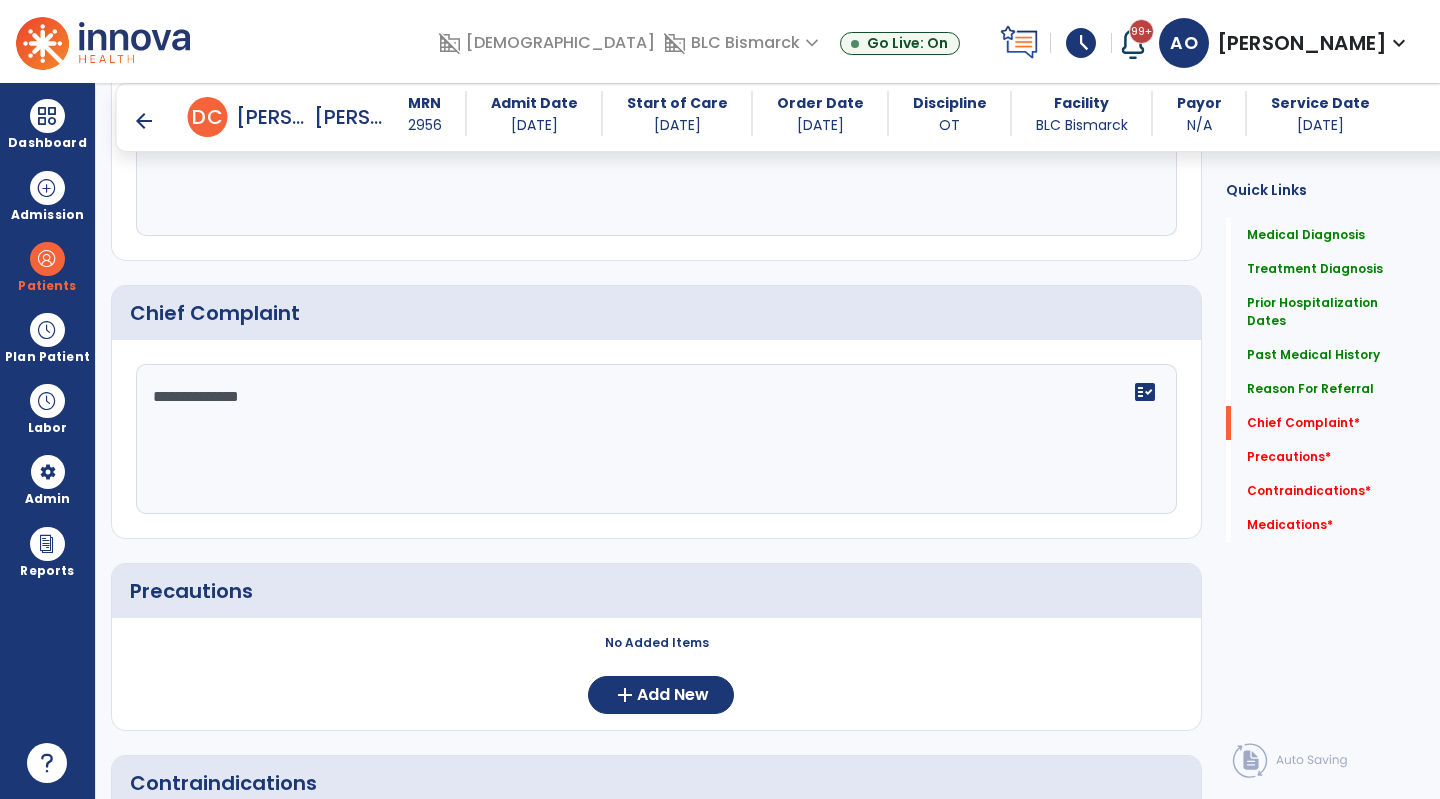 scroll, scrollTop: 1600, scrollLeft: 0, axis: vertical 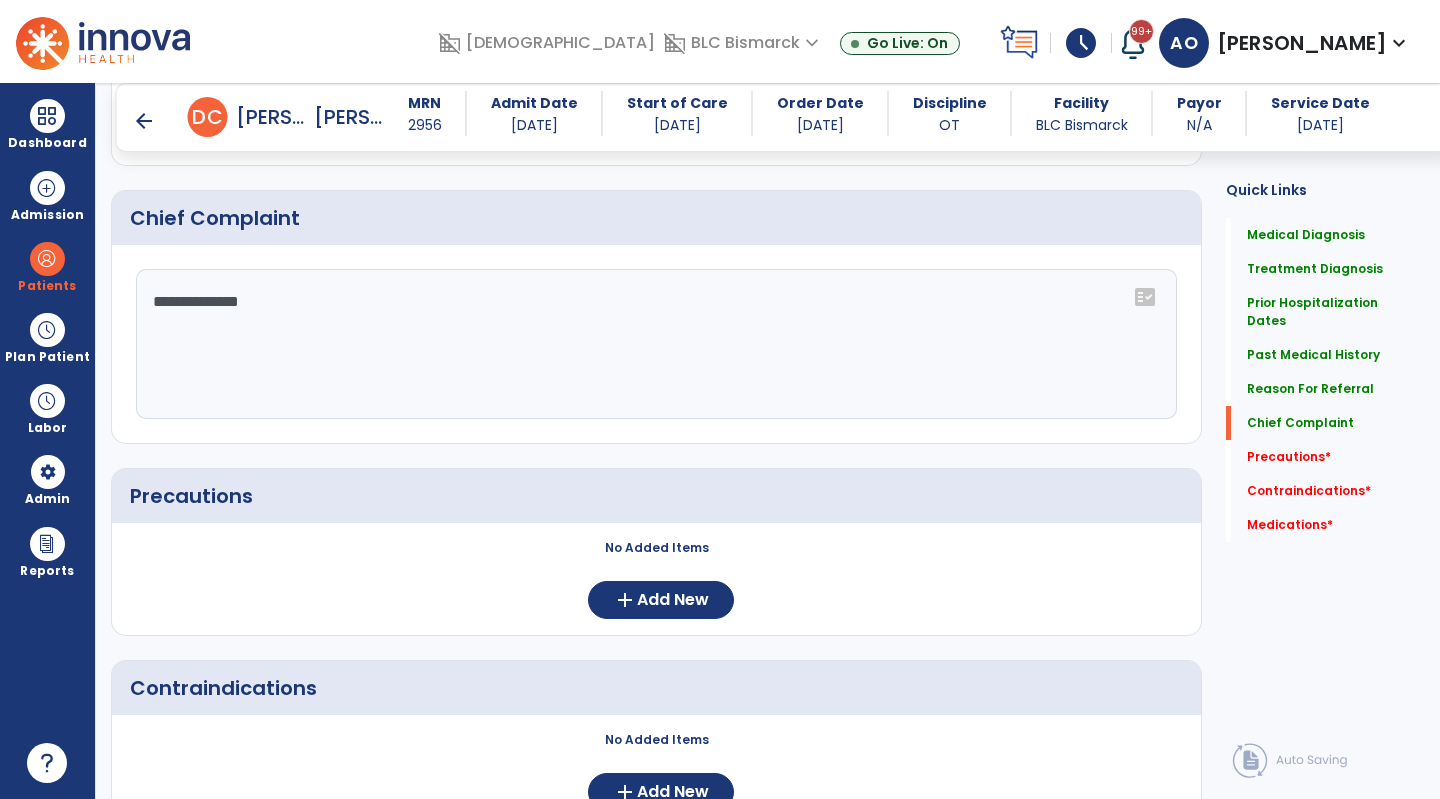 type on "**********" 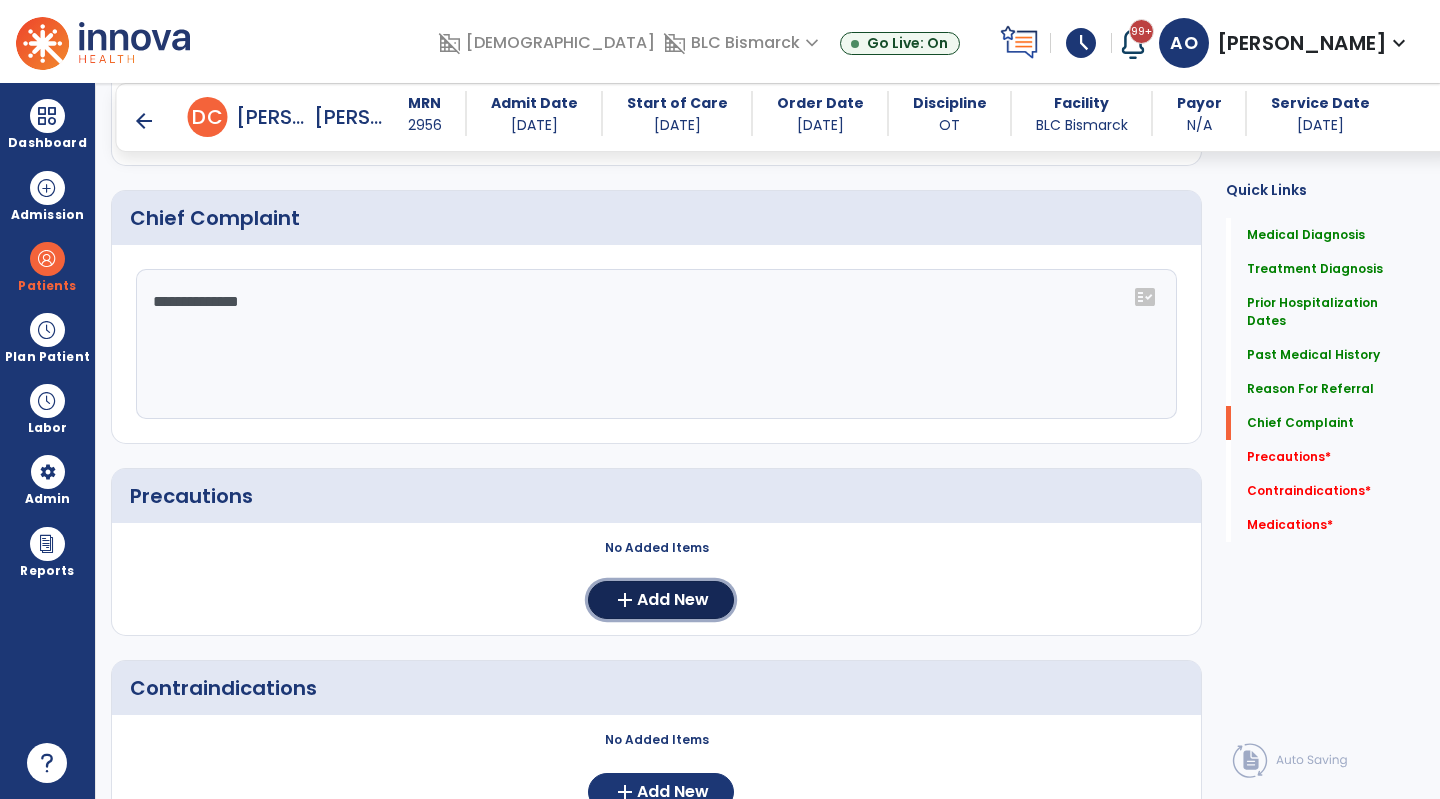 click on "Add New" 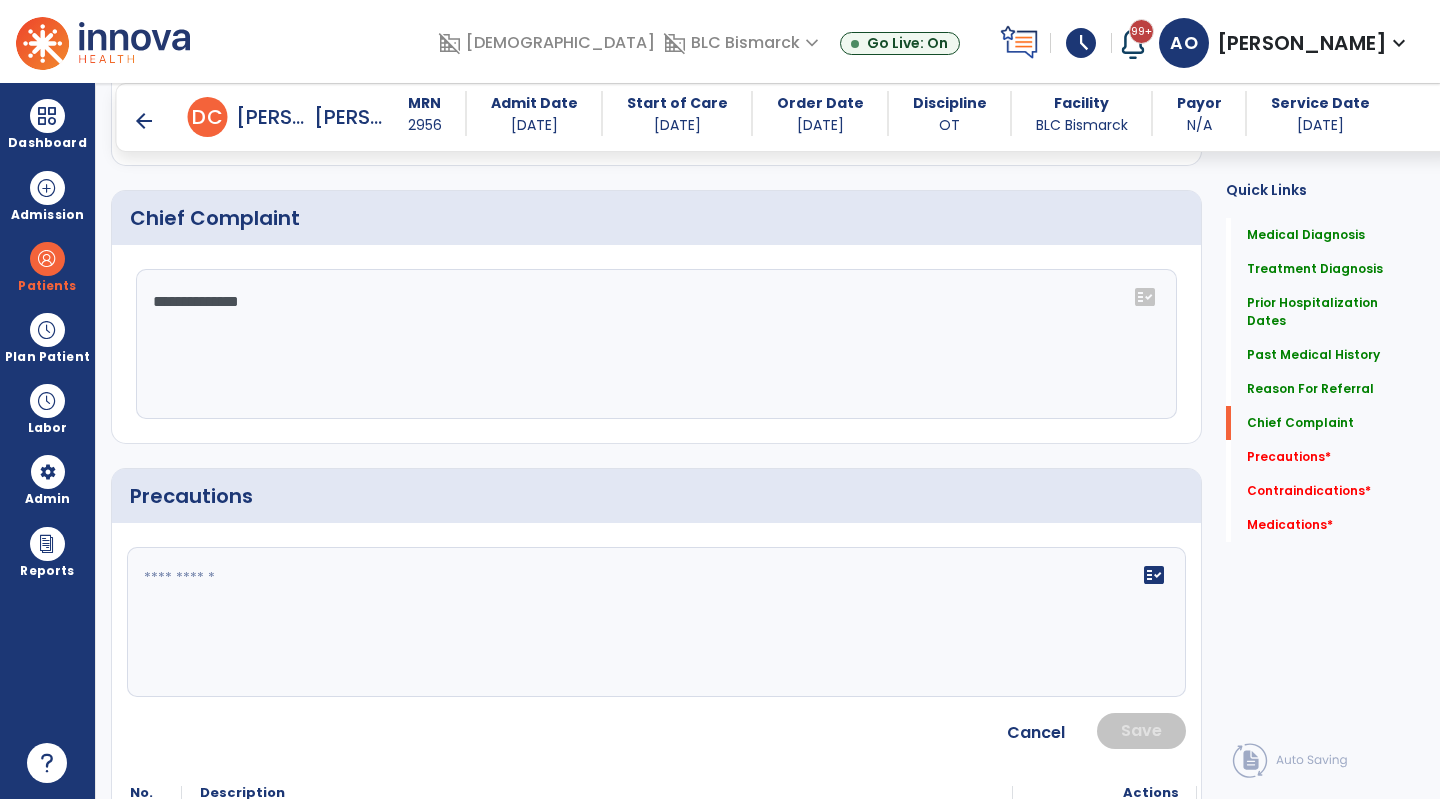 click on "fact_check" 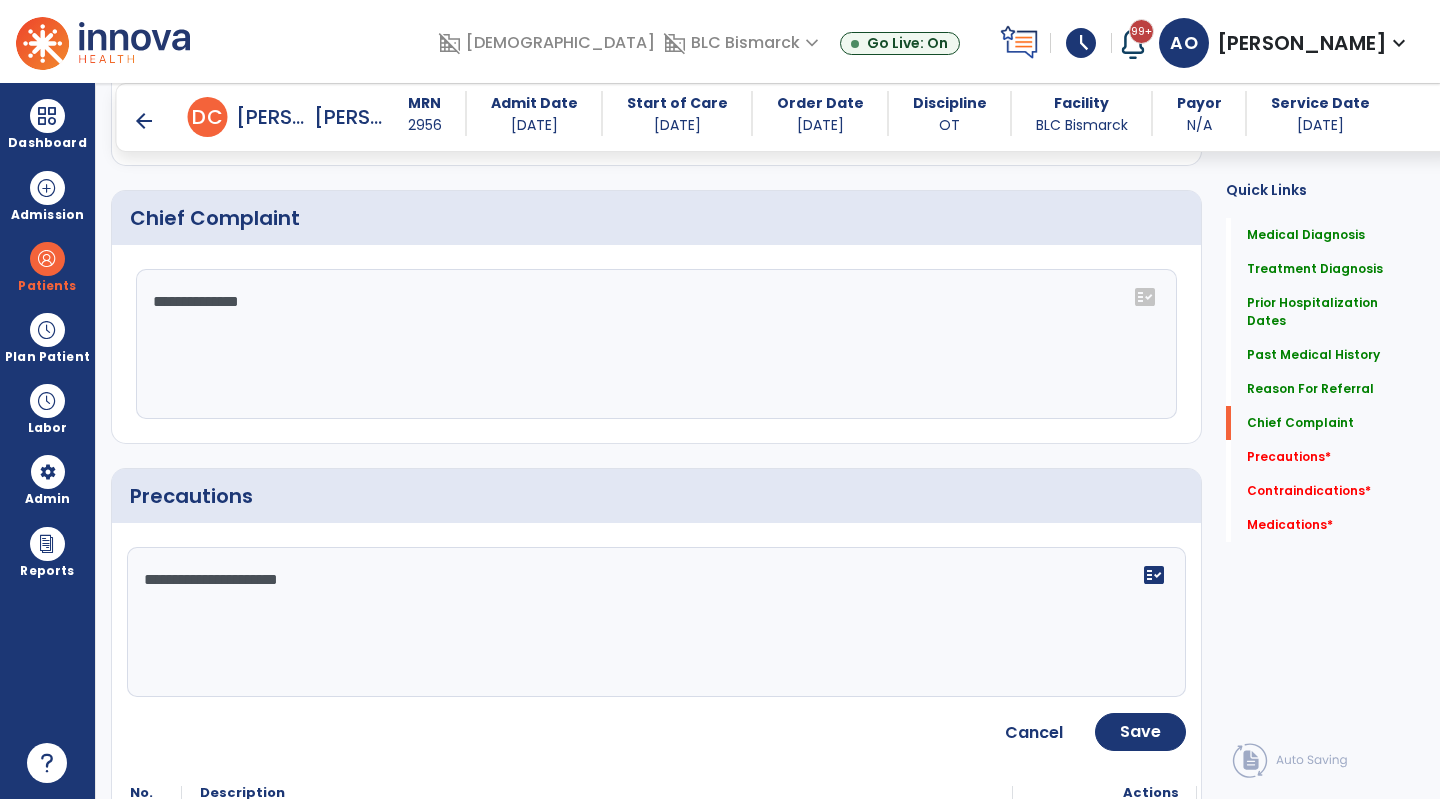 type on "**********" 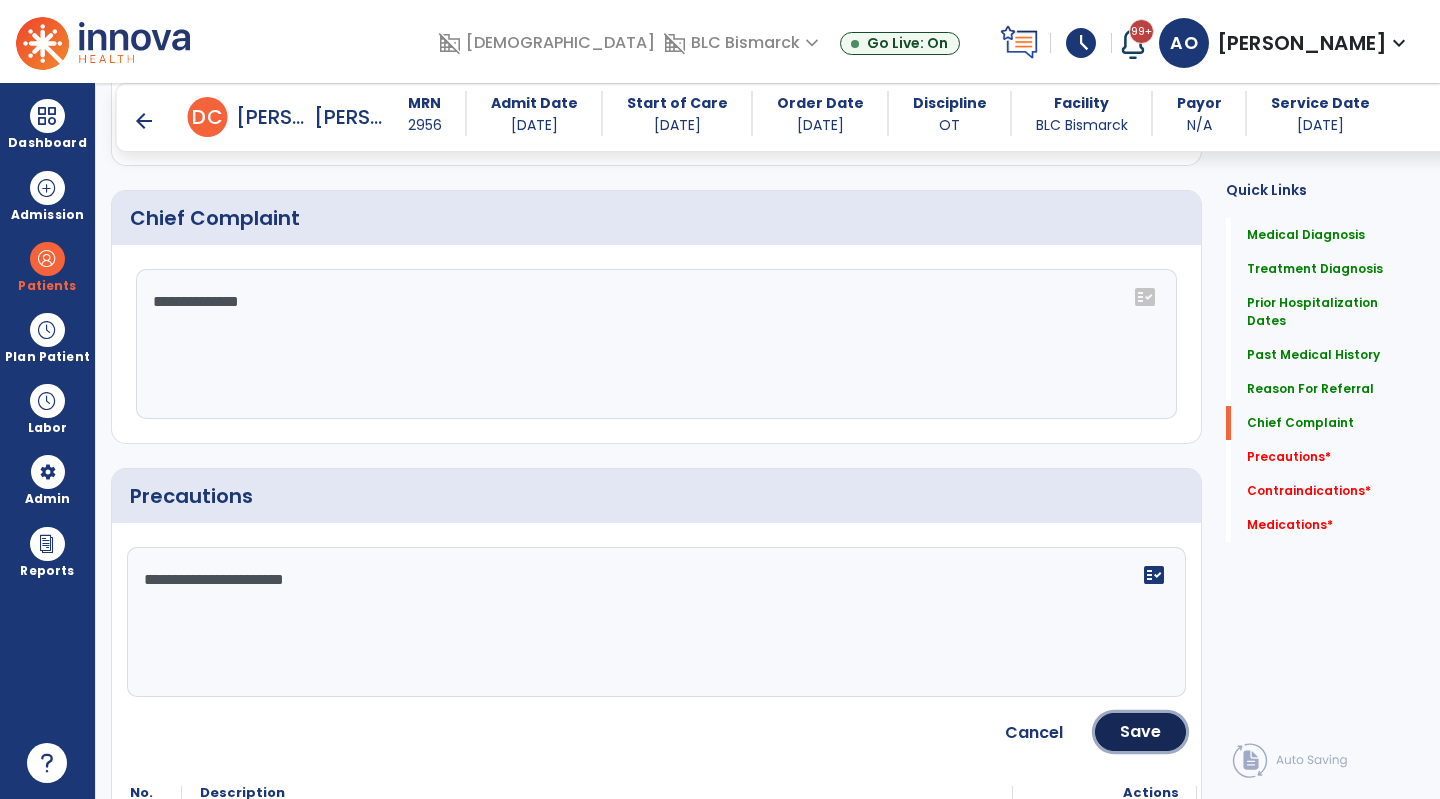 click on "Save" 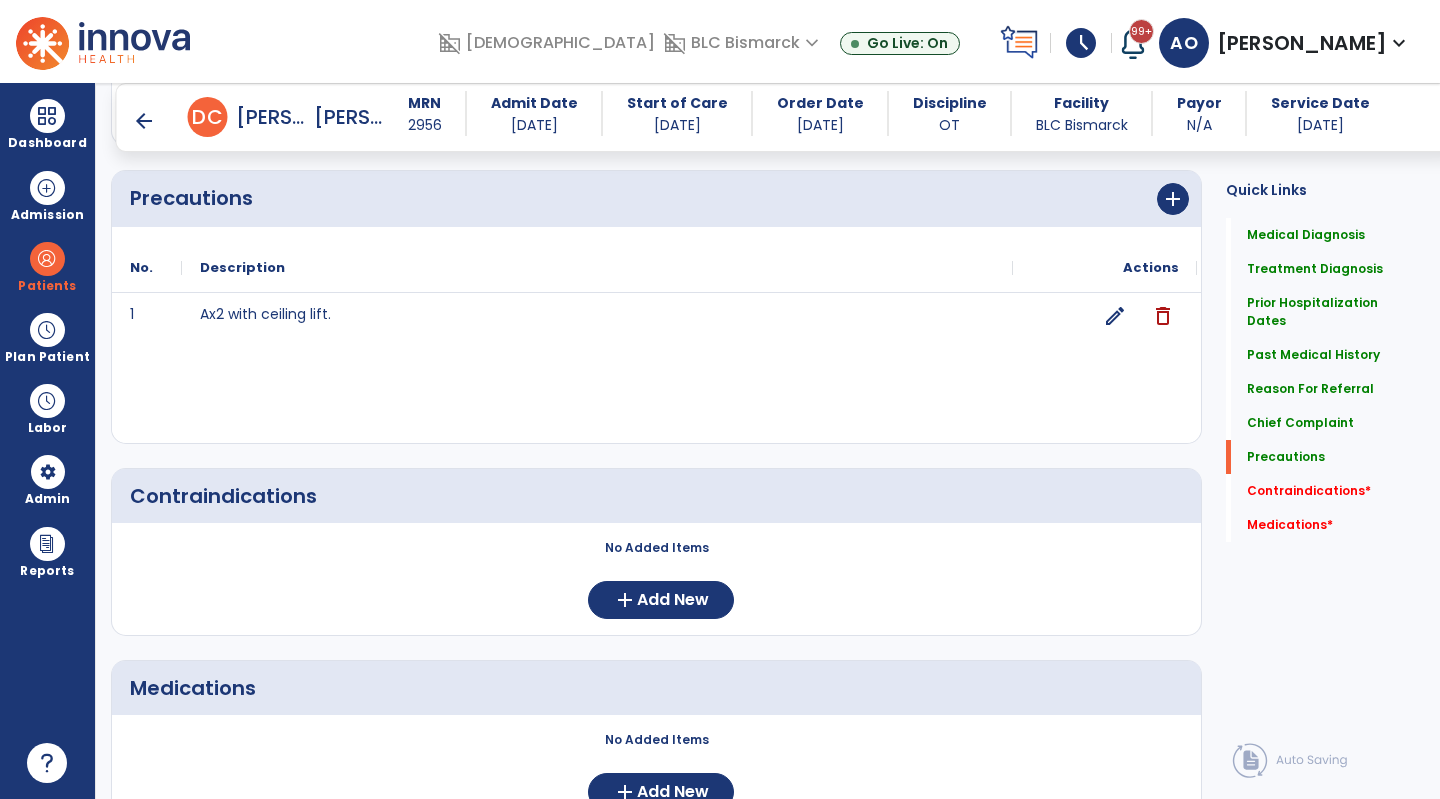 scroll, scrollTop: 1997, scrollLeft: 0, axis: vertical 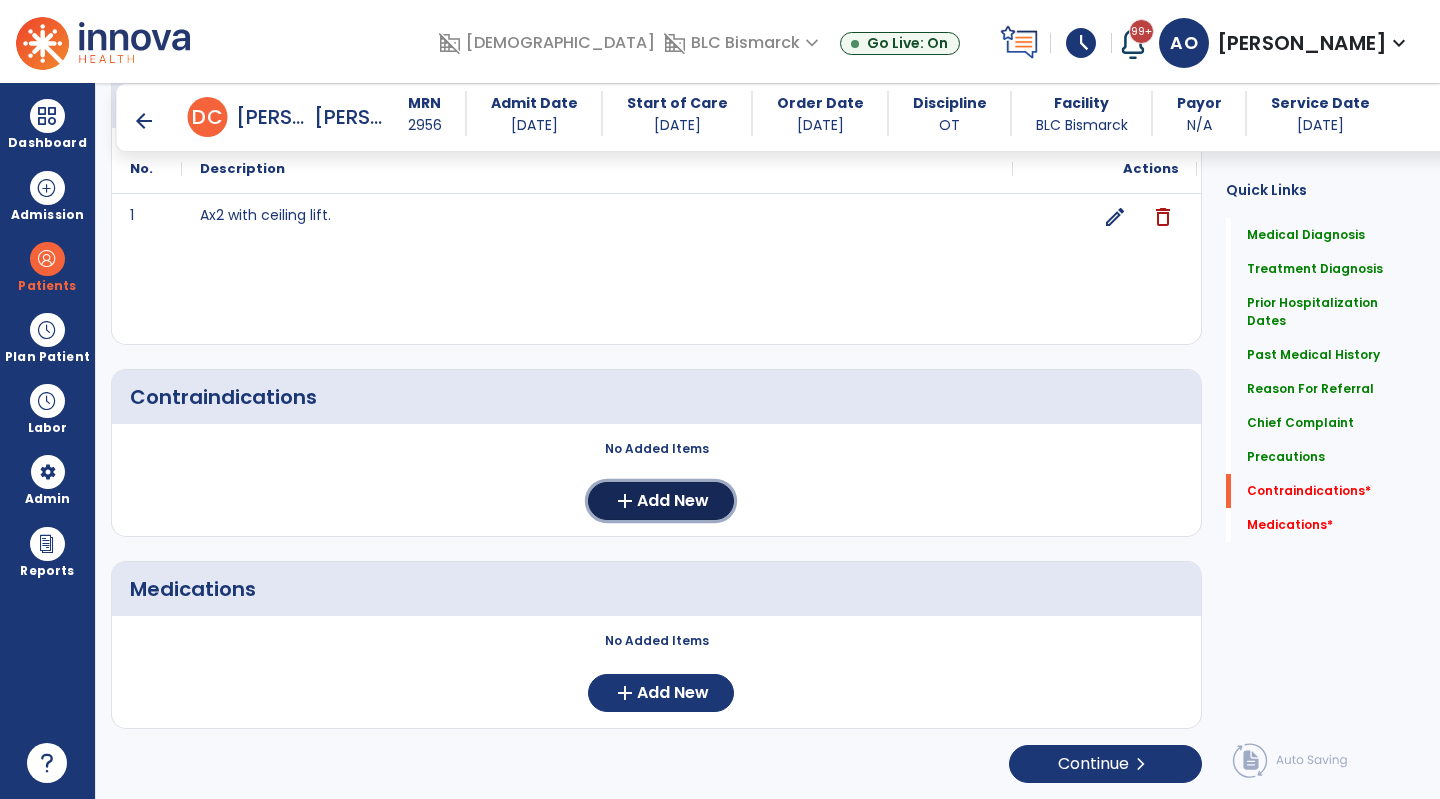click on "Add New" 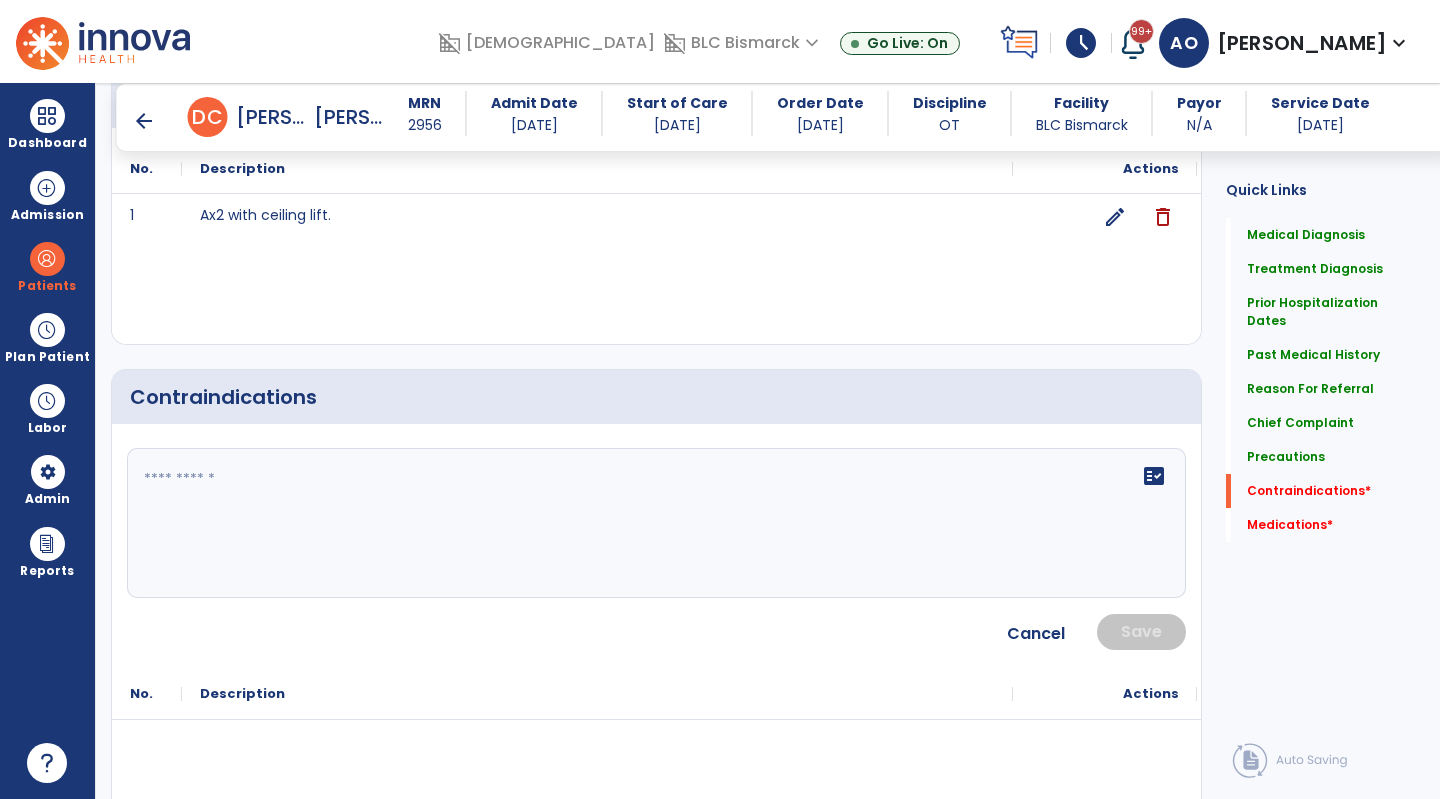 click on "fact_check" 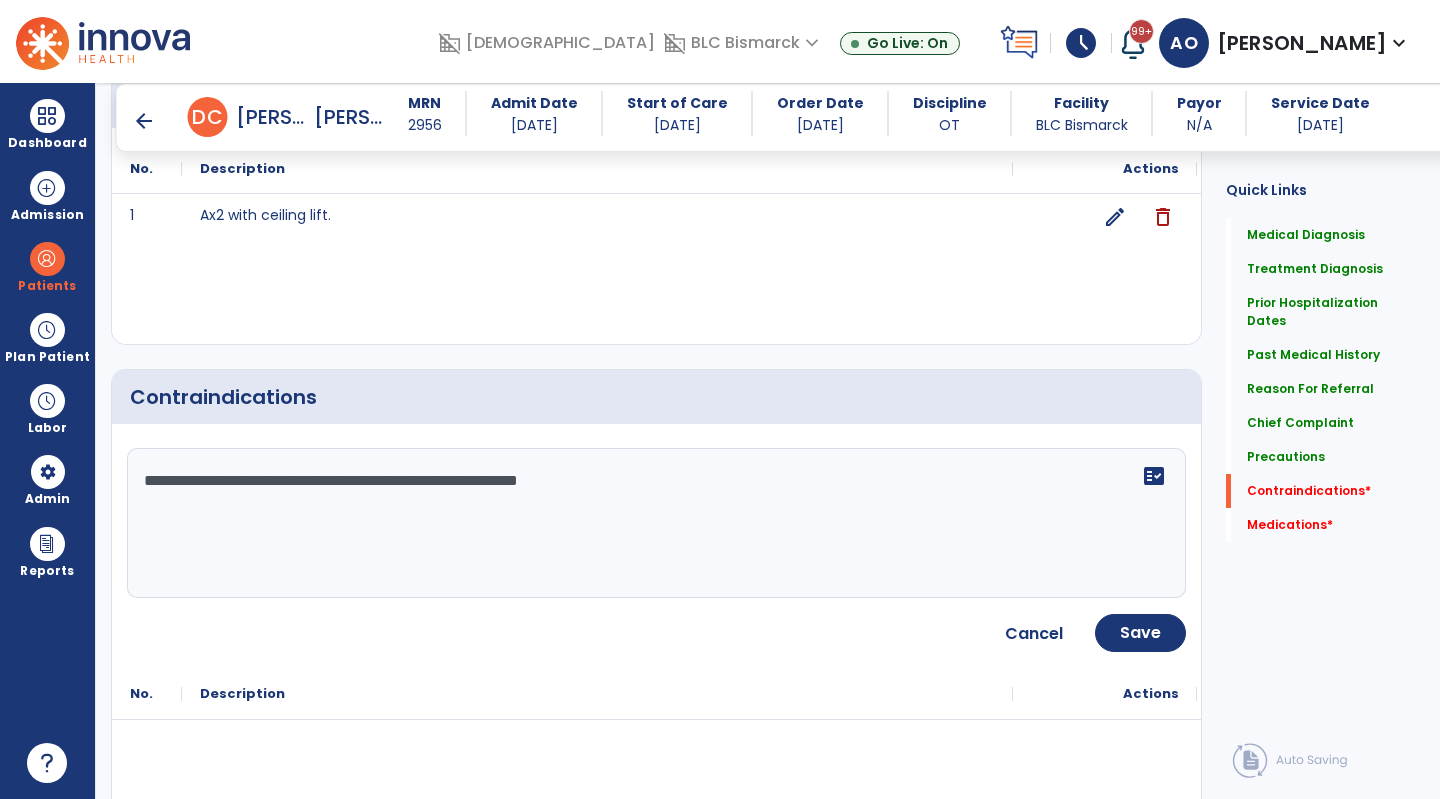 click on "**********" 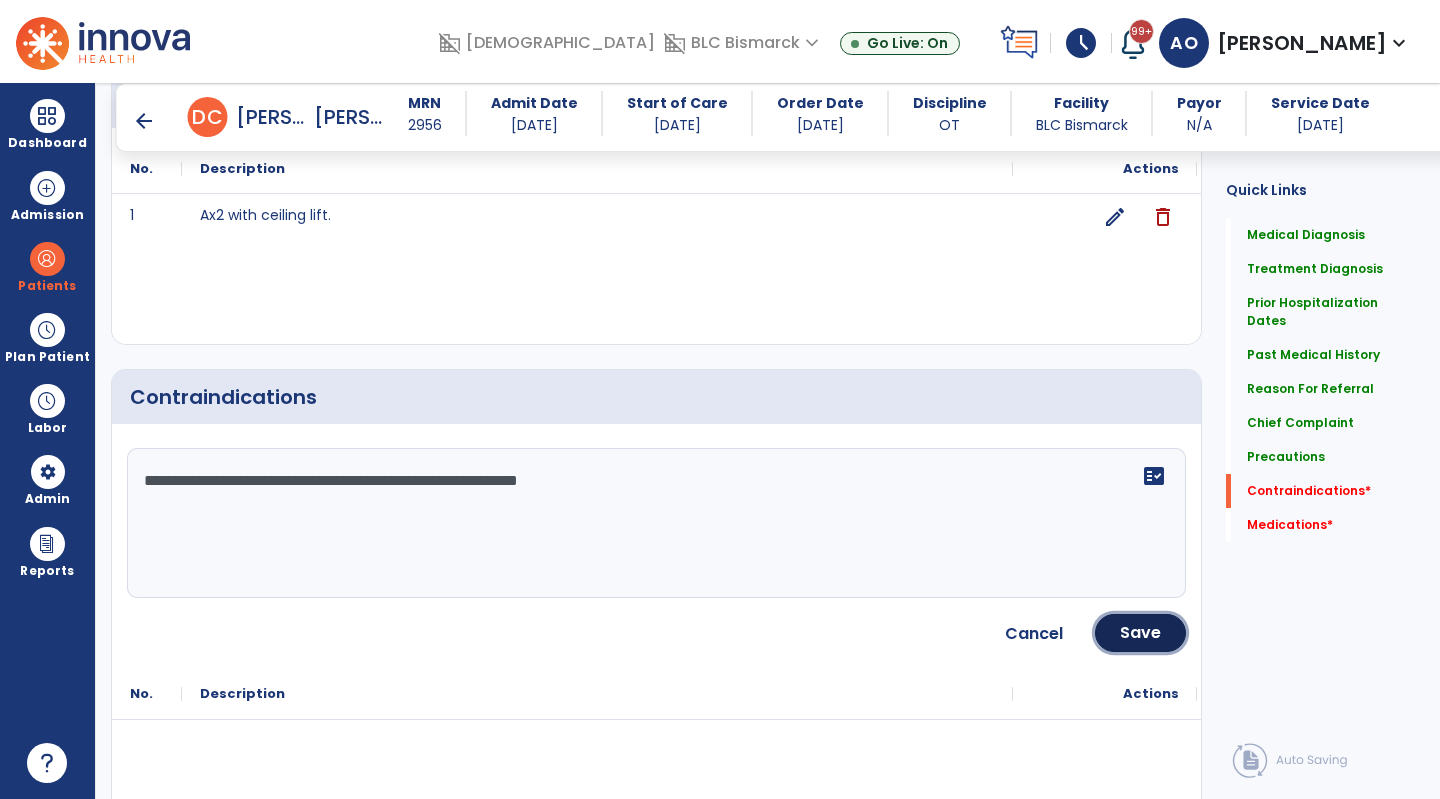 click on "Save" 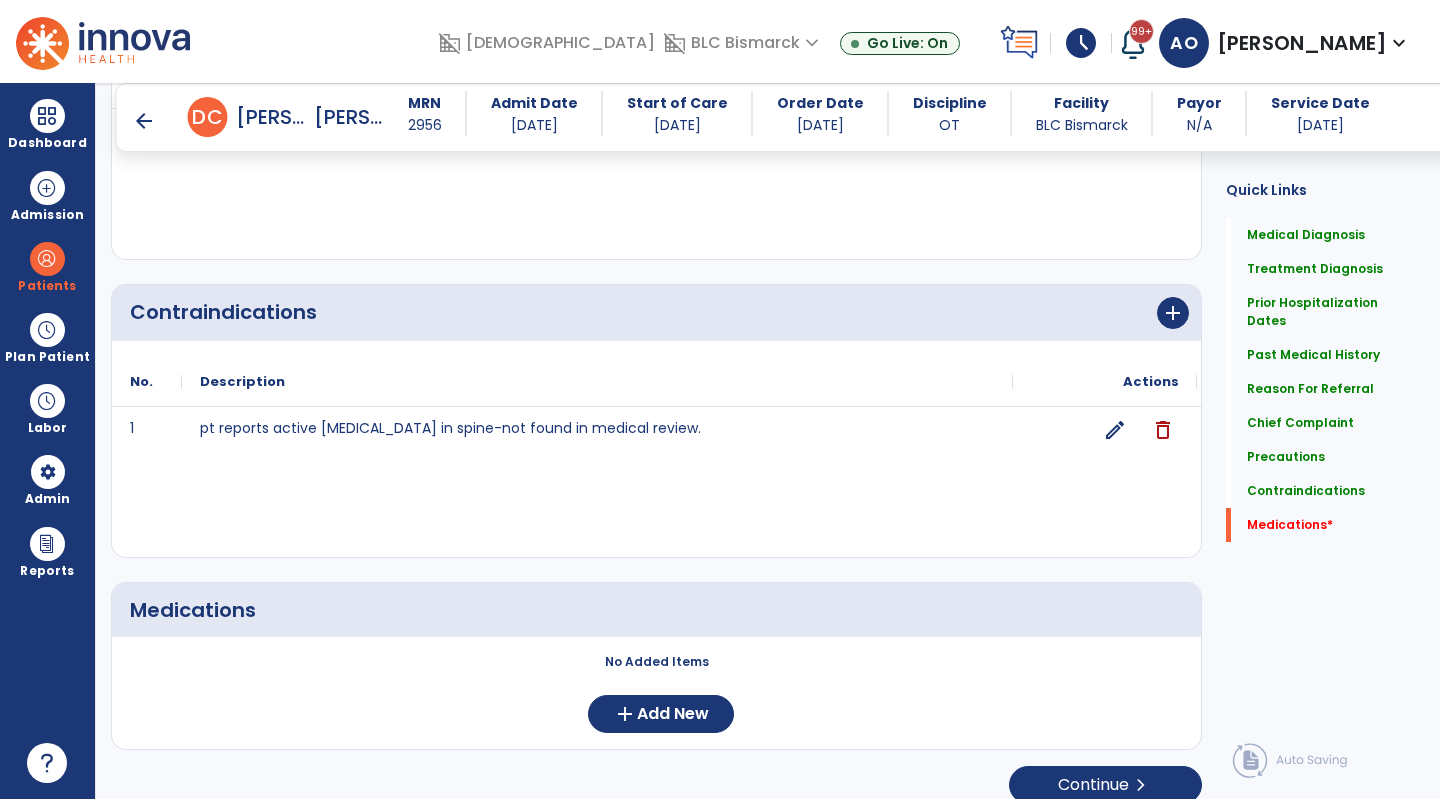 scroll, scrollTop: 2103, scrollLeft: 0, axis: vertical 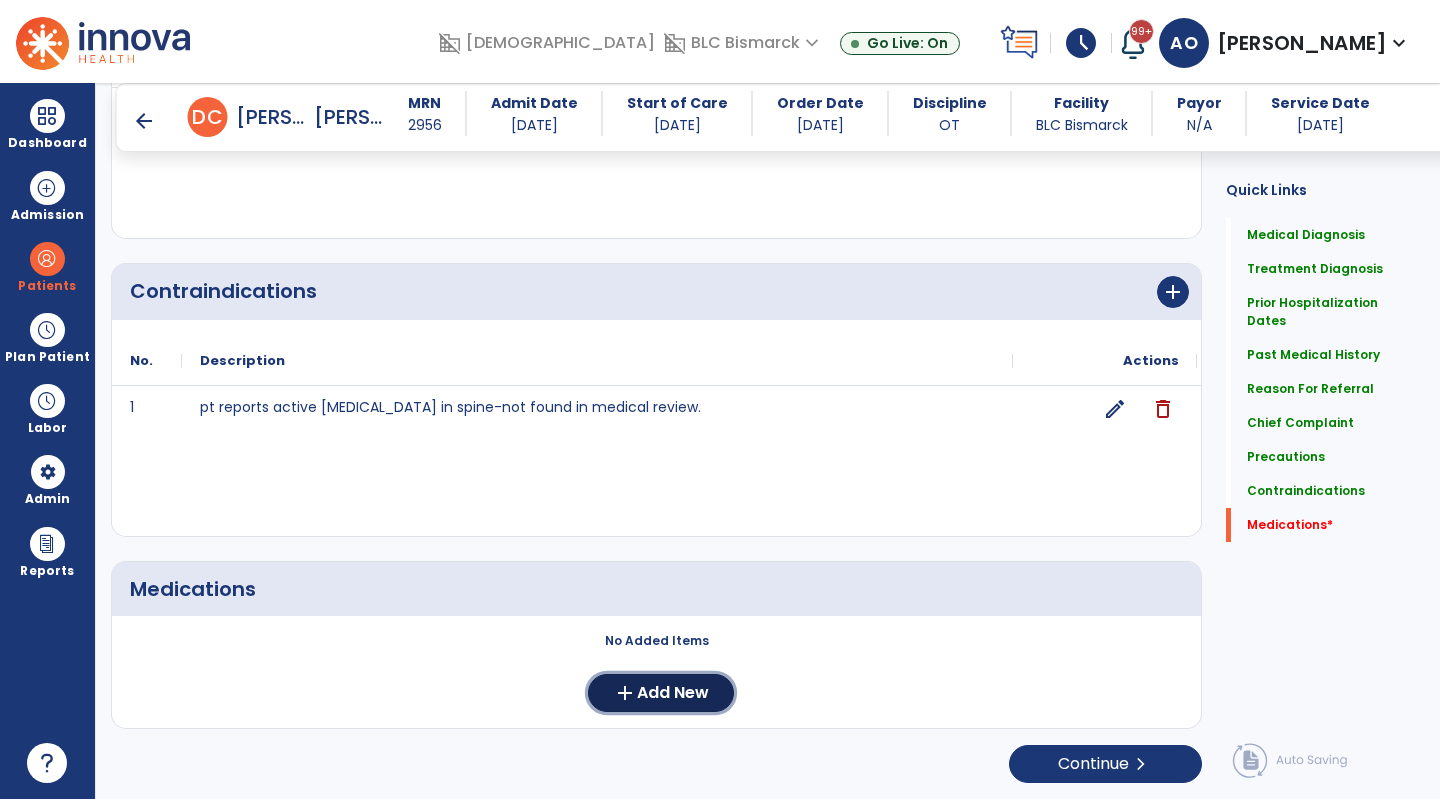 click on "add  Add New" 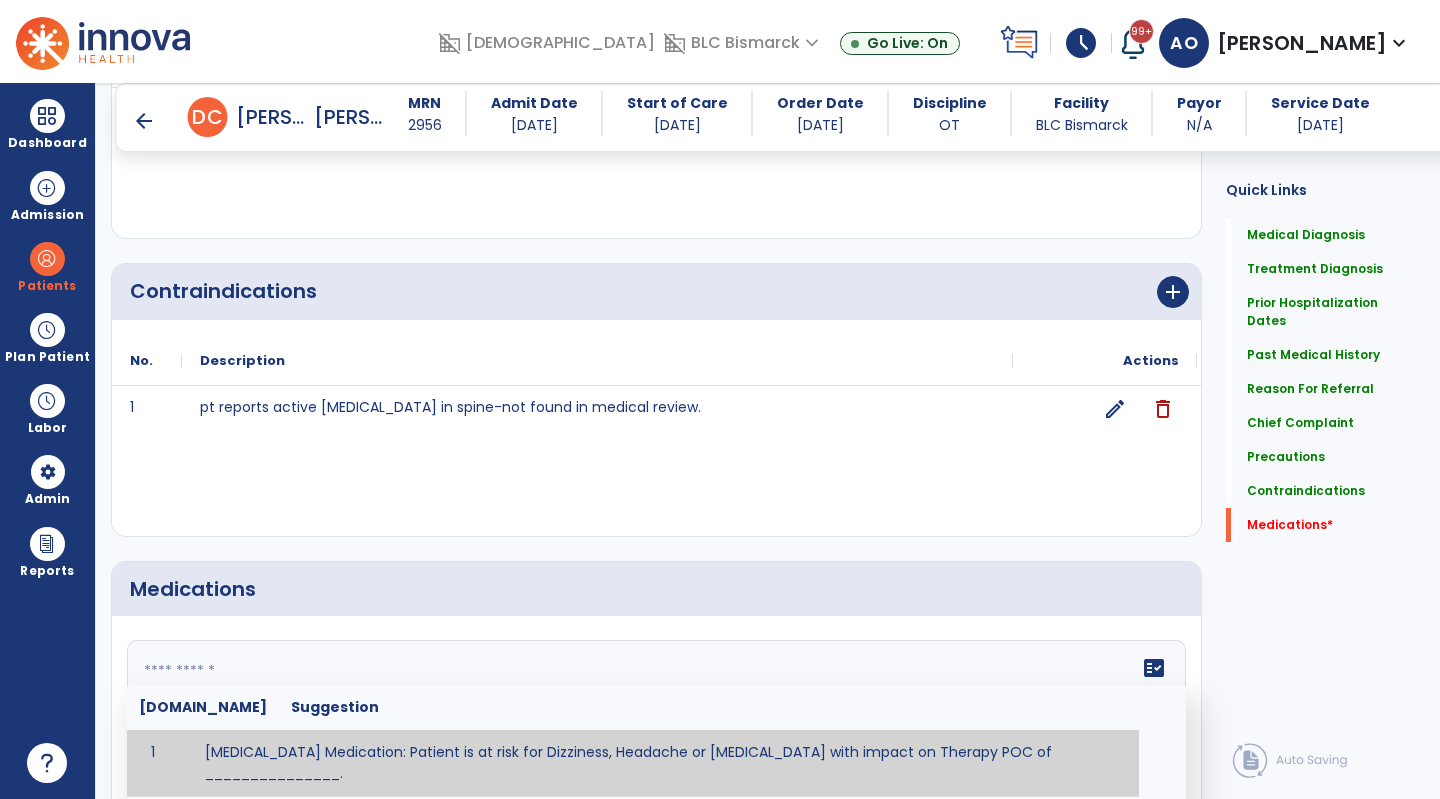 click on "fact_check  Sr.No Suggestion 1 Angina Medication: Patient is at risk for Dizziness, Headache or Tachycardia with impact on Therapy POC of _______________. 2 Anti-Anxiety Medication: at risk for Abnormal thinking, Anxiety, Arrhythmias, Clumsiness, Dizziness, Drowsiness, Dry mouth, GI disturbances, Headache, Increased appetite, Loss of appetite, Orthostatic hypotension, Sedation, Seizures, Tachycardia, Unsteadiness, Weakness or Weight gain with impact on Therapy POC of _____________. 3 Anti-Arrhythmic Agents: at risk for Arrhythmias, Confusion, EKG changes, Hallucinations, Hepatotoxicity, Increased blood pressure, Increased heart rate, Lethargy or Toxicity with impact on Therapy POC of 4 Anti-Coagulant medications: with potential risk for hemorrhage (including rectal bleeding and coughing up blood), and heparin-induced thrombocytopenia (HIT syndrome). Potential impact on therapy progress includes _________. 5 6 7 8 Aspirin for ______________. 9 10 11 12 13 14 15 16 17 18 19 20 21 22 23 24" 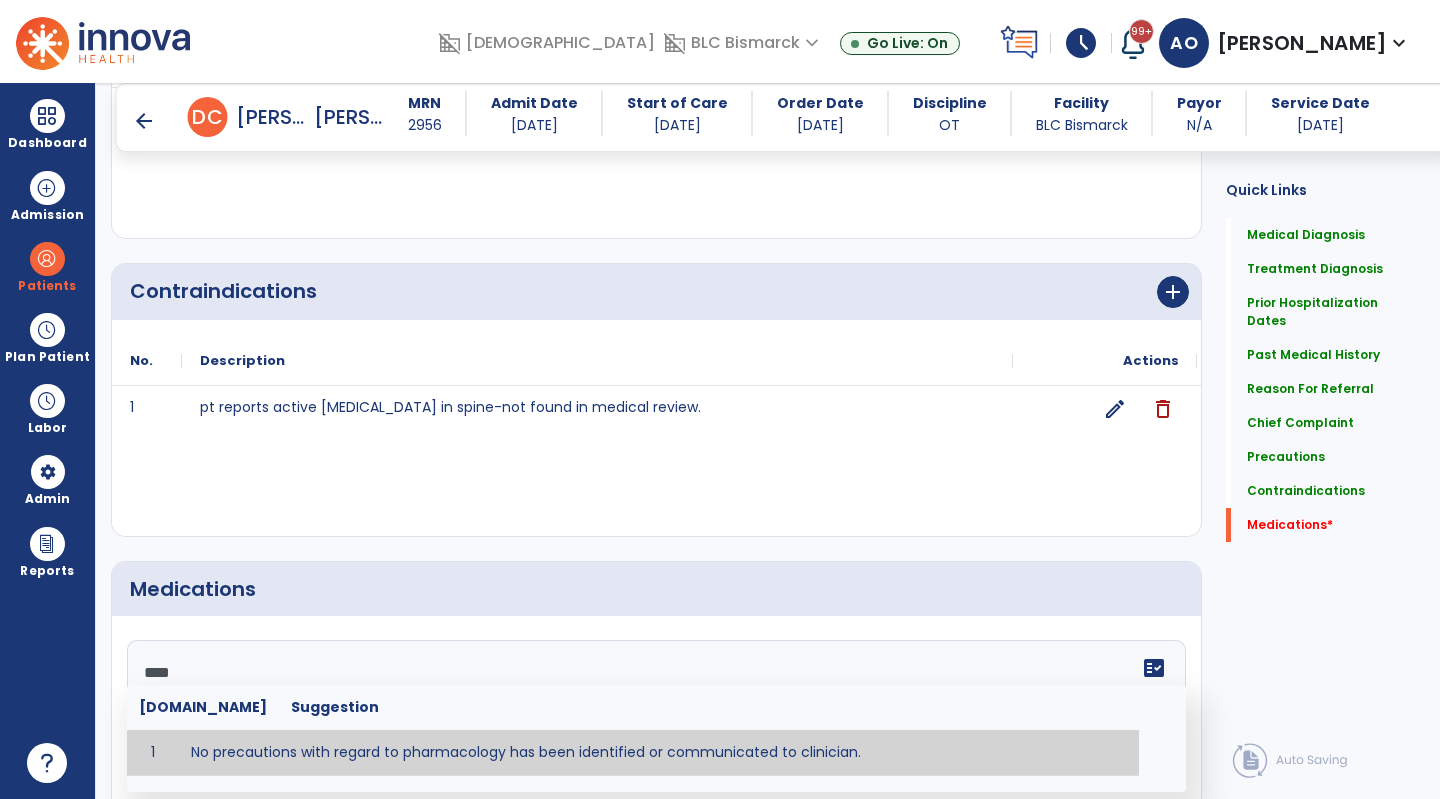 type on "**********" 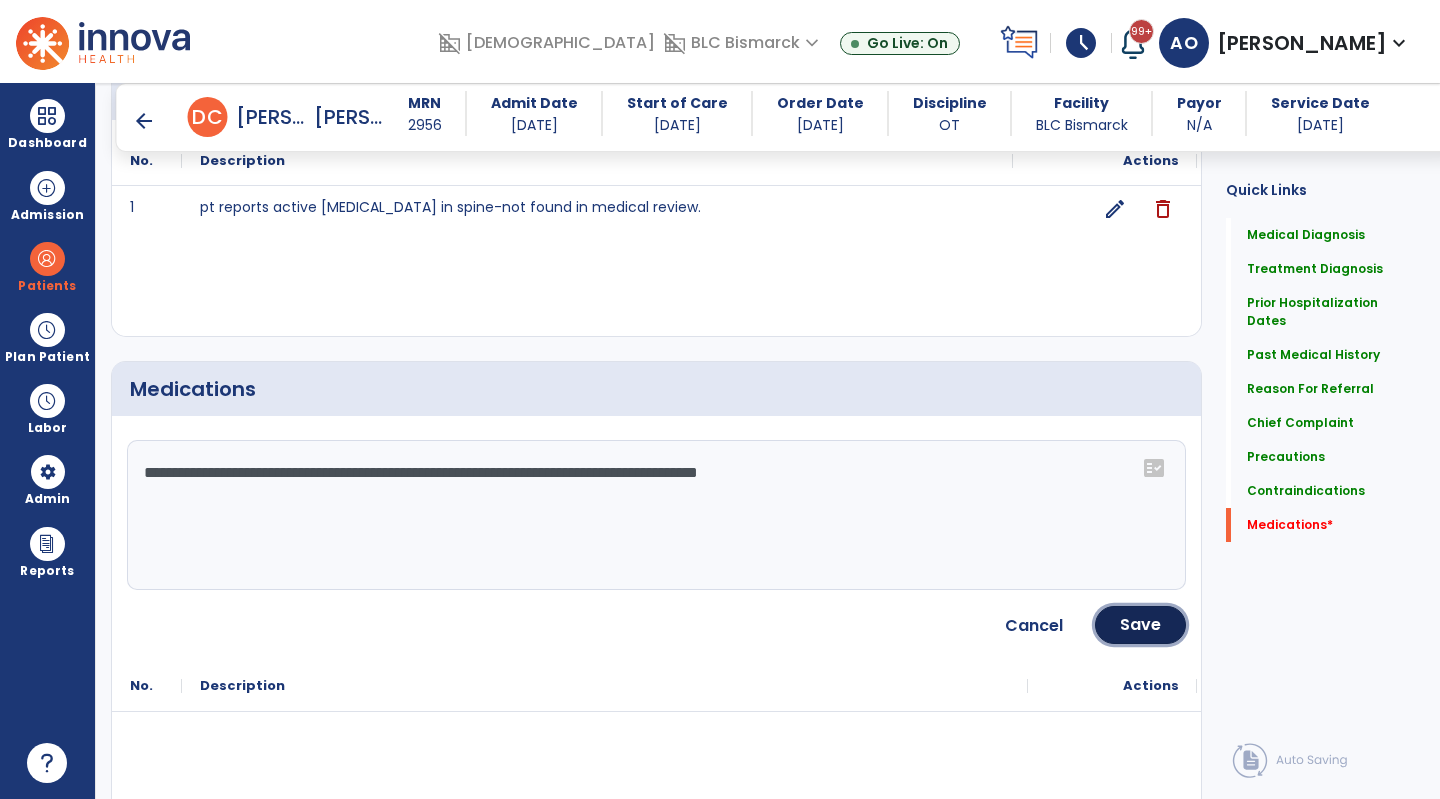 click on "Save" 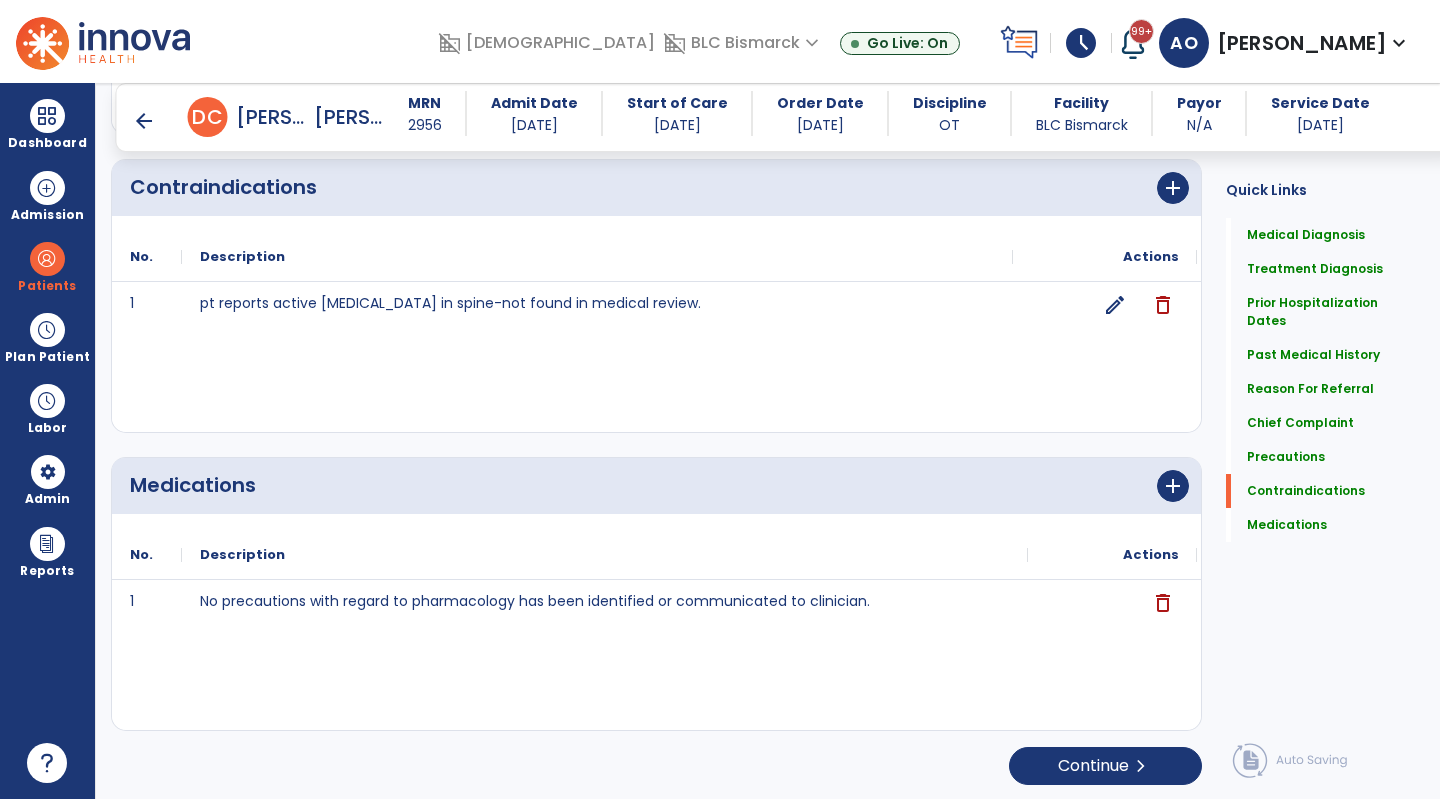 scroll, scrollTop: 2209, scrollLeft: 0, axis: vertical 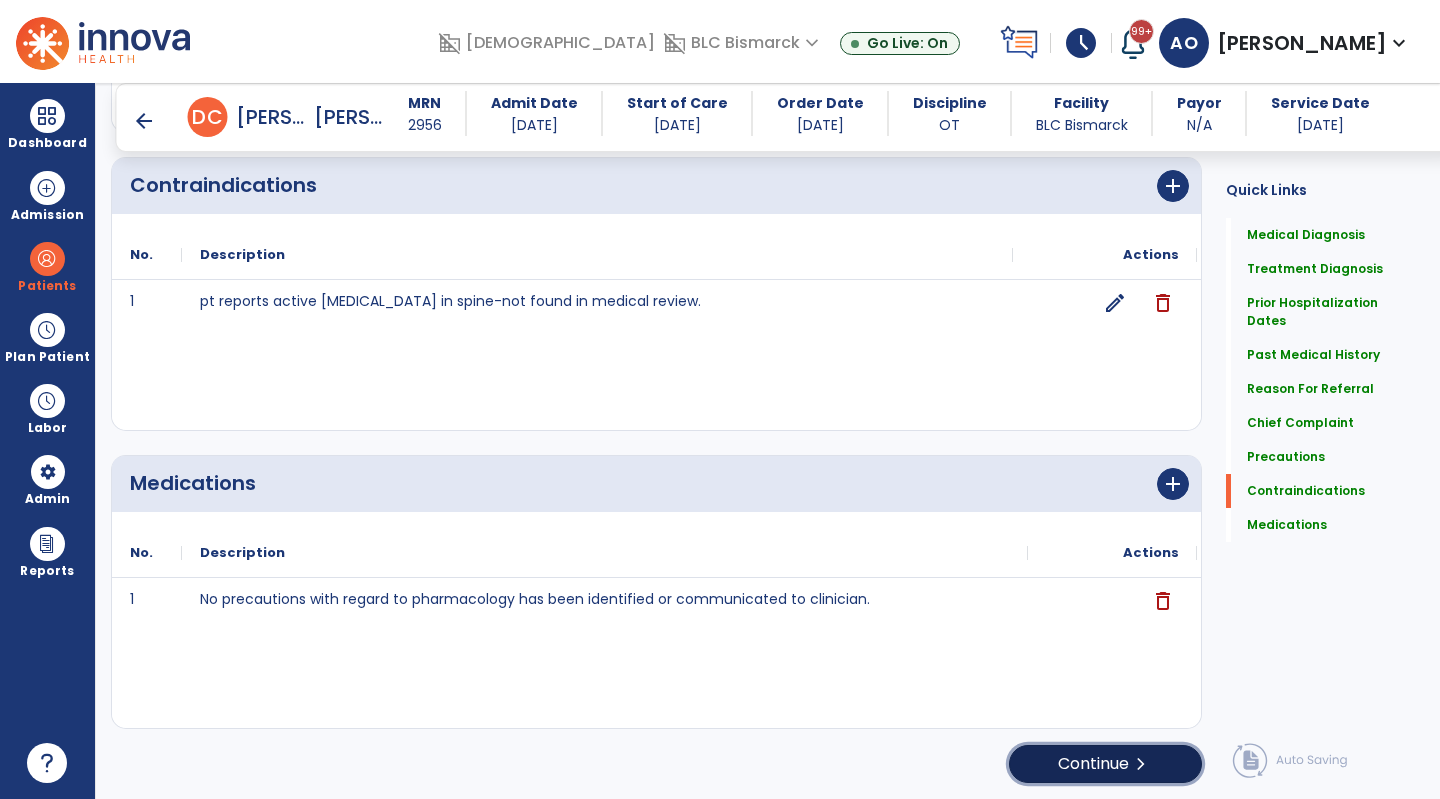 click on "Continue  chevron_right" 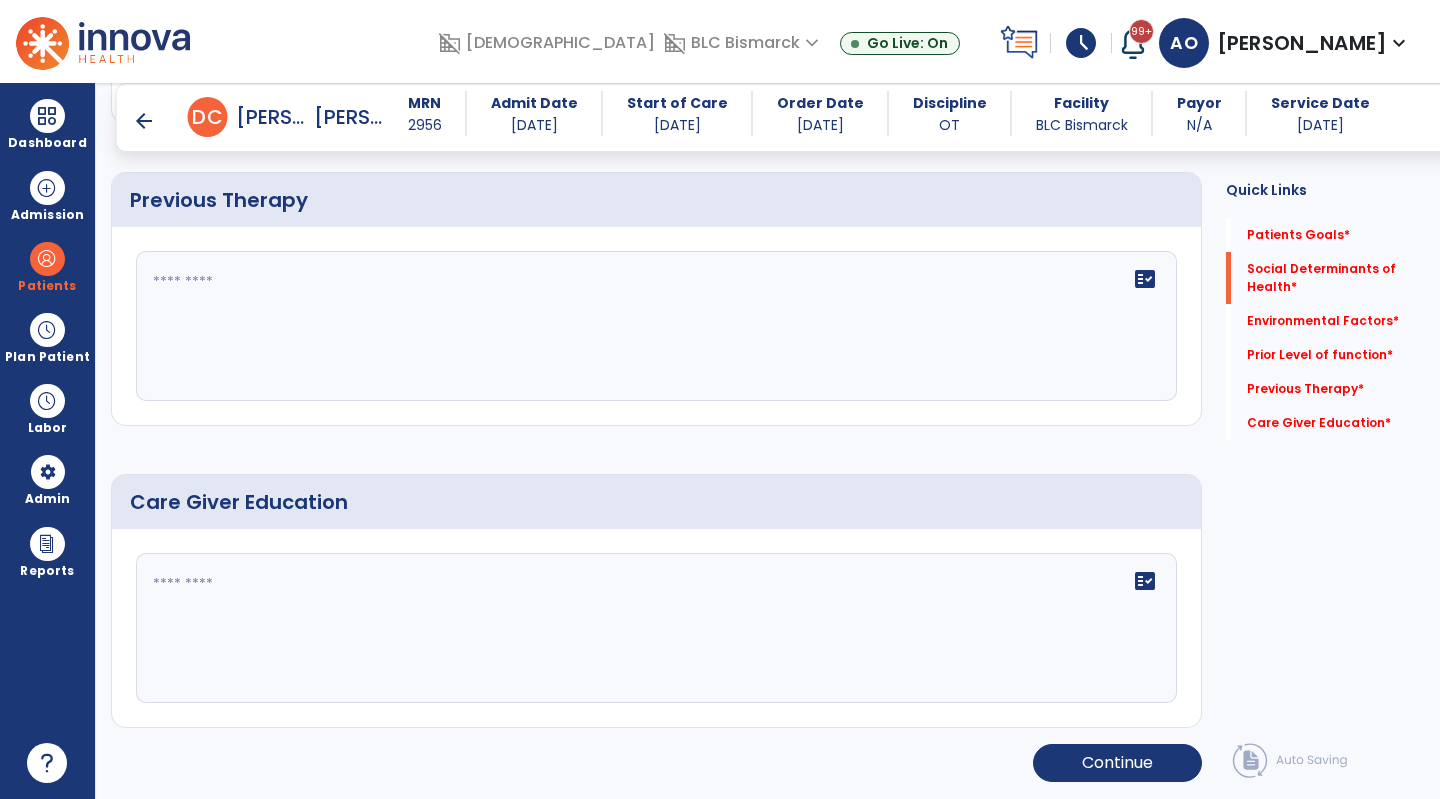 scroll, scrollTop: 105, scrollLeft: 0, axis: vertical 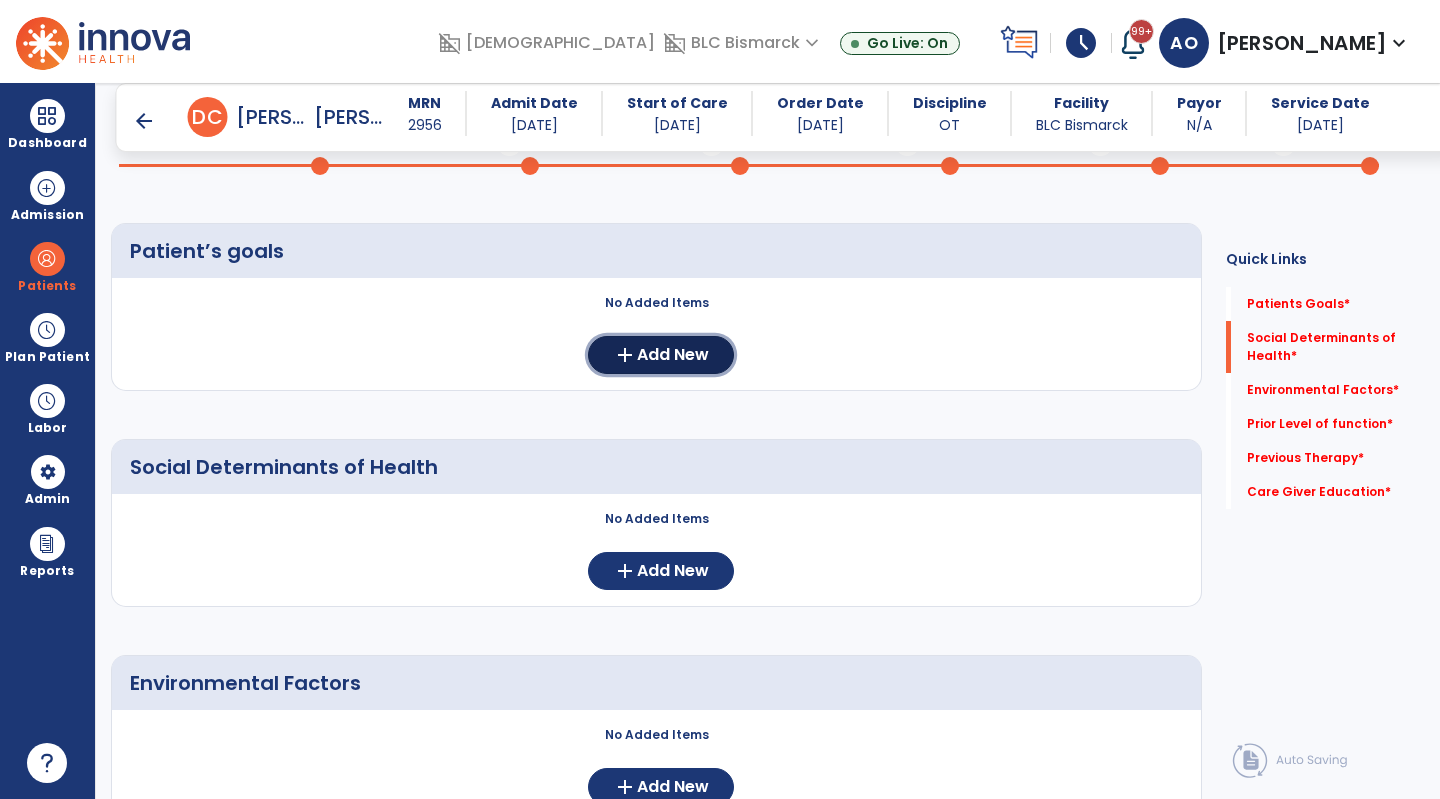 click on "add  Add New" 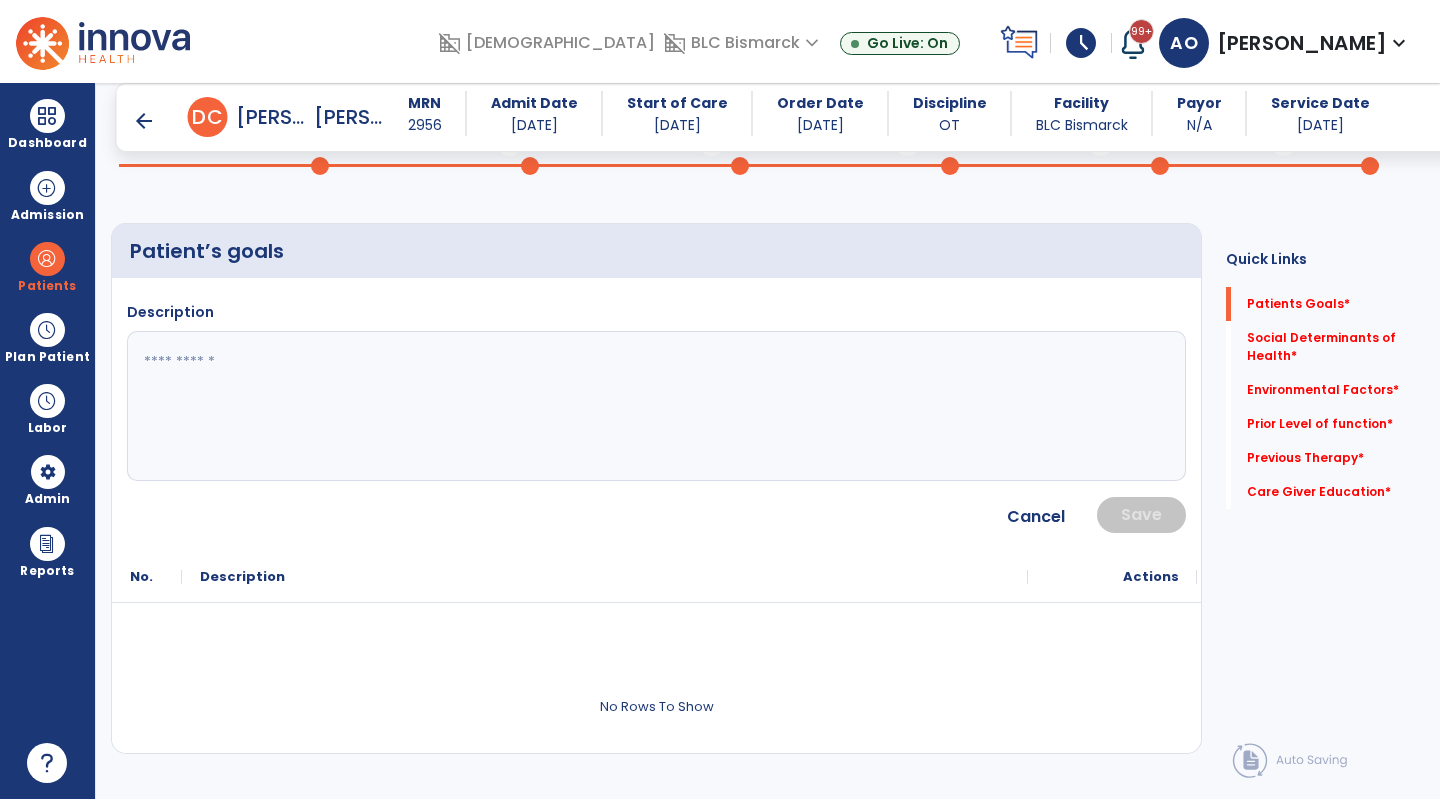 click 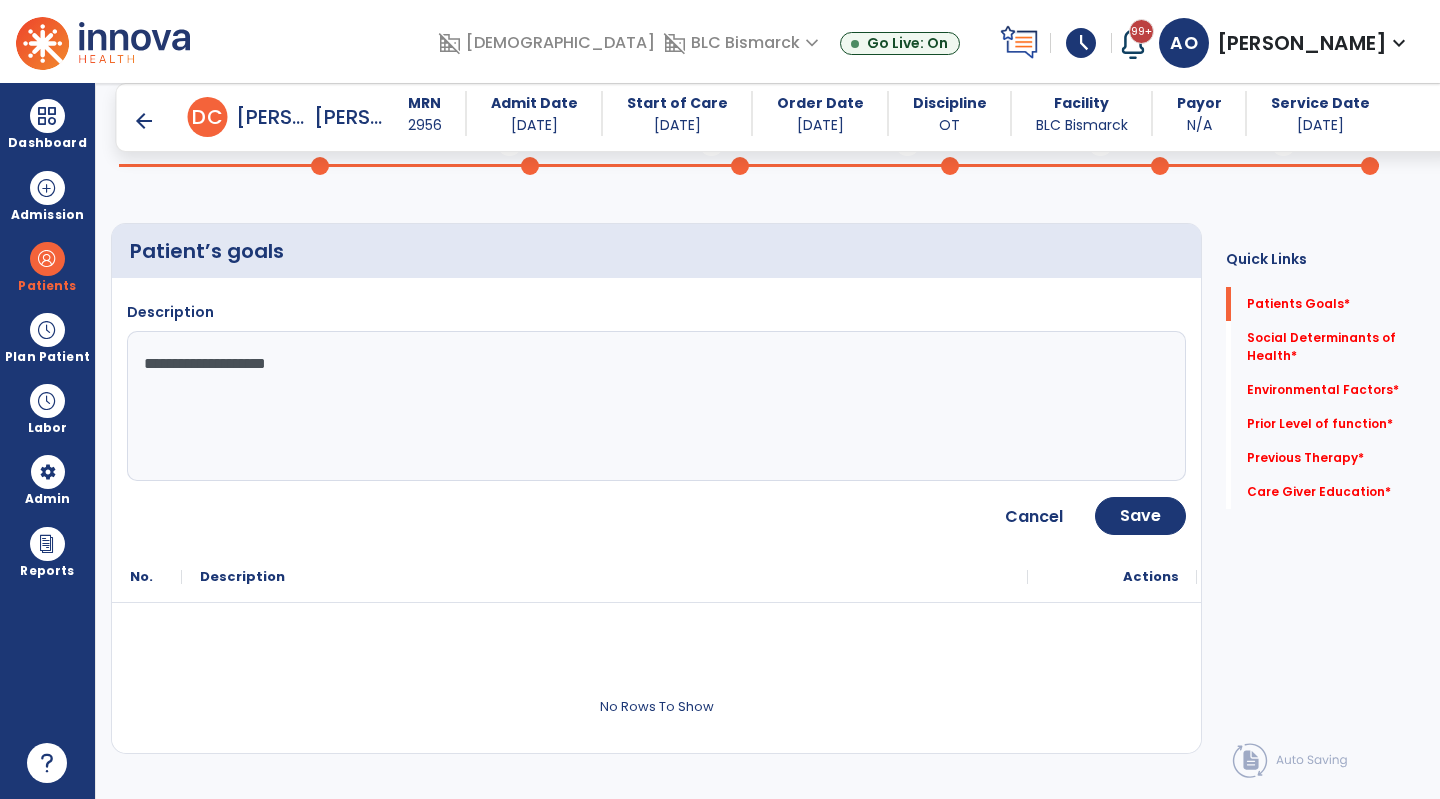 type on "**********" 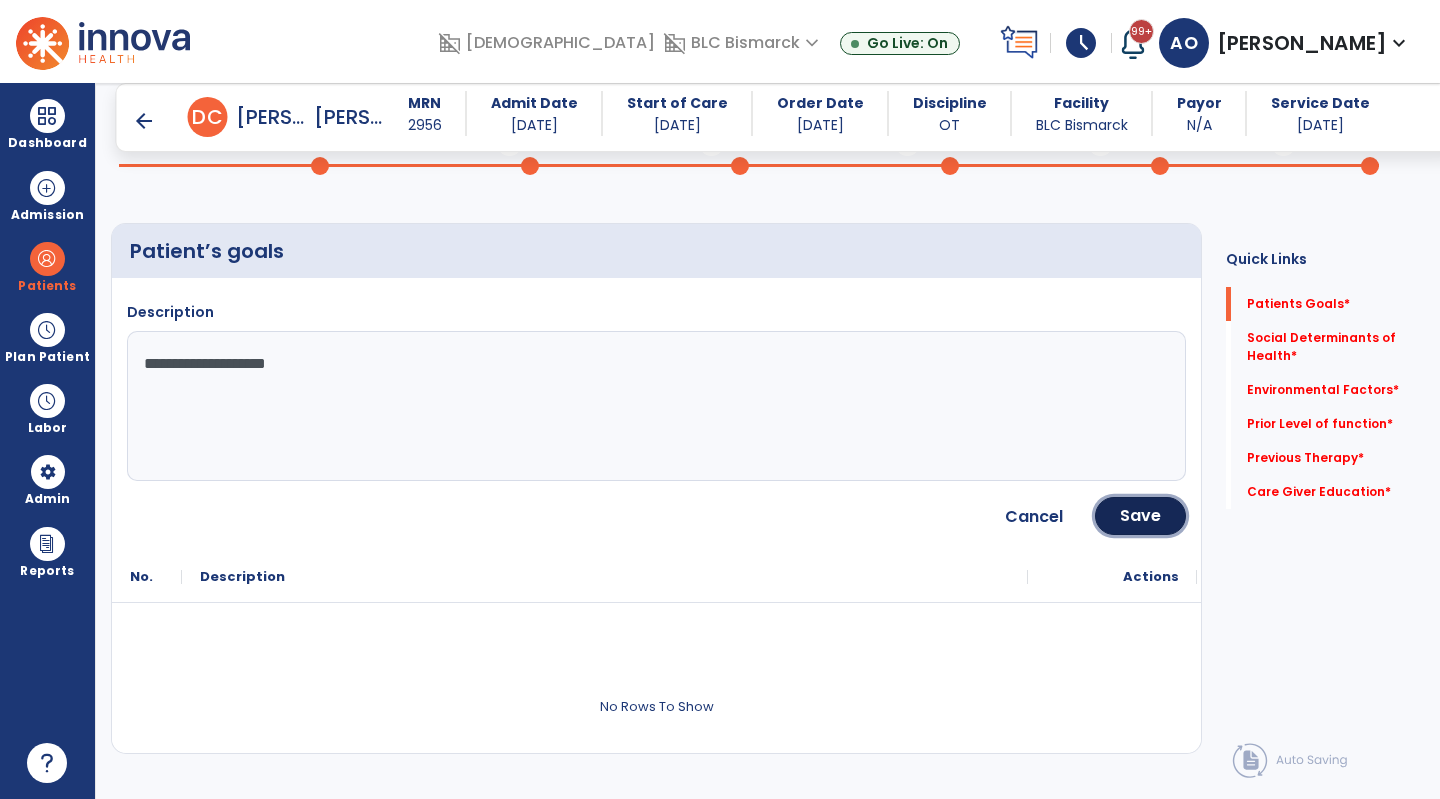 click on "Save" 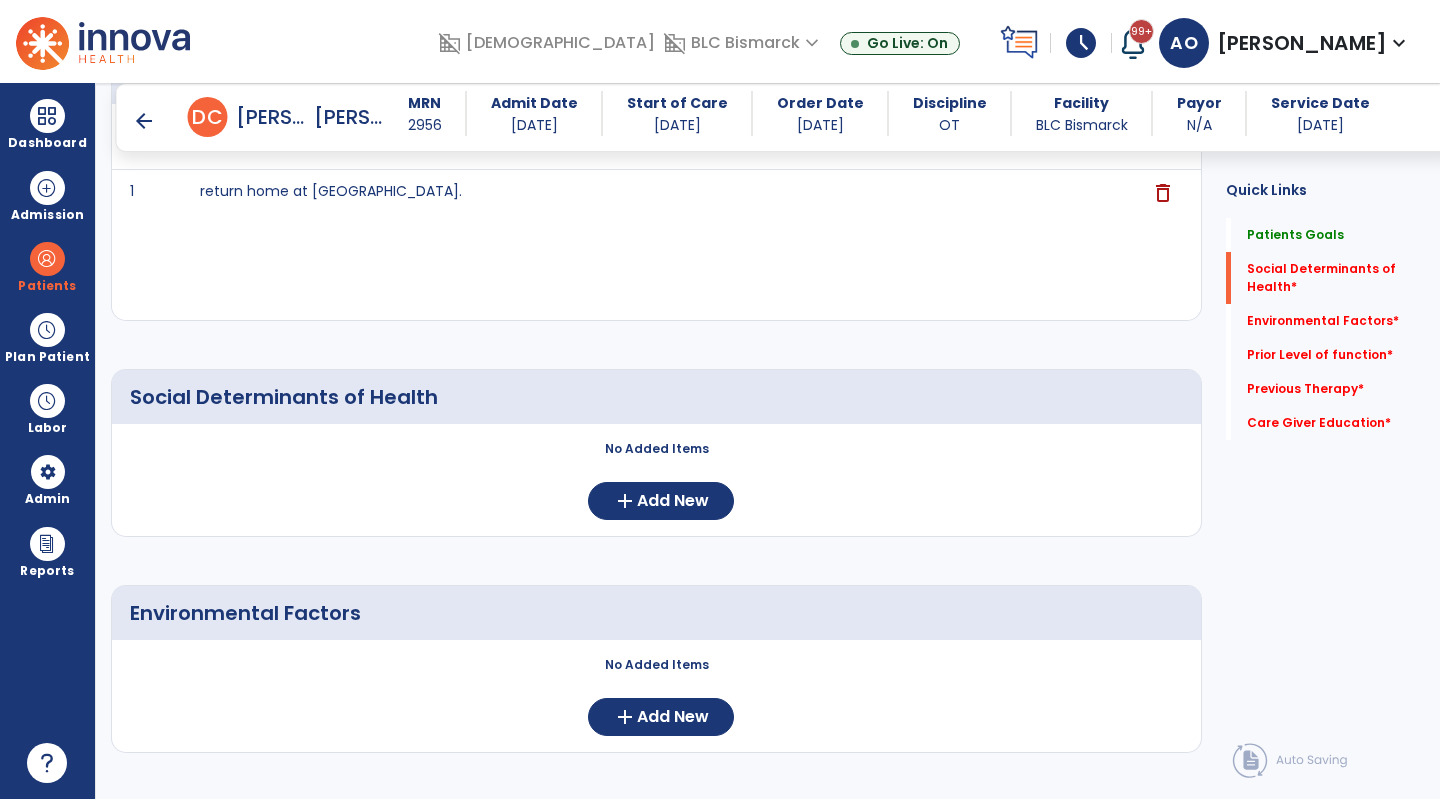 scroll, scrollTop: 305, scrollLeft: 0, axis: vertical 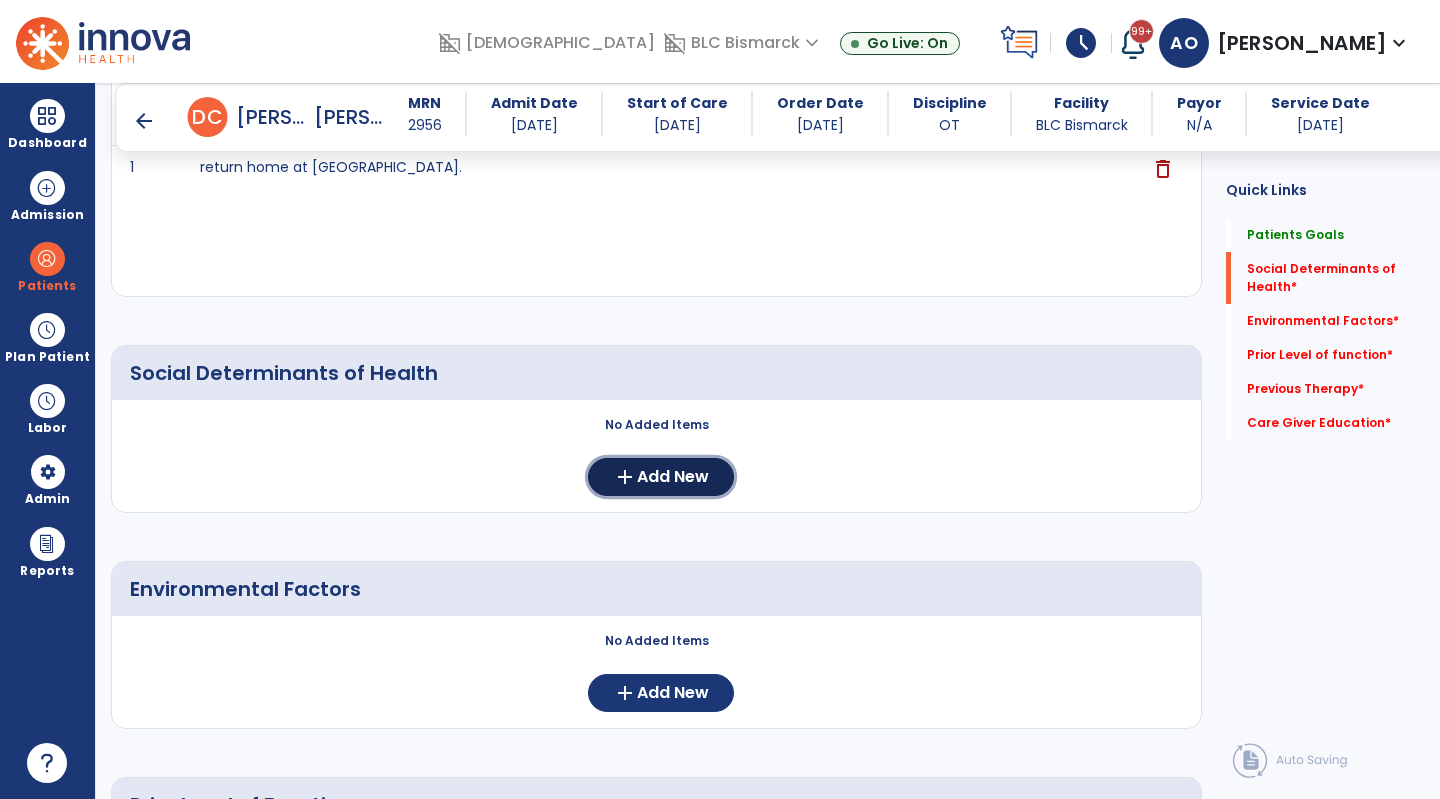 click on "Add New" 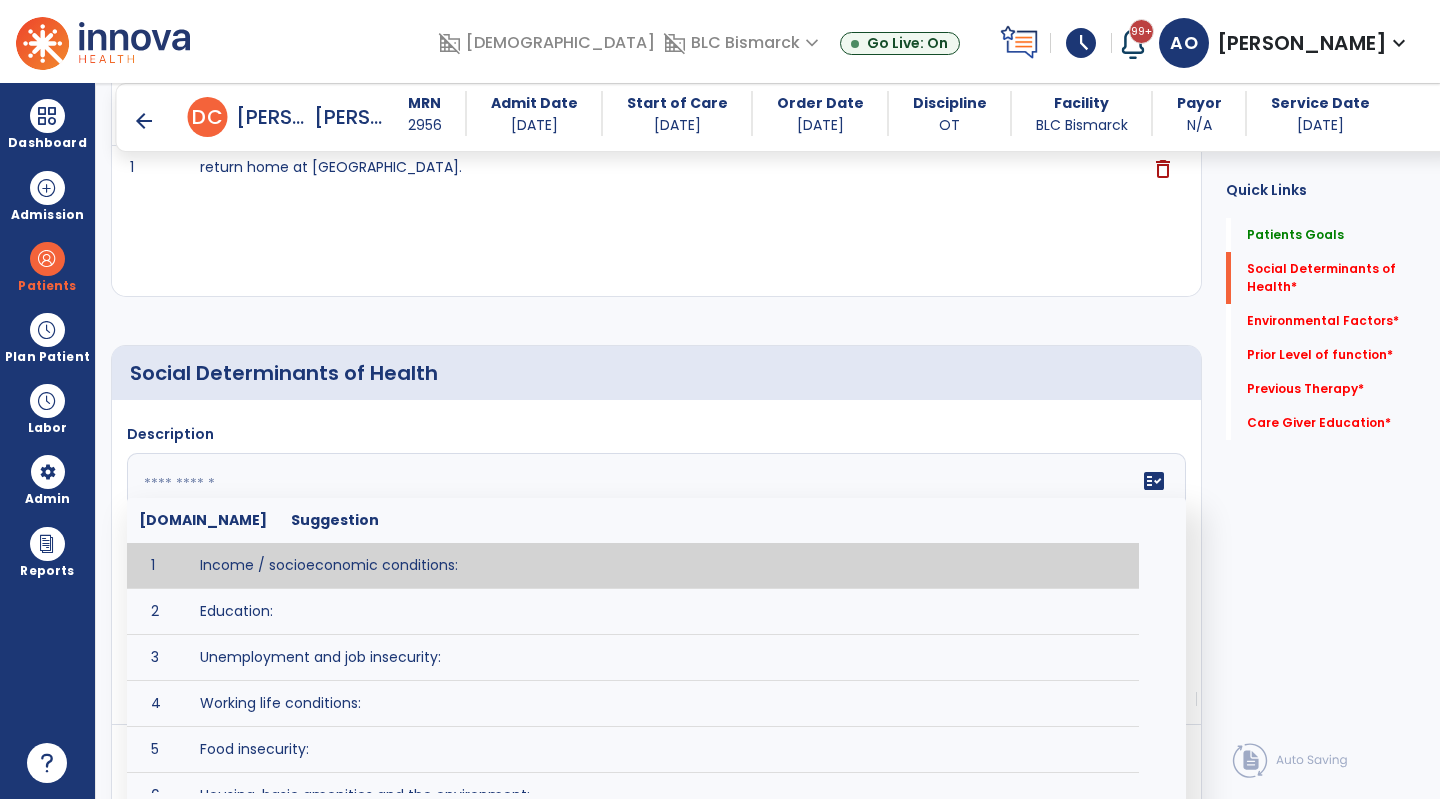 click 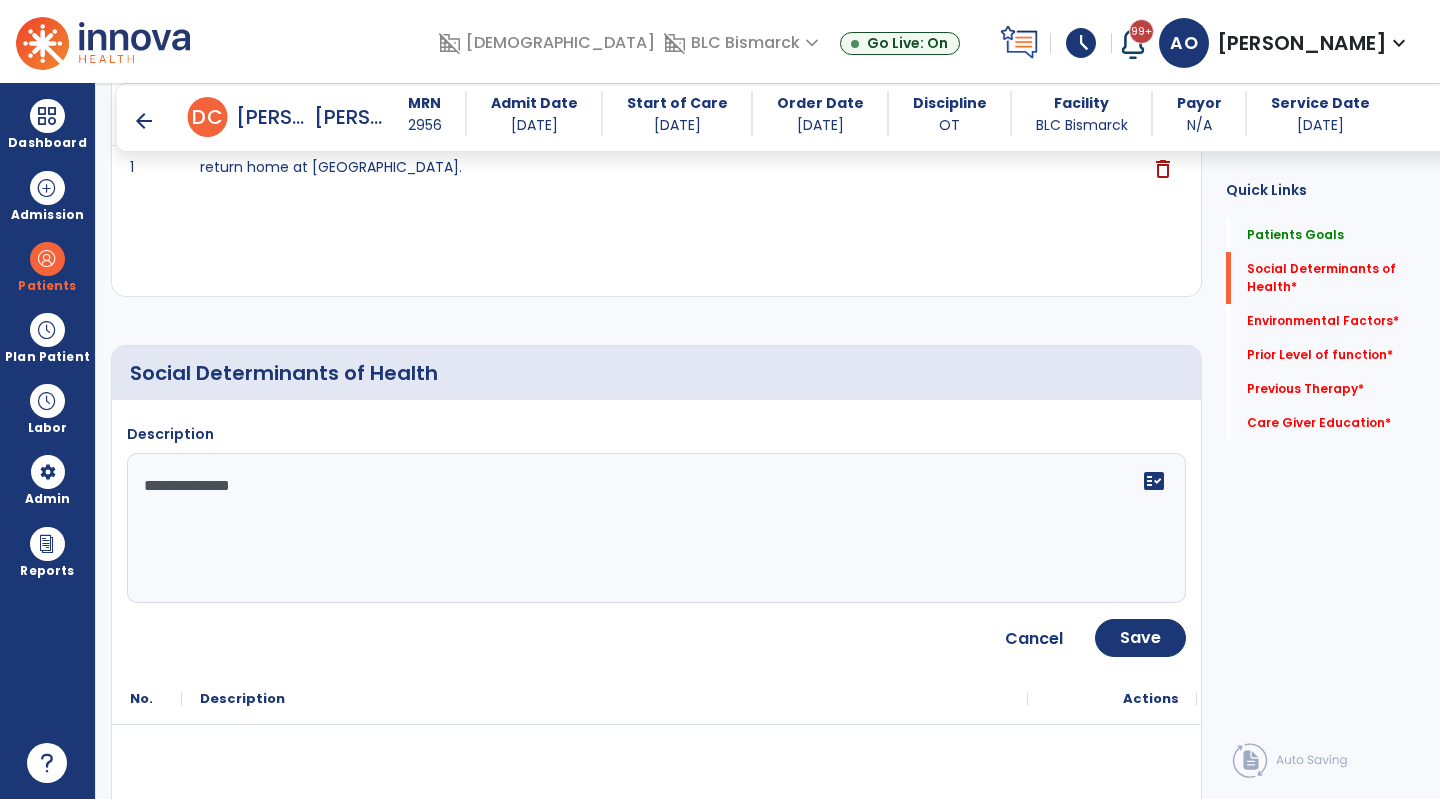 type on "**********" 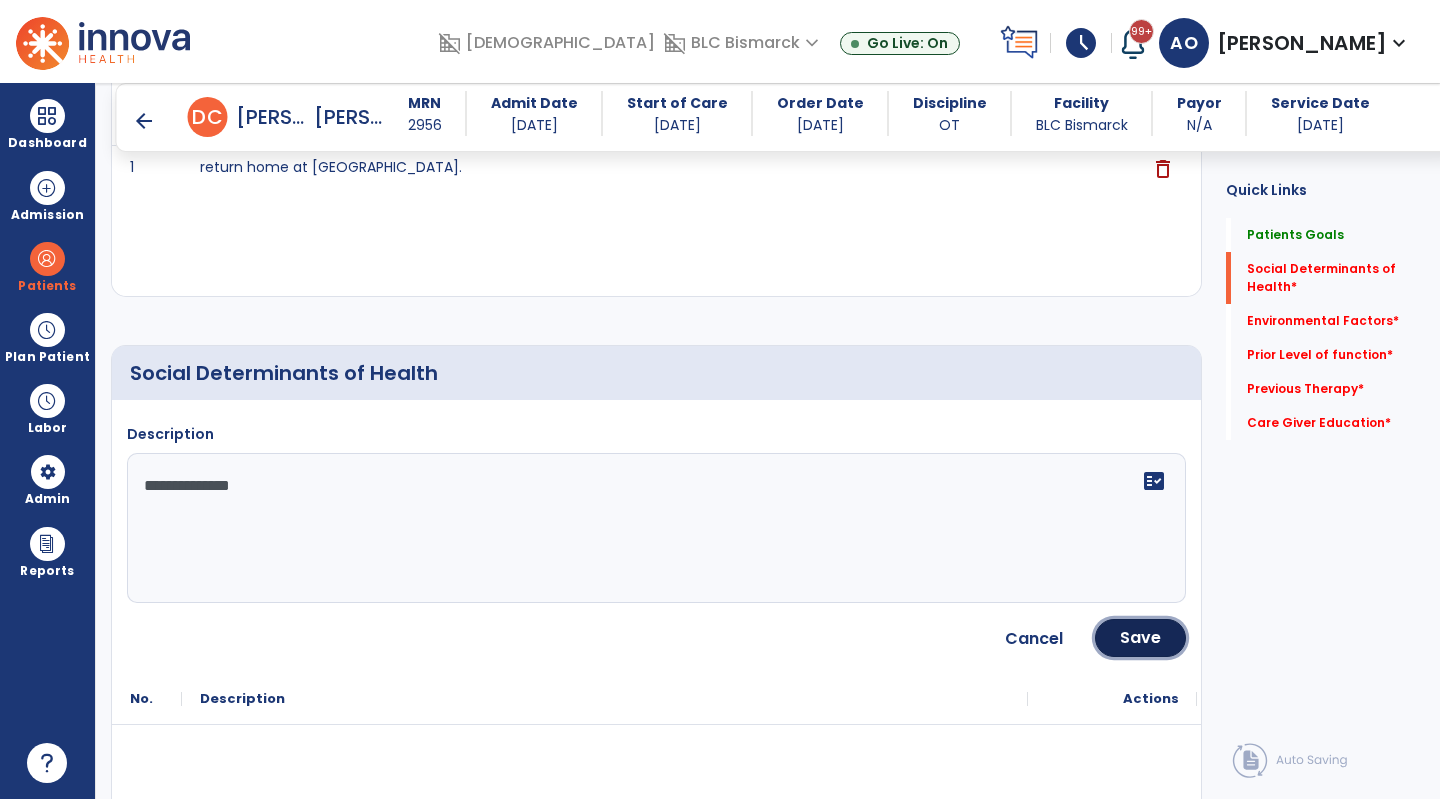 click on "Save" 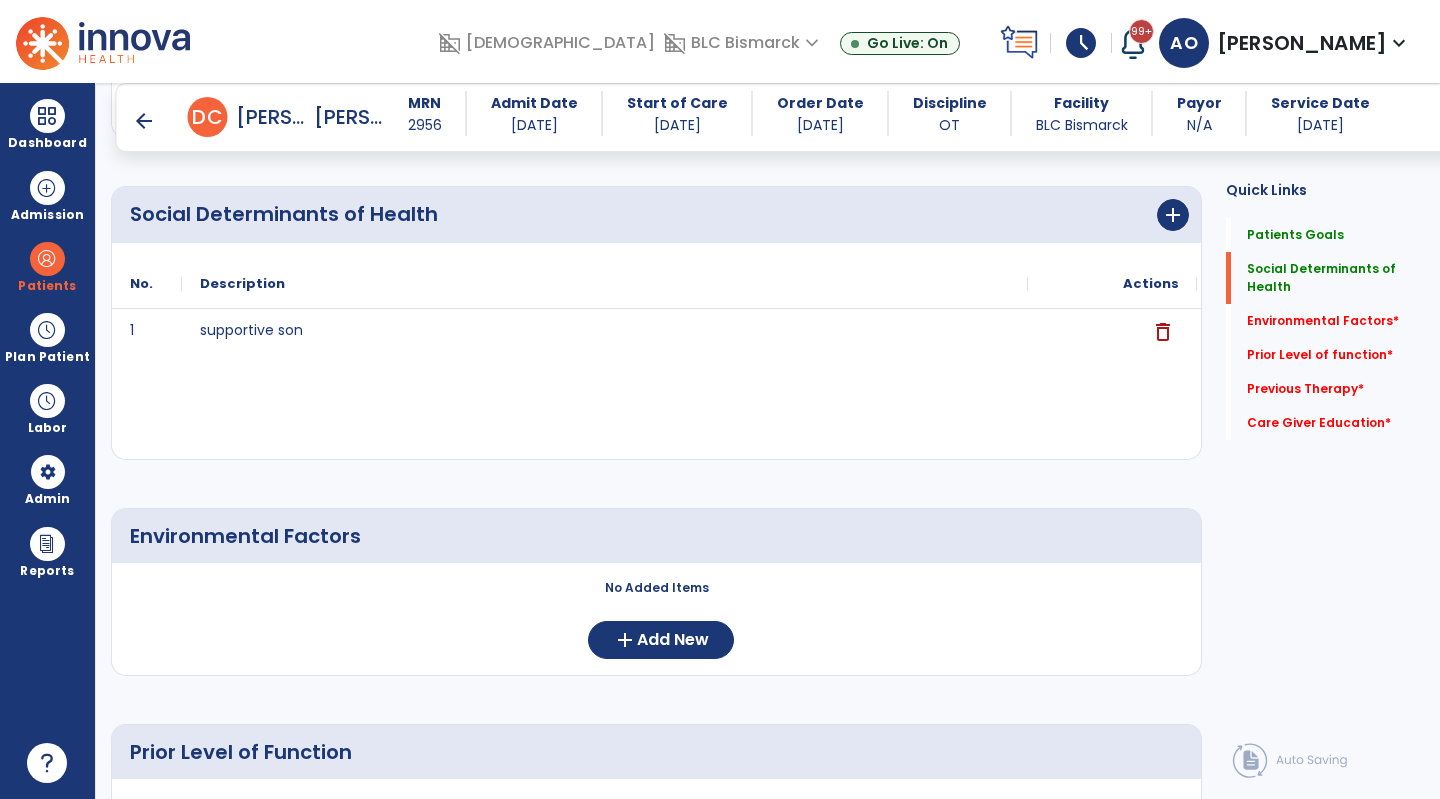 scroll, scrollTop: 505, scrollLeft: 0, axis: vertical 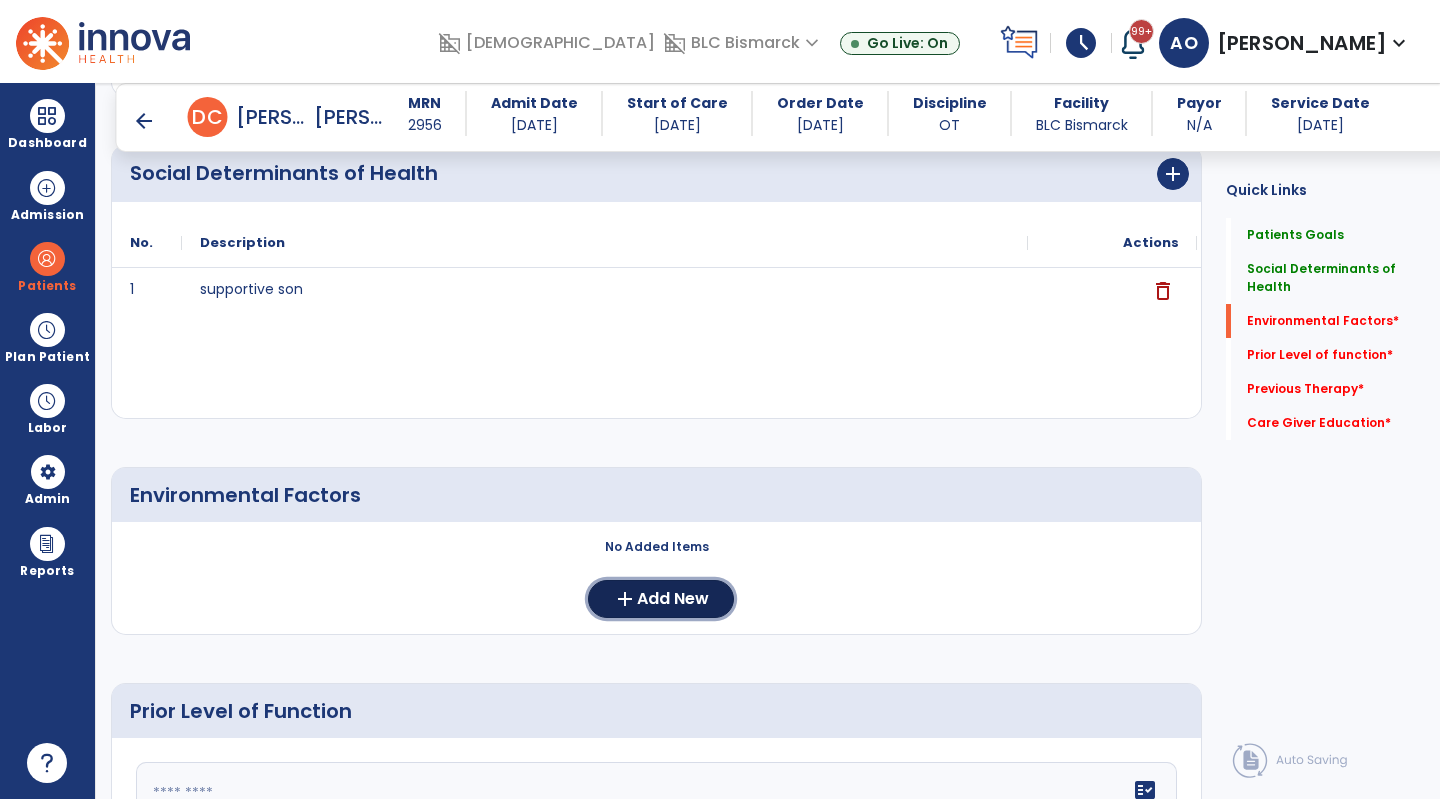 click on "Add New" 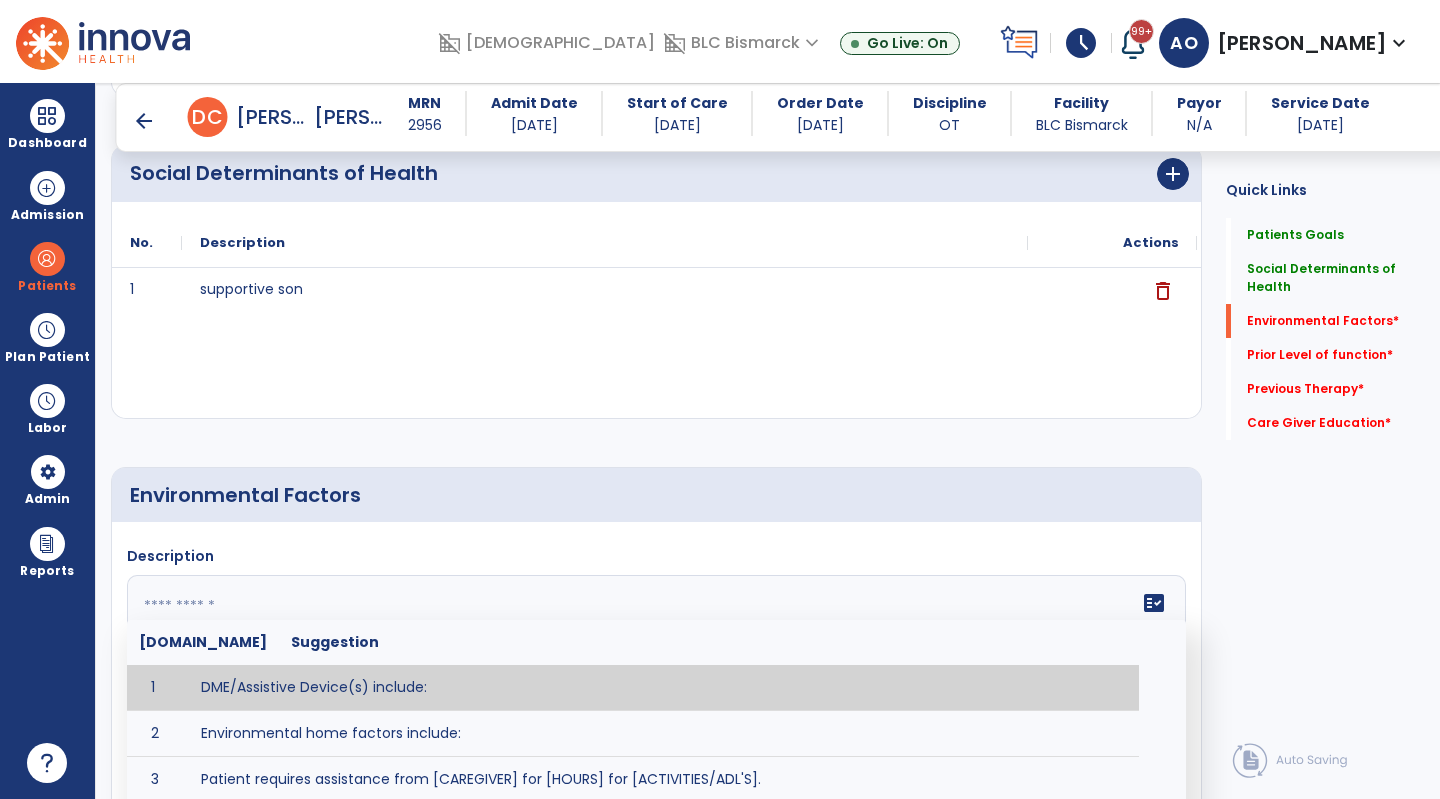 drag, startPoint x: 634, startPoint y: 601, endPoint x: 464, endPoint y: 621, distance: 171.17242 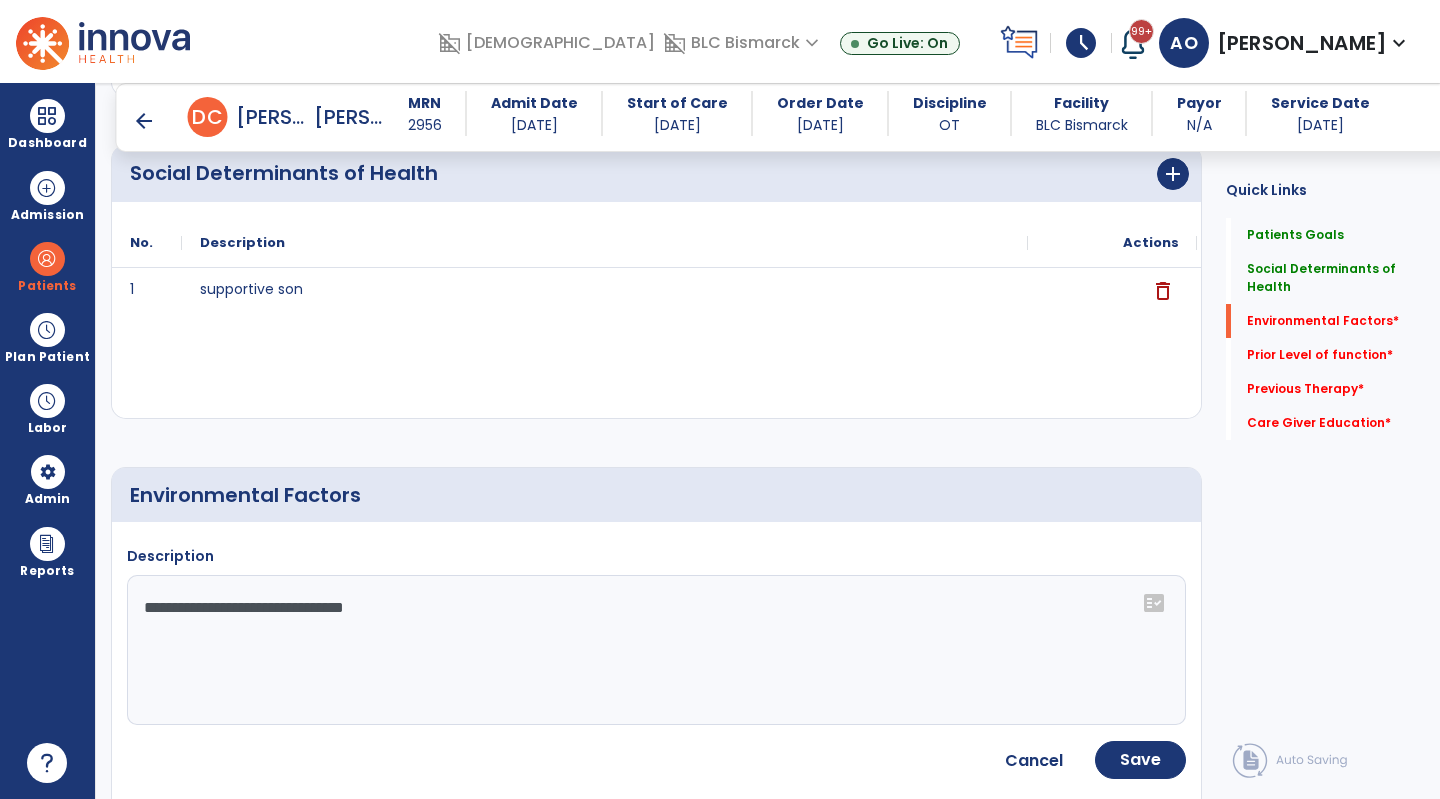 click on "**********" 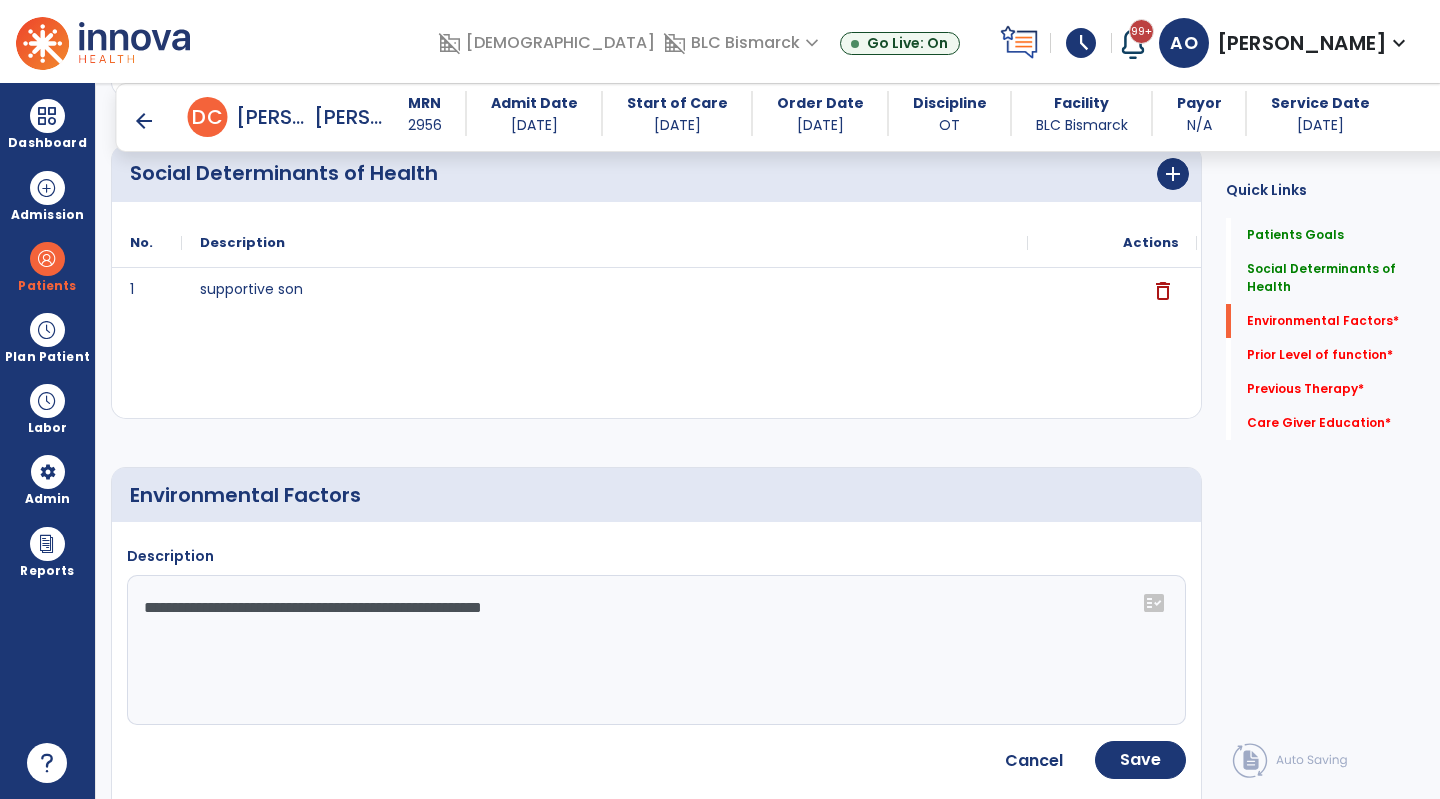 click on "**********" 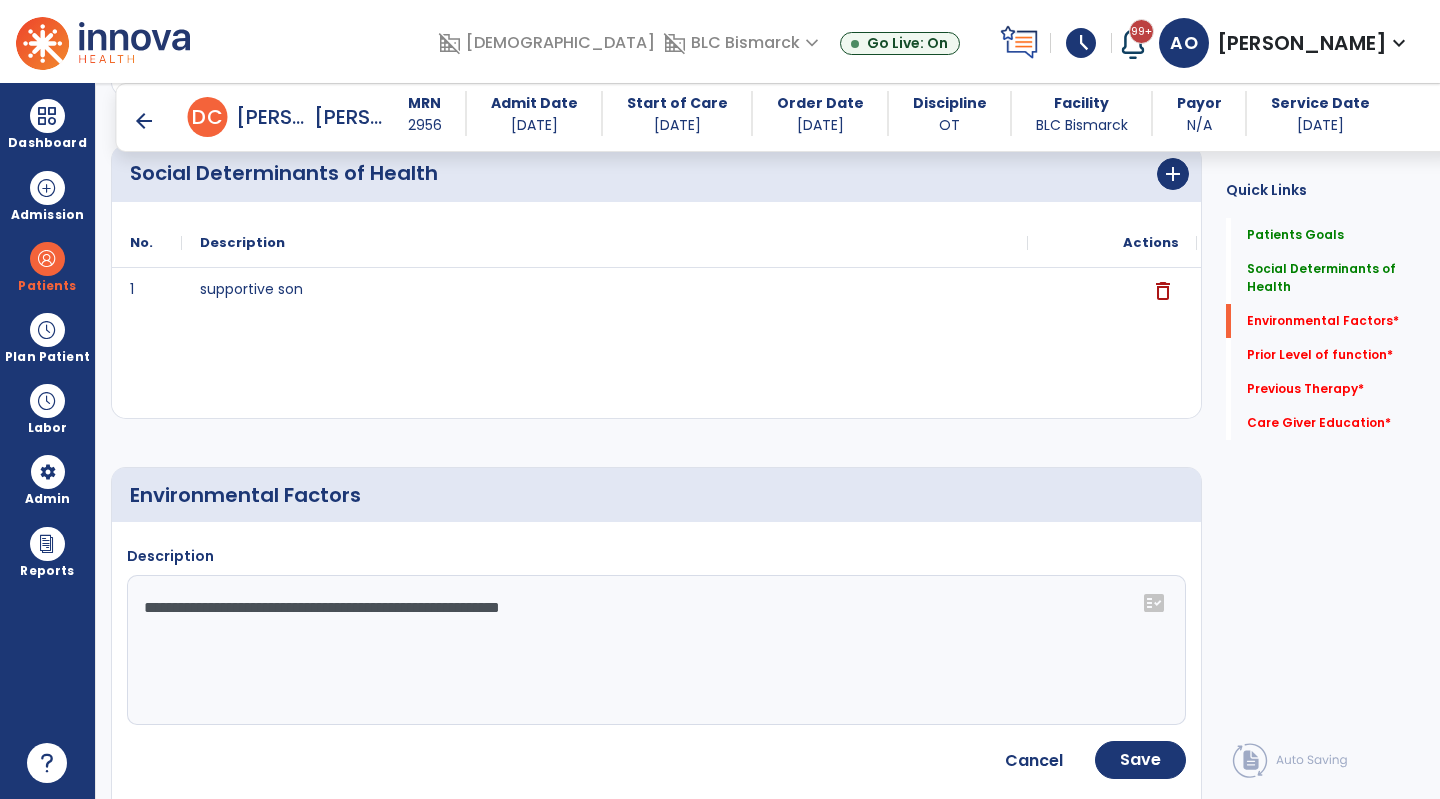 type on "**********" 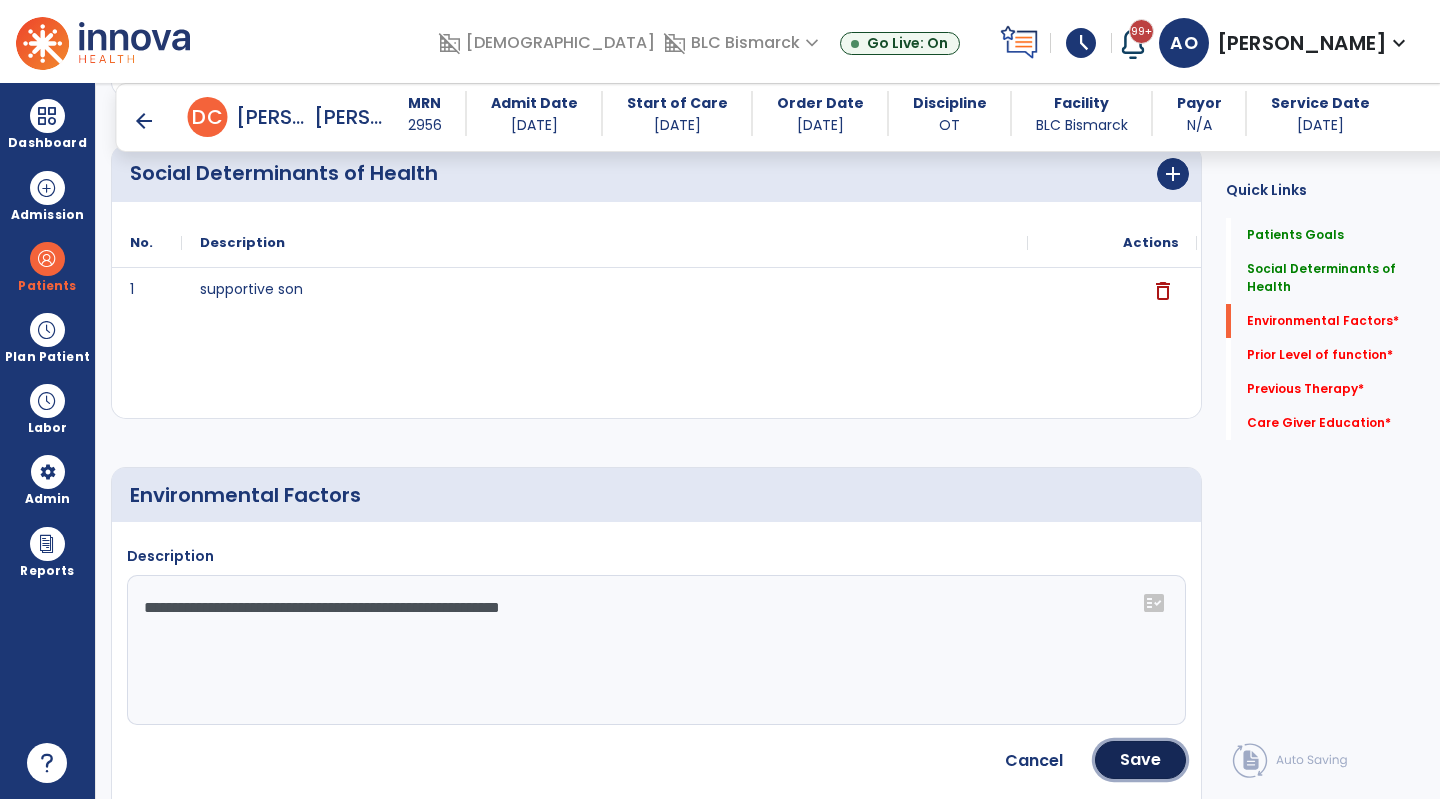click on "Save" 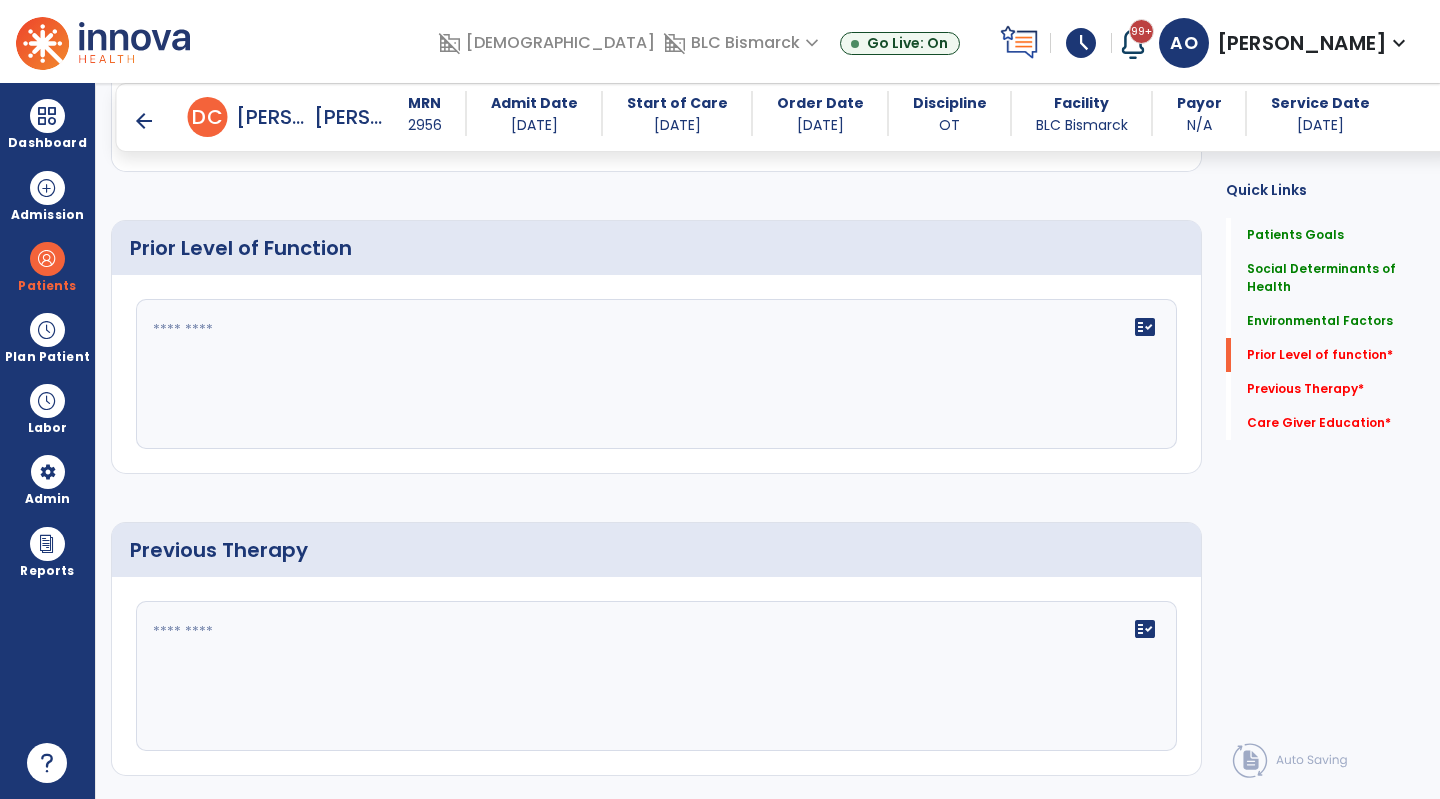 scroll, scrollTop: 1105, scrollLeft: 0, axis: vertical 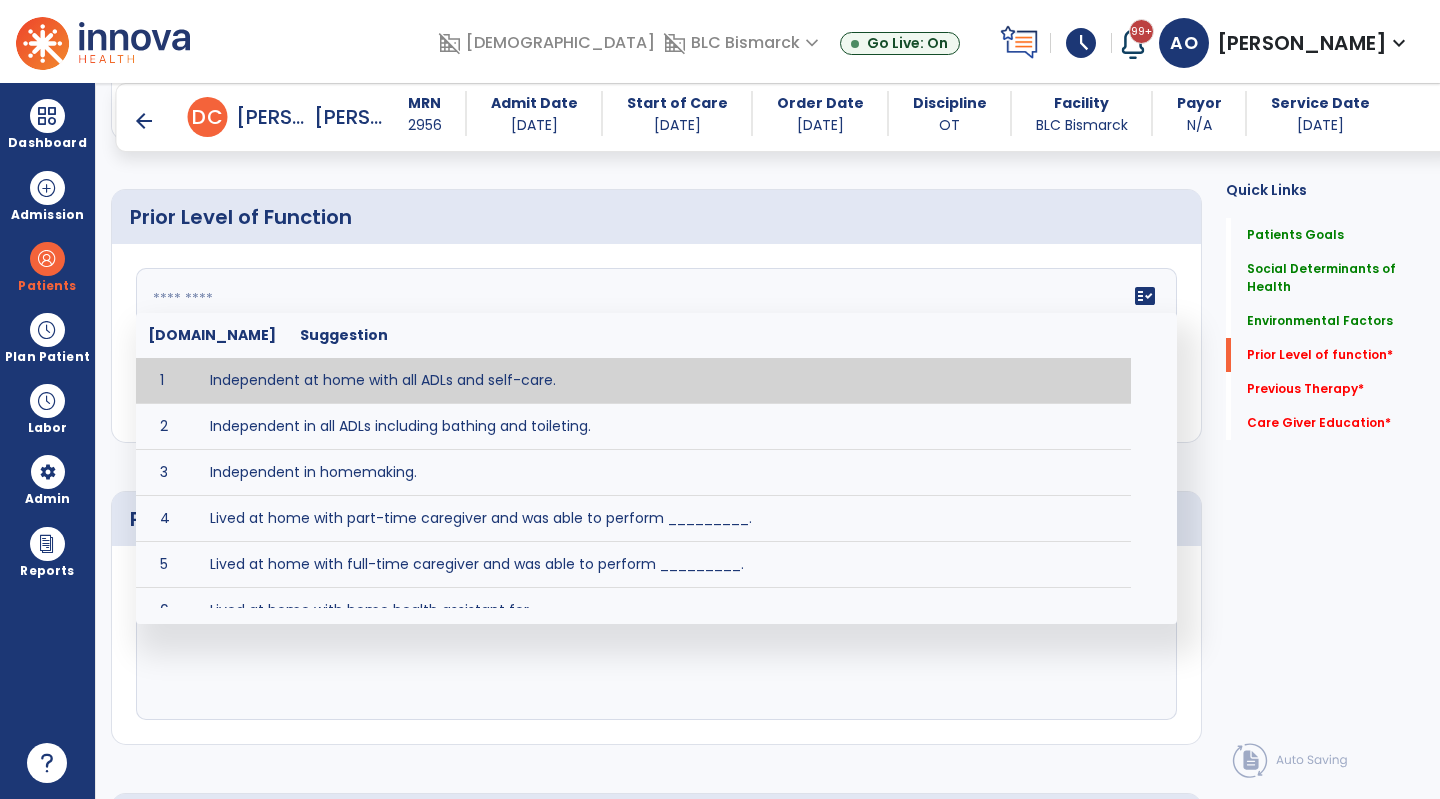 drag, startPoint x: 248, startPoint y: 309, endPoint x: 230, endPoint y: 300, distance: 20.12461 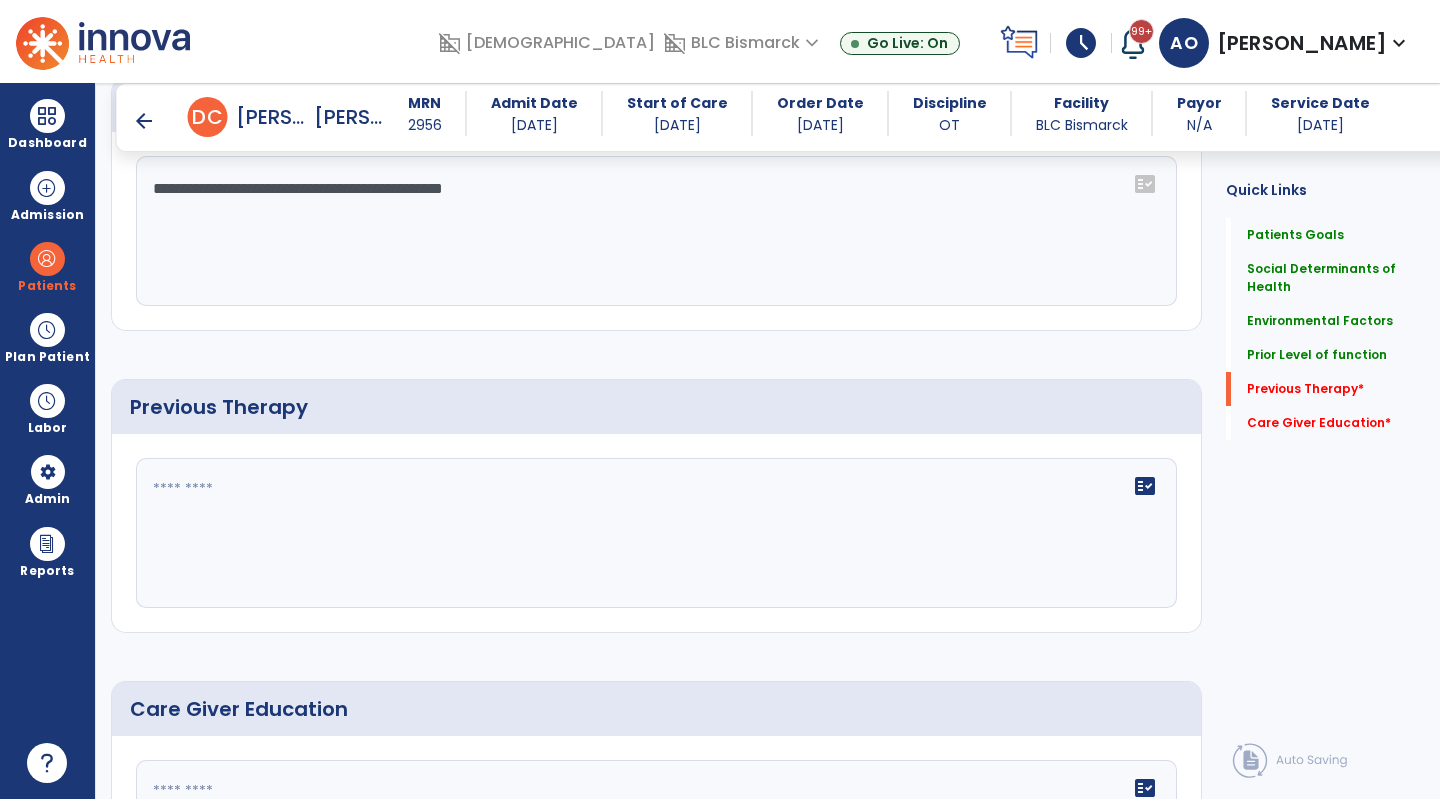 scroll, scrollTop: 1305, scrollLeft: 0, axis: vertical 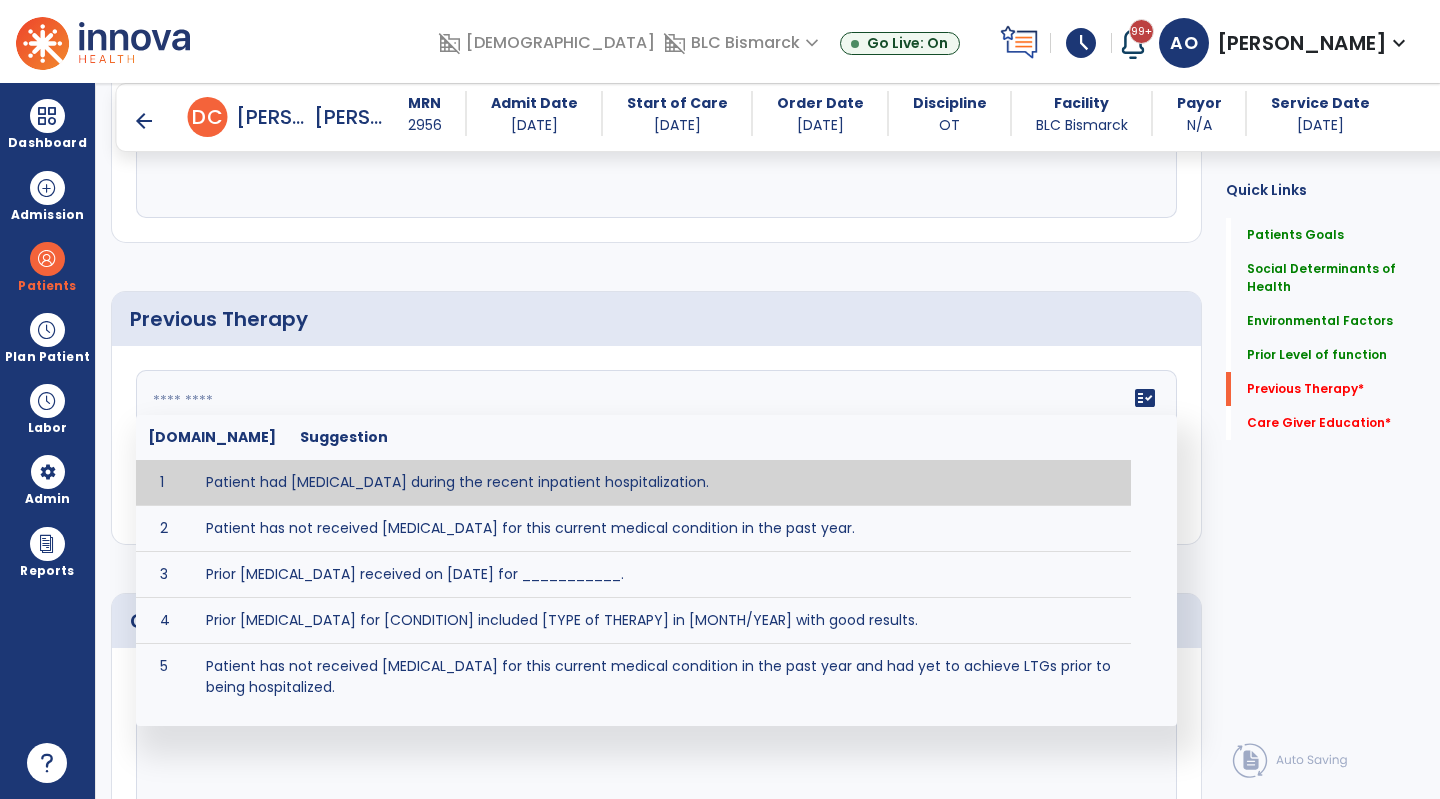 click on "fact_check  Sr.No Suggestion 1 Patient had occupational therapy during the recent inpatient hospitalization. 2 Patient has not received Occupational Therapy for this current medical condition in the past year. 3 Prior Occupational Therapy received on [DATE] for ___________. 4 Prior Occupational Therapy for [CONDITION] included [TYPE of THERAPY] in [MONTH/YEAR] with good results. 5 Patient has not received Occupational Therapy for this current medical condition in the past year and had yet to achieve LTGs prior to being hospitalized. 6 Prior to this recent hospitalization, the patient had been on therapy case load for [TIME]and was still working to achieve LTGs before being hospitalized." 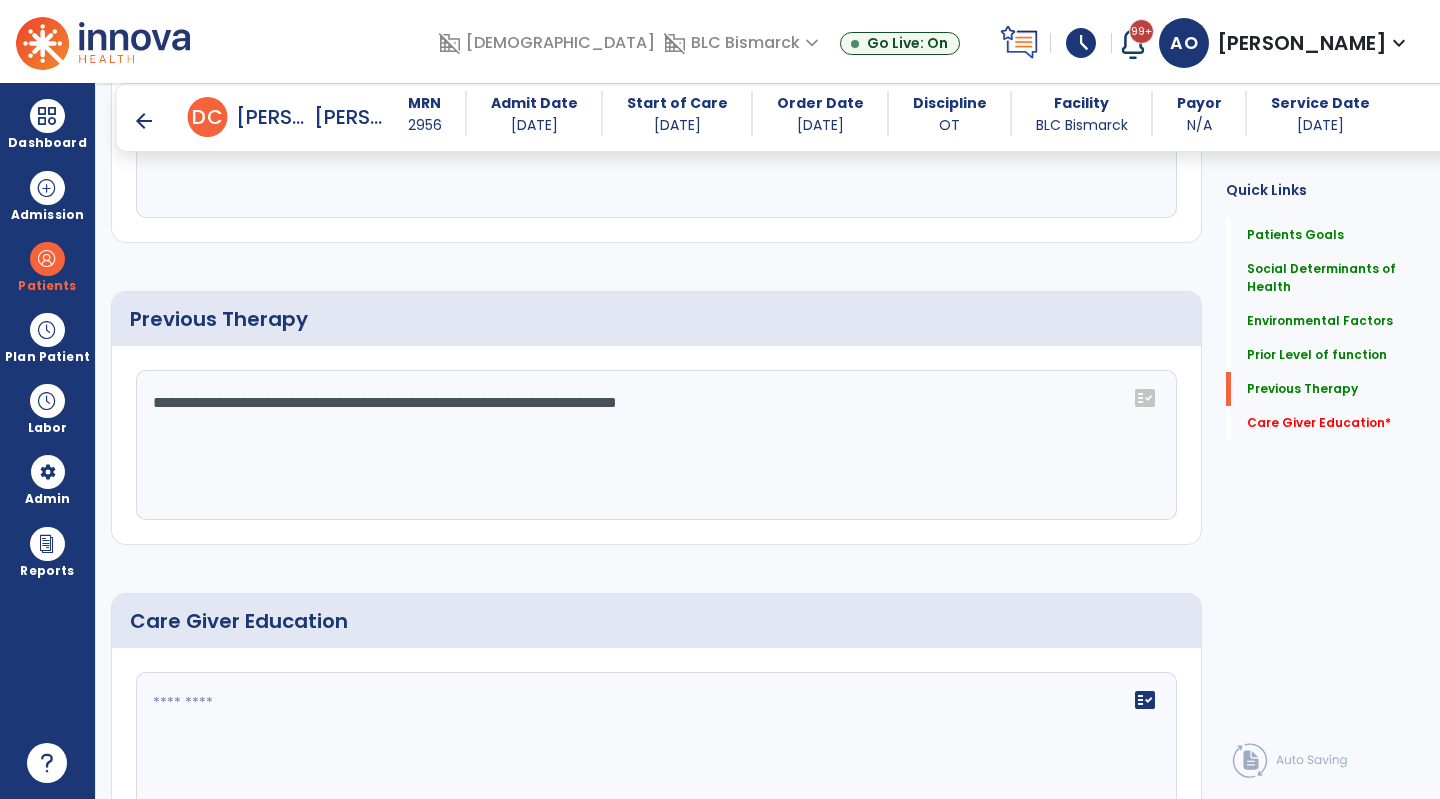 scroll, scrollTop: 1423, scrollLeft: 0, axis: vertical 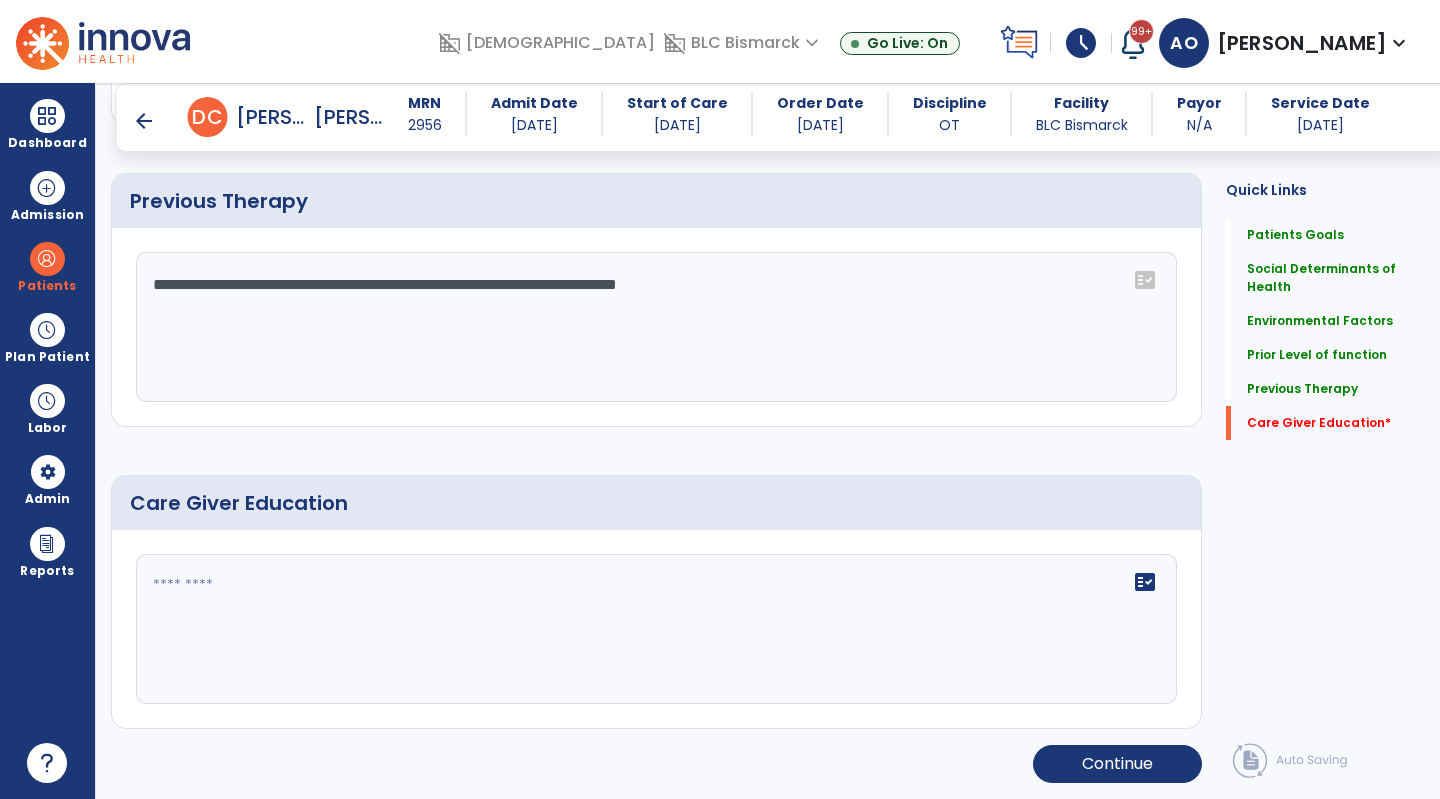 click on "fact_check" 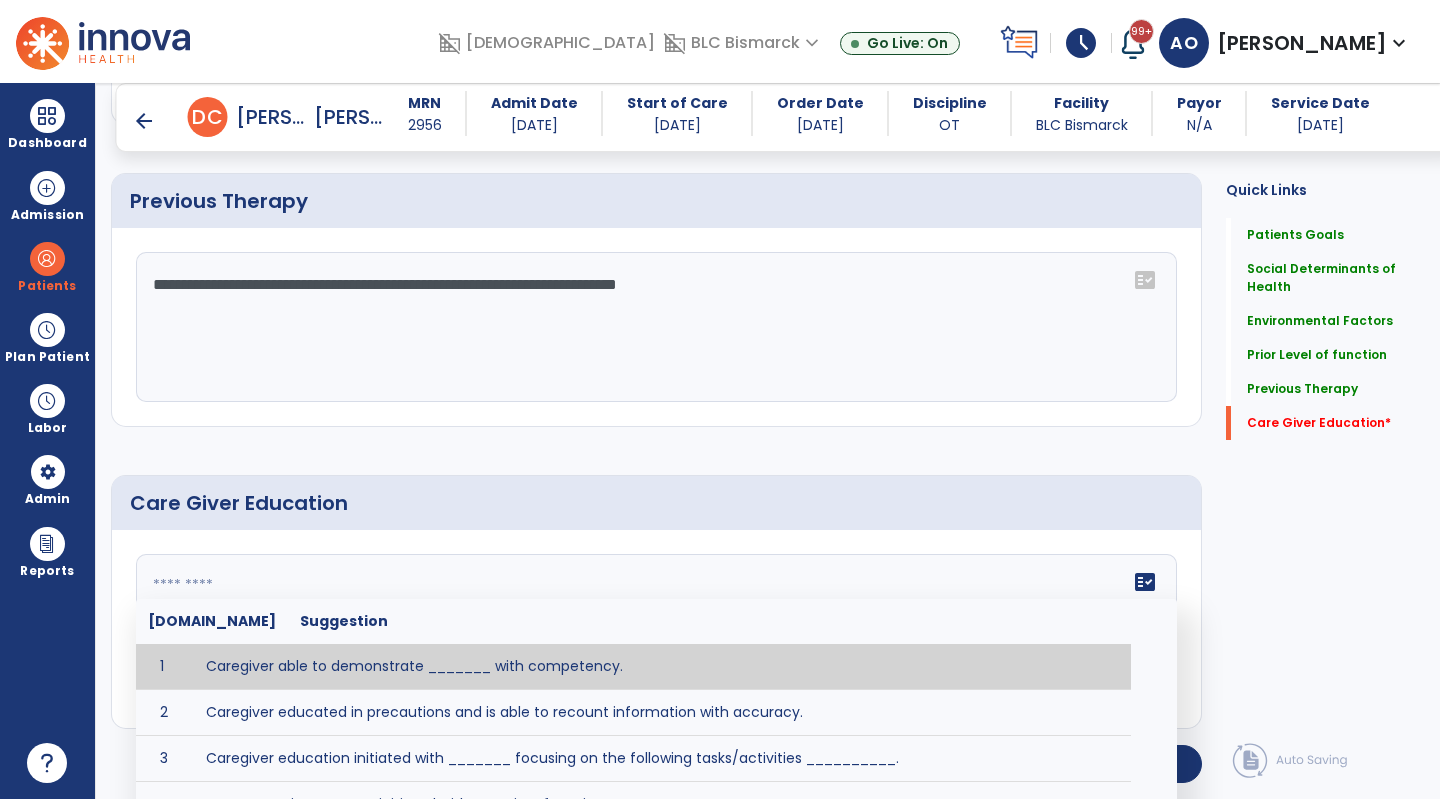 click 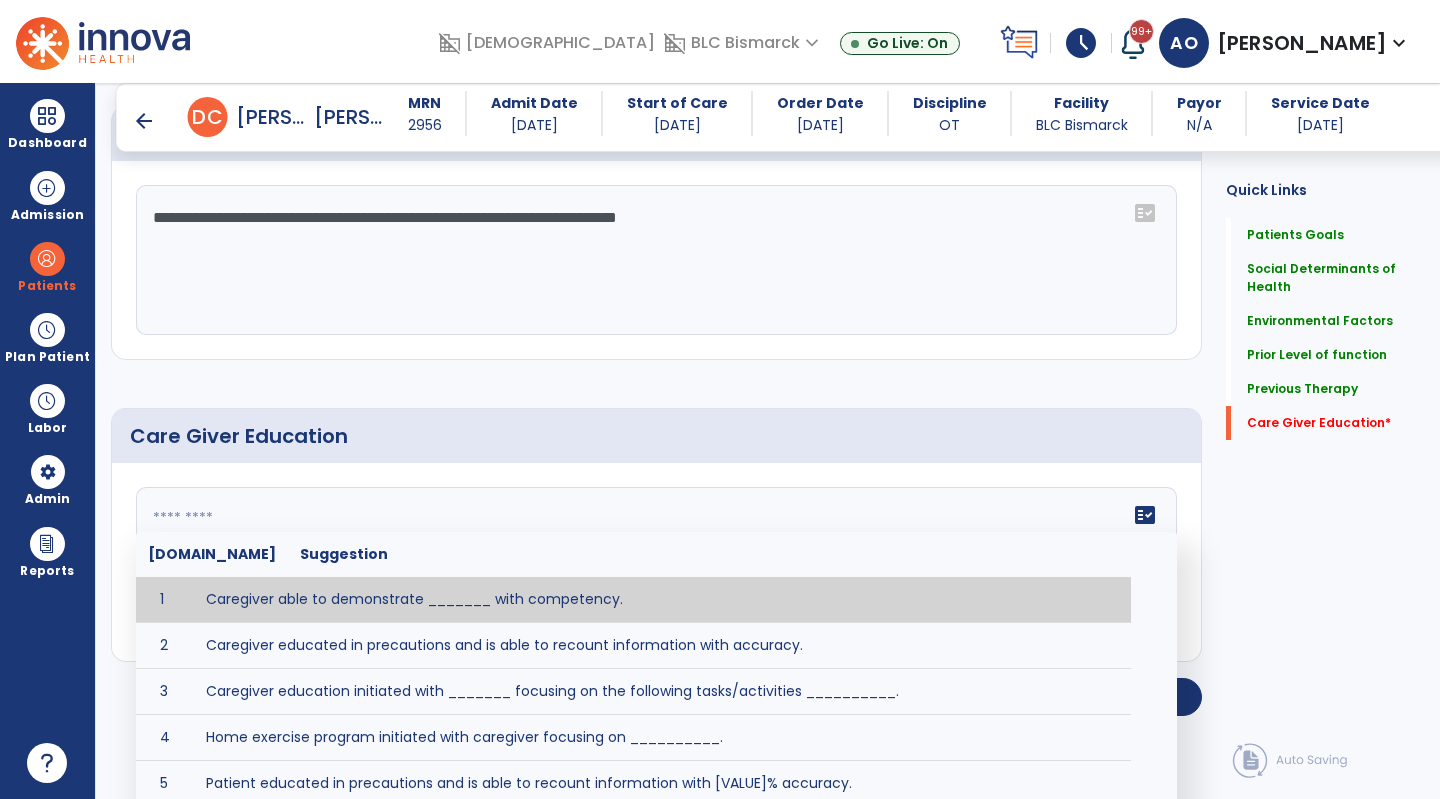 scroll, scrollTop: 1514, scrollLeft: 0, axis: vertical 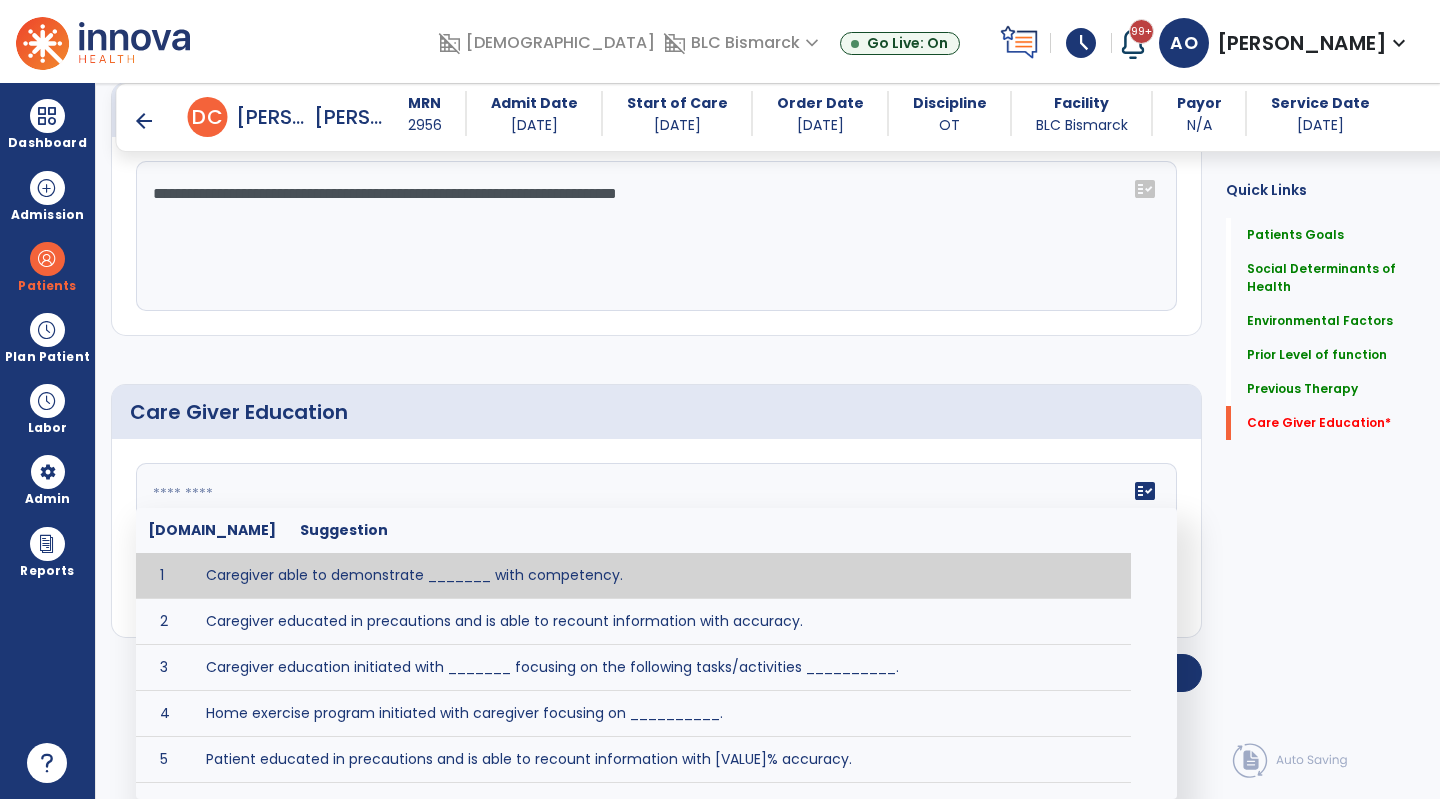 click 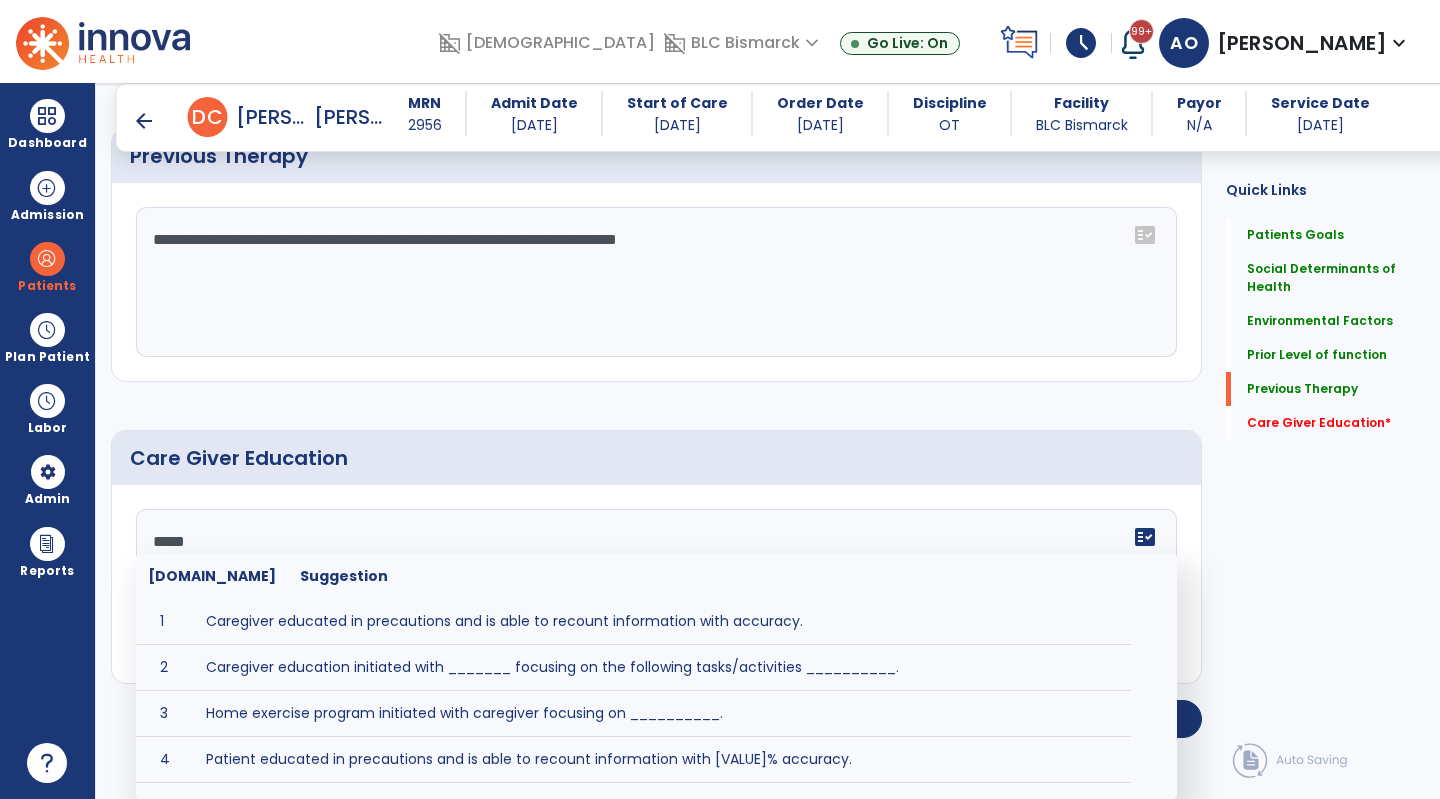 scroll, scrollTop: 1423, scrollLeft: 0, axis: vertical 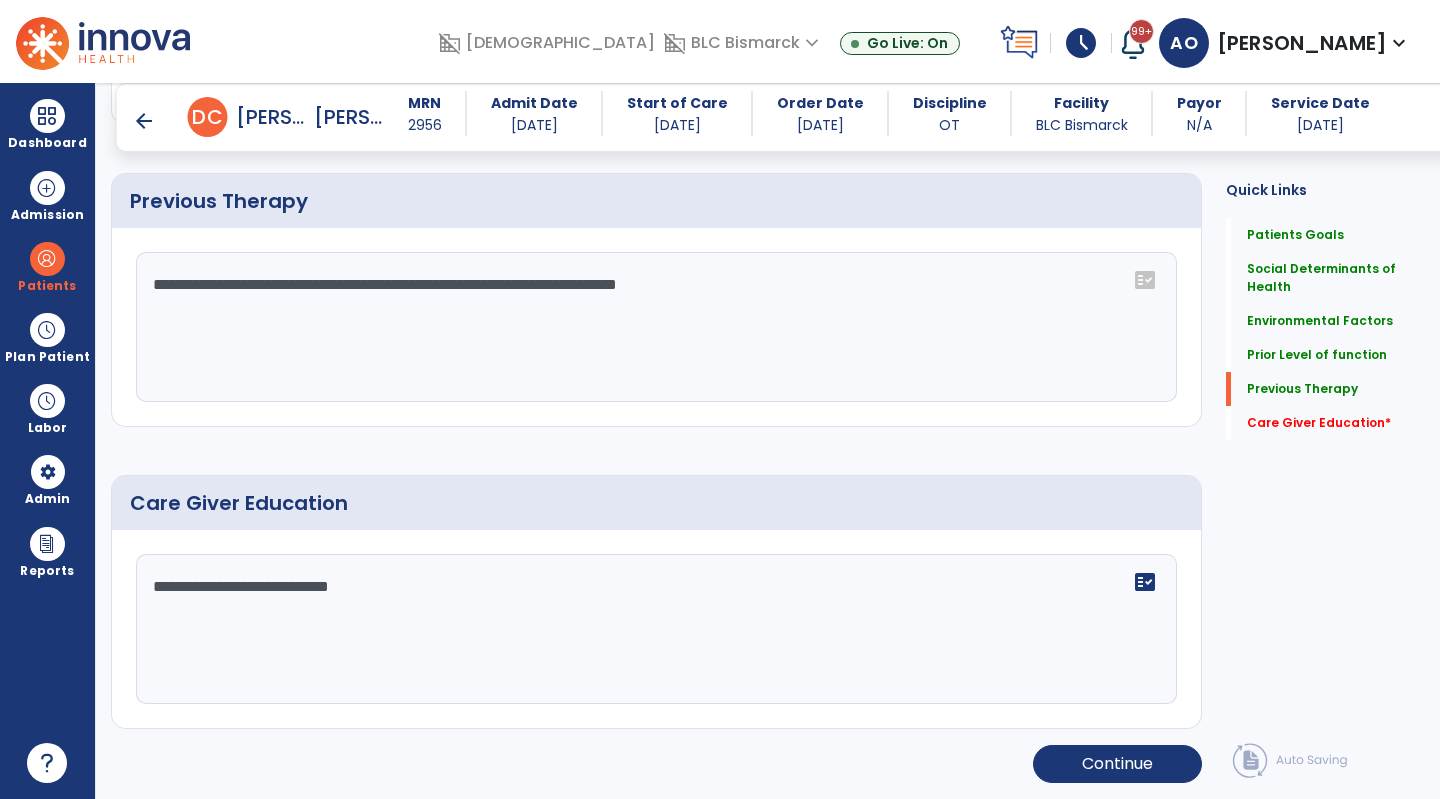 type on "**********" 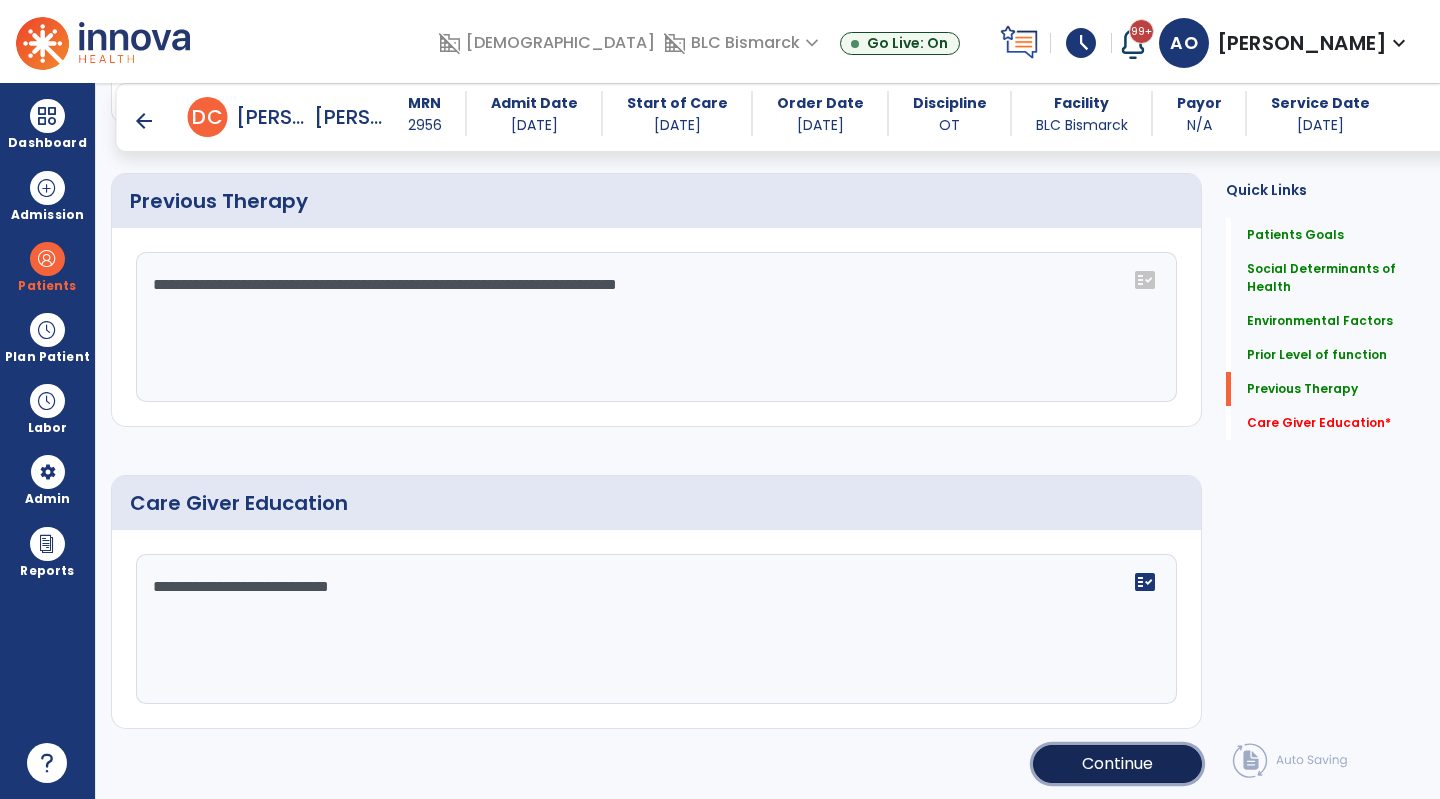 click on "Continue" 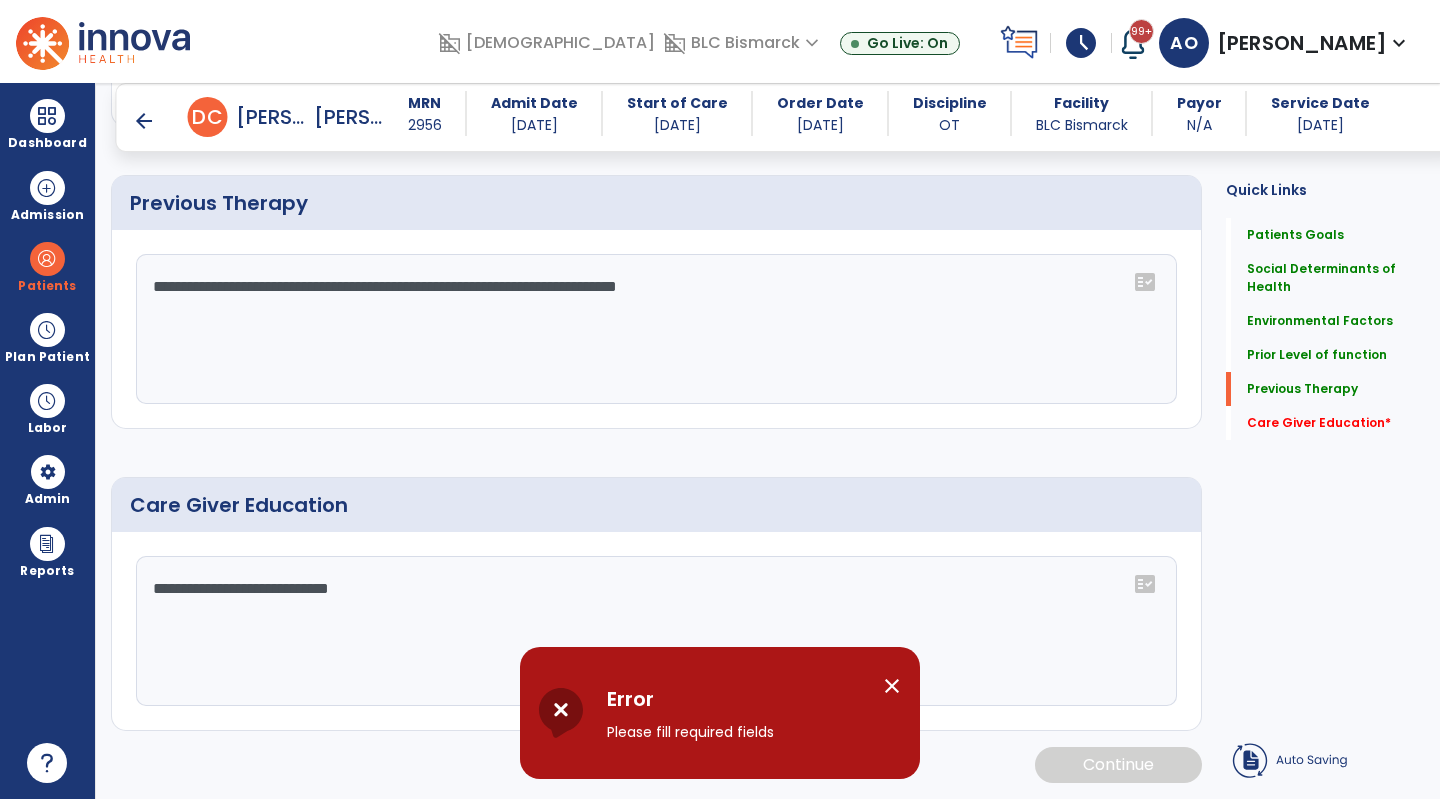scroll, scrollTop: 1423, scrollLeft: 0, axis: vertical 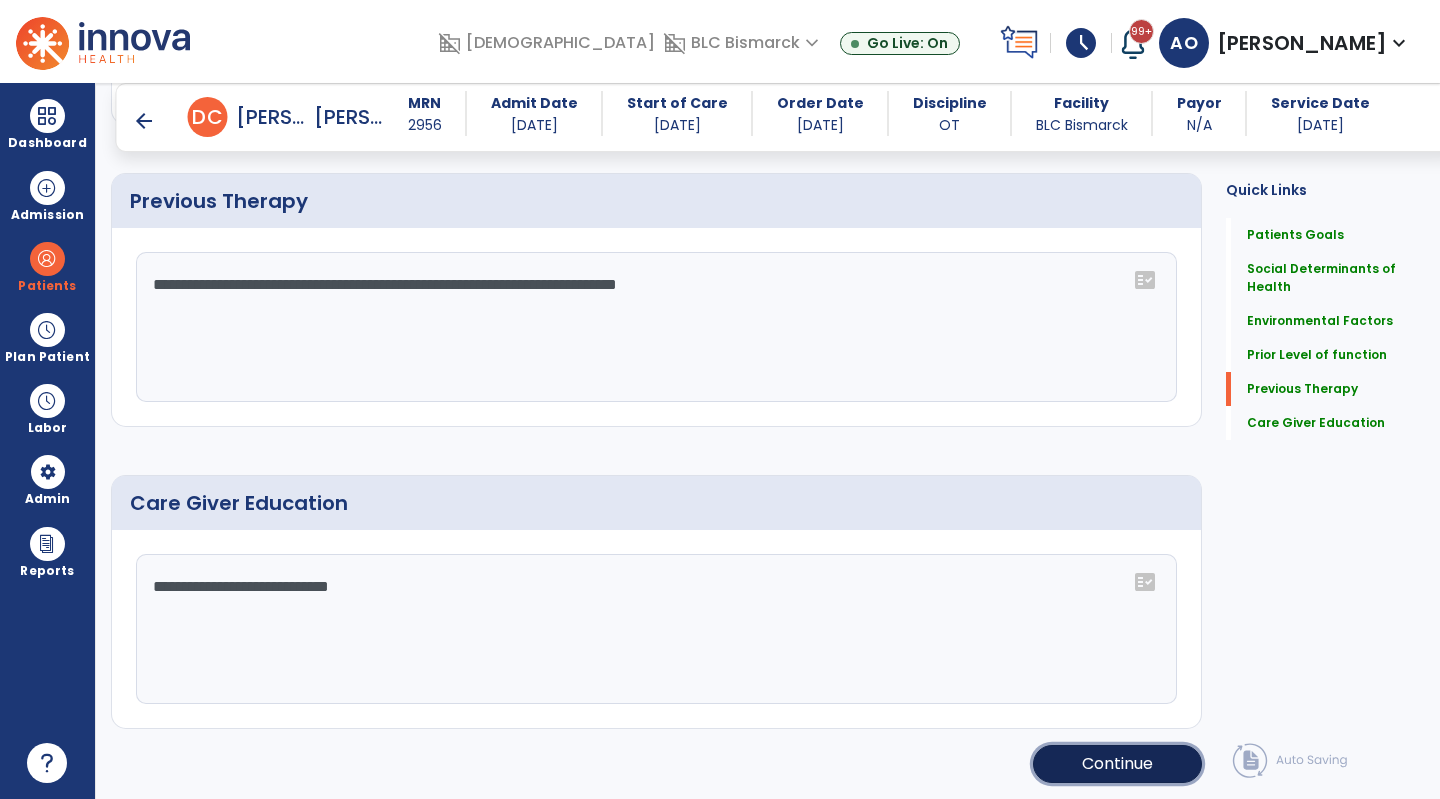 click on "Continue" 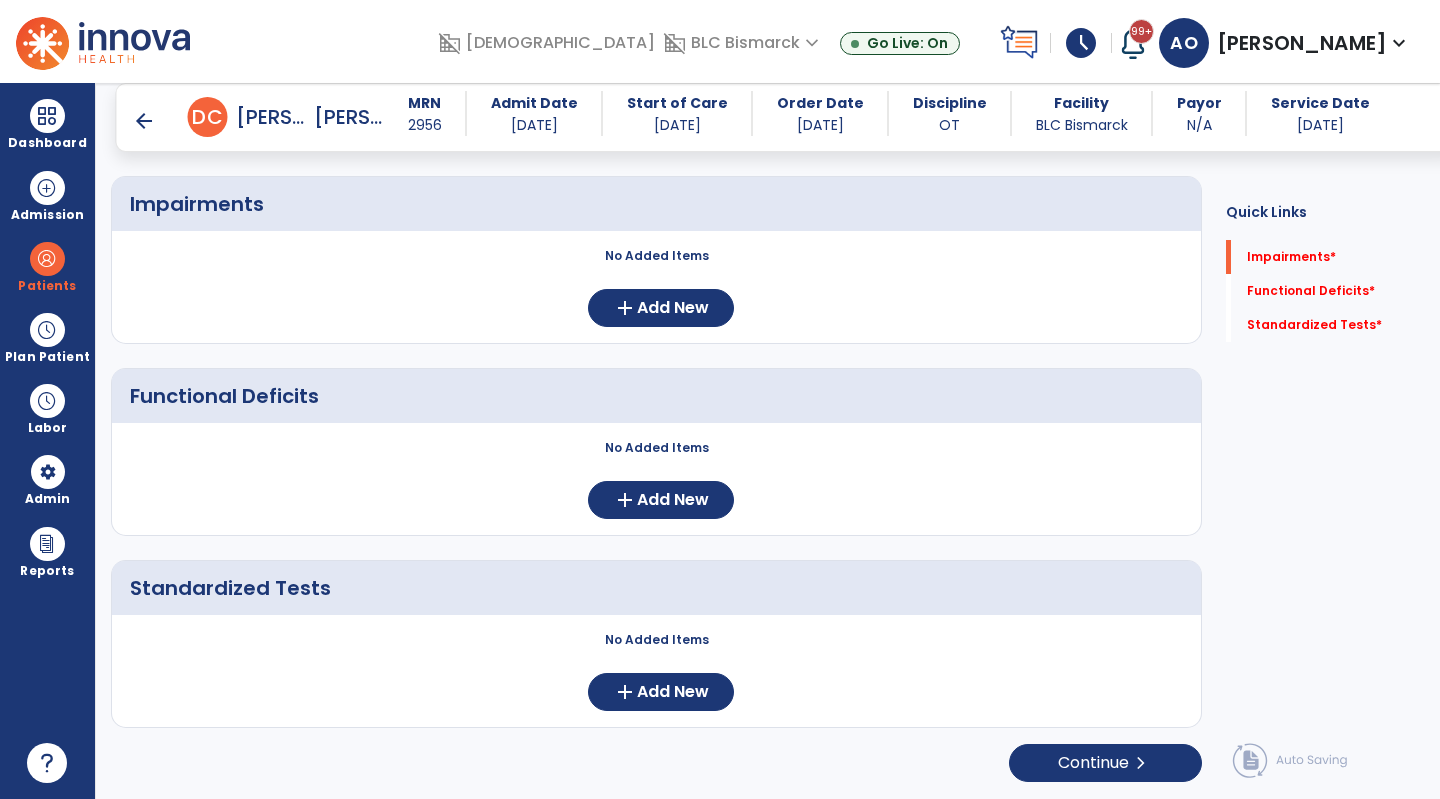 scroll, scrollTop: 151, scrollLeft: 0, axis: vertical 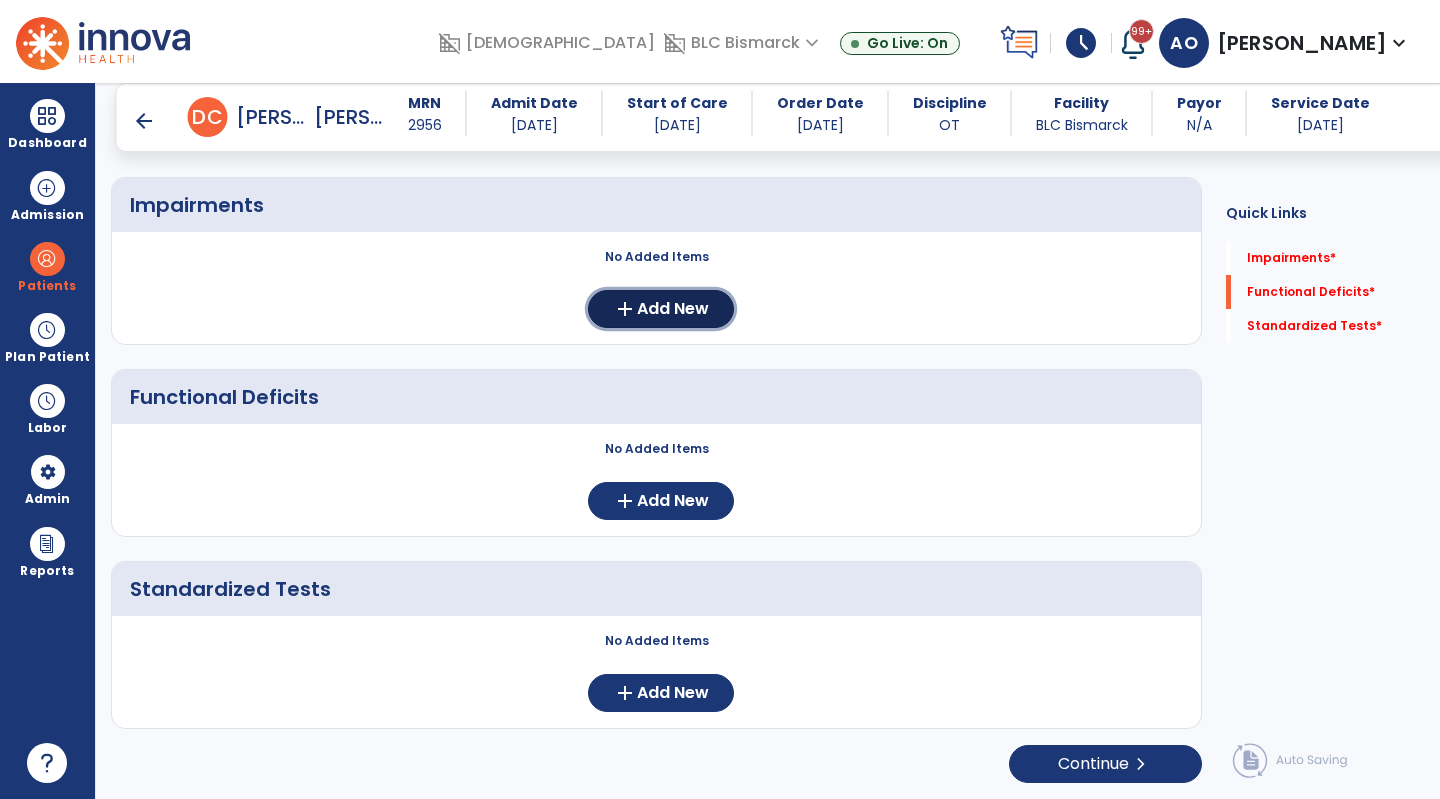 click on "Add New" 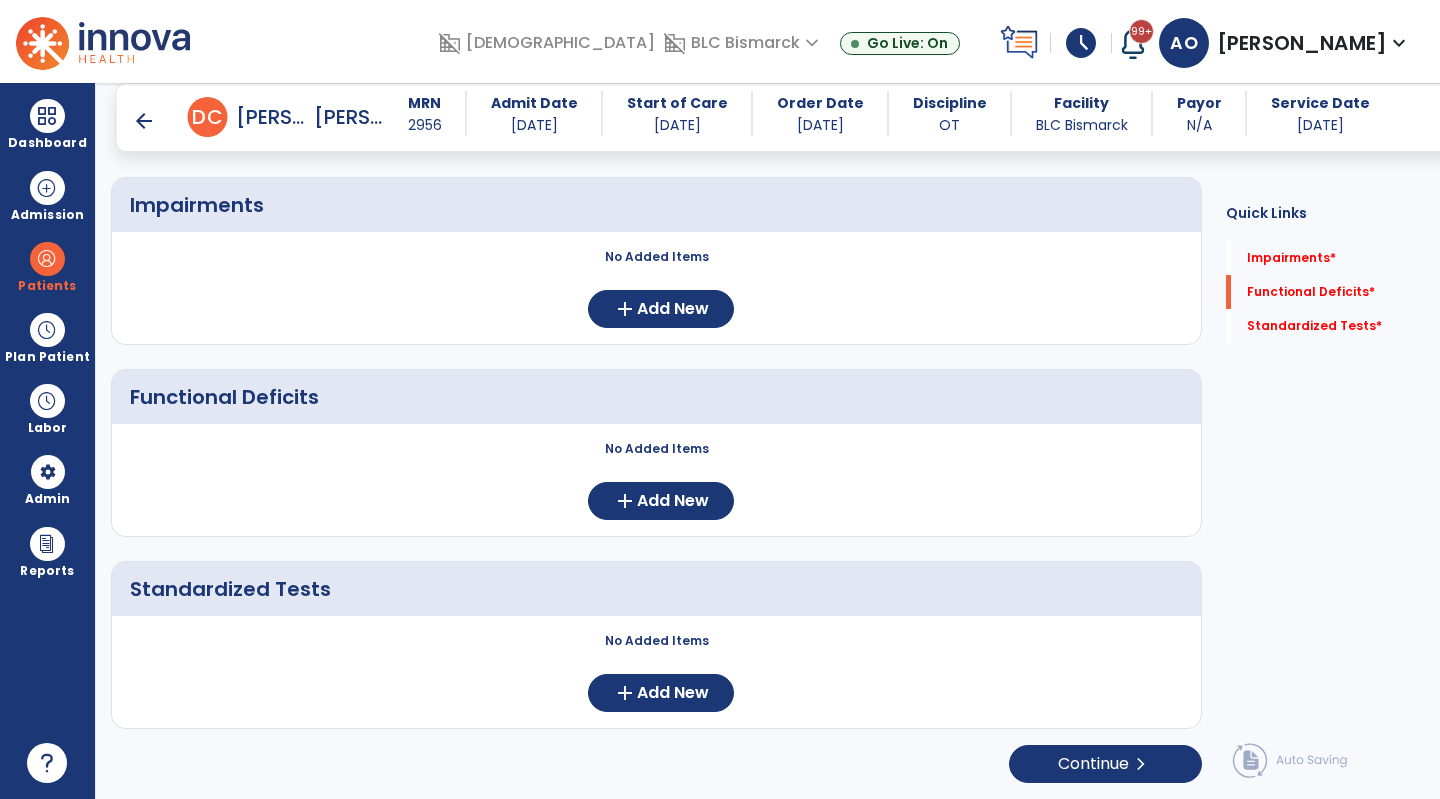 scroll, scrollTop: 0, scrollLeft: 0, axis: both 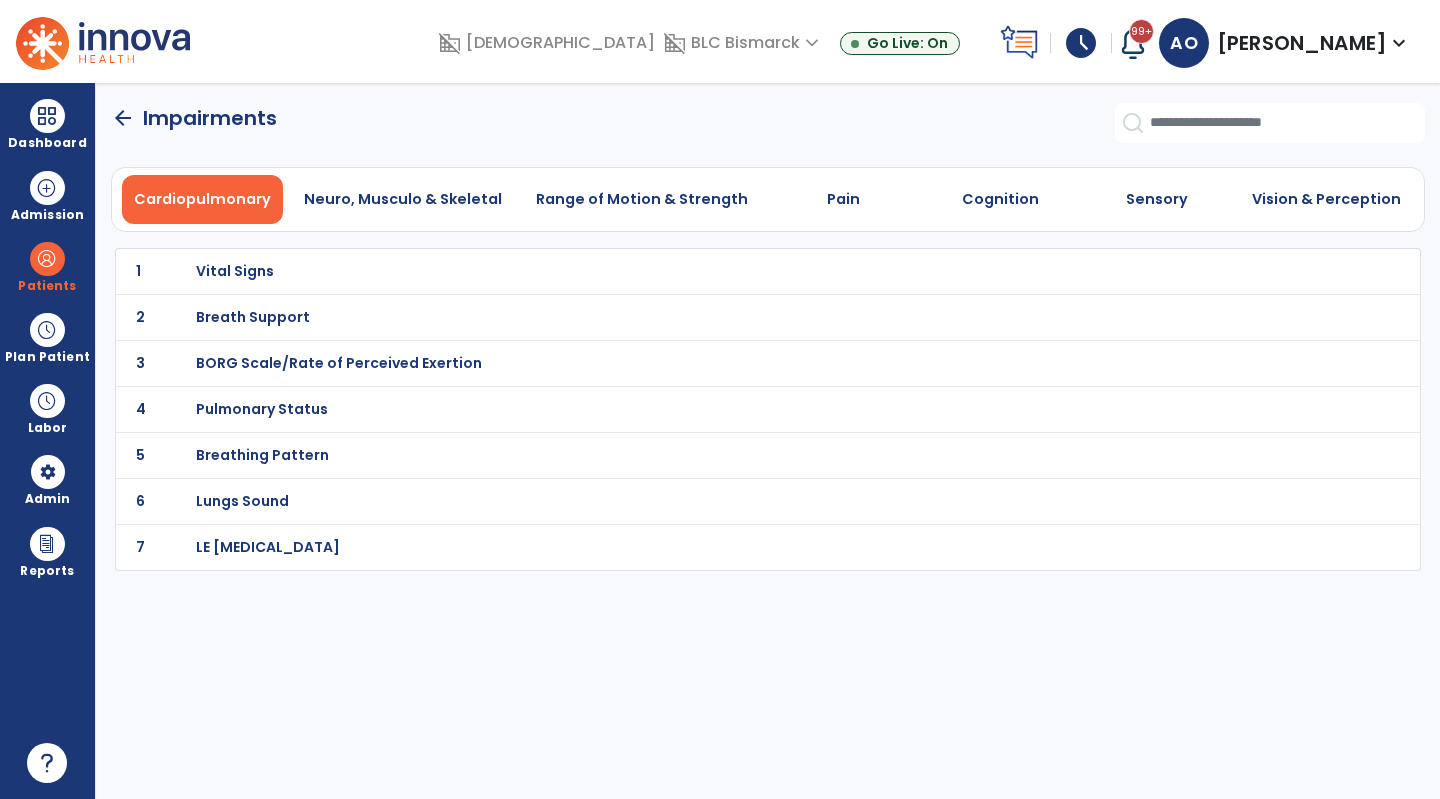 click on "LE [MEDICAL_DATA]" at bounding box center (724, 271) 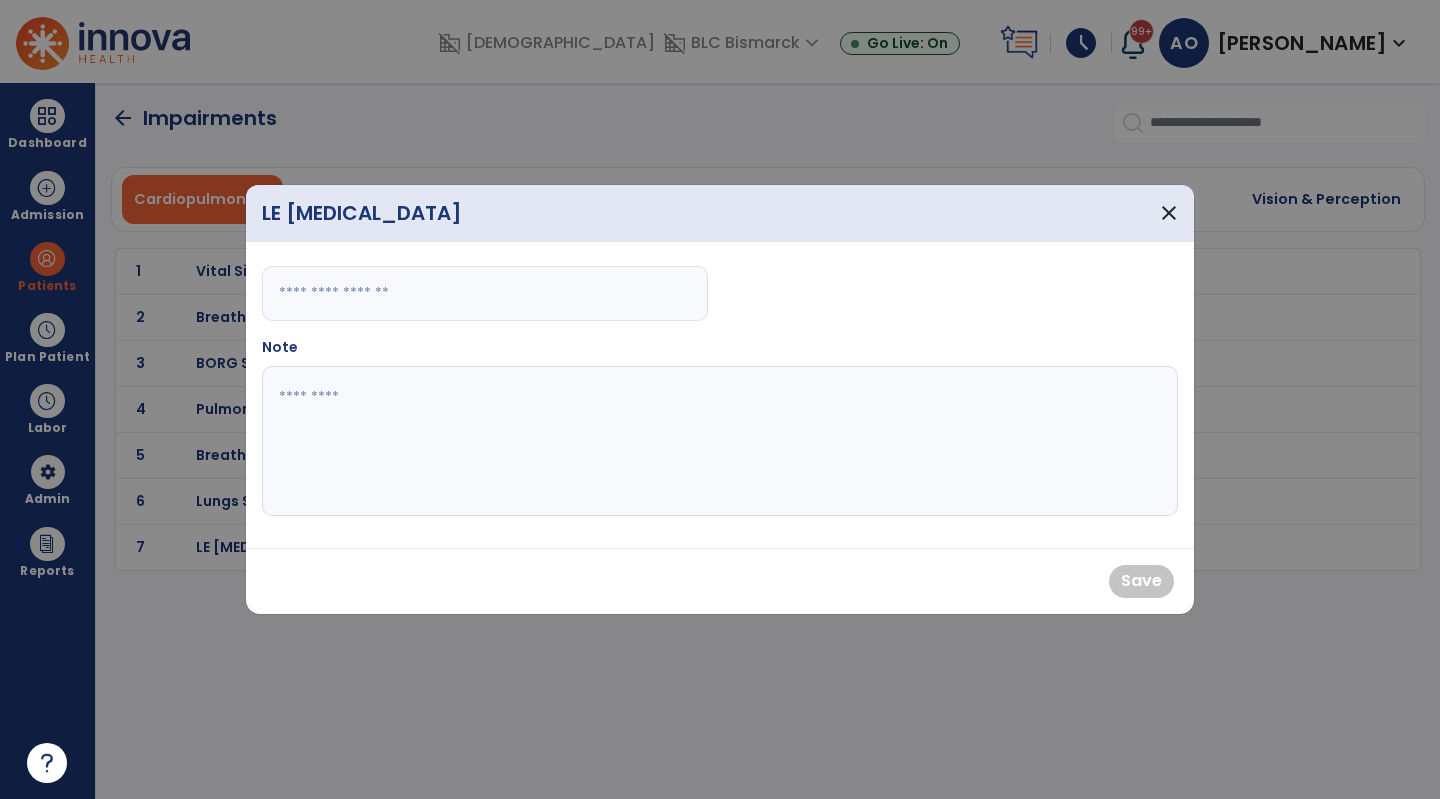 click at bounding box center (485, 293) 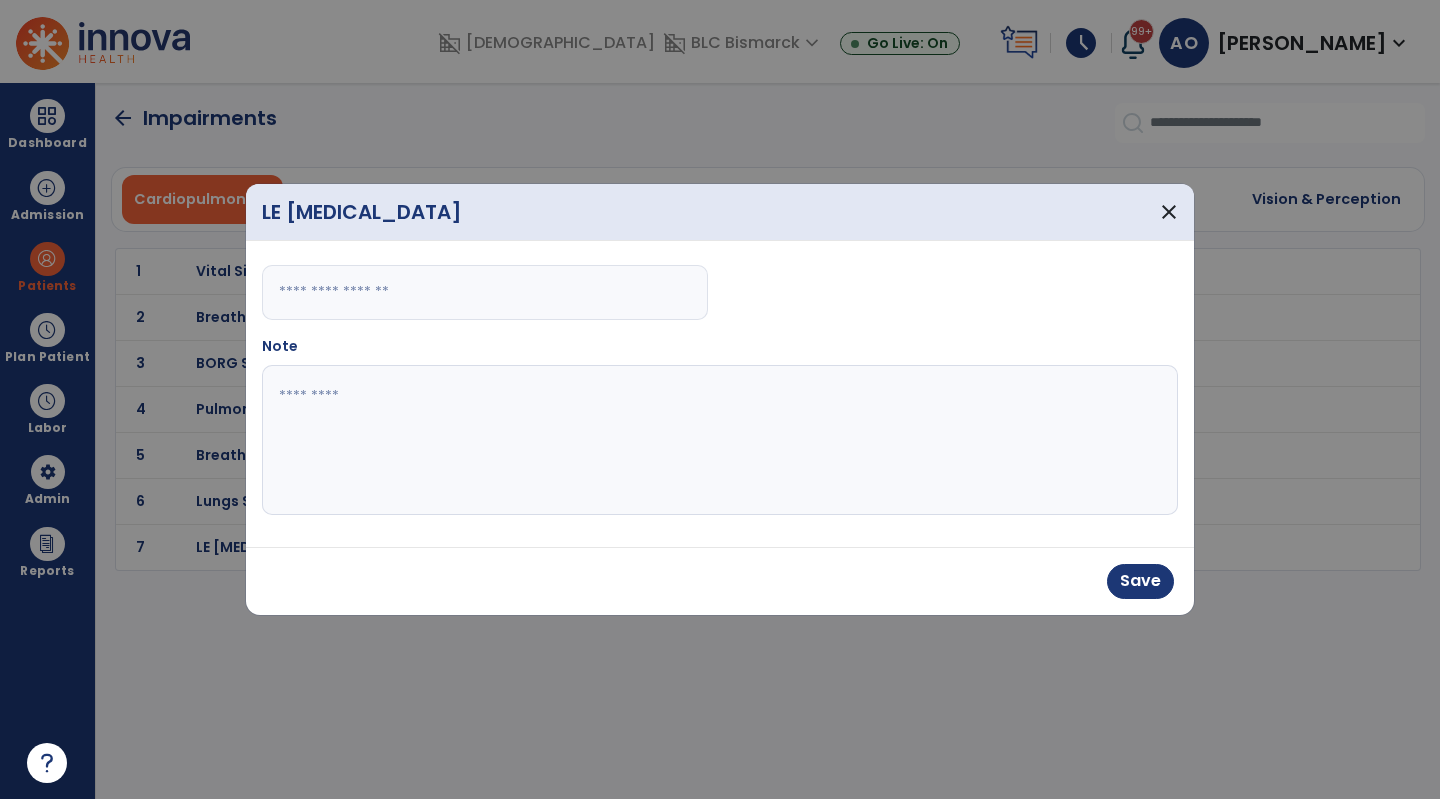 type on "*" 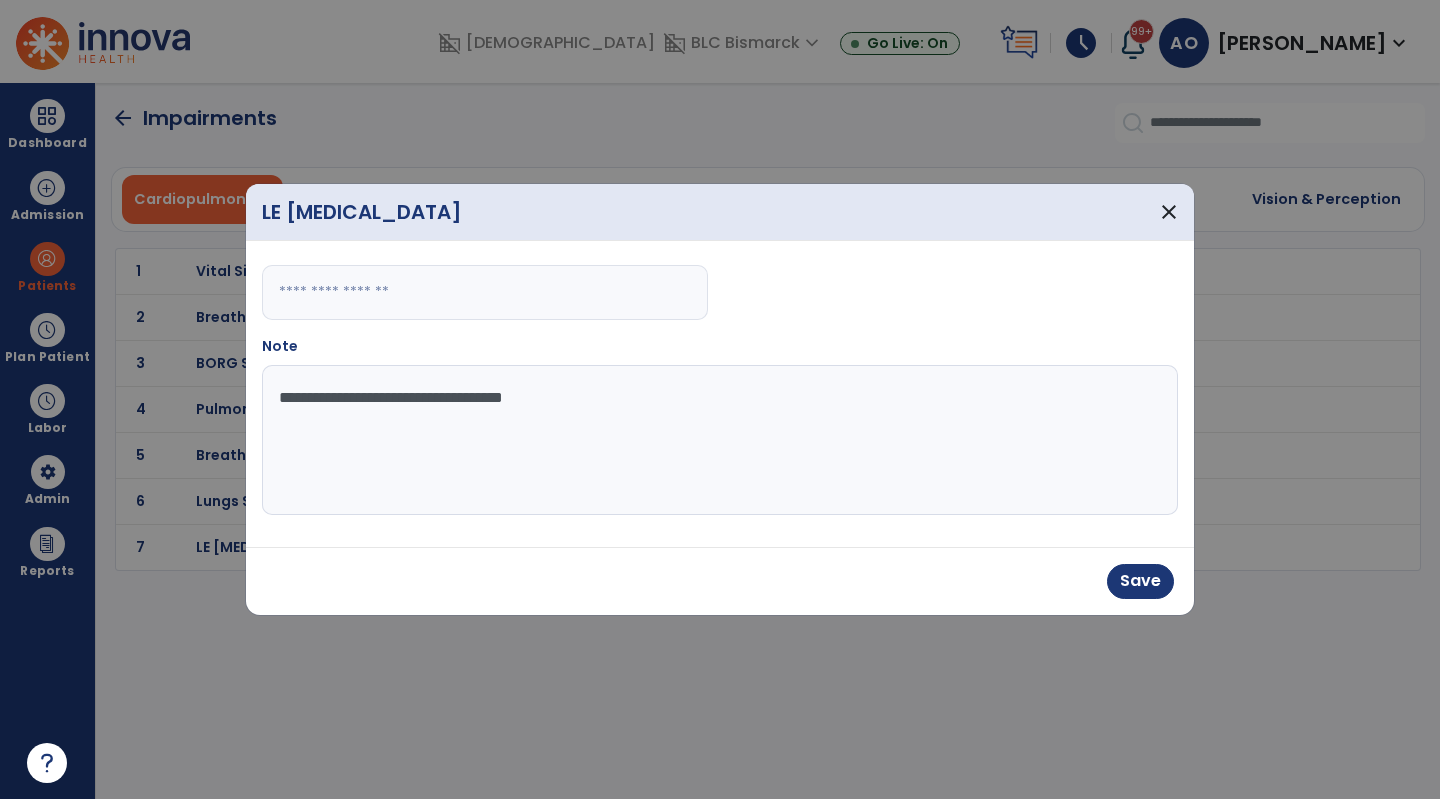 type on "**********" 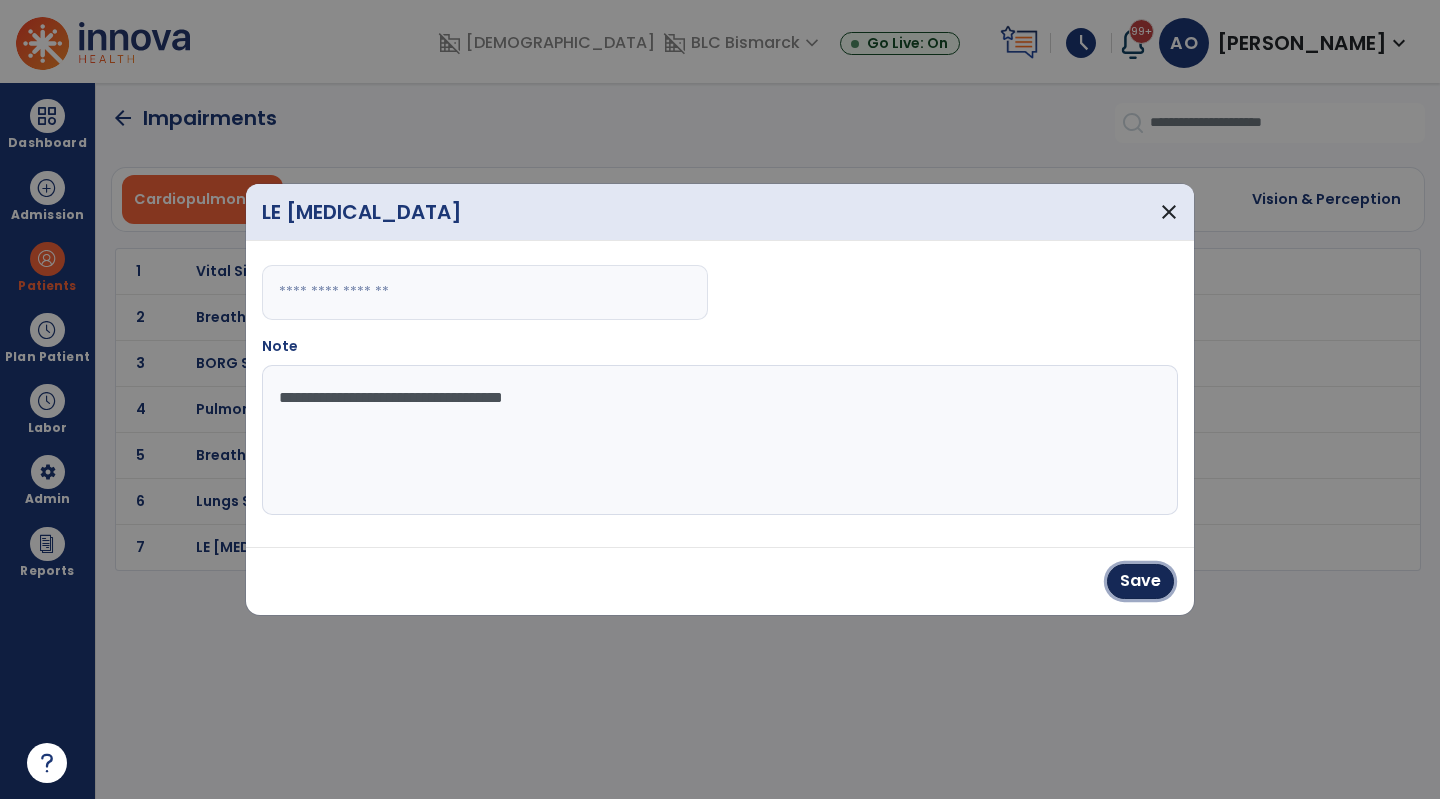 click on "Save" at bounding box center (1140, 581) 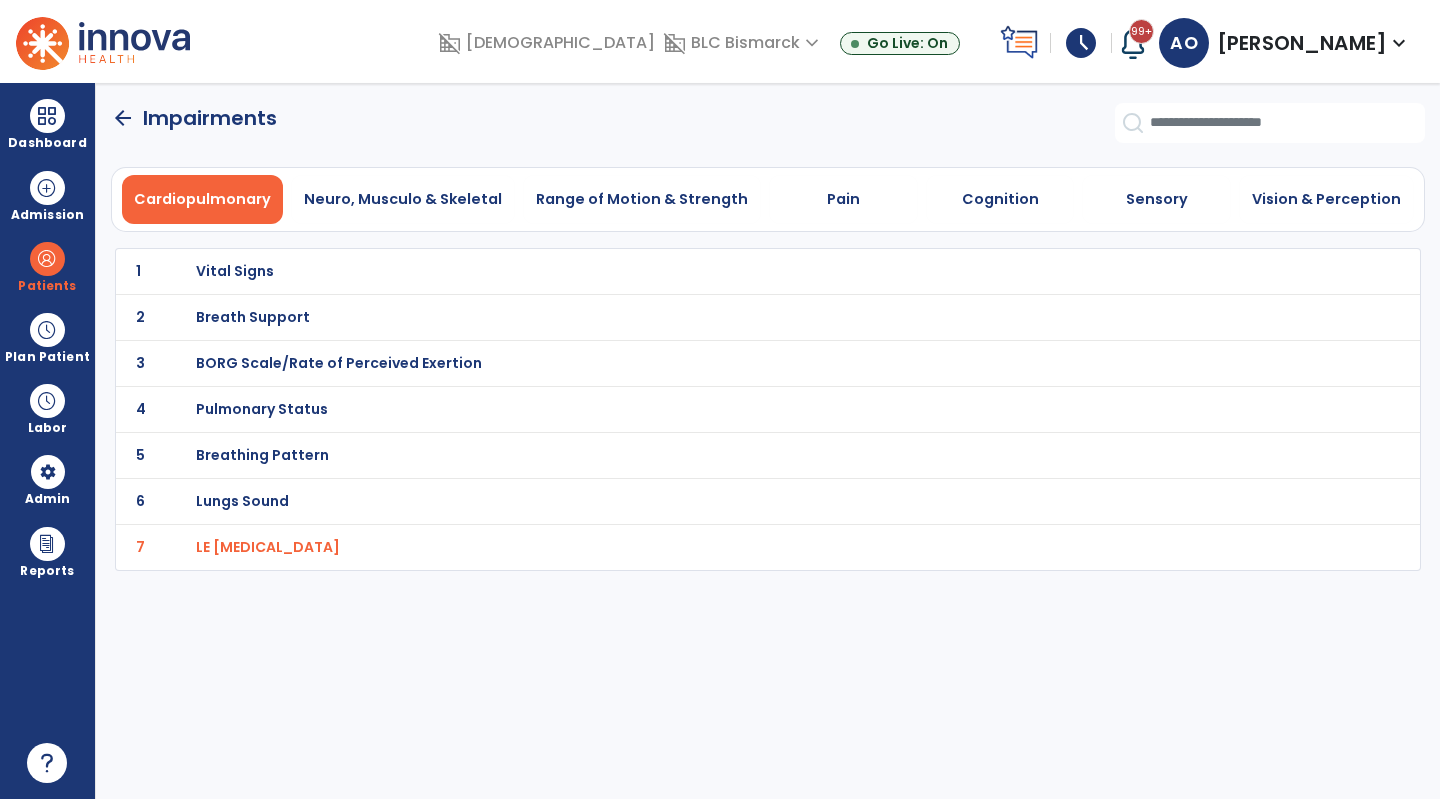 click on "arrow_back" 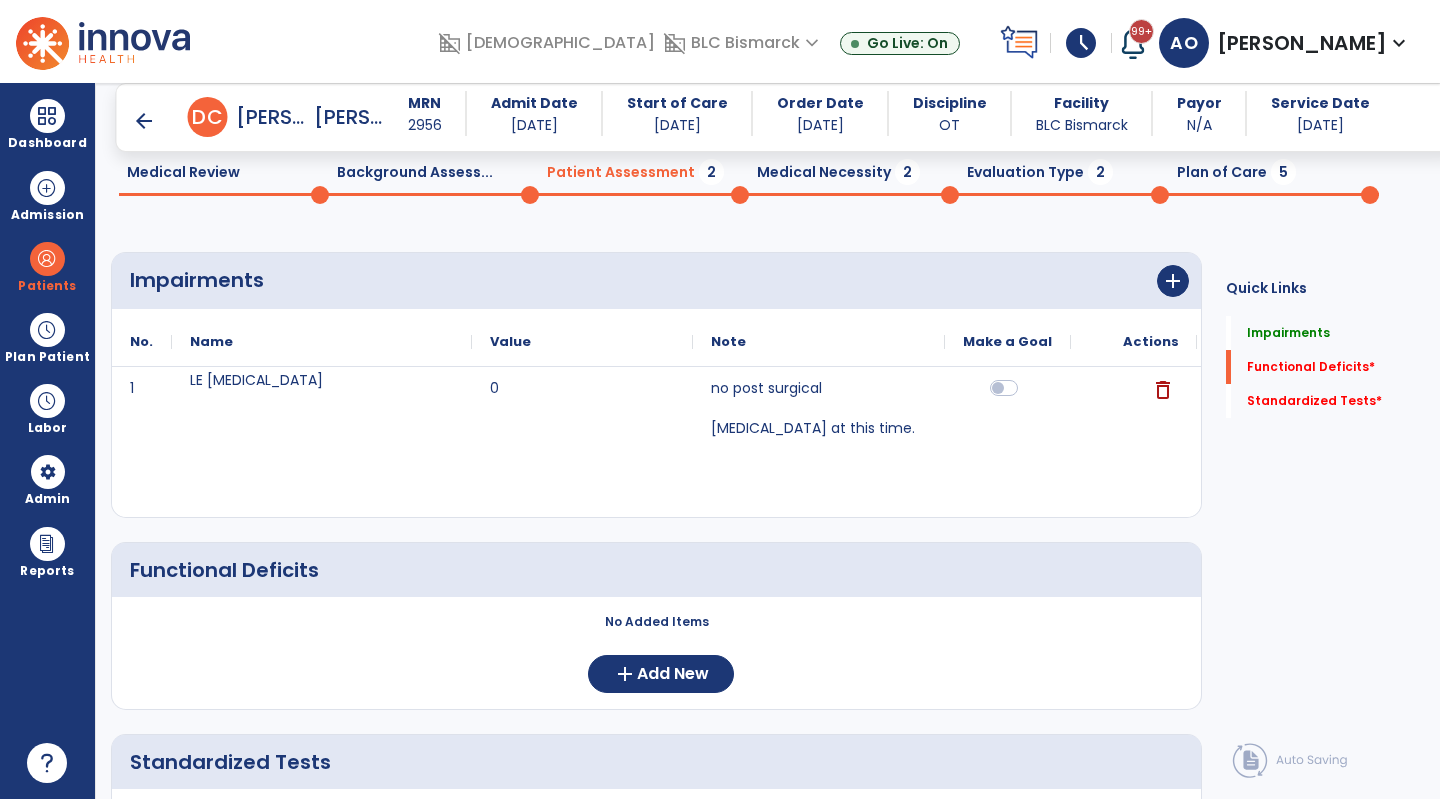scroll, scrollTop: 200, scrollLeft: 0, axis: vertical 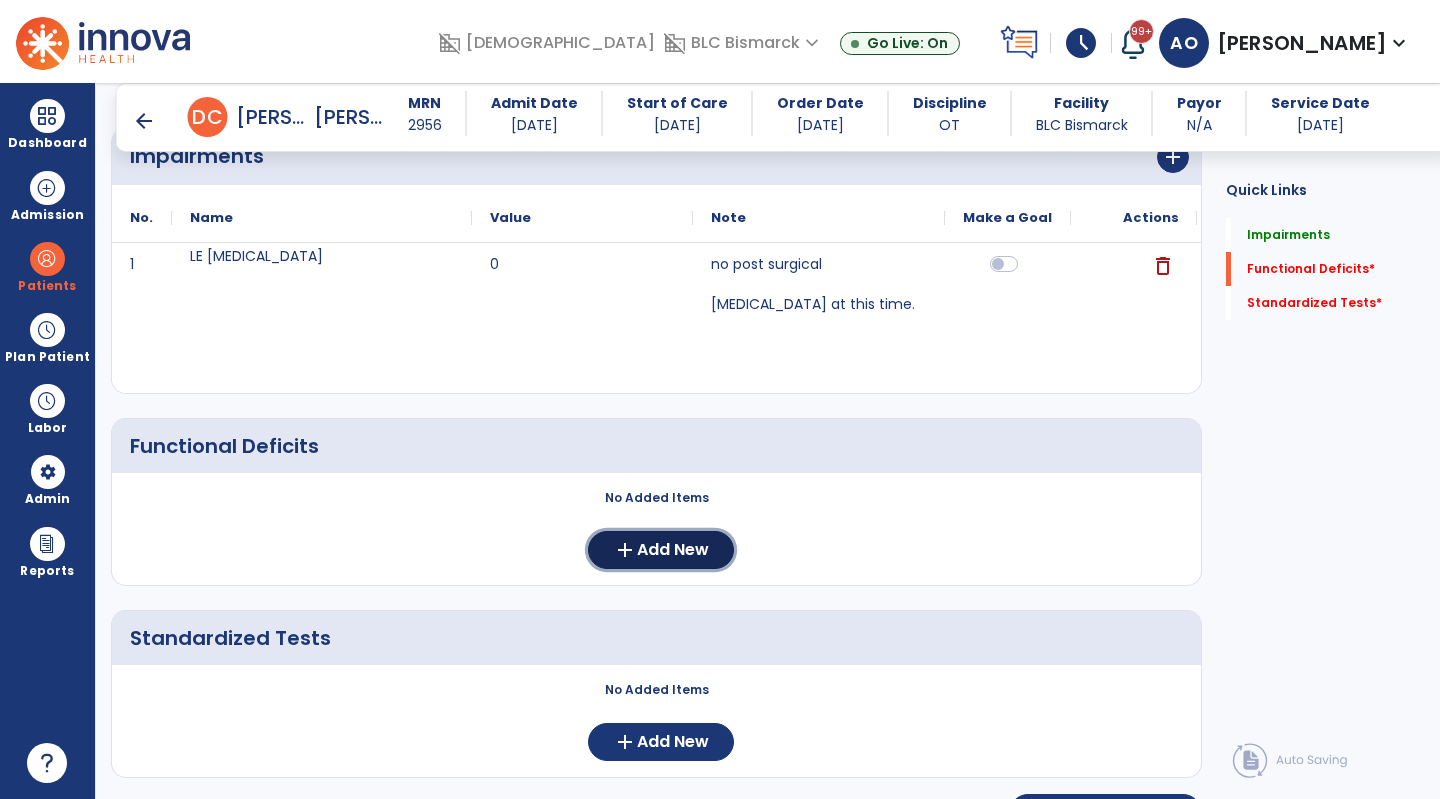 click on "Add New" 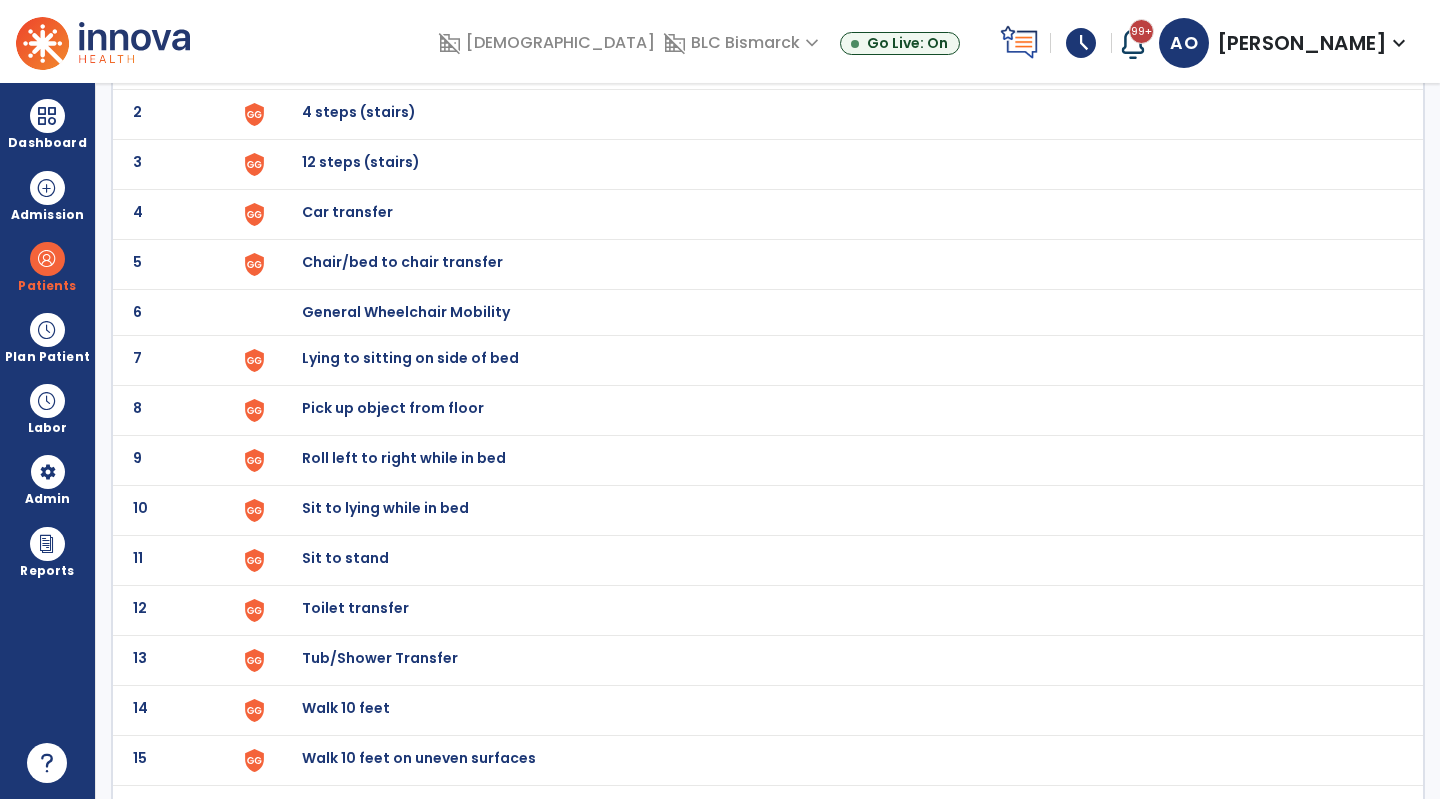 scroll, scrollTop: 0, scrollLeft: 0, axis: both 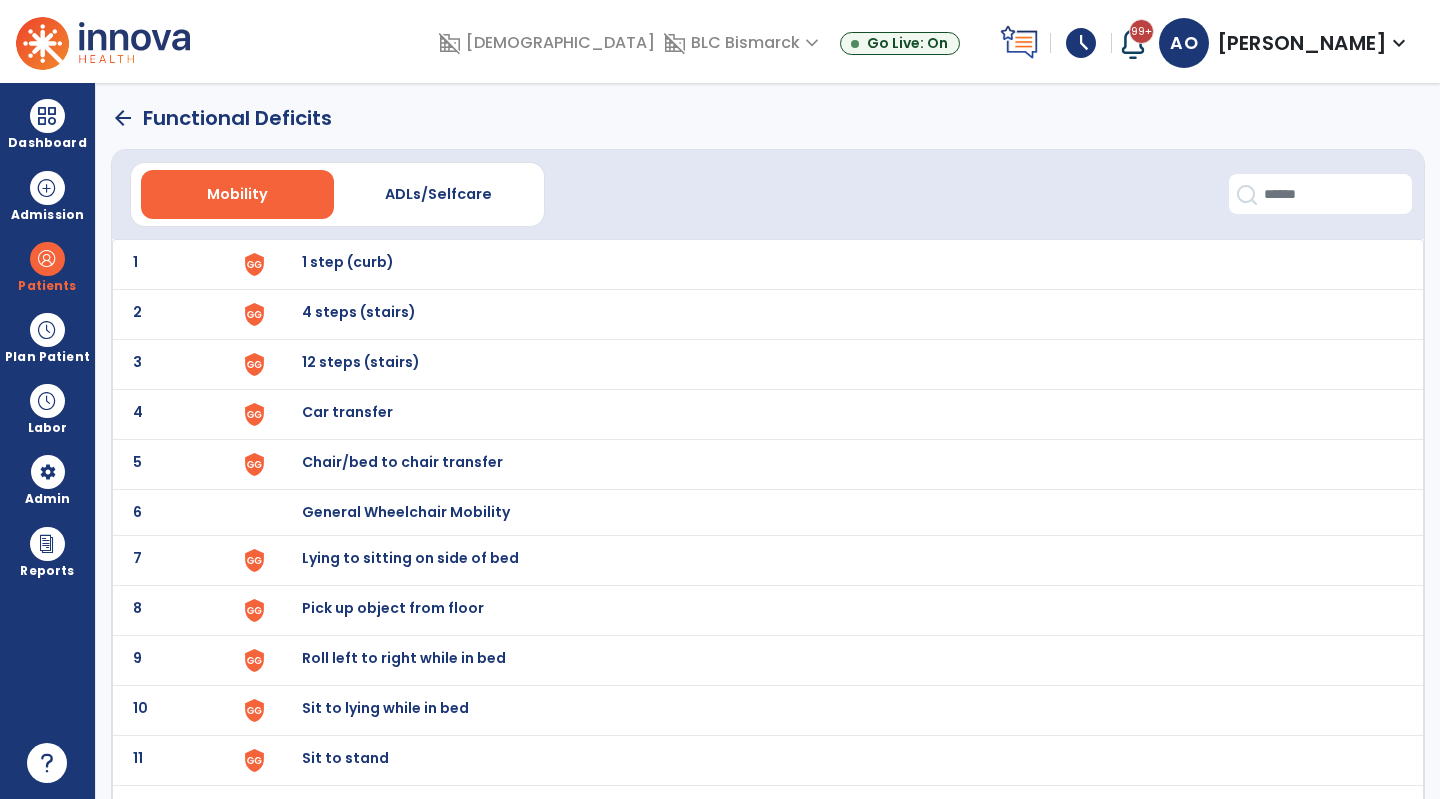 click on "ADLs/Selfcare" at bounding box center (438, 194) 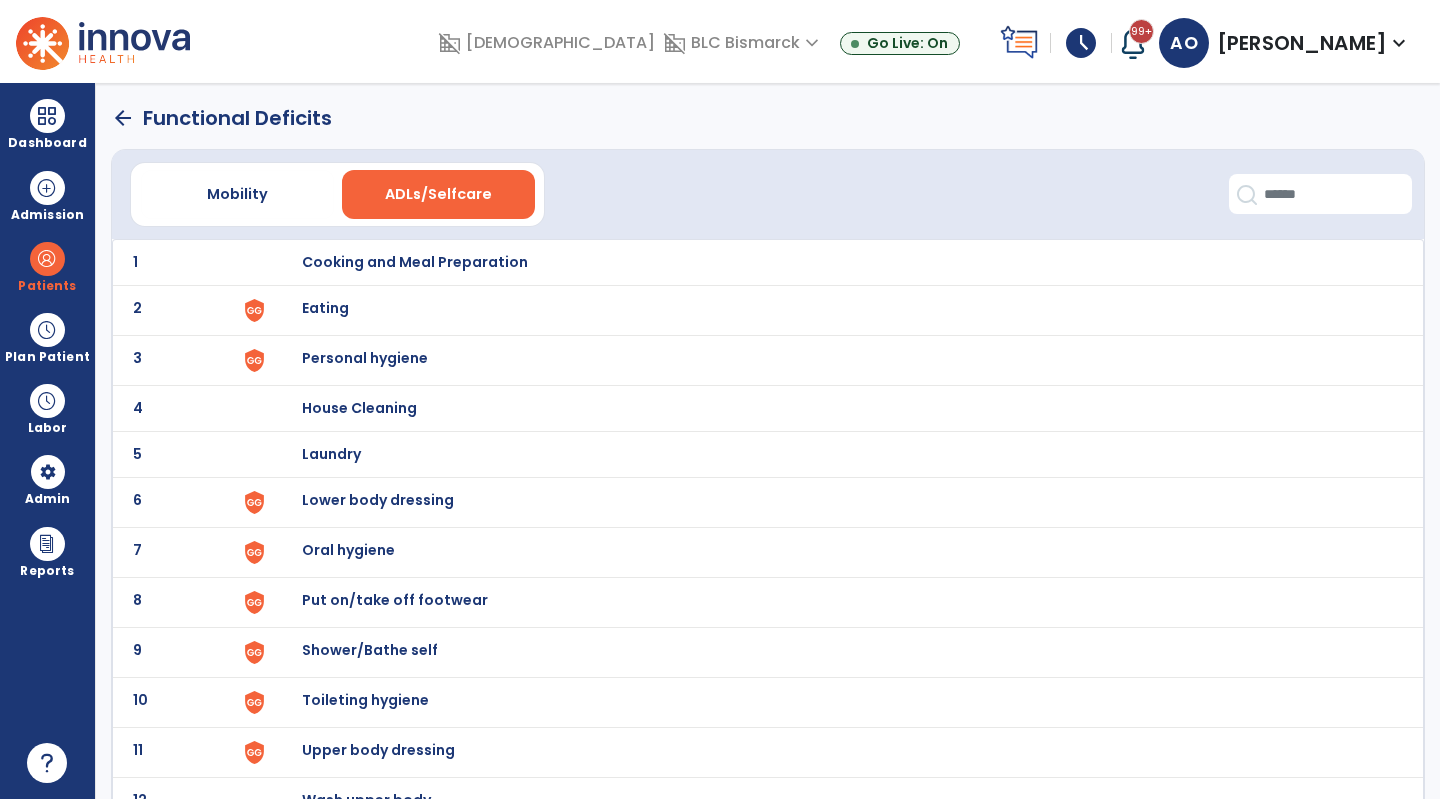 click on "Eating" at bounding box center [415, 262] 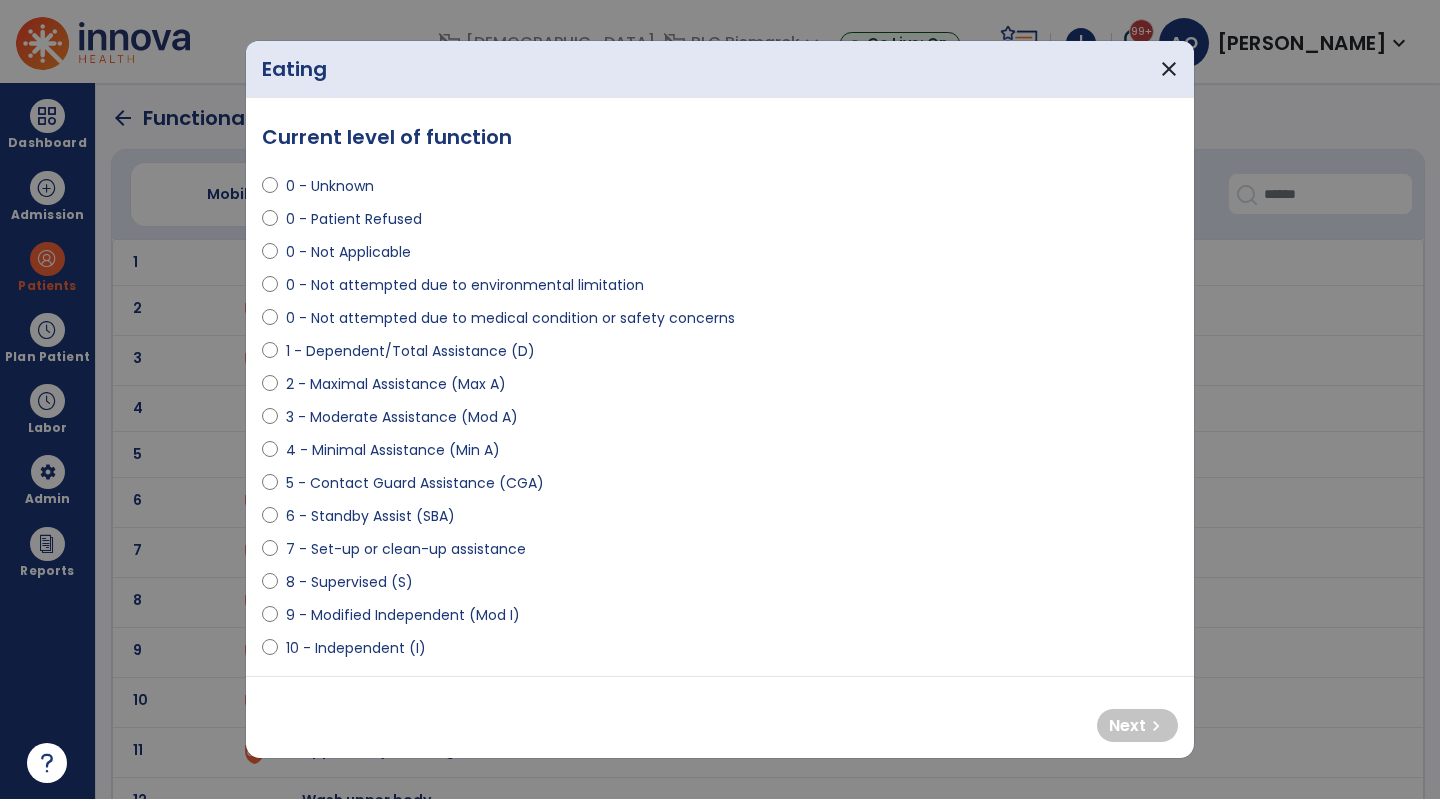click on "10 - Independent (I)" at bounding box center [356, 648] 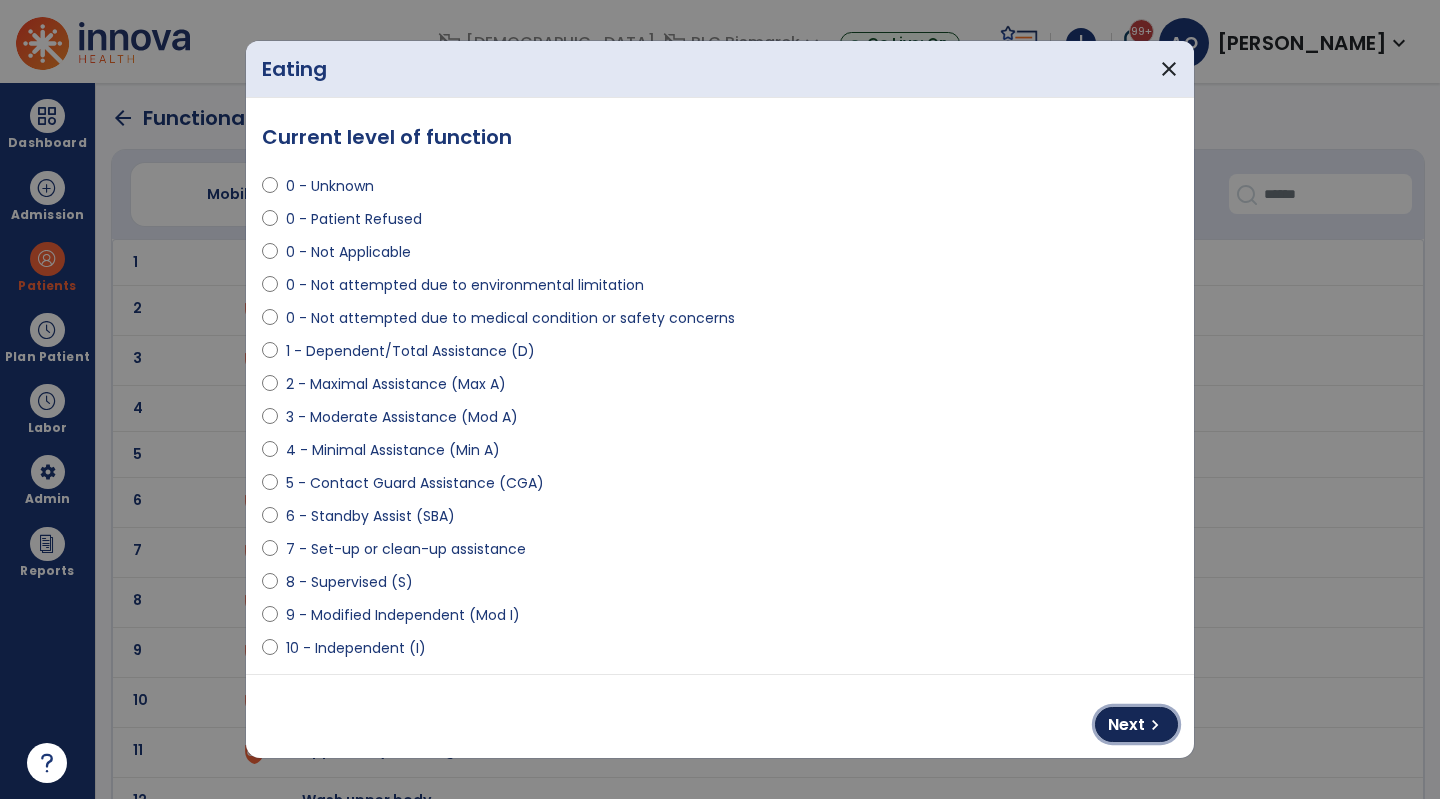 drag, startPoint x: 1123, startPoint y: 713, endPoint x: 1056, endPoint y: 689, distance: 71.168816 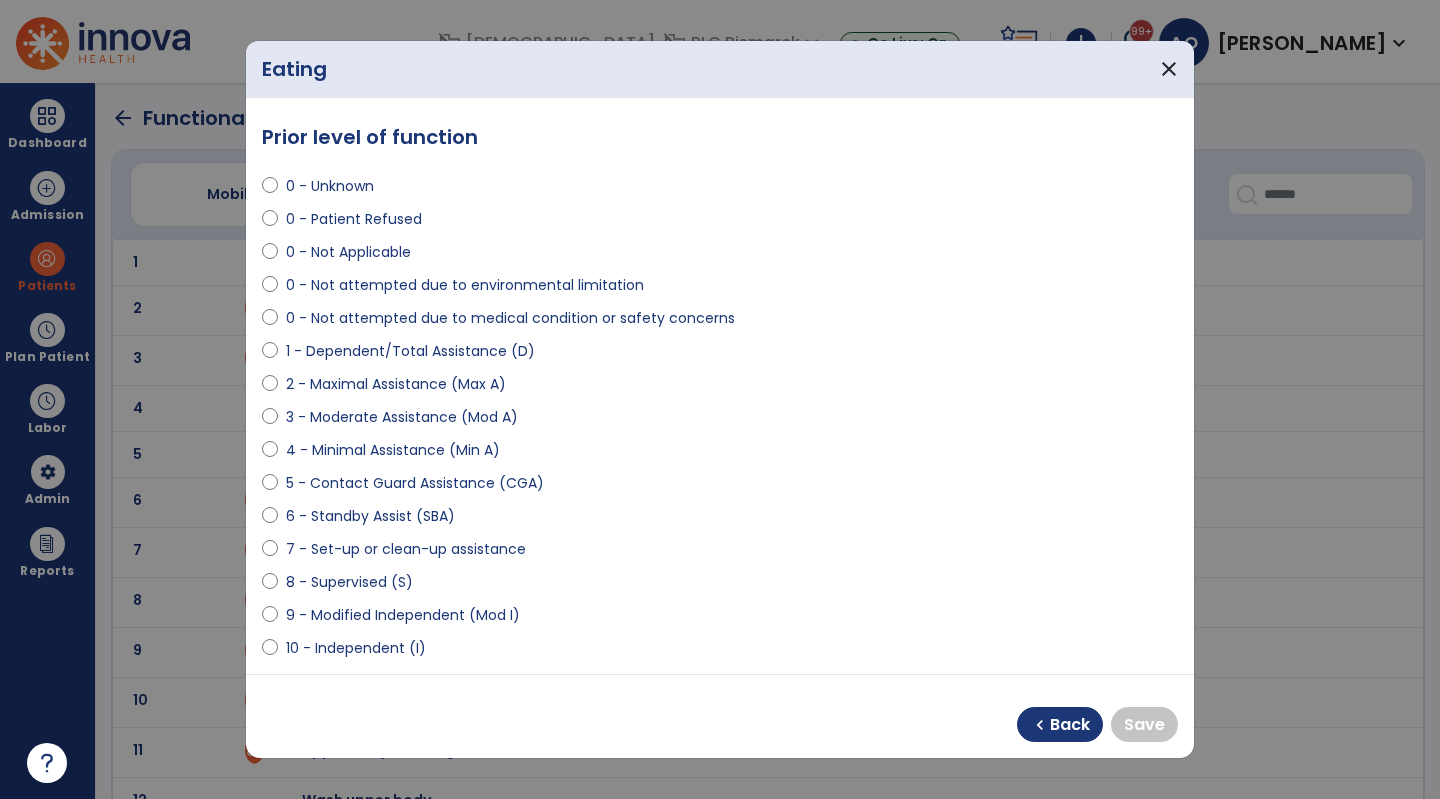 select on "**********" 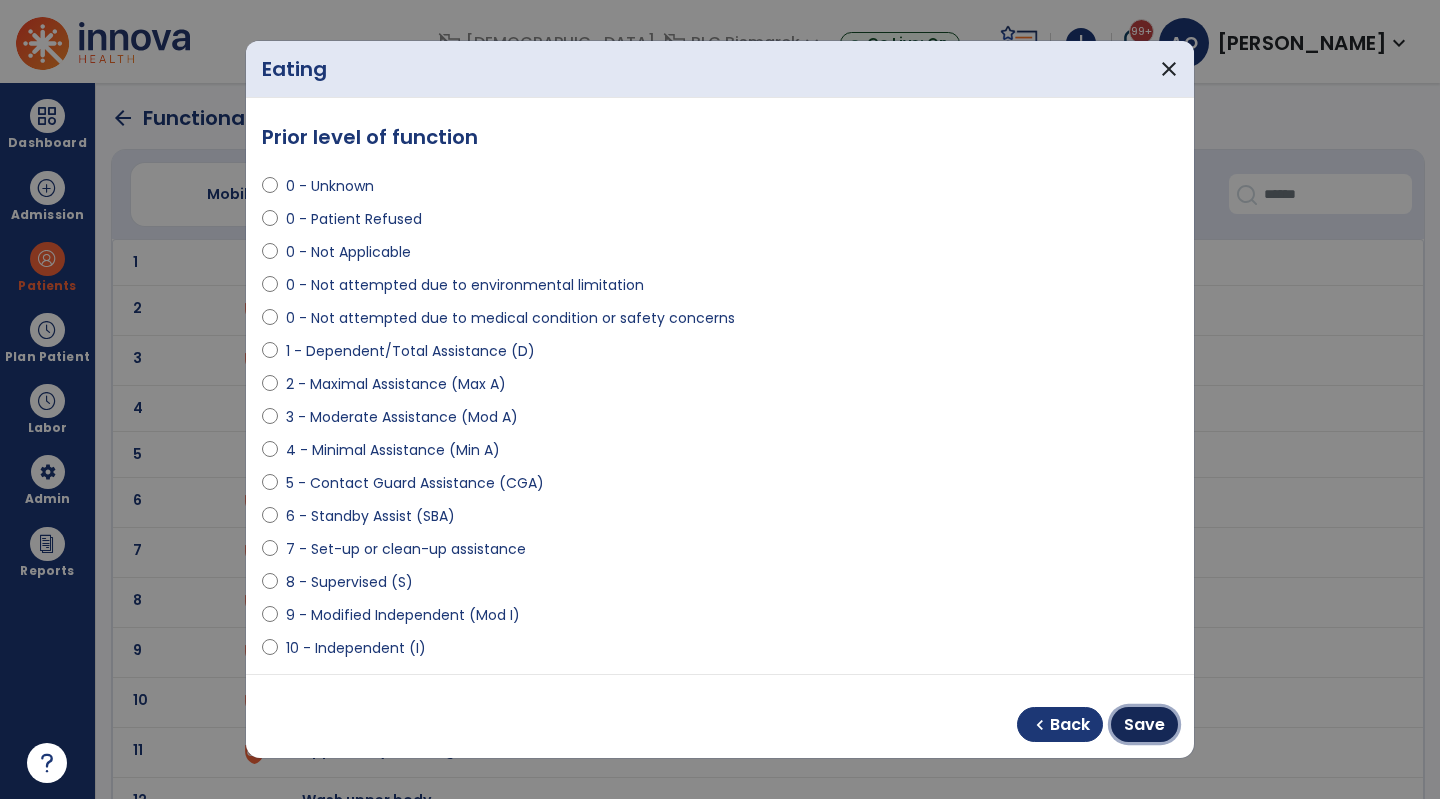 click on "Save" at bounding box center [1144, 725] 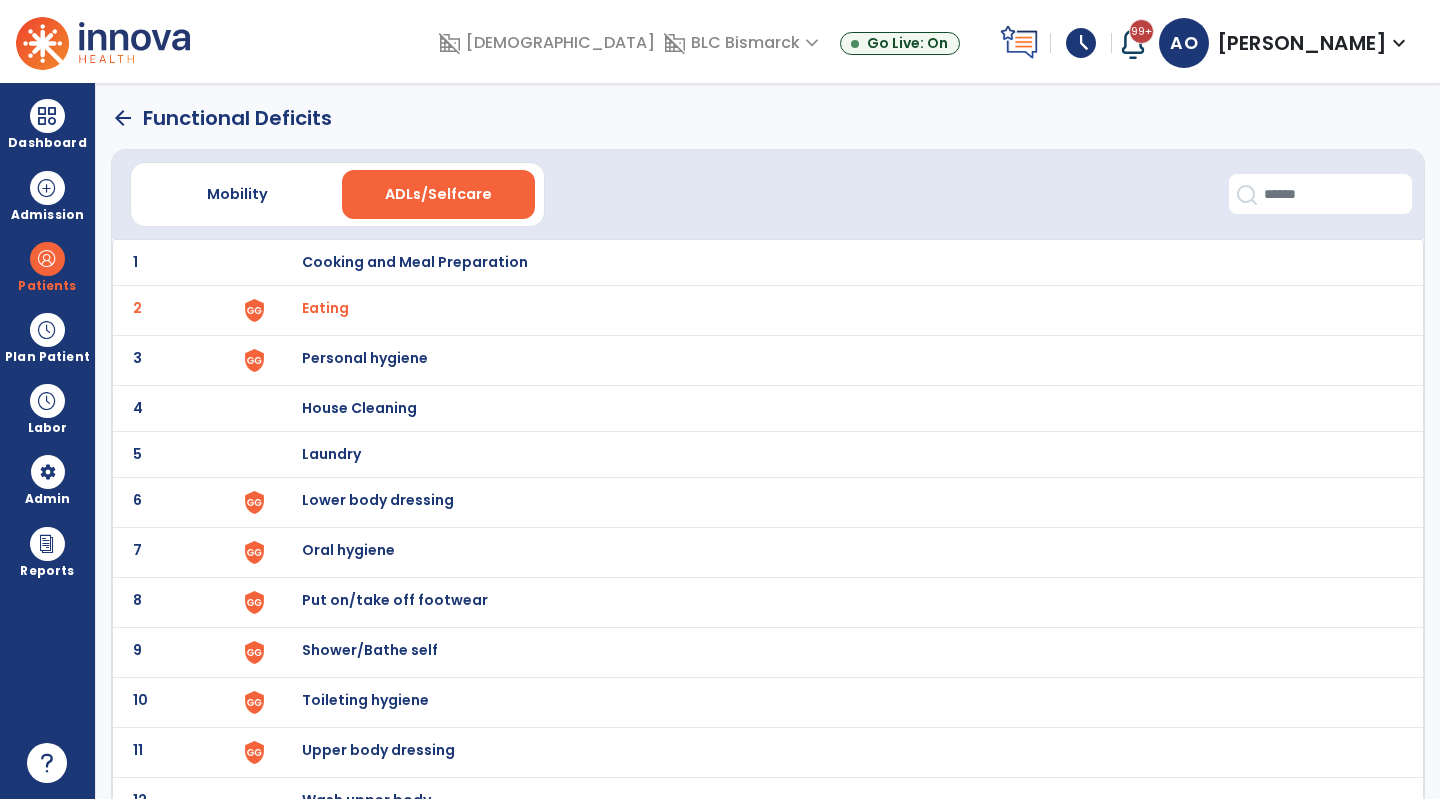 scroll, scrollTop: 72, scrollLeft: 0, axis: vertical 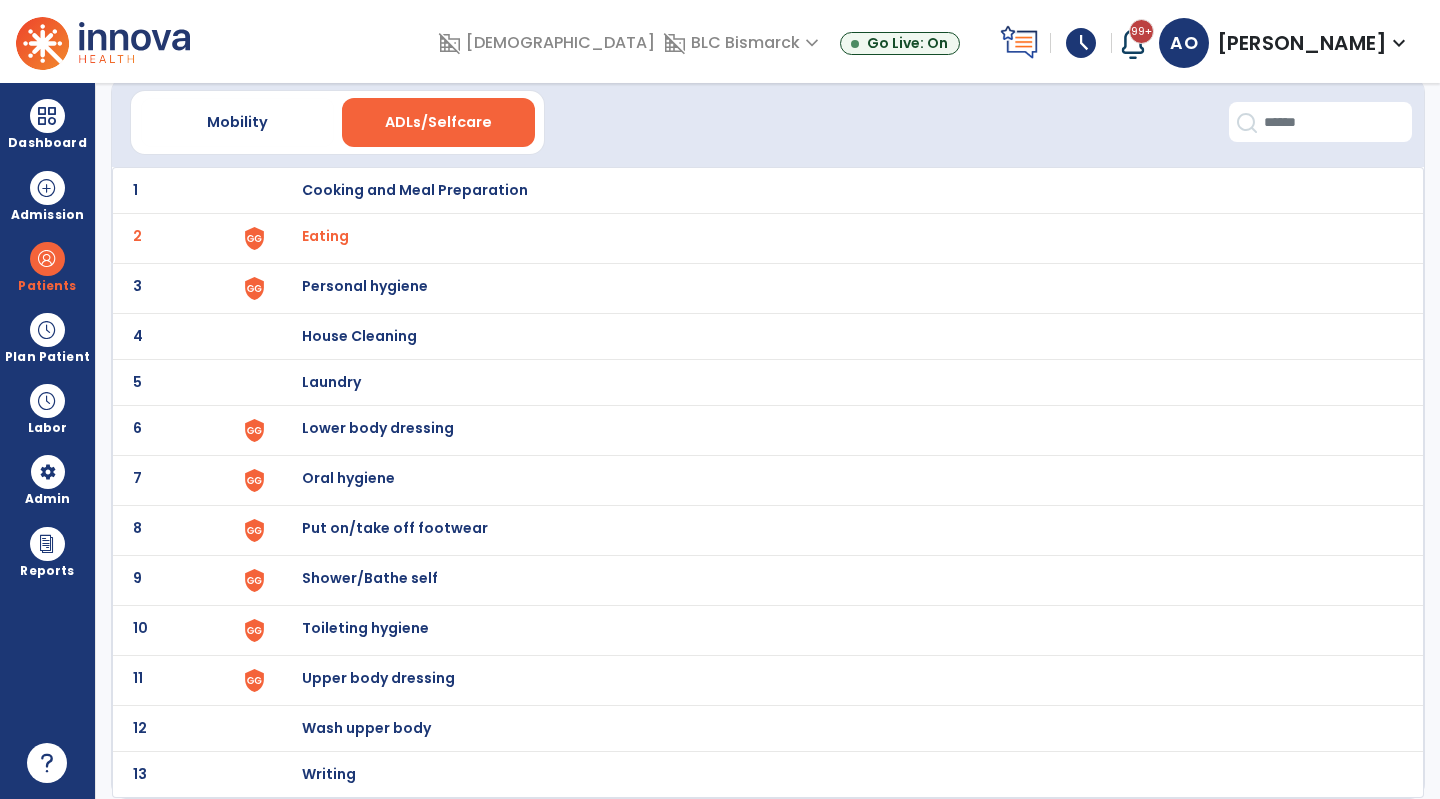 click on "Personal hygiene" at bounding box center (415, 190) 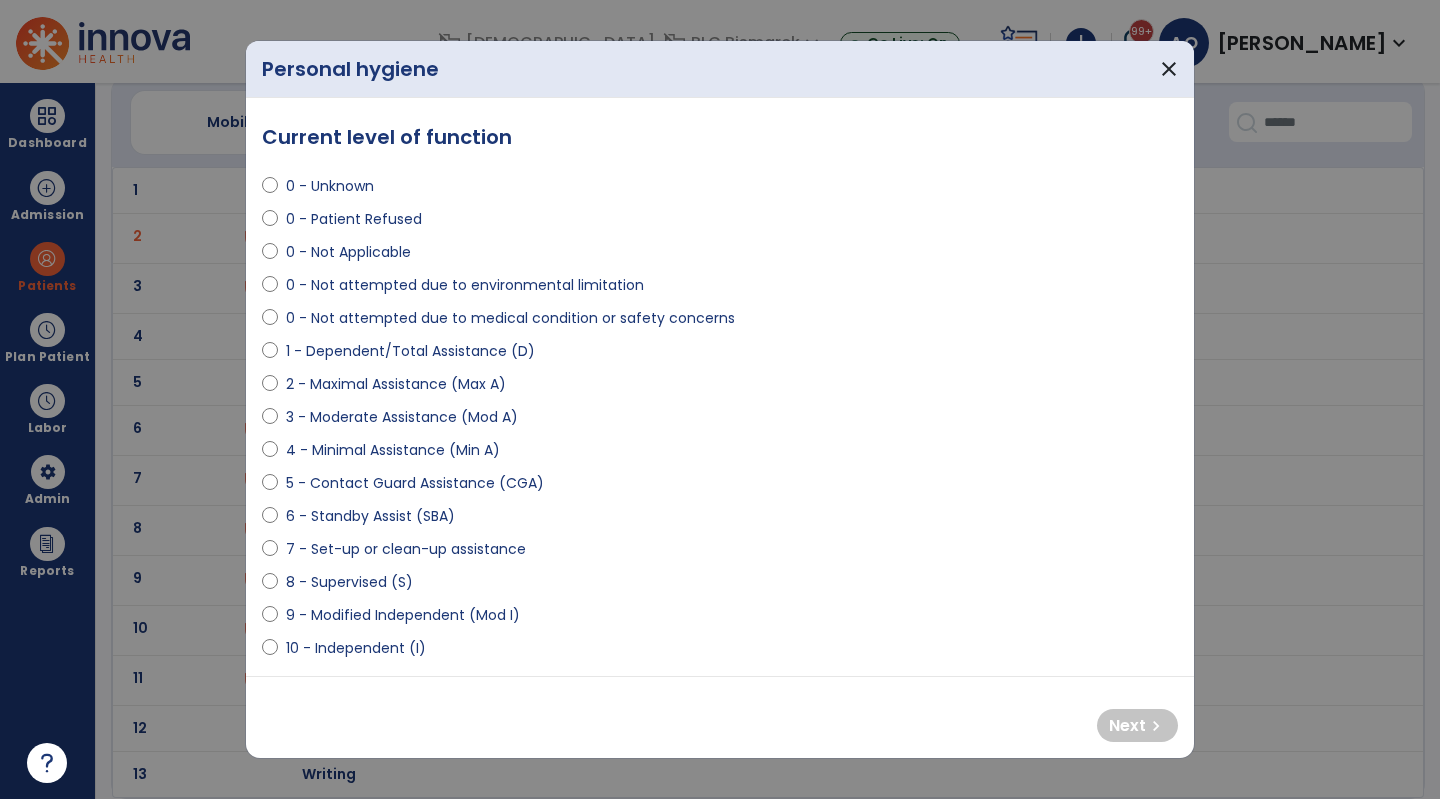 click on "0 - Not attempted due to medical condition or safety concerns" at bounding box center [720, 322] 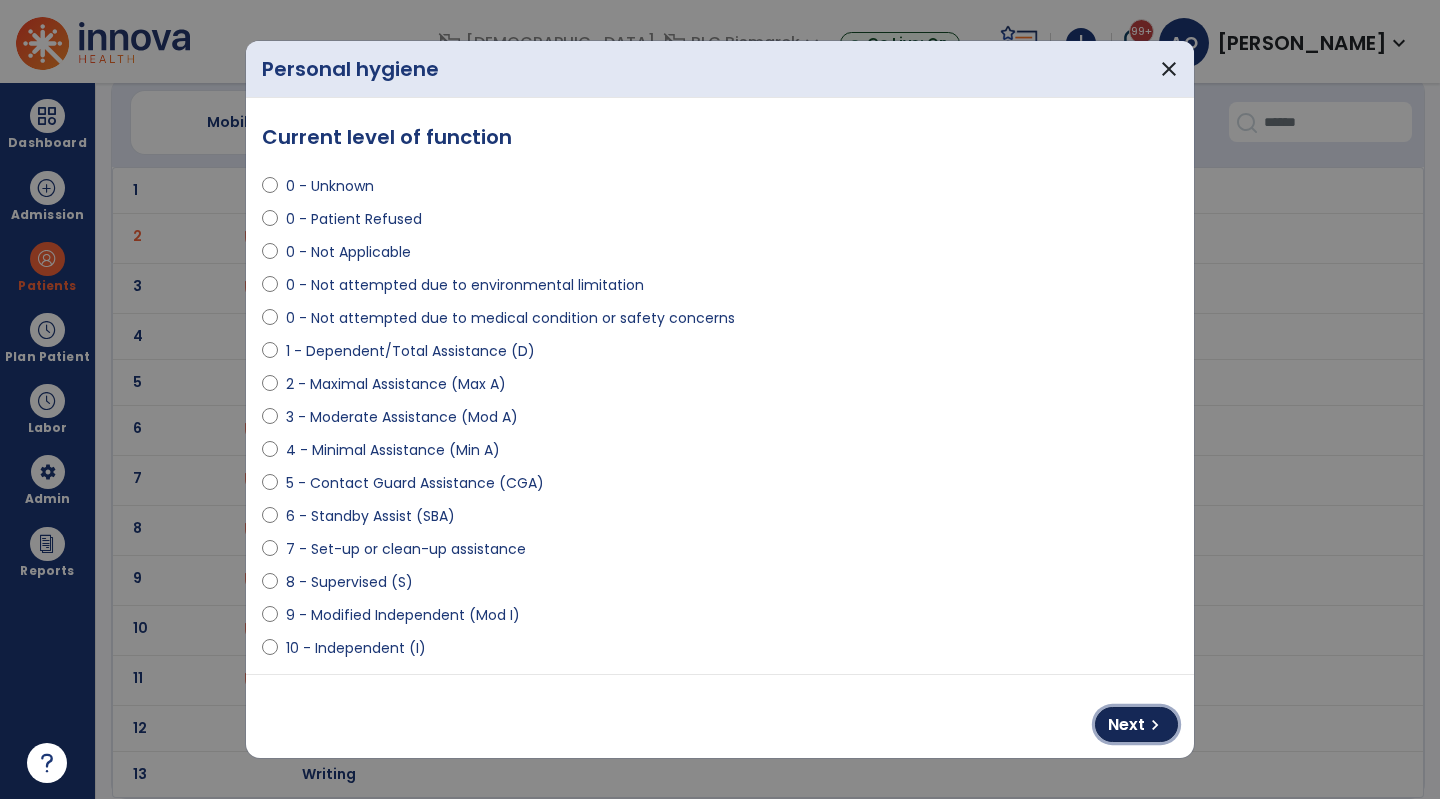 click on "chevron_right" at bounding box center (1155, 725) 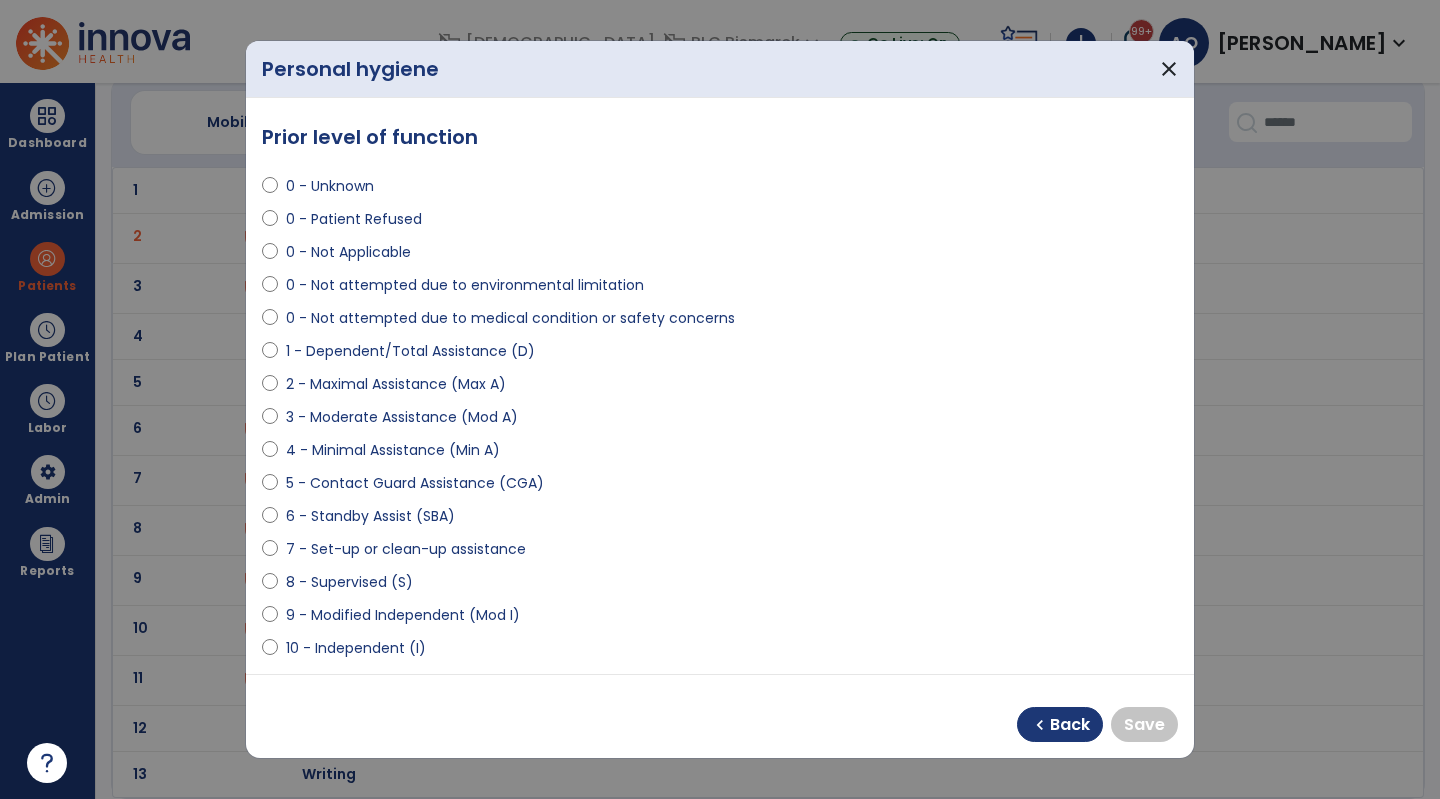 select on "**********" 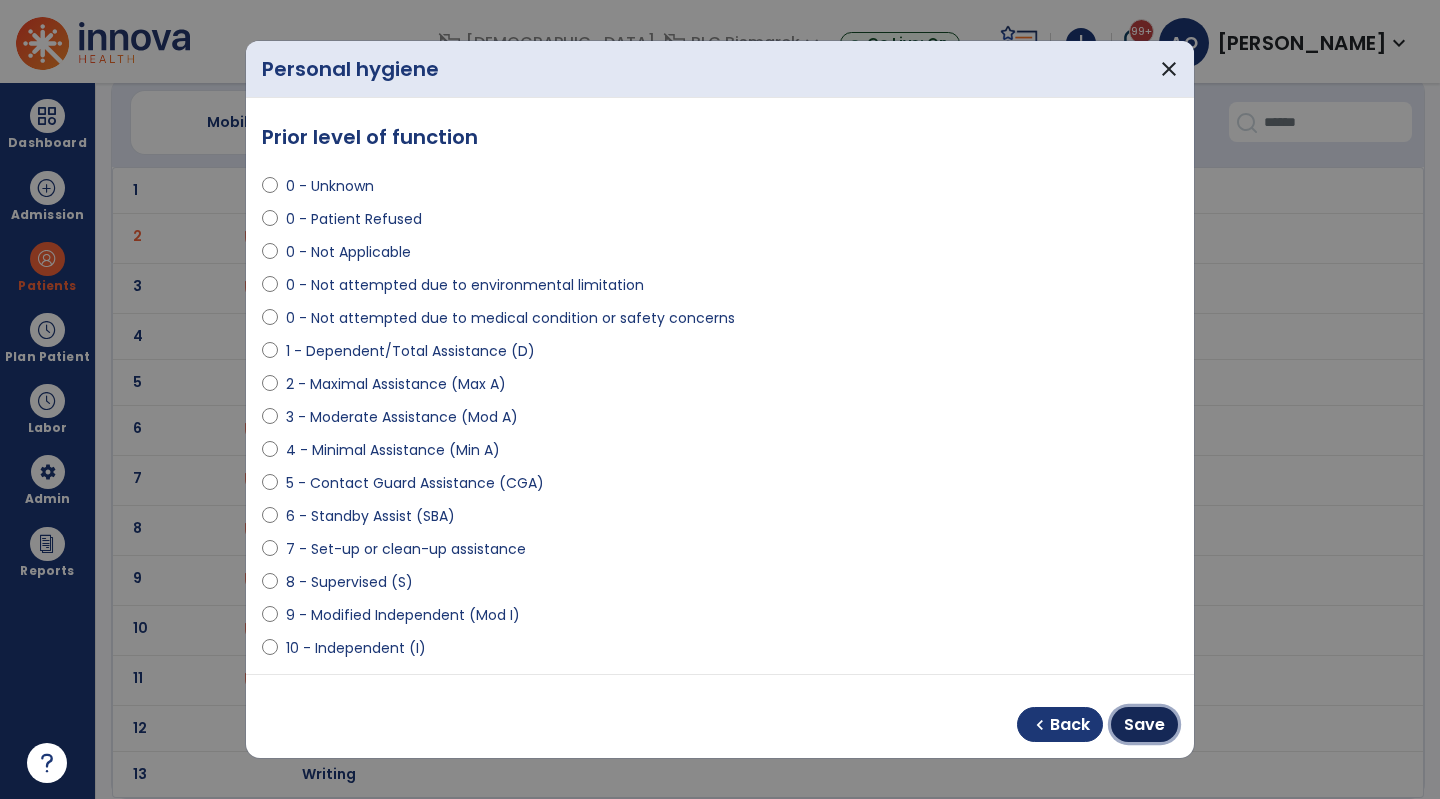 click on "Save" at bounding box center (1144, 725) 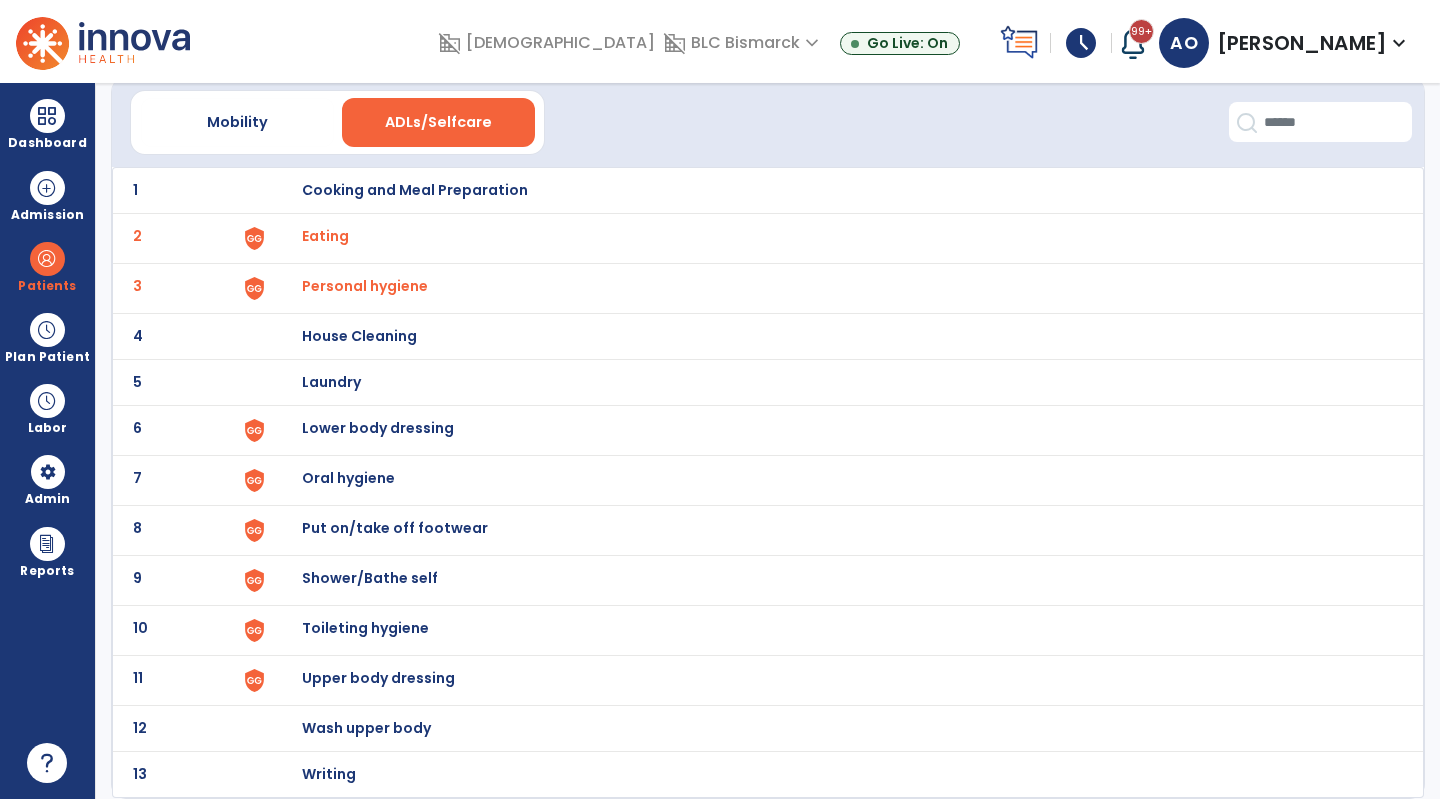 click on "Lower body dressing" at bounding box center [415, 190] 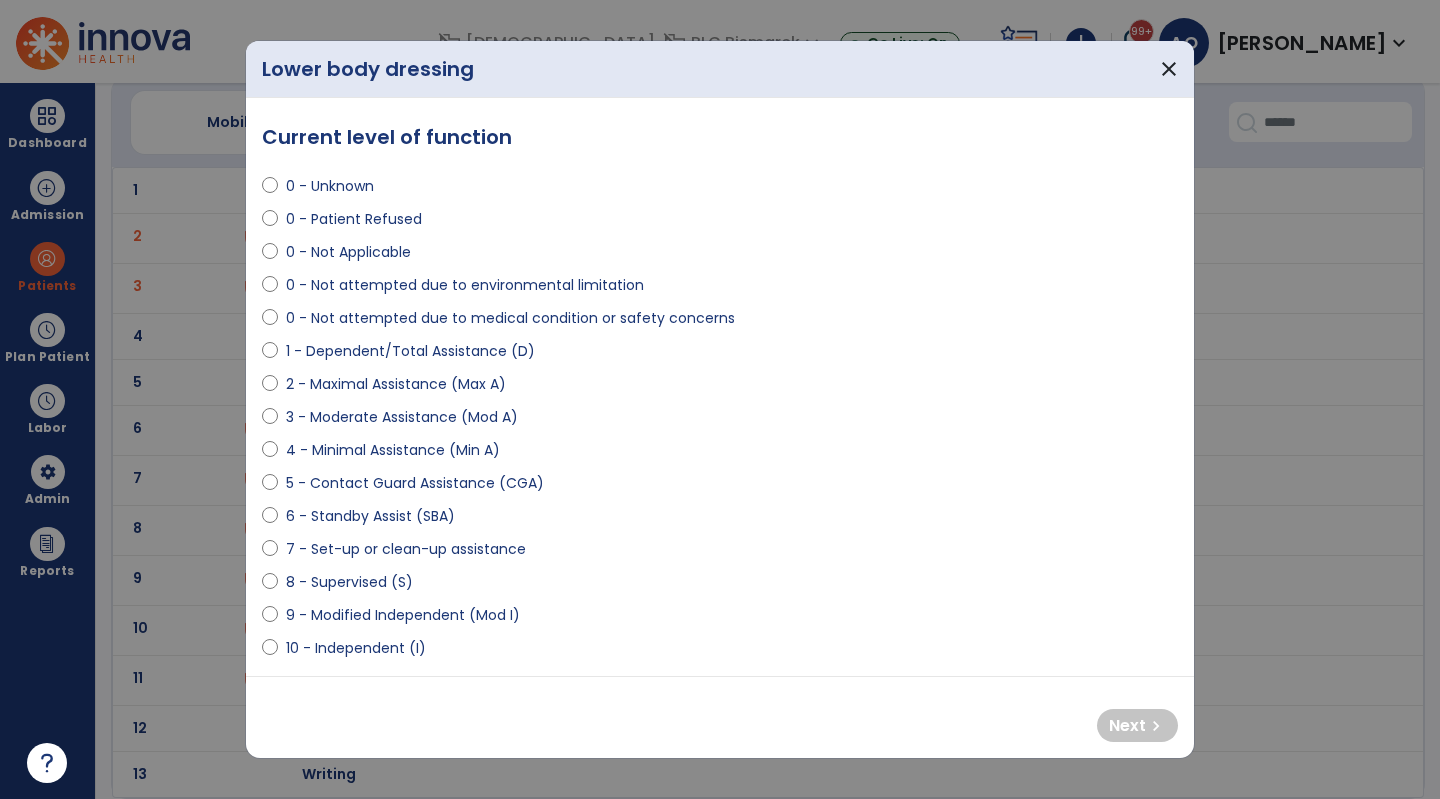 select on "**********" 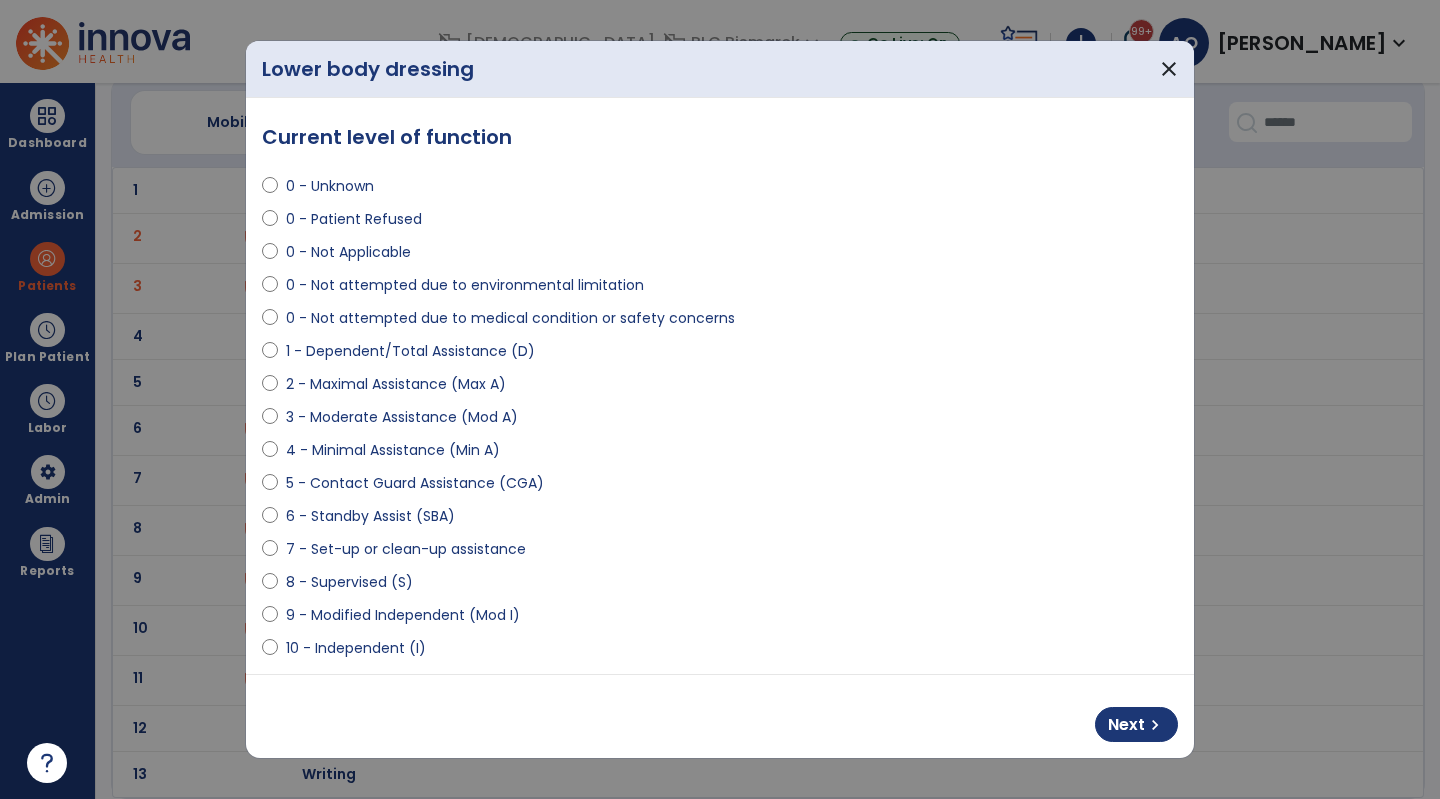 click on "Next  chevron_right" at bounding box center [1136, 724] 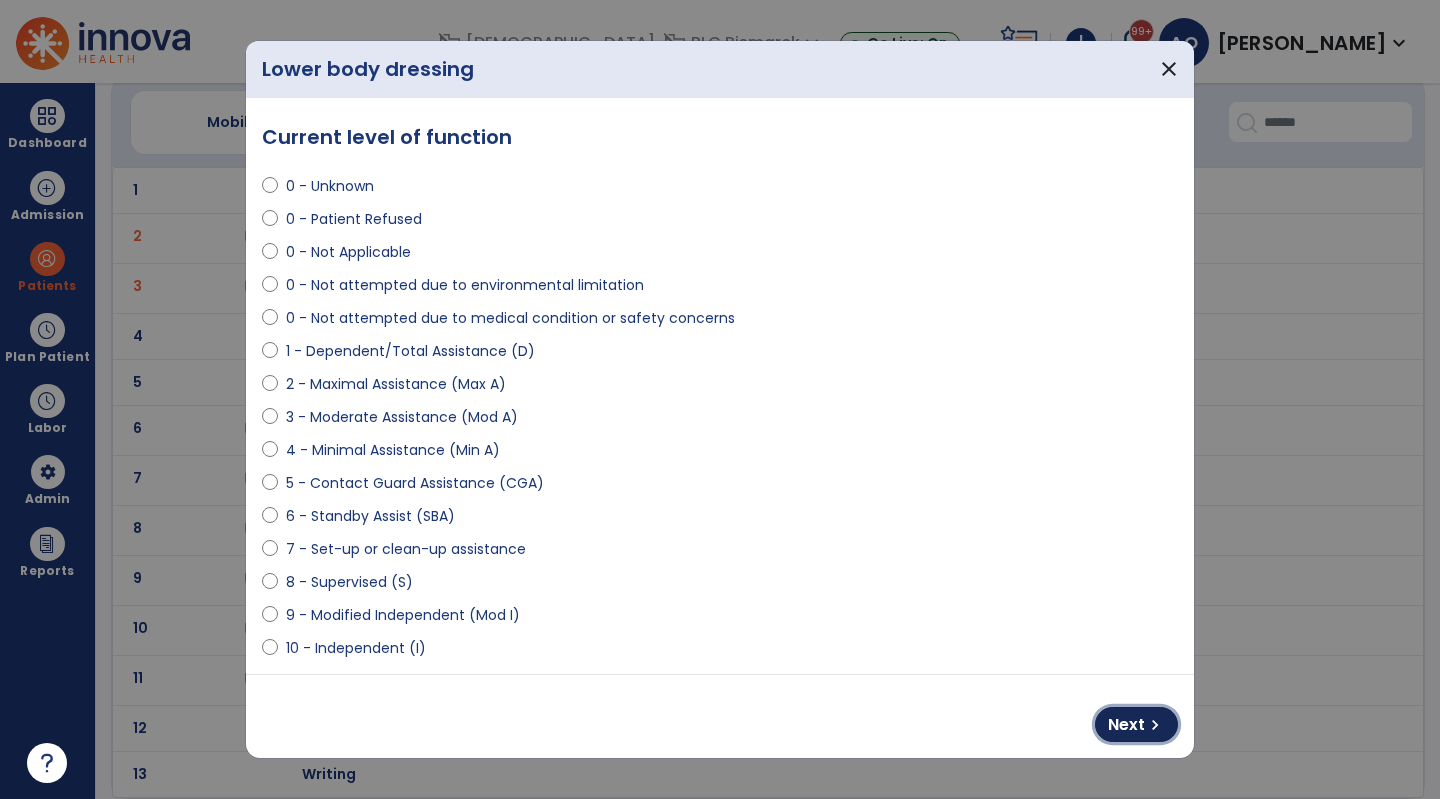 click on "chevron_right" at bounding box center (1155, 725) 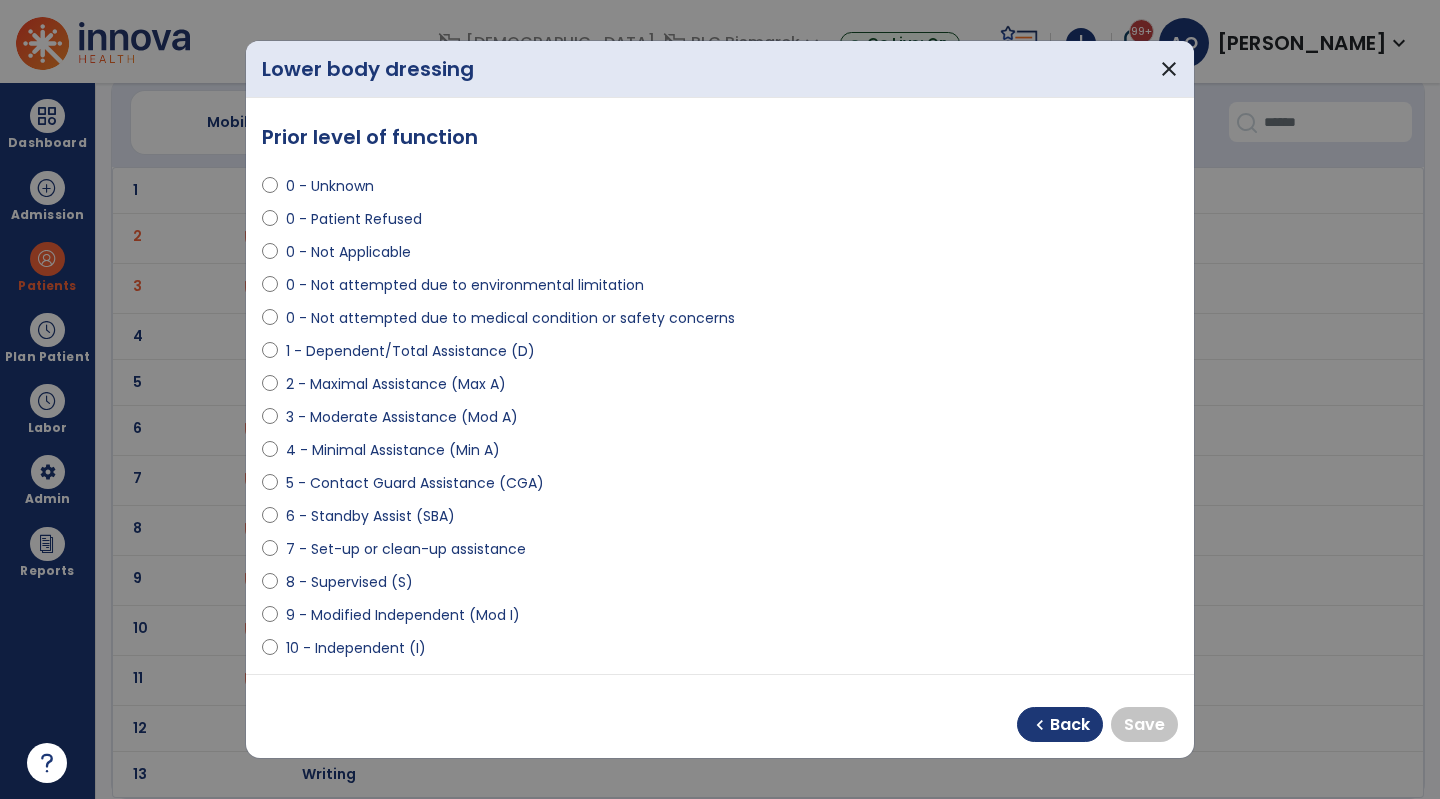 select on "**********" 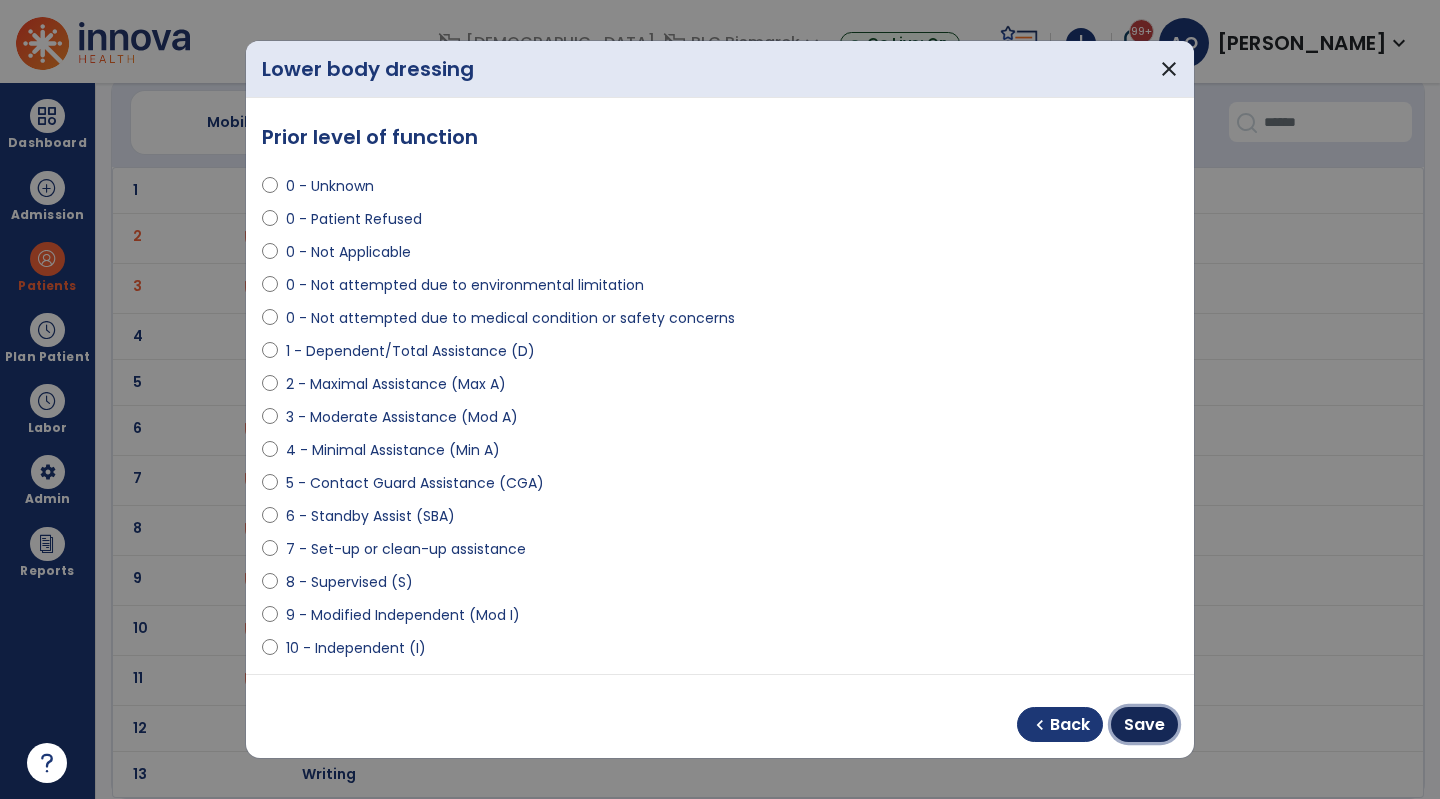 drag, startPoint x: 1140, startPoint y: 719, endPoint x: 1162, endPoint y: 728, distance: 23.769728 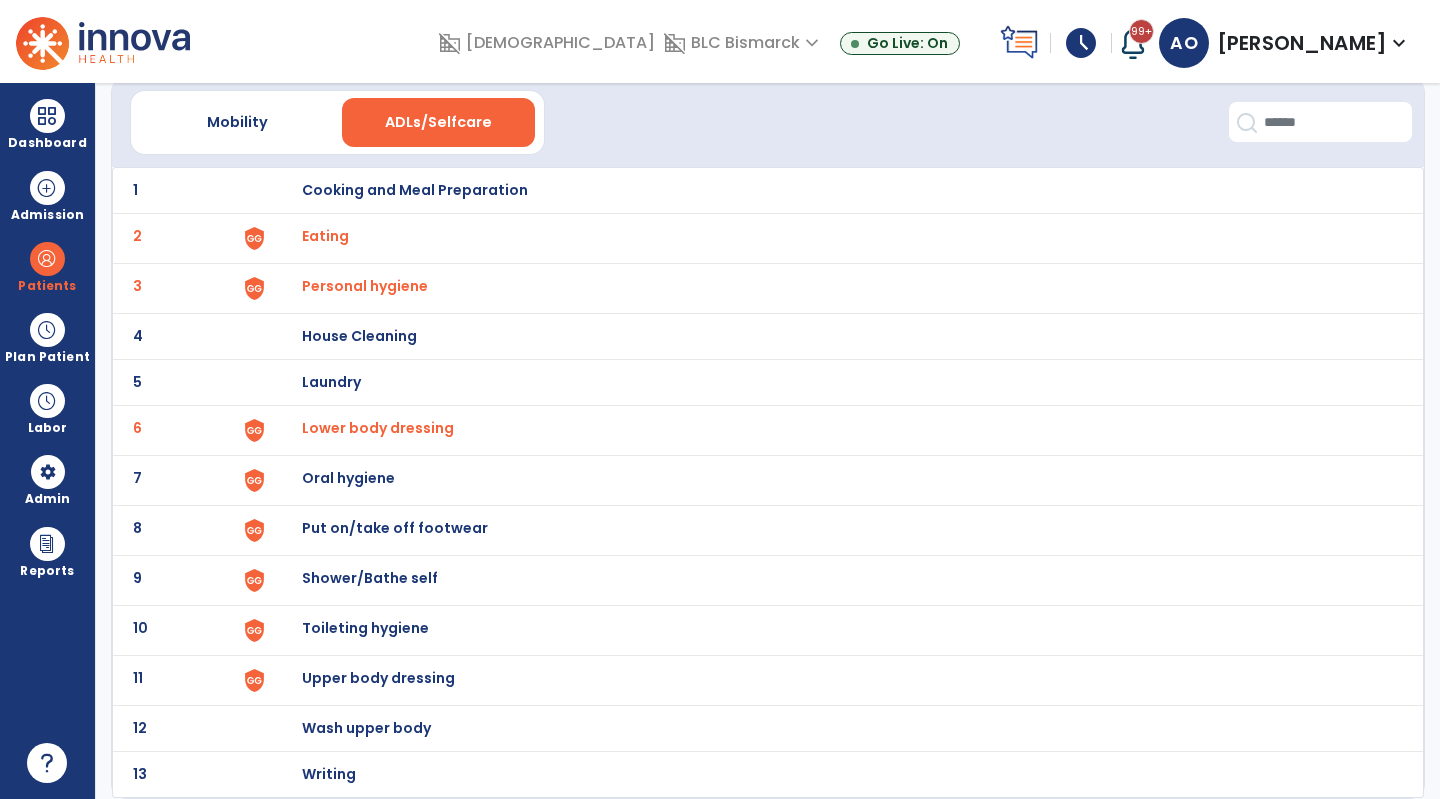 click on "Oral hygiene" at bounding box center [415, 190] 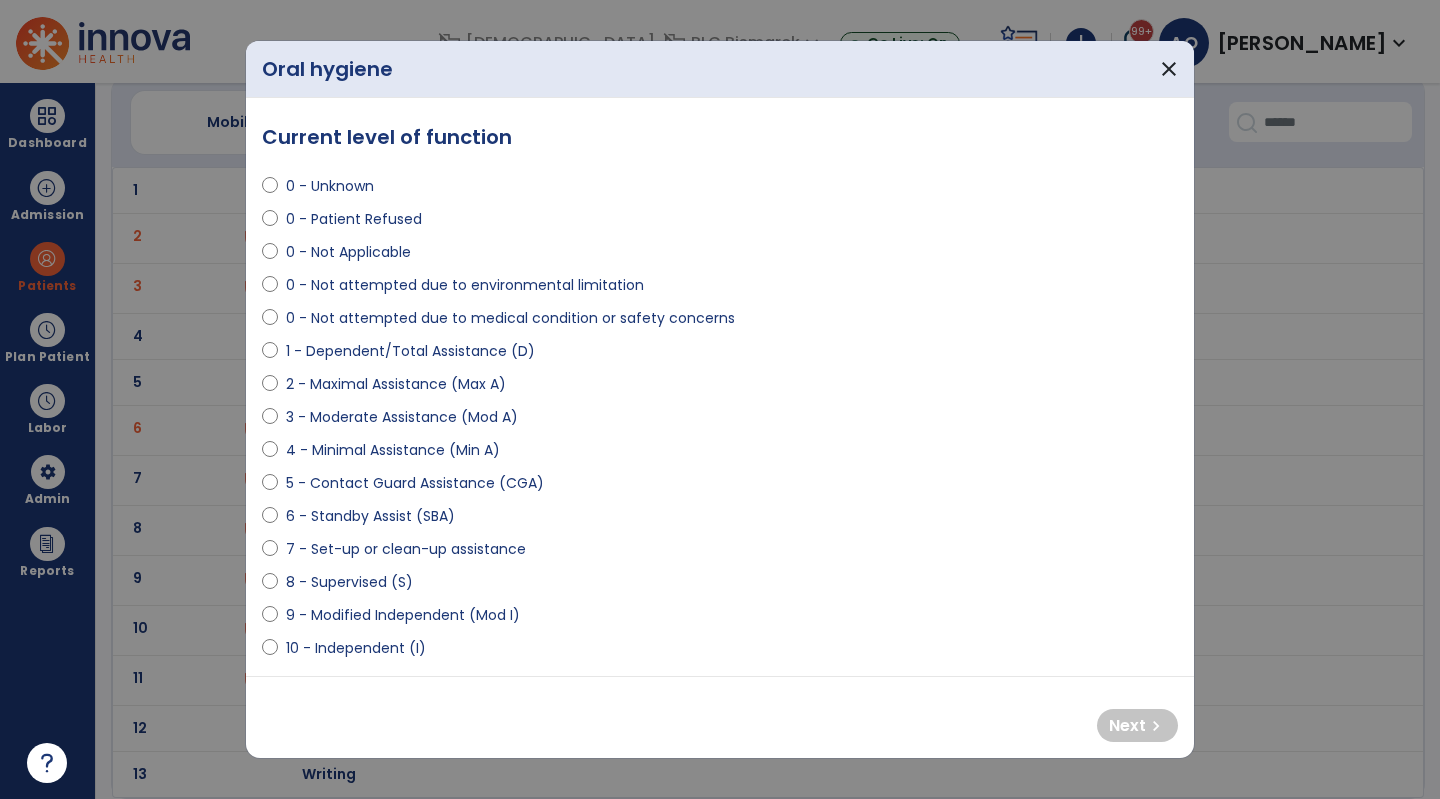 click on "0 - Unknown" at bounding box center [330, 186] 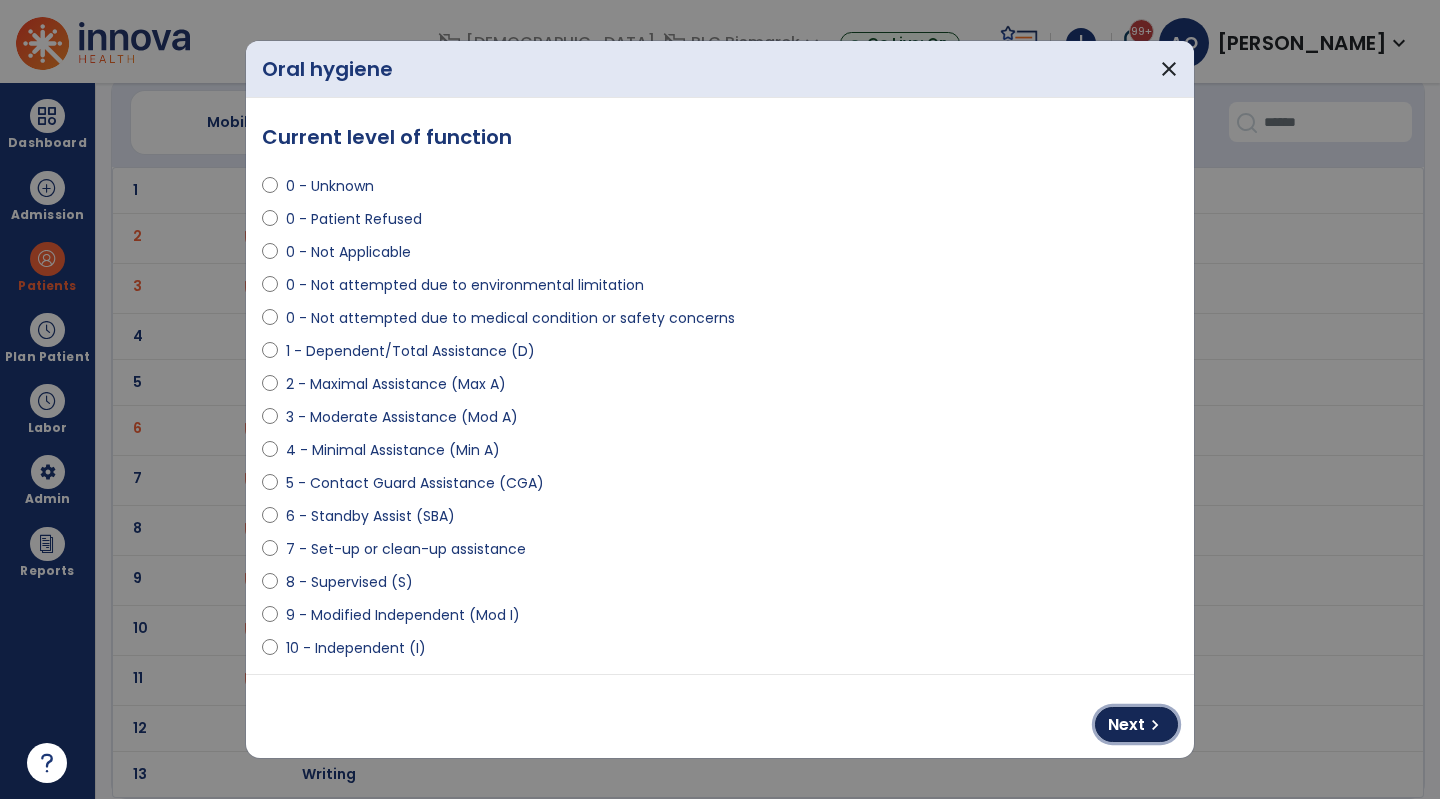 click on "Next" at bounding box center (1126, 725) 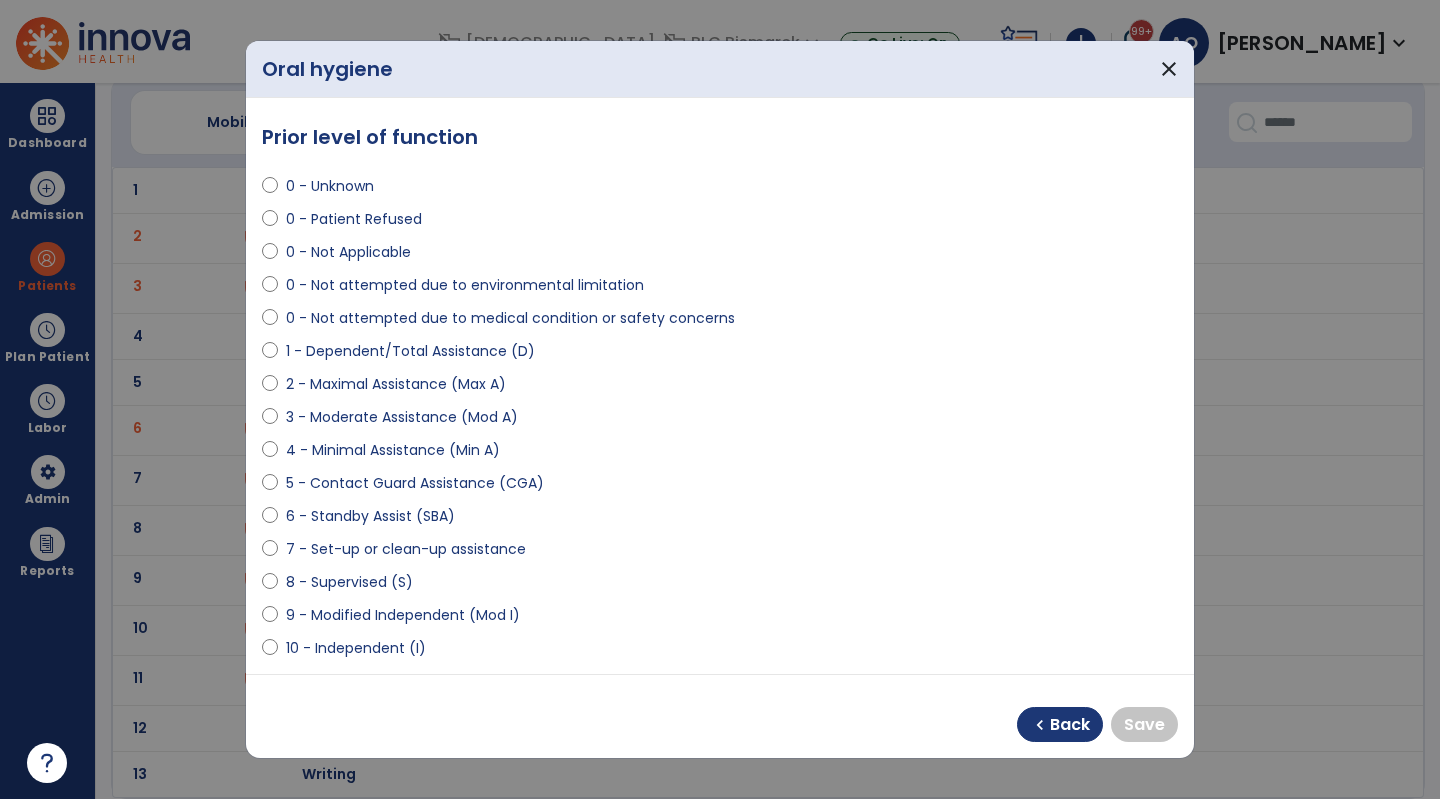 select on "**********" 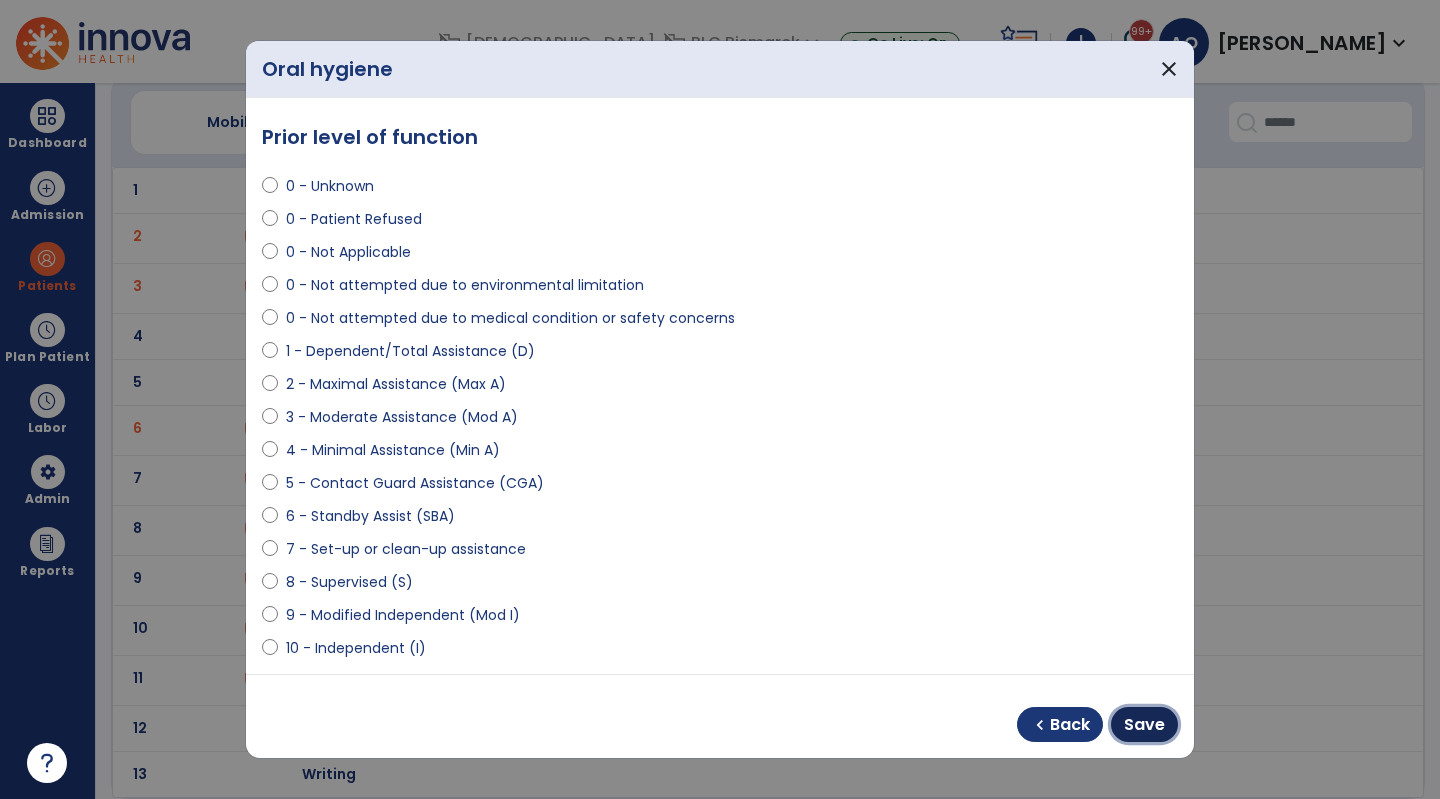 click on "Save" at bounding box center [1144, 725] 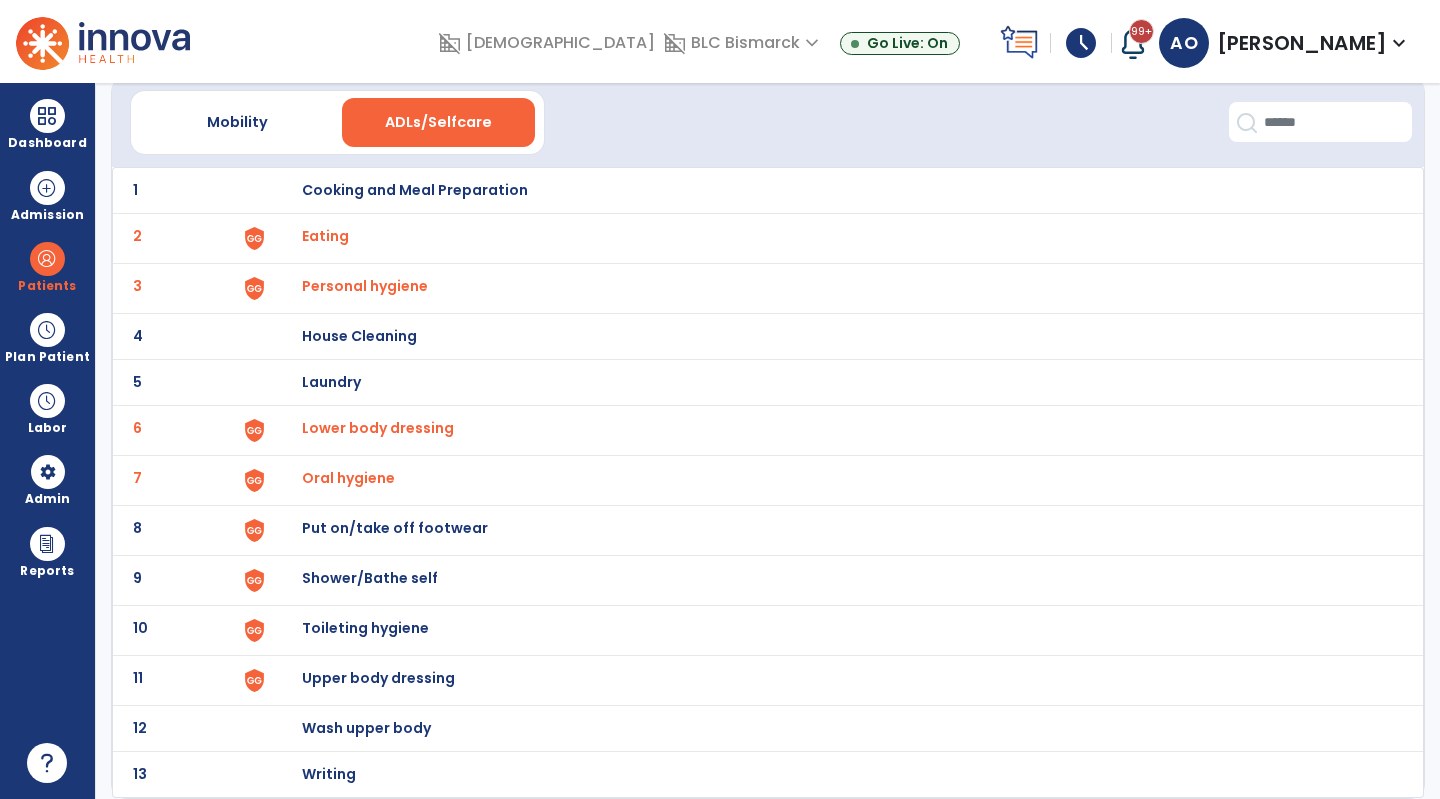 click on "Put on/take off footwear" at bounding box center [832, 190] 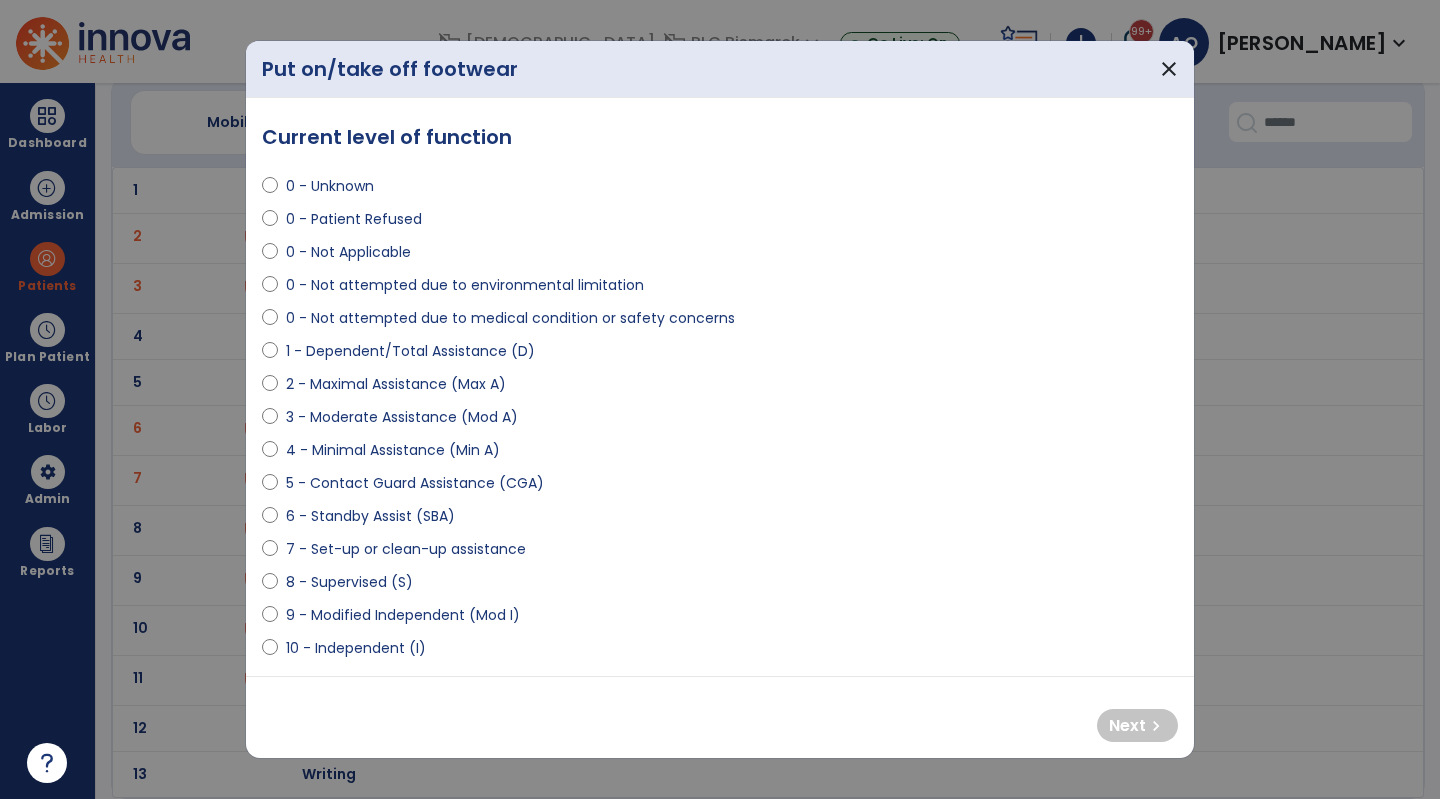 select on "**********" 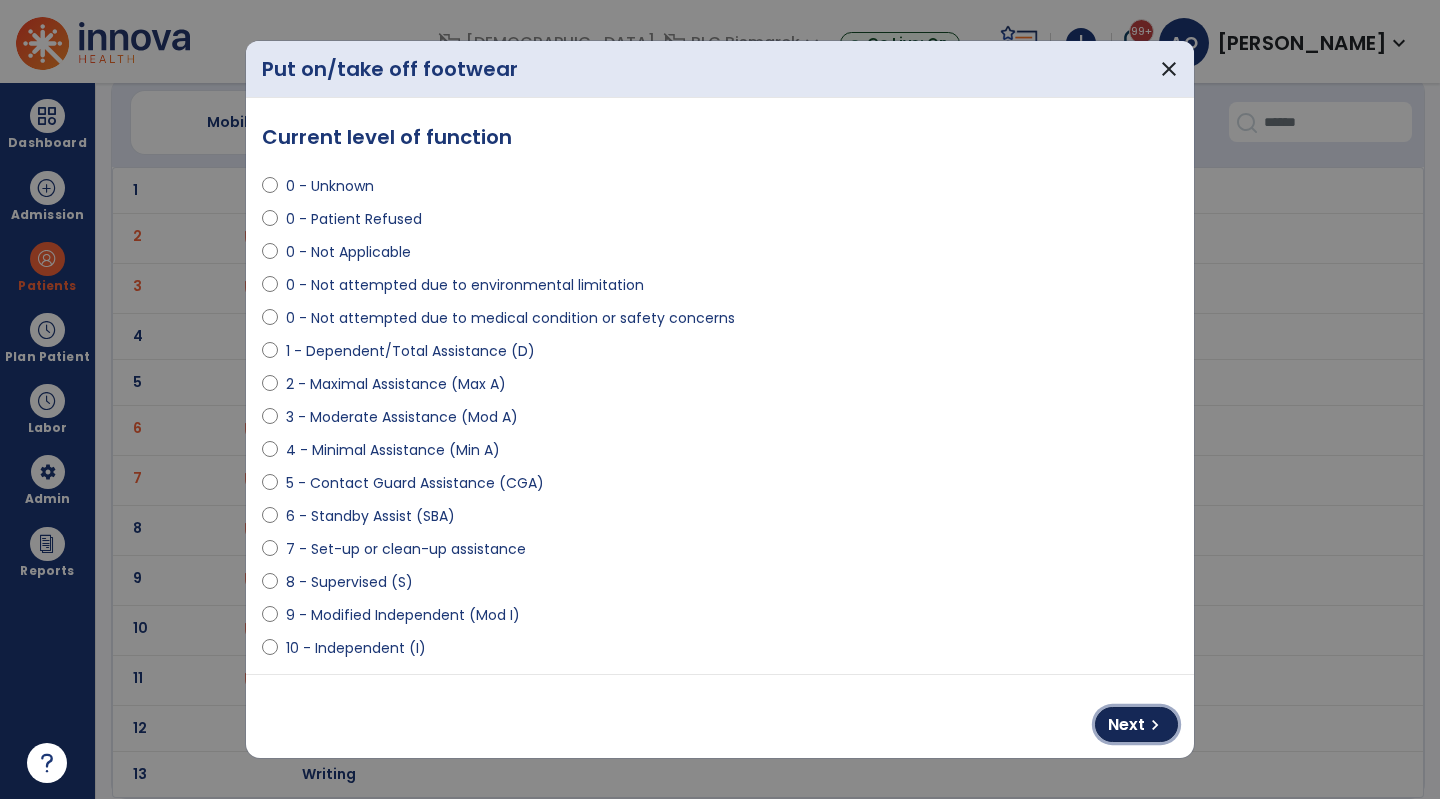 click on "Next" at bounding box center (1126, 725) 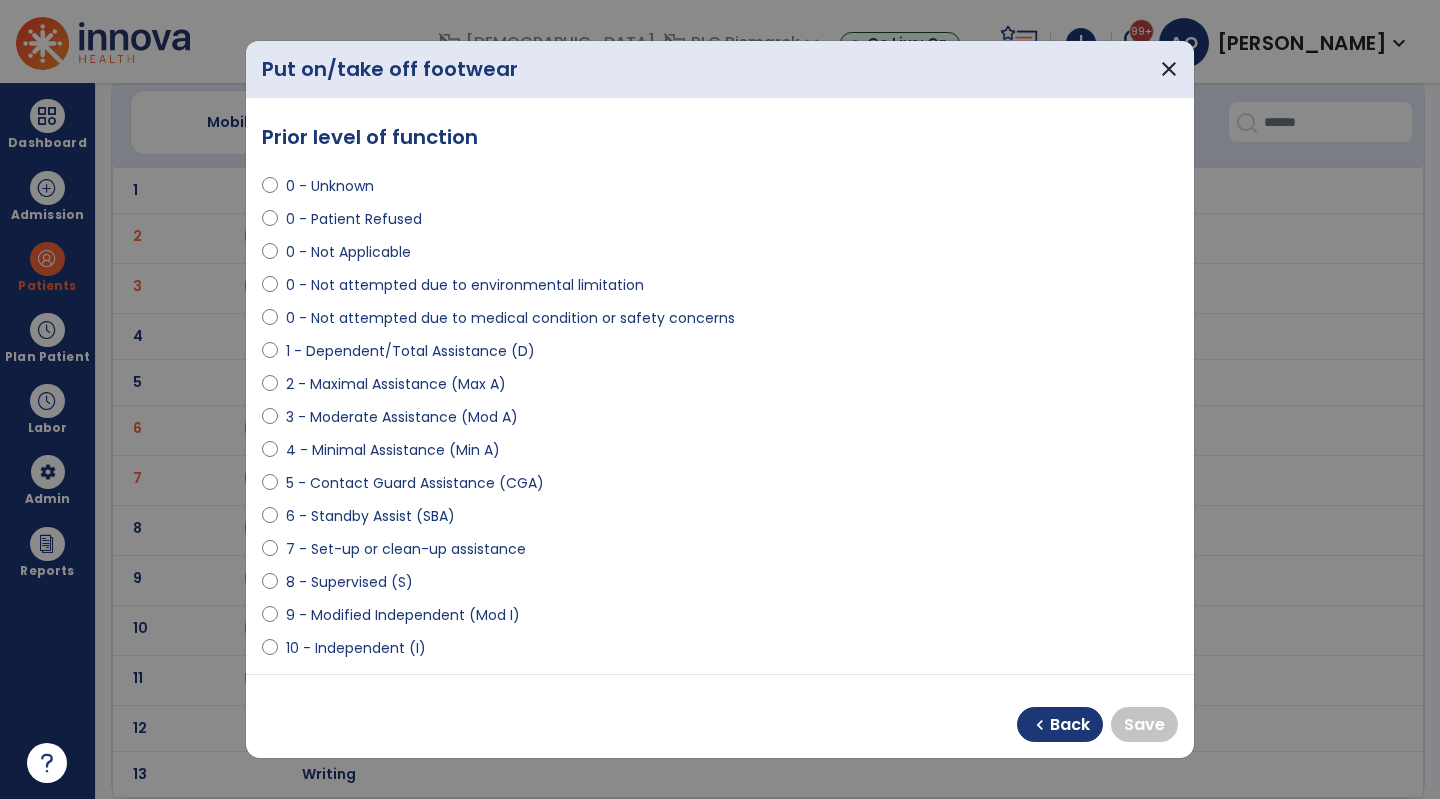 select on "**********" 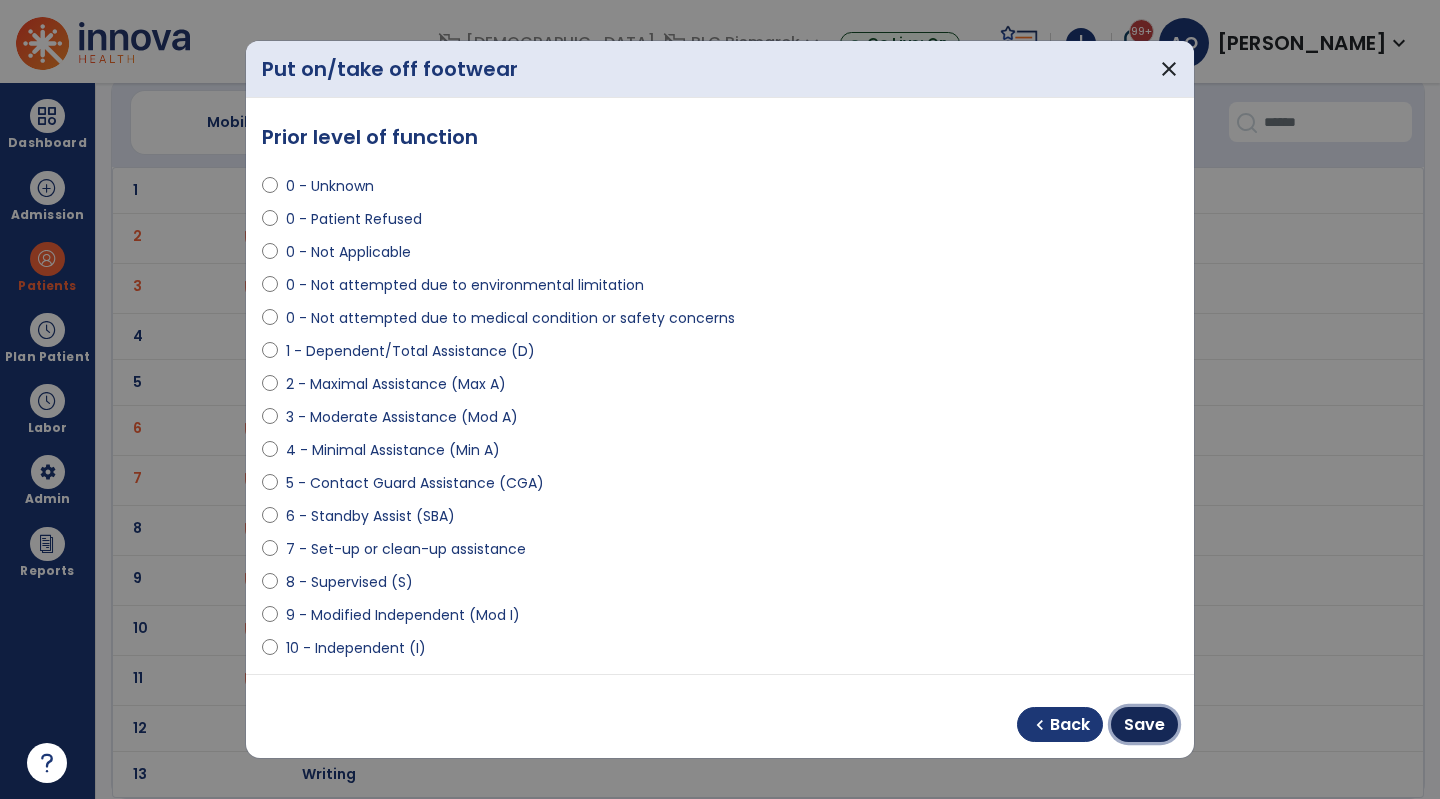 click on "Save" at bounding box center (1144, 725) 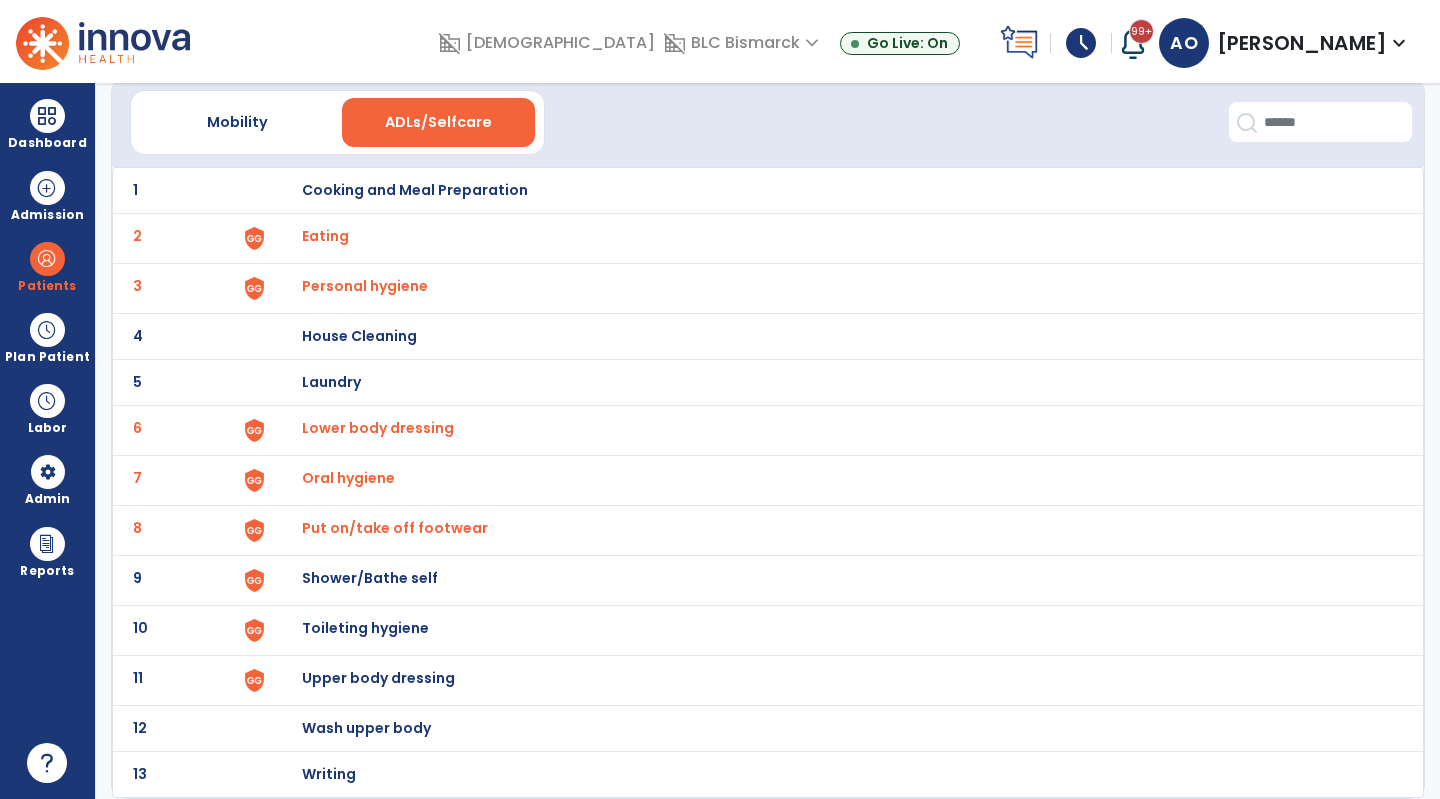 click on "Shower/Bathe self" at bounding box center (415, 190) 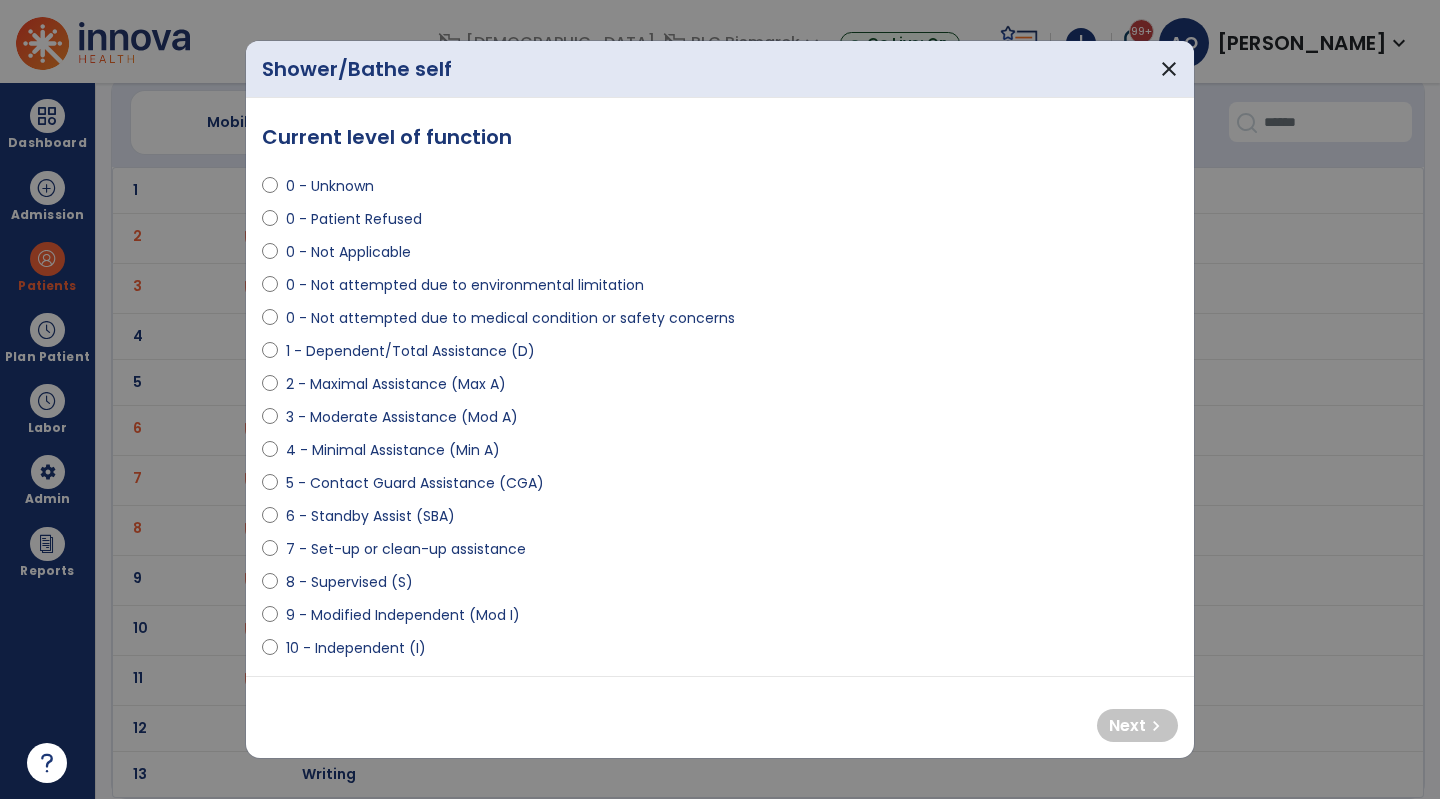 click on "0 - Not attempted due to medical condition or safety concerns" at bounding box center [510, 318] 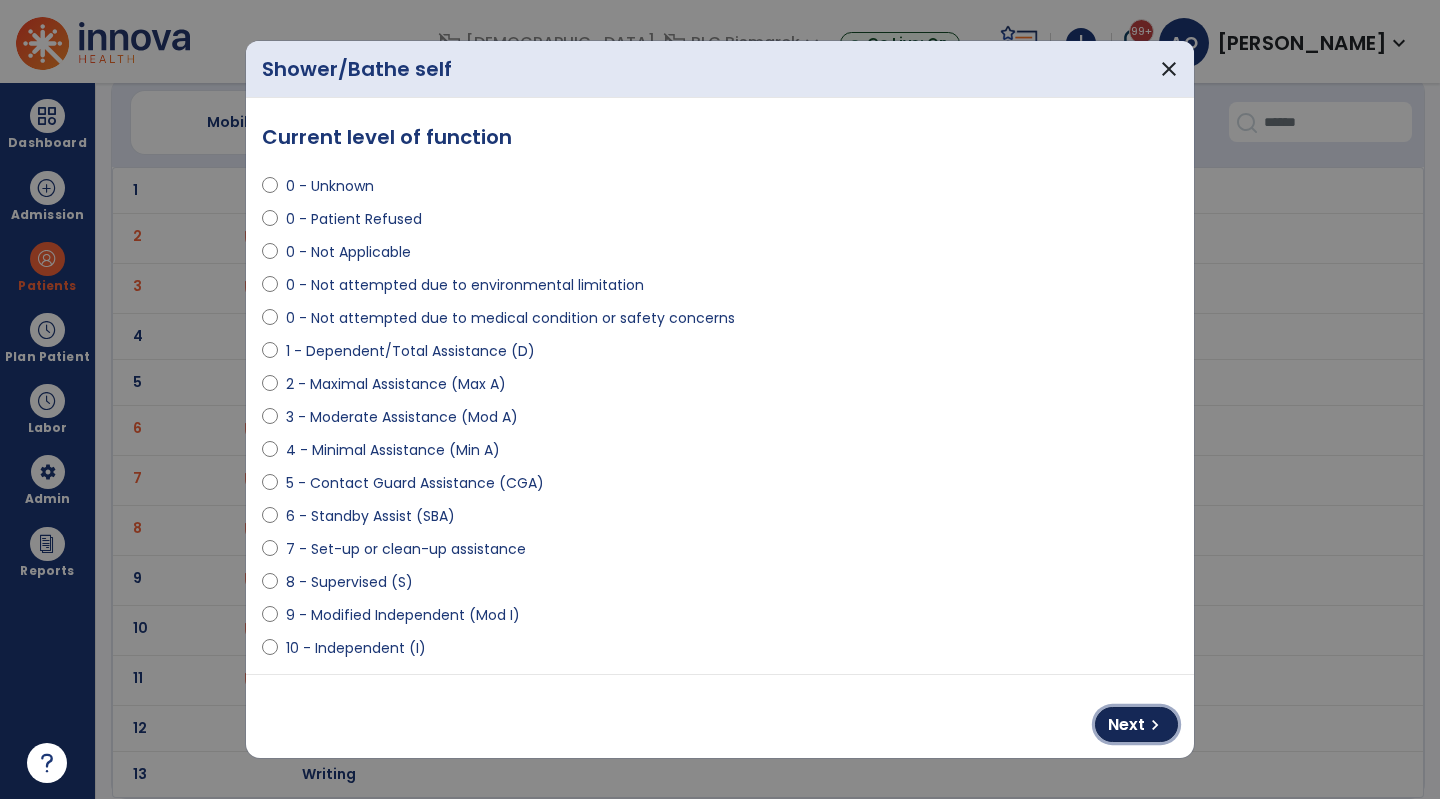 click on "chevron_right" at bounding box center (1155, 725) 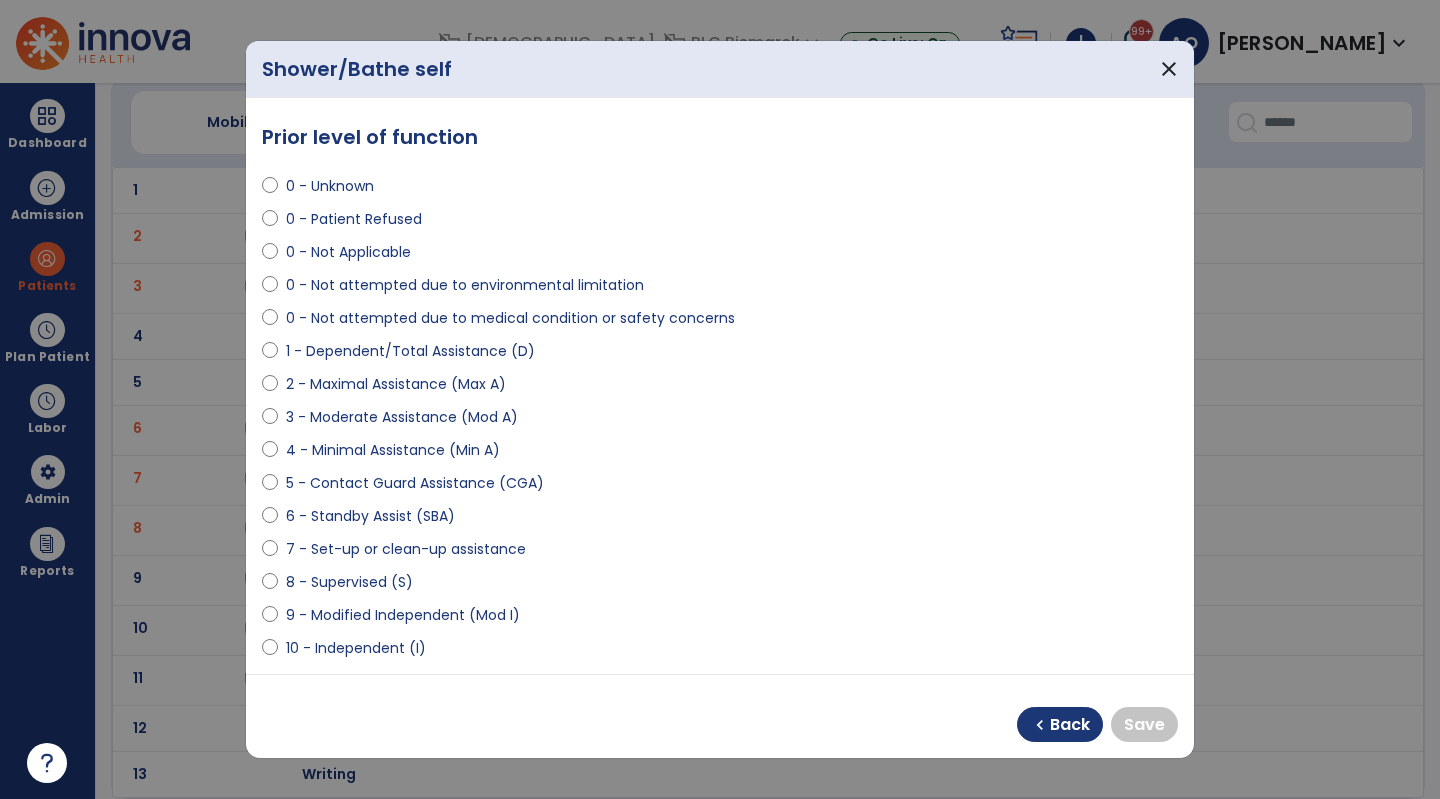 click on "10 - Independent (I)" at bounding box center [356, 648] 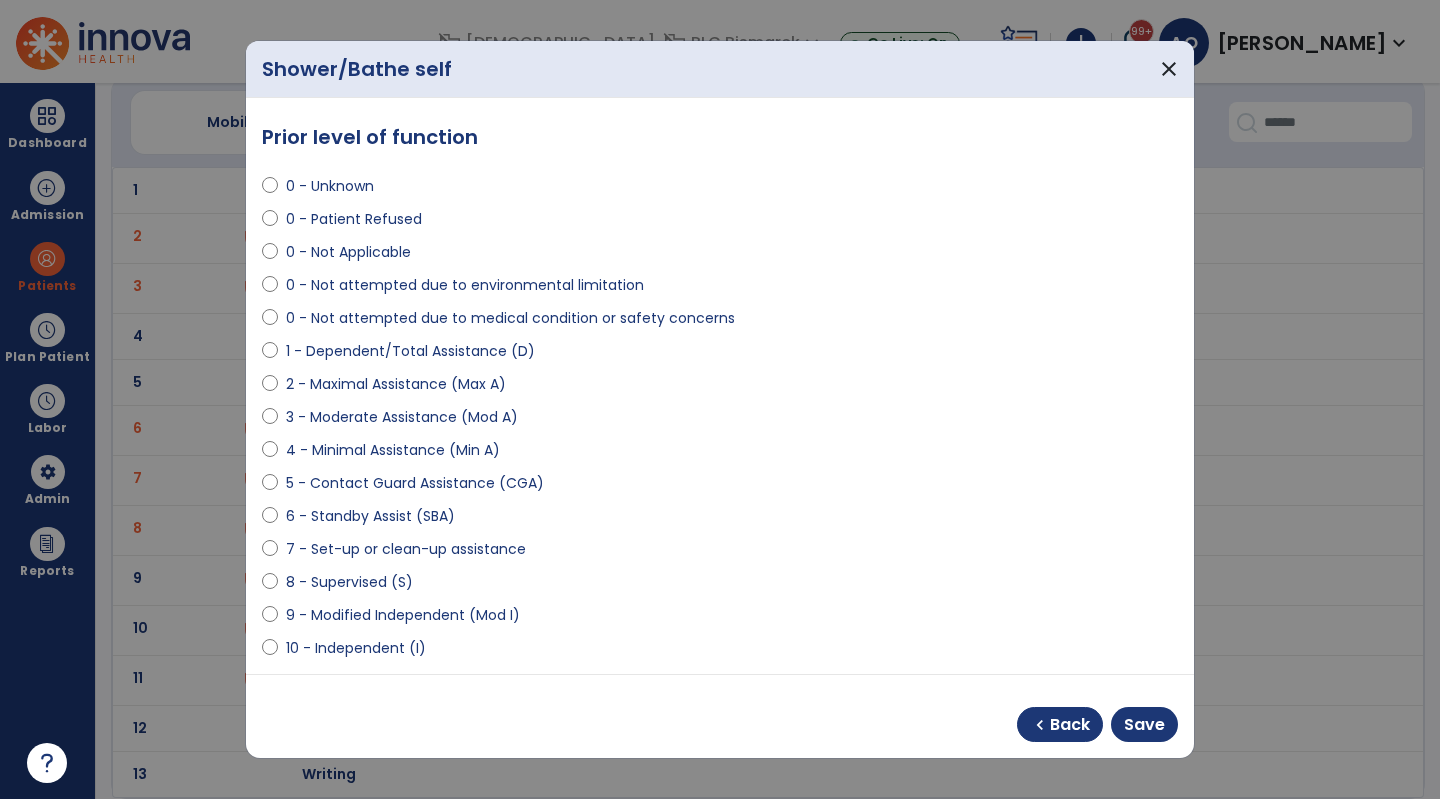 click on "9 - Modified Independent (Mod I)" at bounding box center [403, 615] 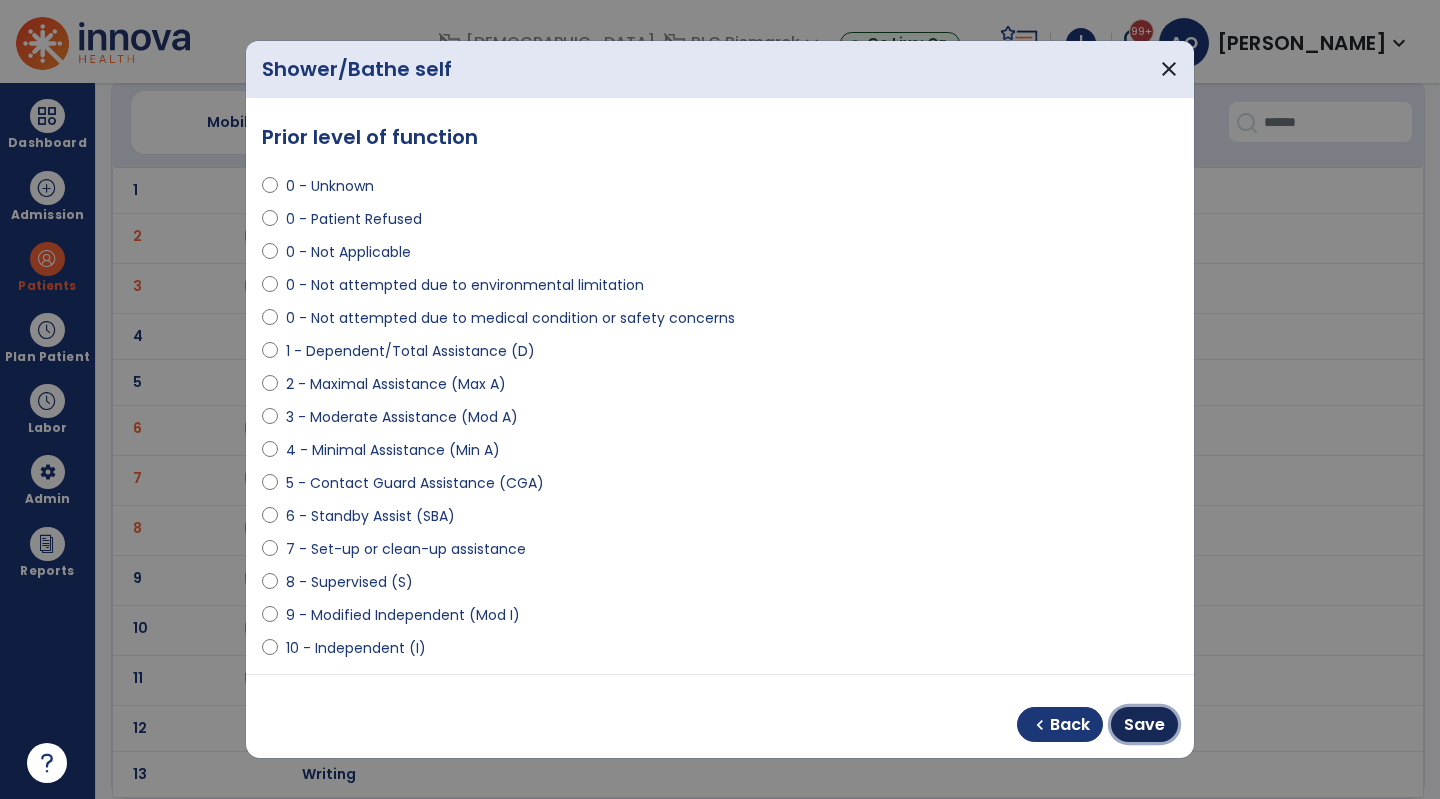 click on "Save" at bounding box center [1144, 725] 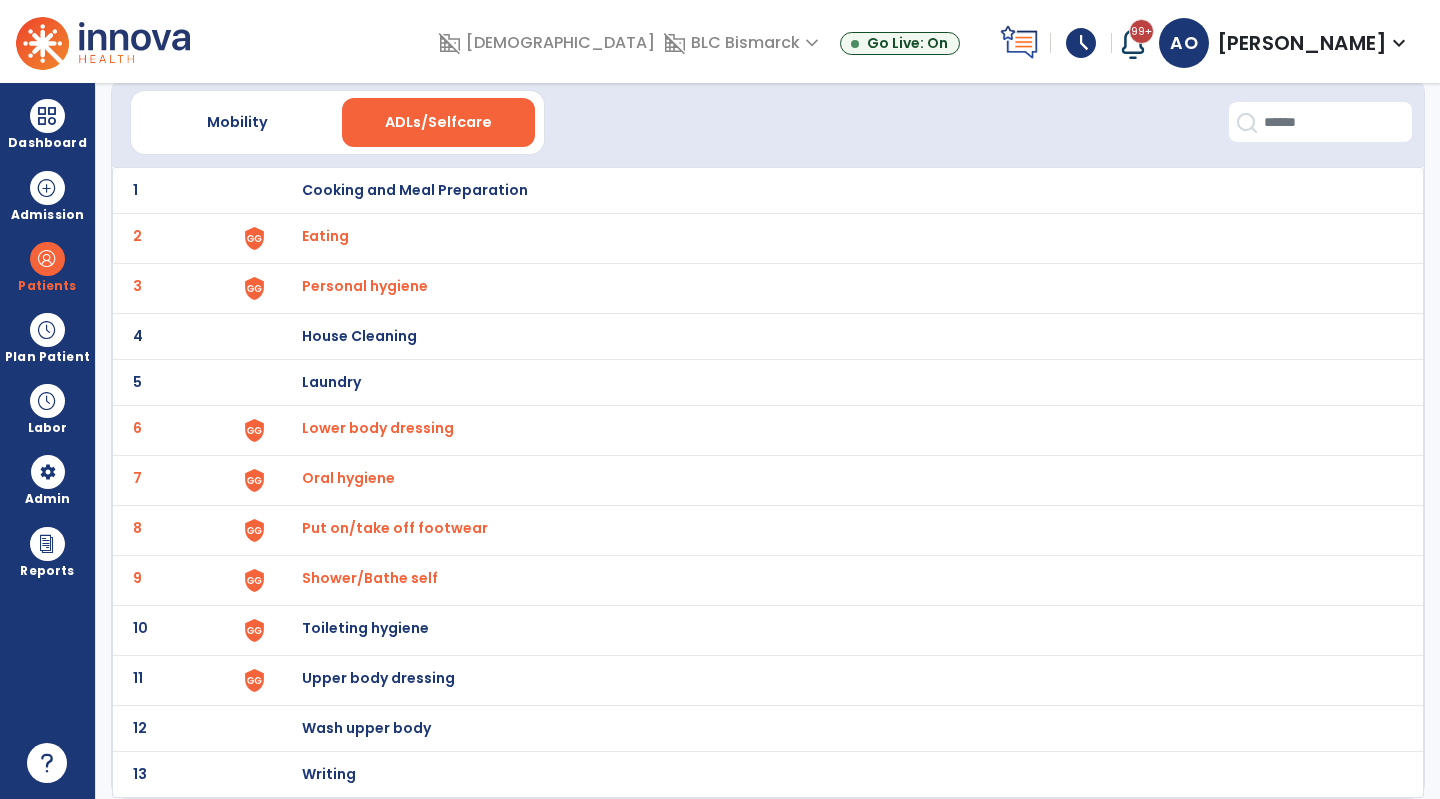 click on "10 Toileting hygiene" 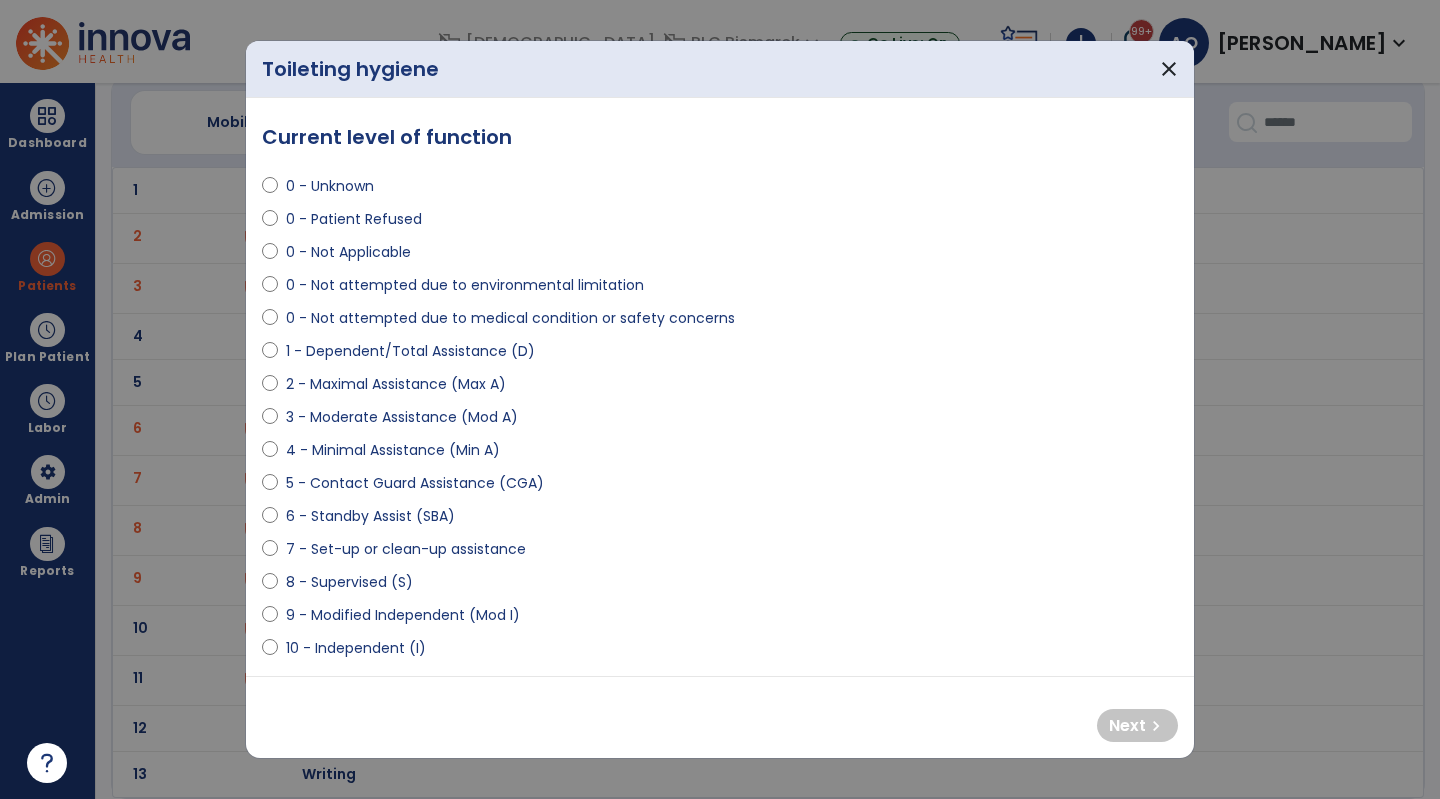 select on "**********" 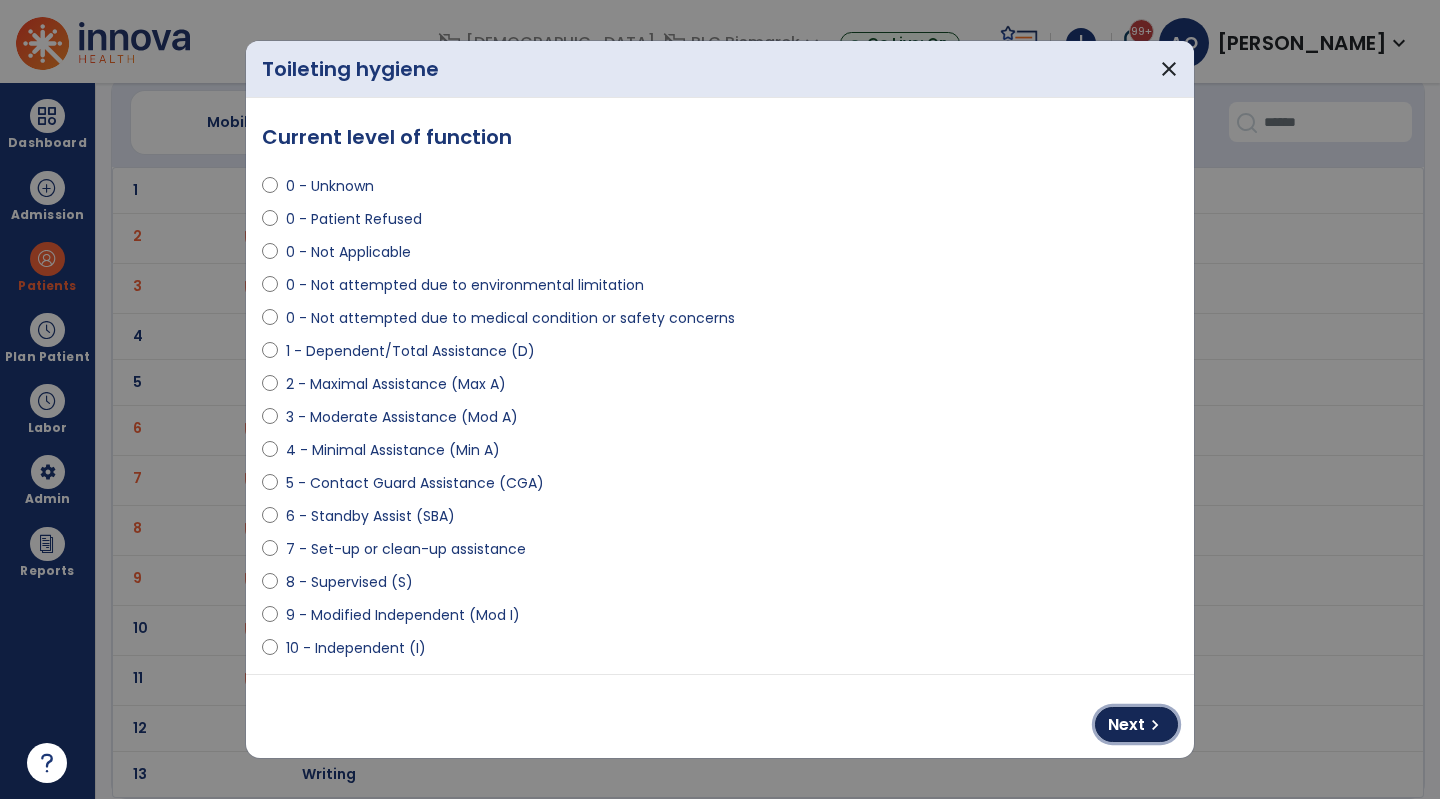 click on "Next" at bounding box center [1126, 725] 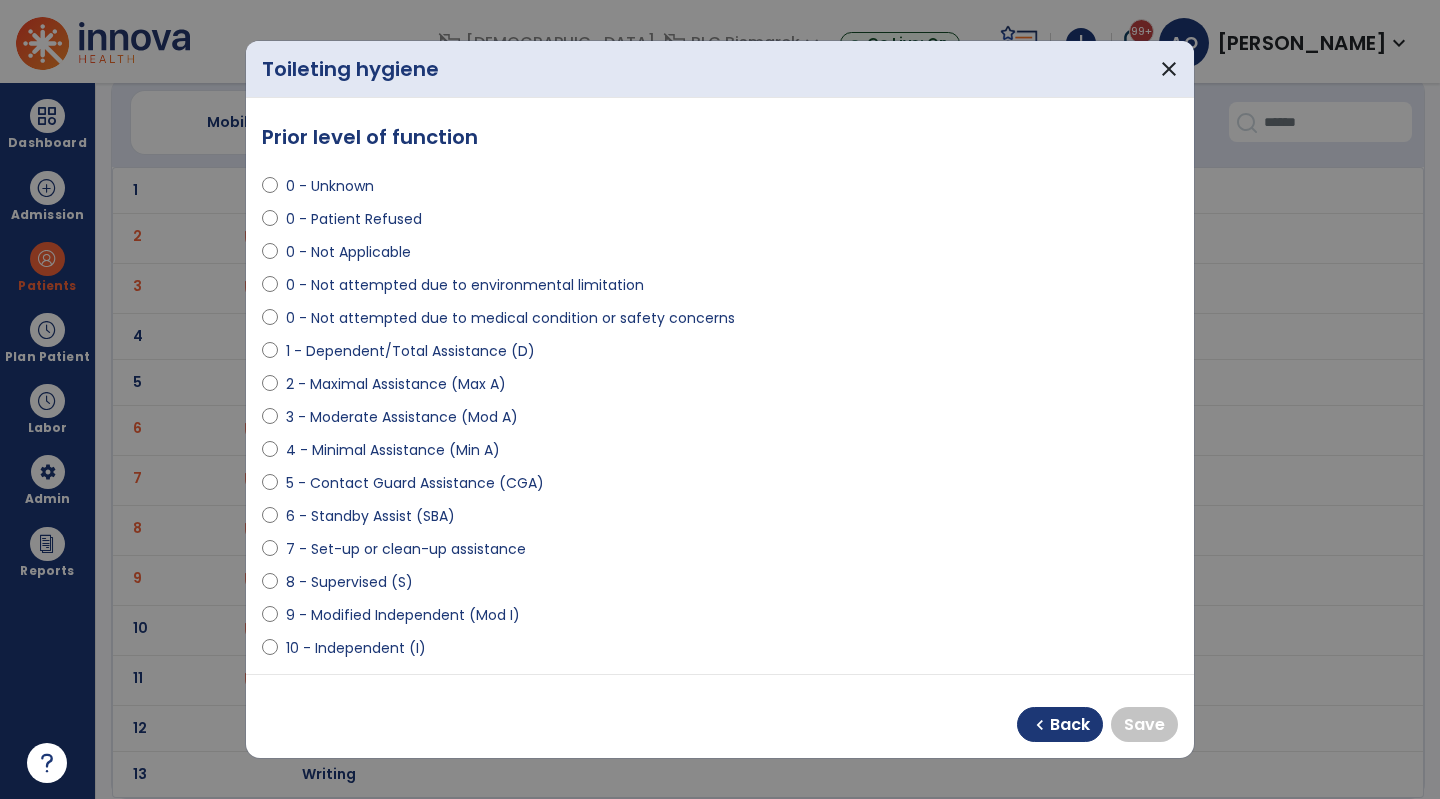 click on "10 - Independent (I)" at bounding box center [356, 648] 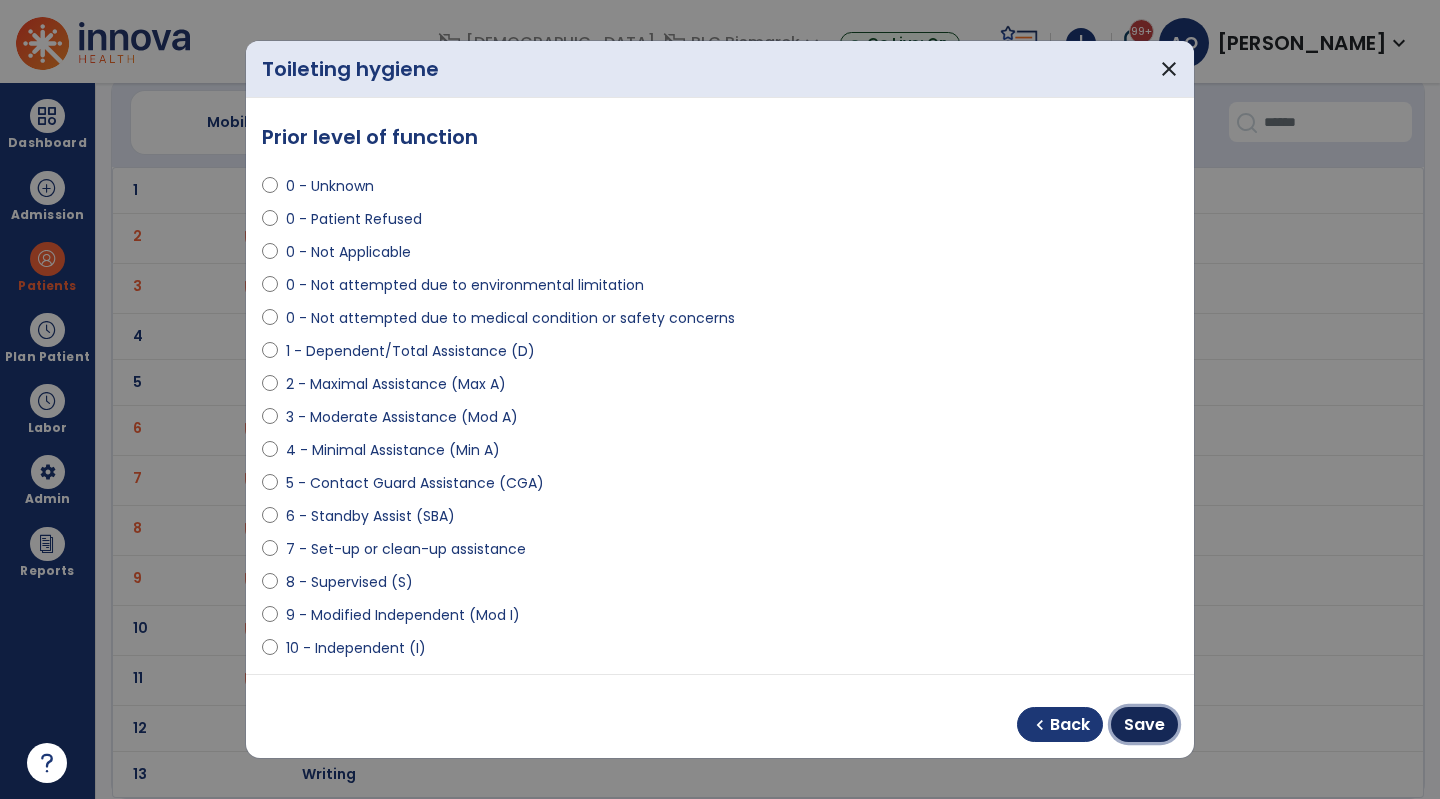 click on "Save" at bounding box center (1144, 724) 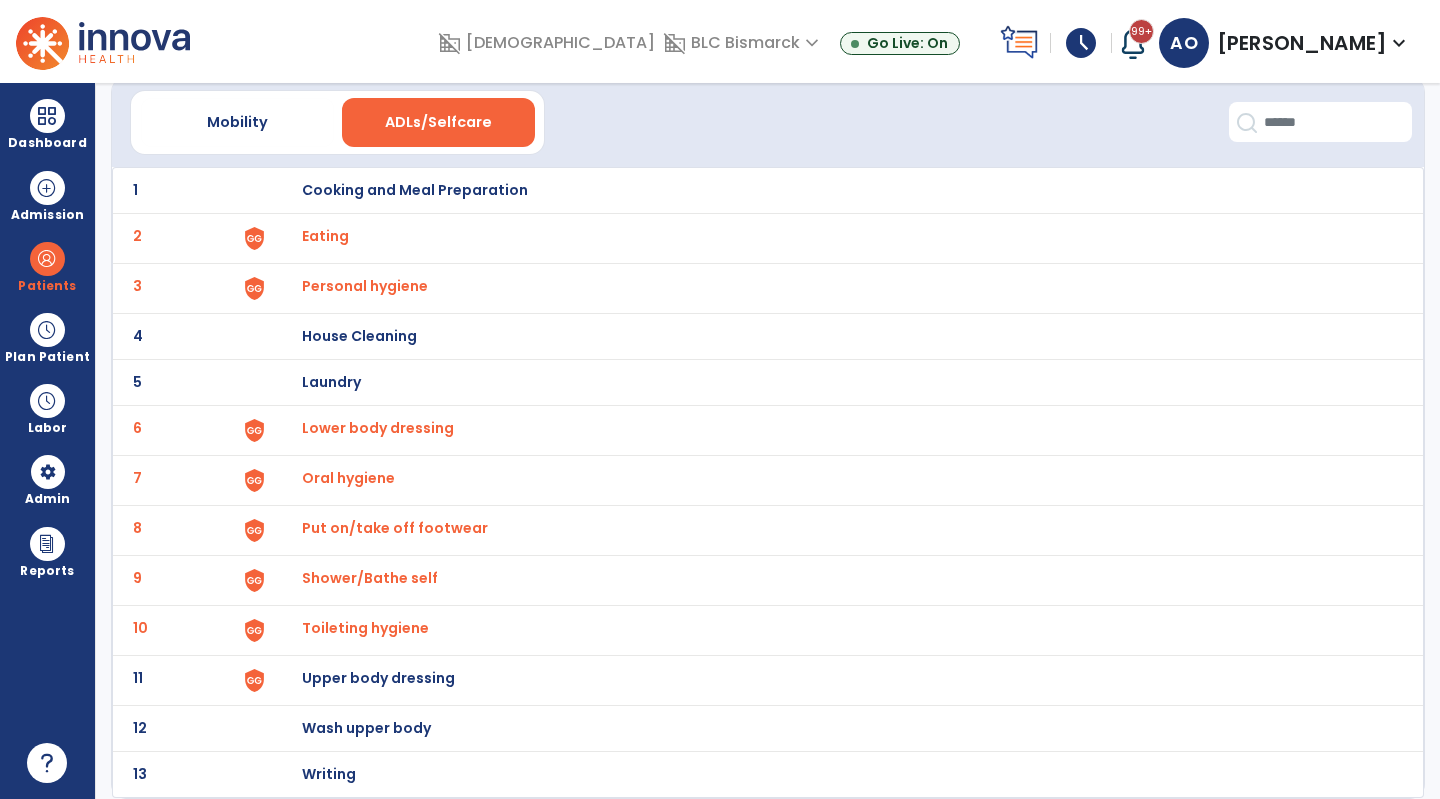click on "Upper body dressing" at bounding box center (415, 190) 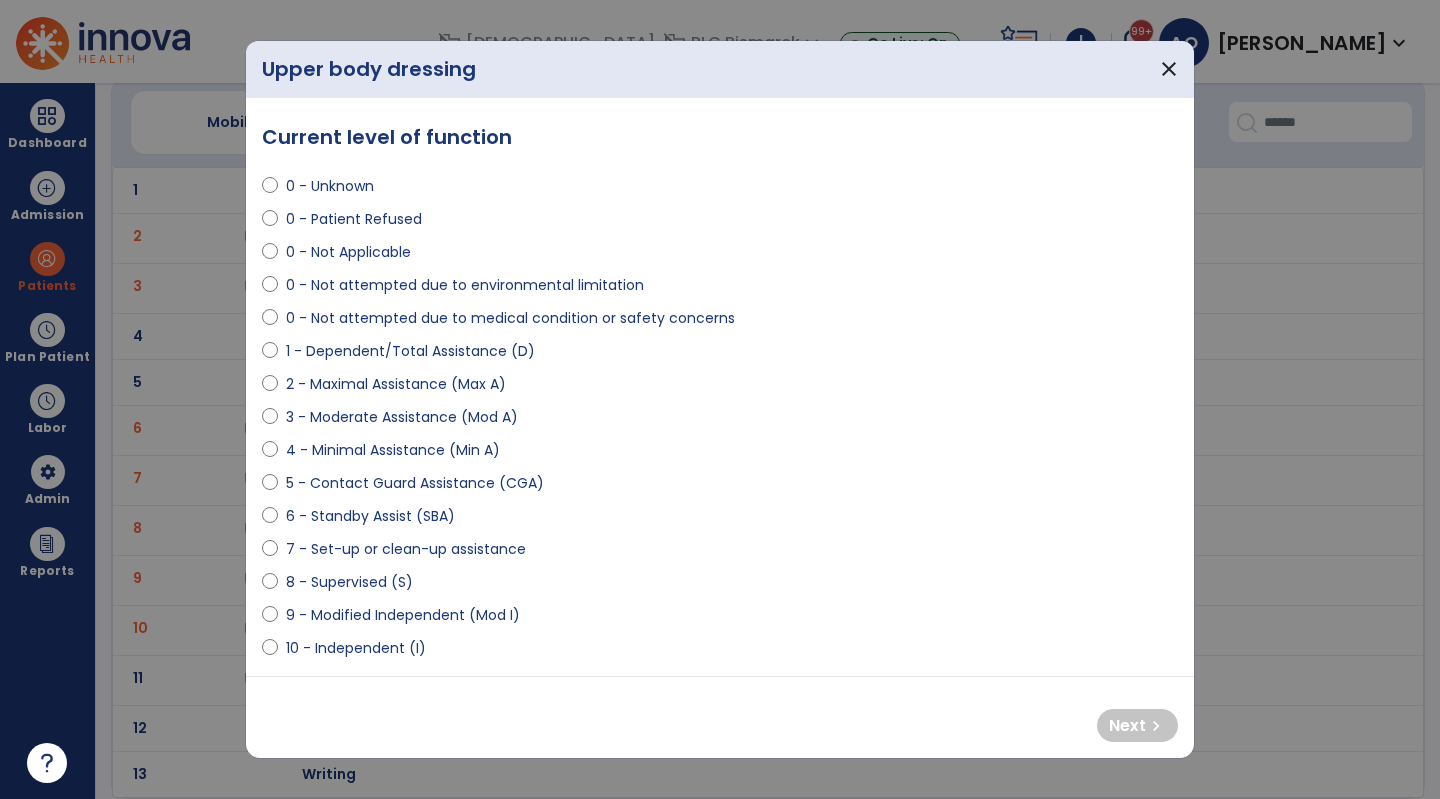 click on "0 - Patient Refused" at bounding box center [354, 219] 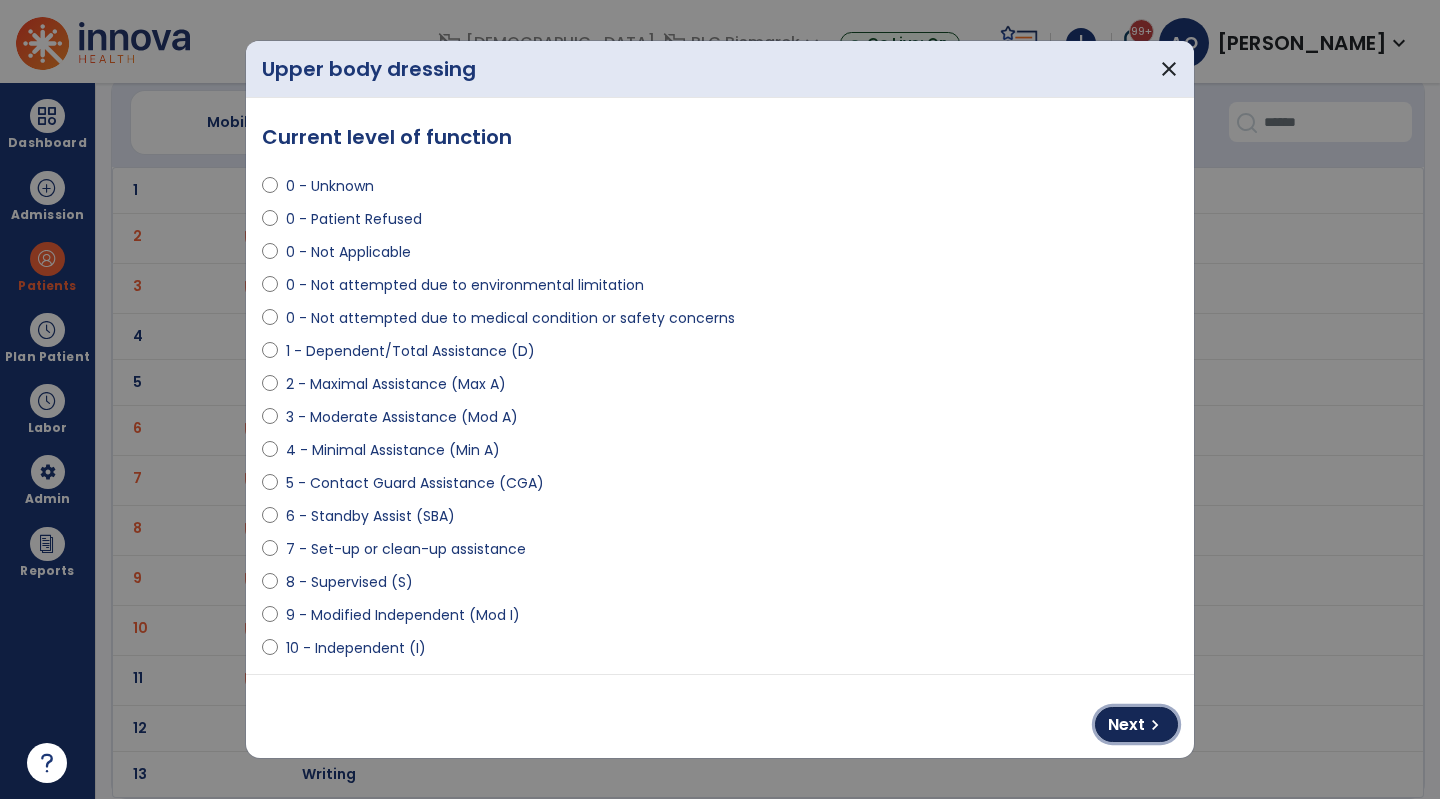 click on "Next" at bounding box center [1126, 725] 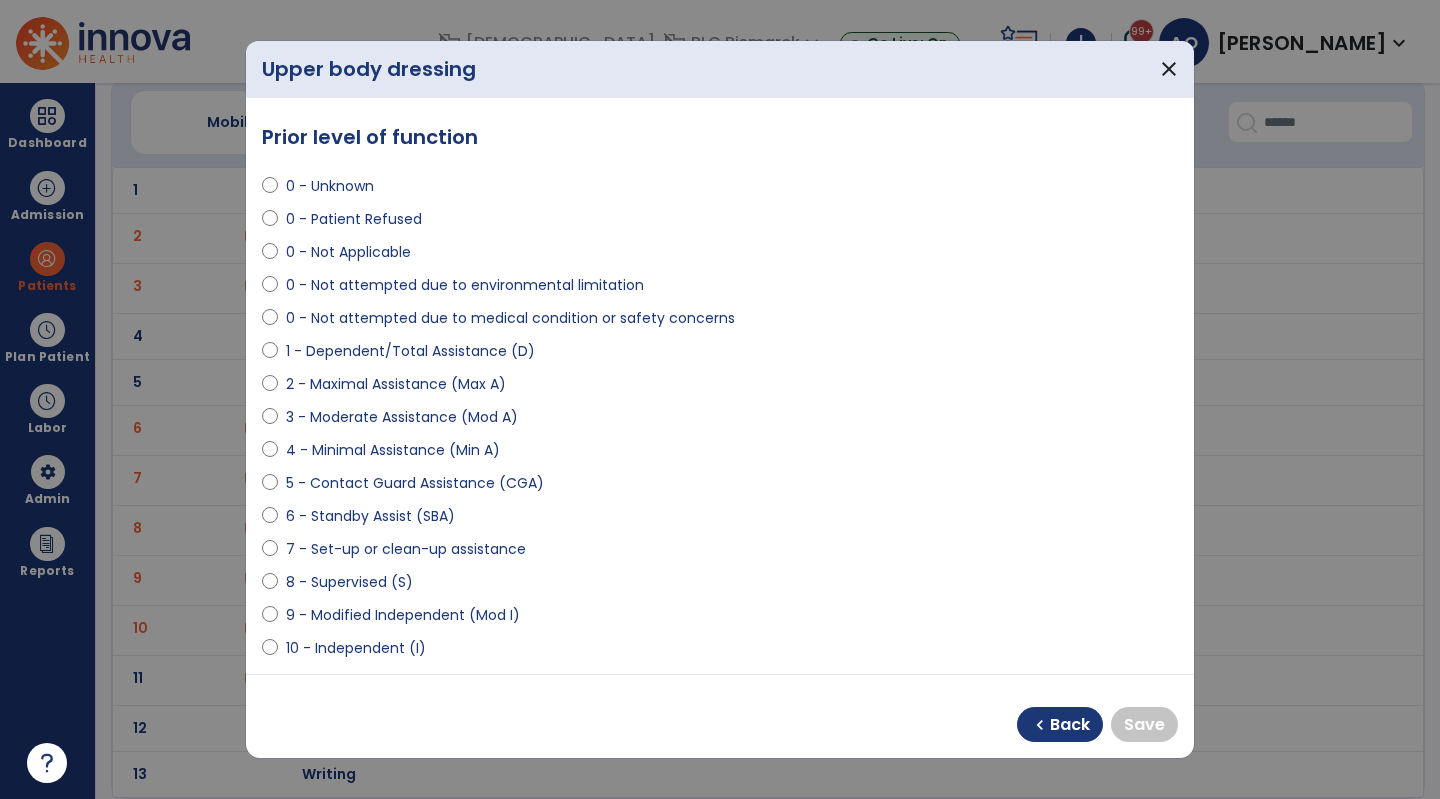 click on "10 - Independent (I)" at bounding box center [356, 648] 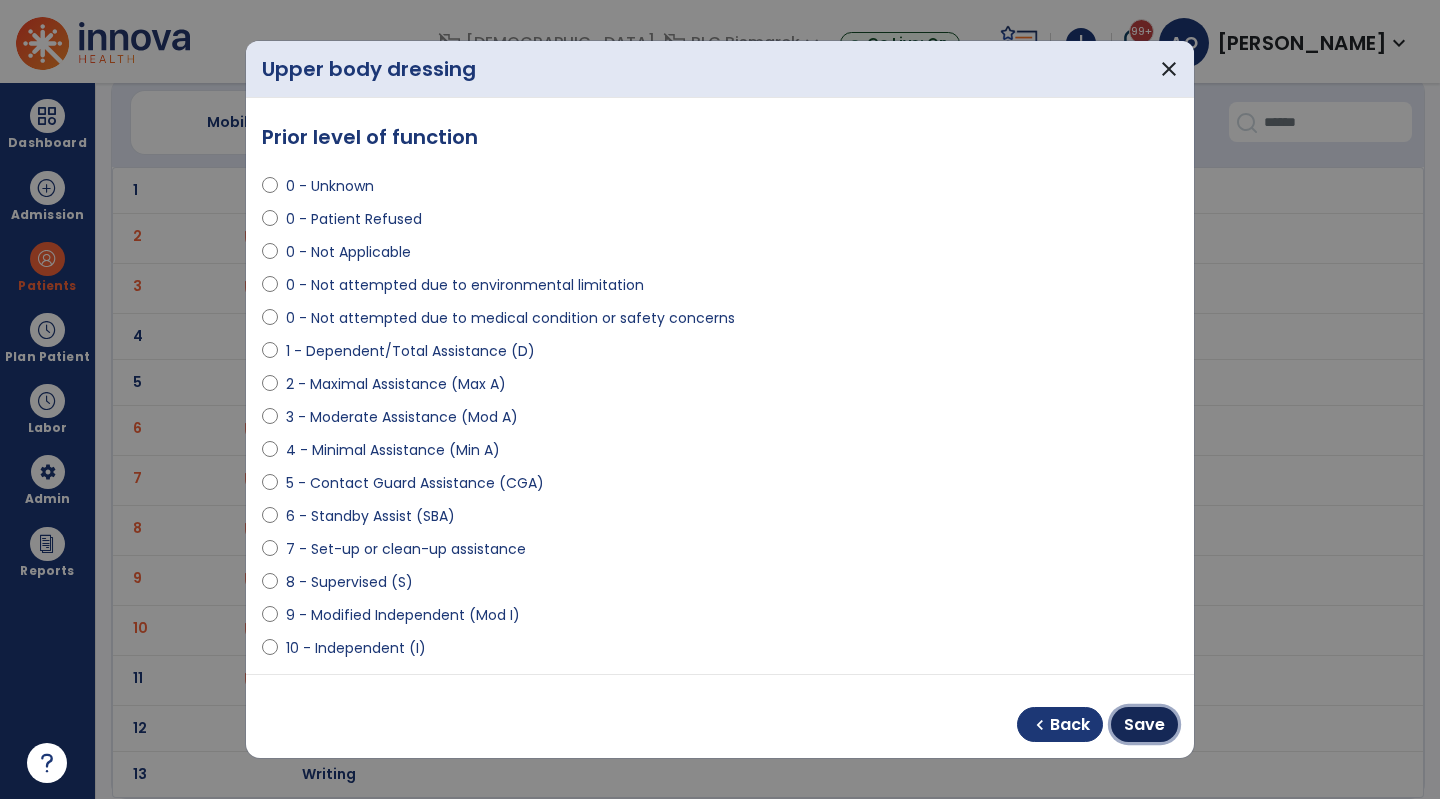 click on "Save" at bounding box center [1144, 725] 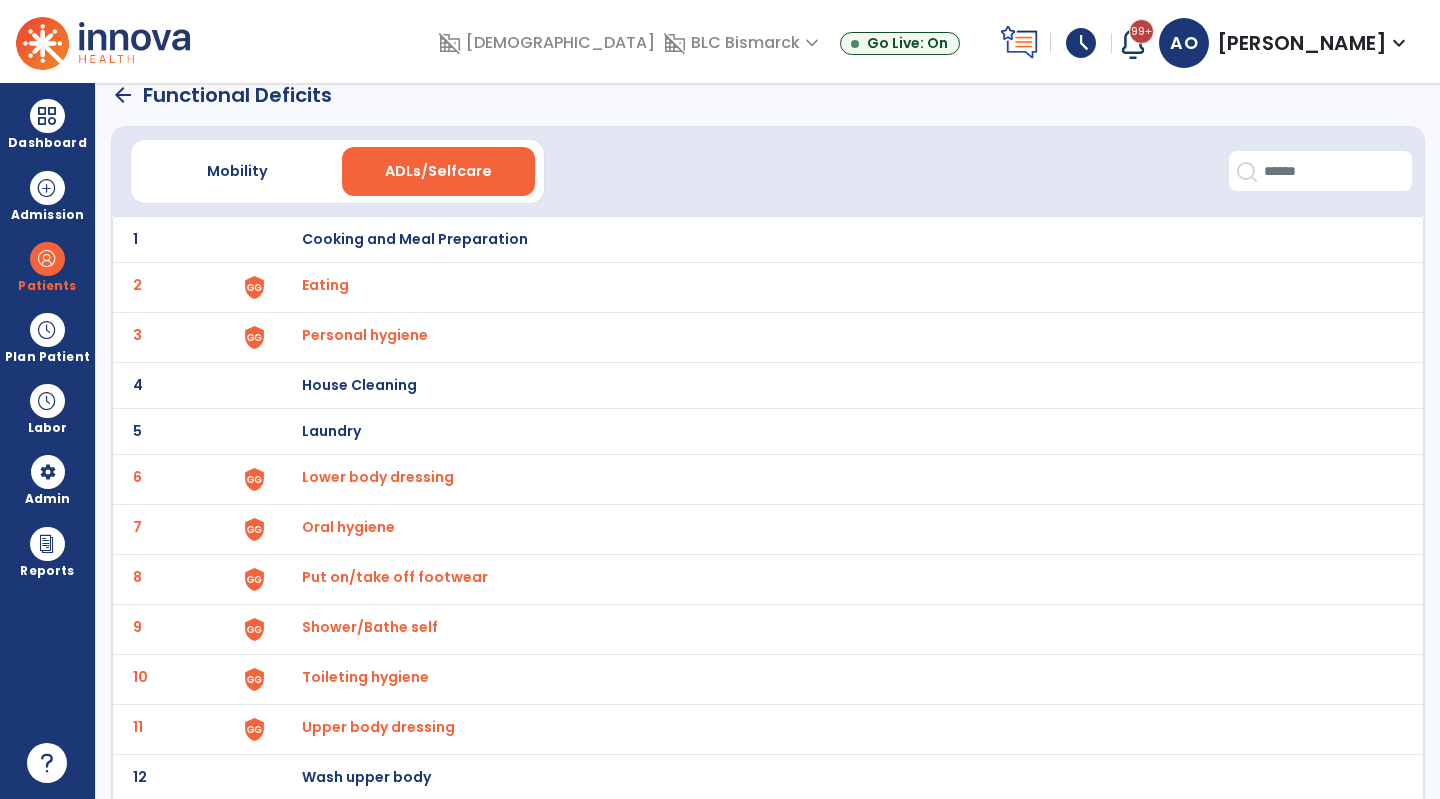 scroll, scrollTop: 0, scrollLeft: 0, axis: both 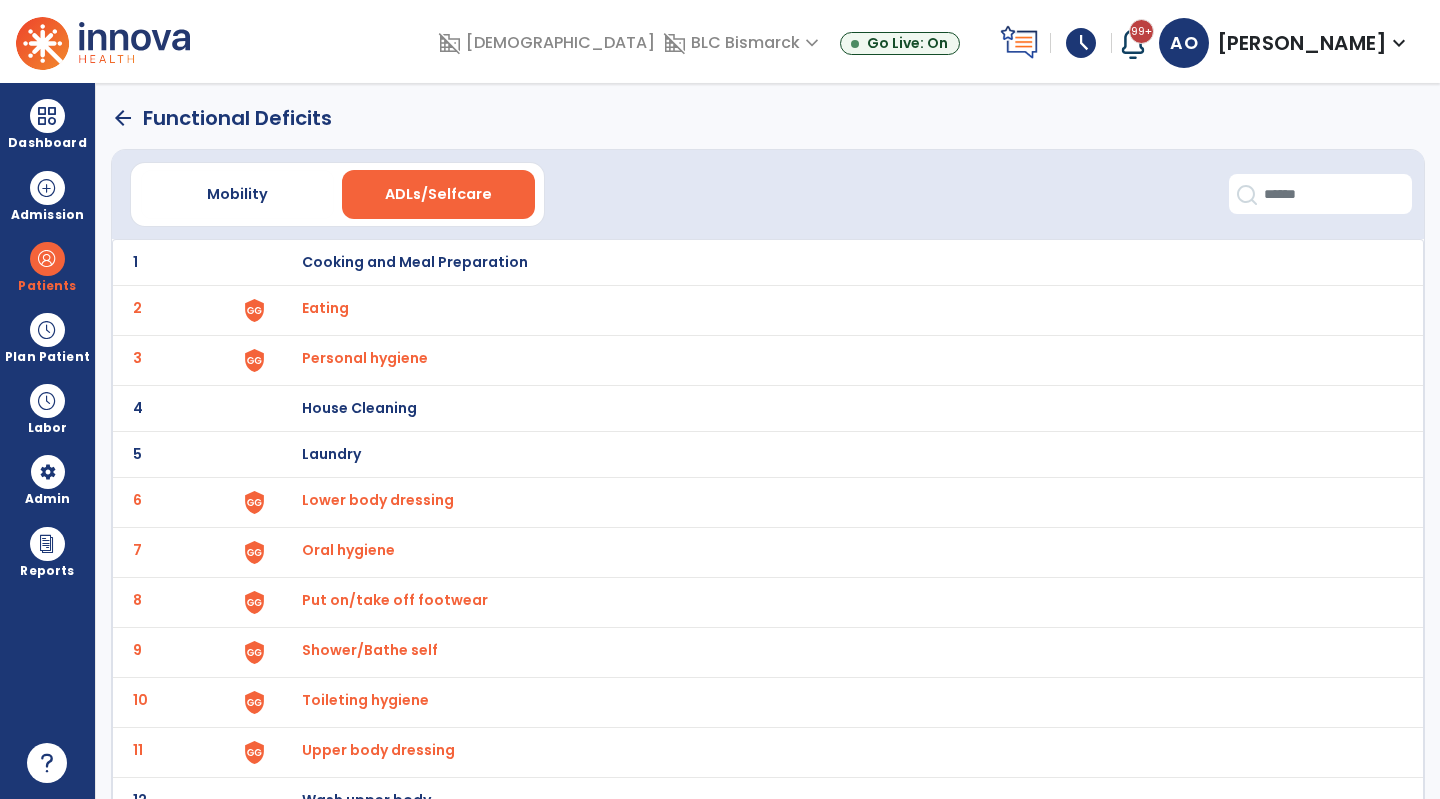 click on "arrow_back" 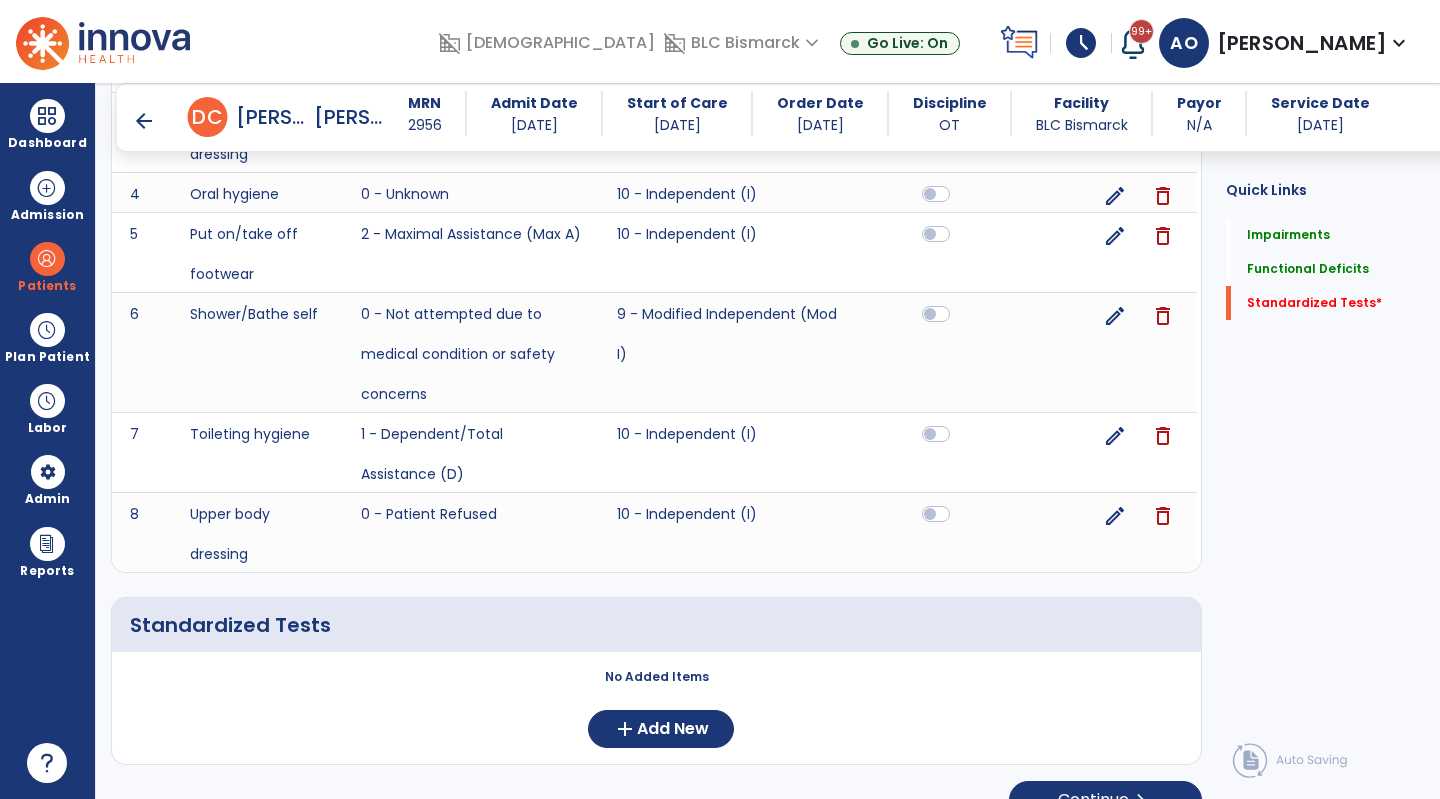 scroll, scrollTop: 837, scrollLeft: 0, axis: vertical 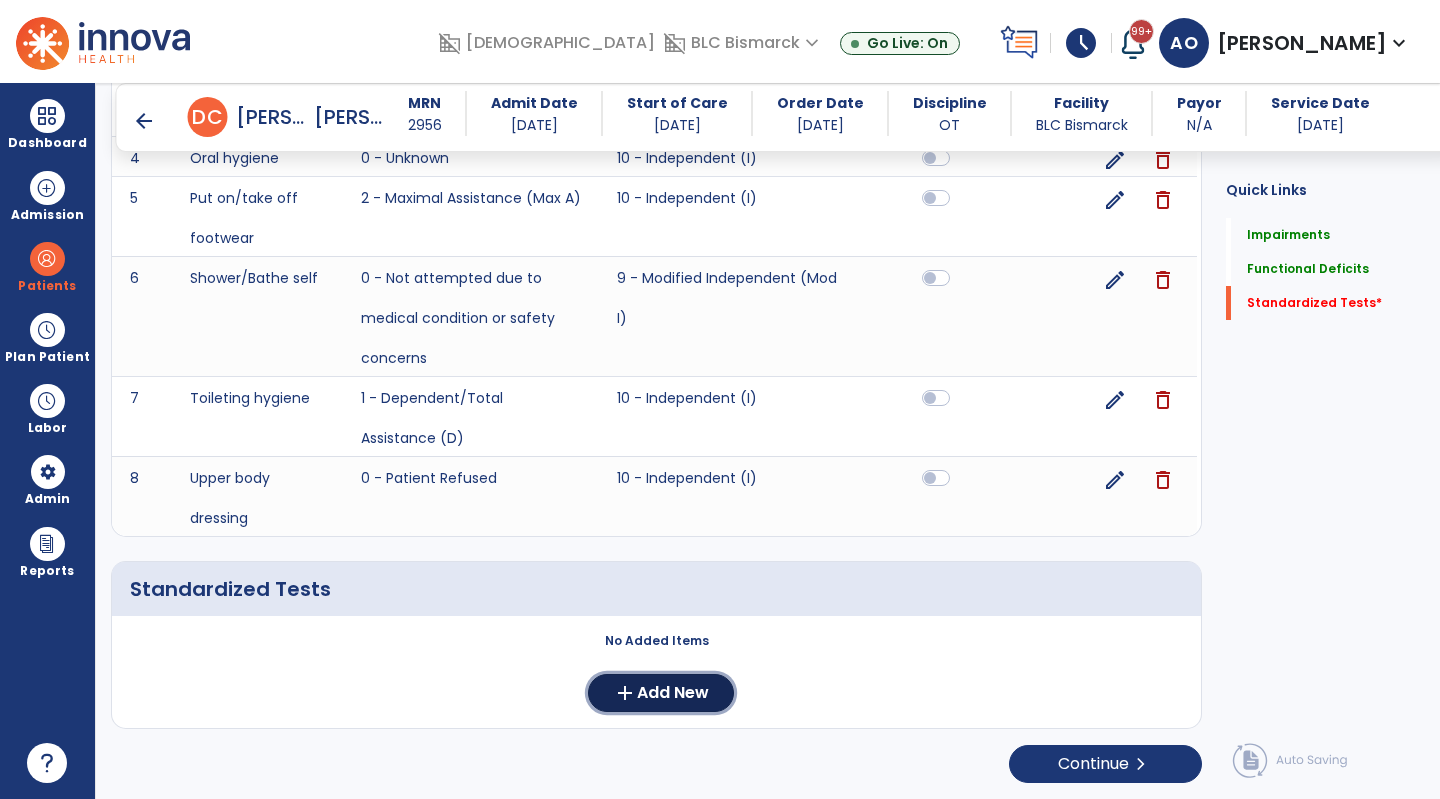 click on "Add New" 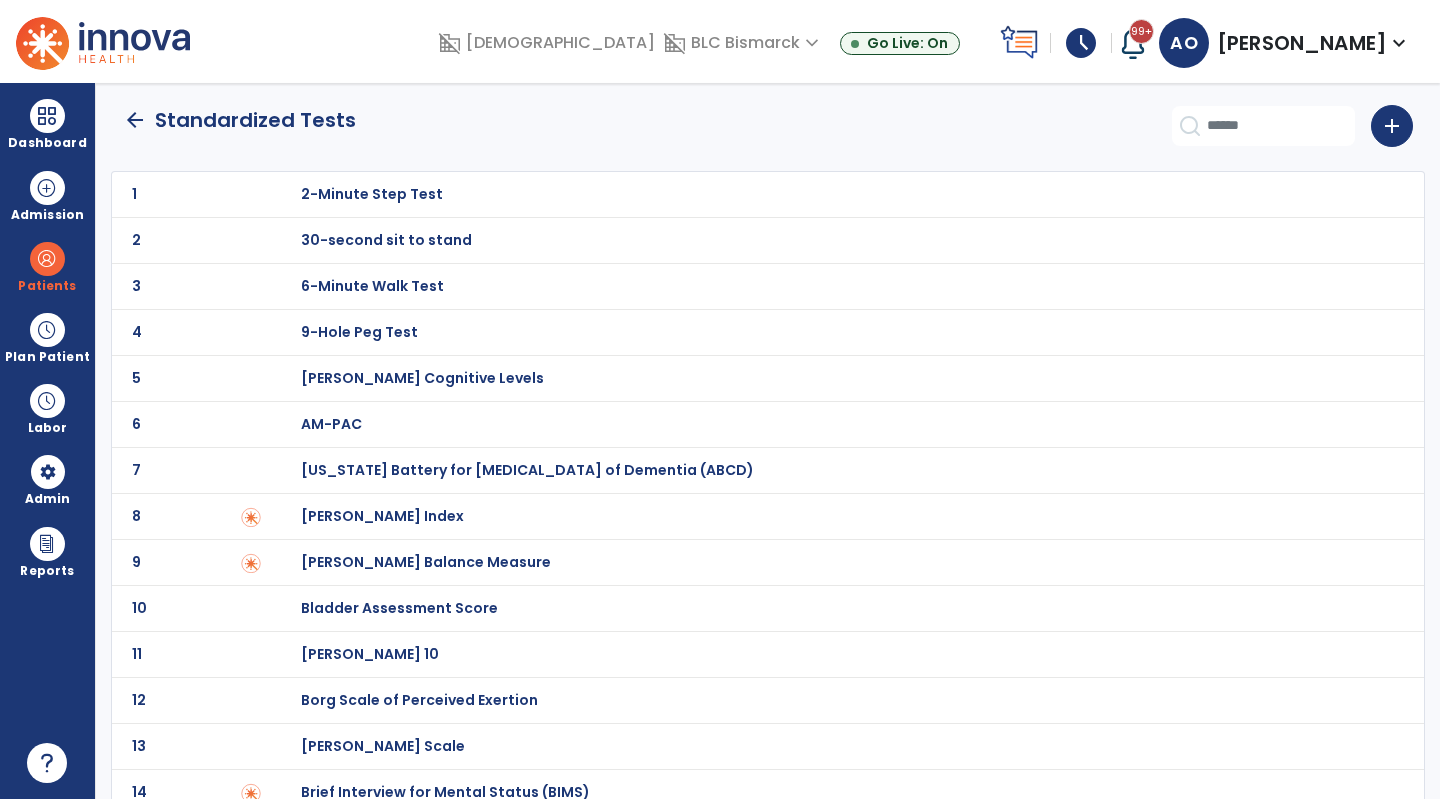 scroll, scrollTop: 0, scrollLeft: 0, axis: both 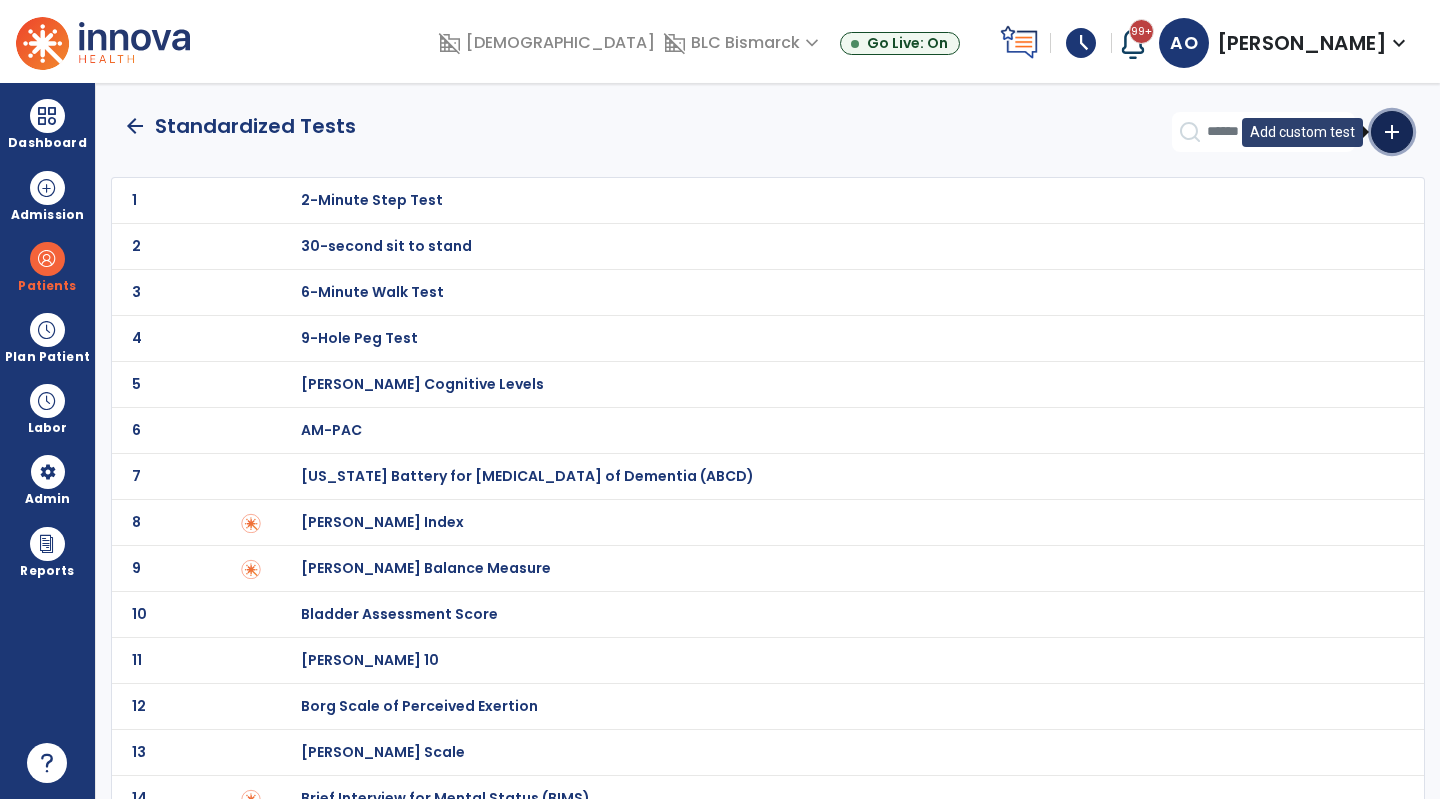 click on "add" 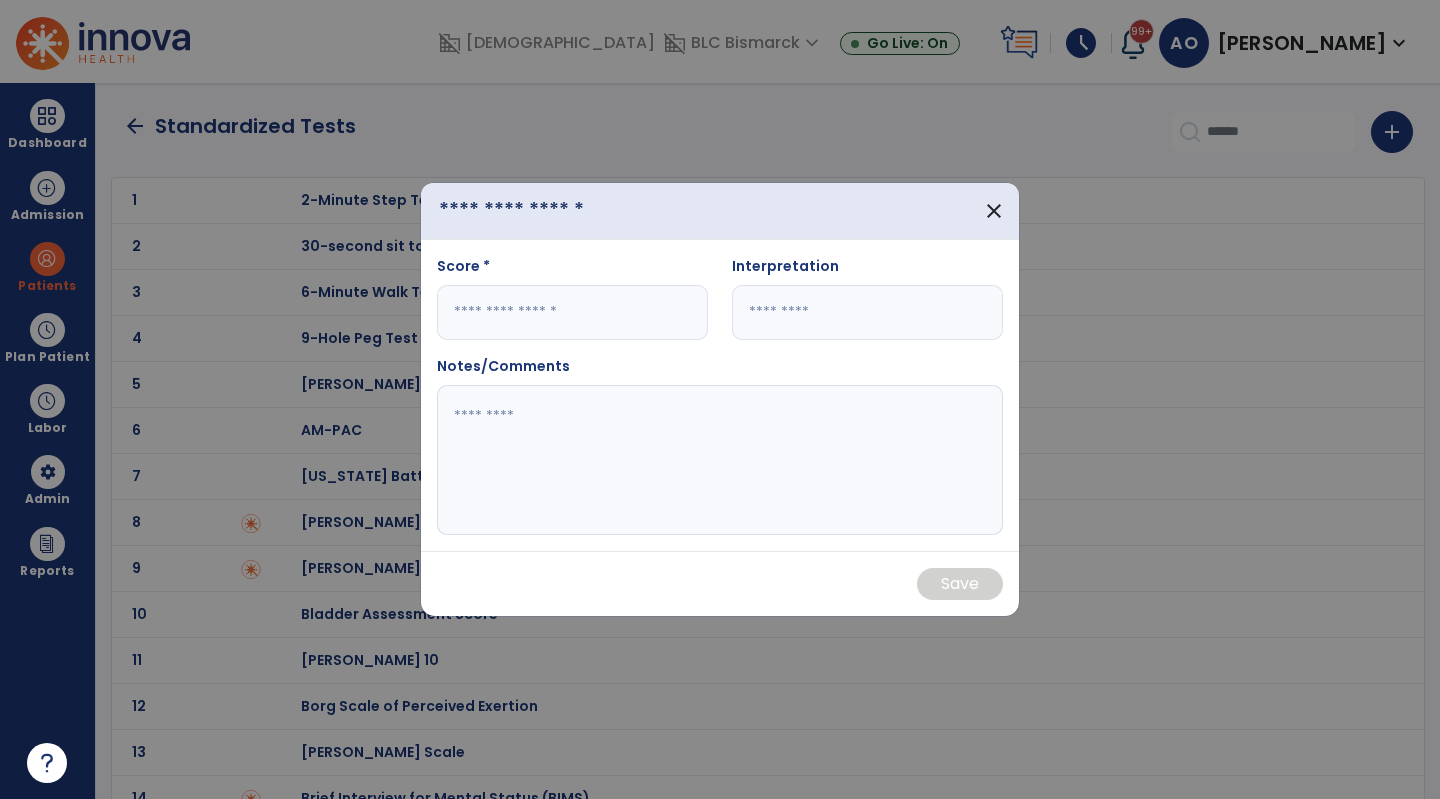 click at bounding box center [545, 211] 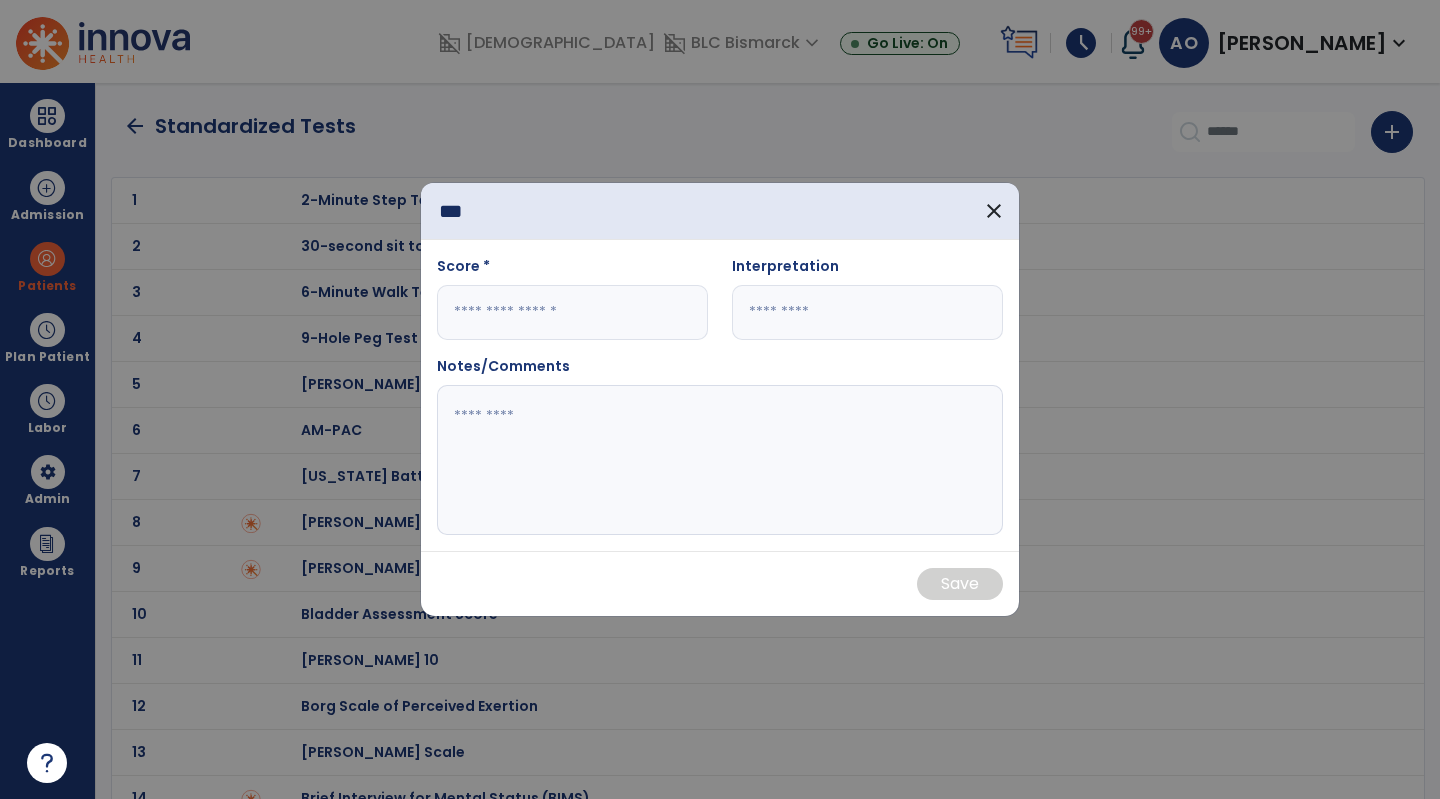 type on "***" 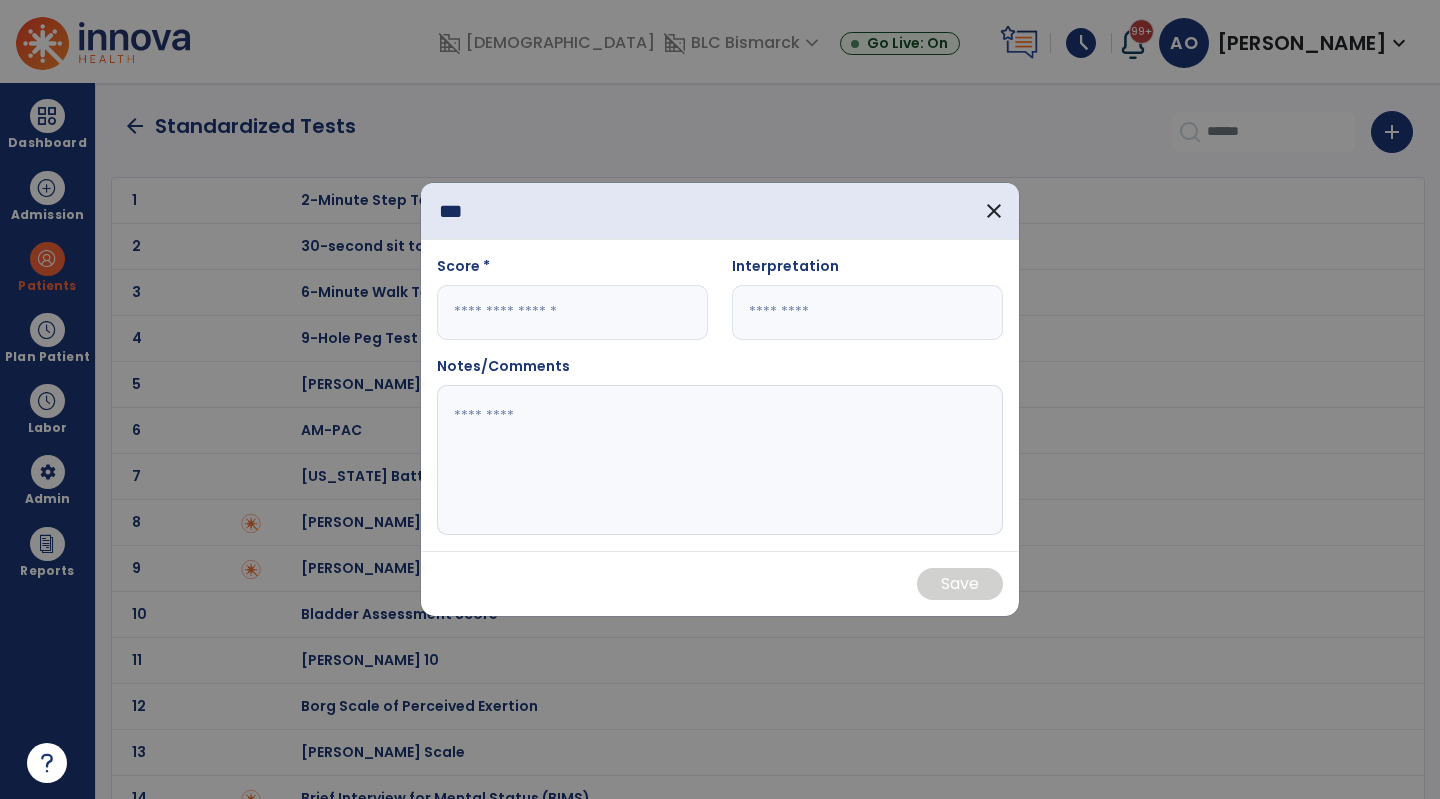click at bounding box center (572, 312) 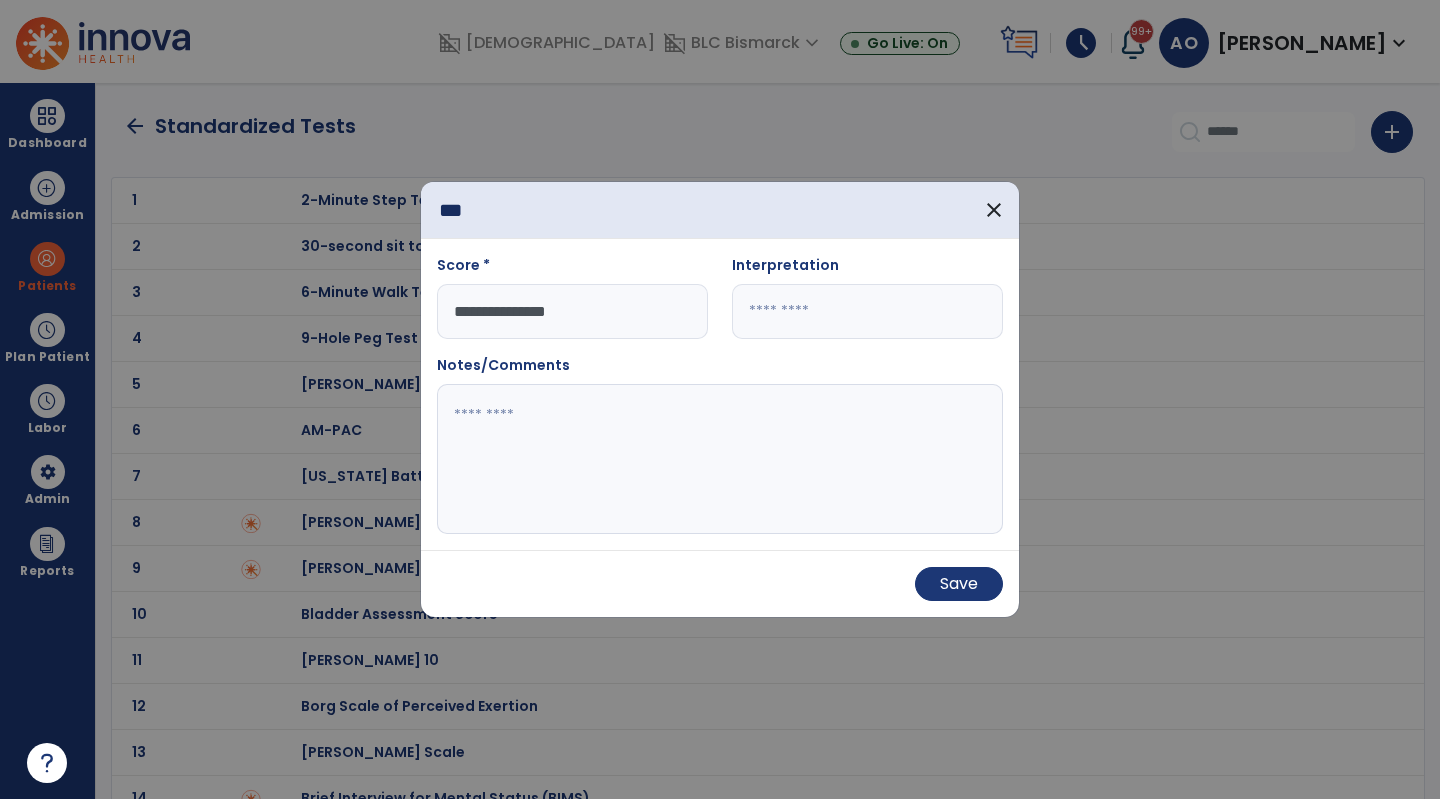 type on "**********" 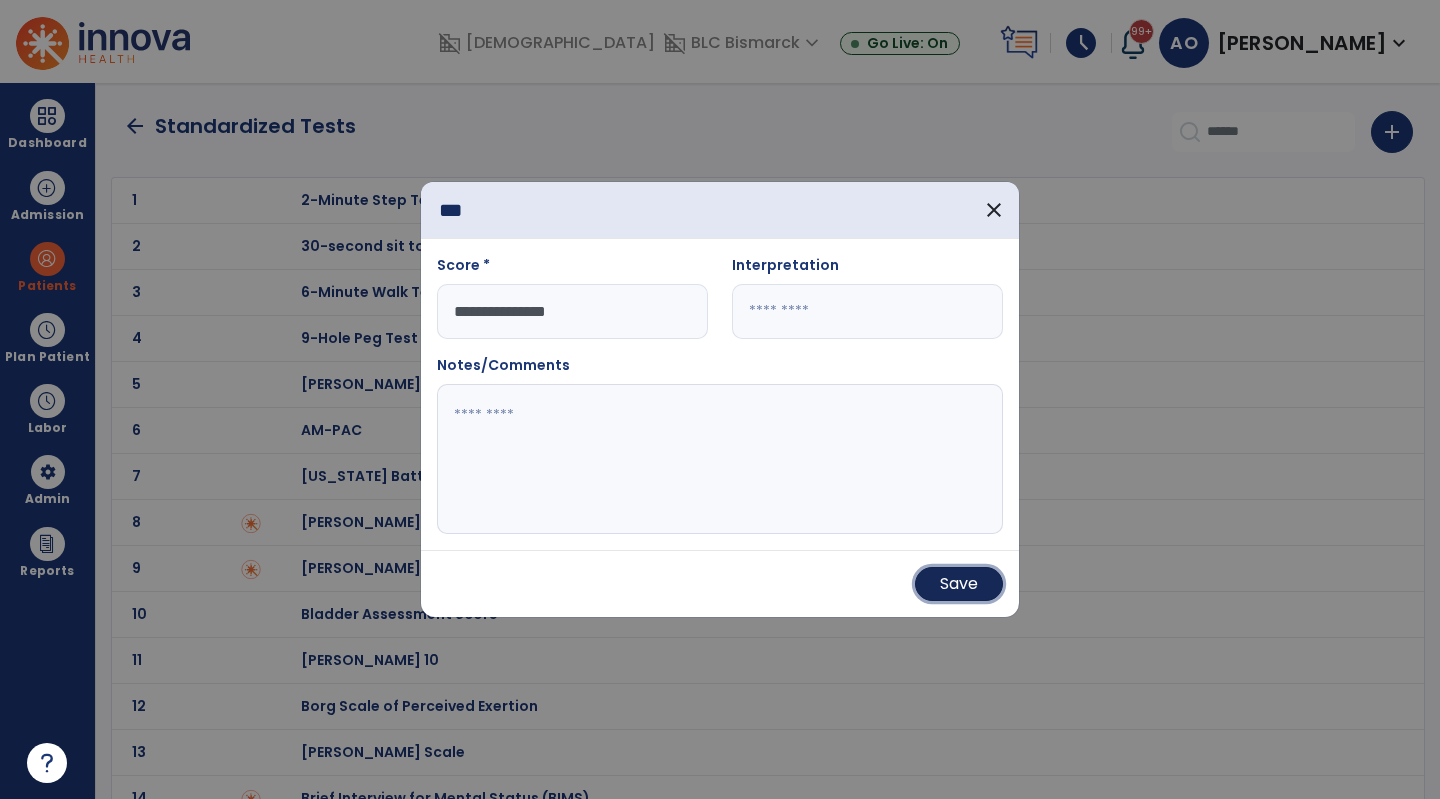 click on "Save" at bounding box center (959, 584) 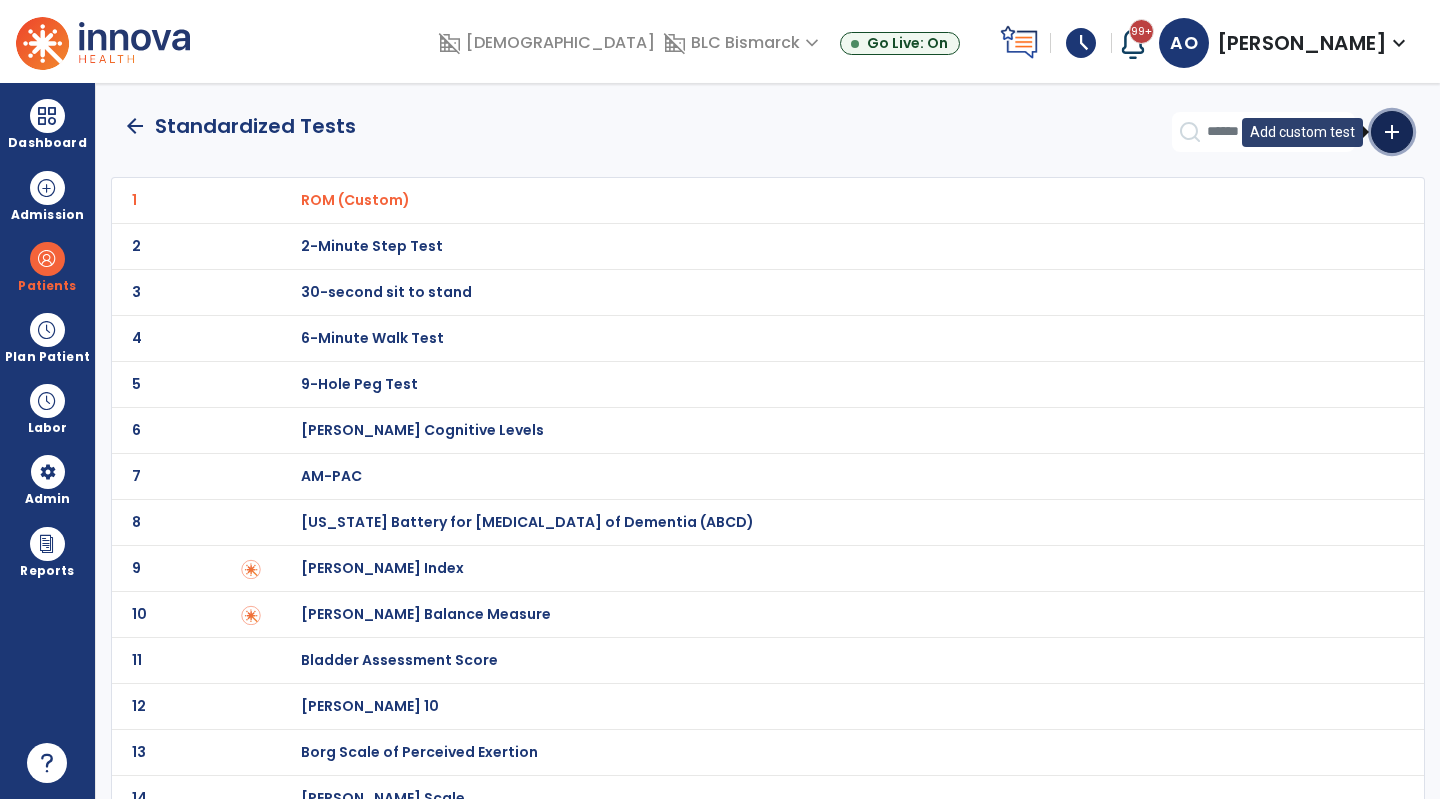 click on "add" 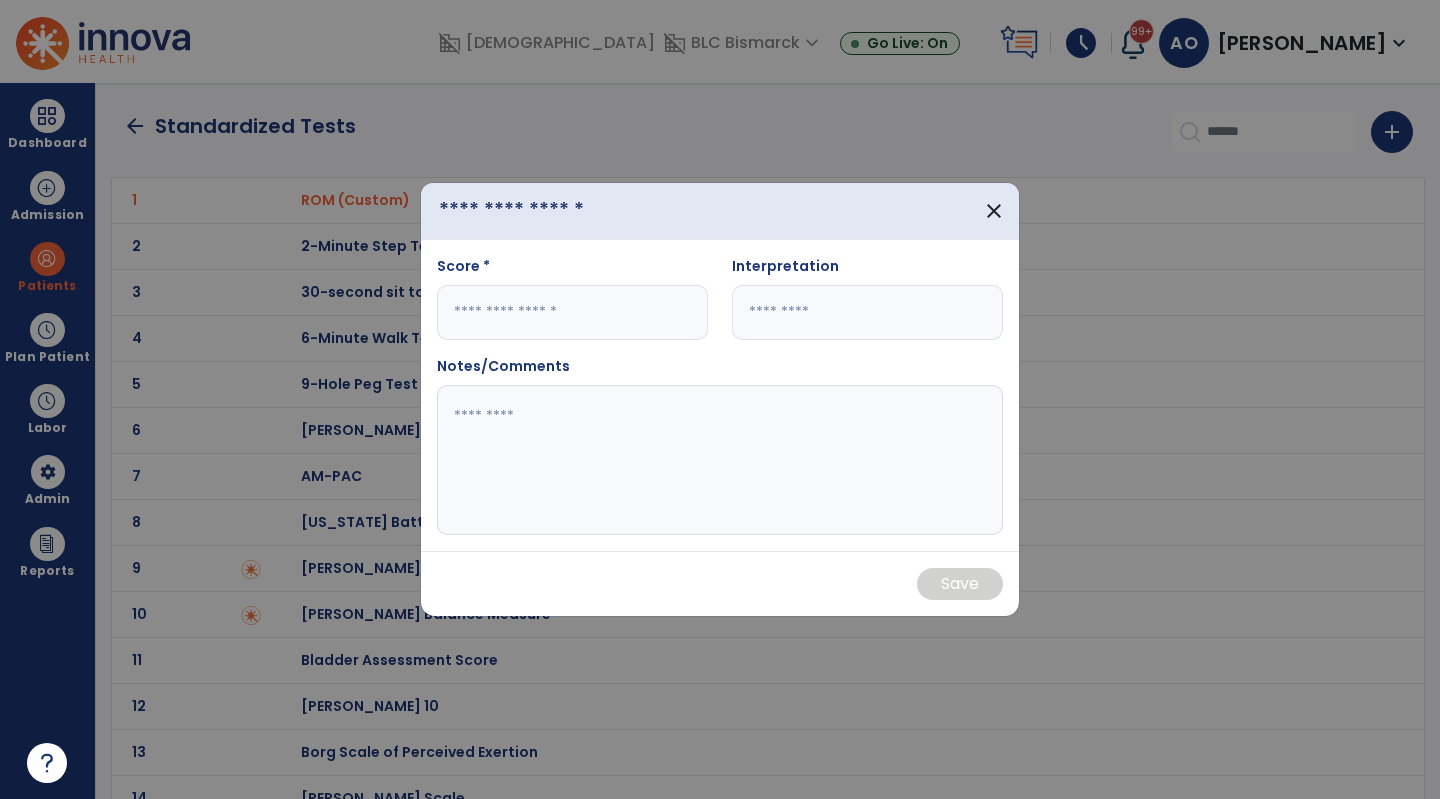 click at bounding box center [545, 211] 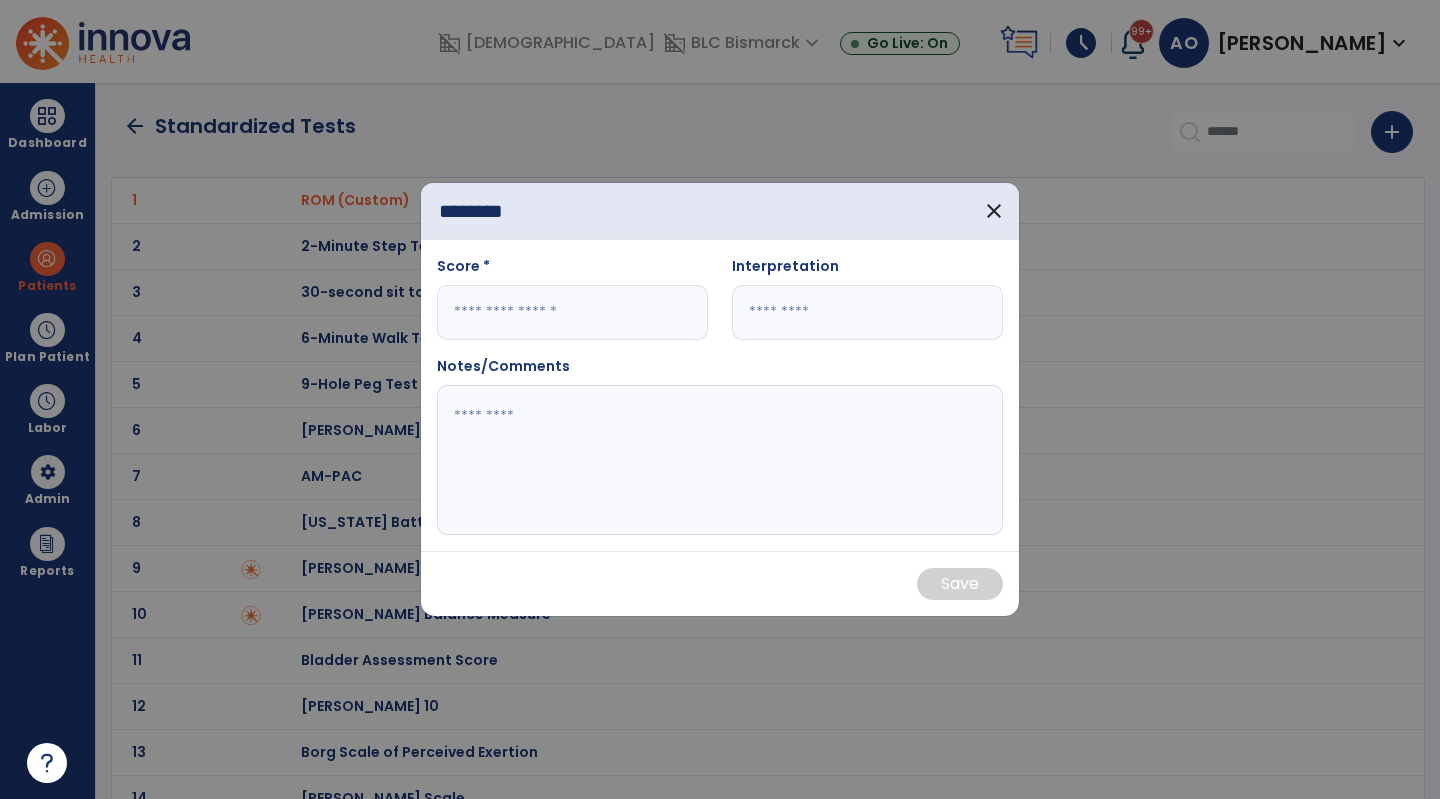 type on "********" 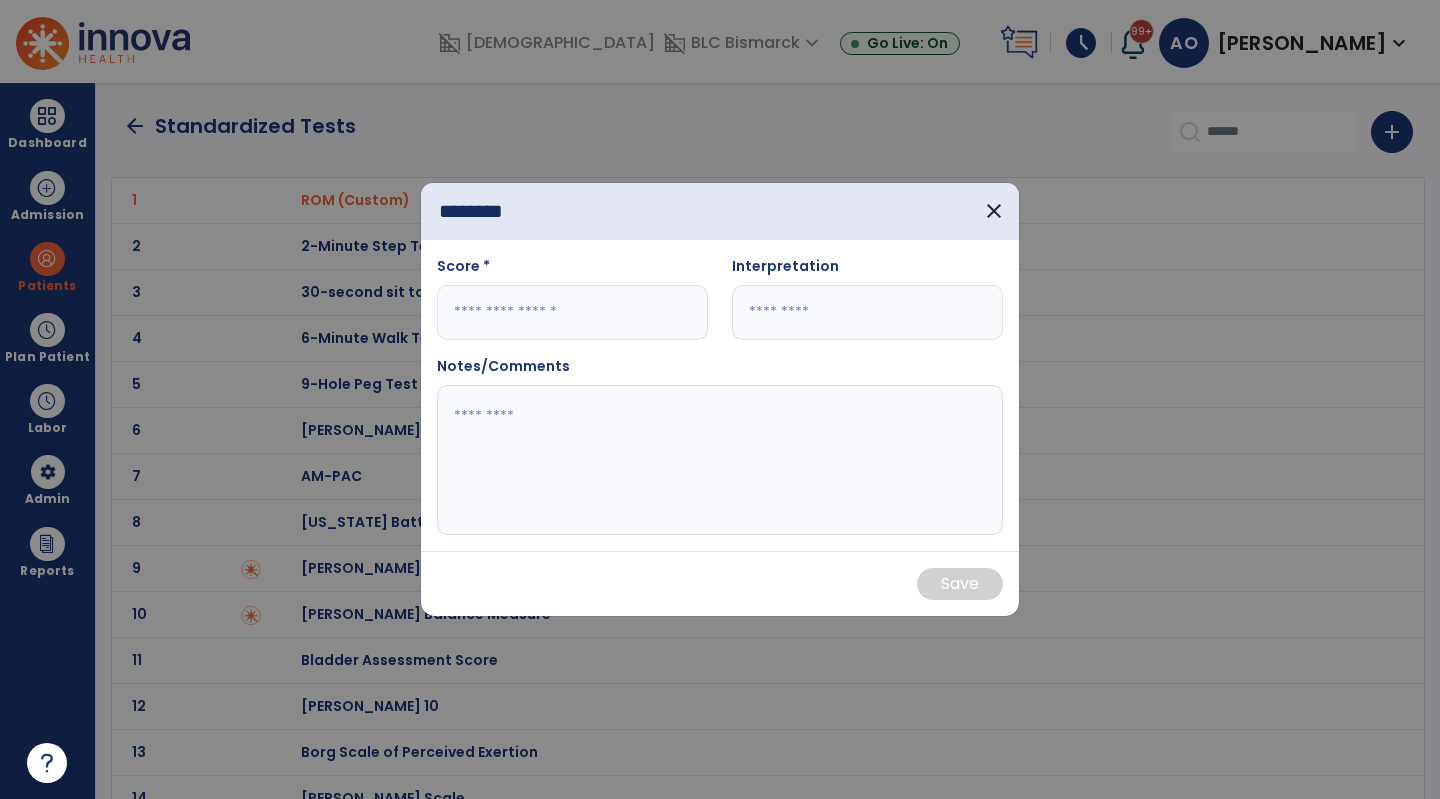 click at bounding box center (572, 312) 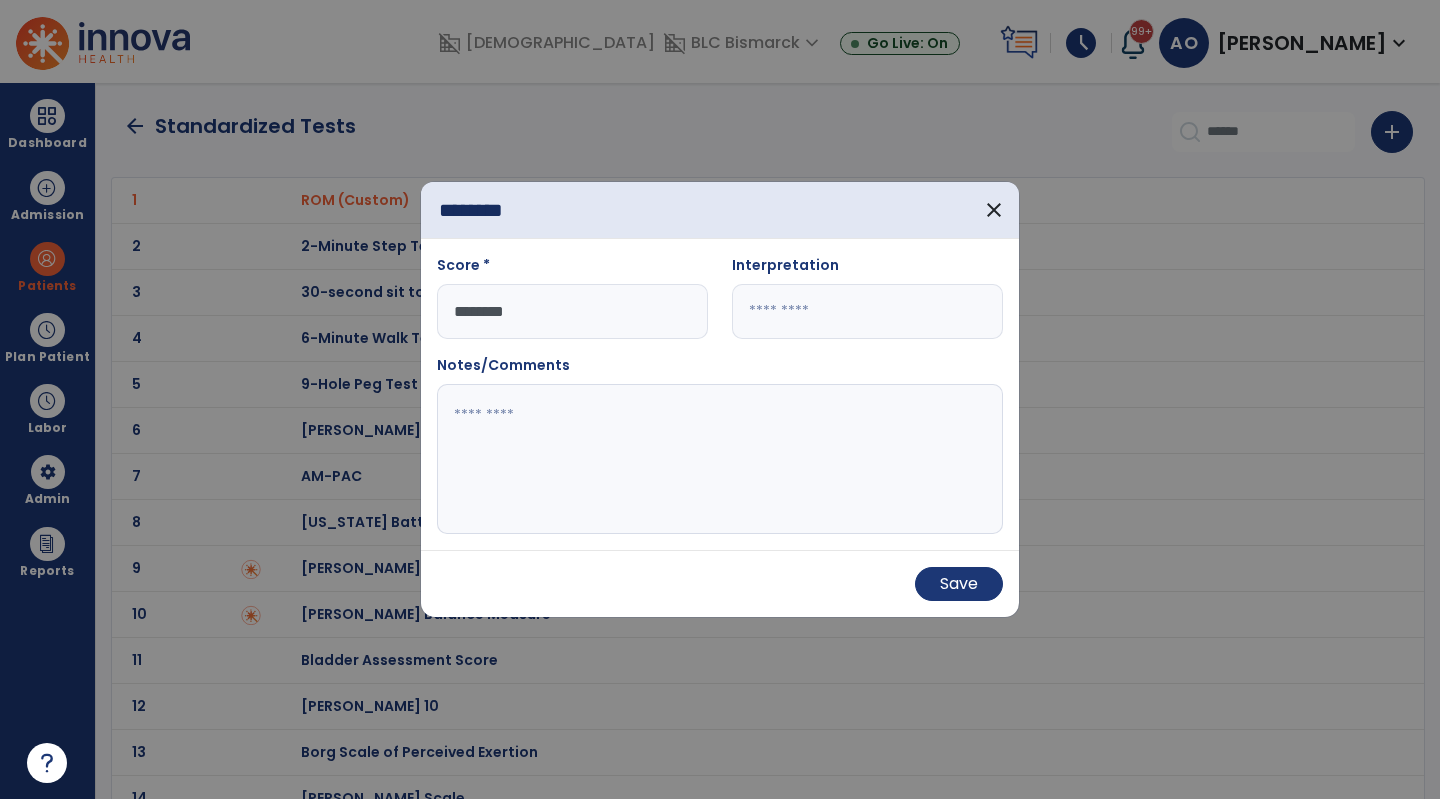 type on "********" 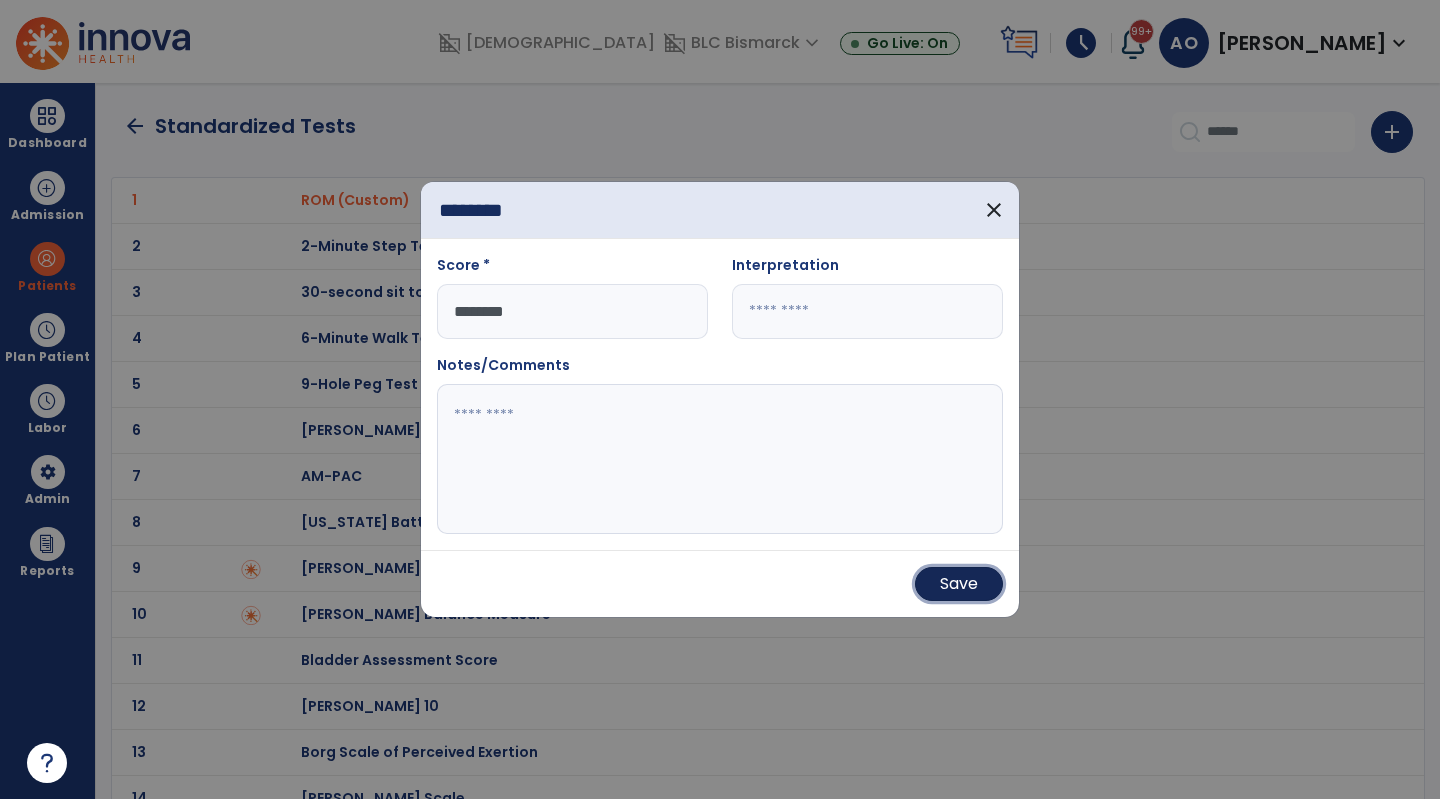 click on "Save" at bounding box center [959, 584] 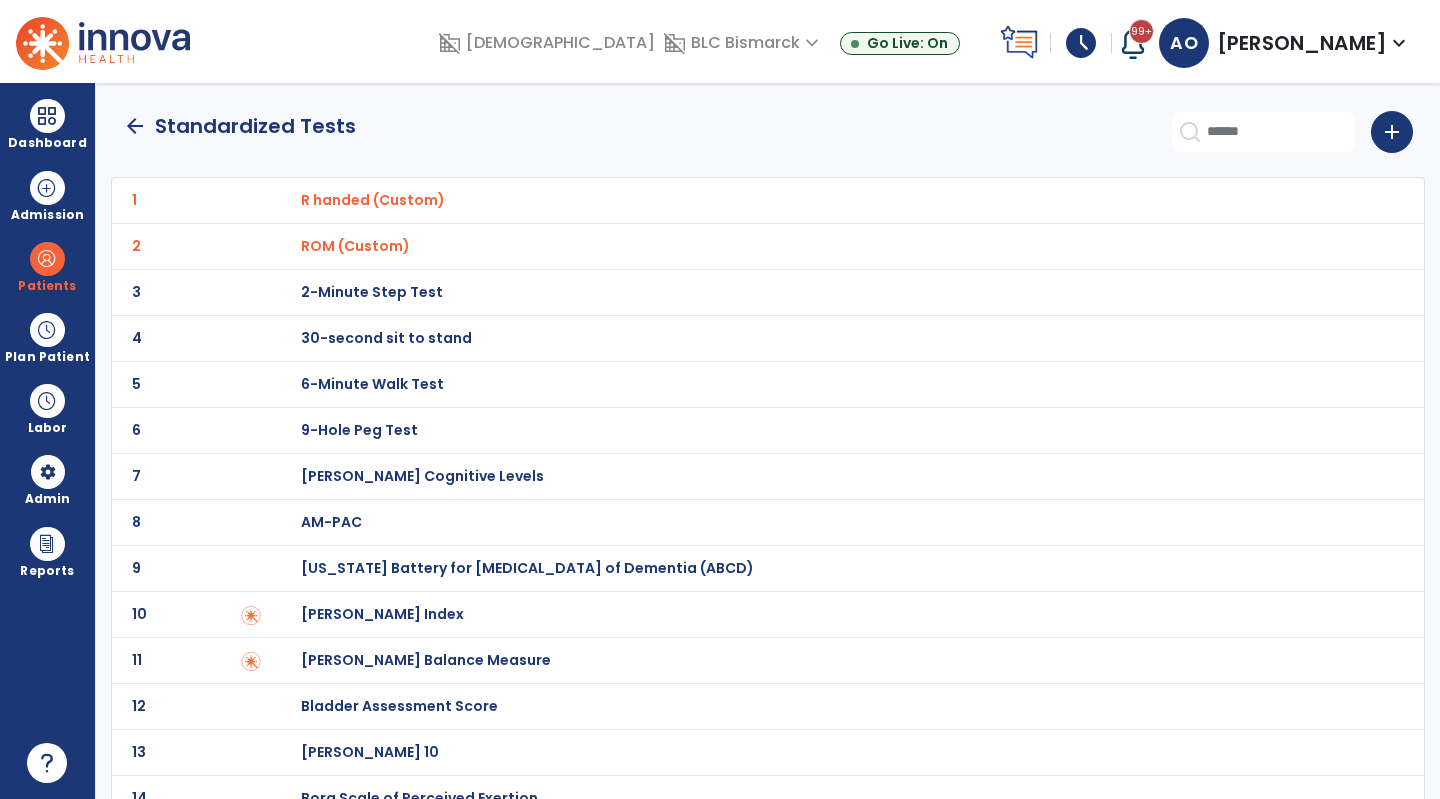 click on "arrow_back" 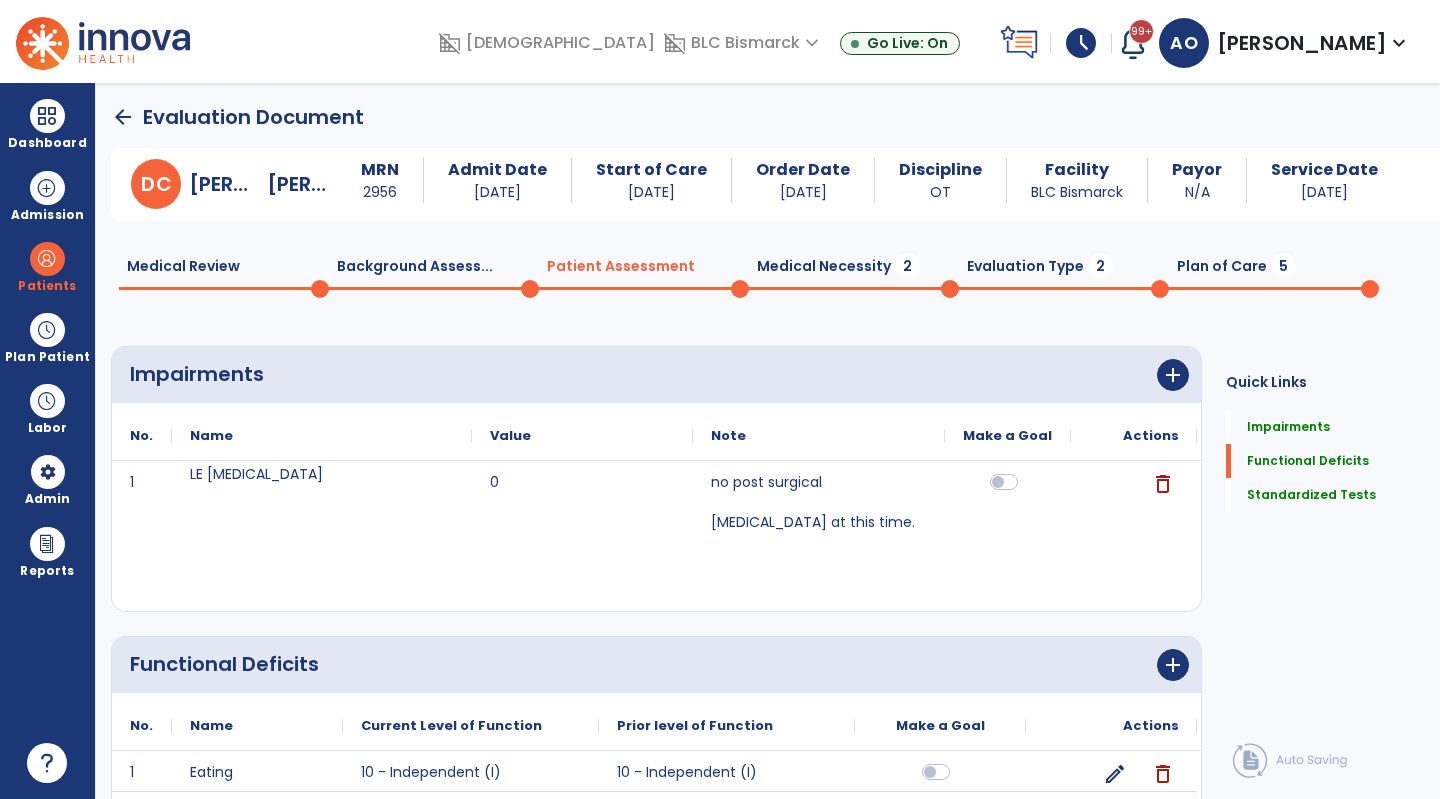 click on "Medical Necessity  2" 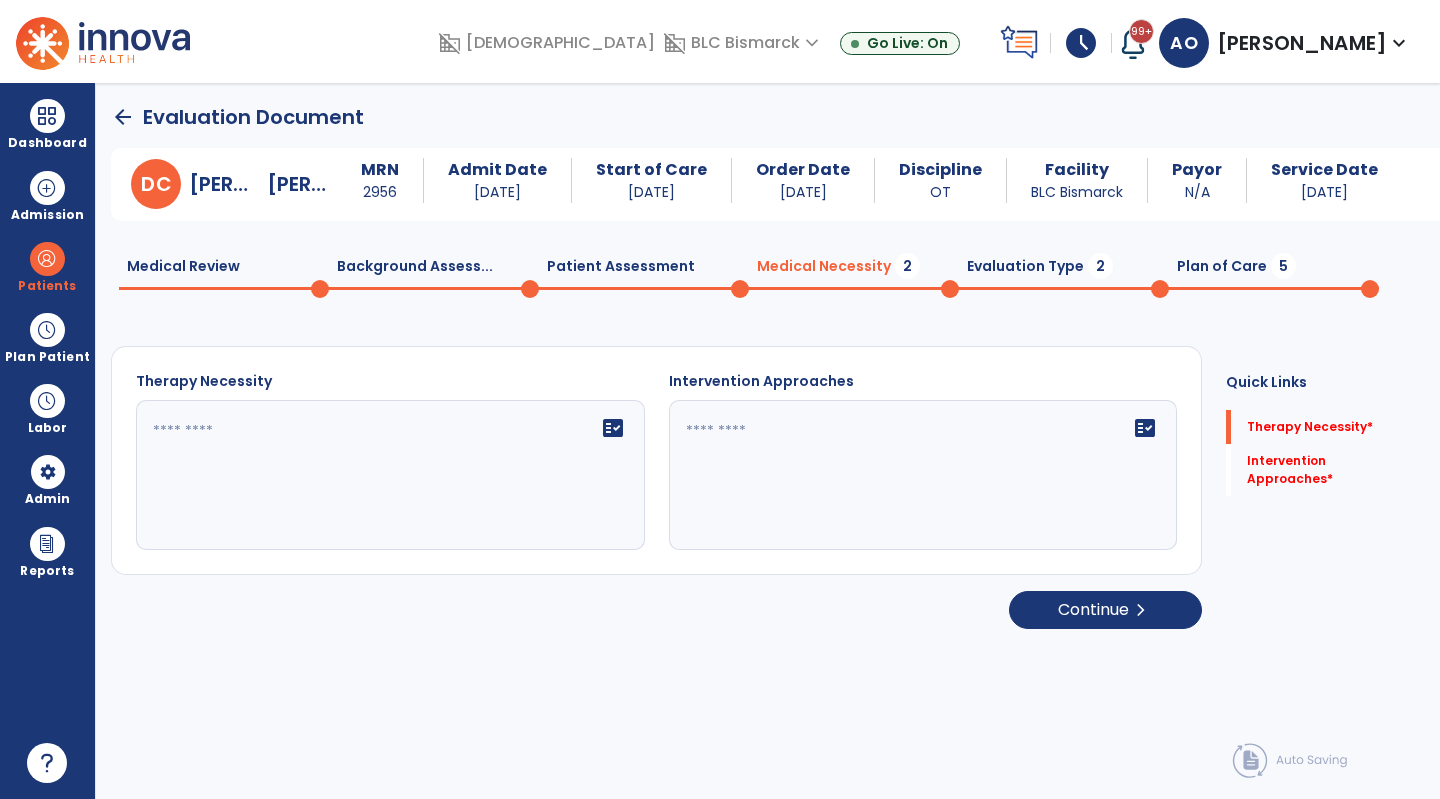 click on "fact_check" 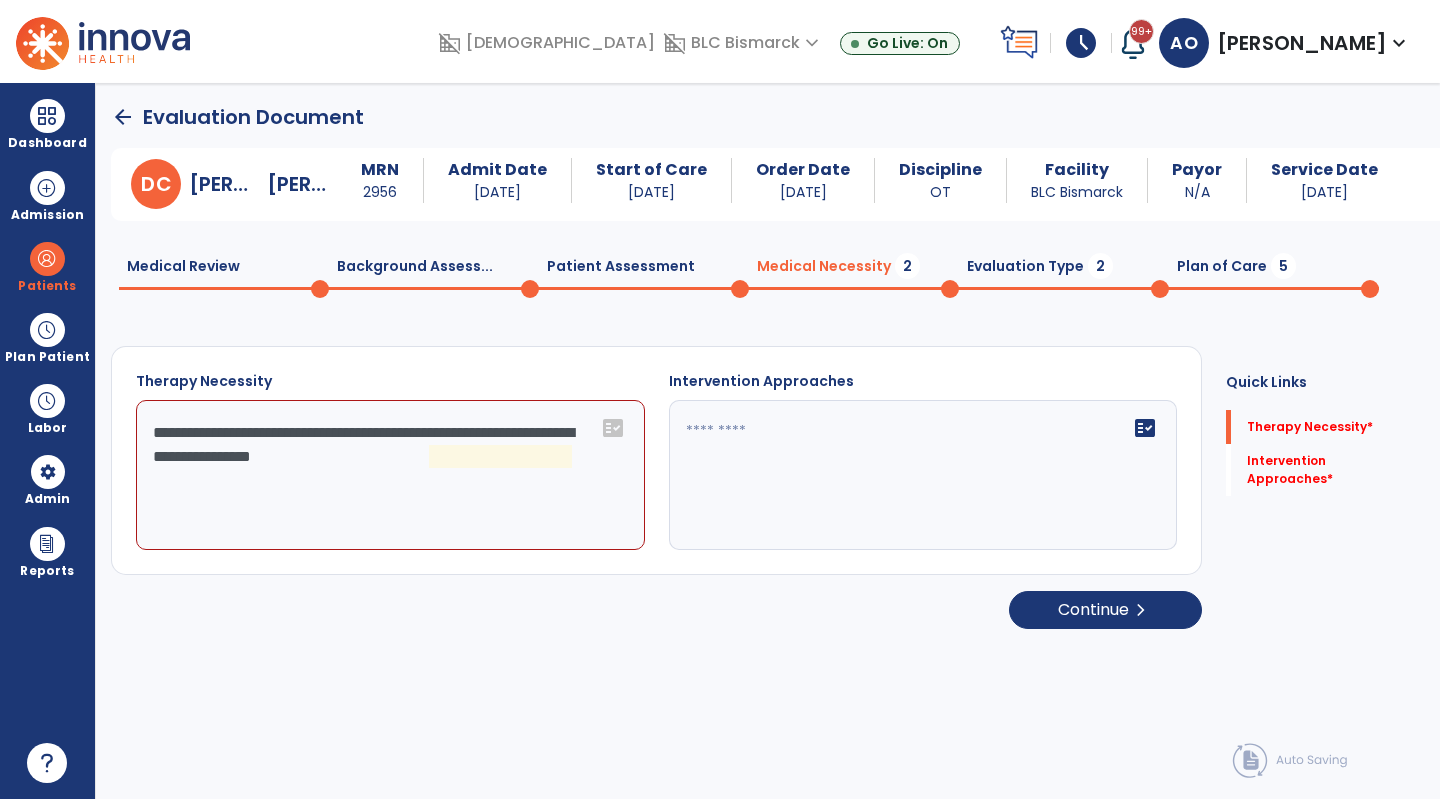 click on "**********" 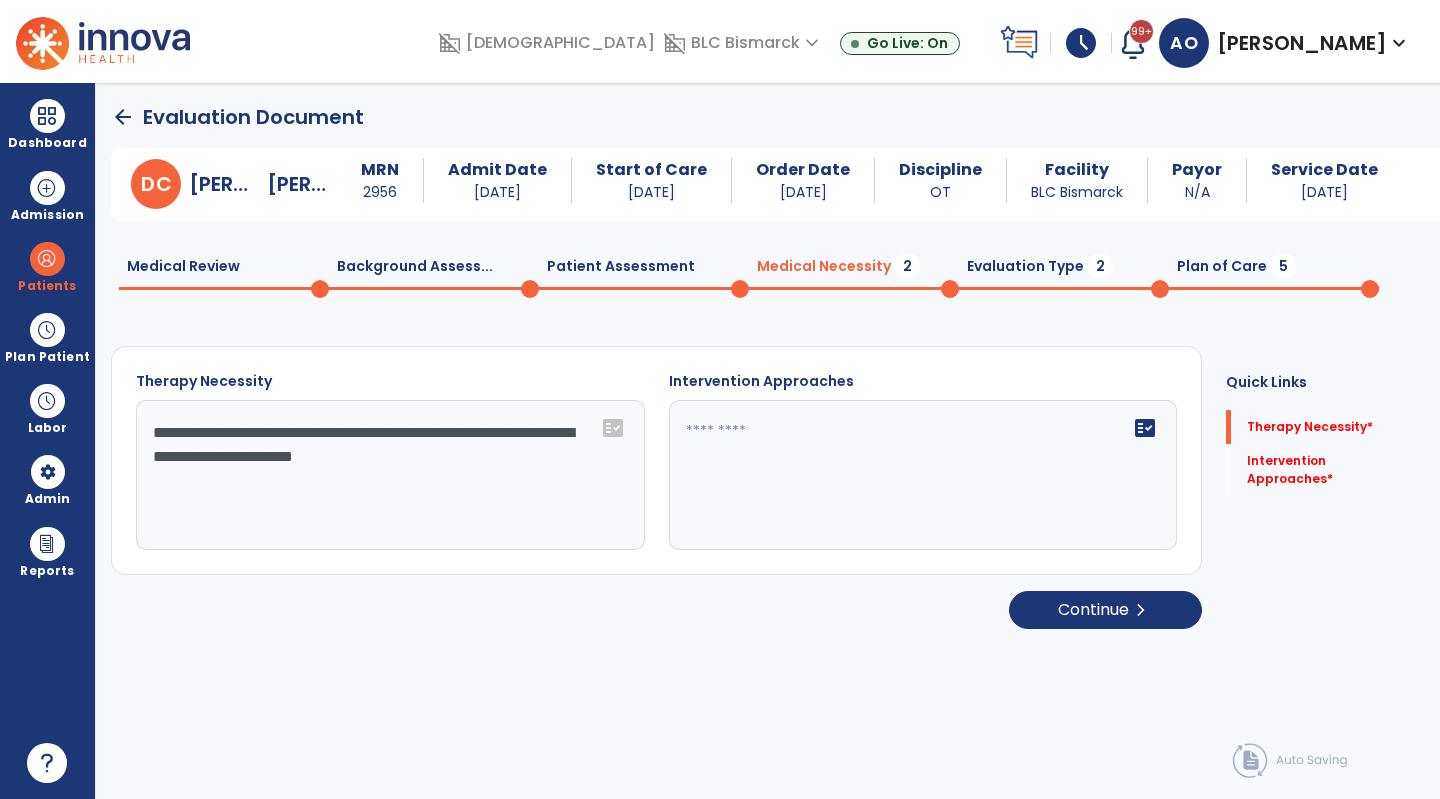 type on "**********" 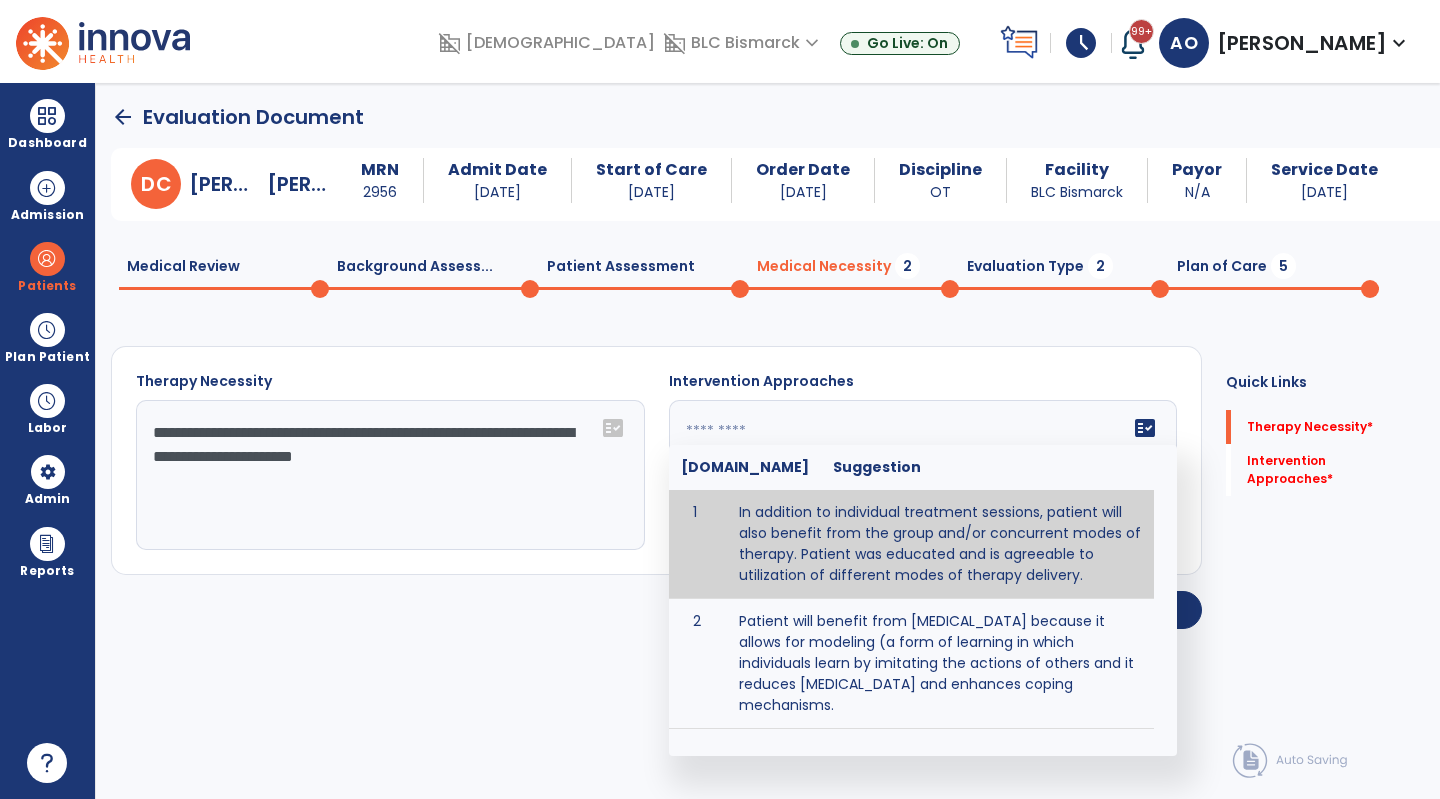 click 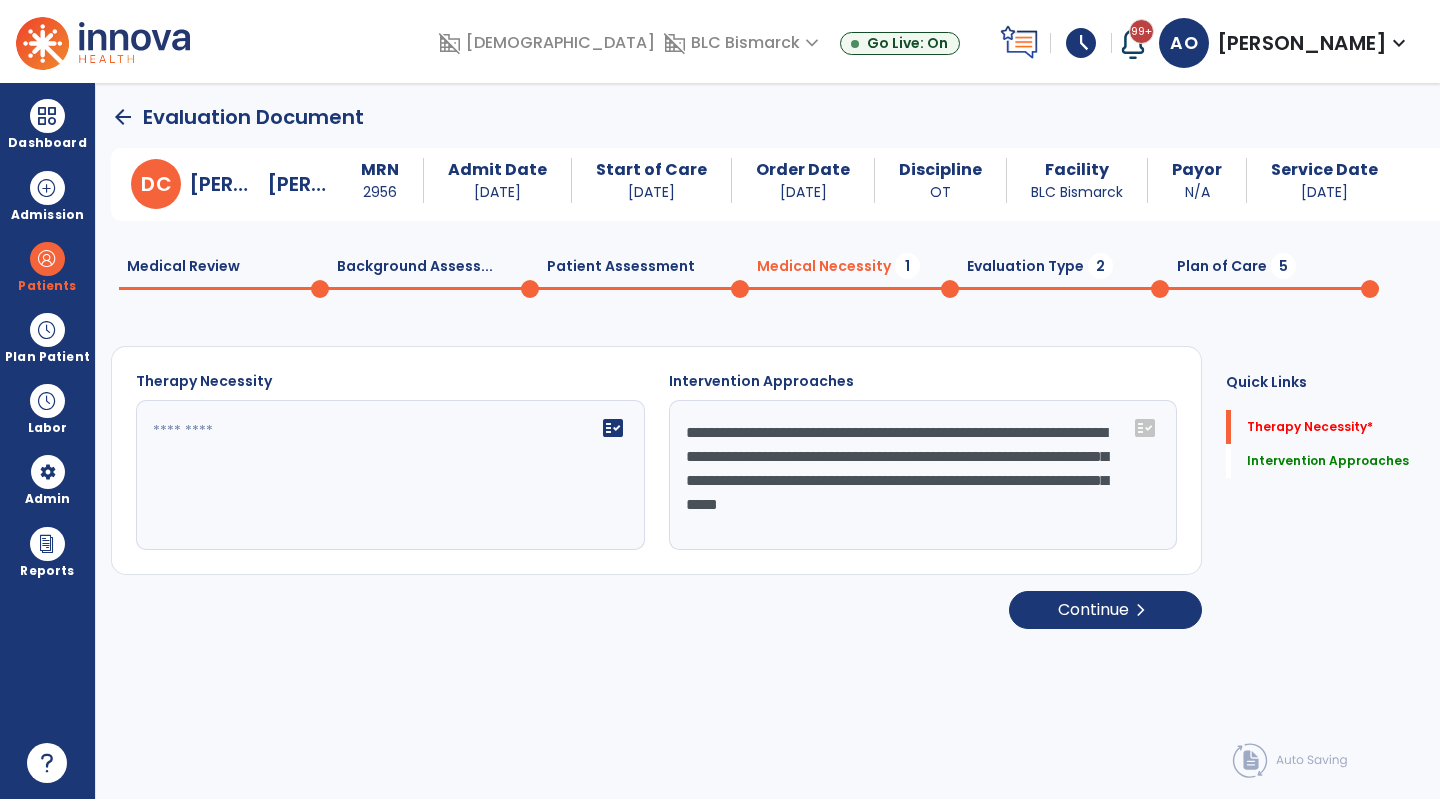 type on "**********" 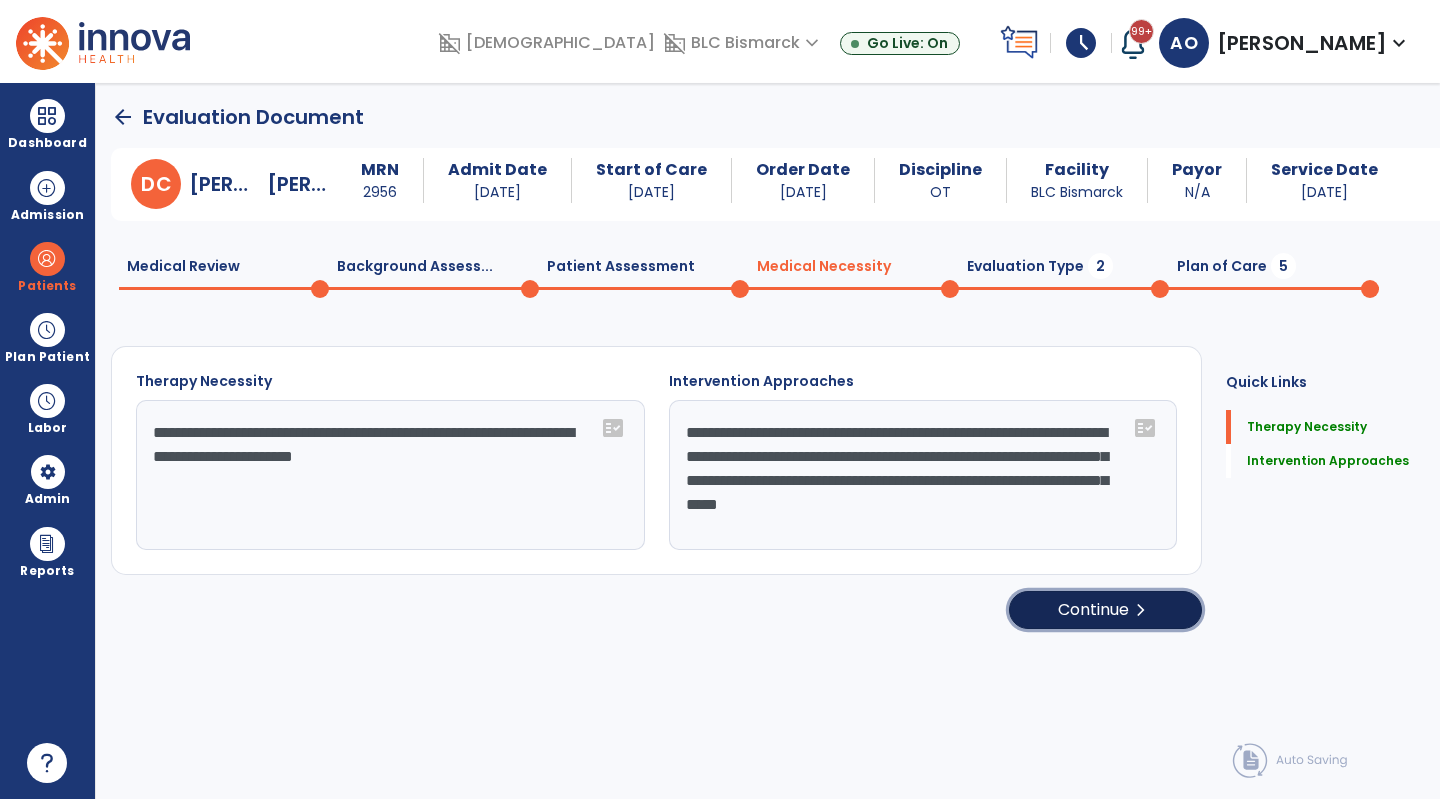 click on "Continue  chevron_right" 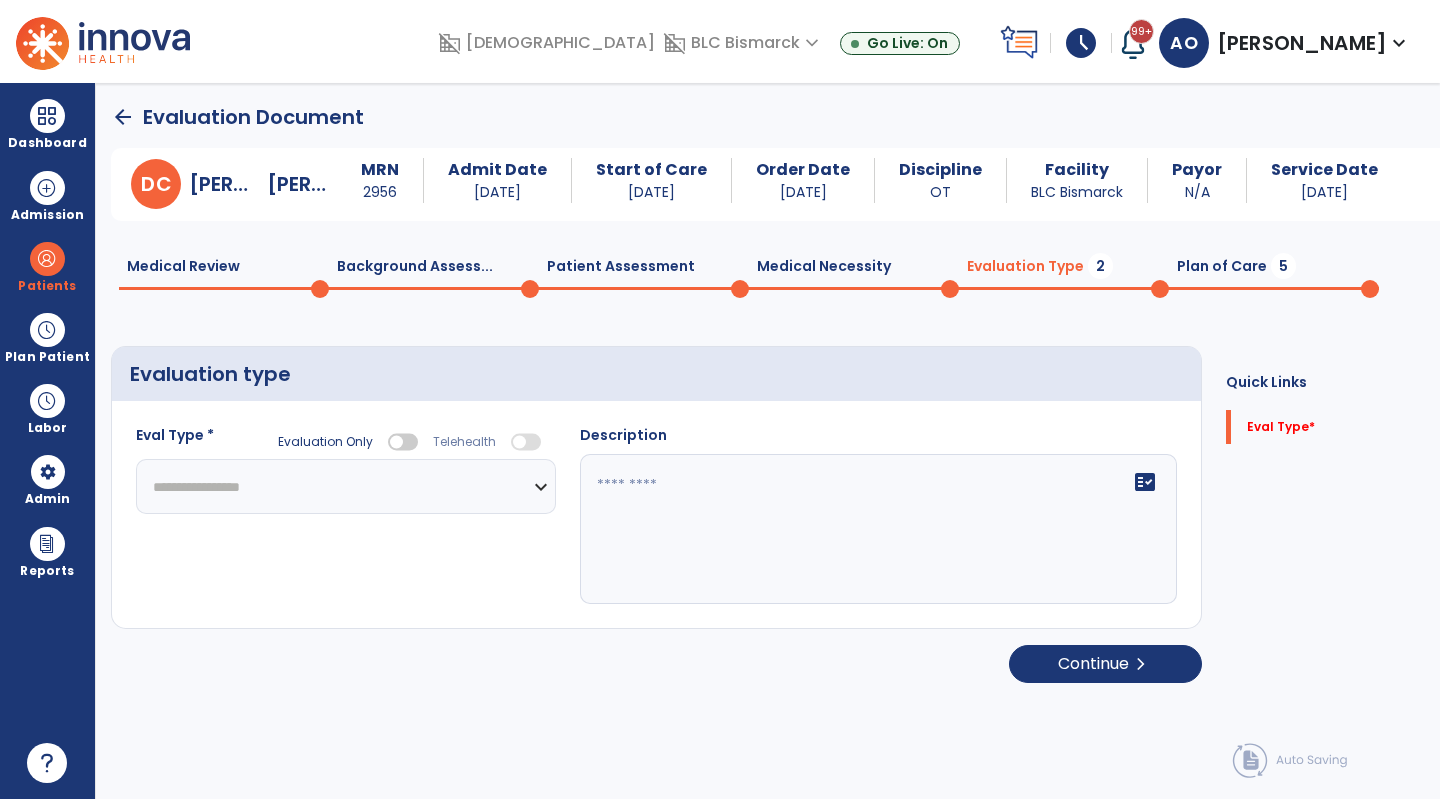 click on "**********" 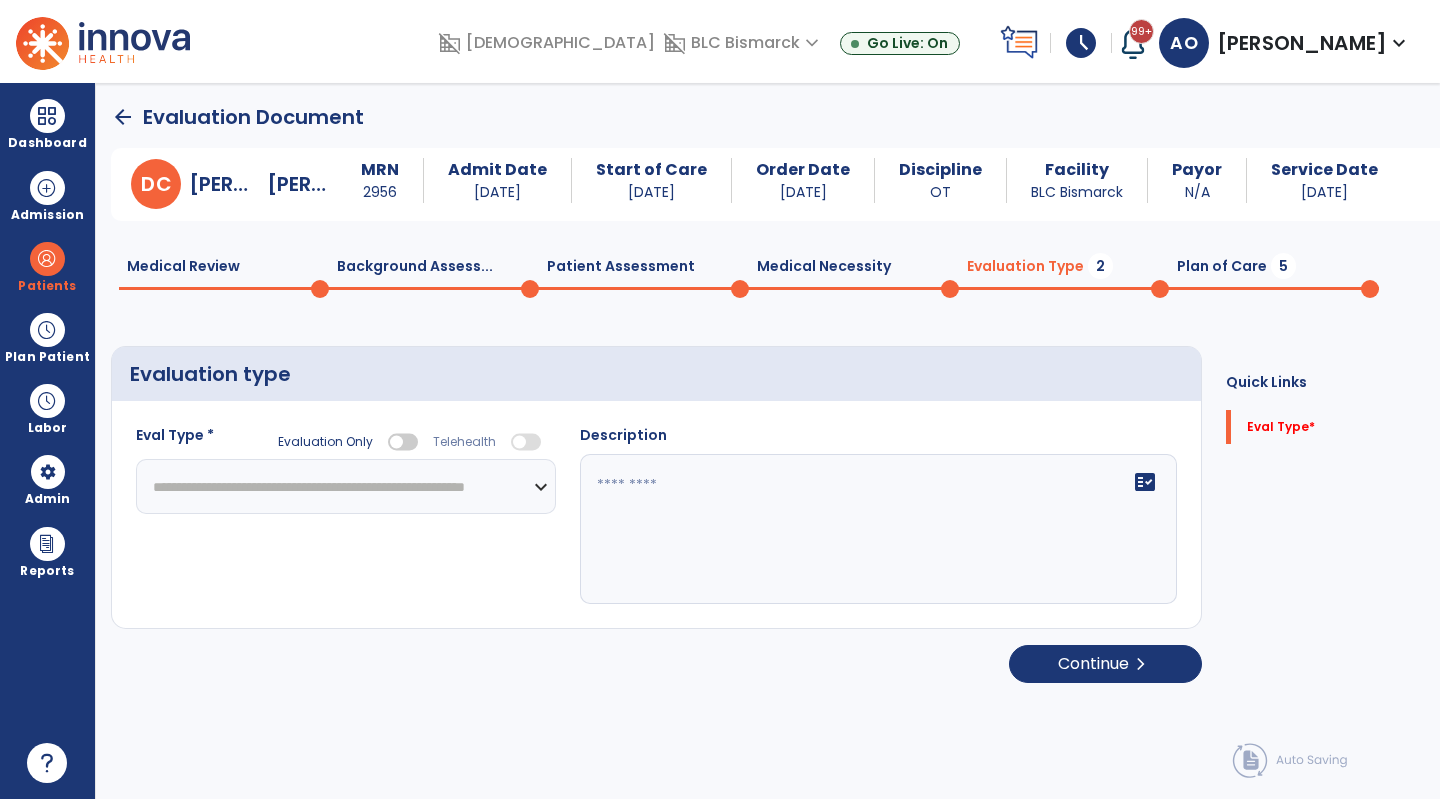 click on "**********" 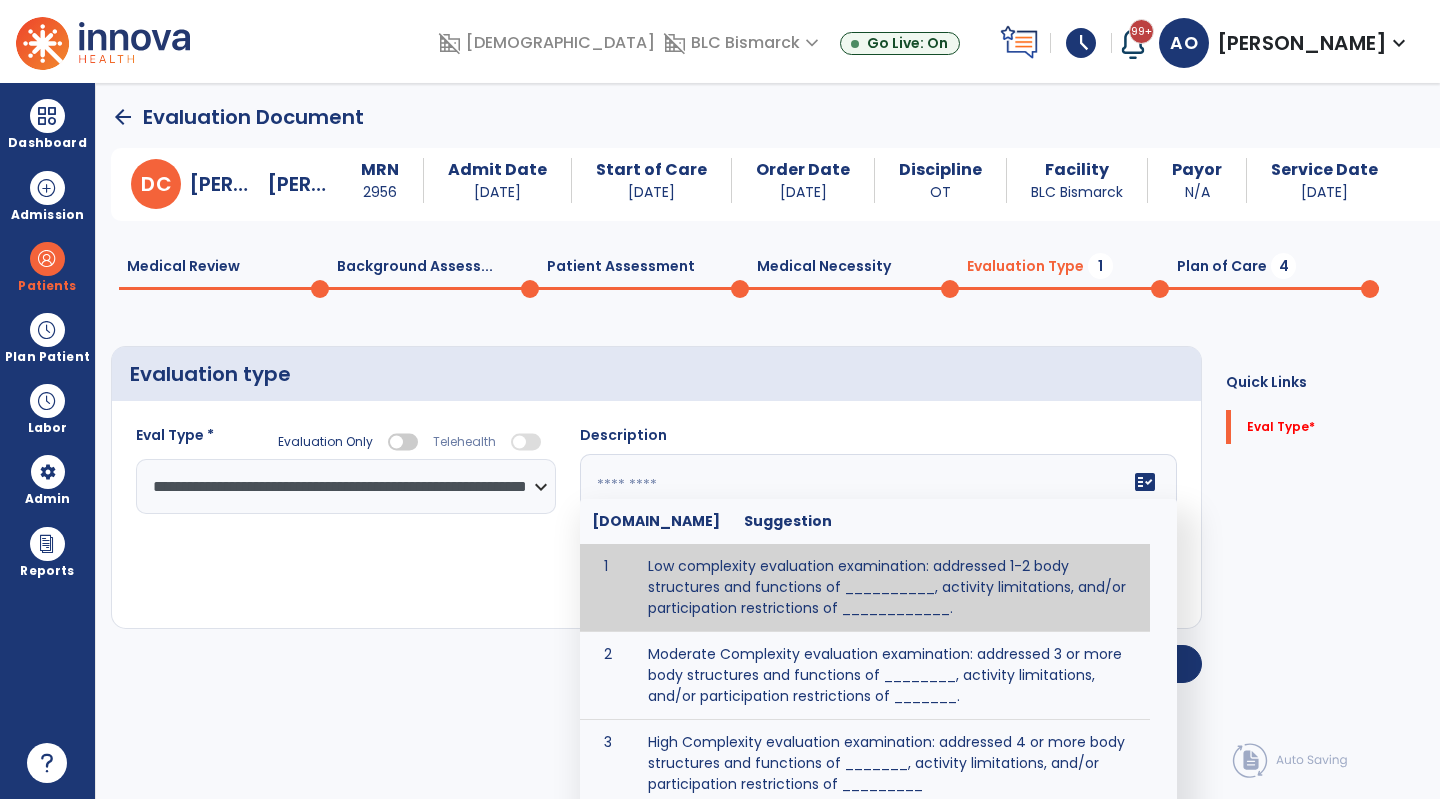 click on "fact_check  Sr.No Suggestion 1 Low complexity evaluation examination: addressed 1-2 body structures and functions of __________, activity limitations, and/or participation restrictions of ____________. 2 Moderate Complexity evaluation examination: addressed 3 or more body structures and functions of ________, activity limitations, and/or participation restrictions of _______. 3 High Complexity evaluation examination: addressed 4 or more body structures and functions of _______, activity limitations, and/or participation restrictions of _________" 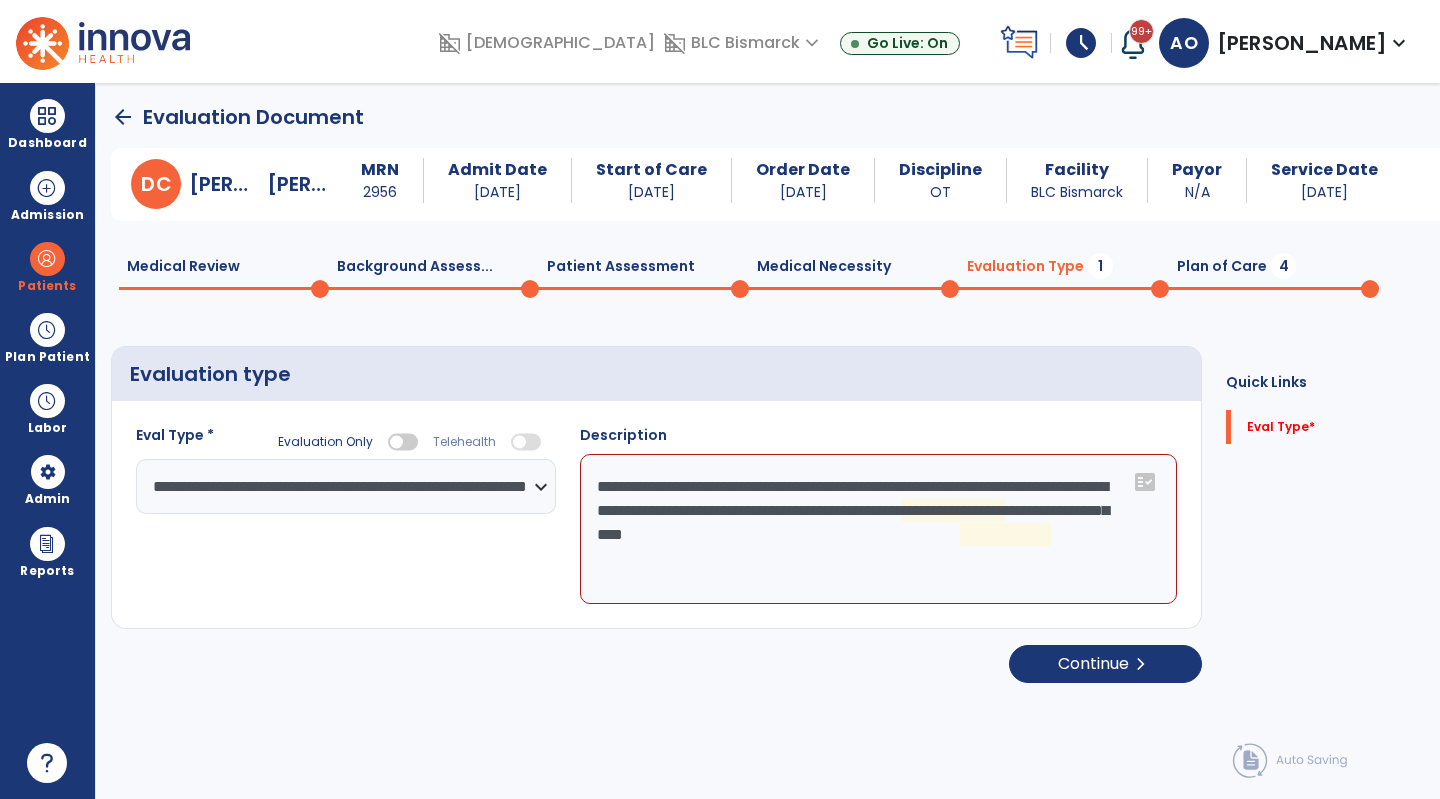 click on "**********" 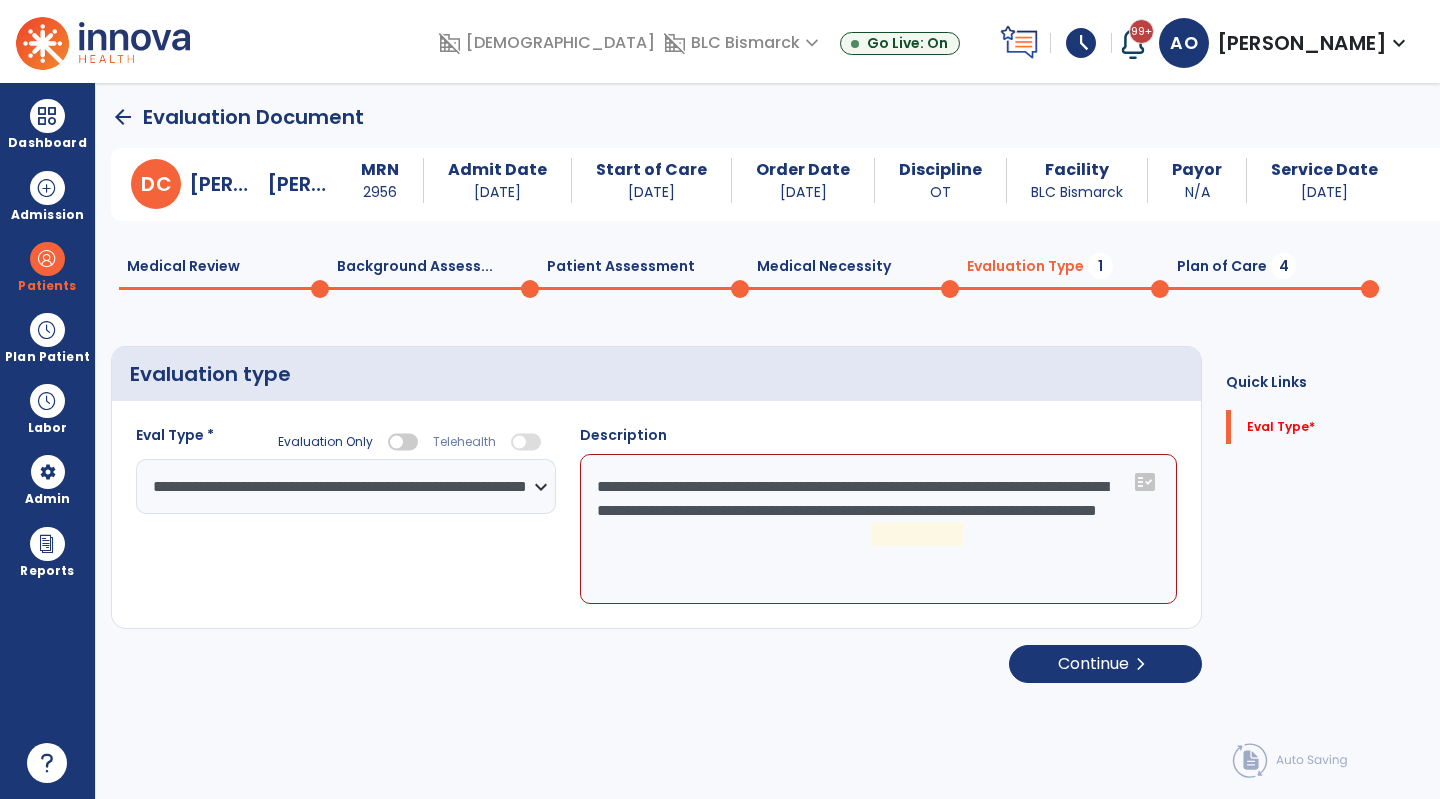 click on "**********" 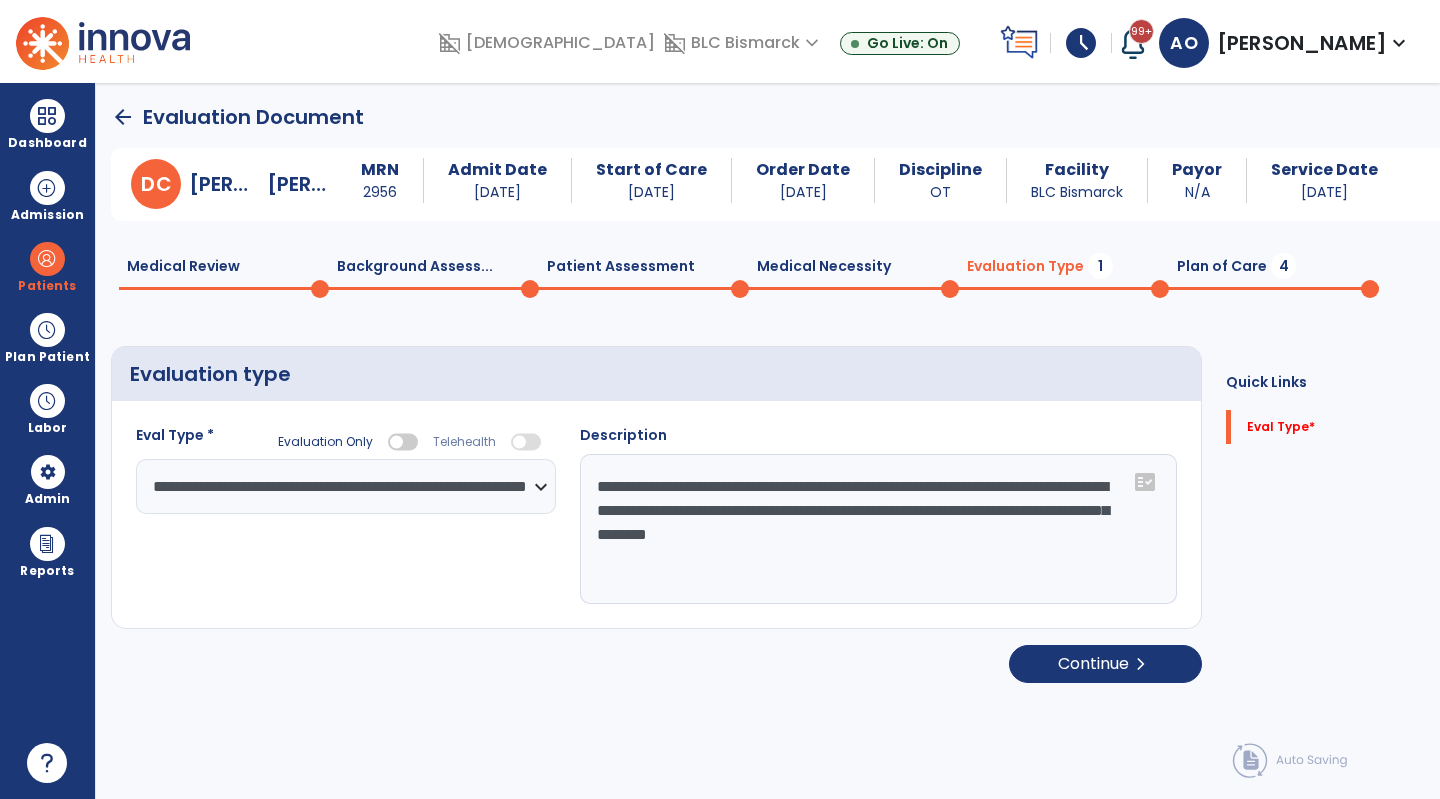 type on "**********" 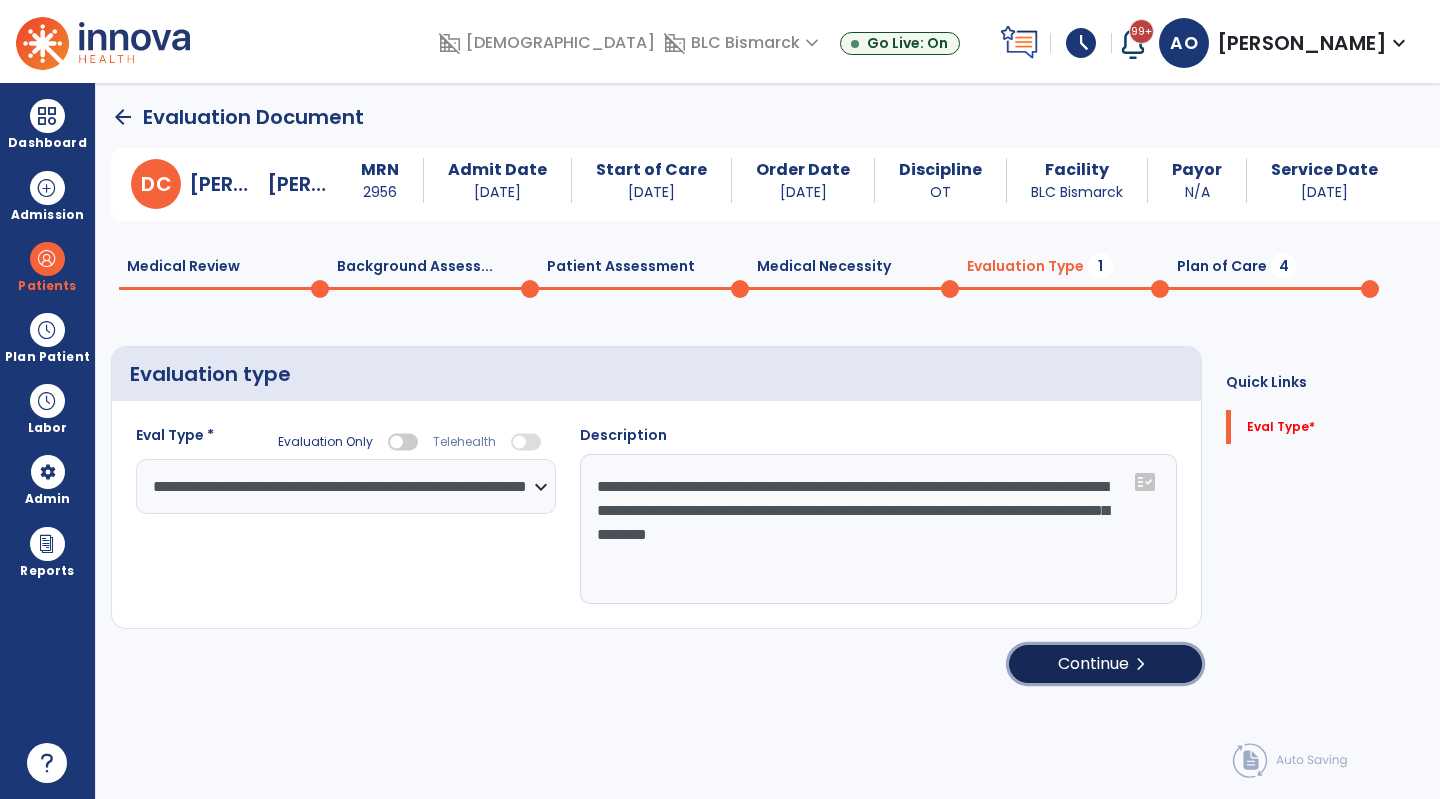 click on "Continue  chevron_right" 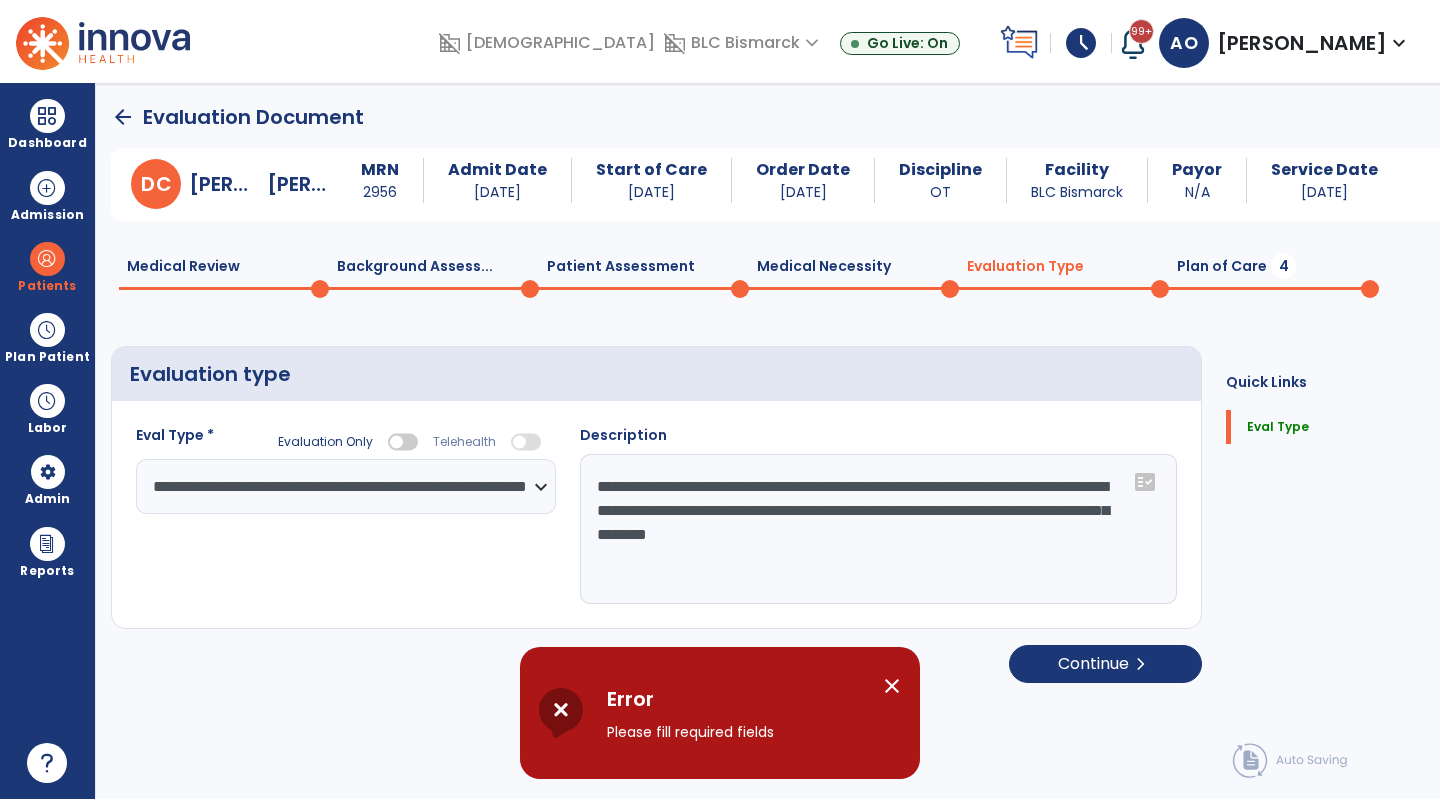 click on "Plan of Care  4" 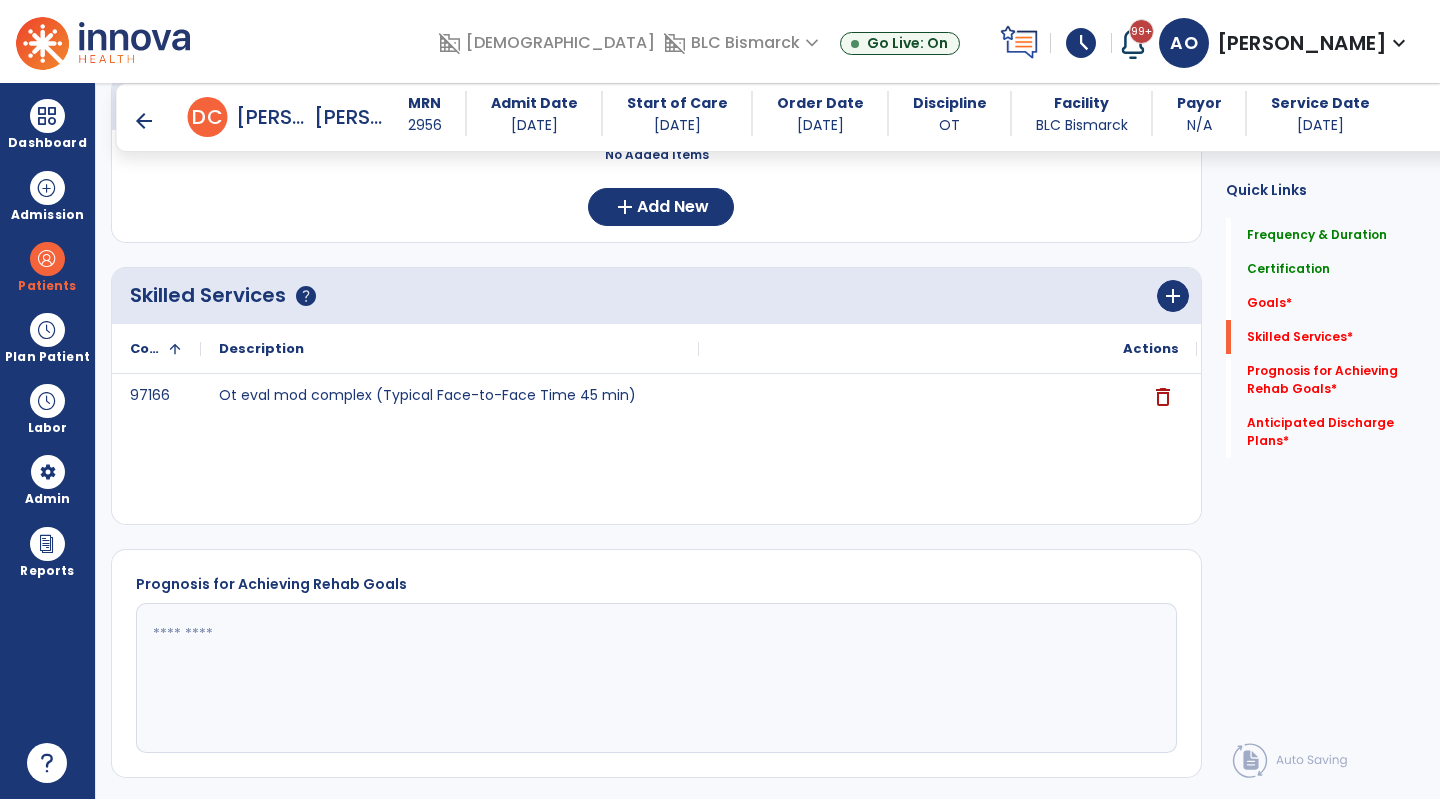 scroll, scrollTop: 601, scrollLeft: 0, axis: vertical 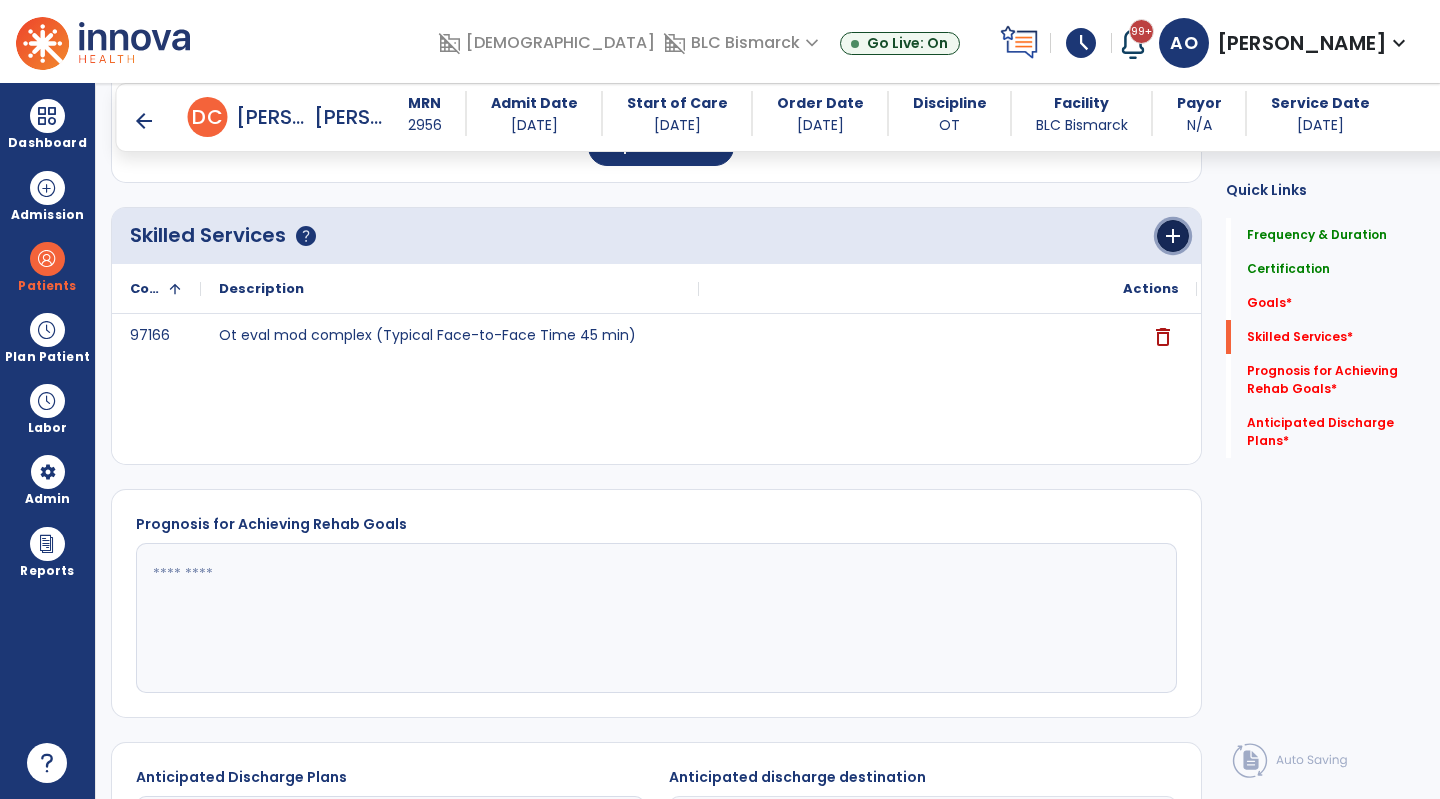 click on "add" 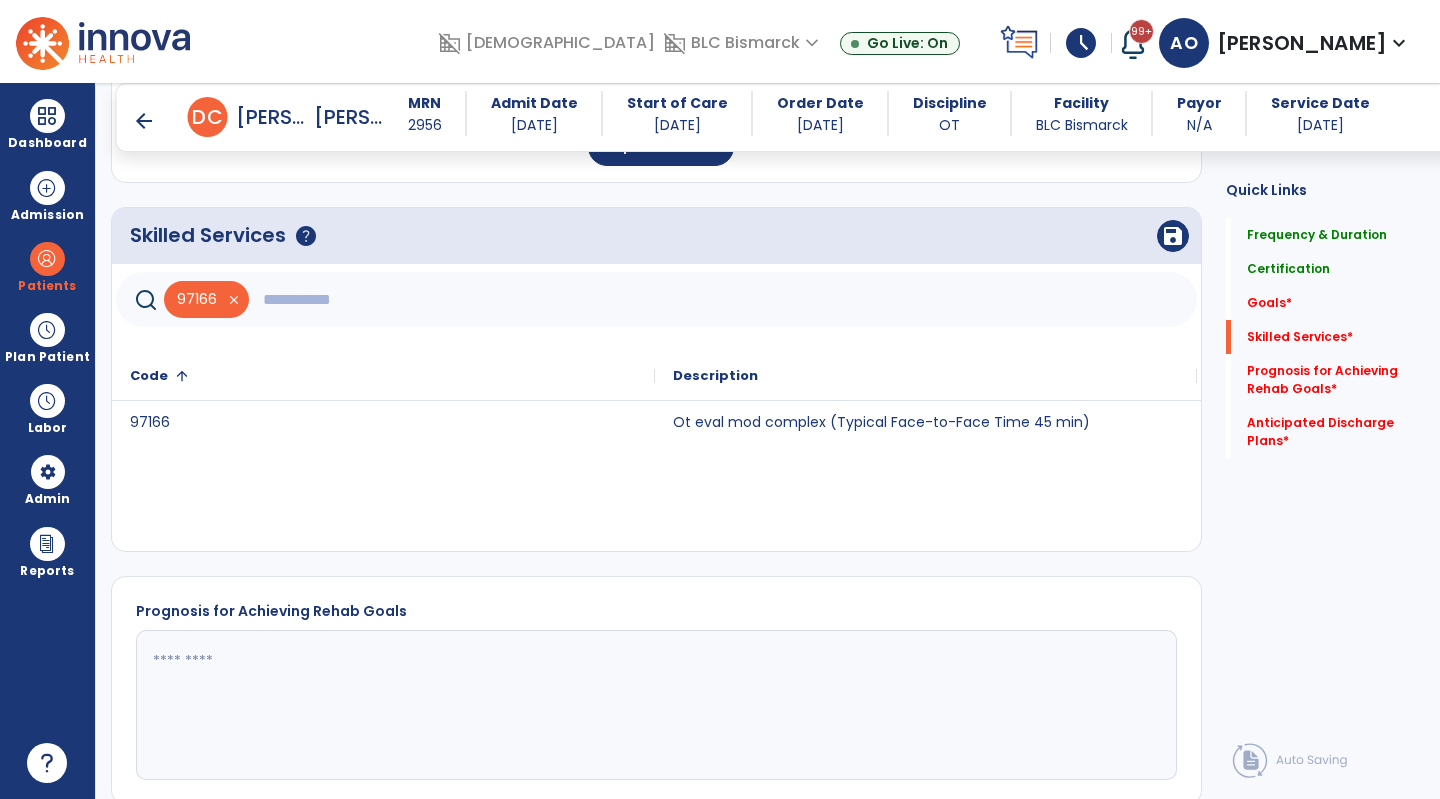 click 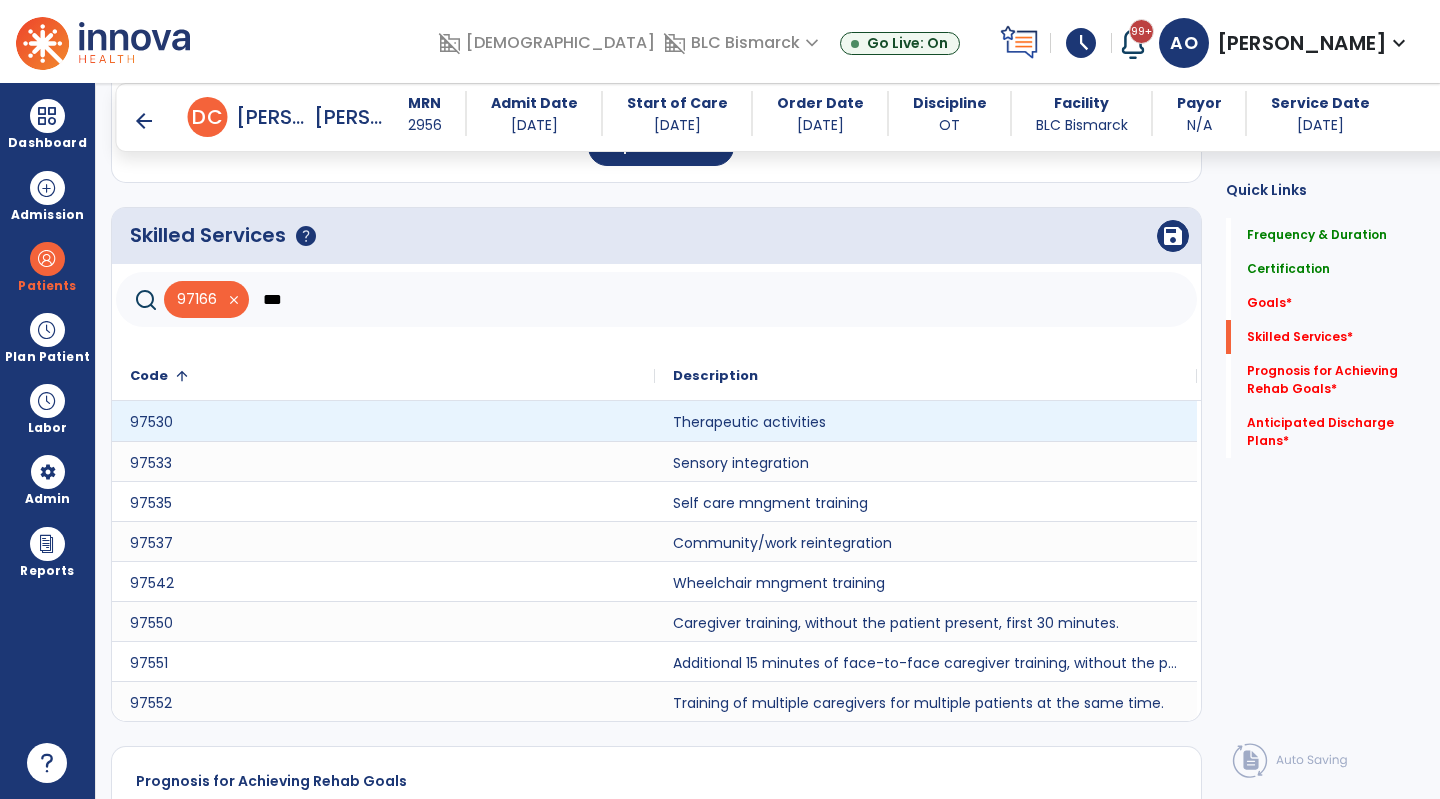 type on "***" 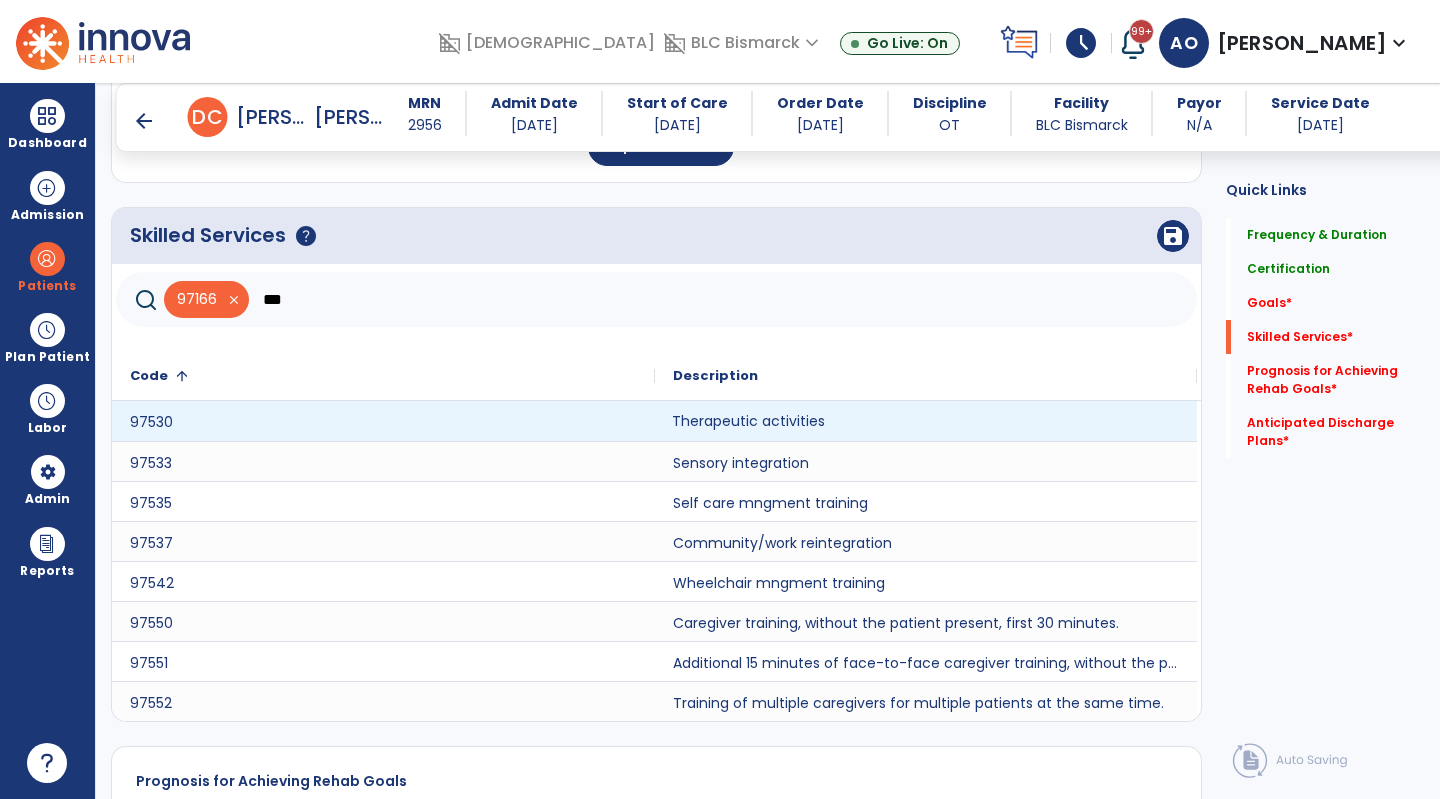 click on "Therapeutic activities" 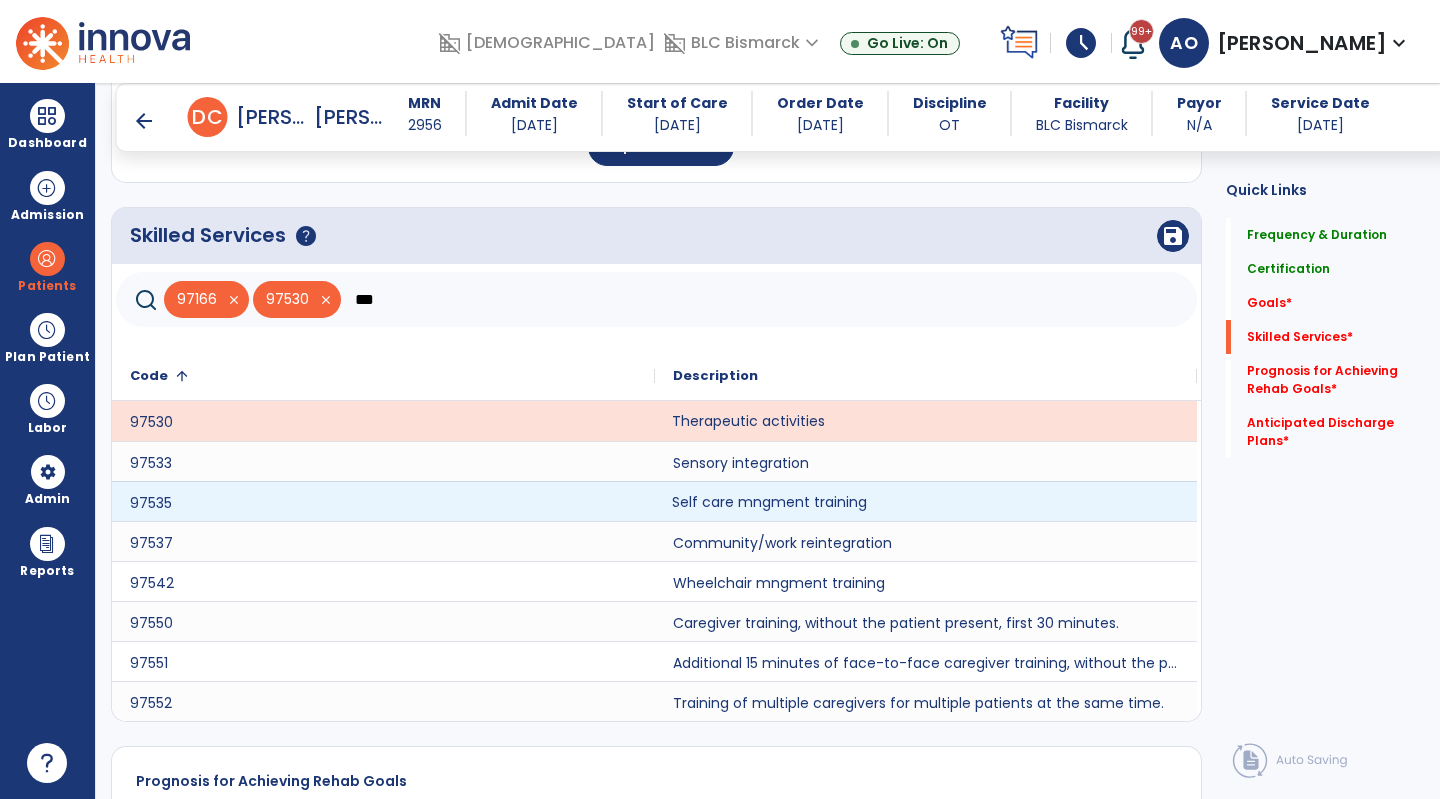 click on "Self care mngment training" 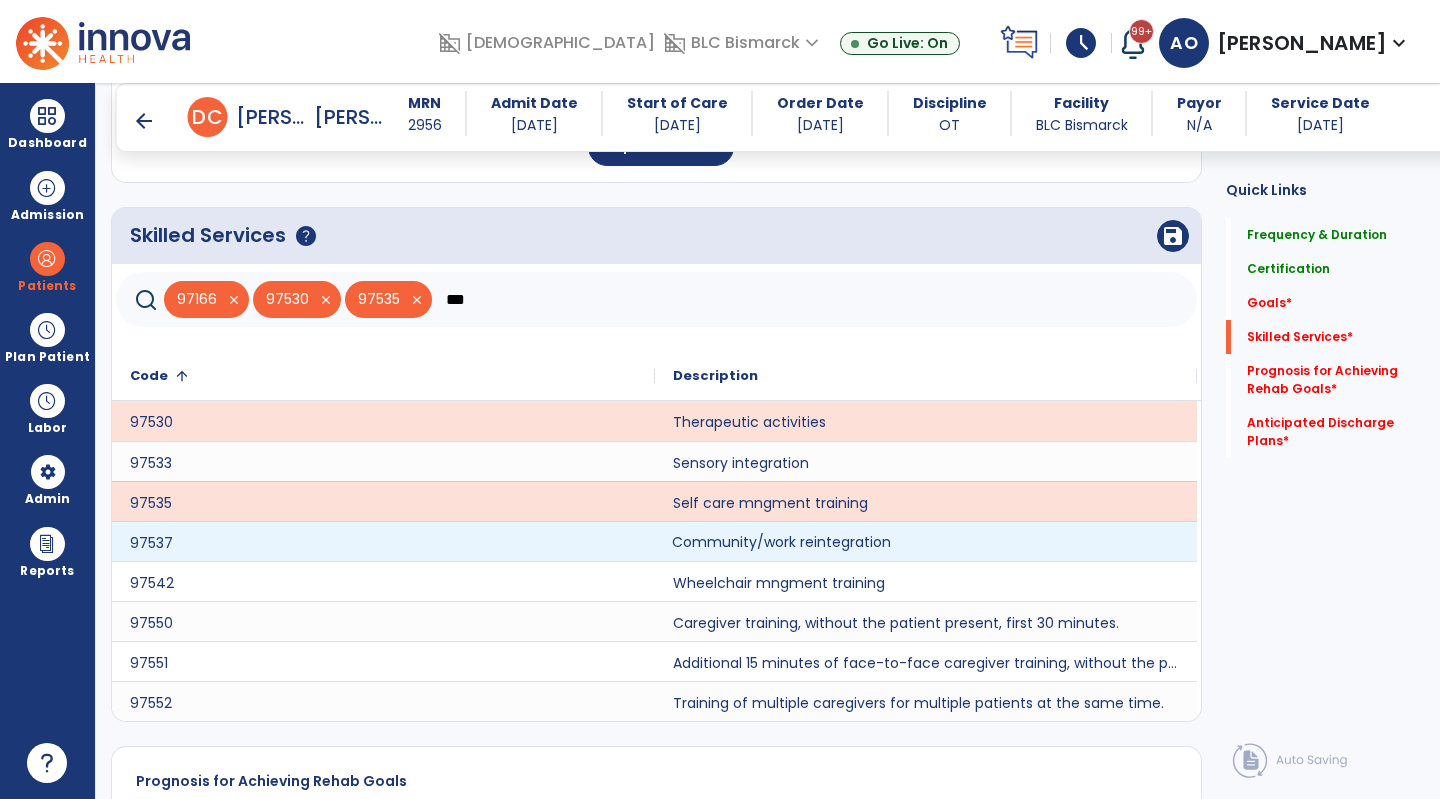 click on "Community/work reintegration" 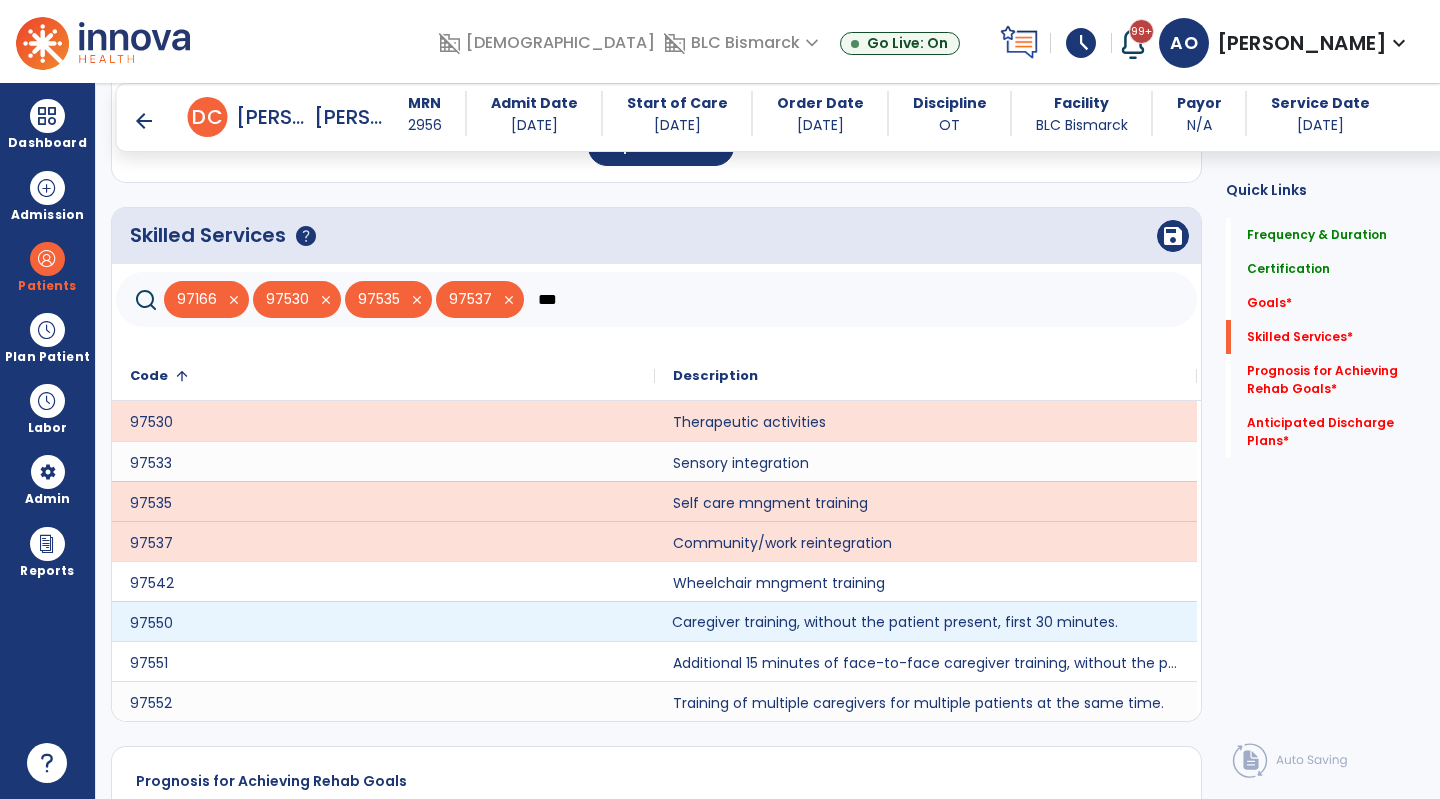 click on "Caregiver training, without the patient present, first 30 minutes." 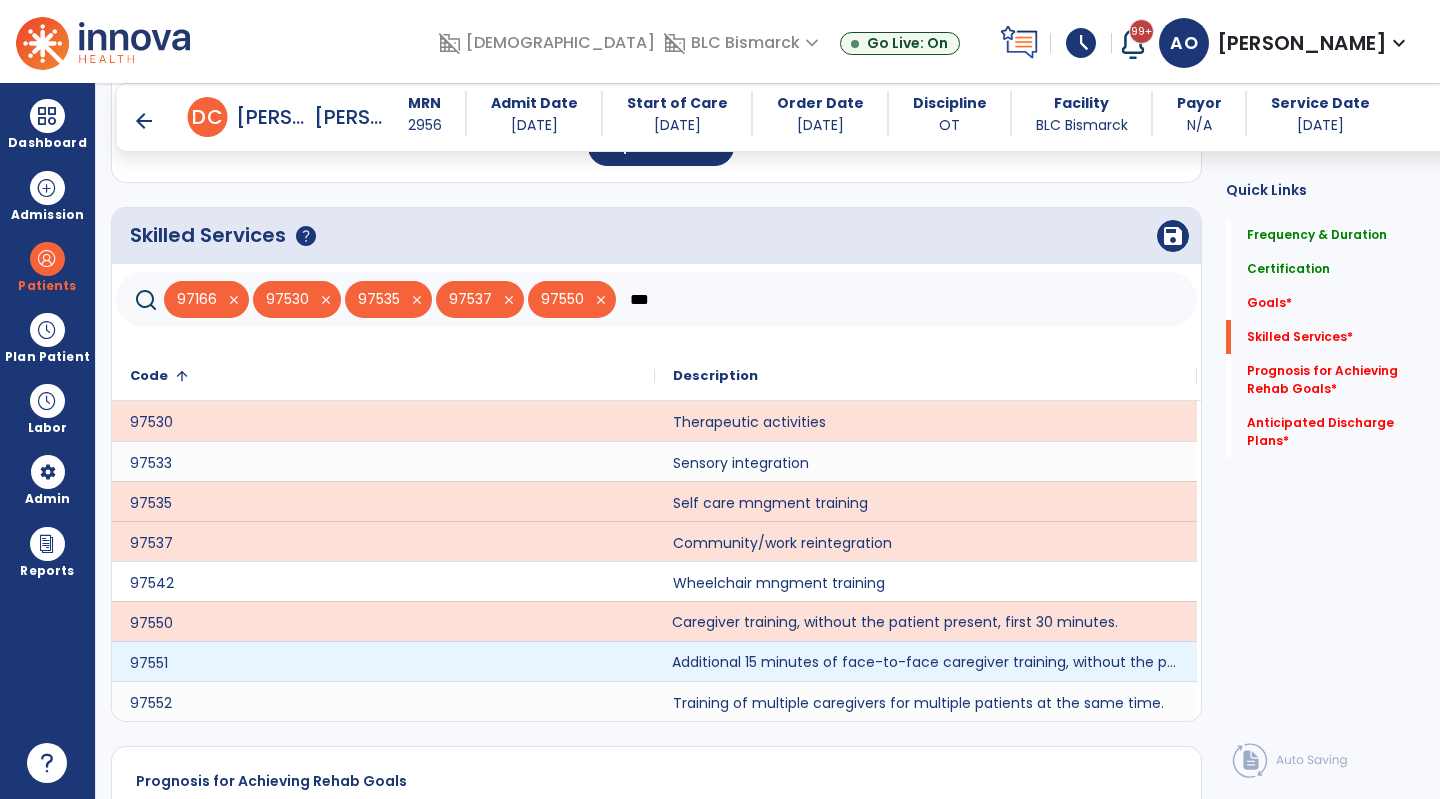 click on "Additional 15 minutes of face-to-face caregiver training, without the patient present, after 97550 is billed." 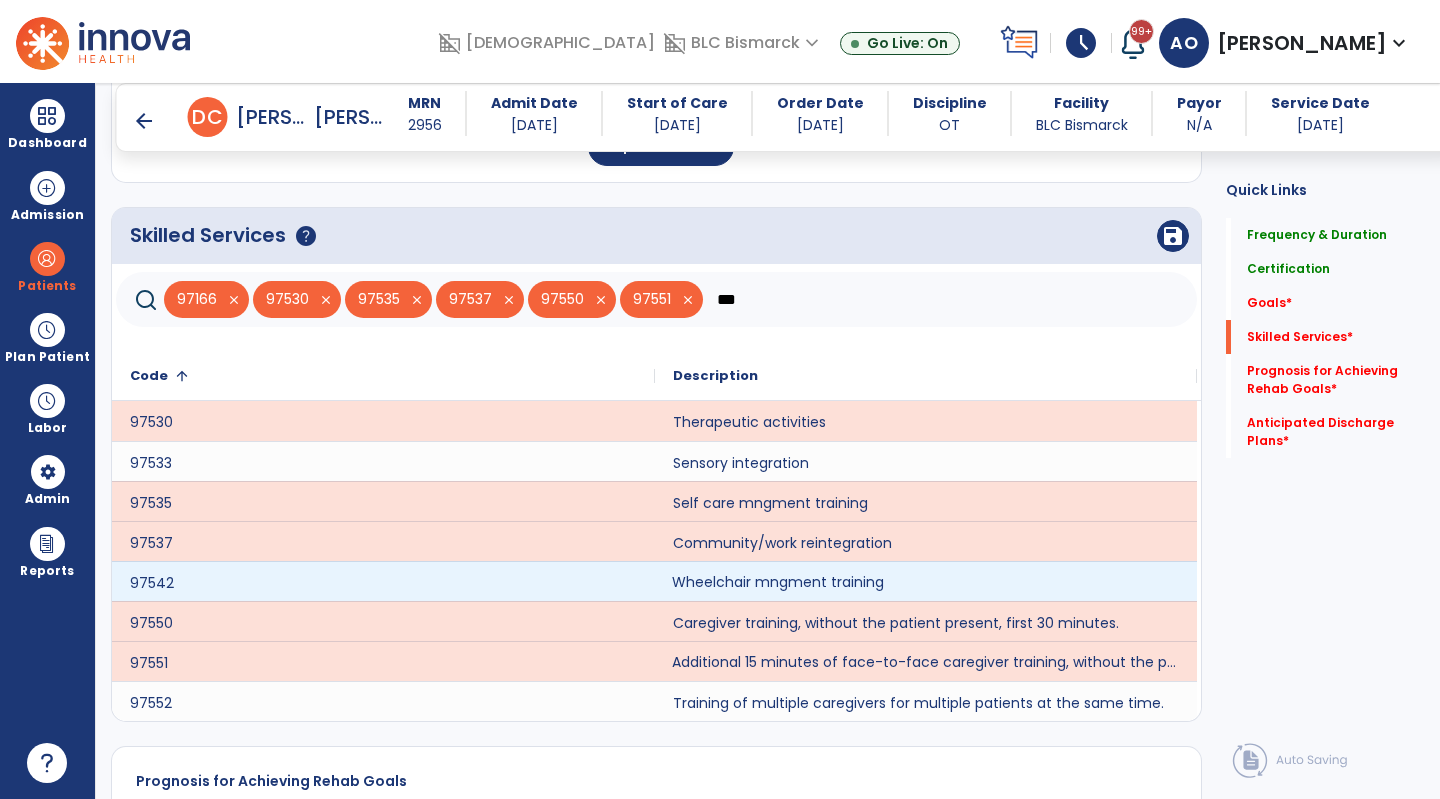 click on "Wheelchair mngment training" 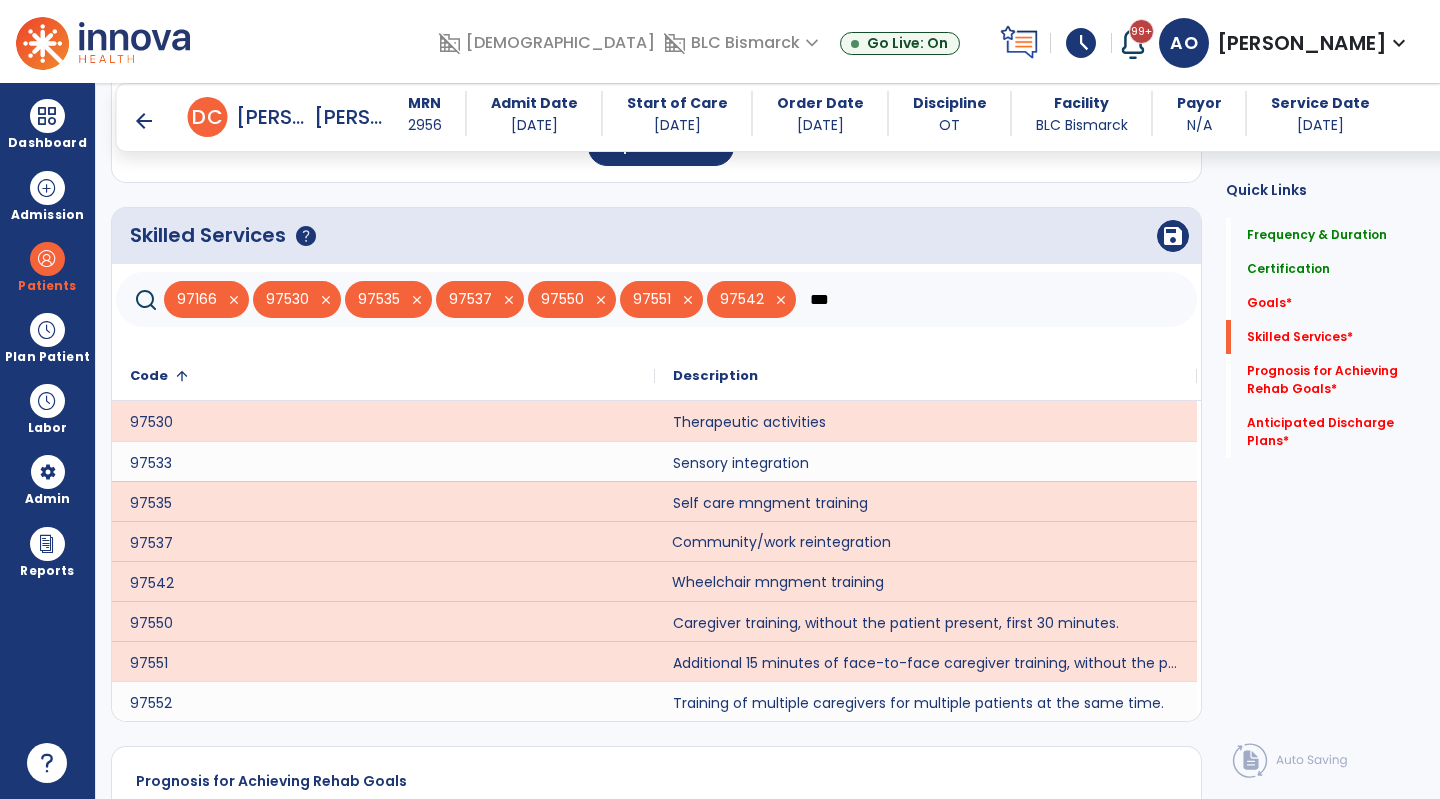 click on "Community/work reintegration" 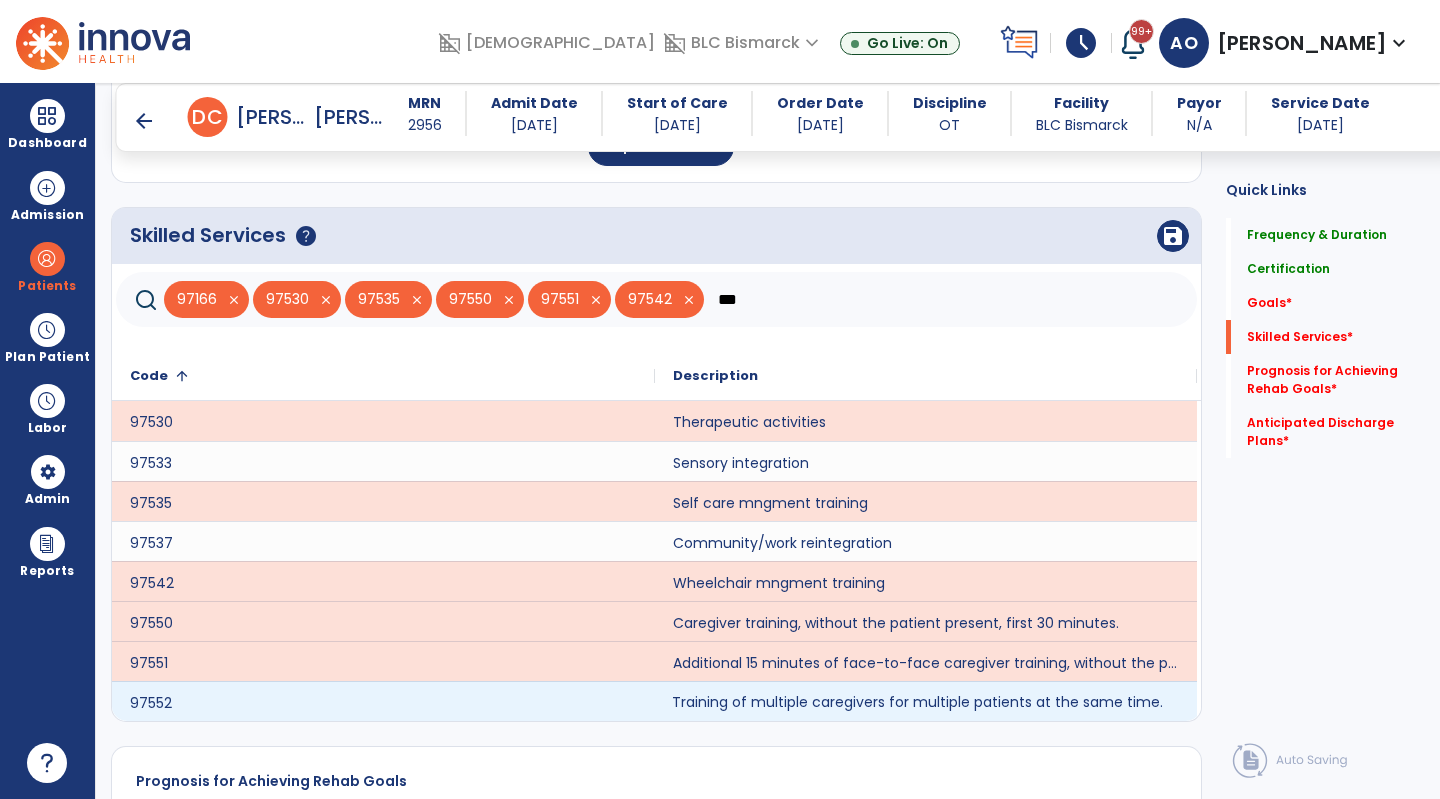 click on "Training of multiple caregivers for multiple patients at the same time." 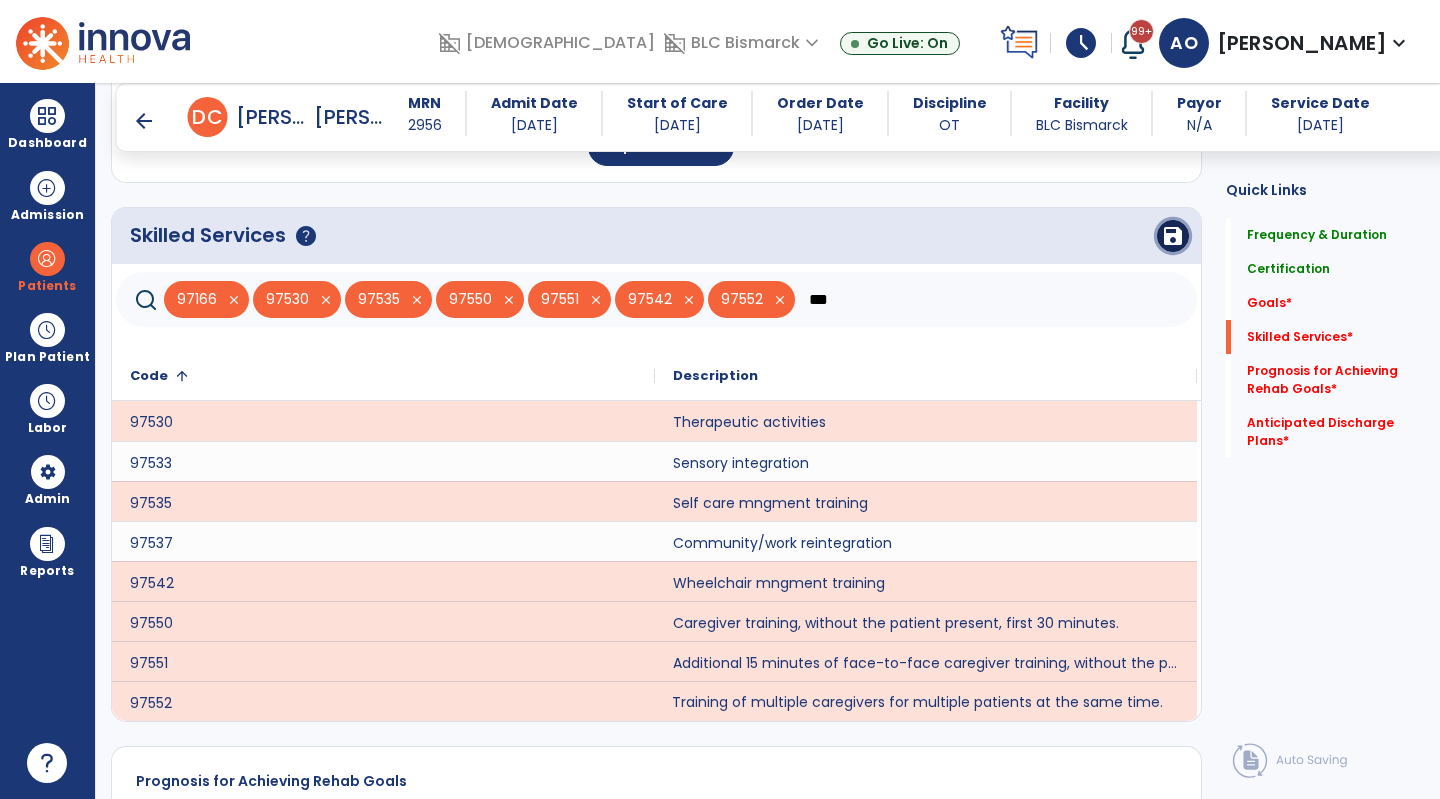 click on "save" 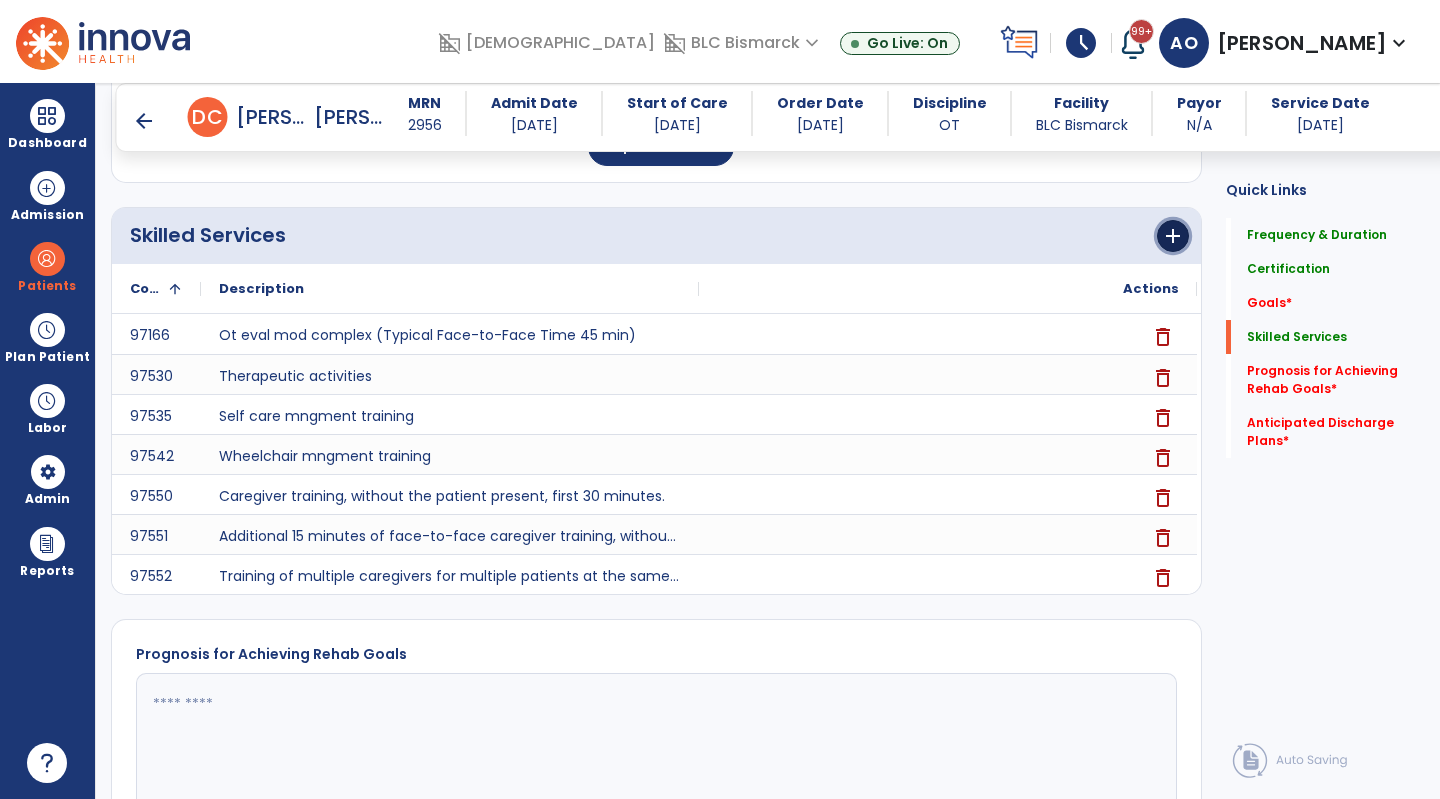 click on "add" 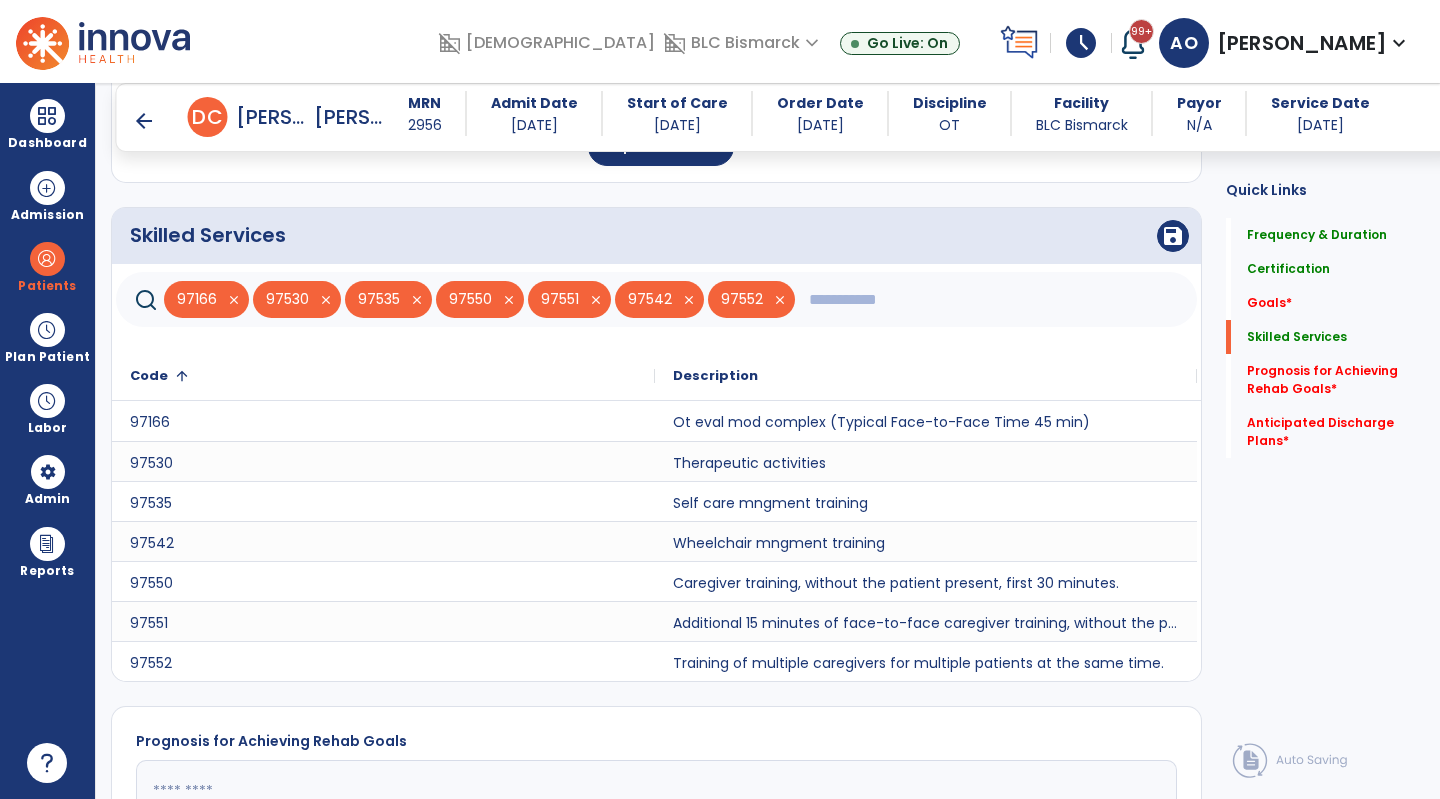 click 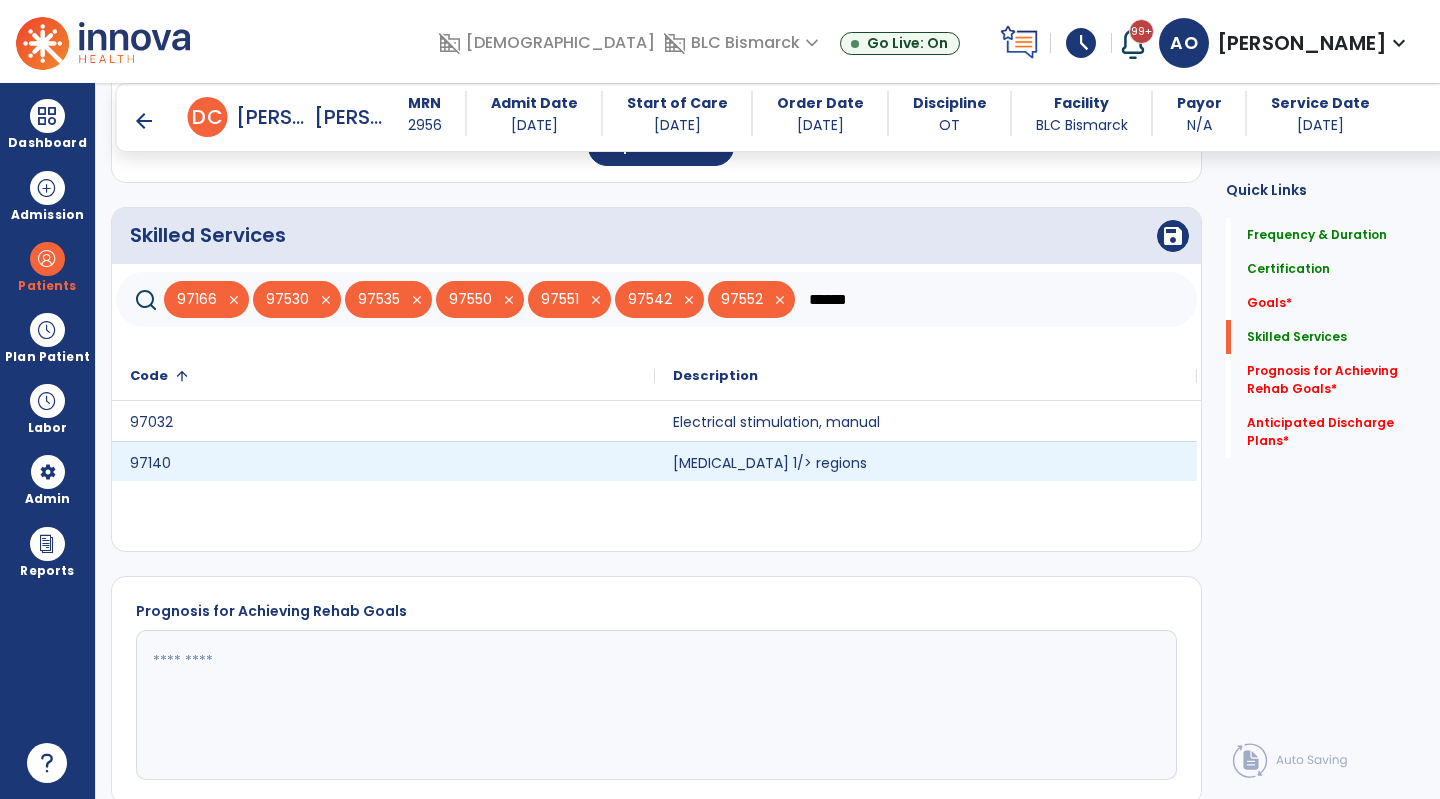 type on "******" 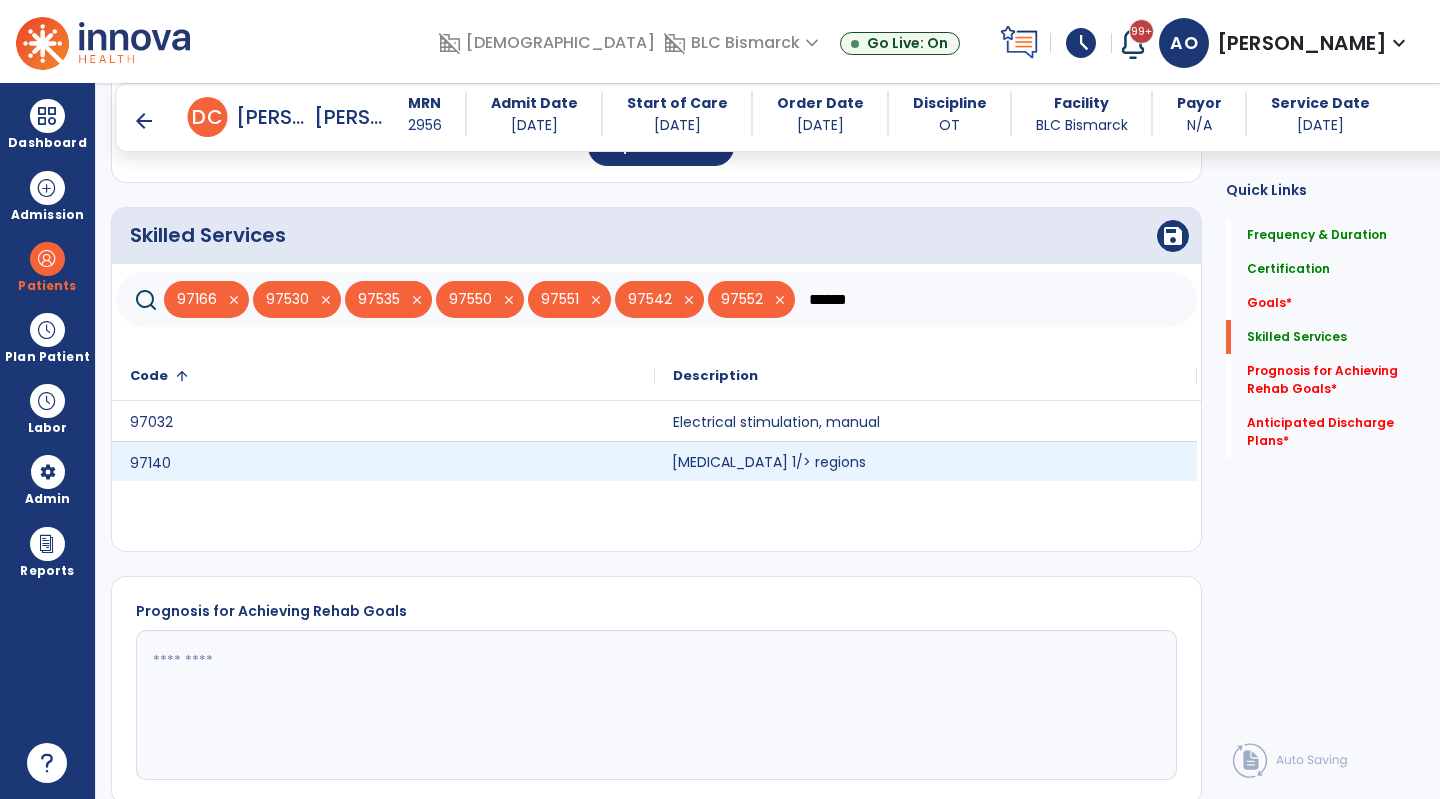 click on "[MEDICAL_DATA] 1/> regions" 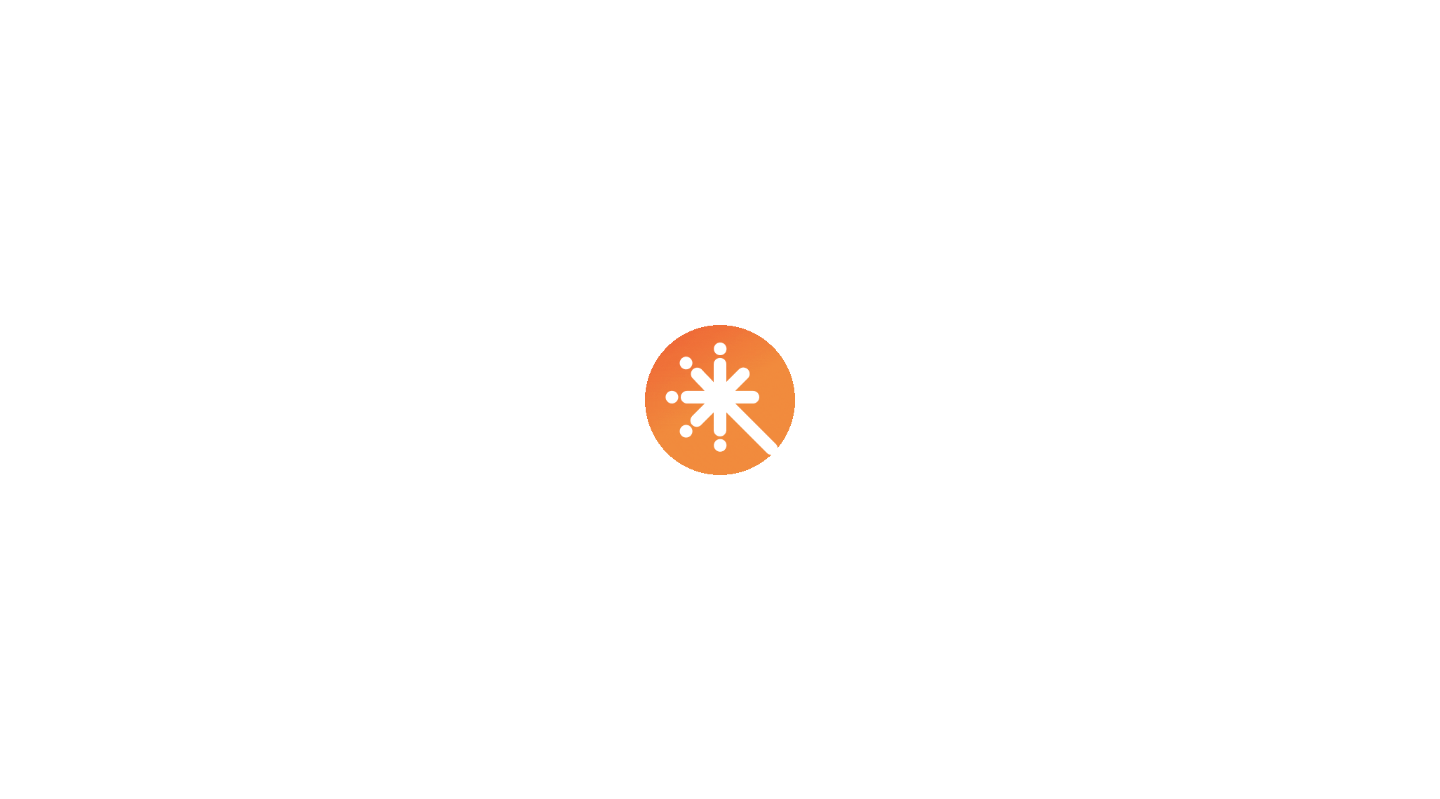 scroll, scrollTop: 0, scrollLeft: 0, axis: both 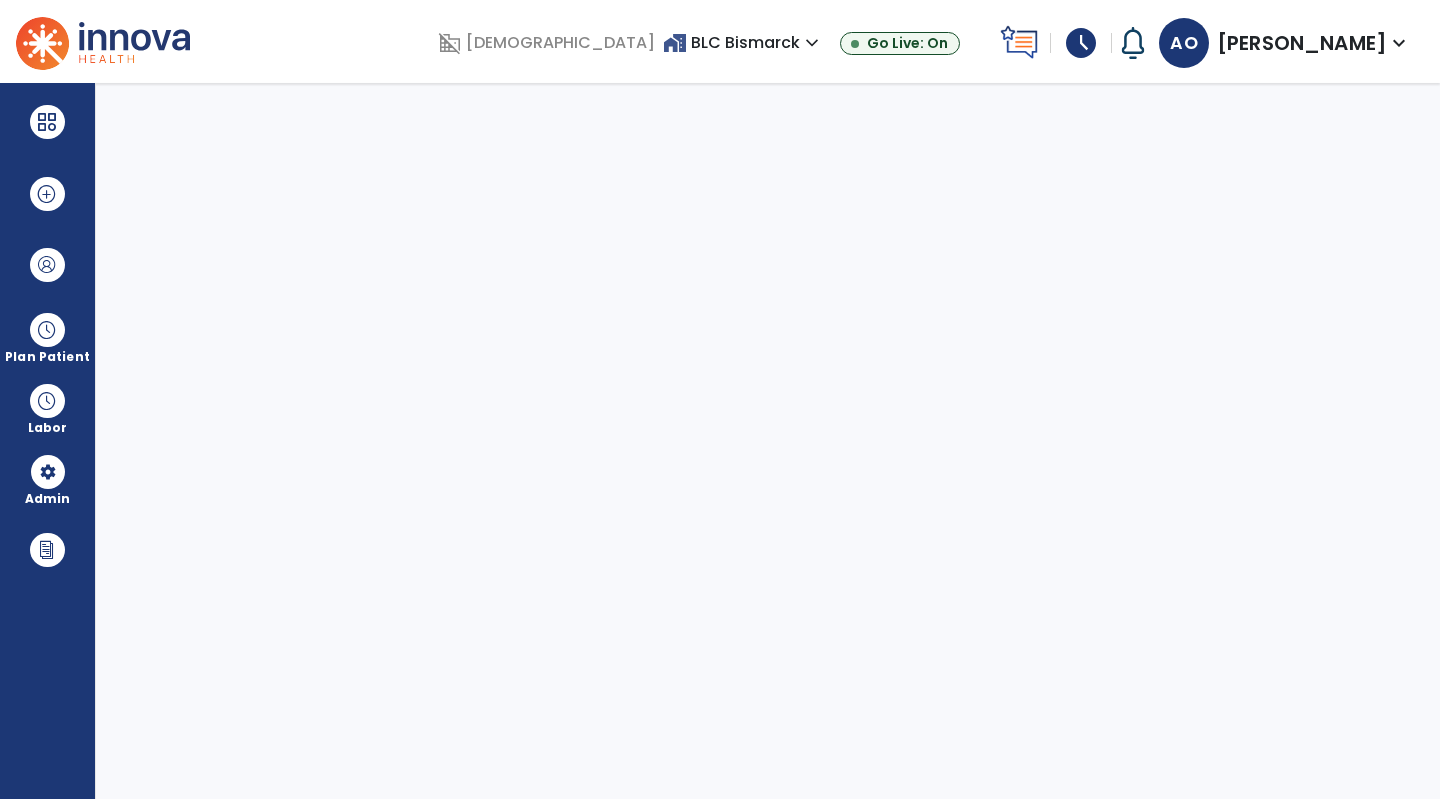 select on "***" 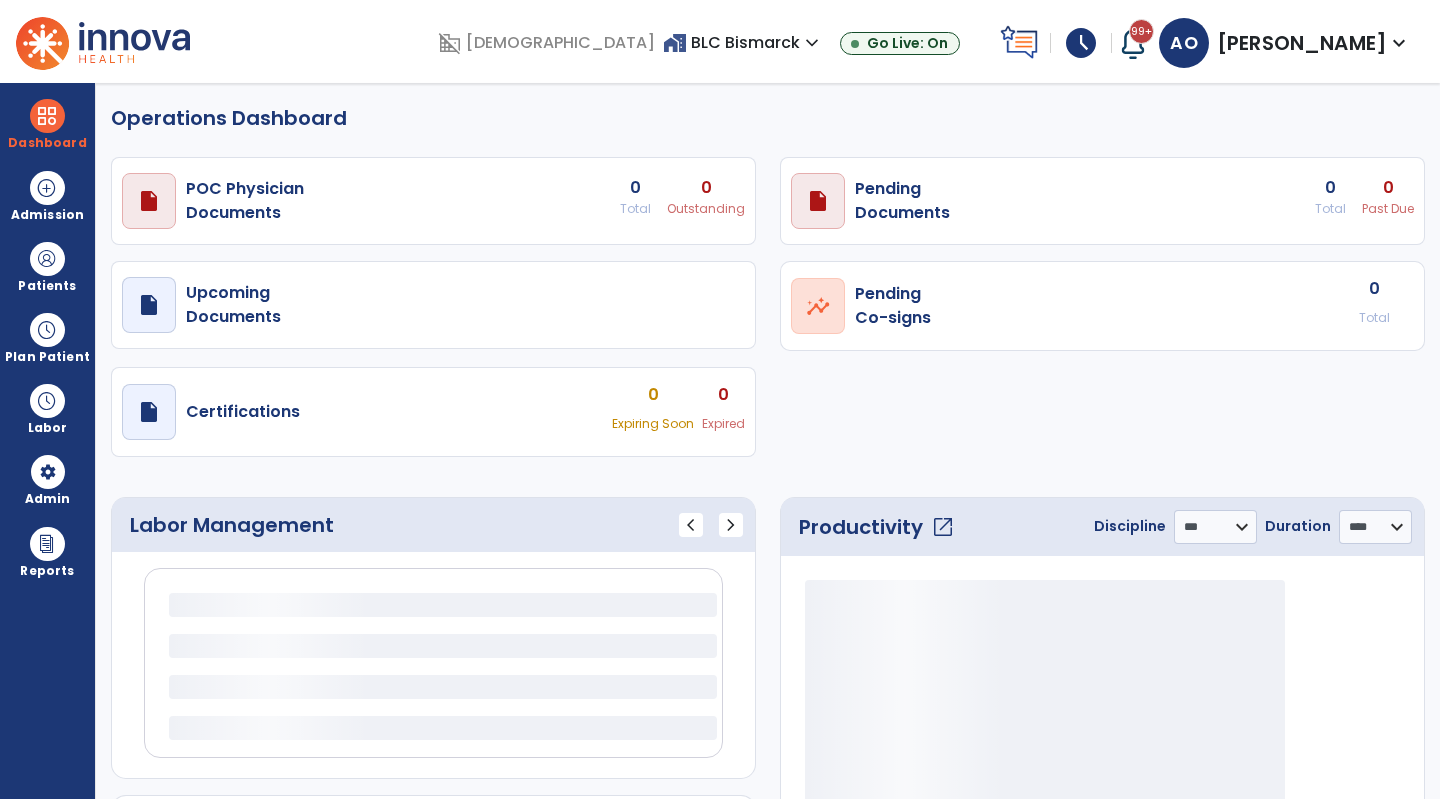 select on "***" 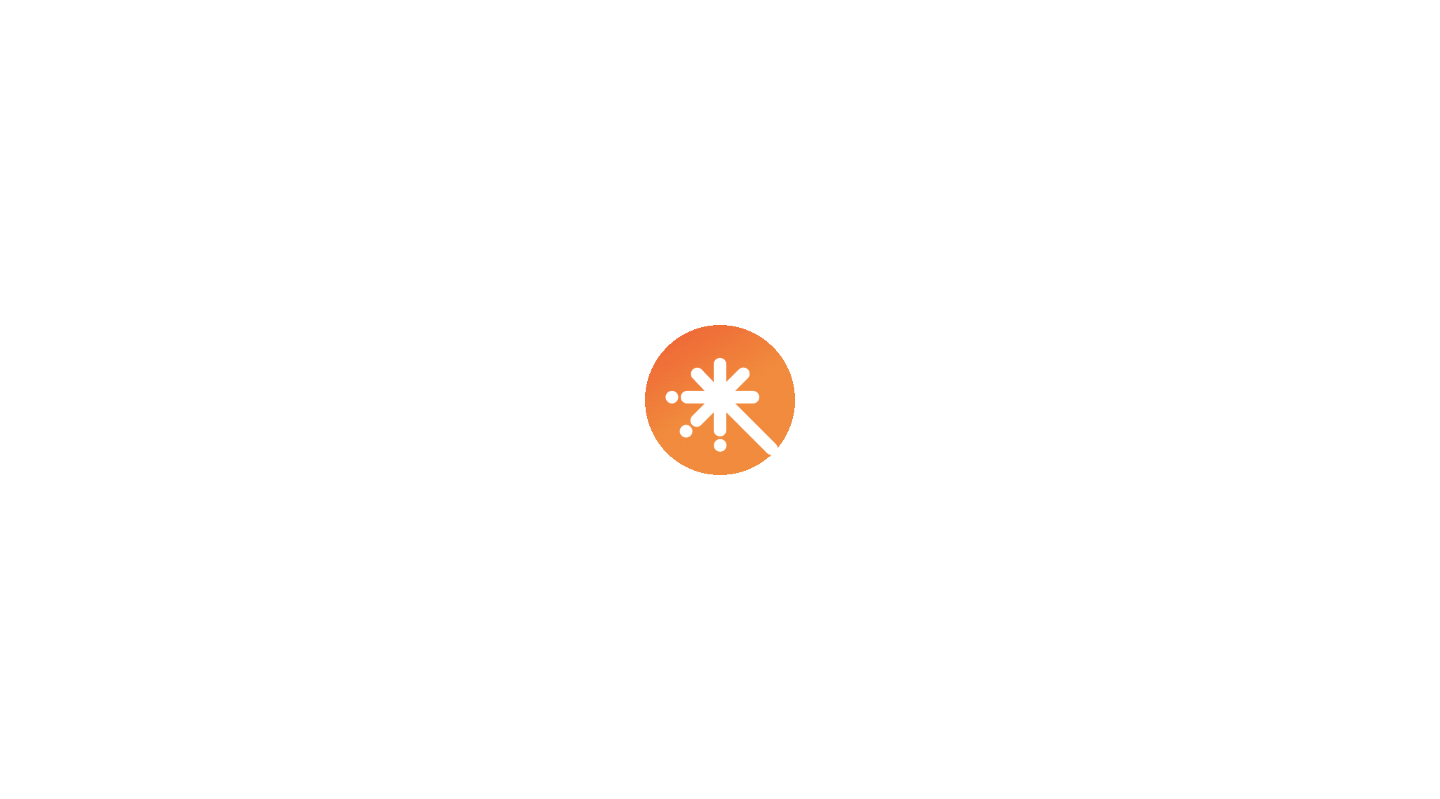 scroll, scrollTop: 0, scrollLeft: 0, axis: both 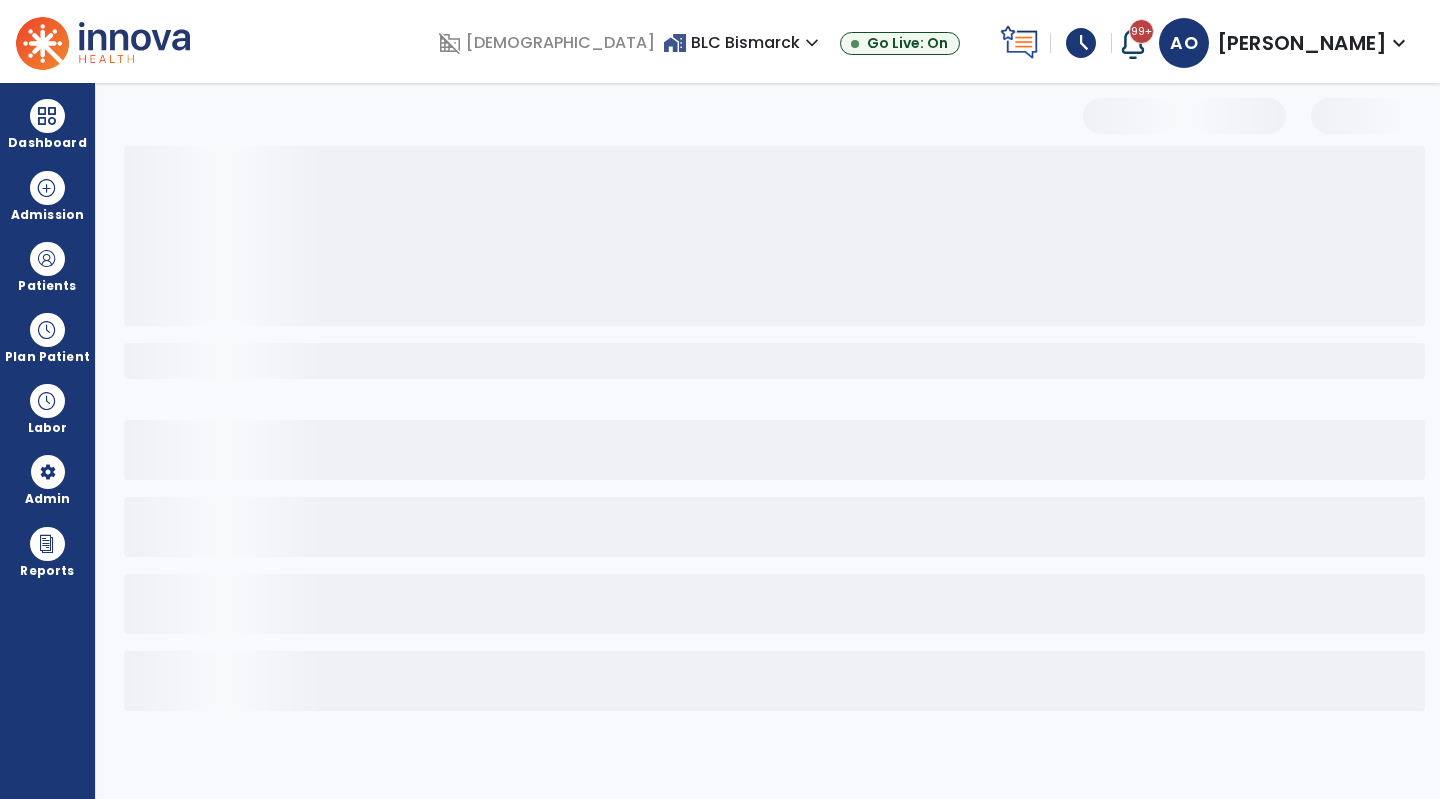 select on "**" 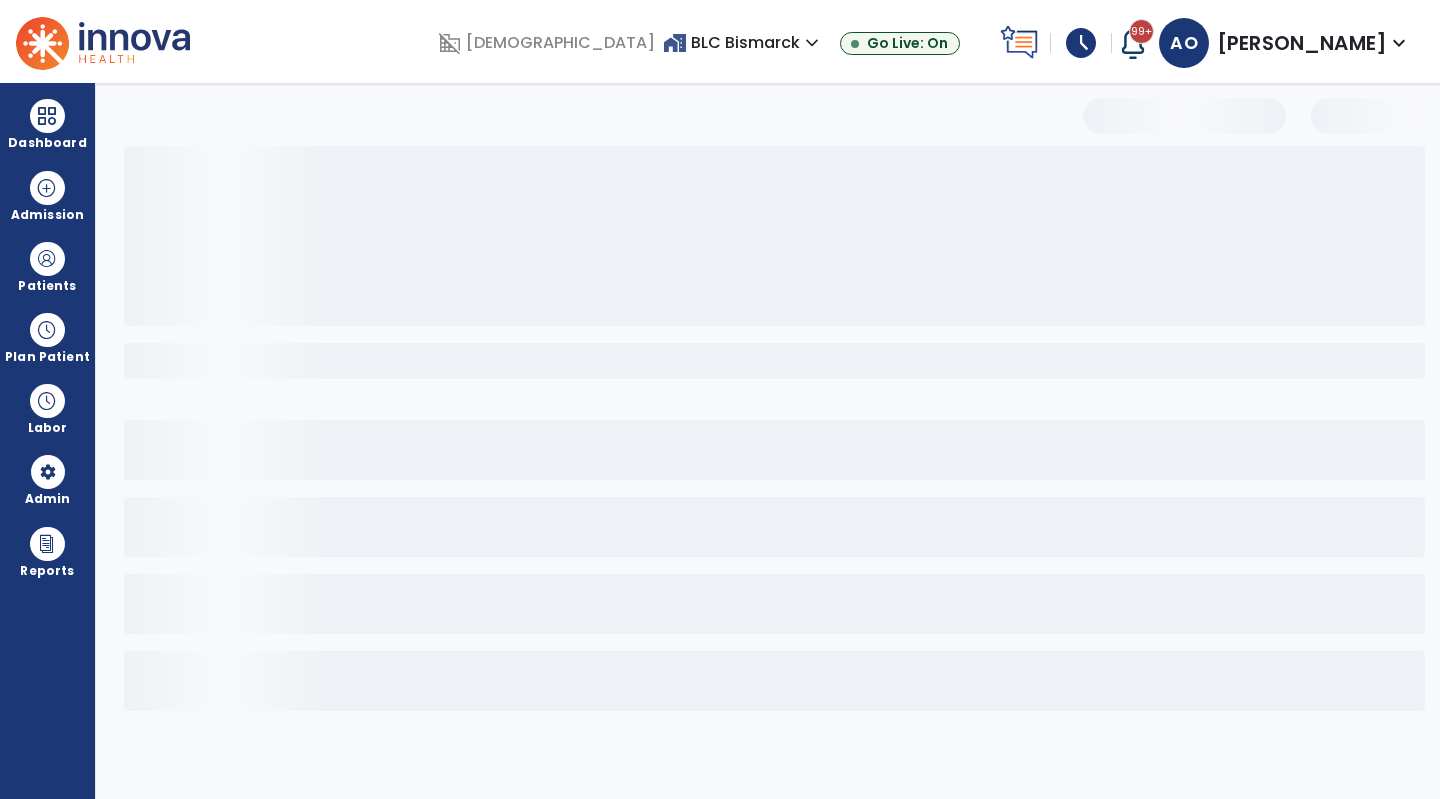 select on "*****" 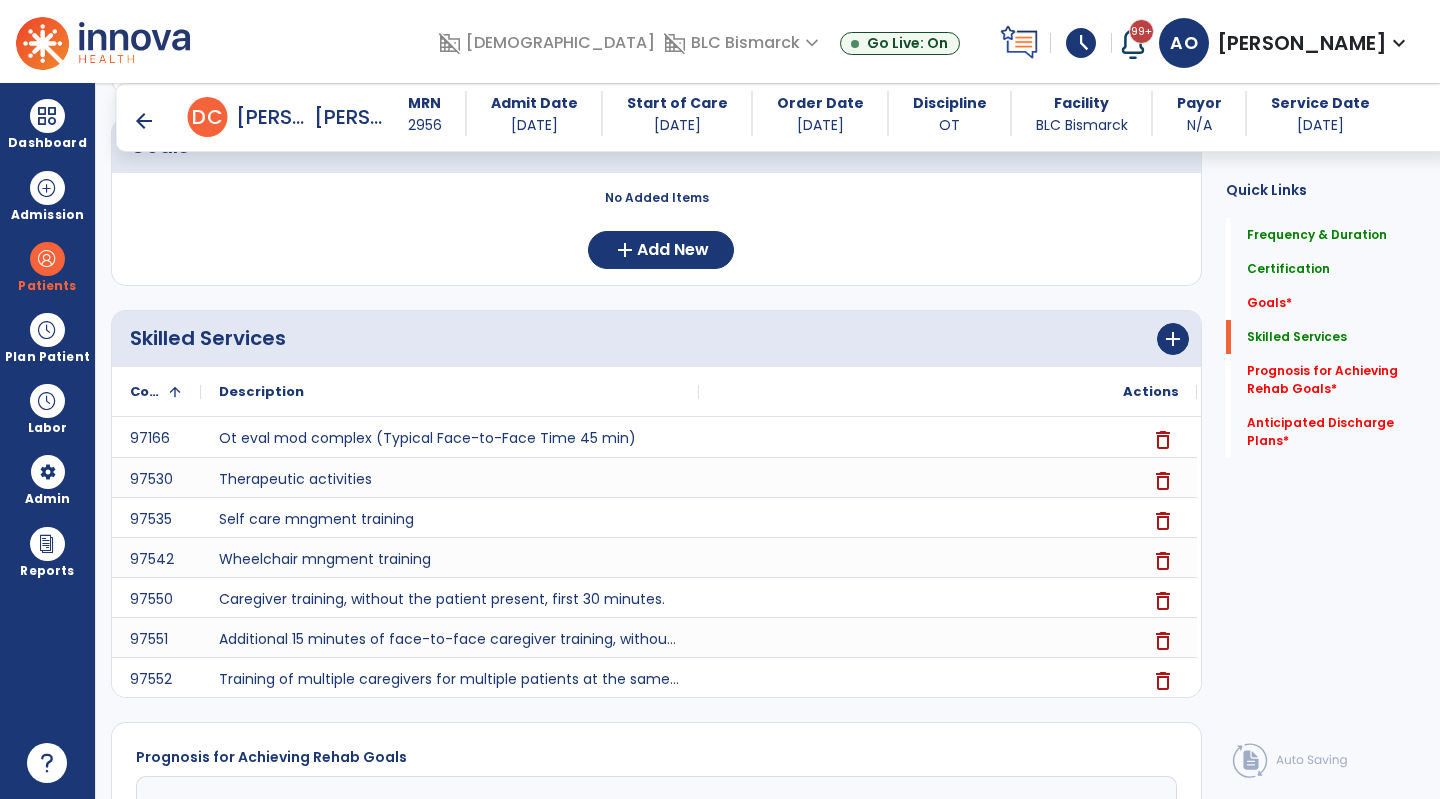 scroll, scrollTop: 500, scrollLeft: 0, axis: vertical 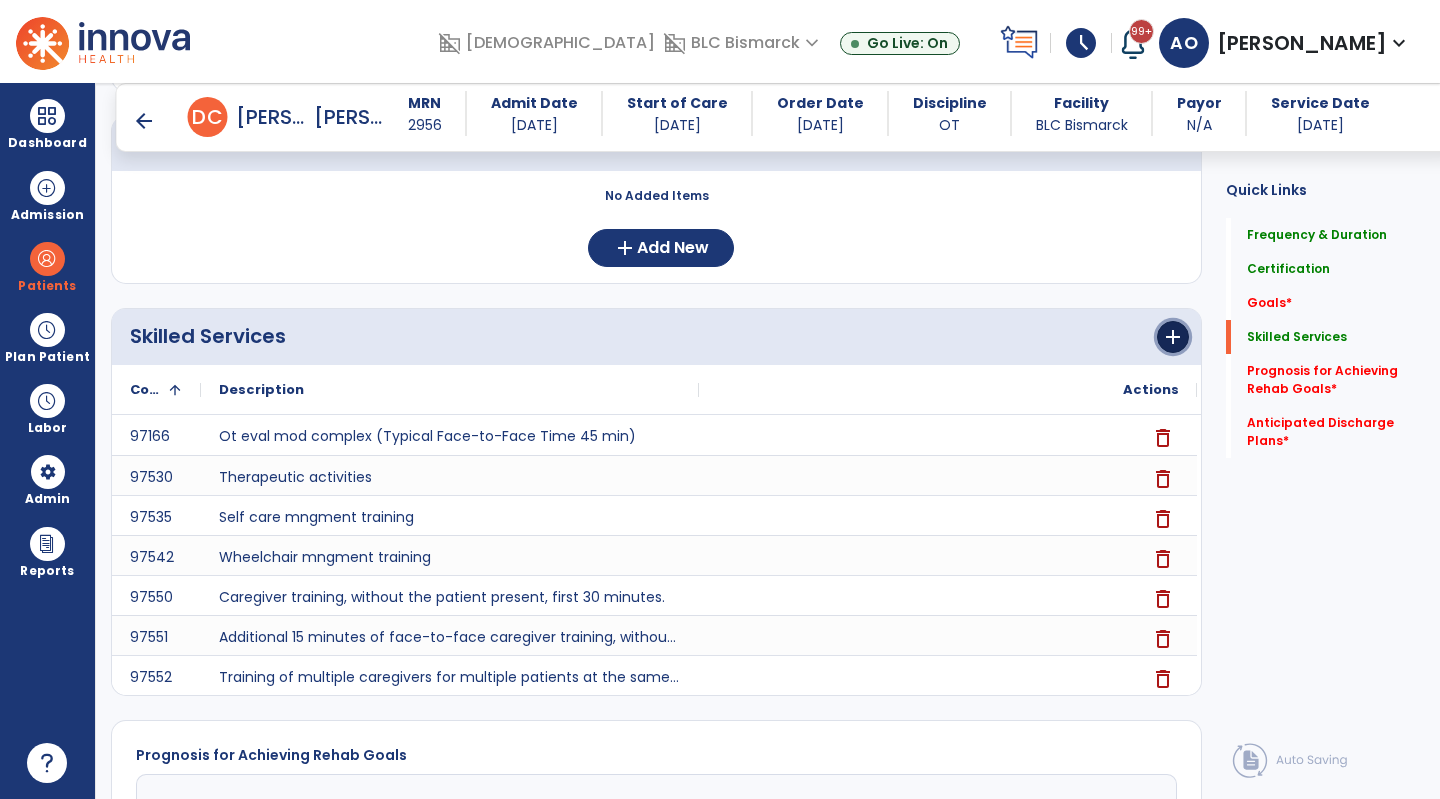 click on "add" 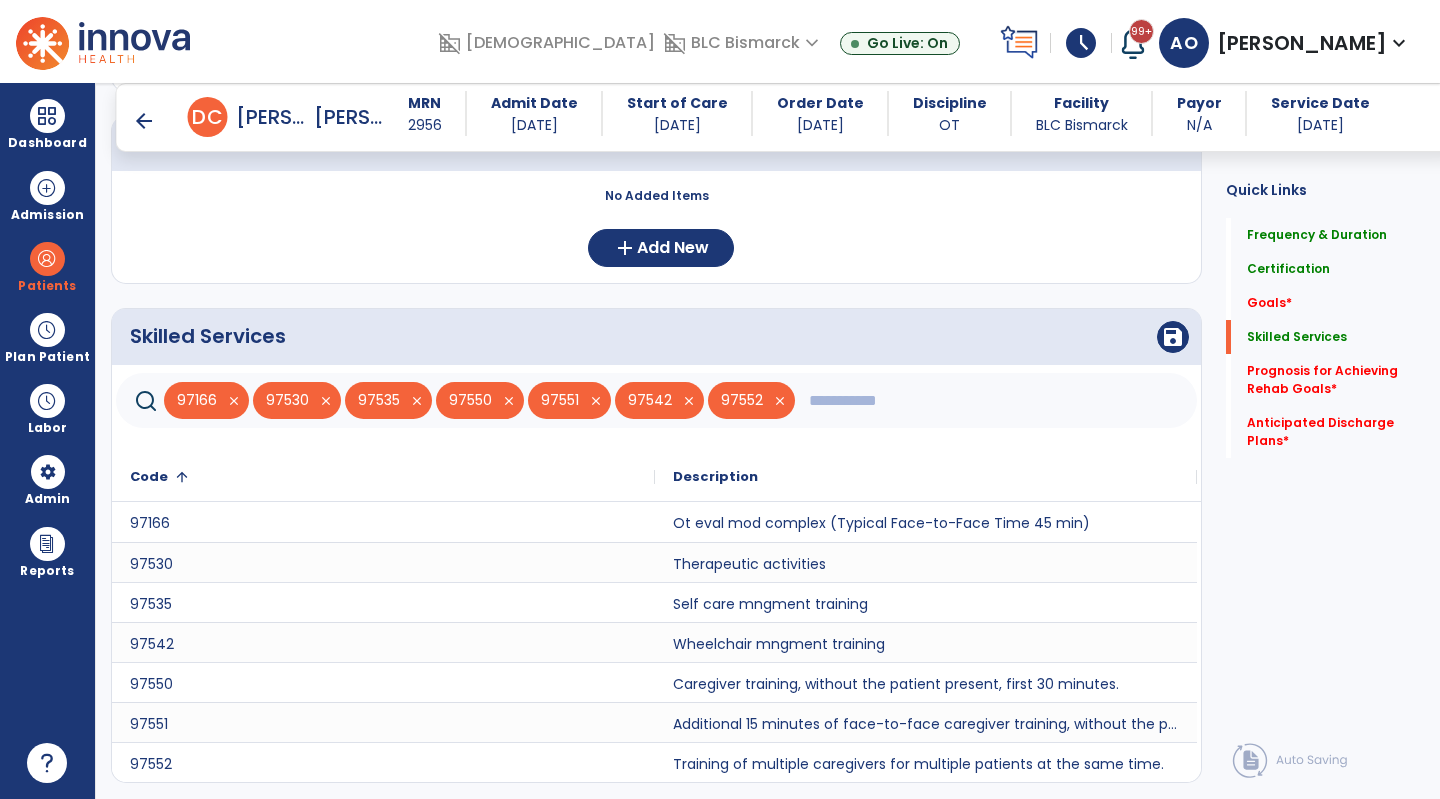 drag, startPoint x: 1165, startPoint y: 344, endPoint x: 832, endPoint y: 401, distance: 337.84317 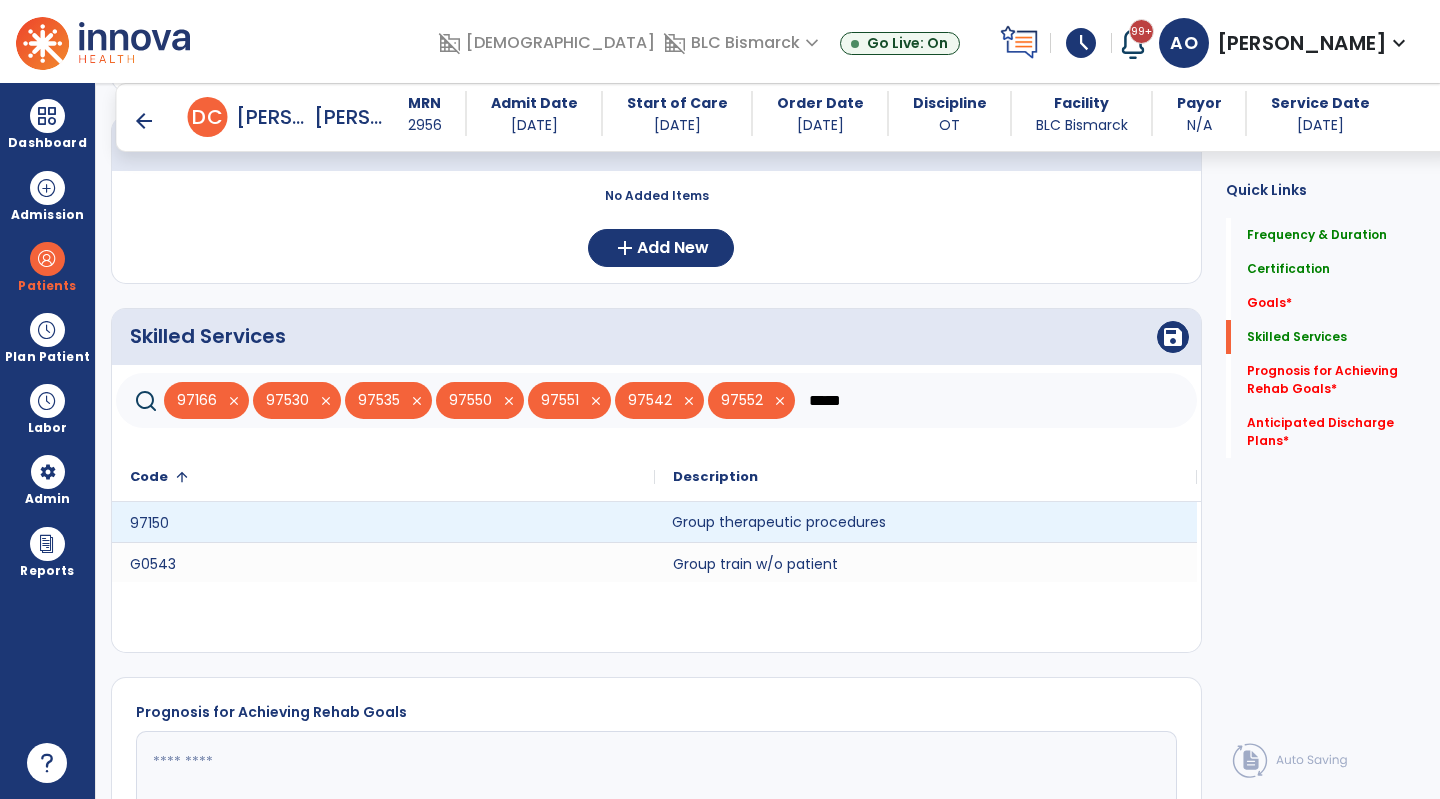 click on "Group therapeutic procedures" 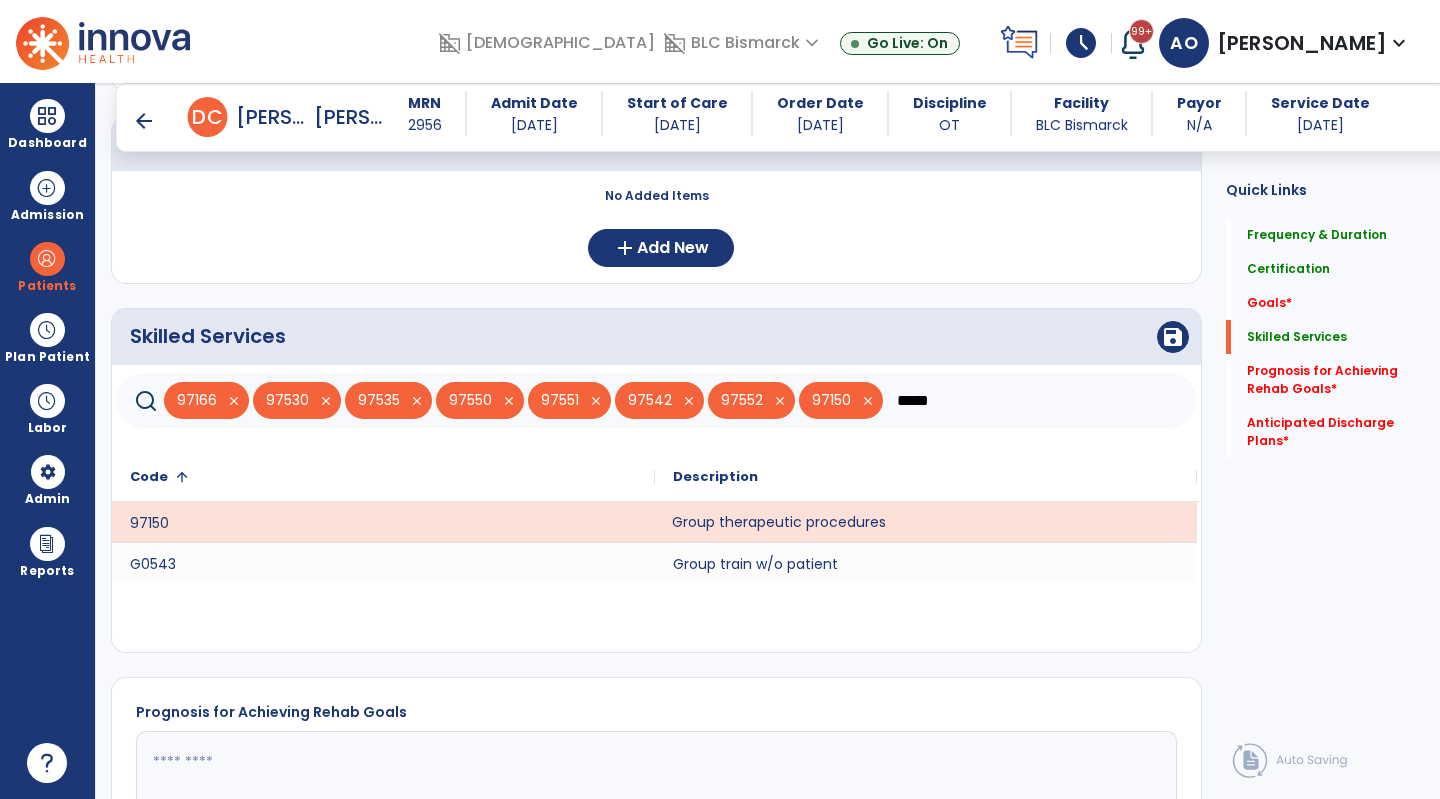 drag, startPoint x: 1054, startPoint y: 418, endPoint x: 928, endPoint y: 418, distance: 126 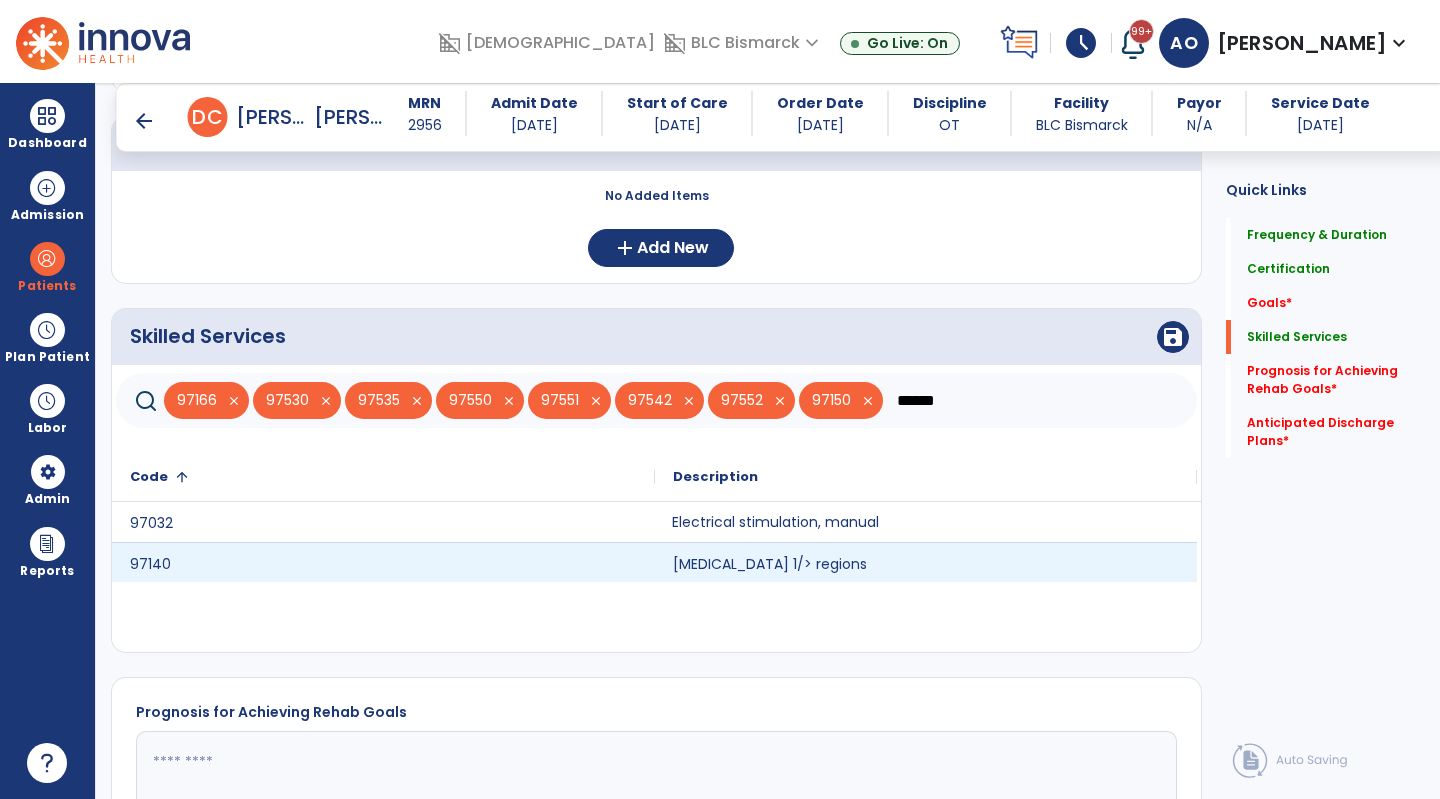 type on "******" 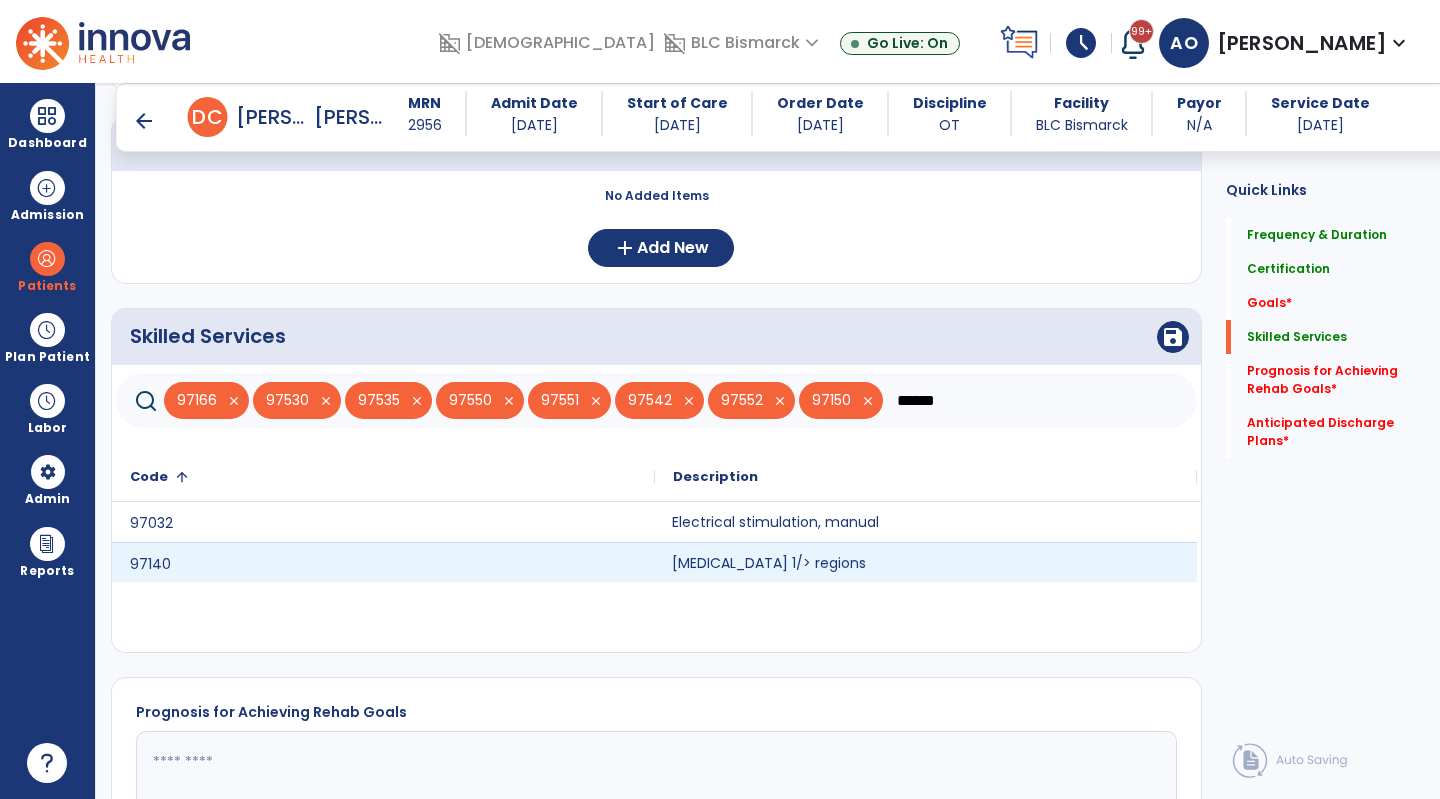click on "[MEDICAL_DATA] 1/> regions" 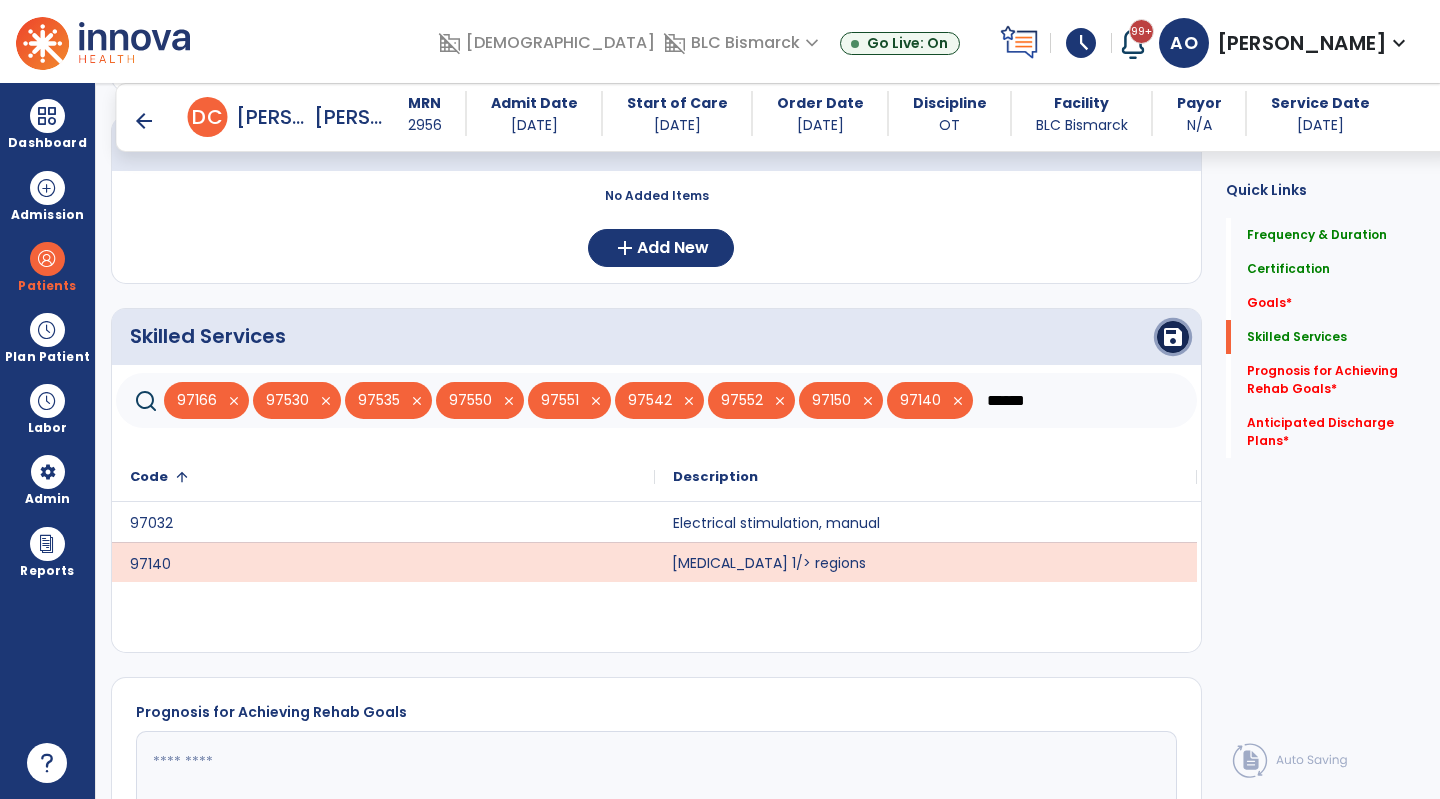 click on "save" 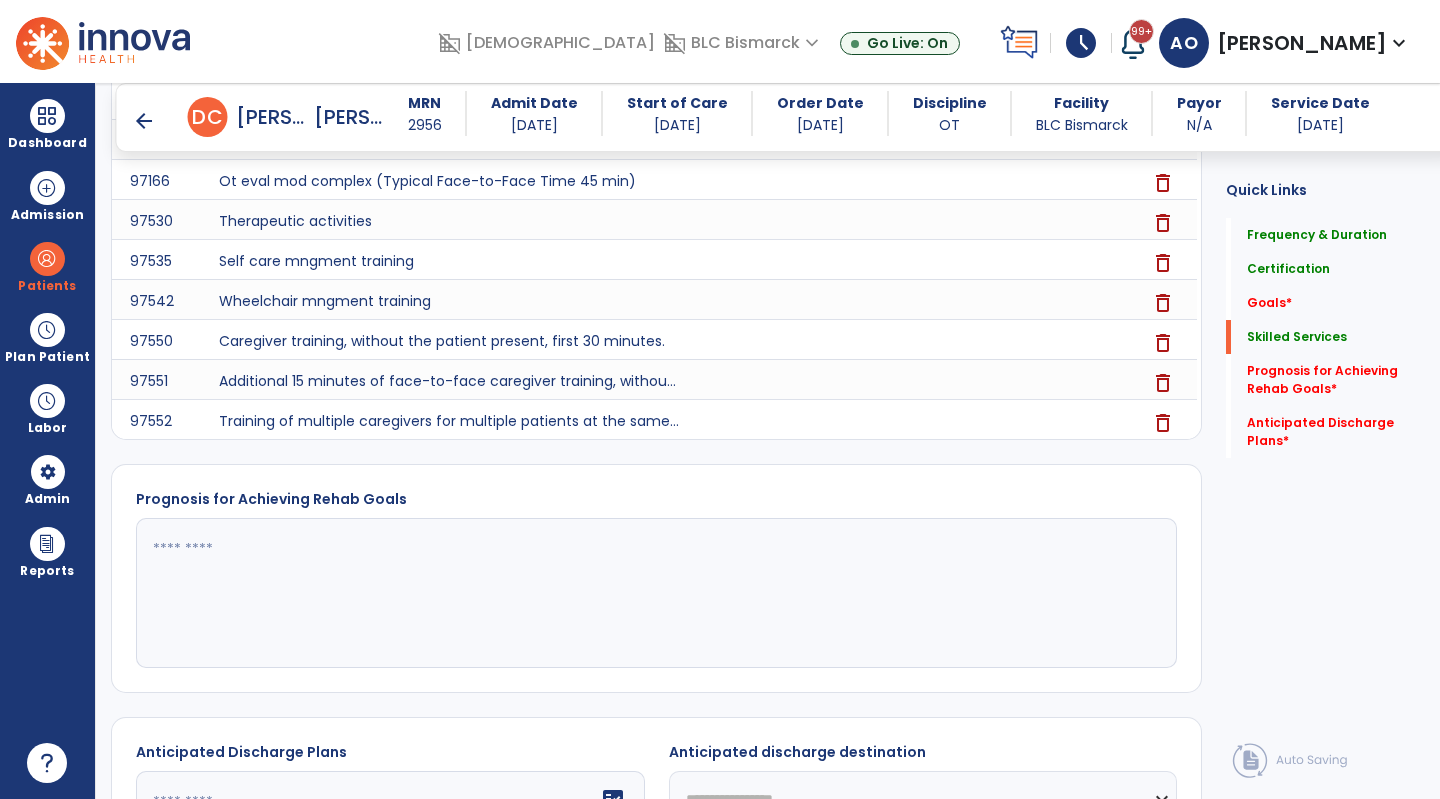 scroll, scrollTop: 900, scrollLeft: 0, axis: vertical 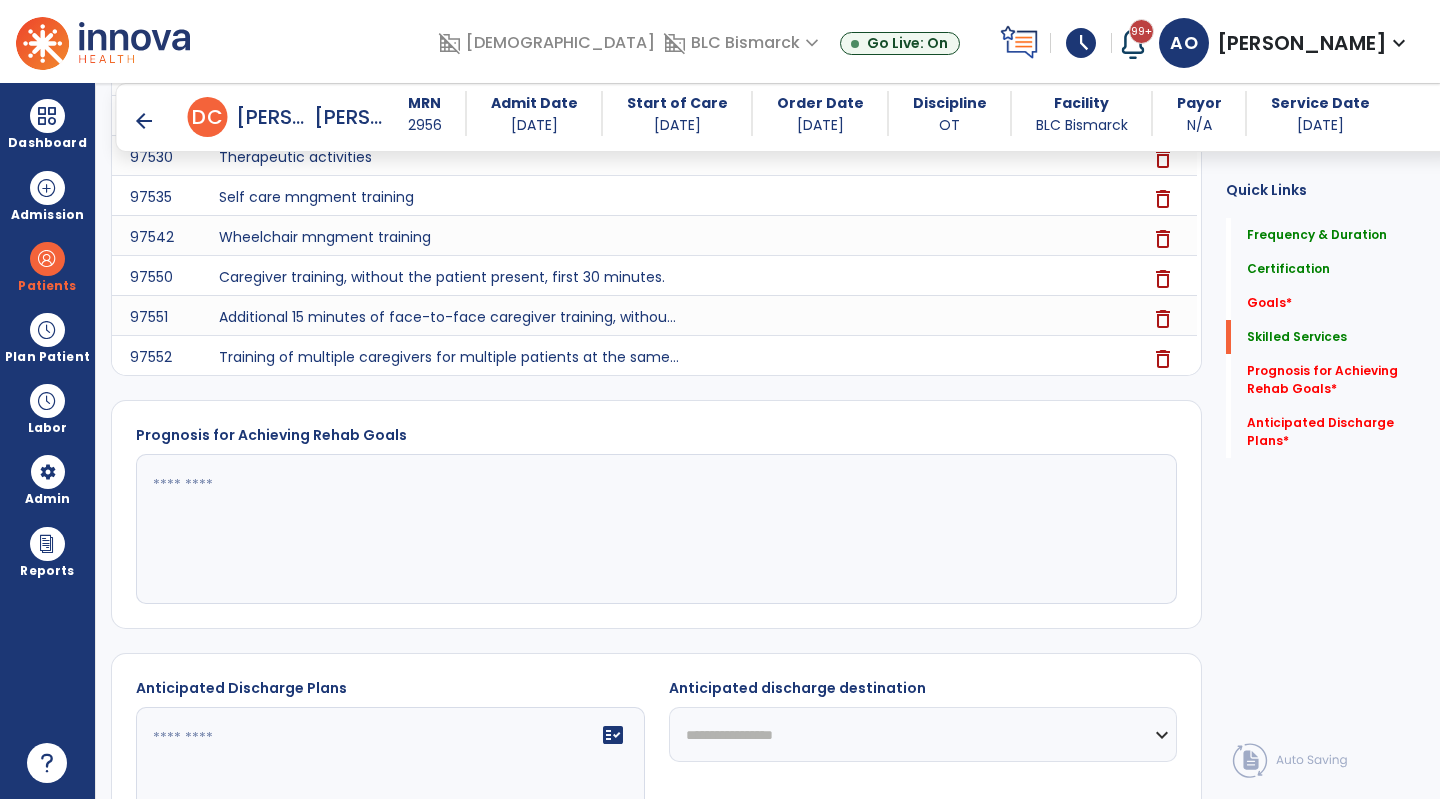 click 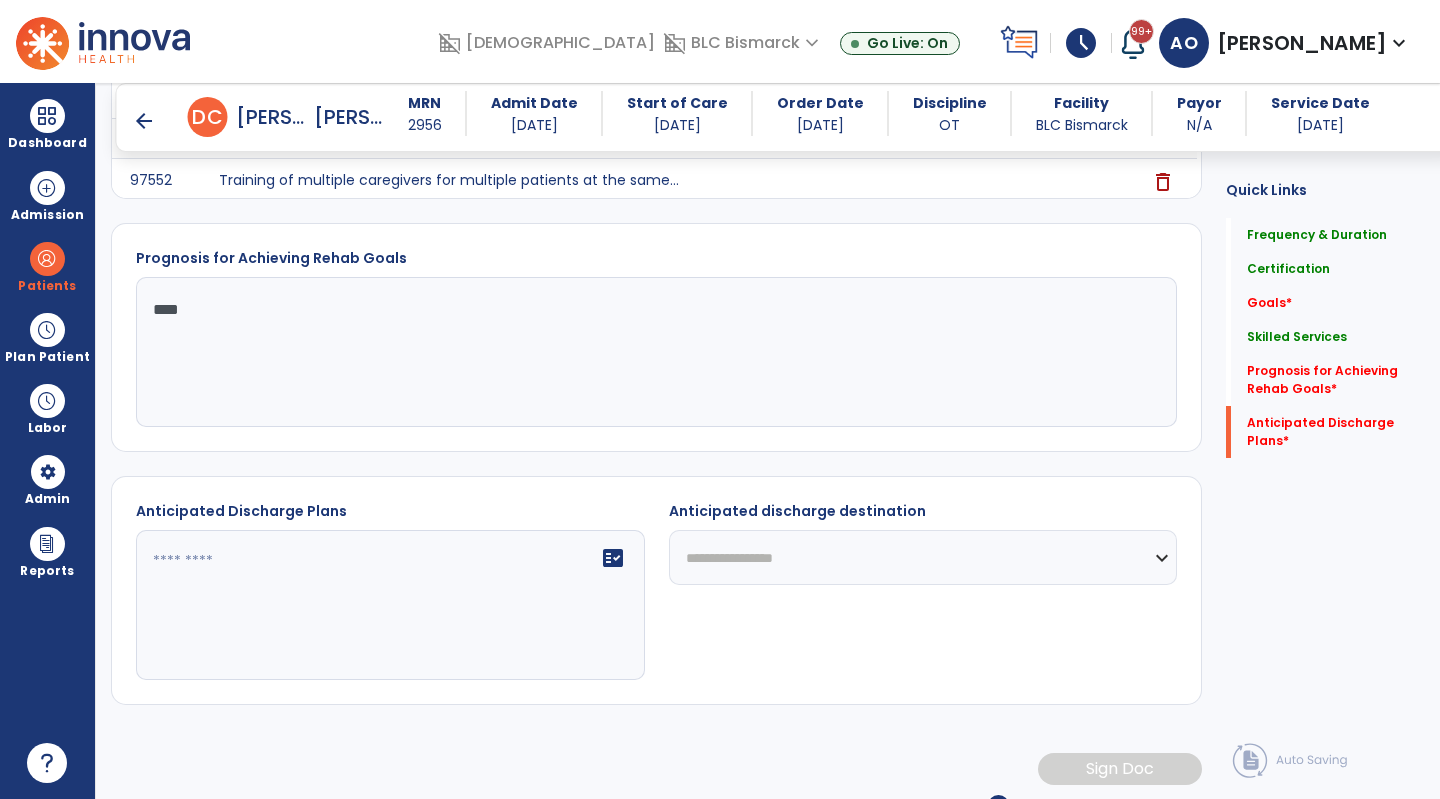 scroll, scrollTop: 1081, scrollLeft: 0, axis: vertical 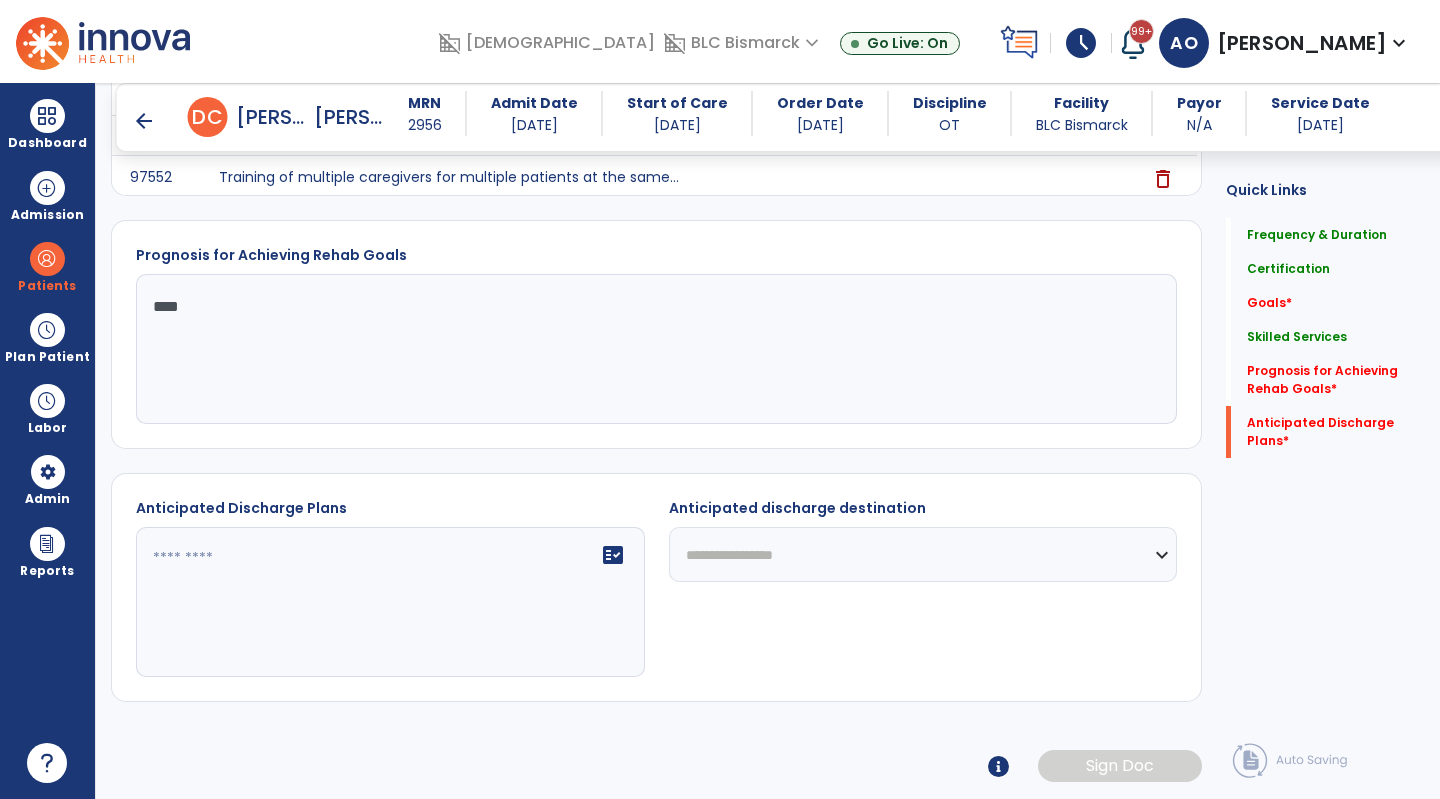 type on "****" 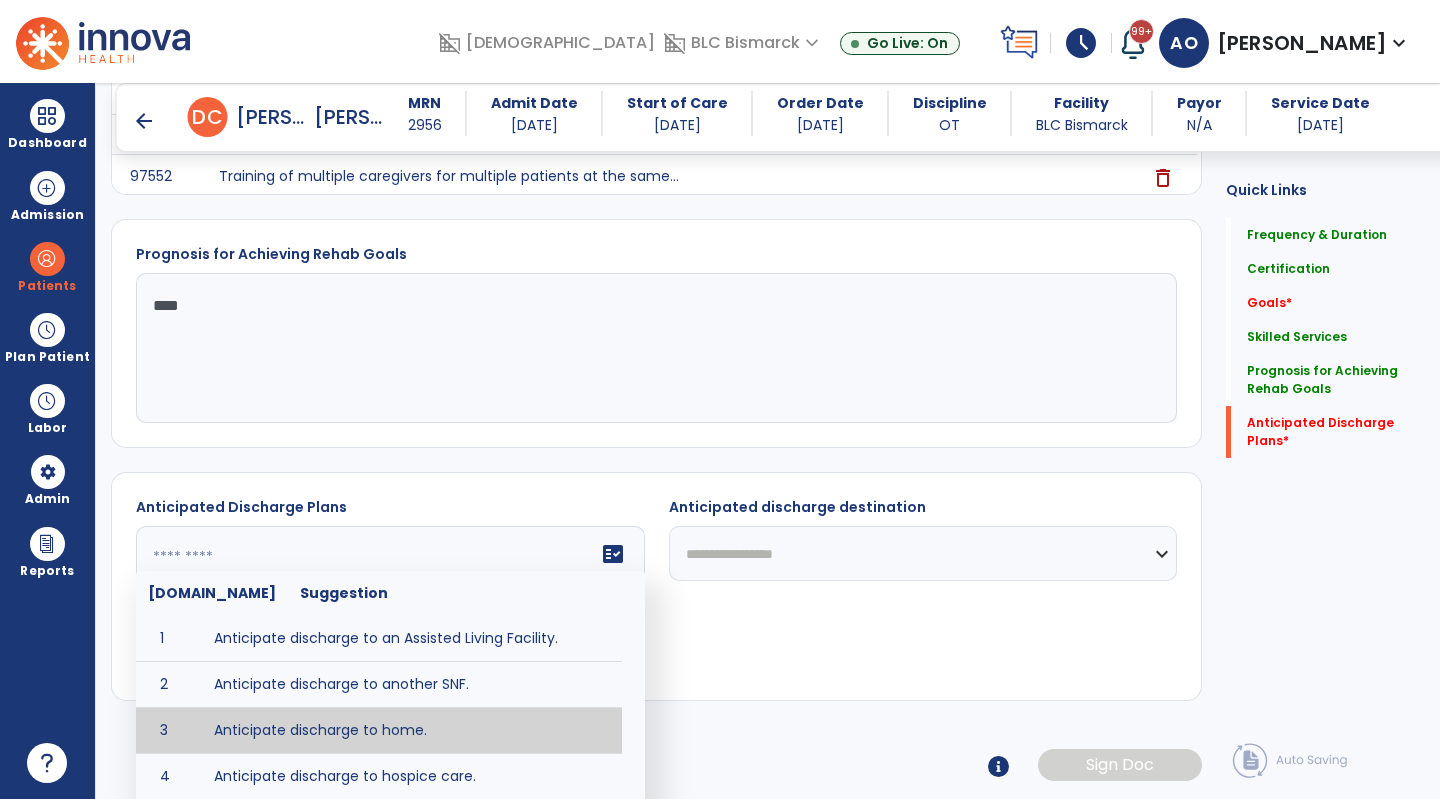 type on "**********" 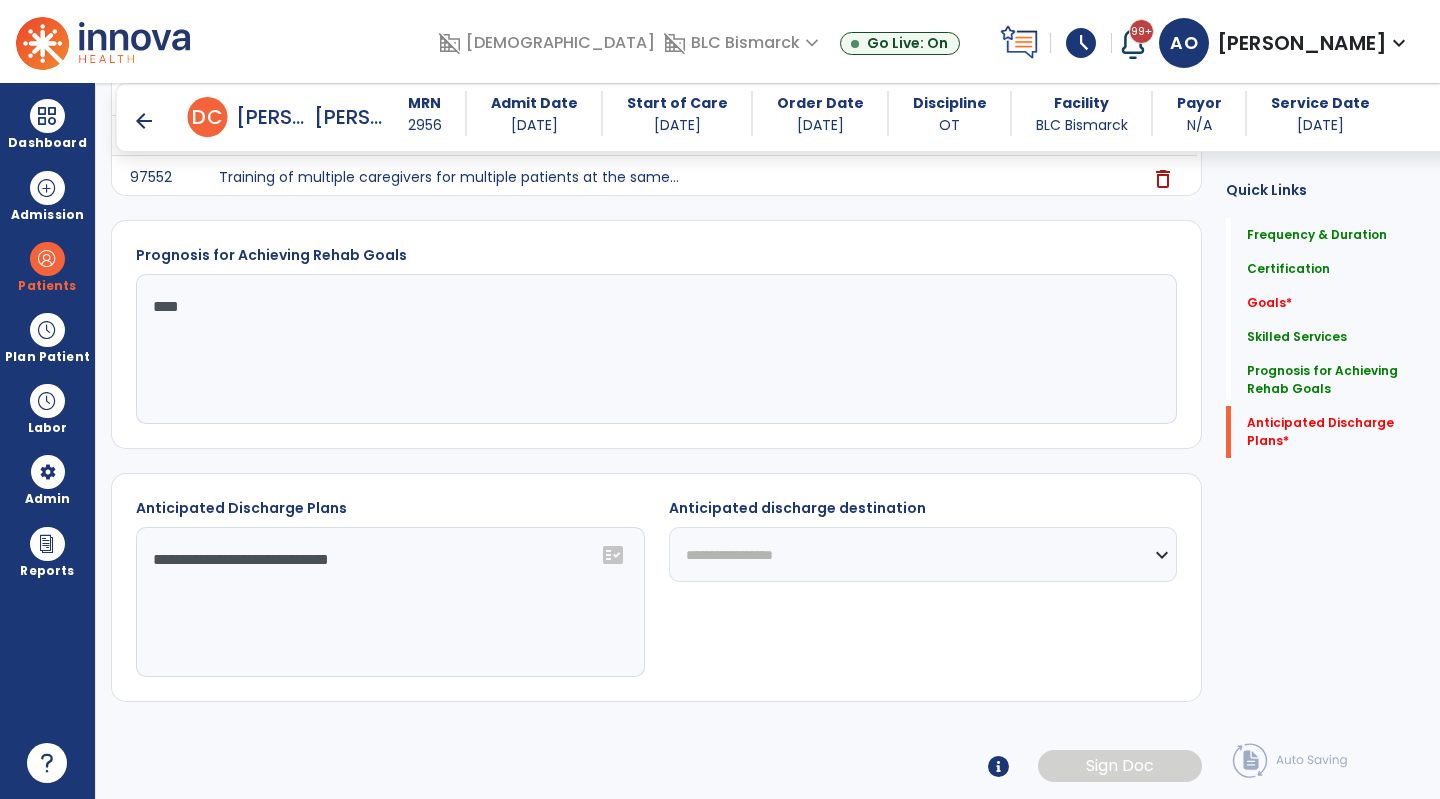 click on "**********" 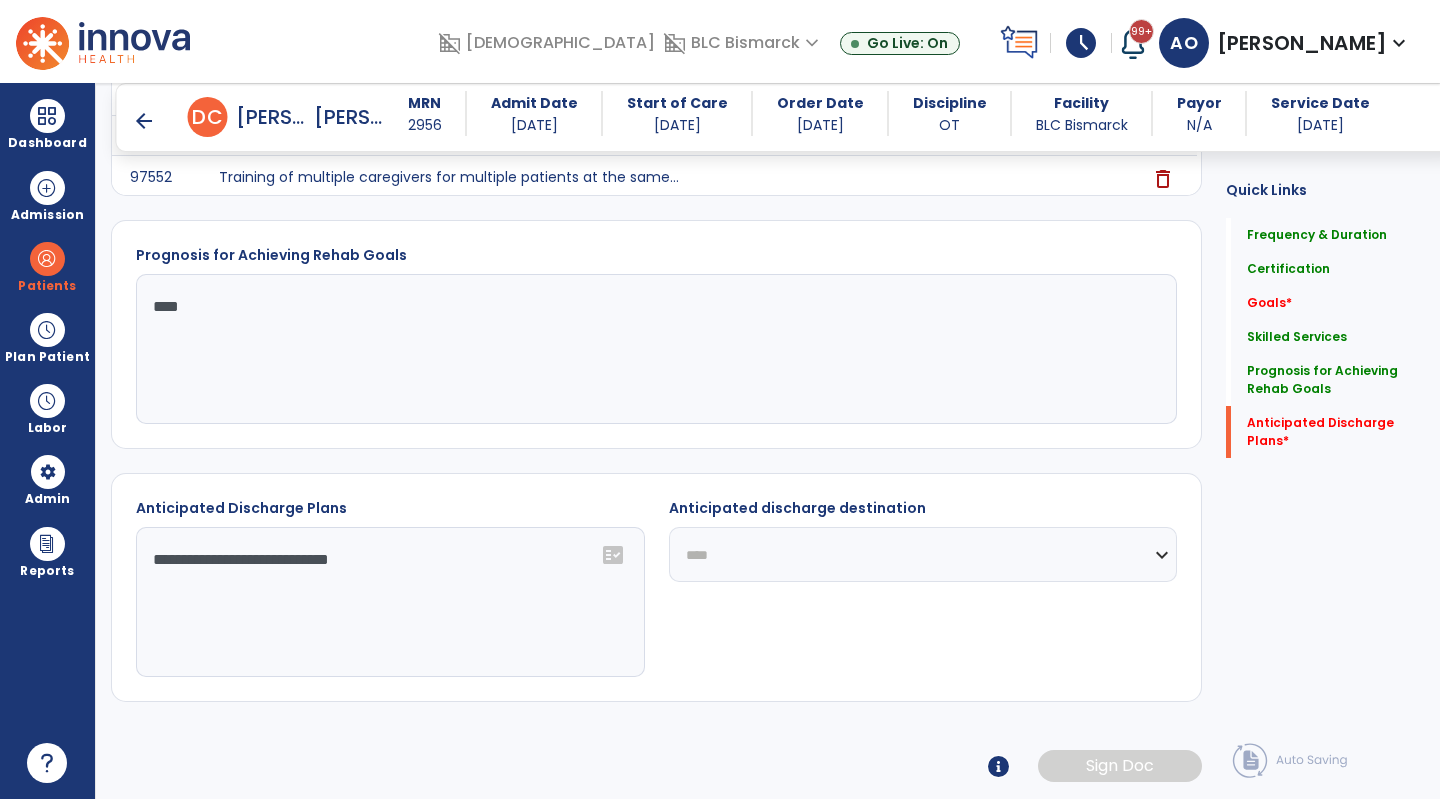 click on "**********" 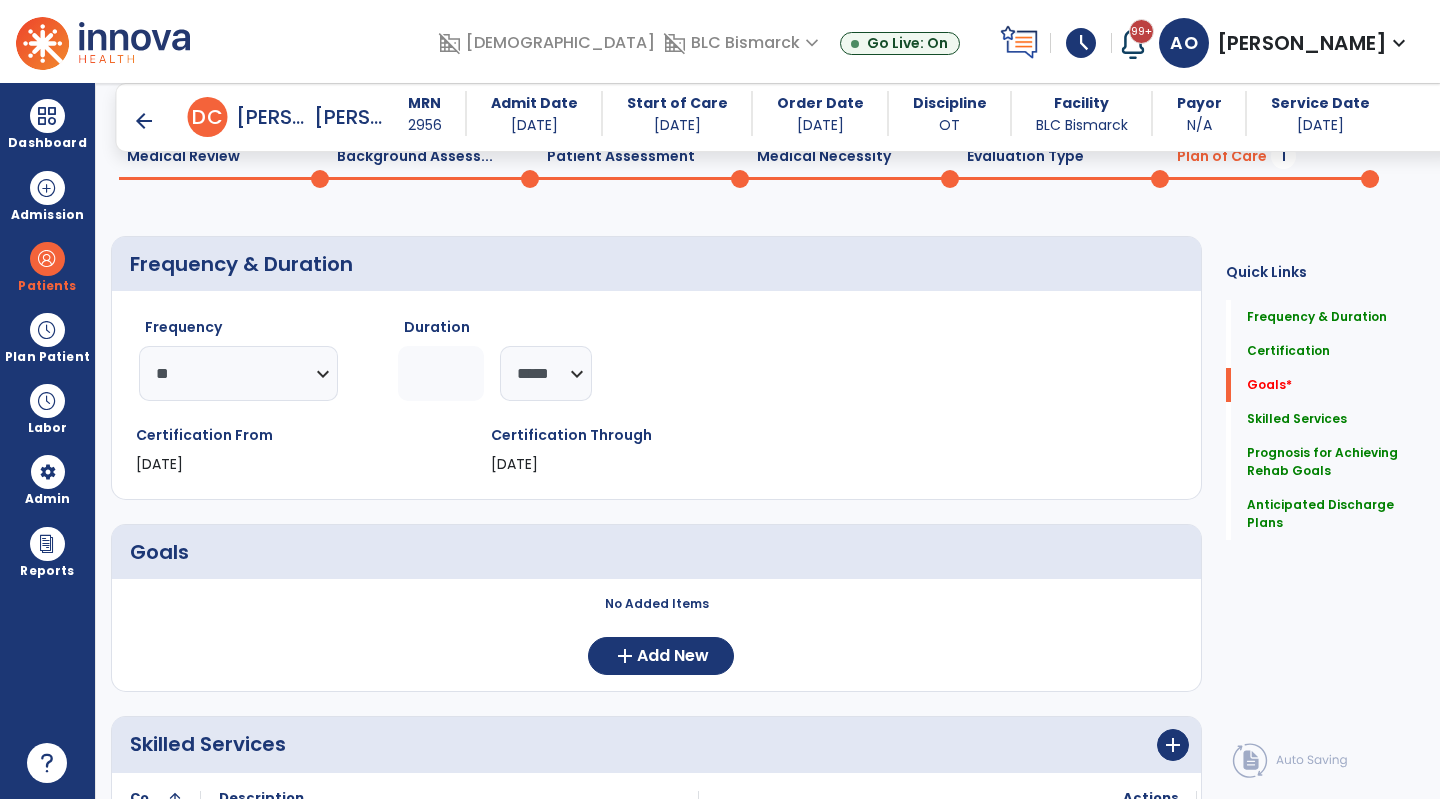 scroll, scrollTop: 81, scrollLeft: 0, axis: vertical 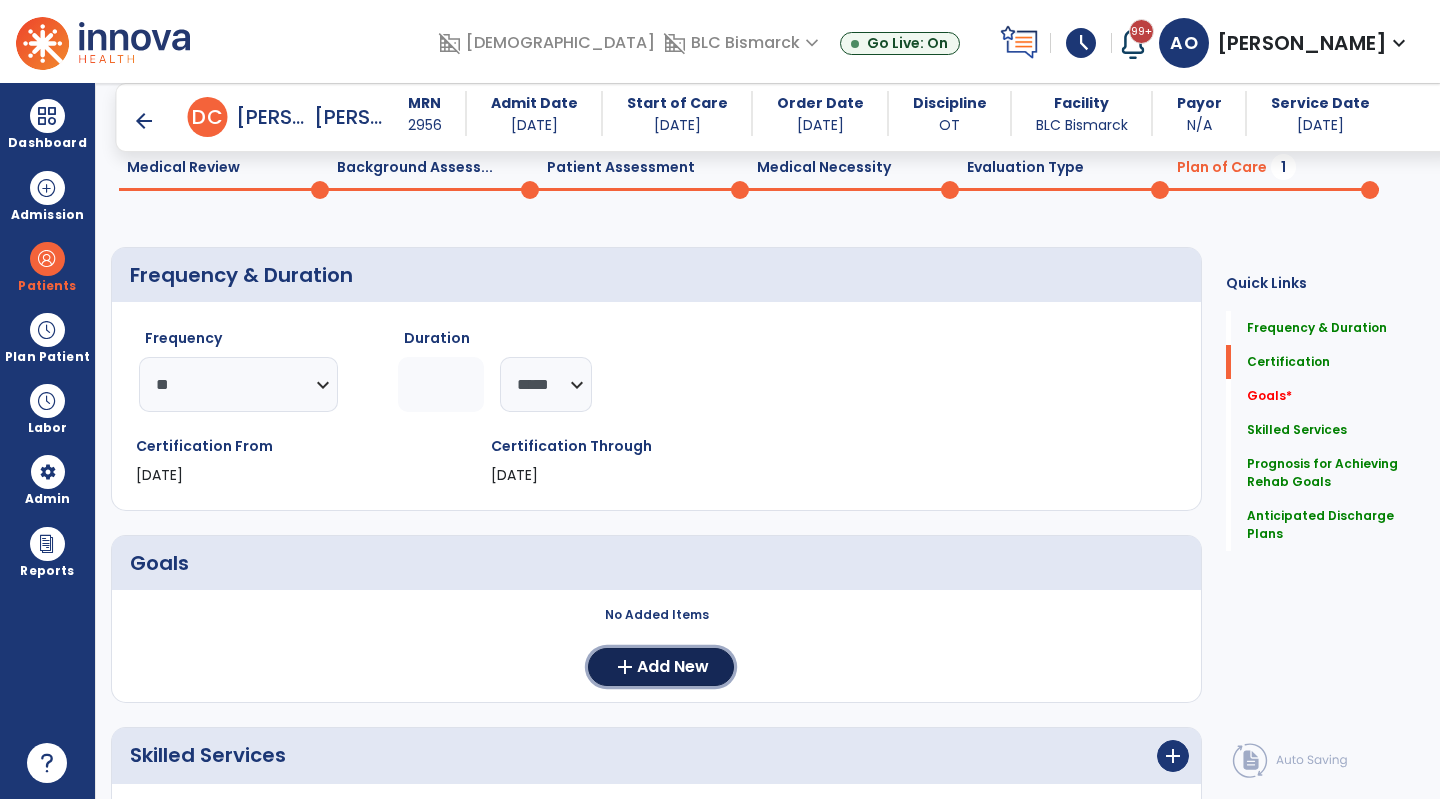 click on "Add New" at bounding box center [673, 667] 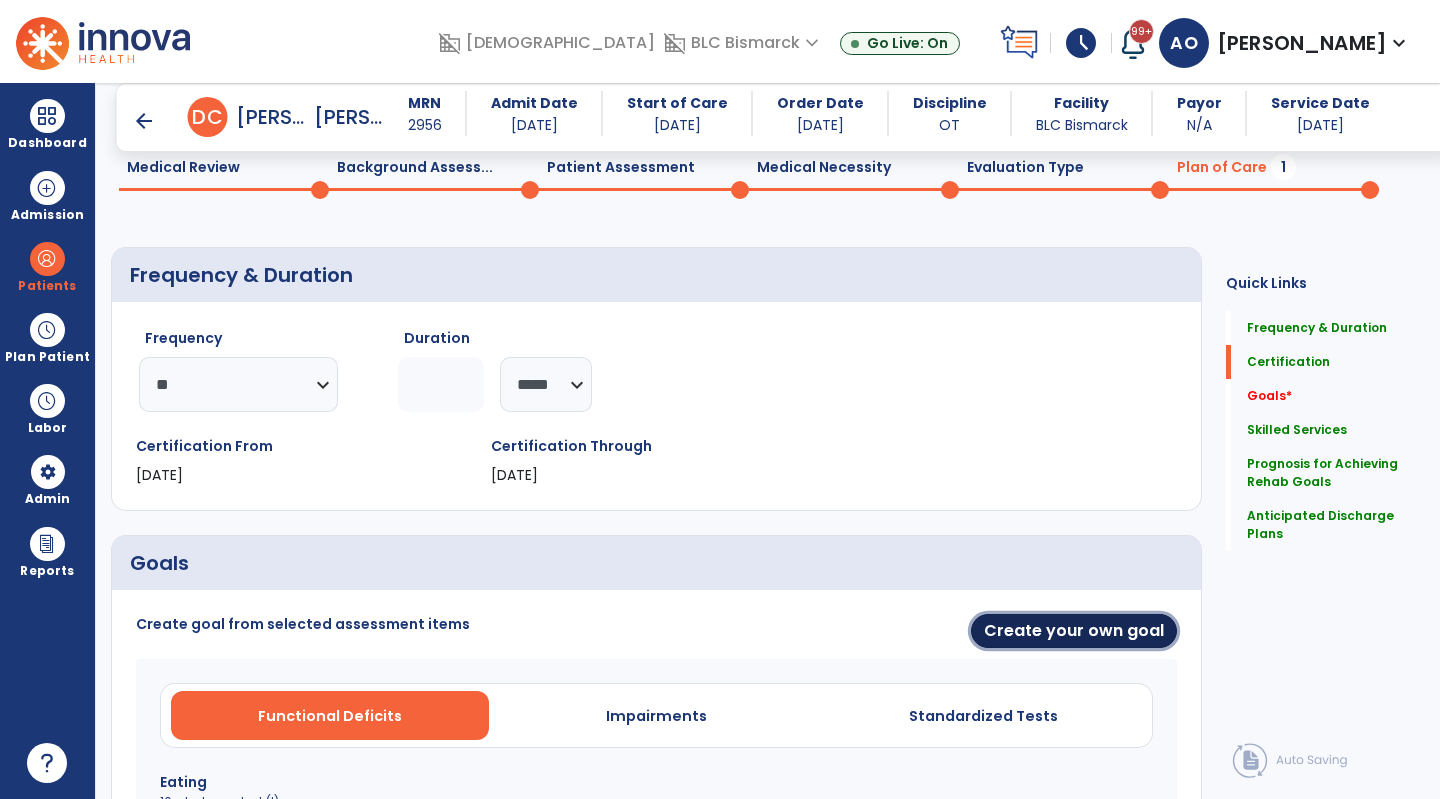 click on "Create your own goal" at bounding box center (1074, 631) 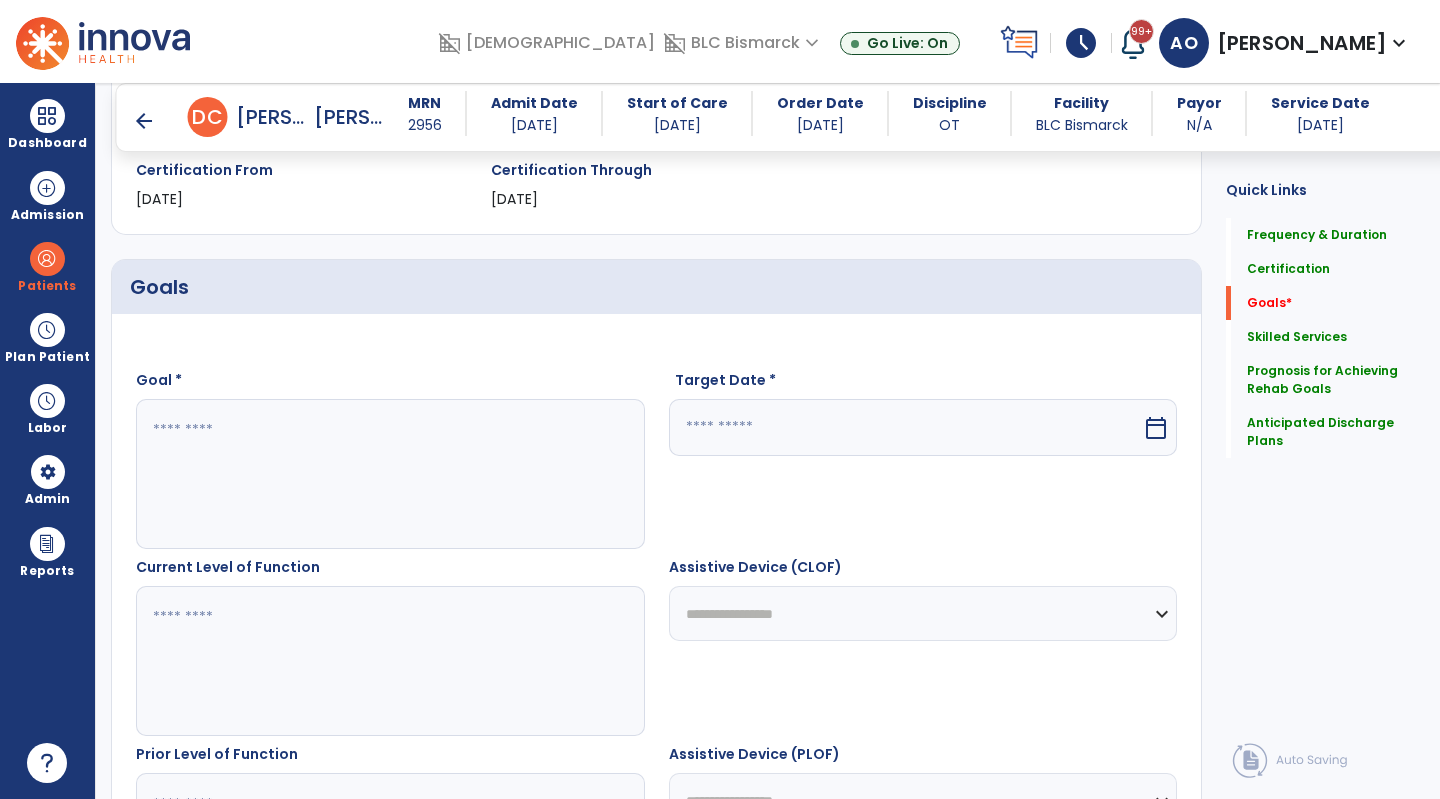 scroll, scrollTop: 381, scrollLeft: 0, axis: vertical 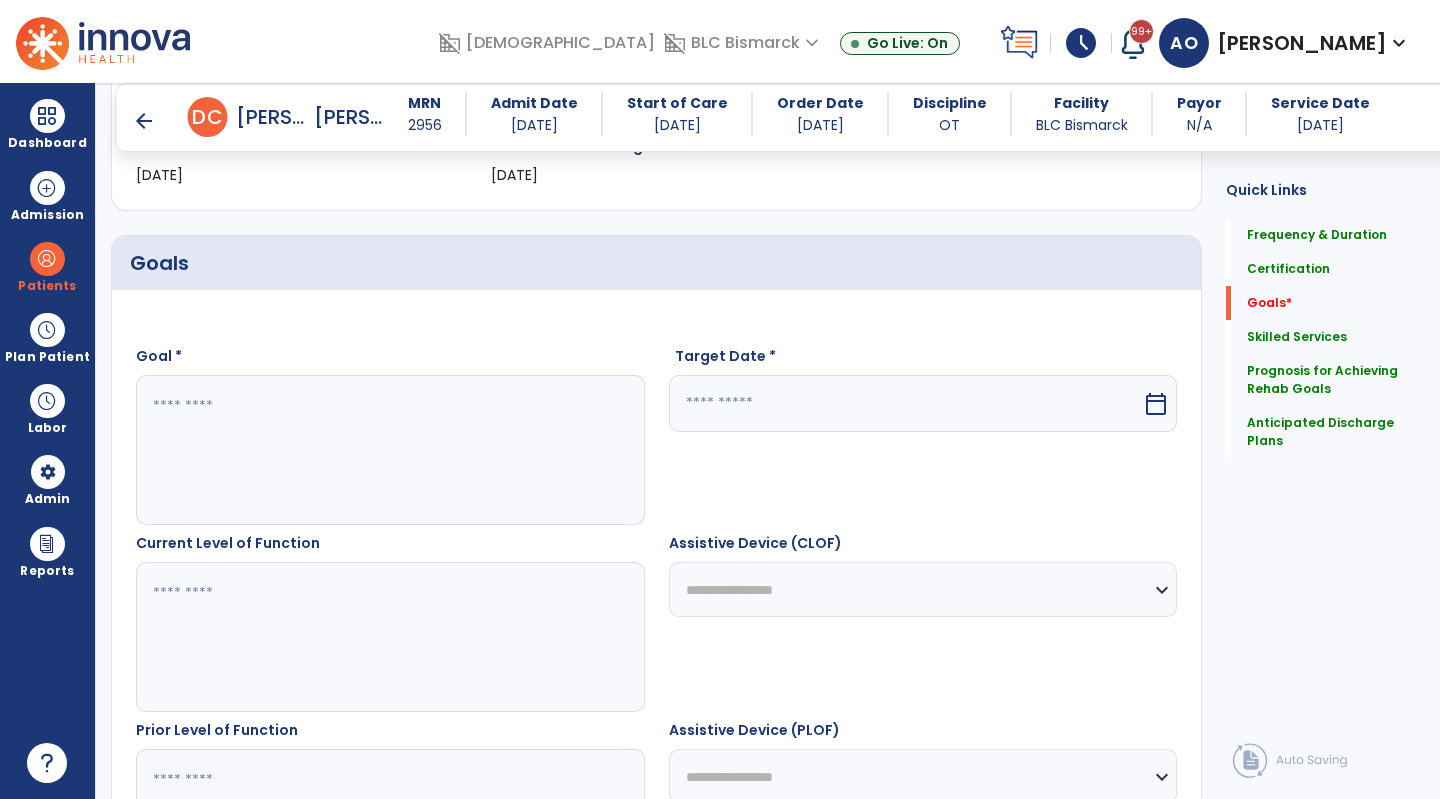 click at bounding box center (389, 450) 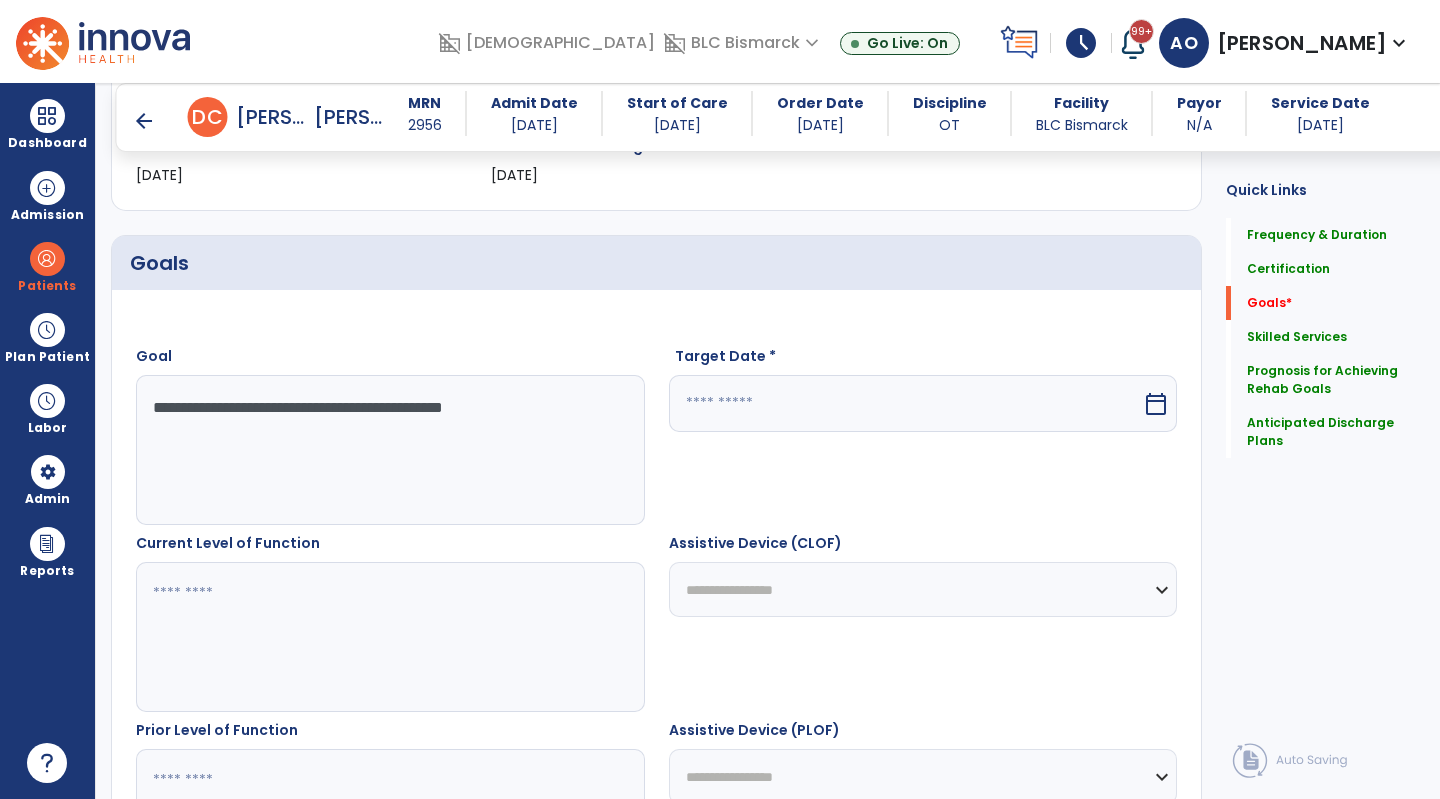 type on "**********" 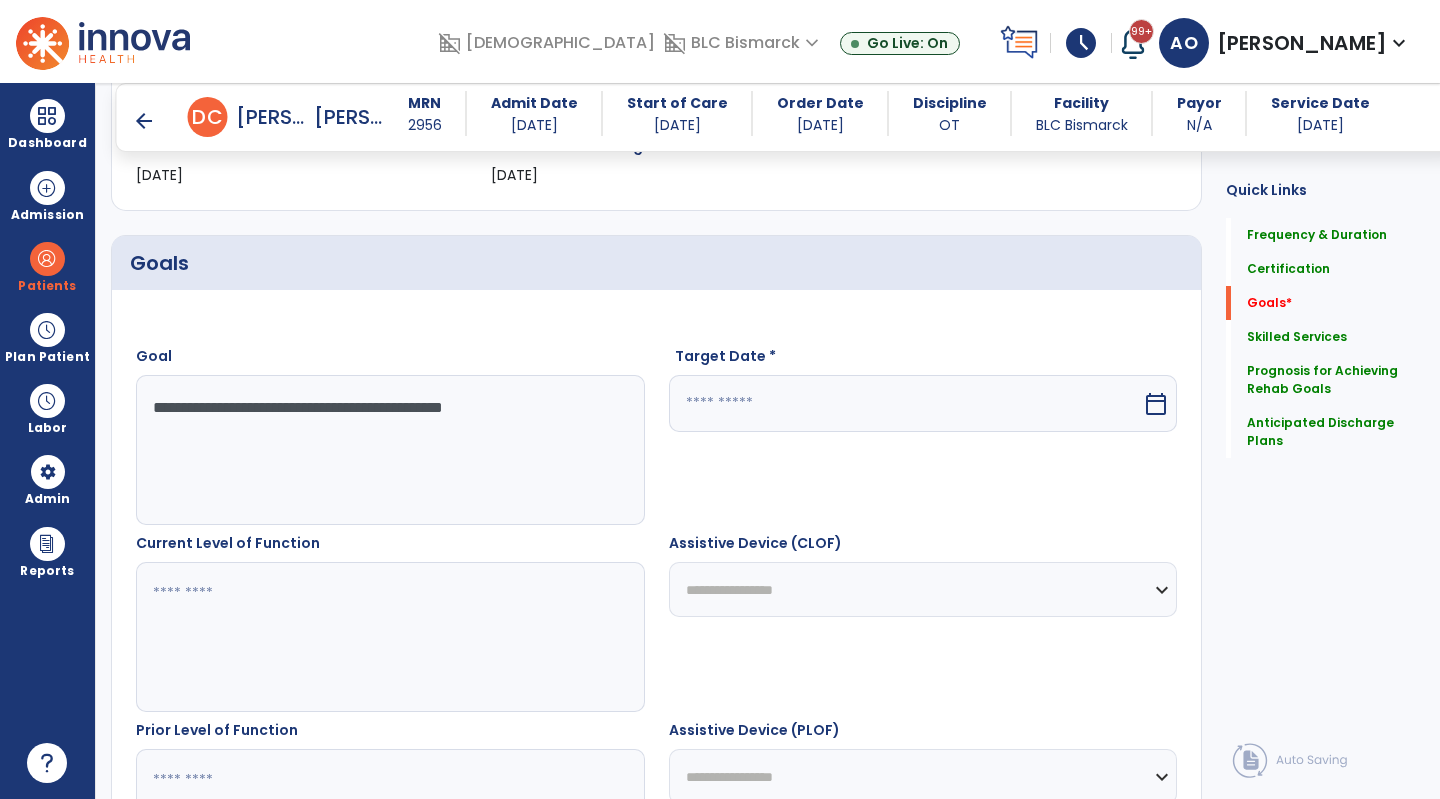 drag, startPoint x: 780, startPoint y: 411, endPoint x: 731, endPoint y: 402, distance: 49.819675 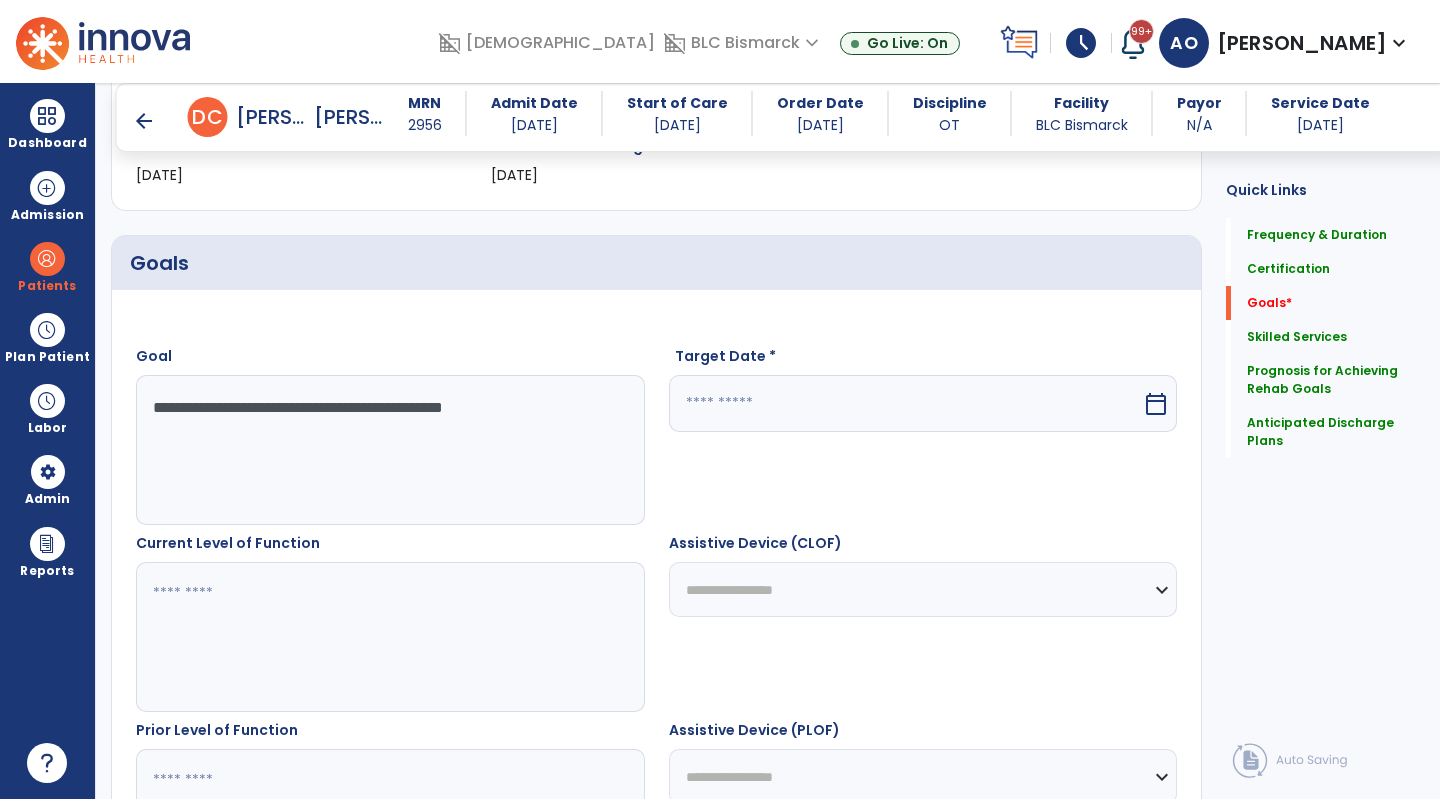 select on "*" 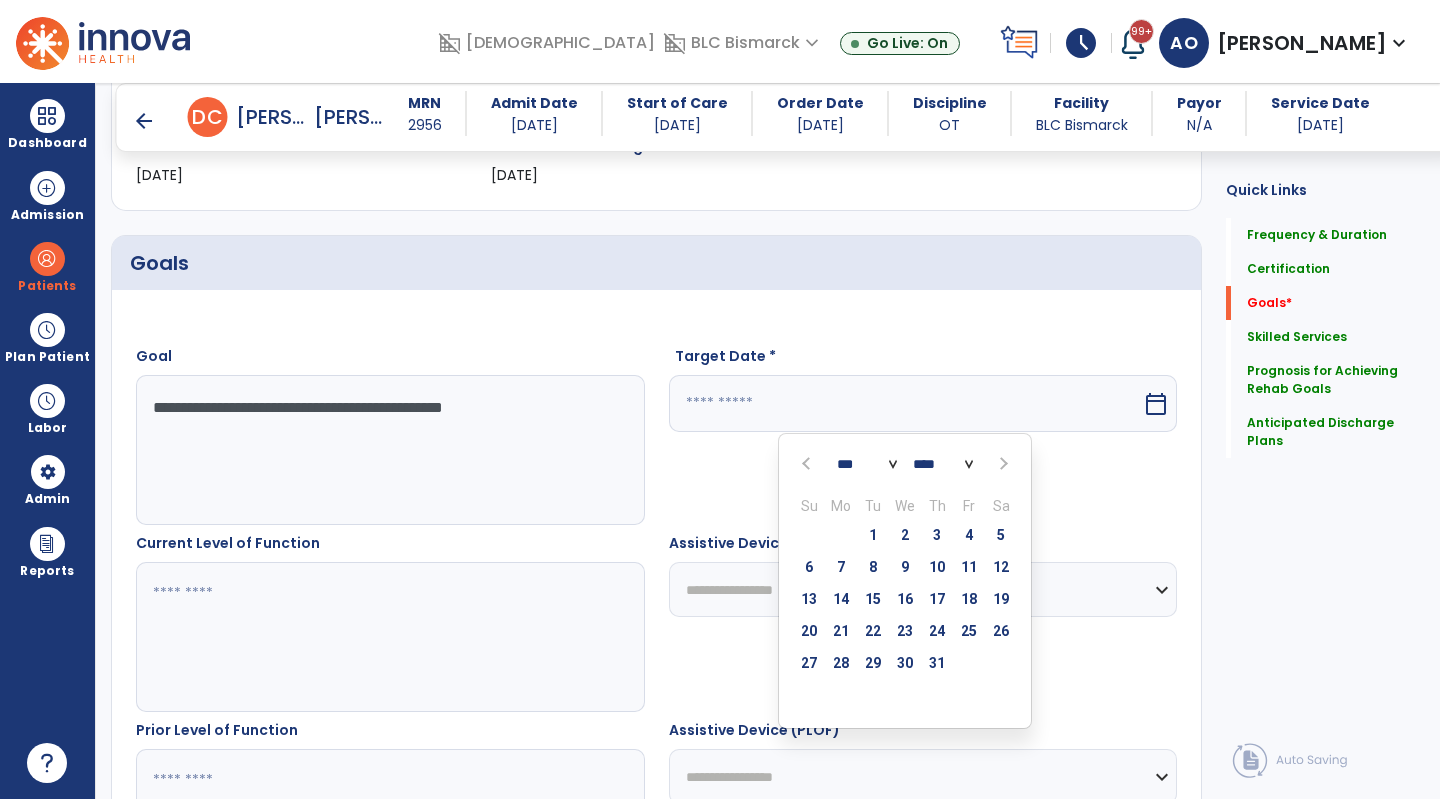 click at bounding box center (1002, 464) 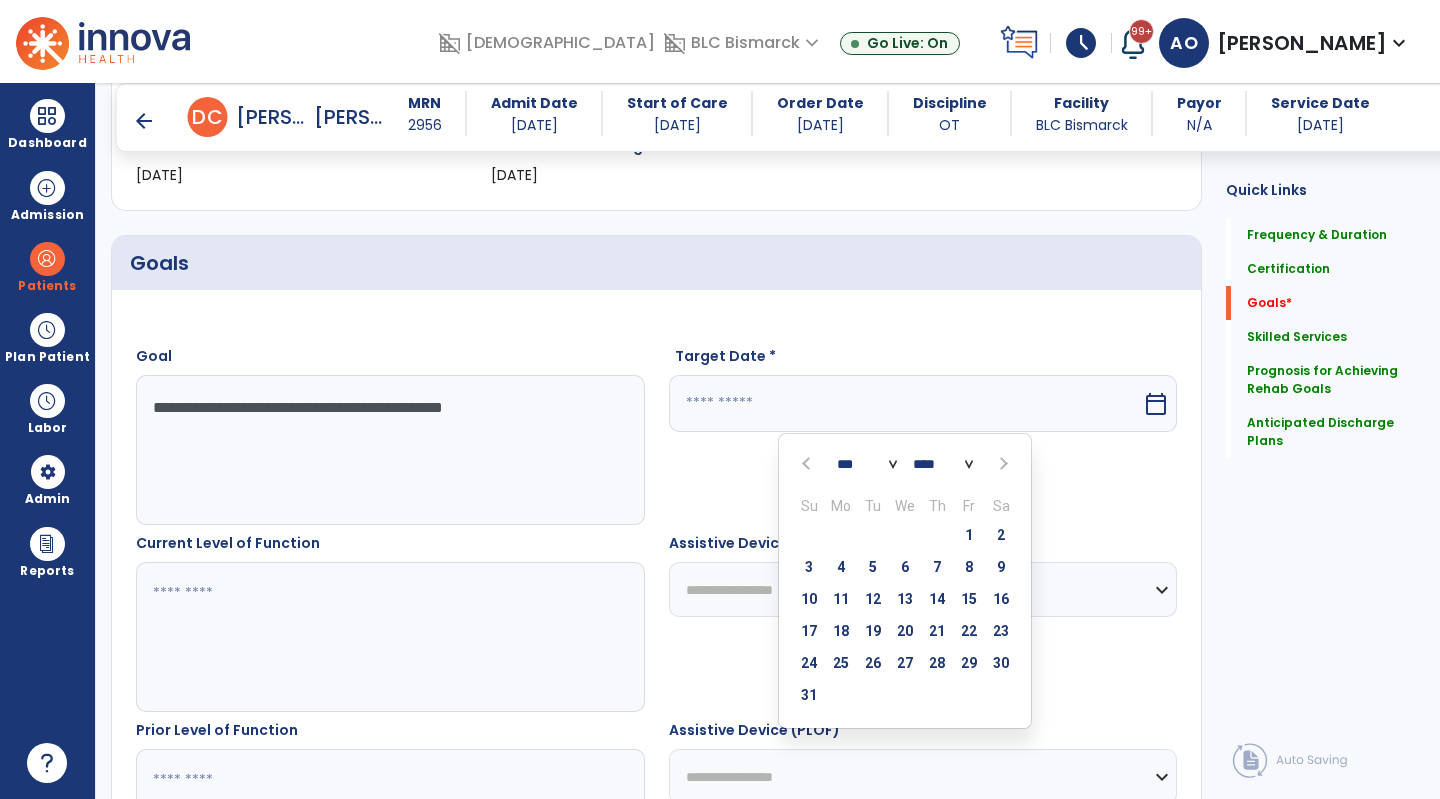 click on "31" at bounding box center [809, 695] 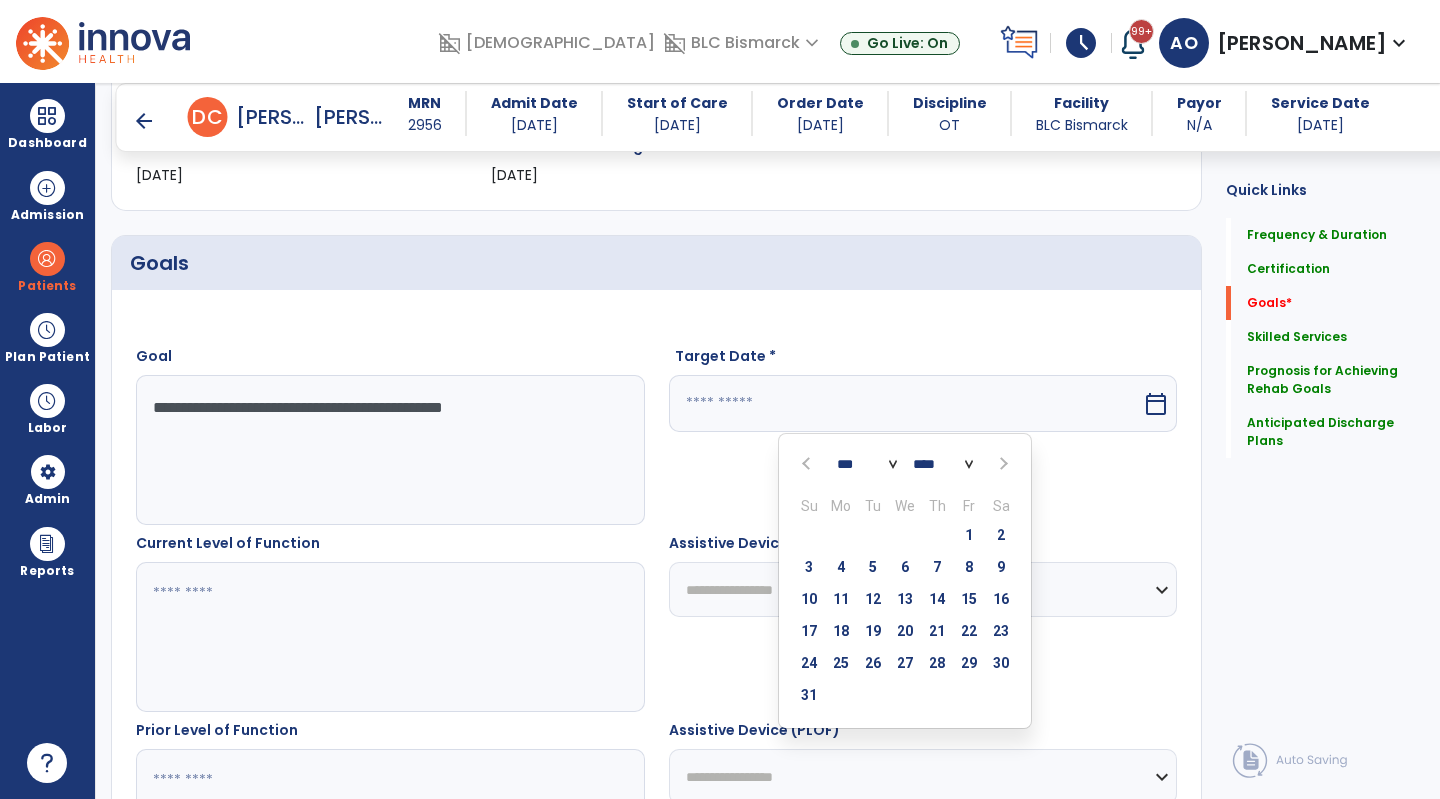 type on "*********" 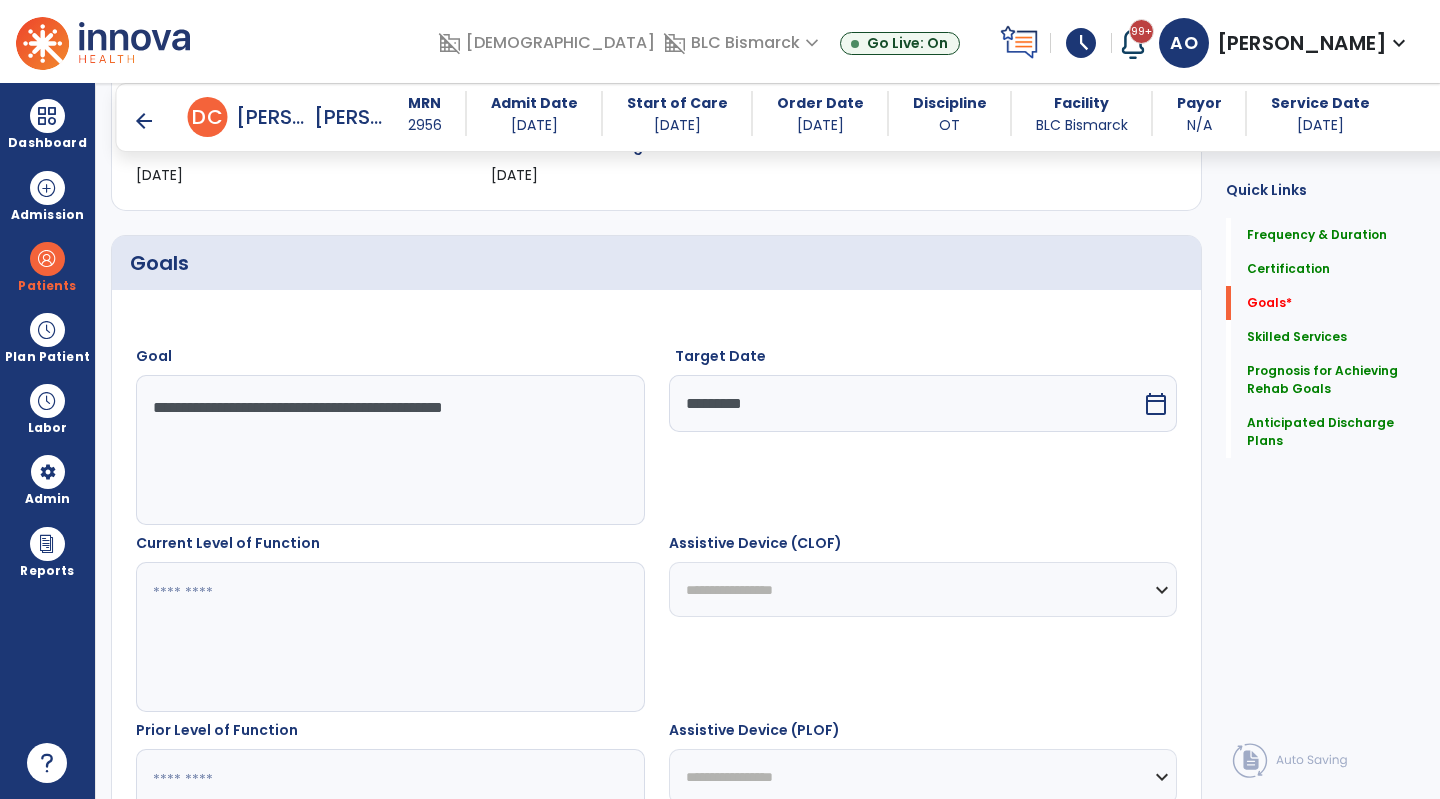 click at bounding box center (389, 637) 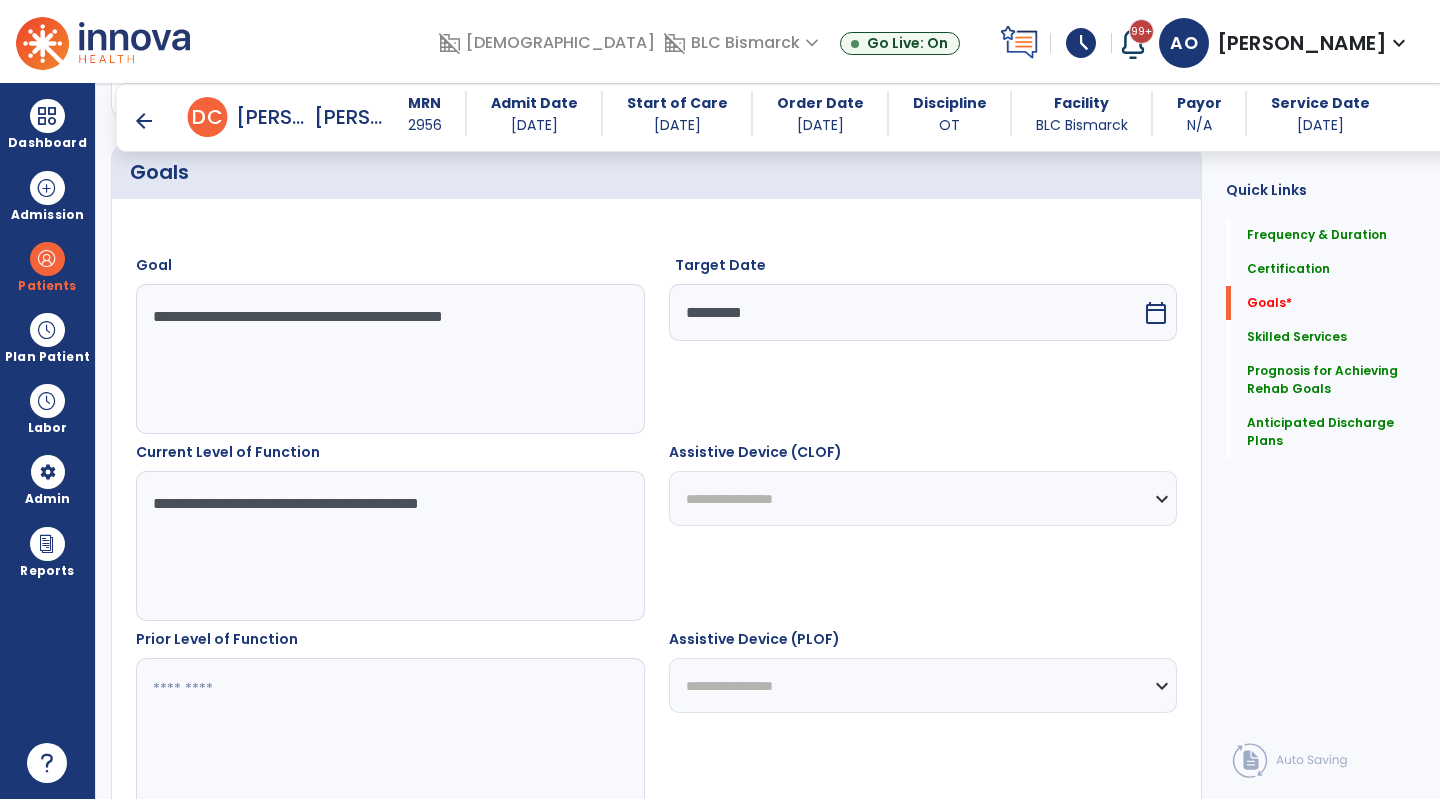 scroll, scrollTop: 481, scrollLeft: 0, axis: vertical 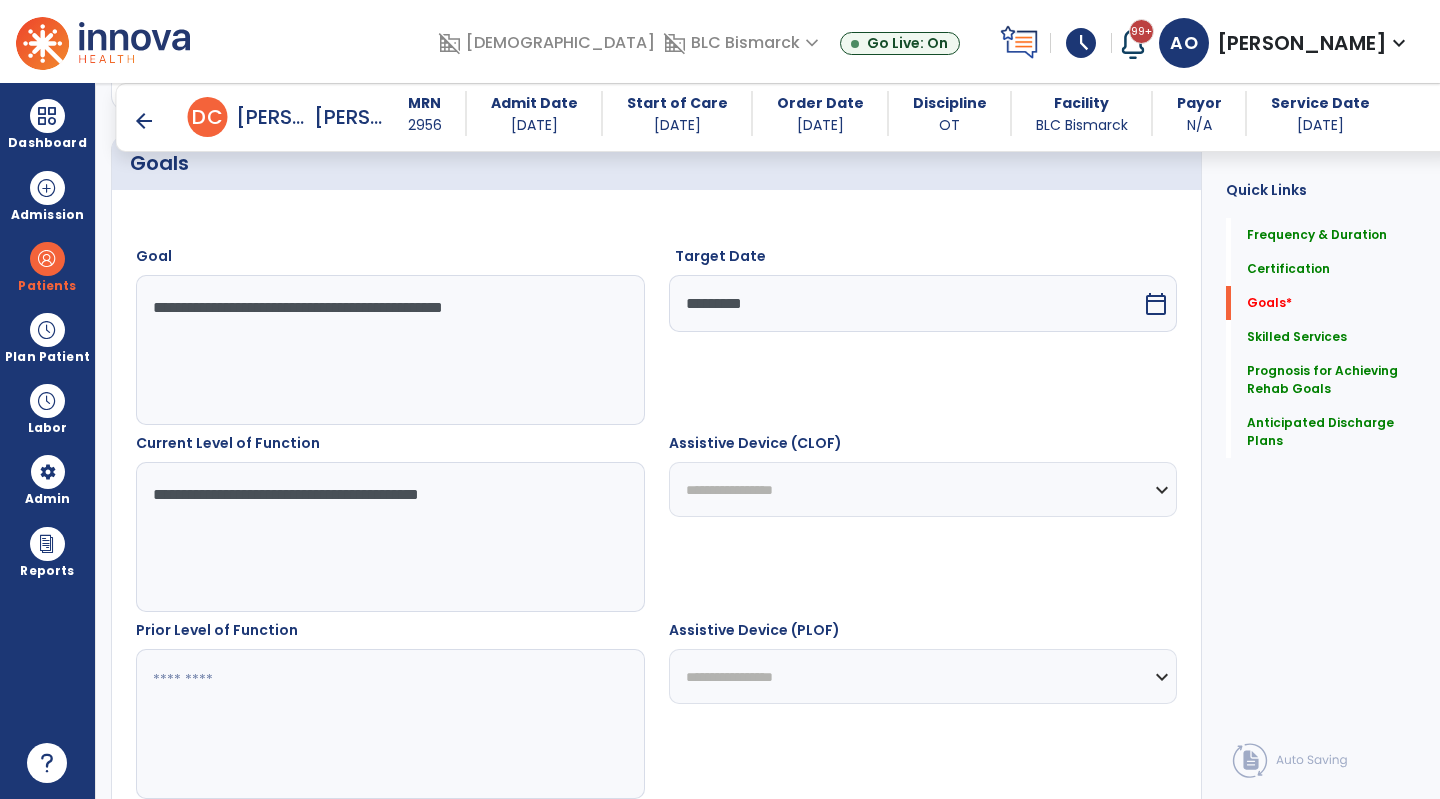 type on "**********" 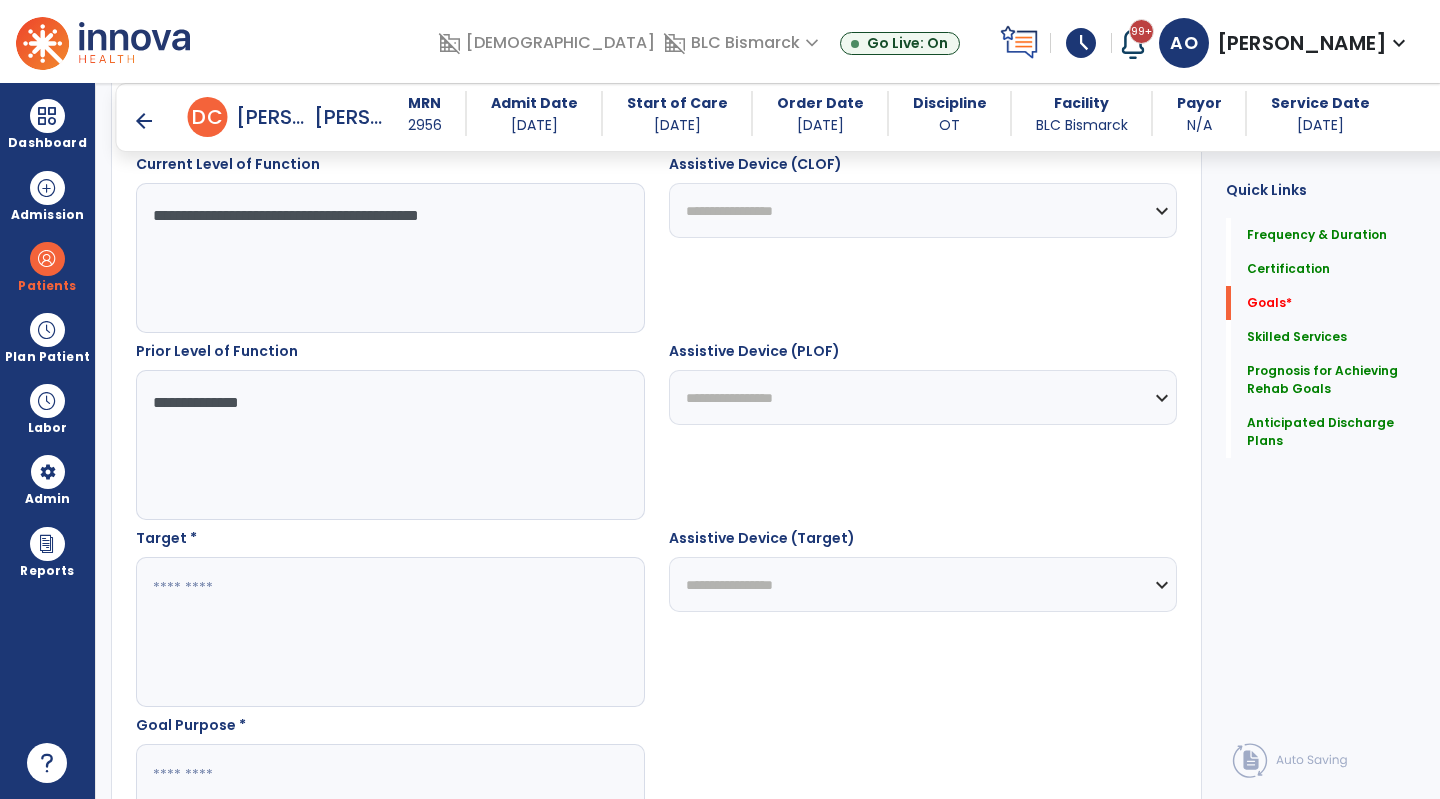 scroll, scrollTop: 781, scrollLeft: 0, axis: vertical 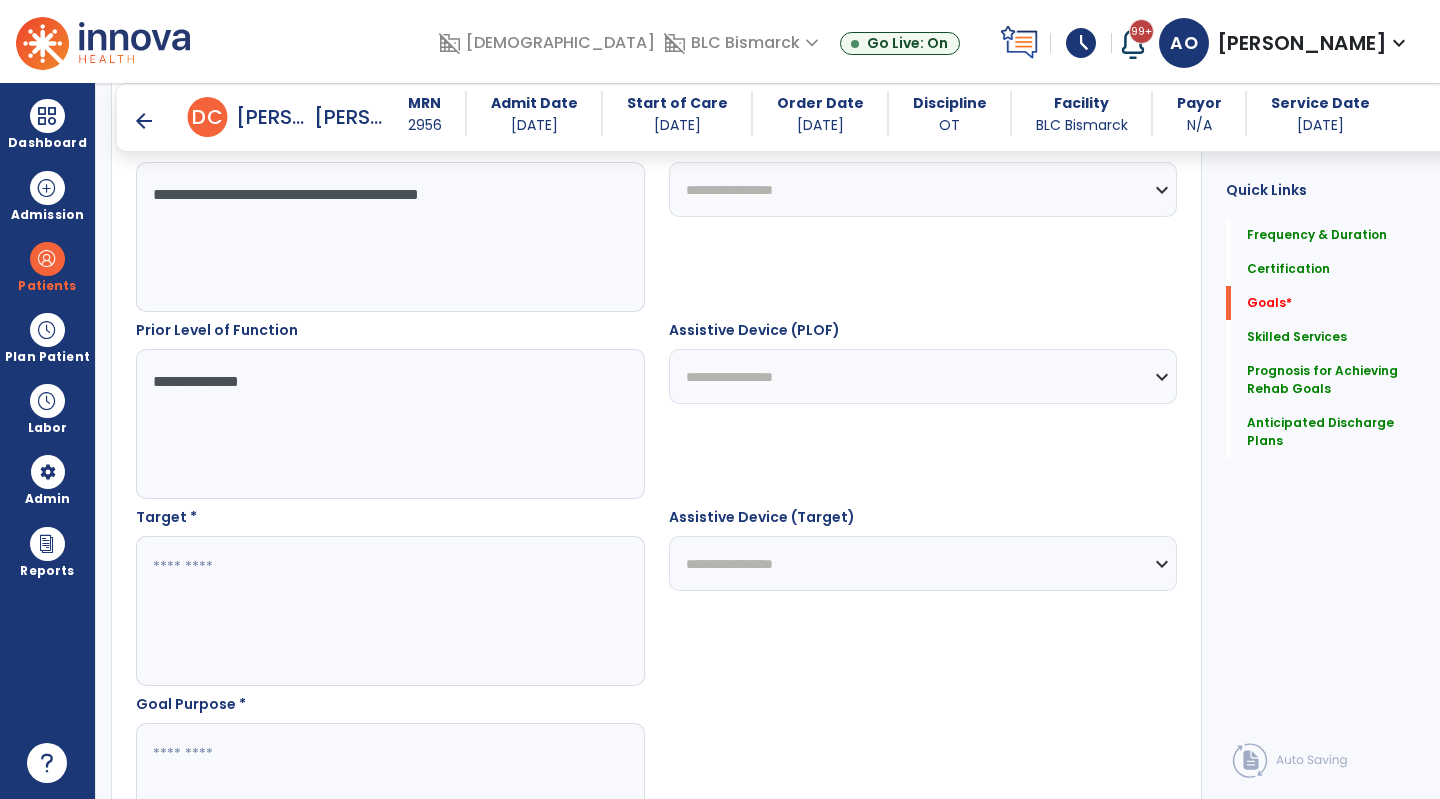 type on "**********" 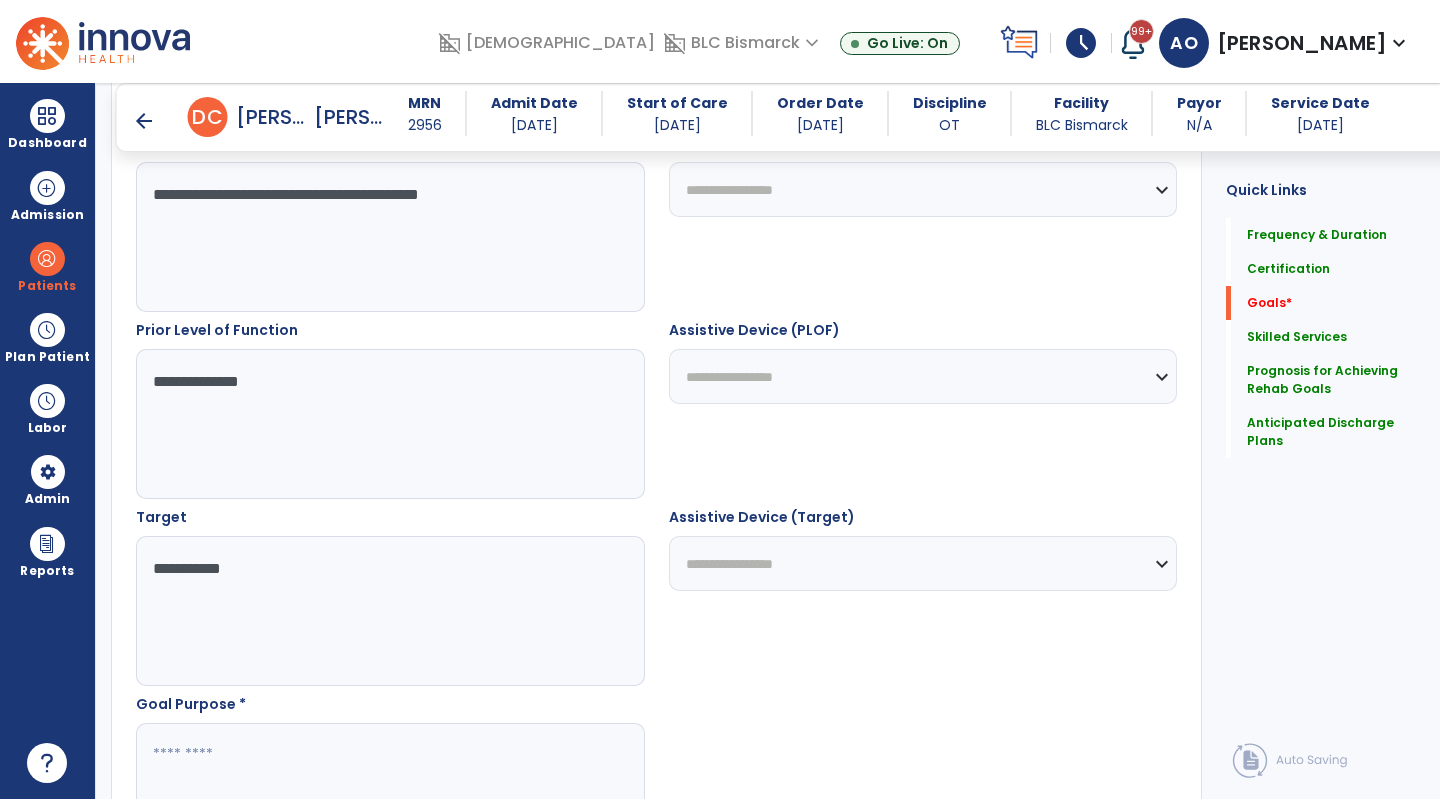 scroll, scrollTop: 881, scrollLeft: 0, axis: vertical 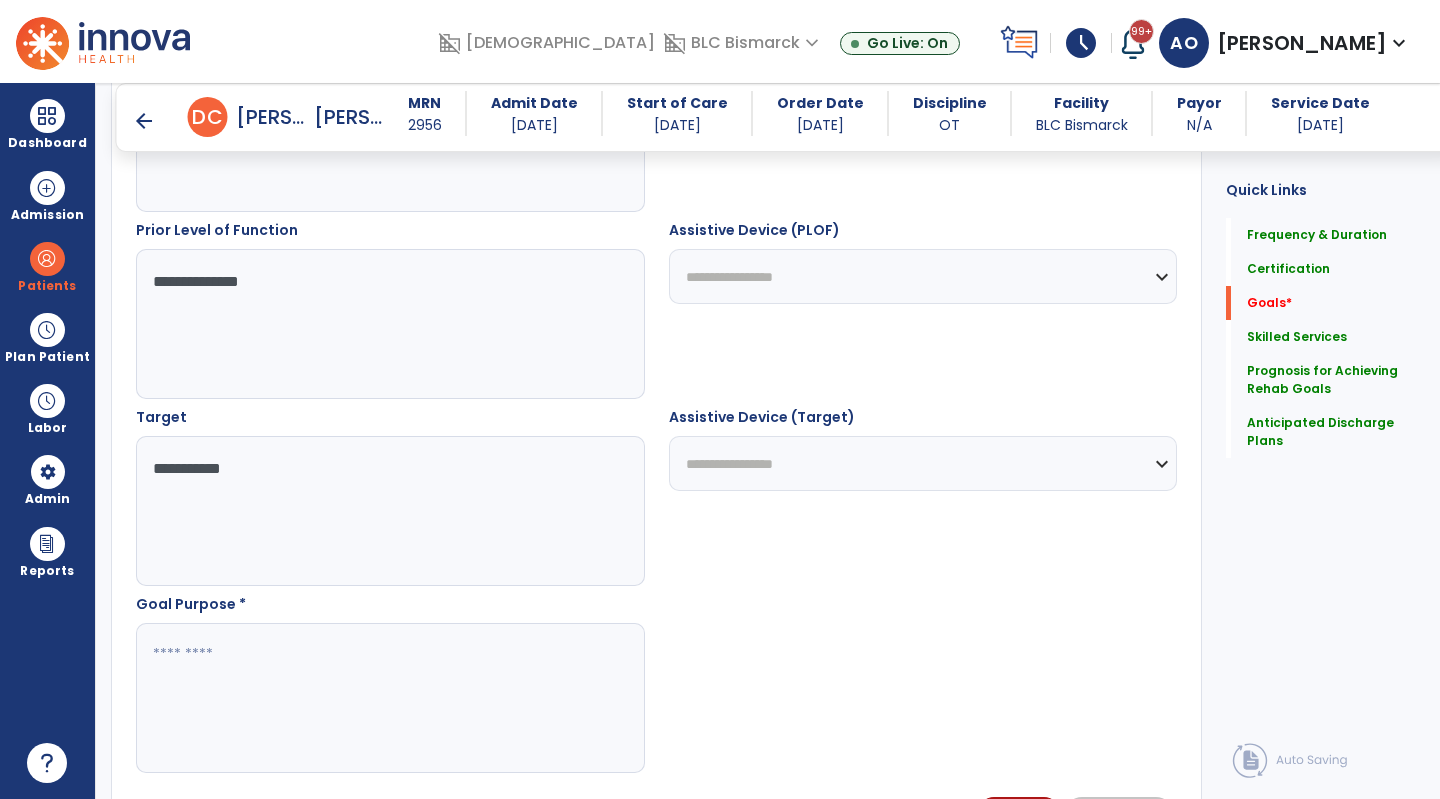 type on "**********" 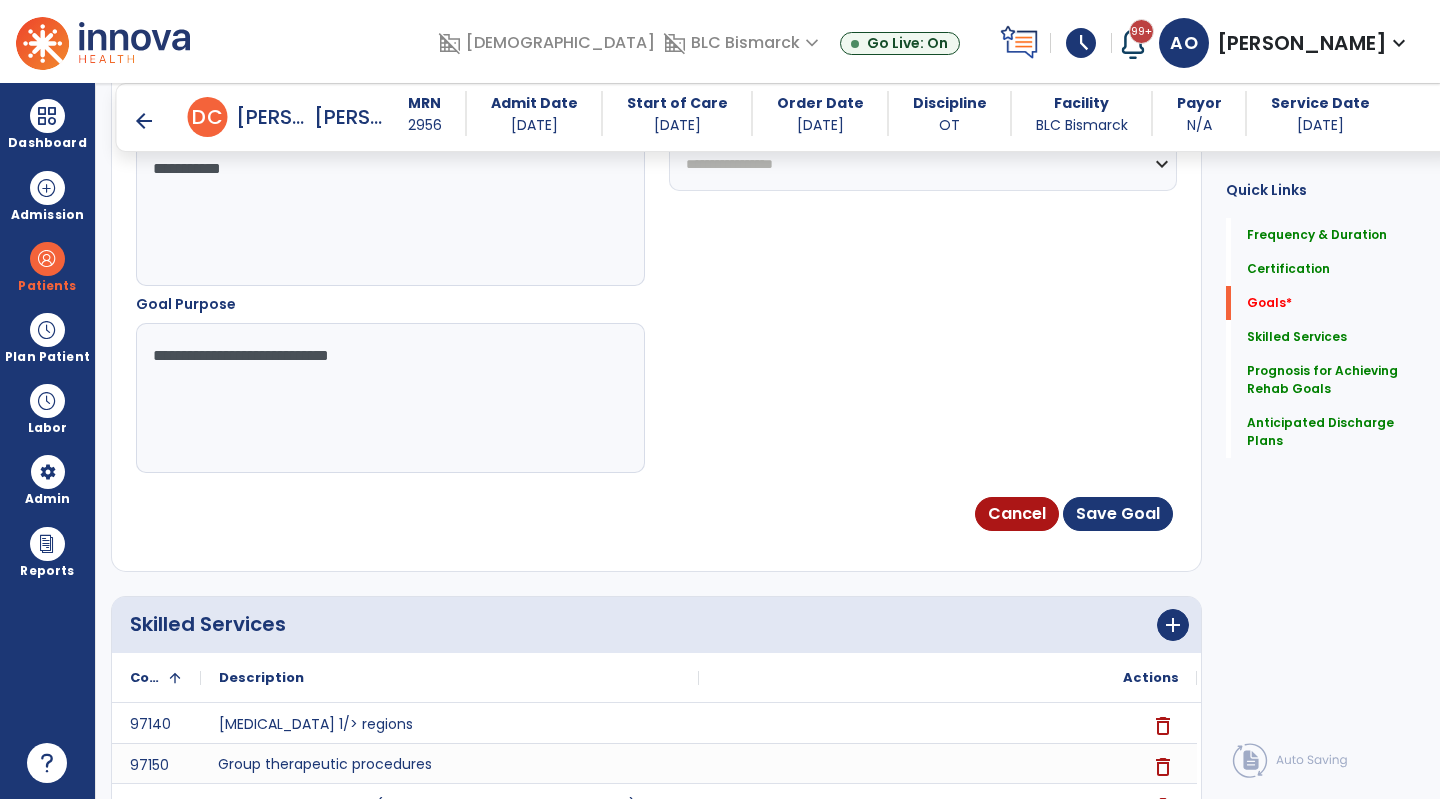 type on "**********" 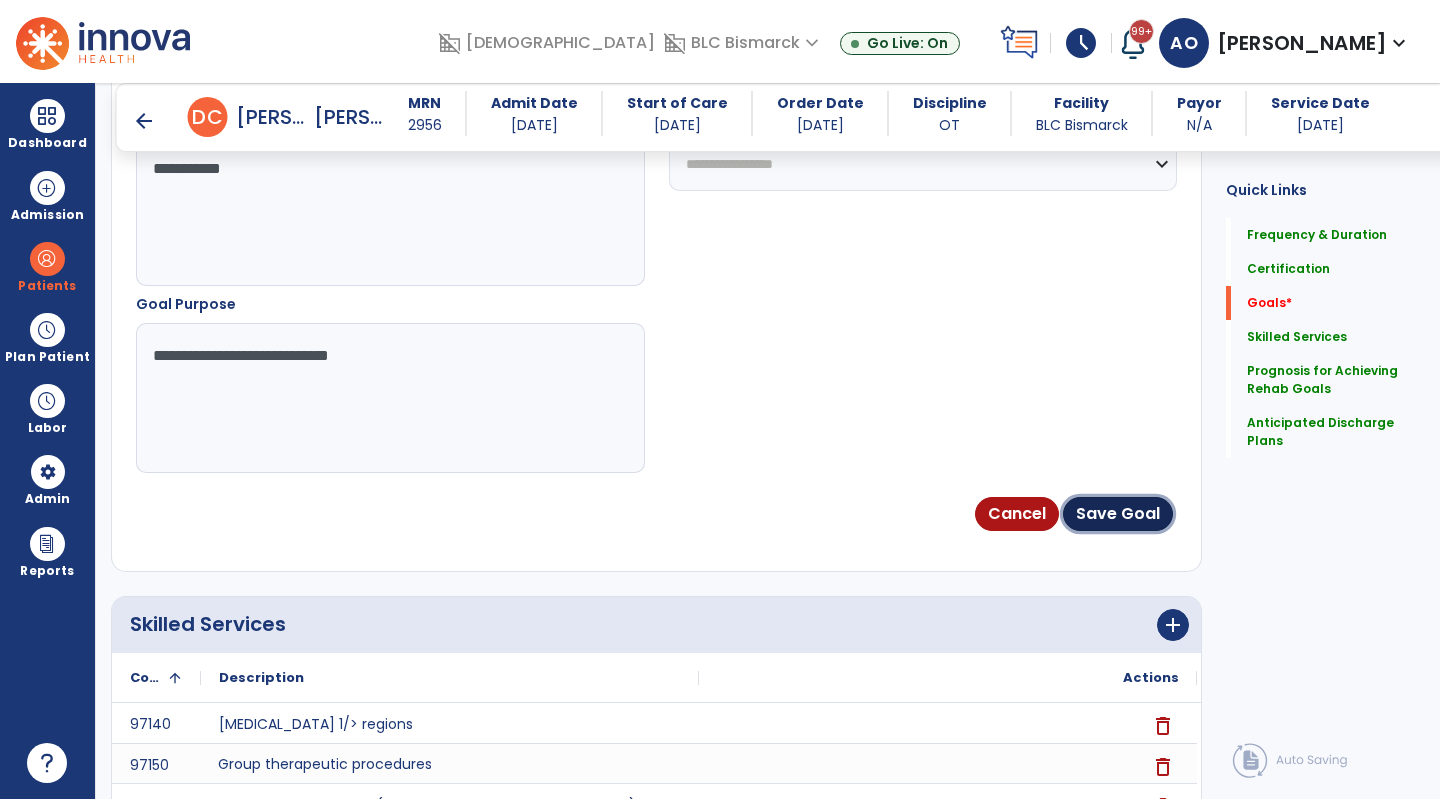 click on "Save Goal" at bounding box center [1118, 514] 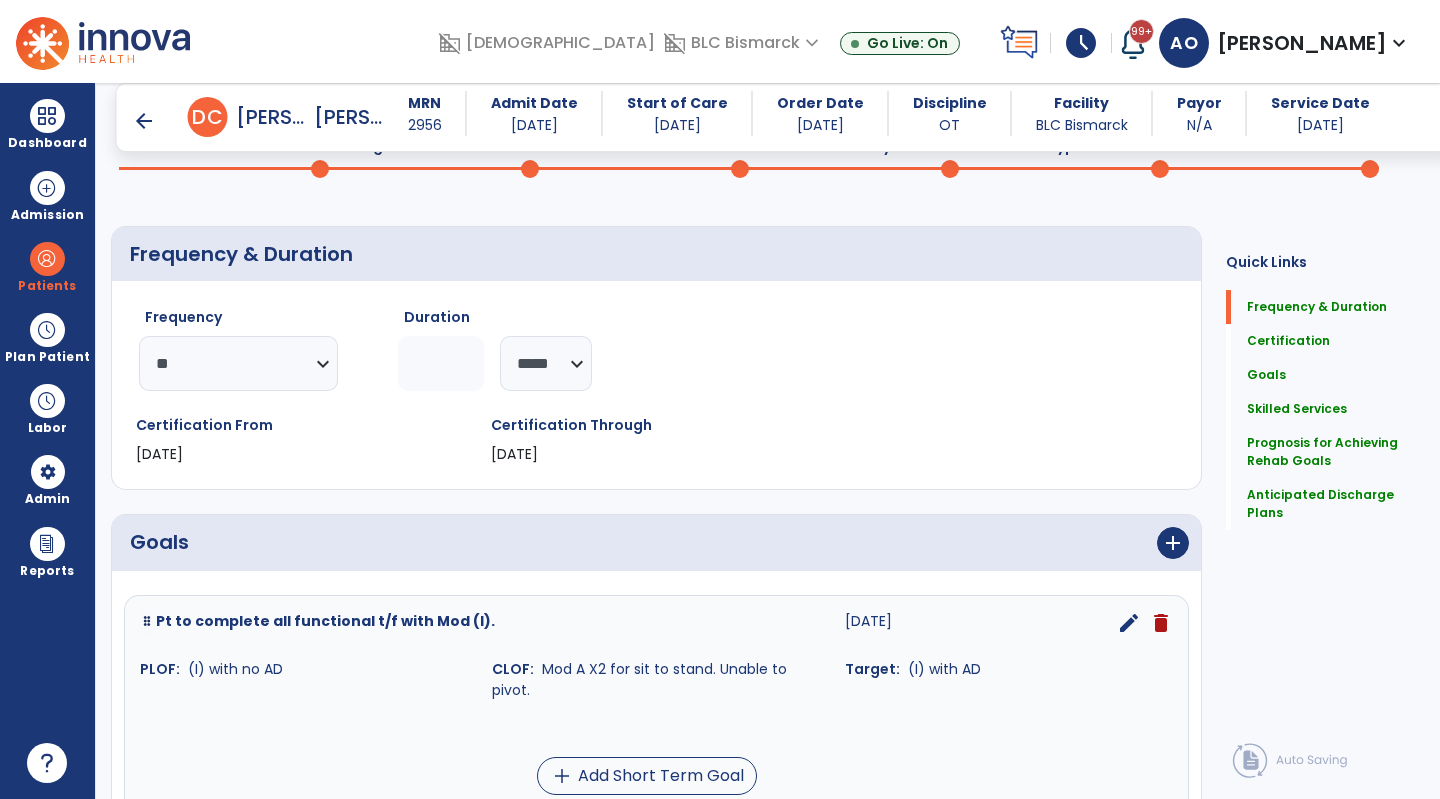 scroll, scrollTop: 202, scrollLeft: 0, axis: vertical 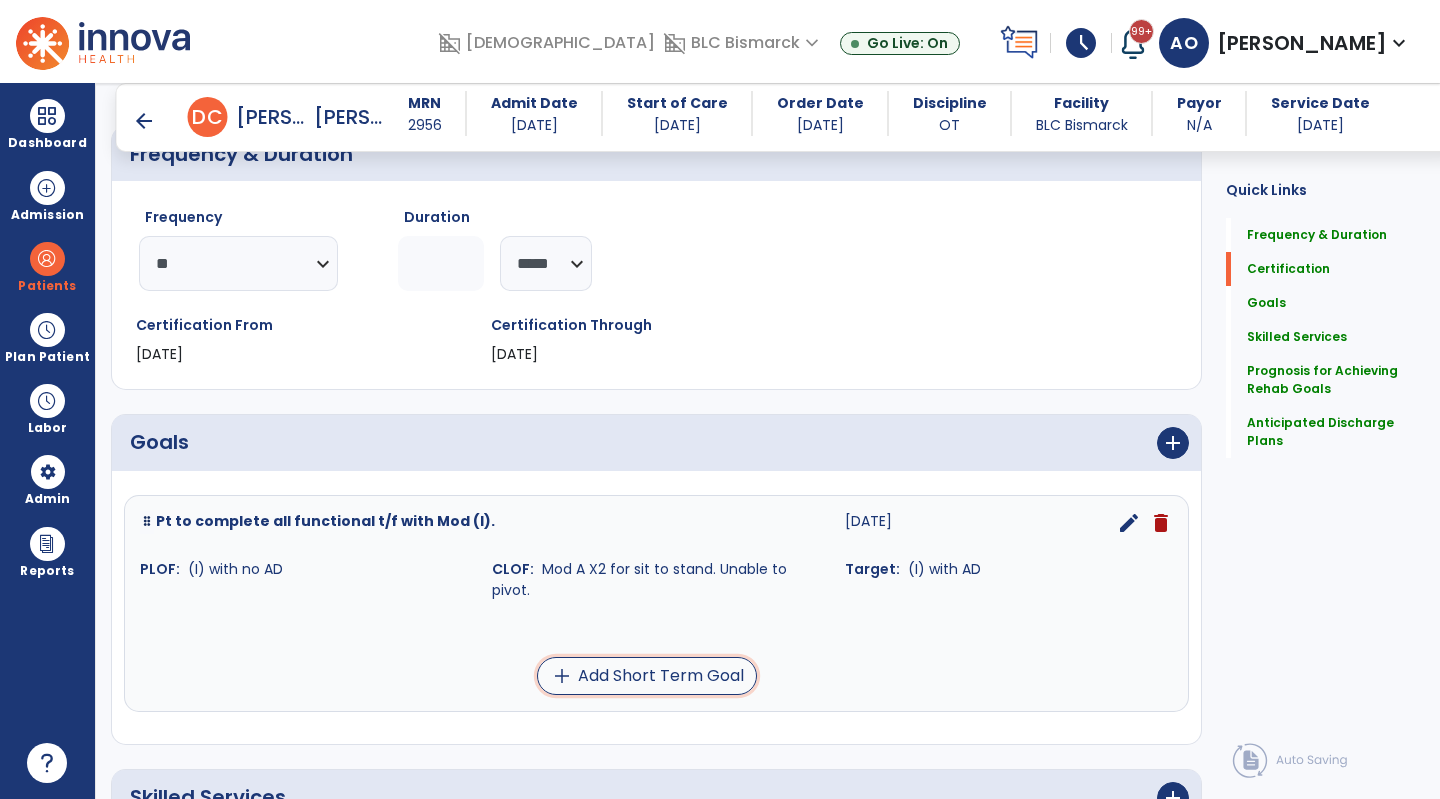 click on "add  Add Short Term Goal" at bounding box center [647, 676] 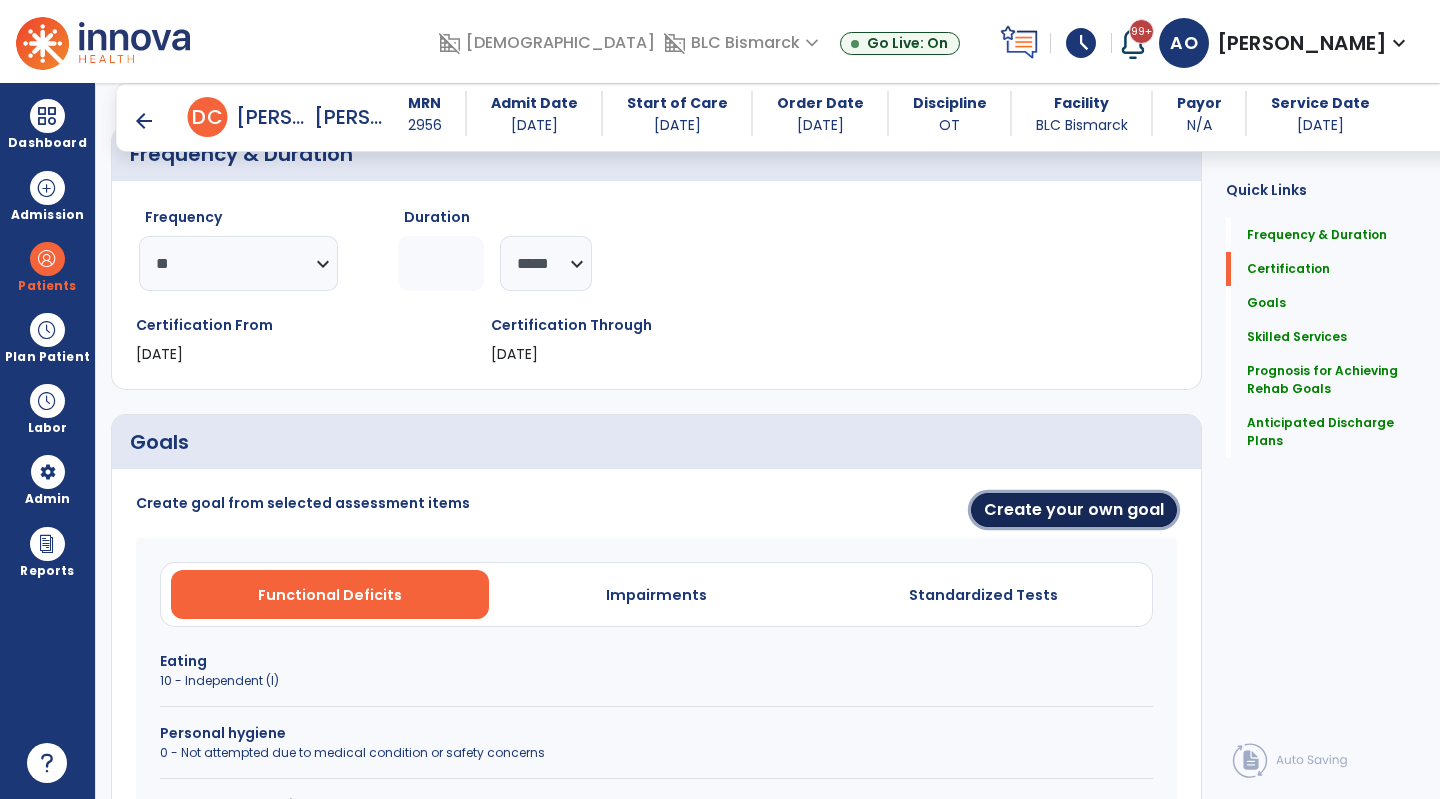 click on "Create your own goal" at bounding box center [1074, 510] 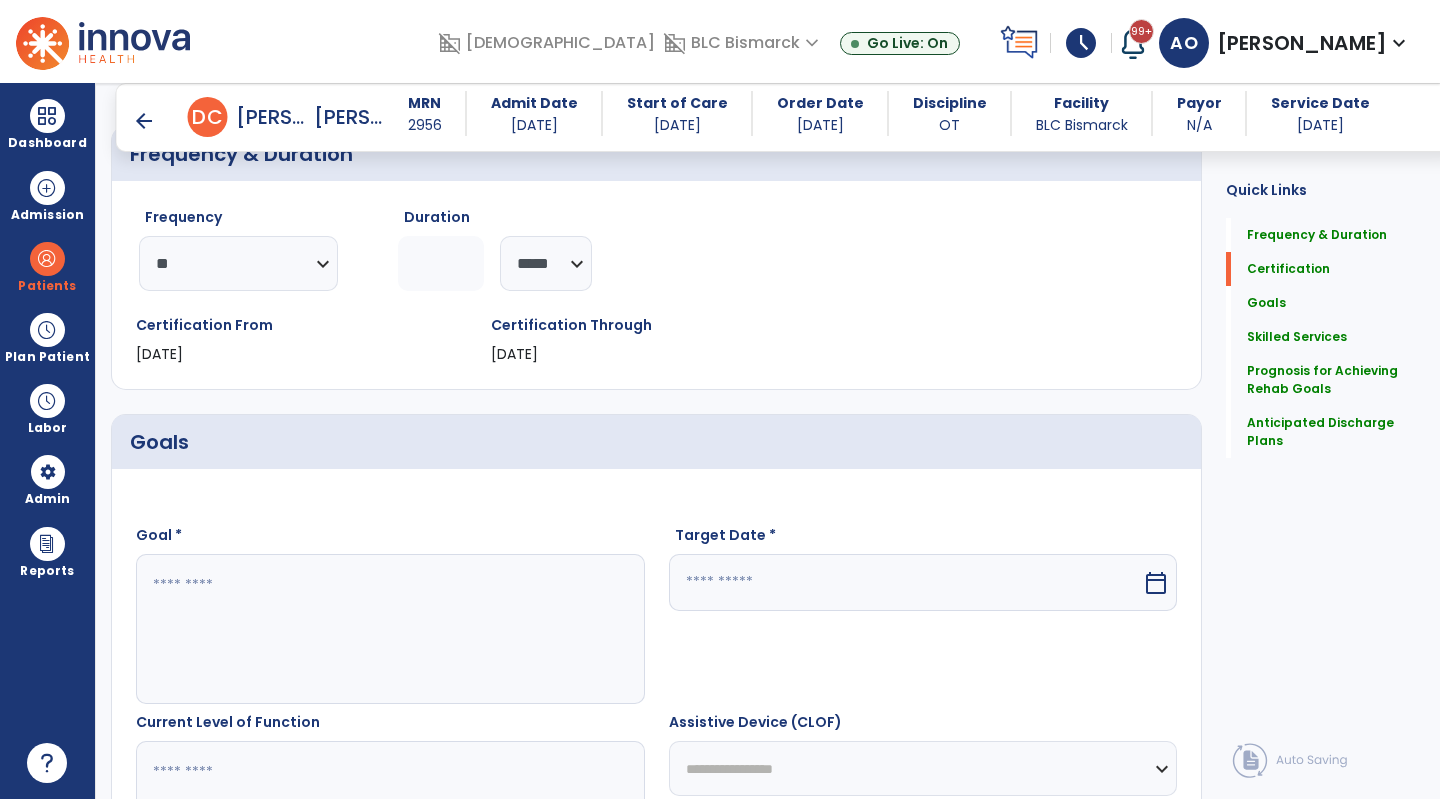 click at bounding box center (389, 629) 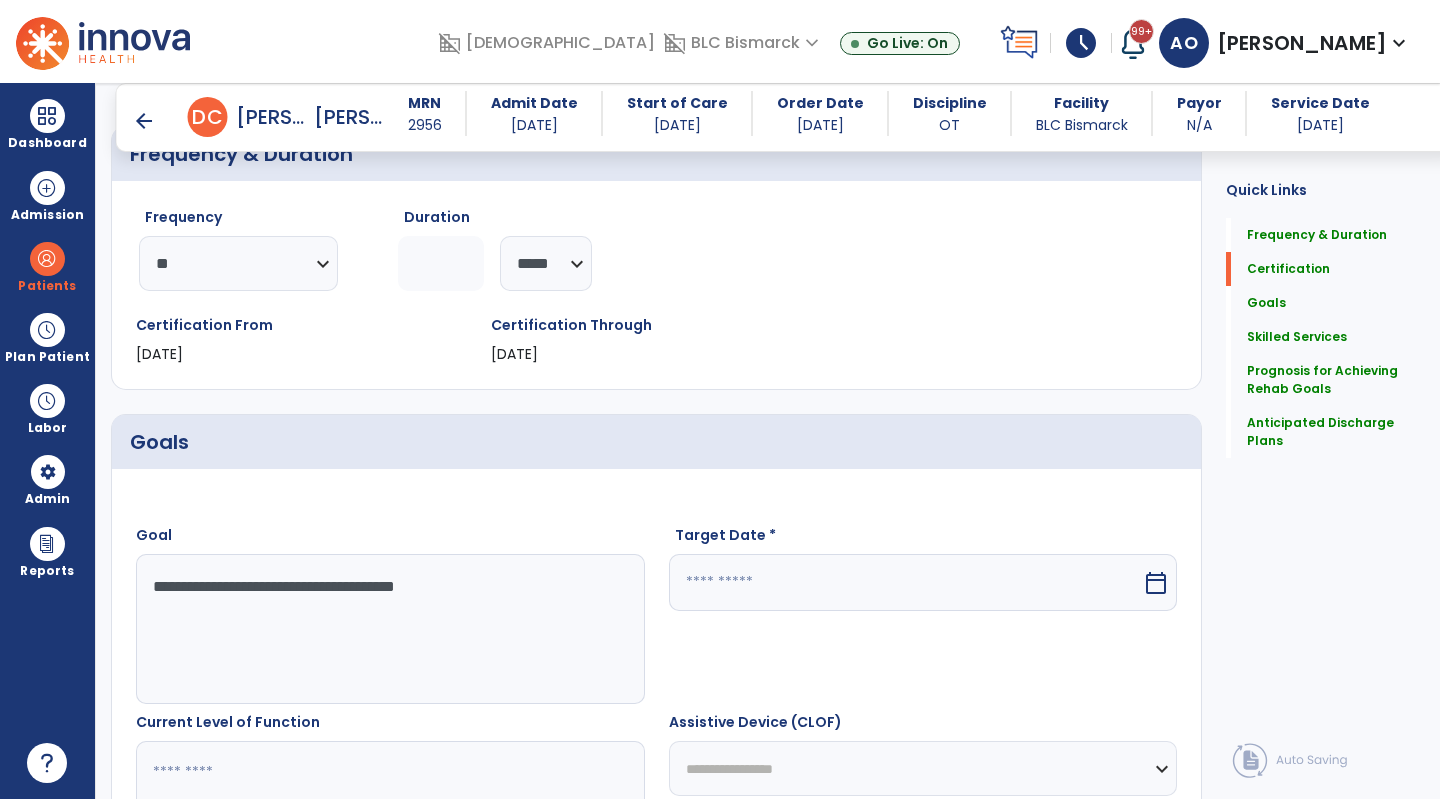 type on "**********" 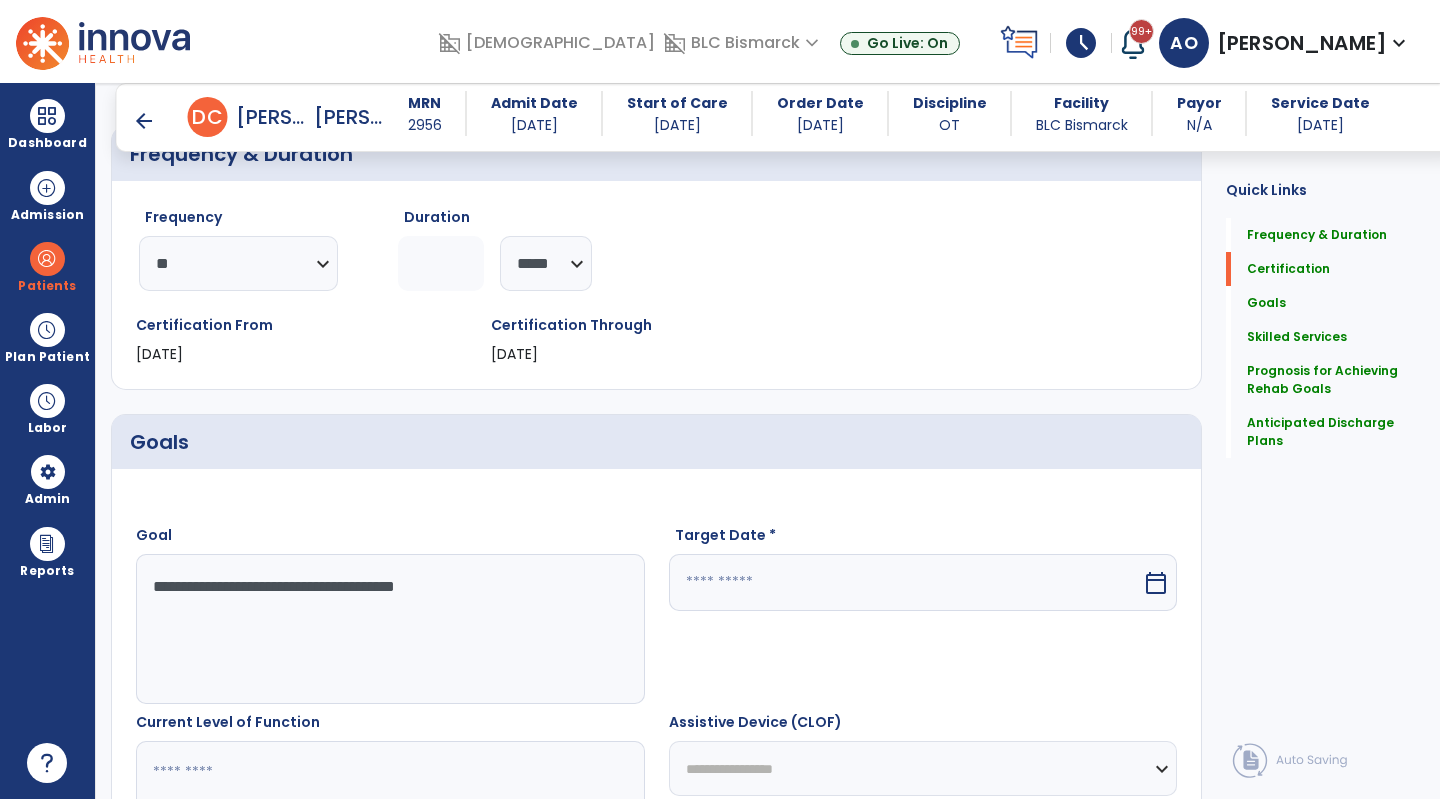 click at bounding box center [906, 582] 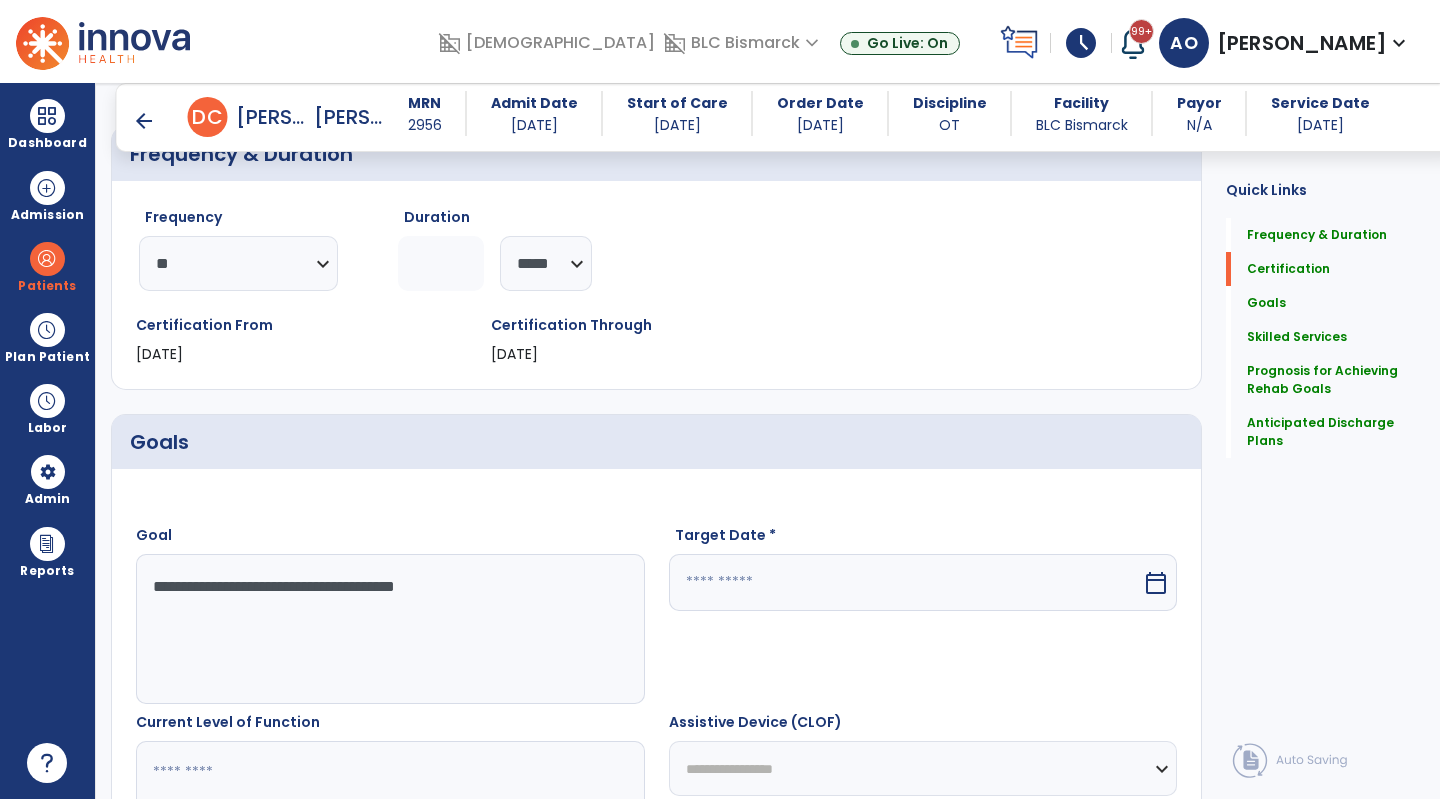 select on "*" 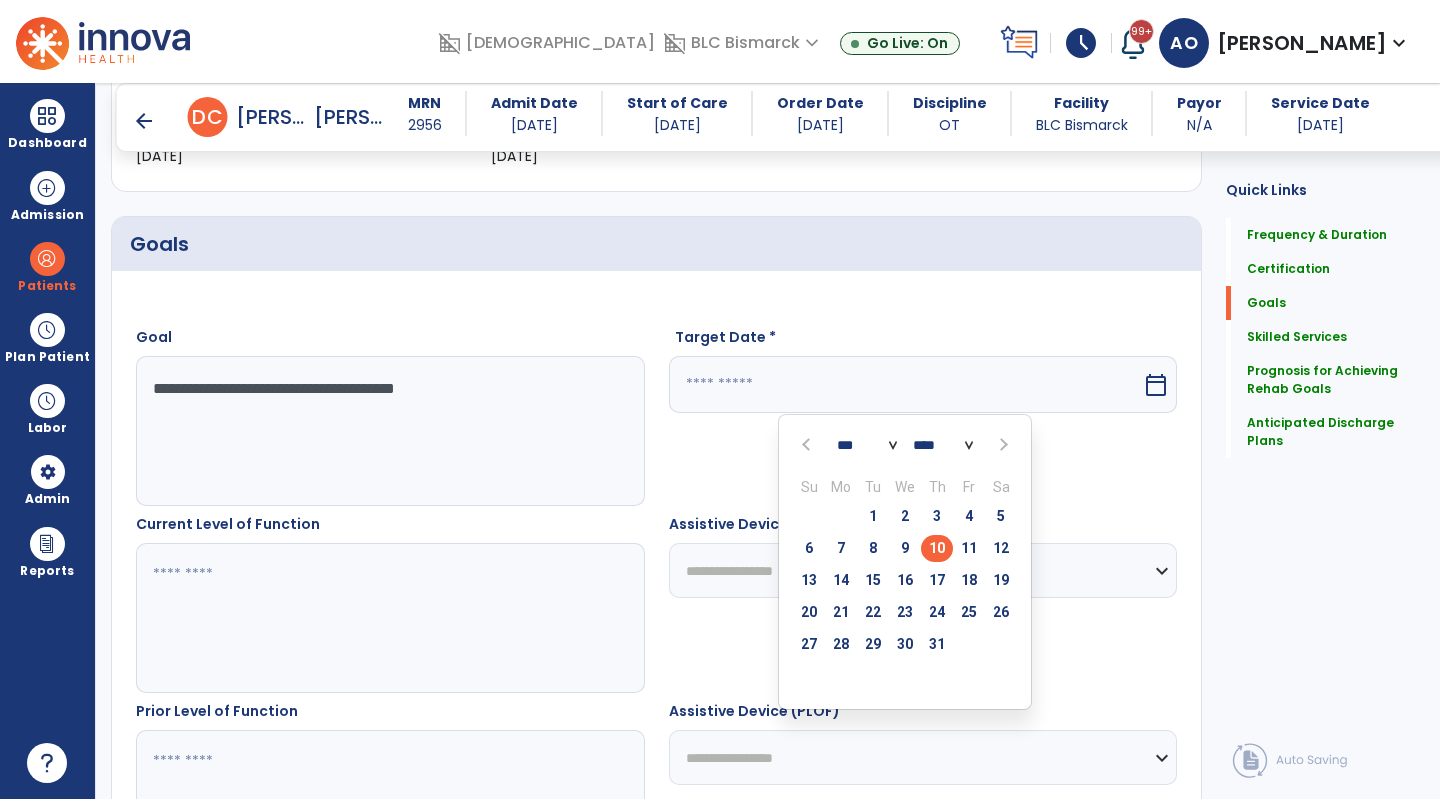 scroll, scrollTop: 402, scrollLeft: 0, axis: vertical 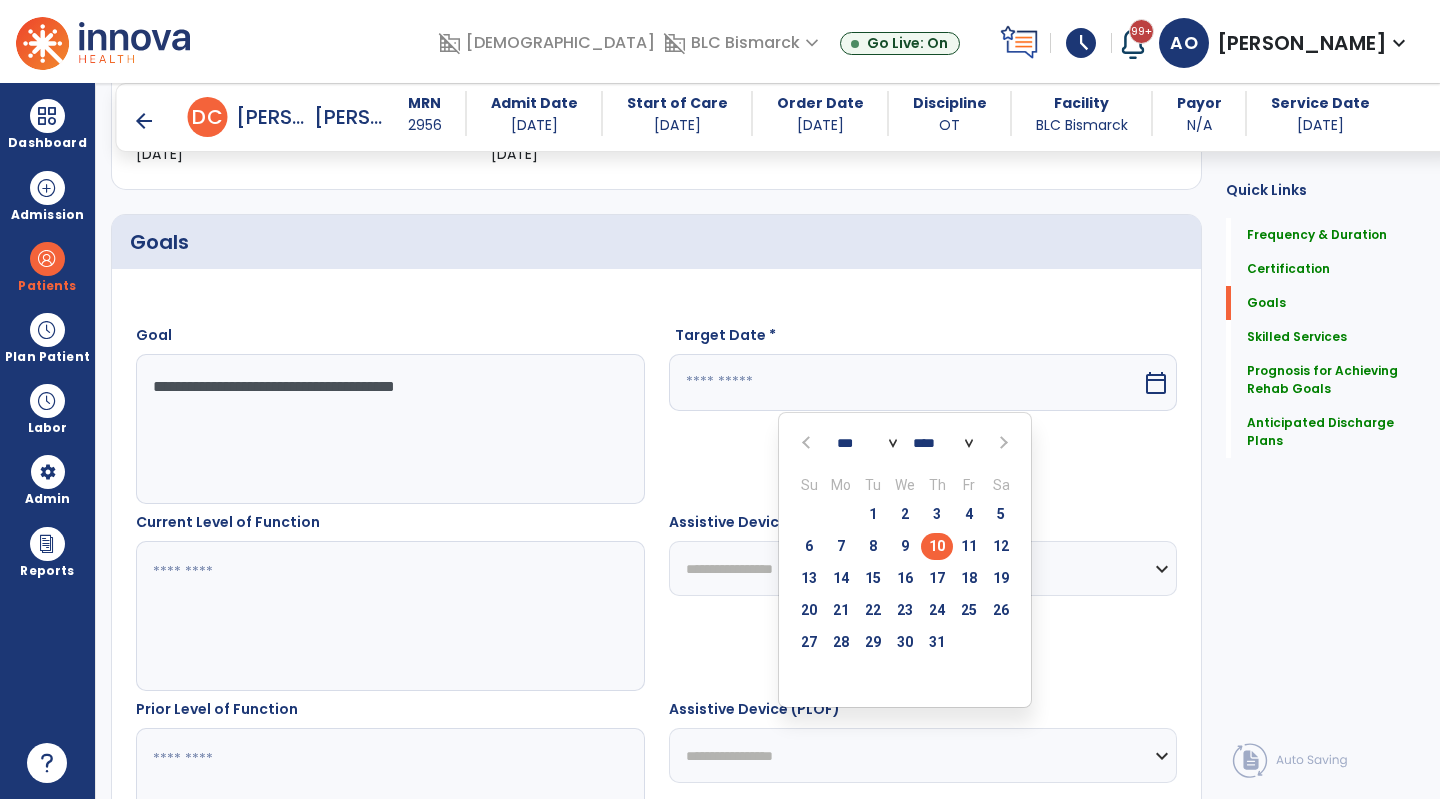 click on "31" at bounding box center (937, 642) 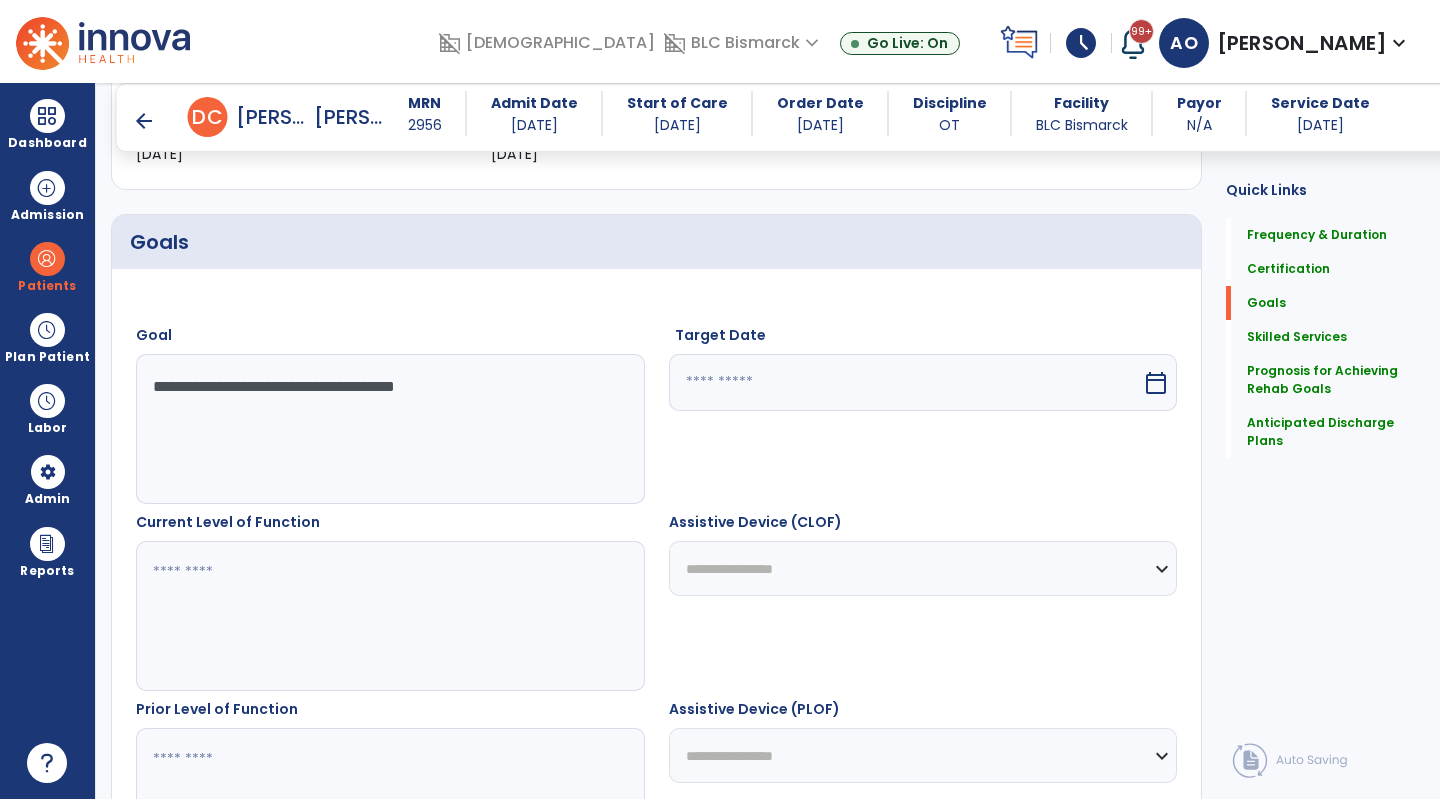 type on "*********" 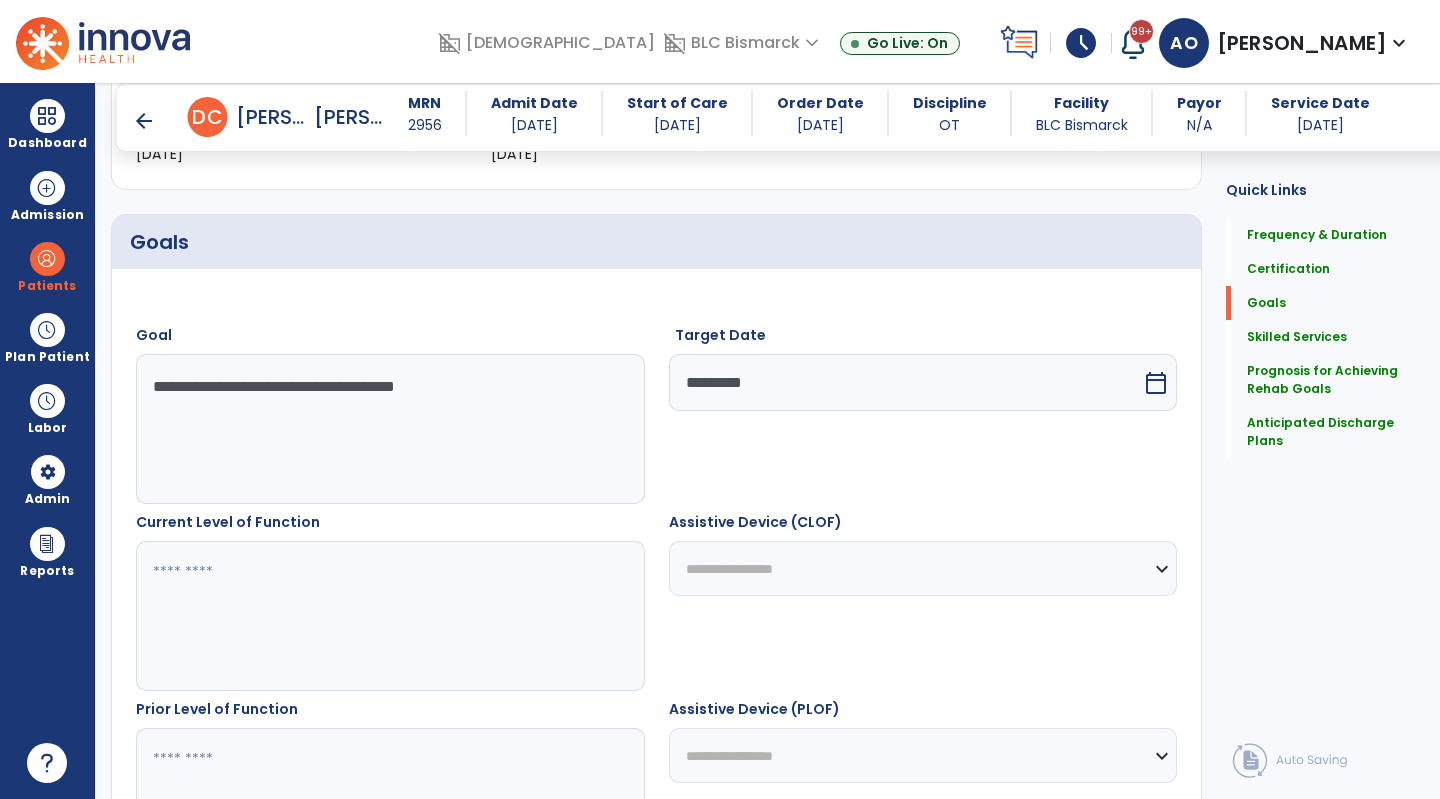 click at bounding box center (389, 616) 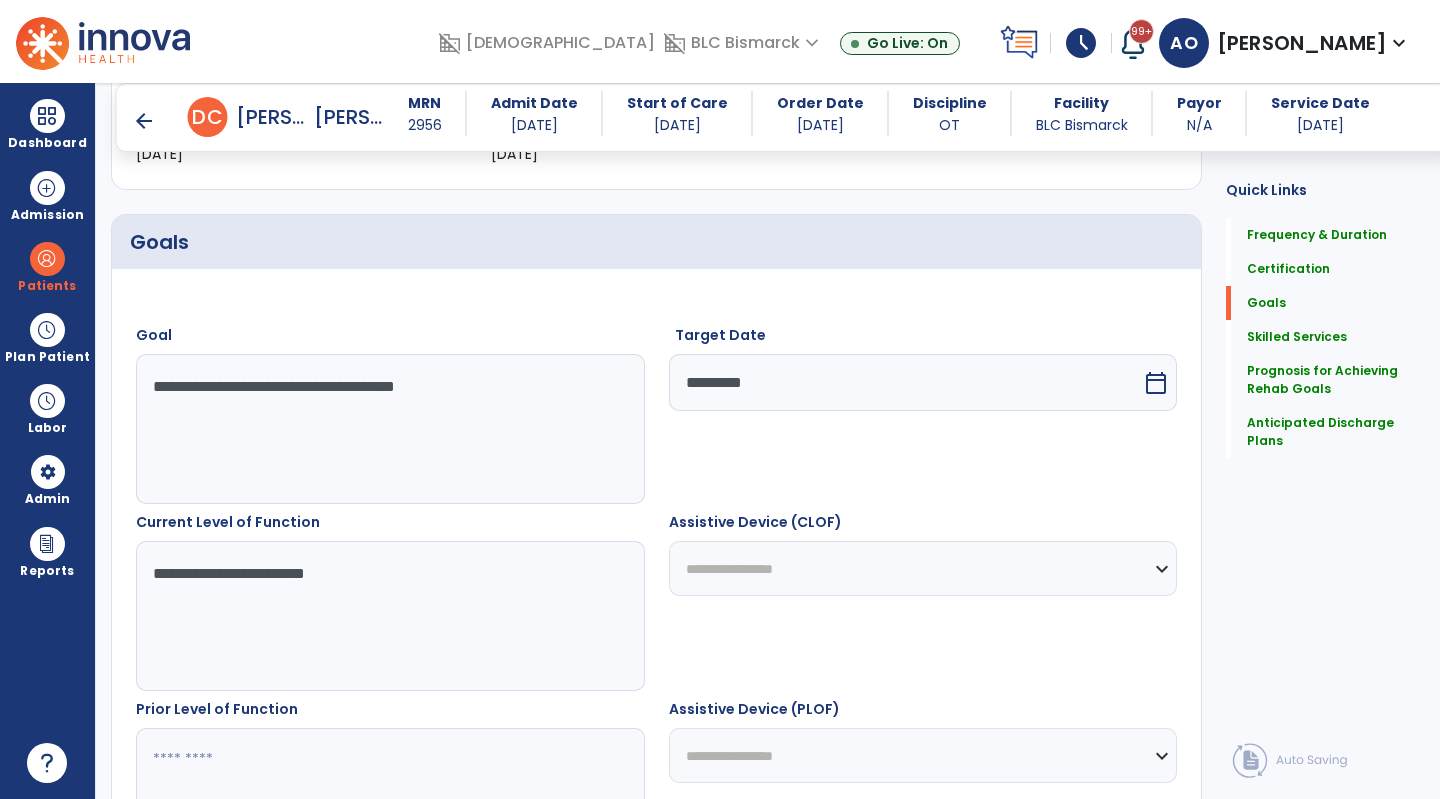 scroll, scrollTop: 502, scrollLeft: 0, axis: vertical 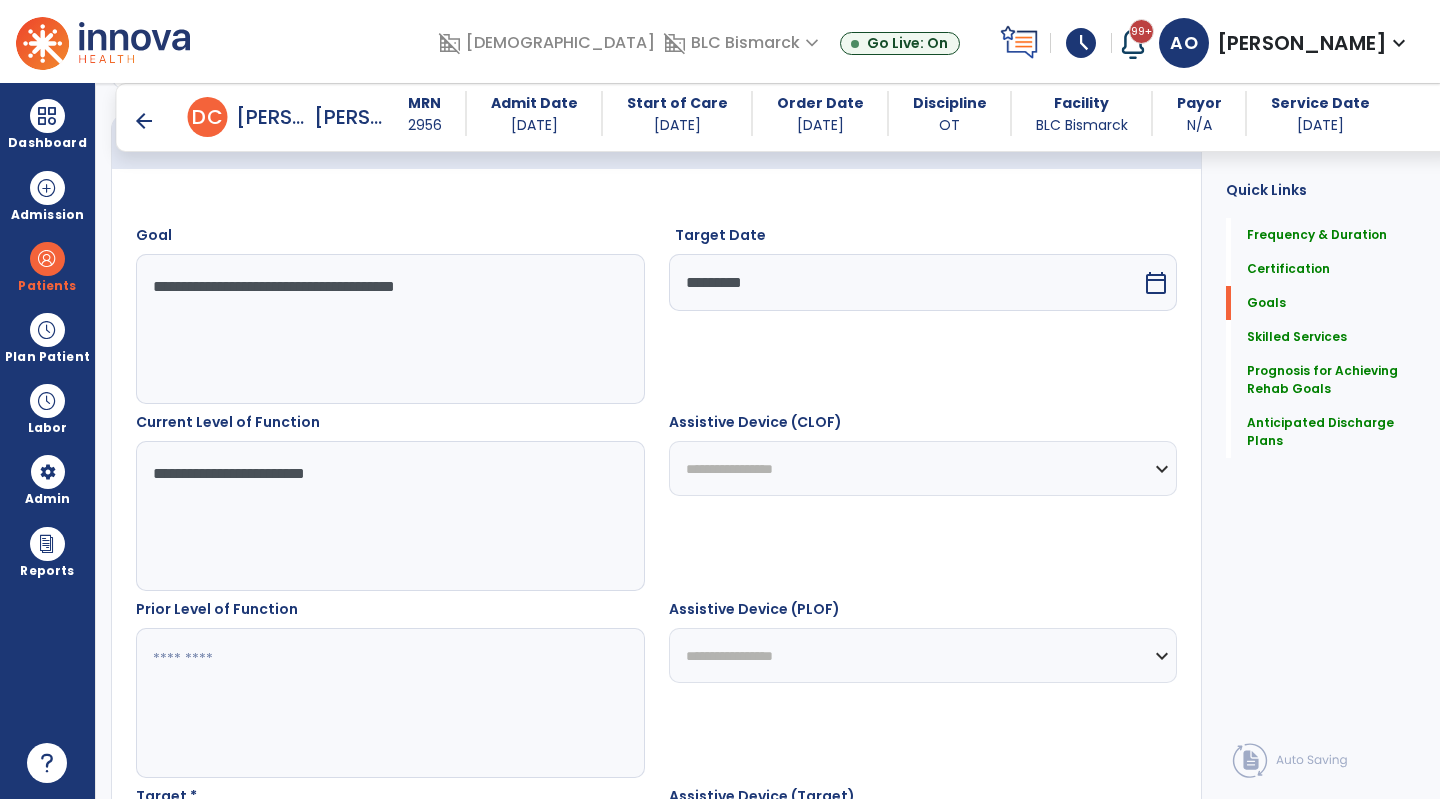 type on "**********" 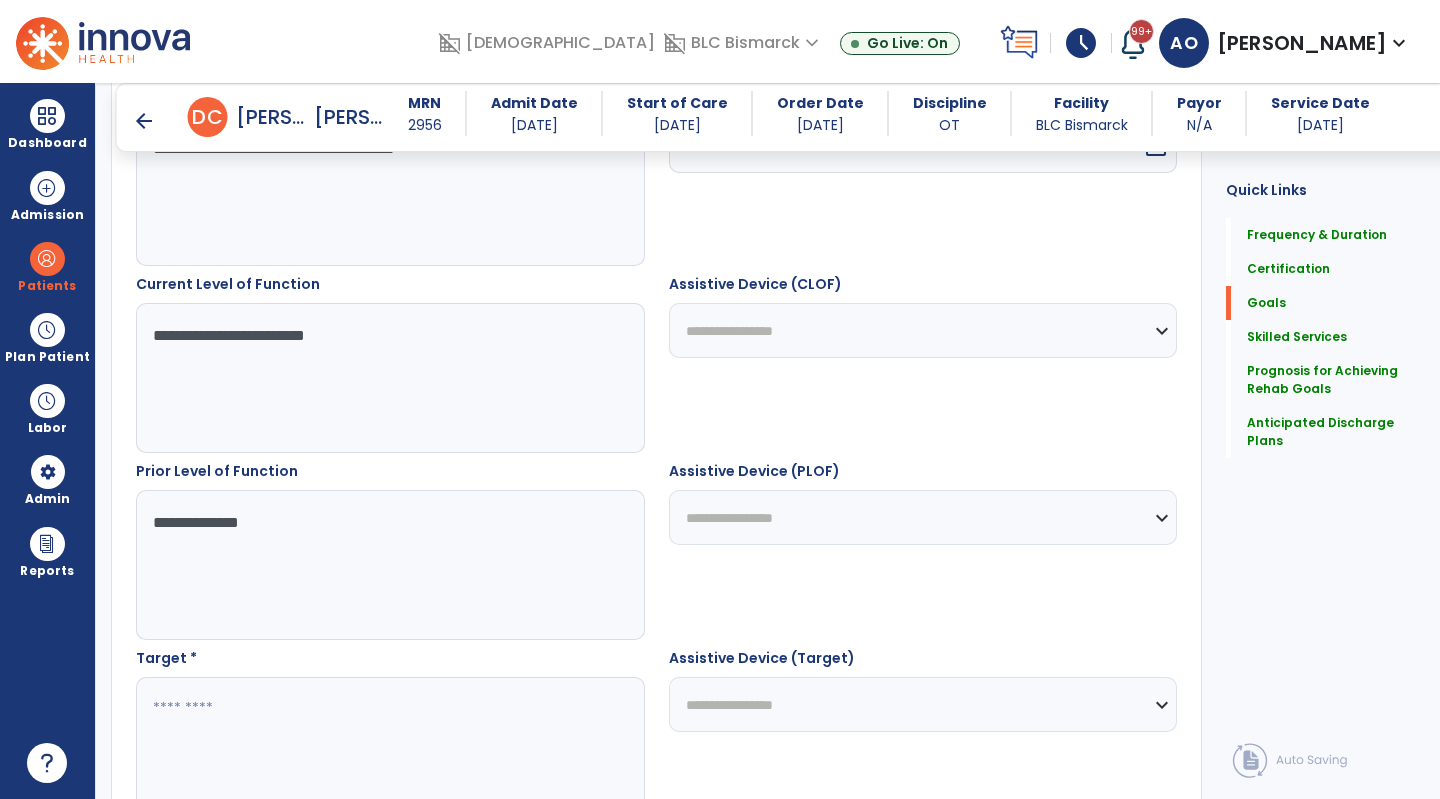 scroll, scrollTop: 702, scrollLeft: 0, axis: vertical 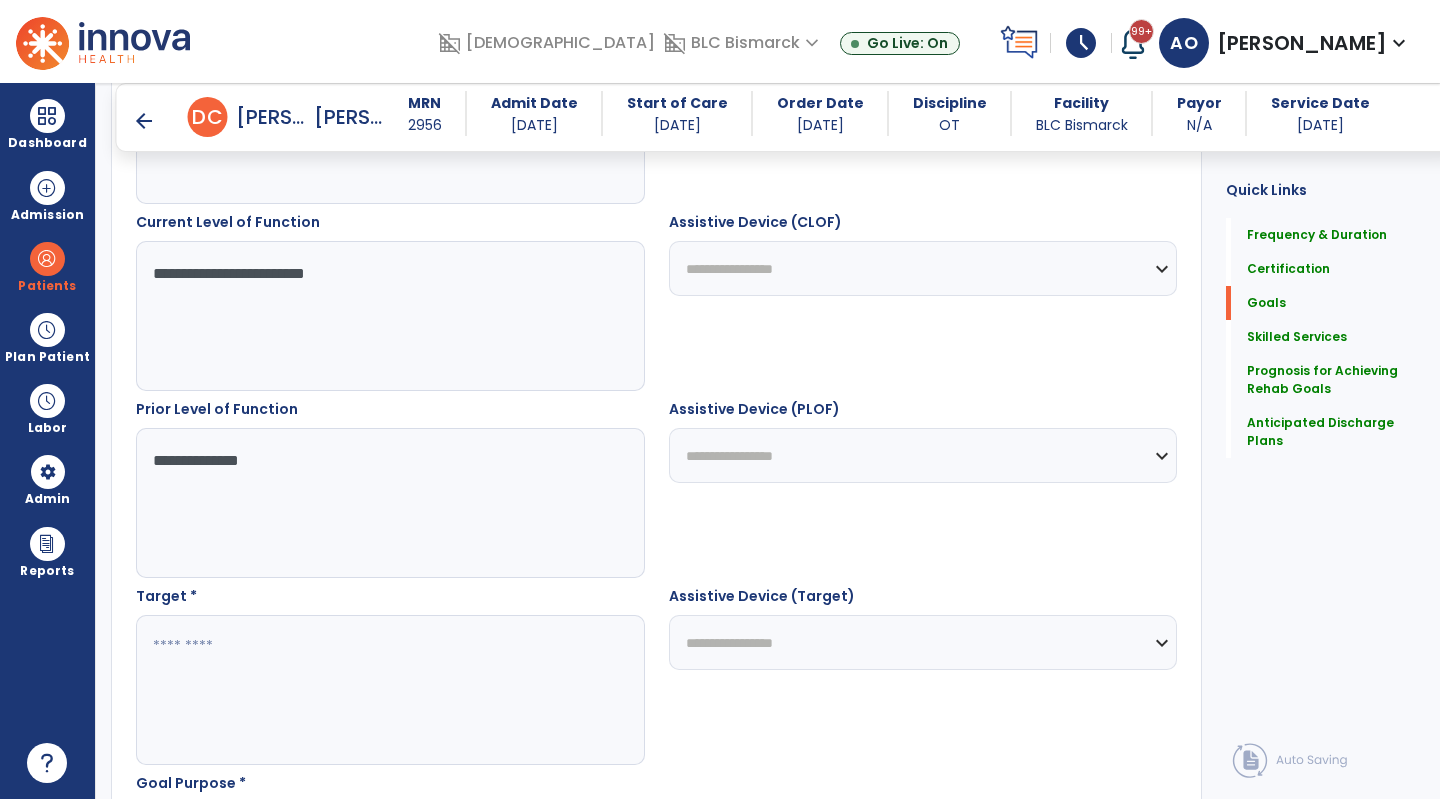 type on "**********" 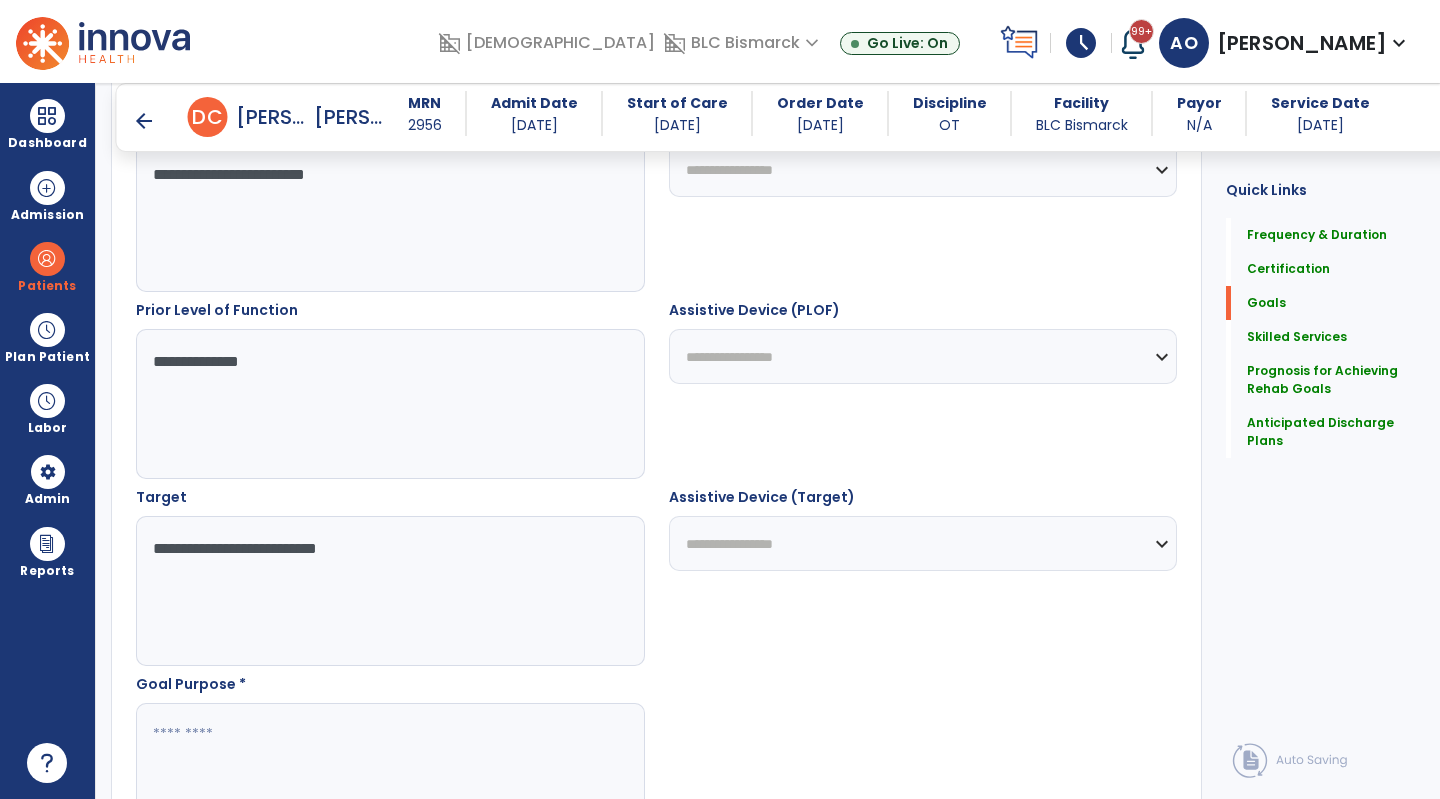 scroll, scrollTop: 902, scrollLeft: 0, axis: vertical 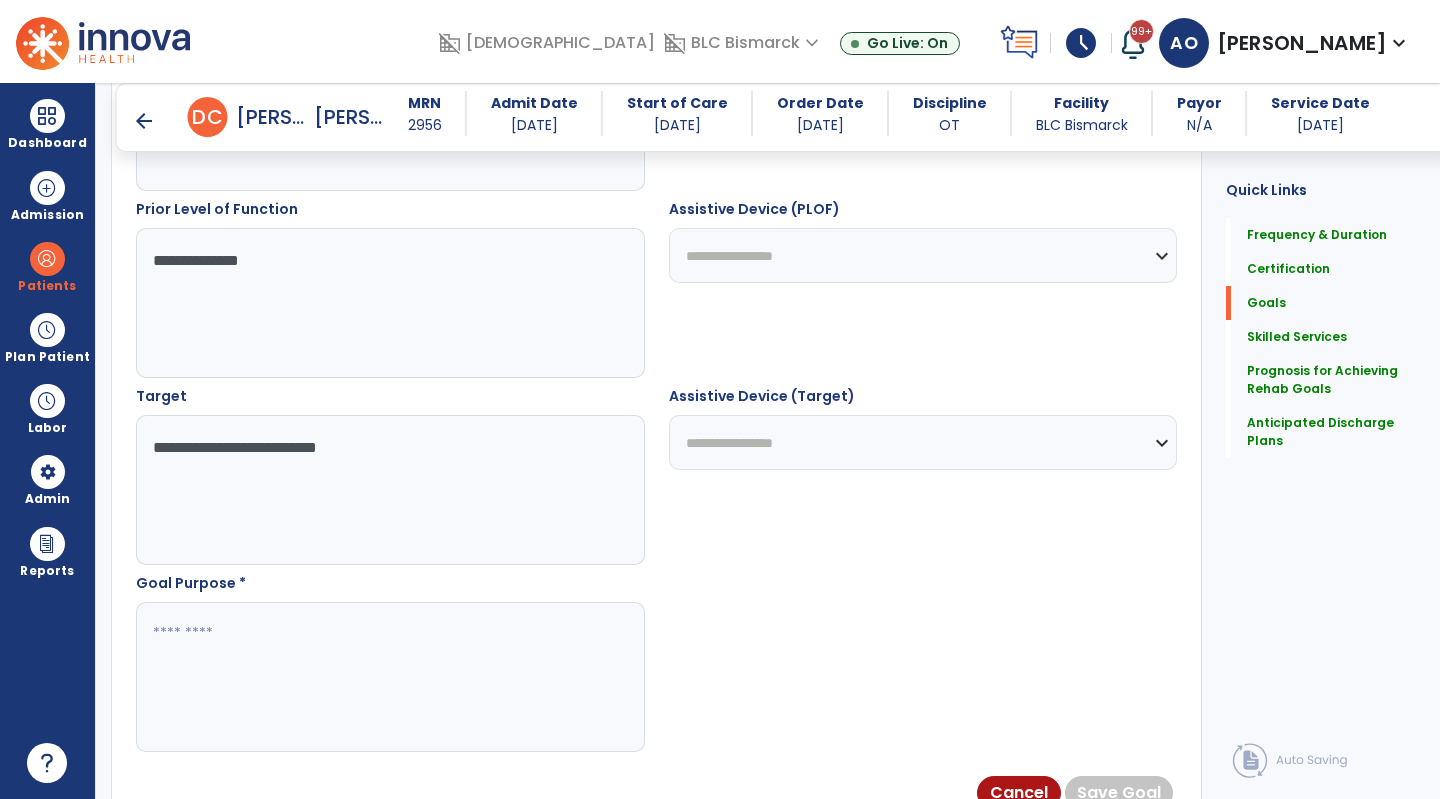 type on "**********" 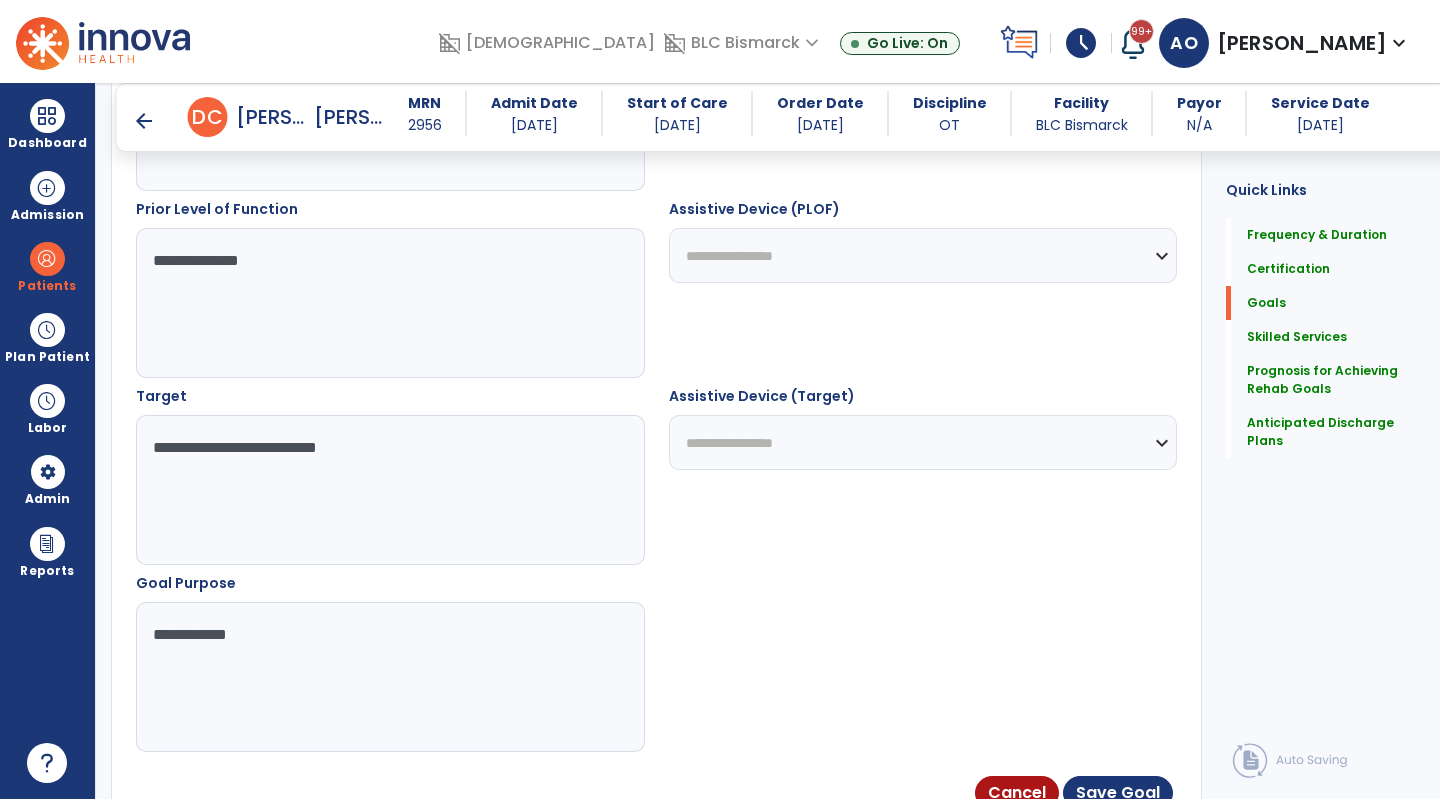 type on "**********" 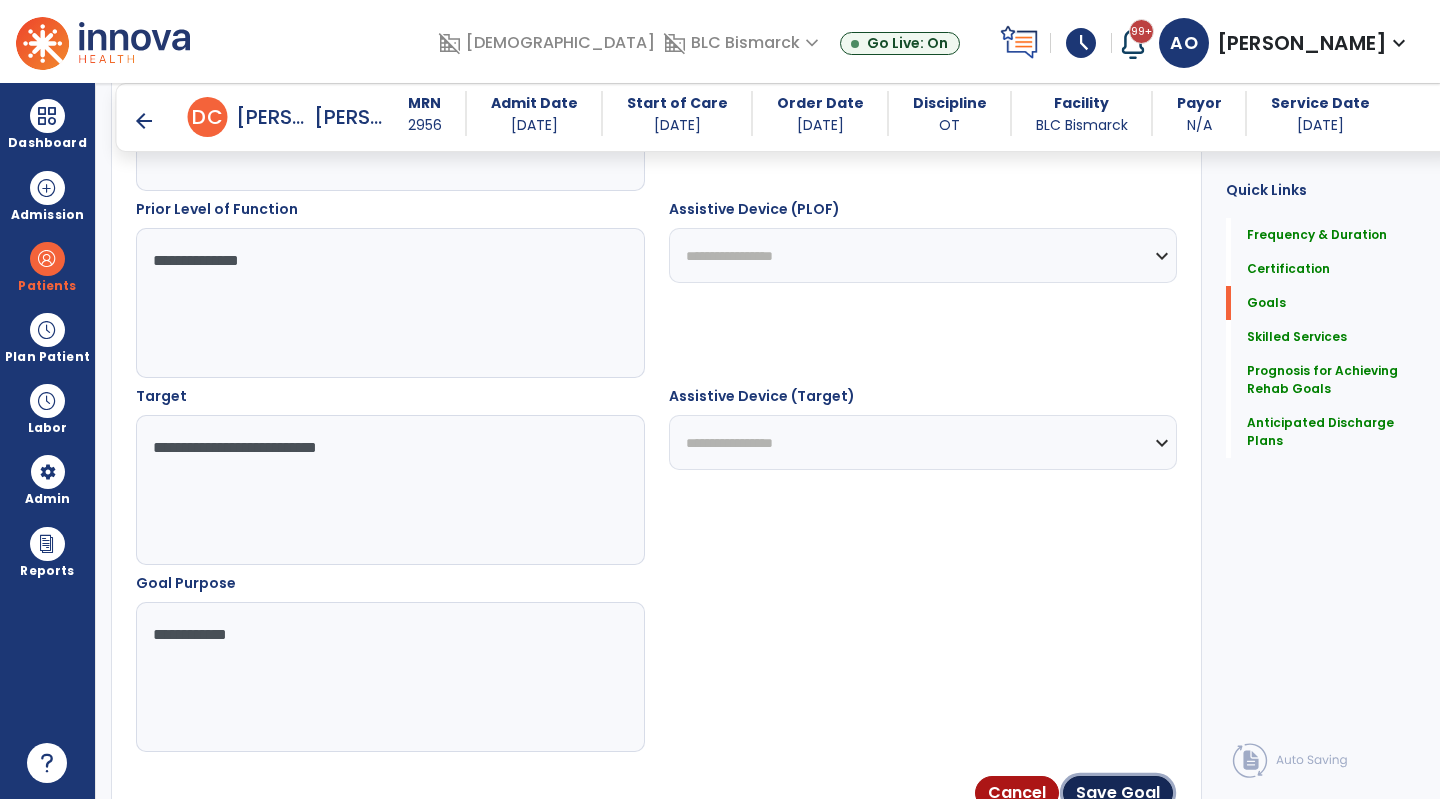 click on "Save Goal" at bounding box center [1118, 793] 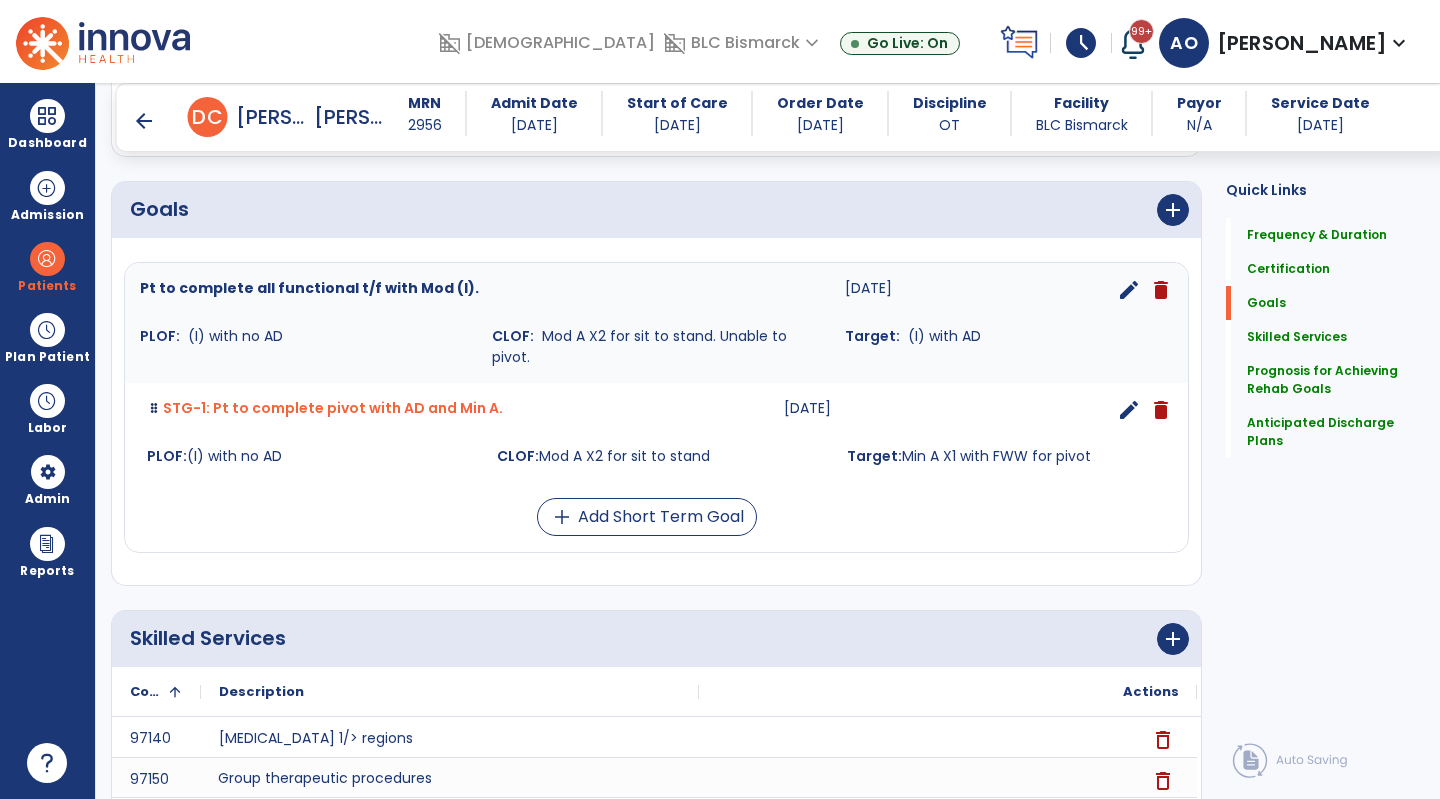 scroll, scrollTop: 404, scrollLeft: 0, axis: vertical 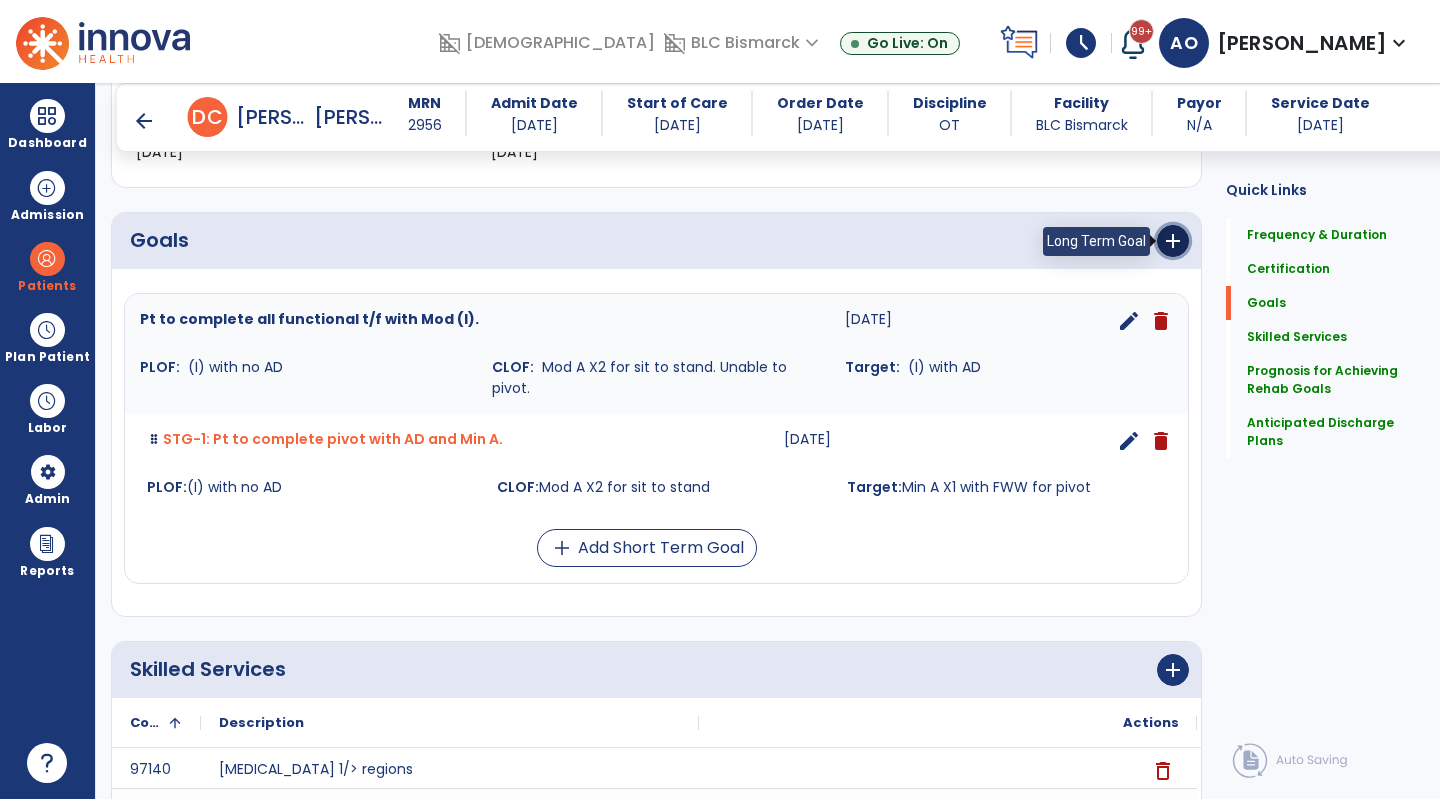 click on "add" at bounding box center [1173, 241] 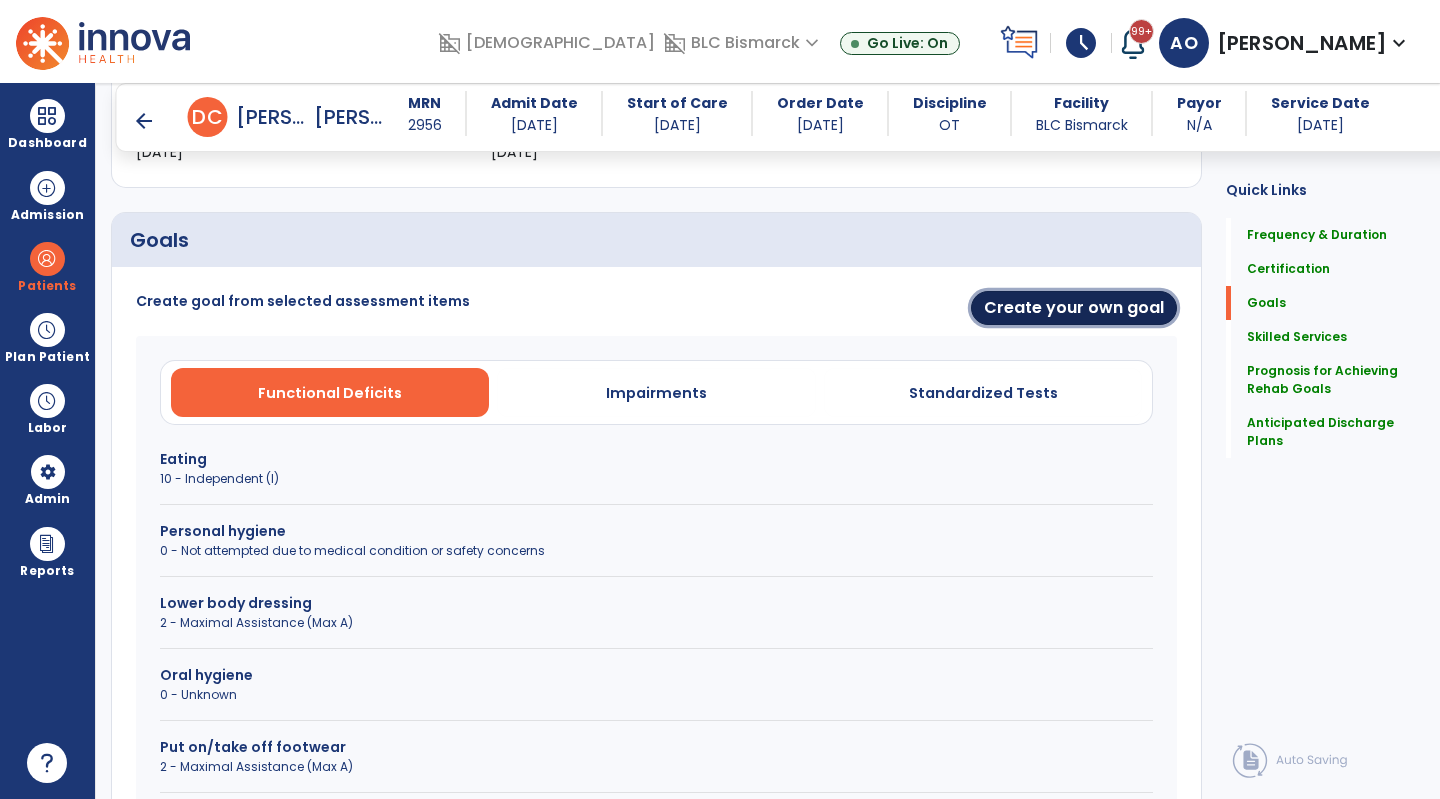 click on "Create your own goal" at bounding box center (1074, 308) 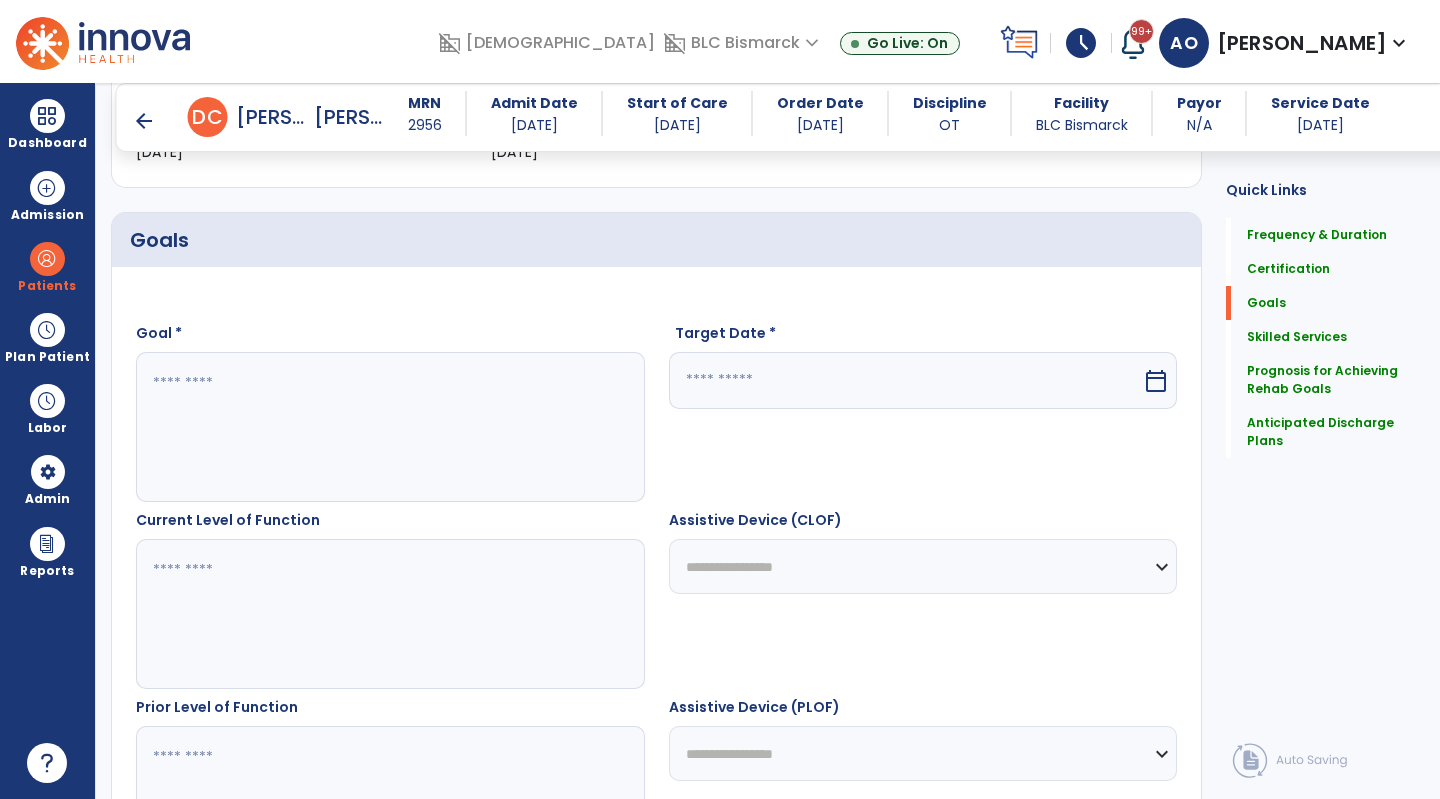 click at bounding box center (389, 427) 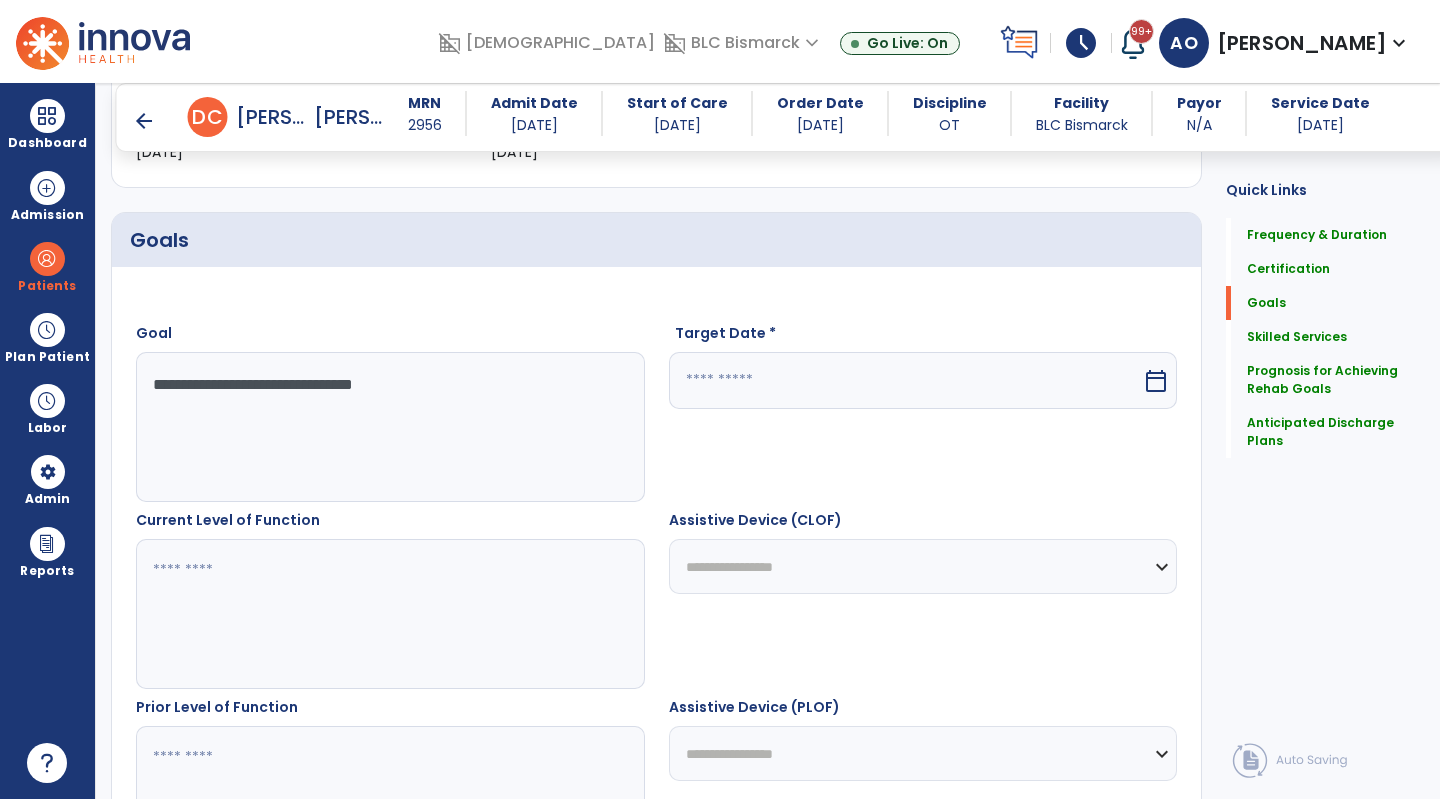 type on "**********" 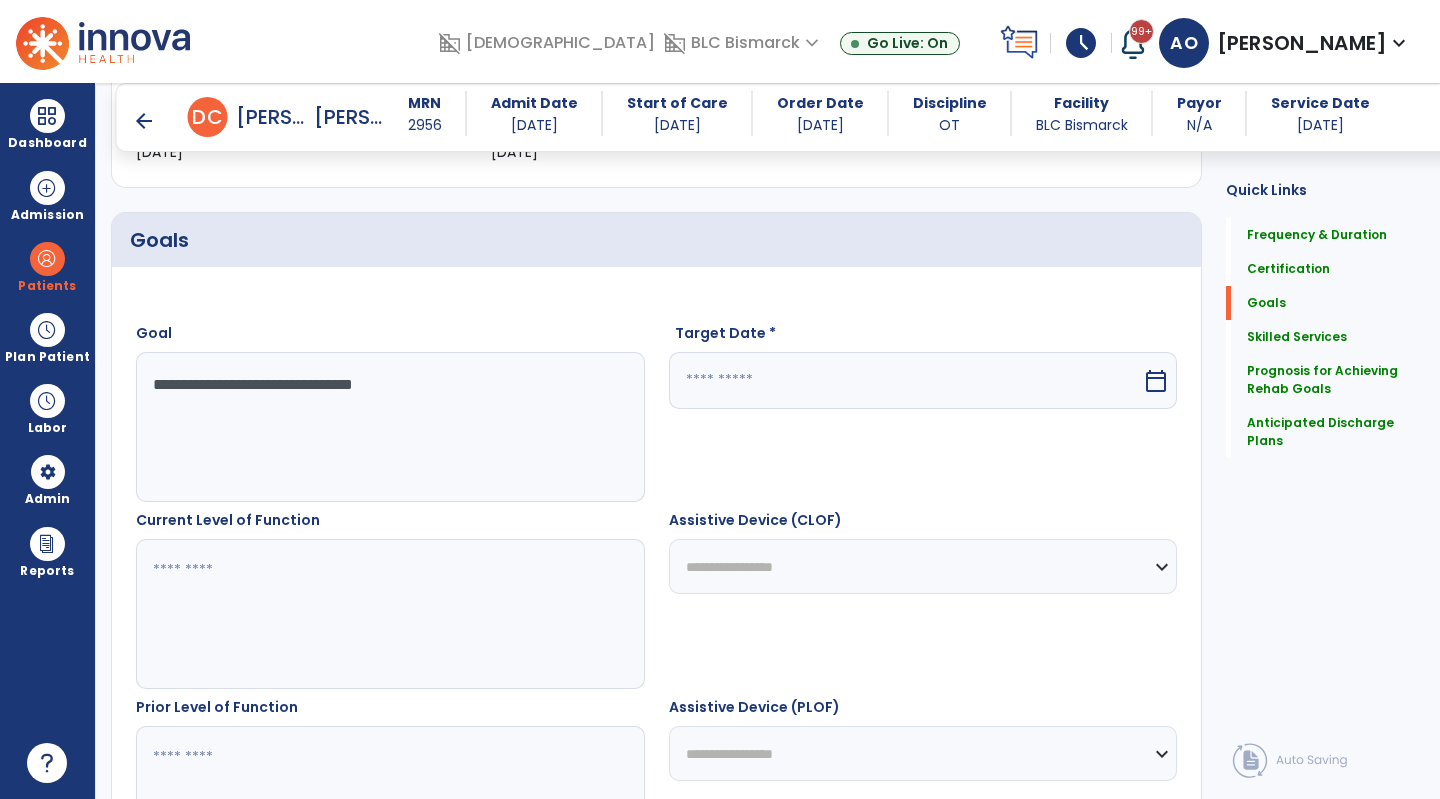 click at bounding box center (906, 380) 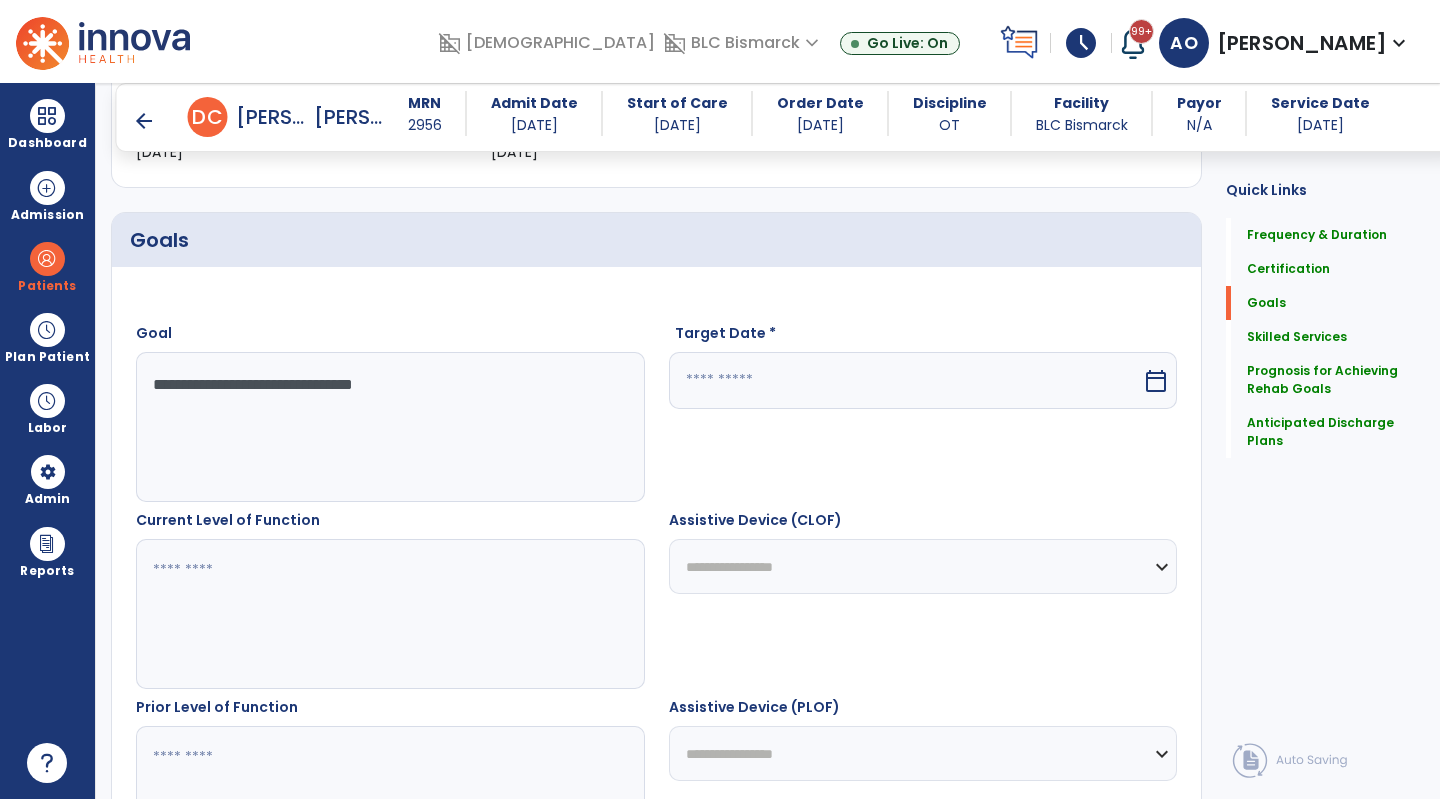 select on "*" 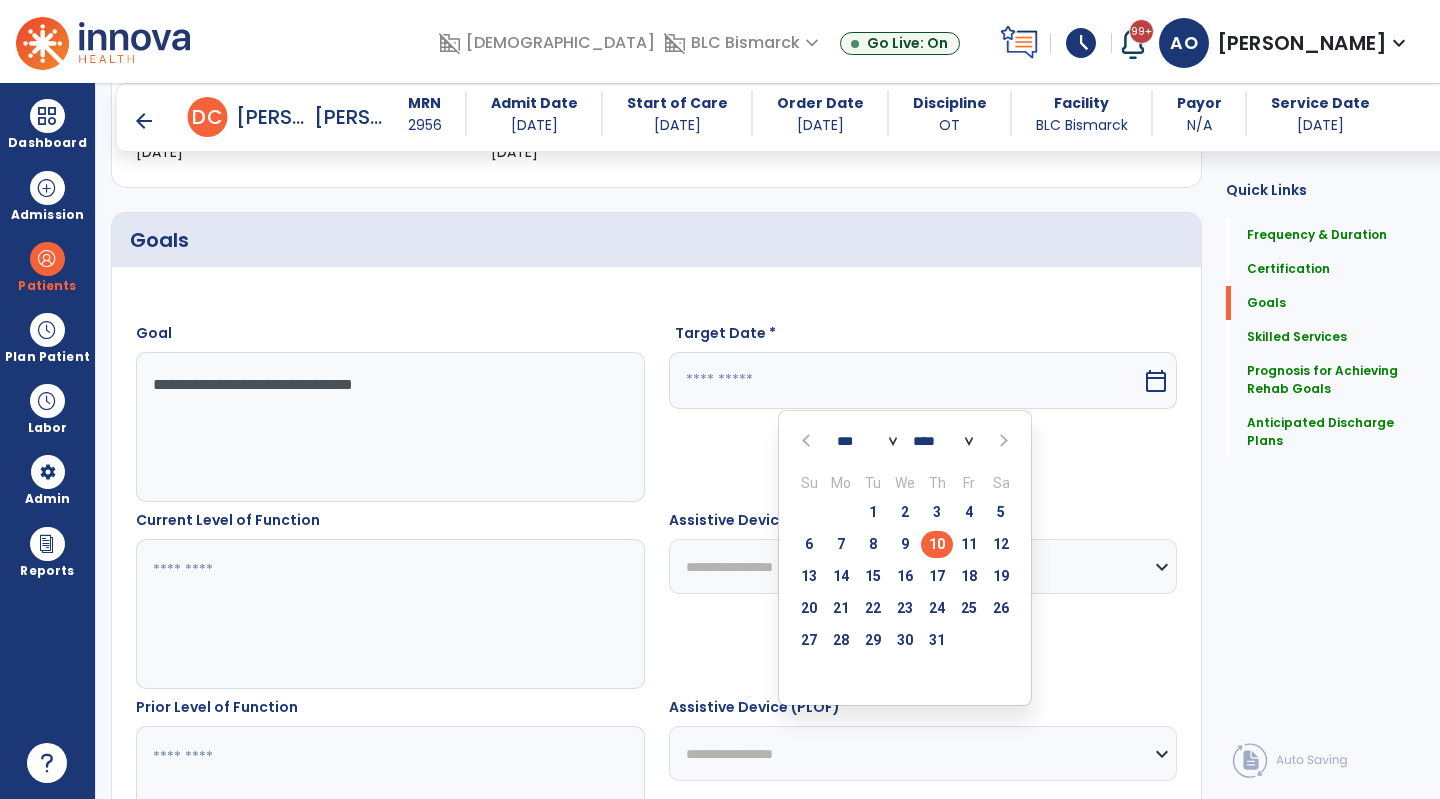 click at bounding box center [1002, 441] 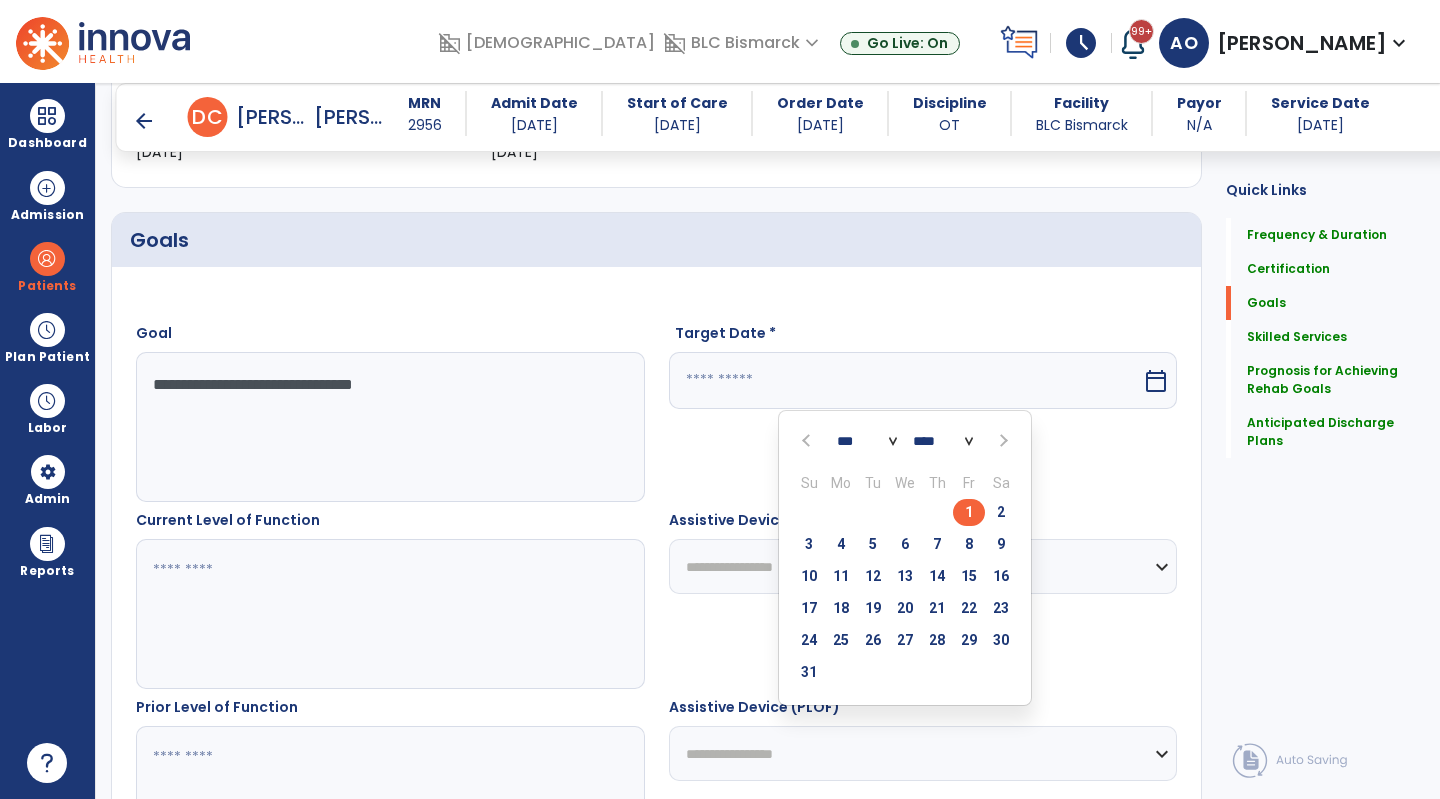 click on "31" at bounding box center [809, 672] 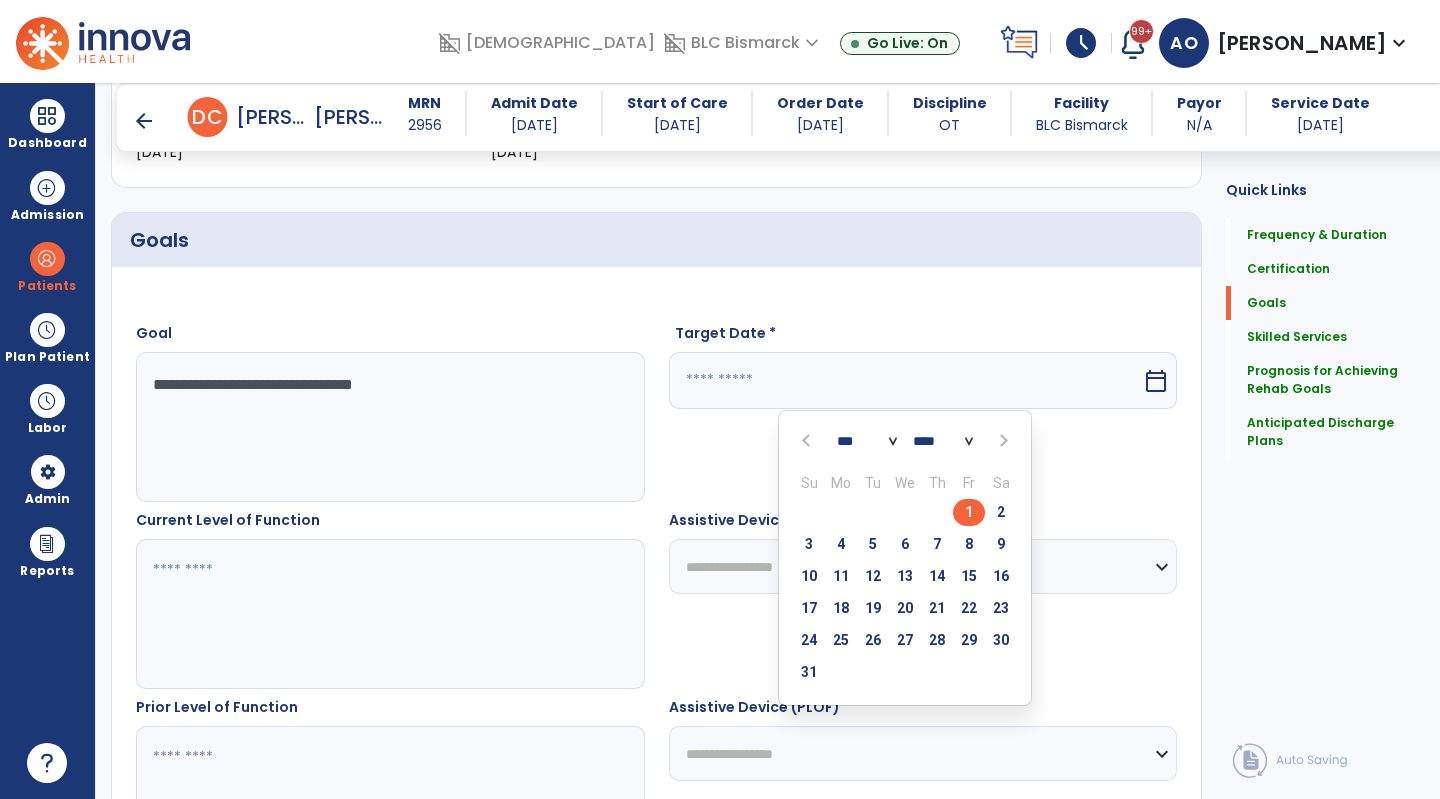 type on "*********" 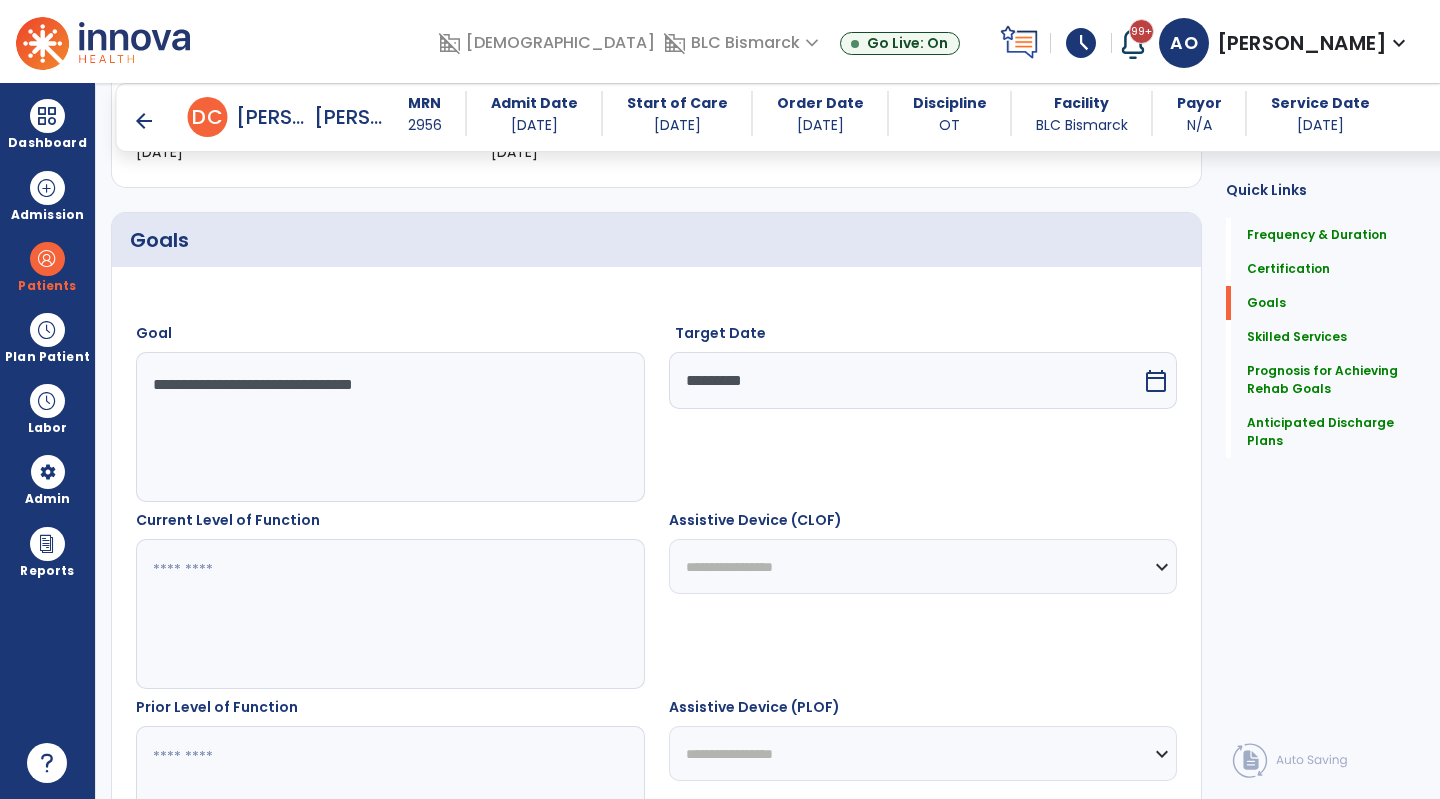 click at bounding box center (389, 614) 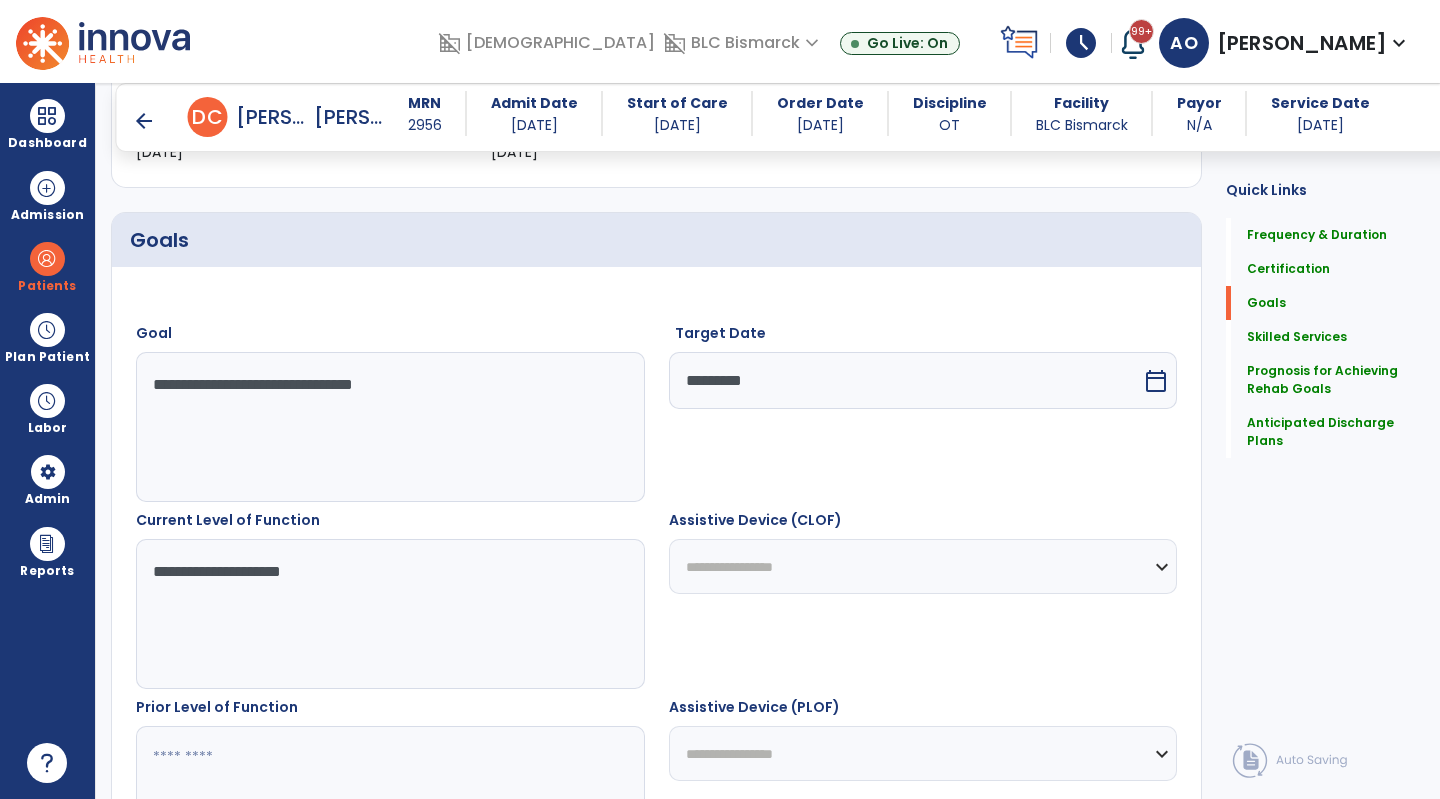 scroll, scrollTop: 604, scrollLeft: 0, axis: vertical 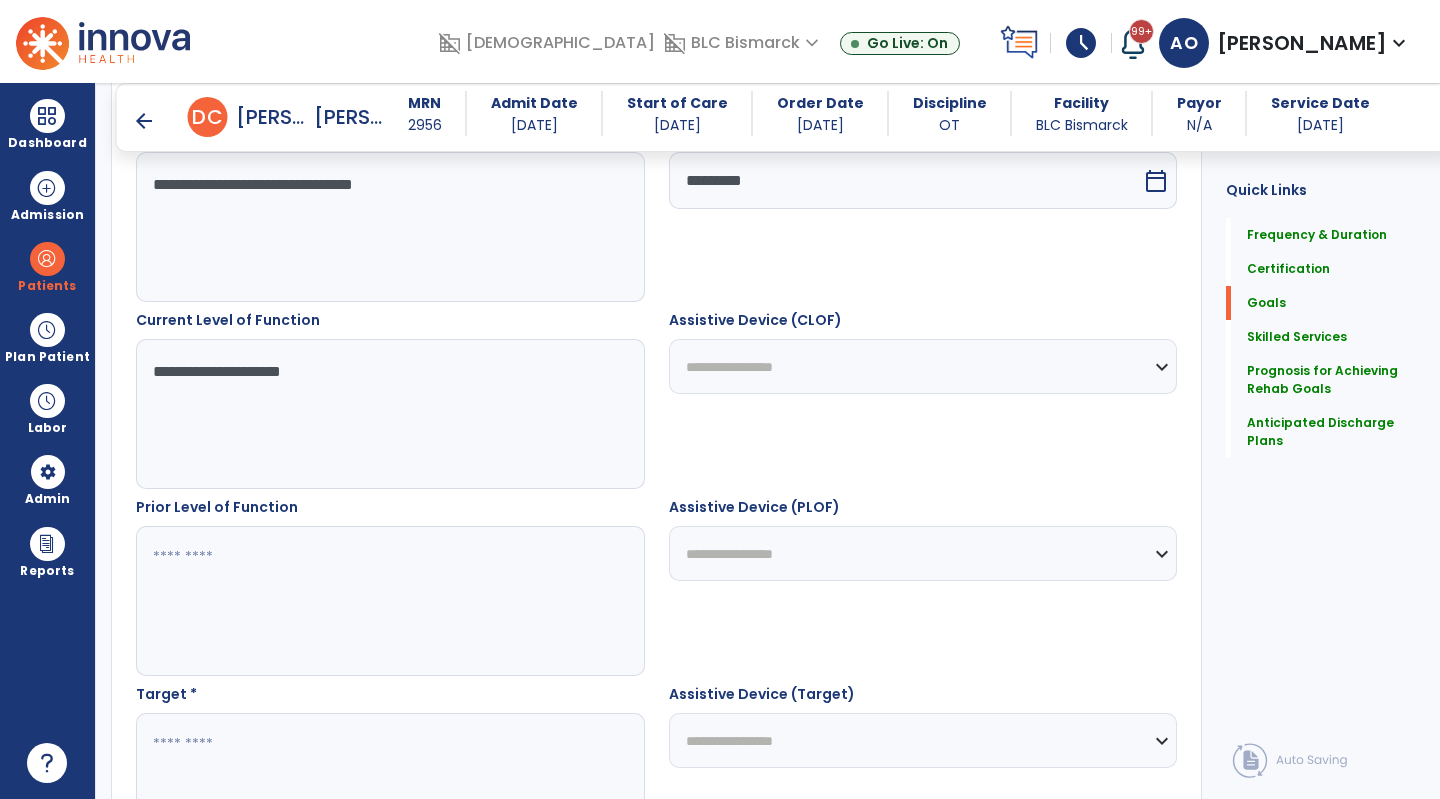 type on "**********" 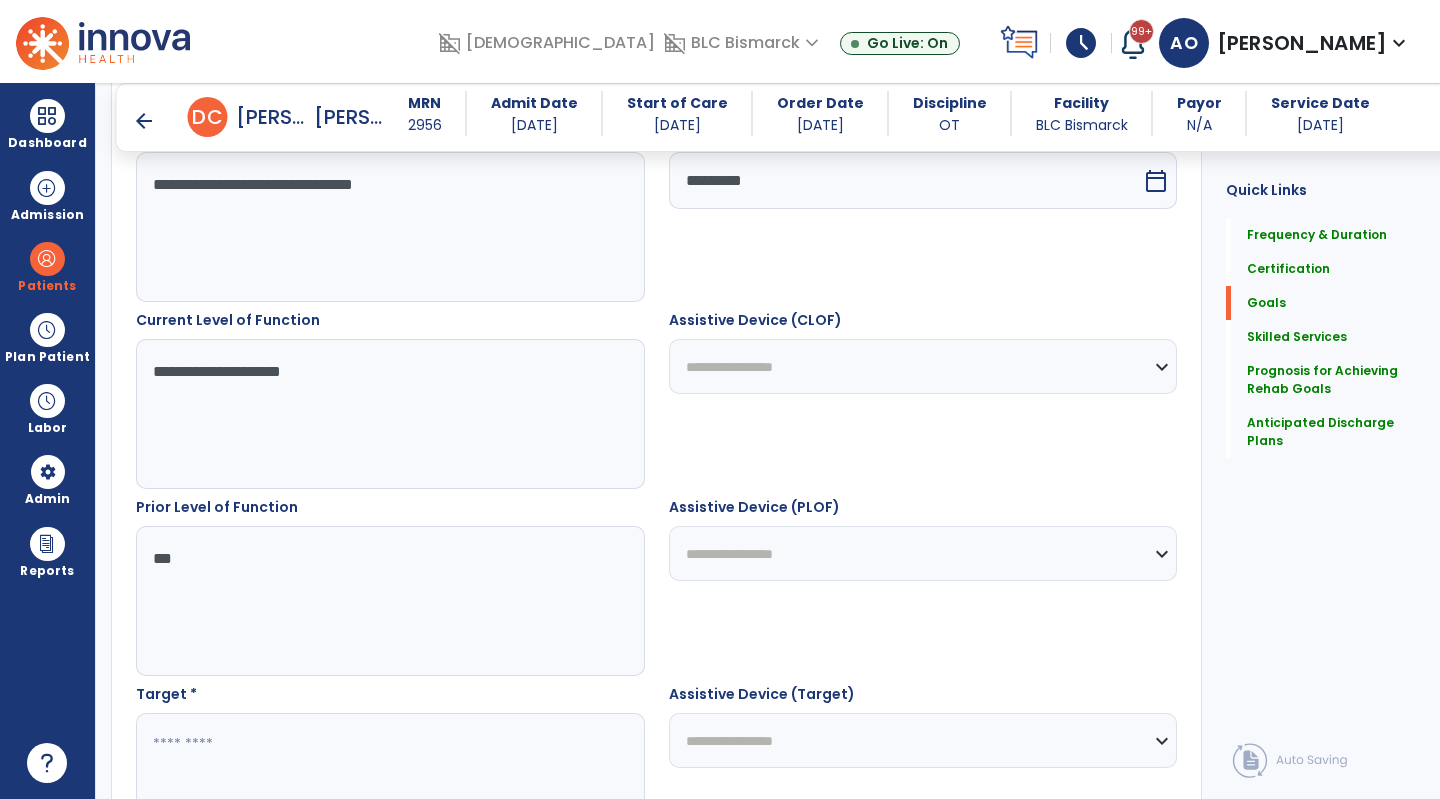 scroll, scrollTop: 704, scrollLeft: 0, axis: vertical 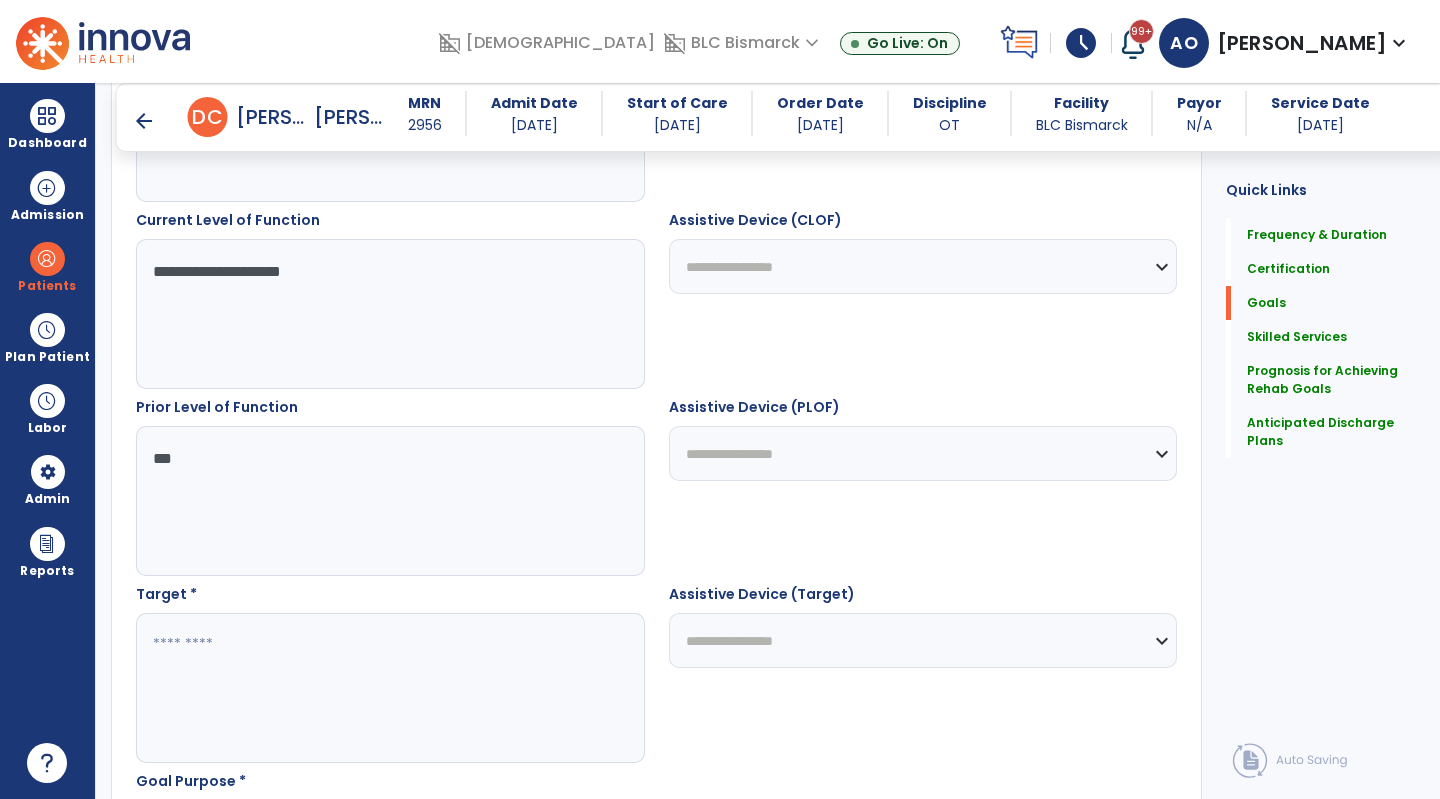 type on "***" 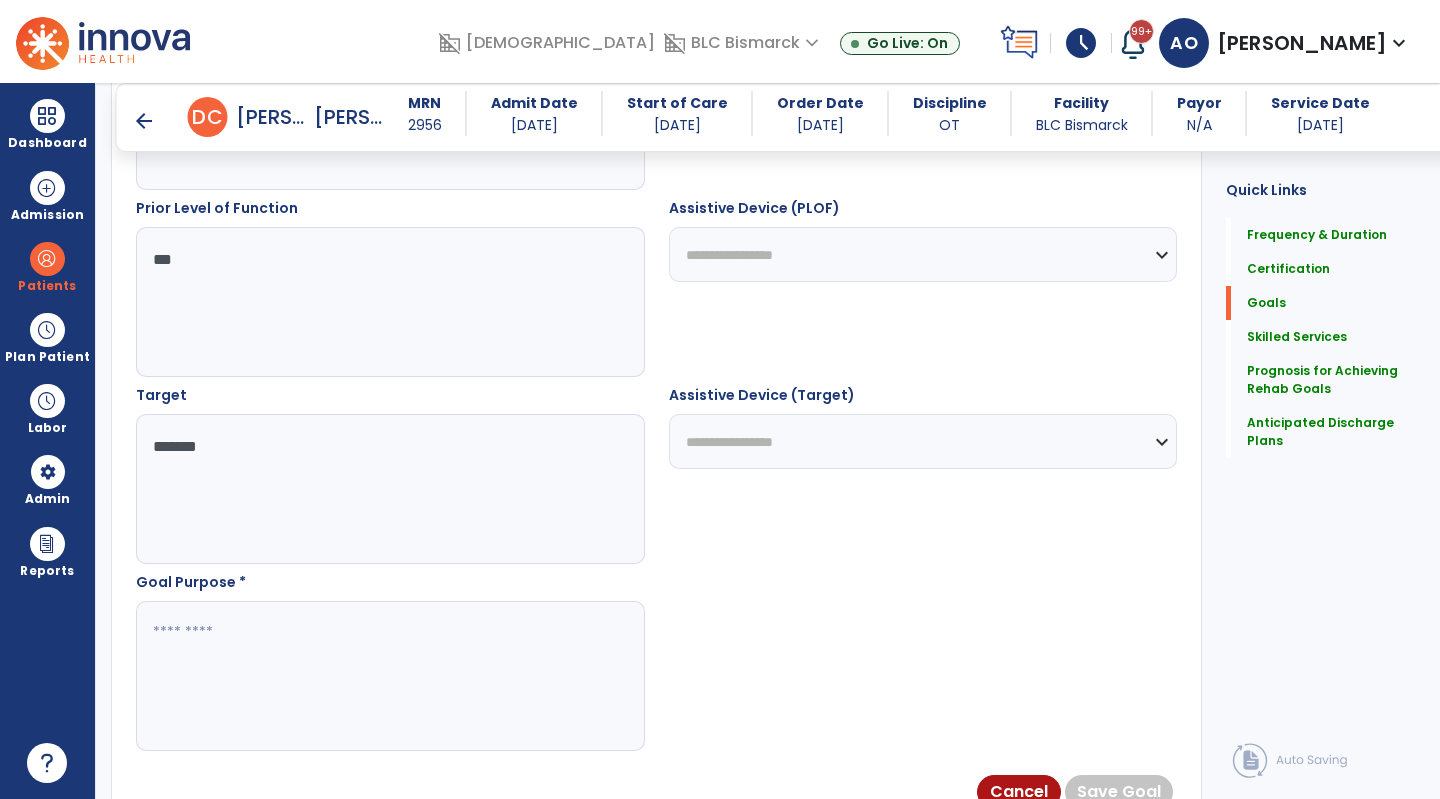 scroll, scrollTop: 904, scrollLeft: 0, axis: vertical 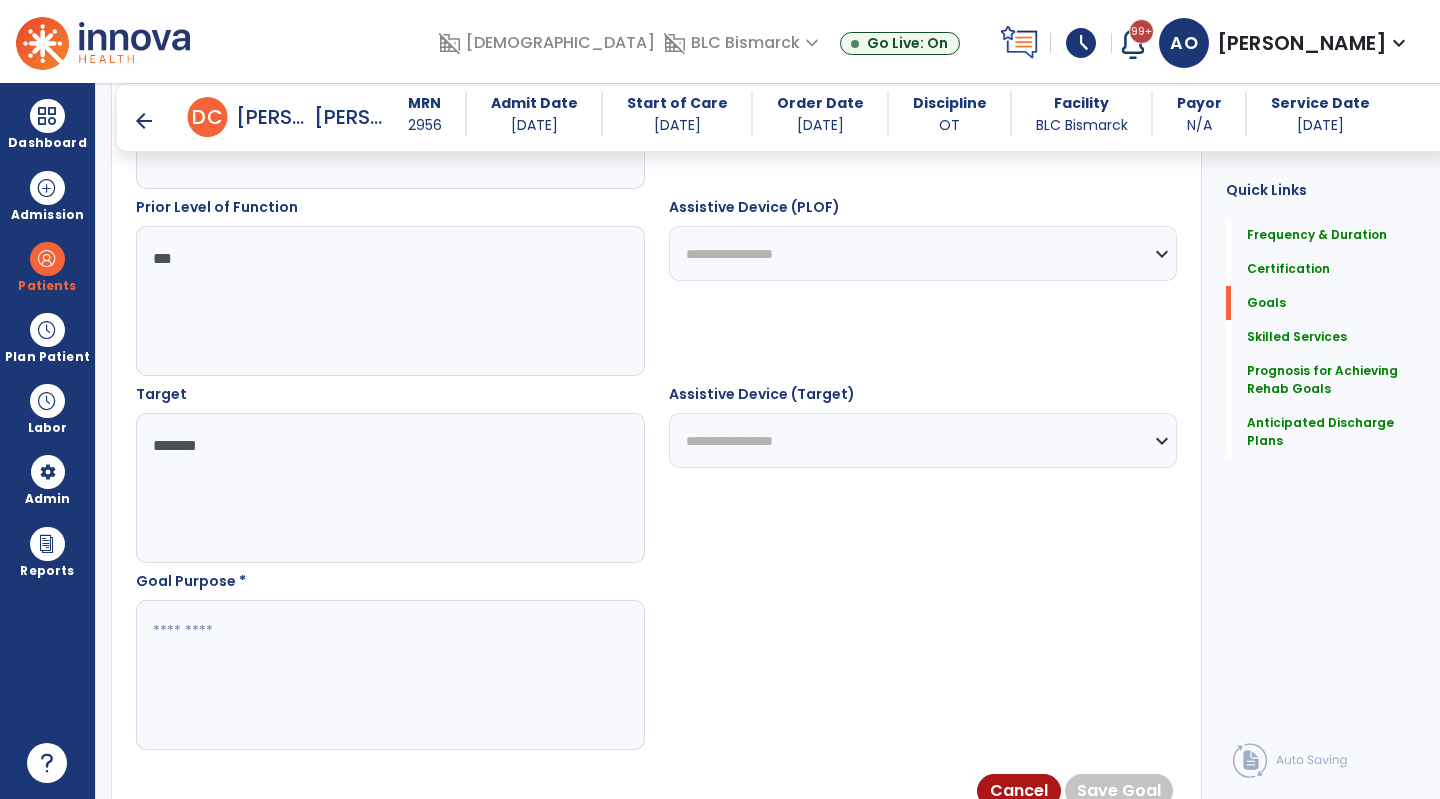 type on "*******" 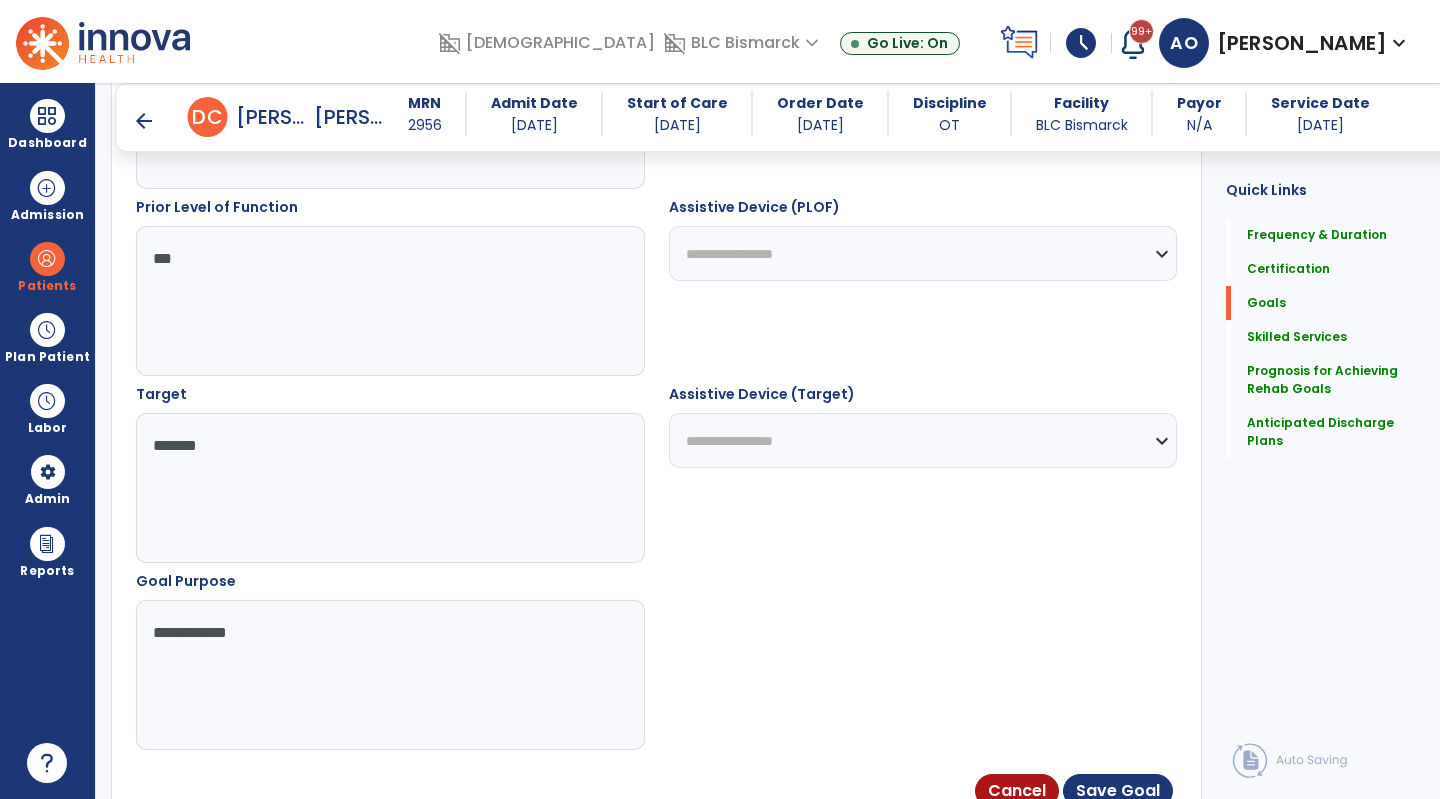 type on "**********" 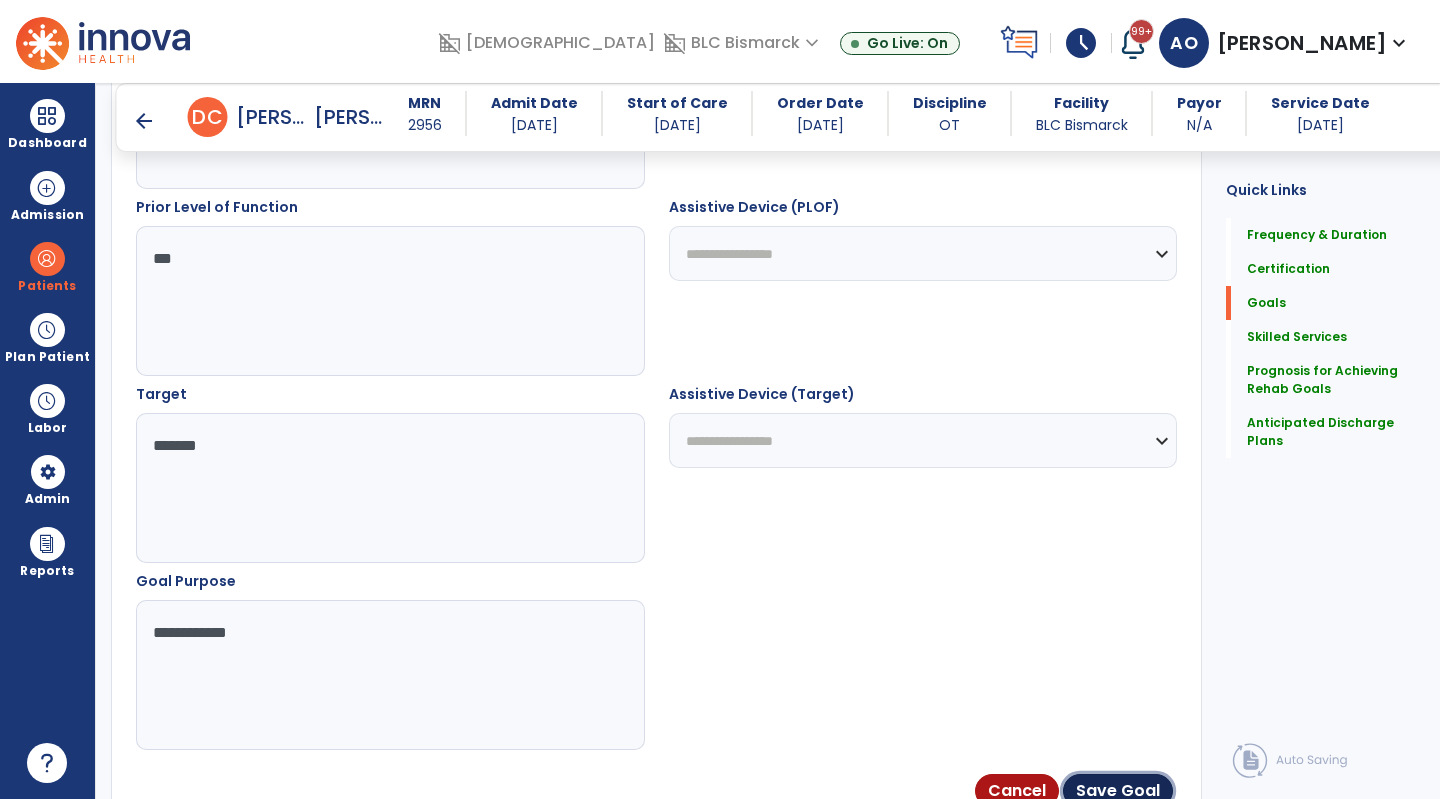 click on "Save Goal" at bounding box center [1118, 791] 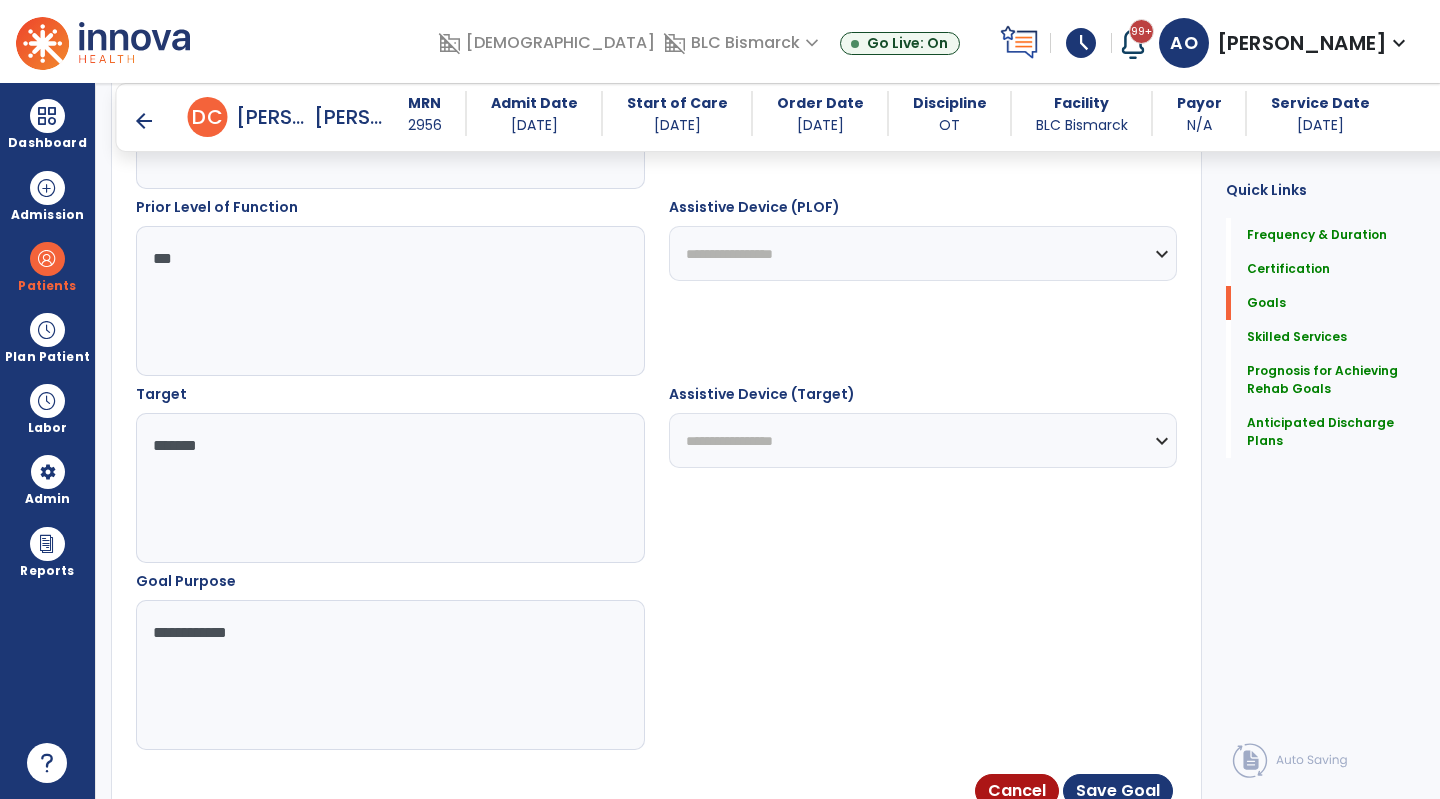 scroll, scrollTop: 906, scrollLeft: 0, axis: vertical 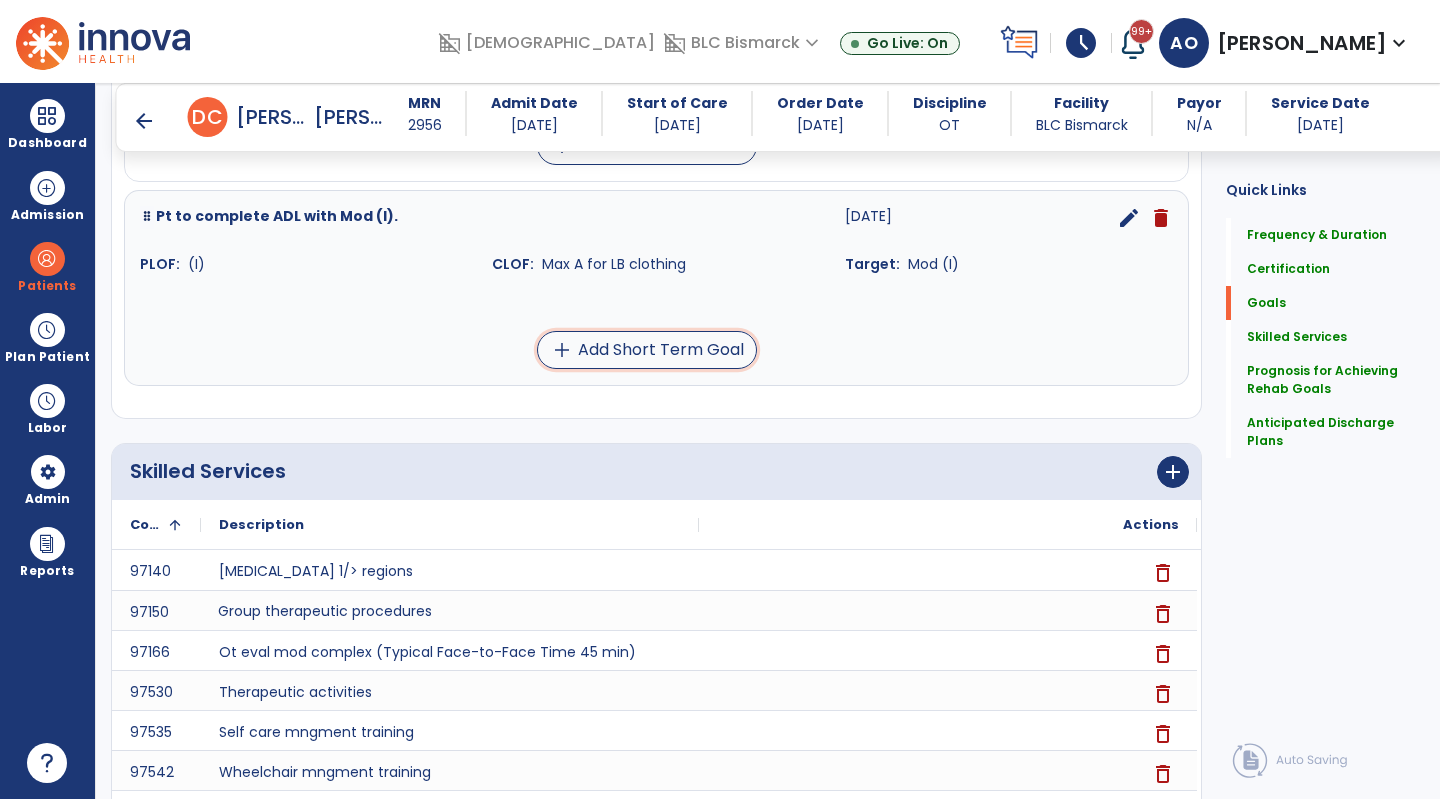 click on "add  Add Short Term Goal" at bounding box center [647, 350] 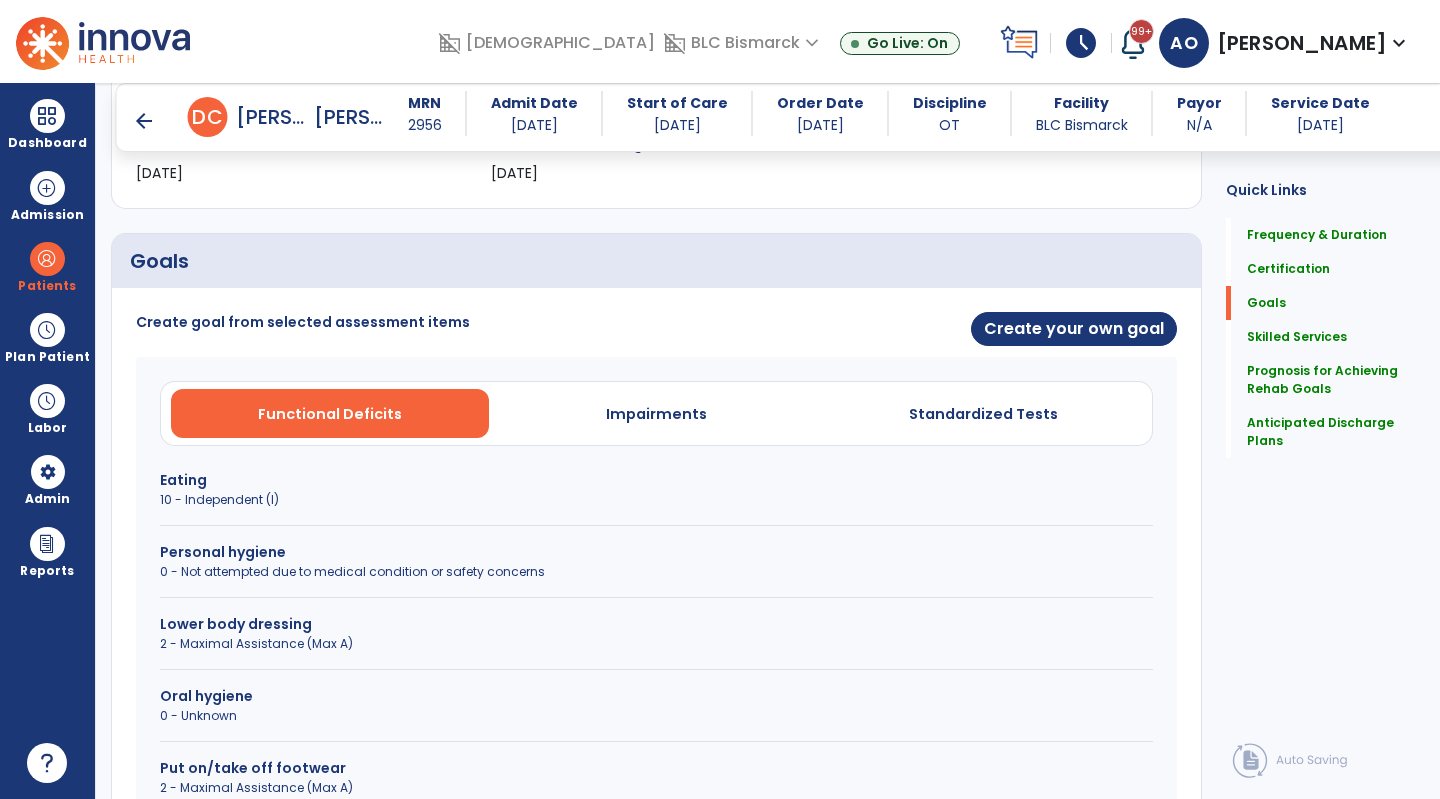 scroll, scrollTop: 283, scrollLeft: 0, axis: vertical 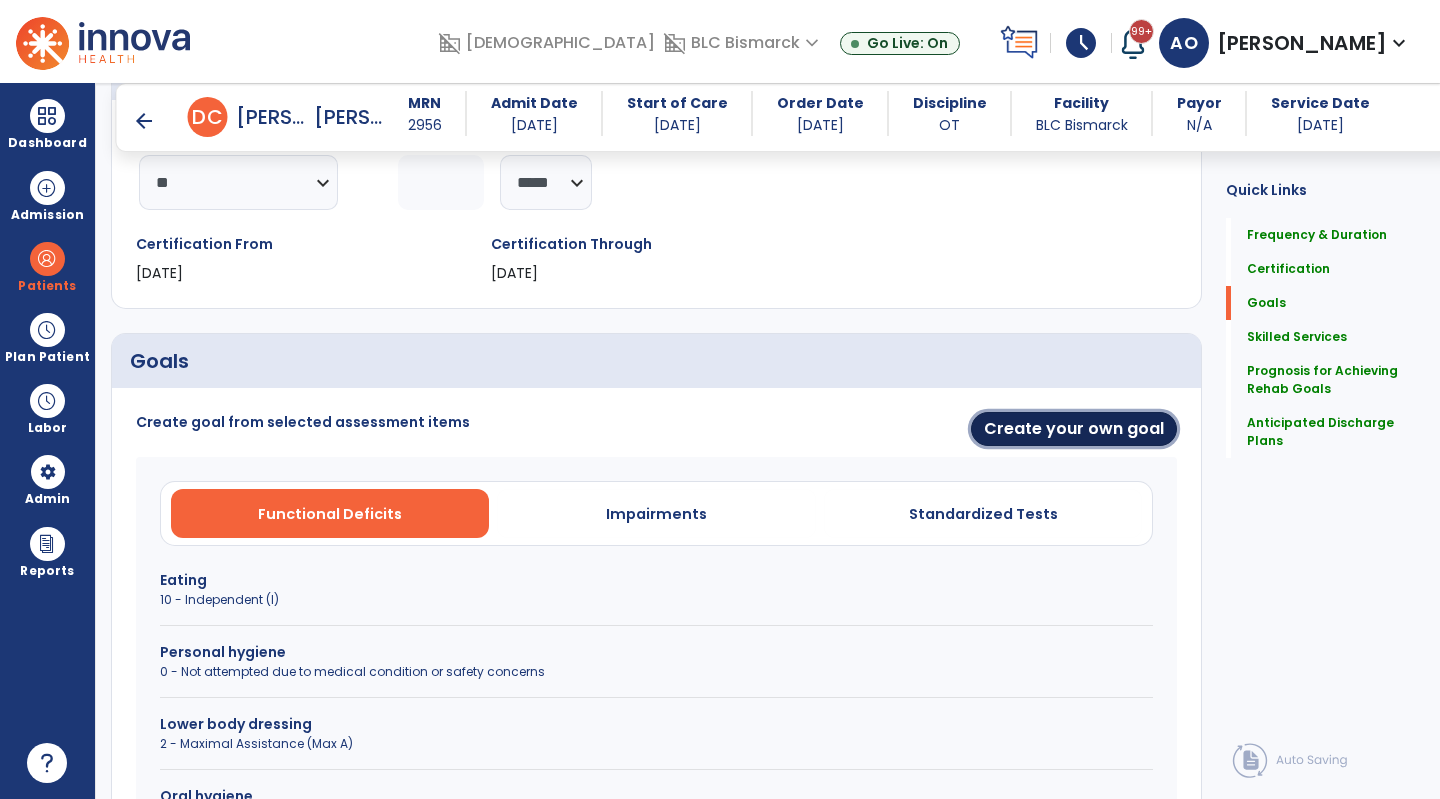 click on "Create your own goal" at bounding box center (1074, 429) 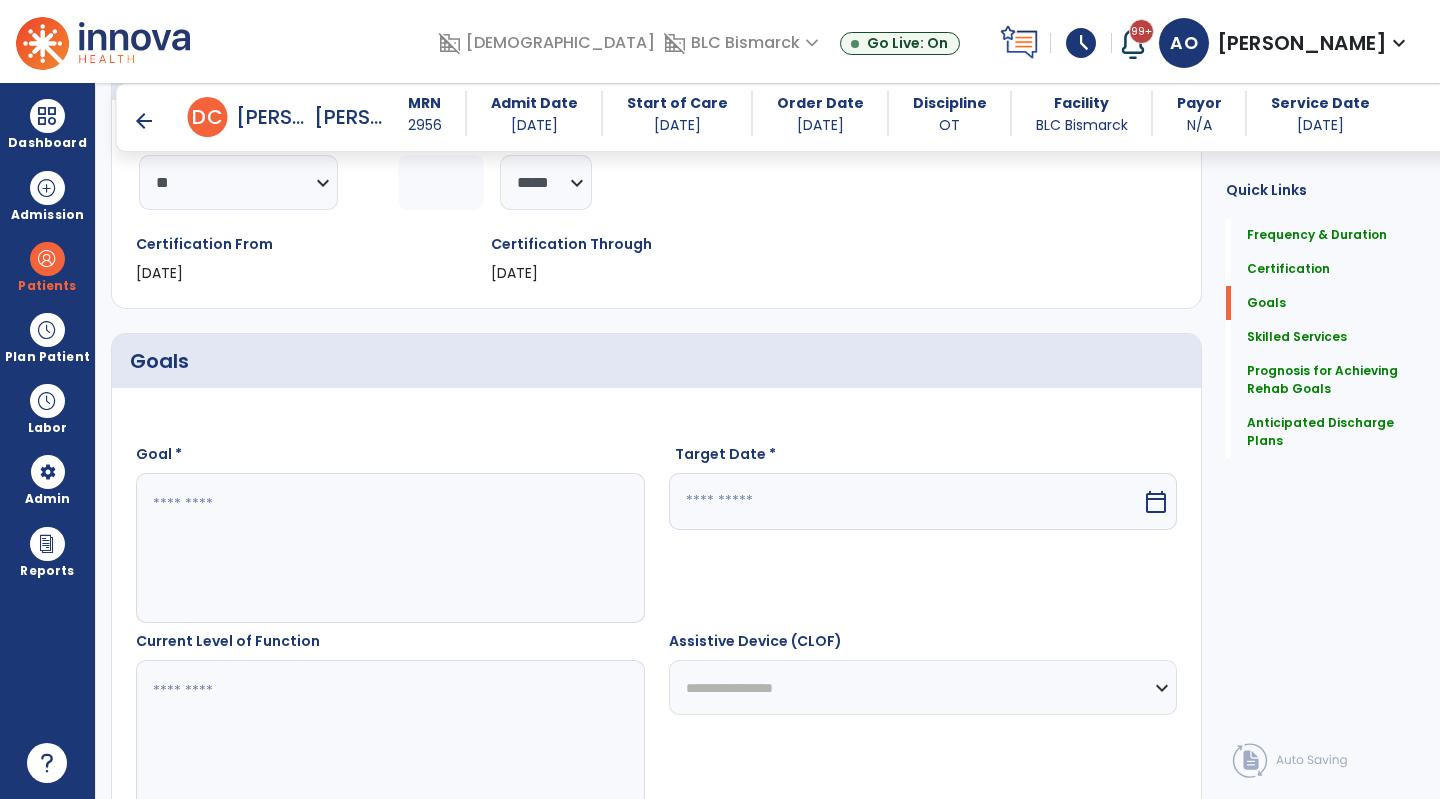 click at bounding box center [389, 548] 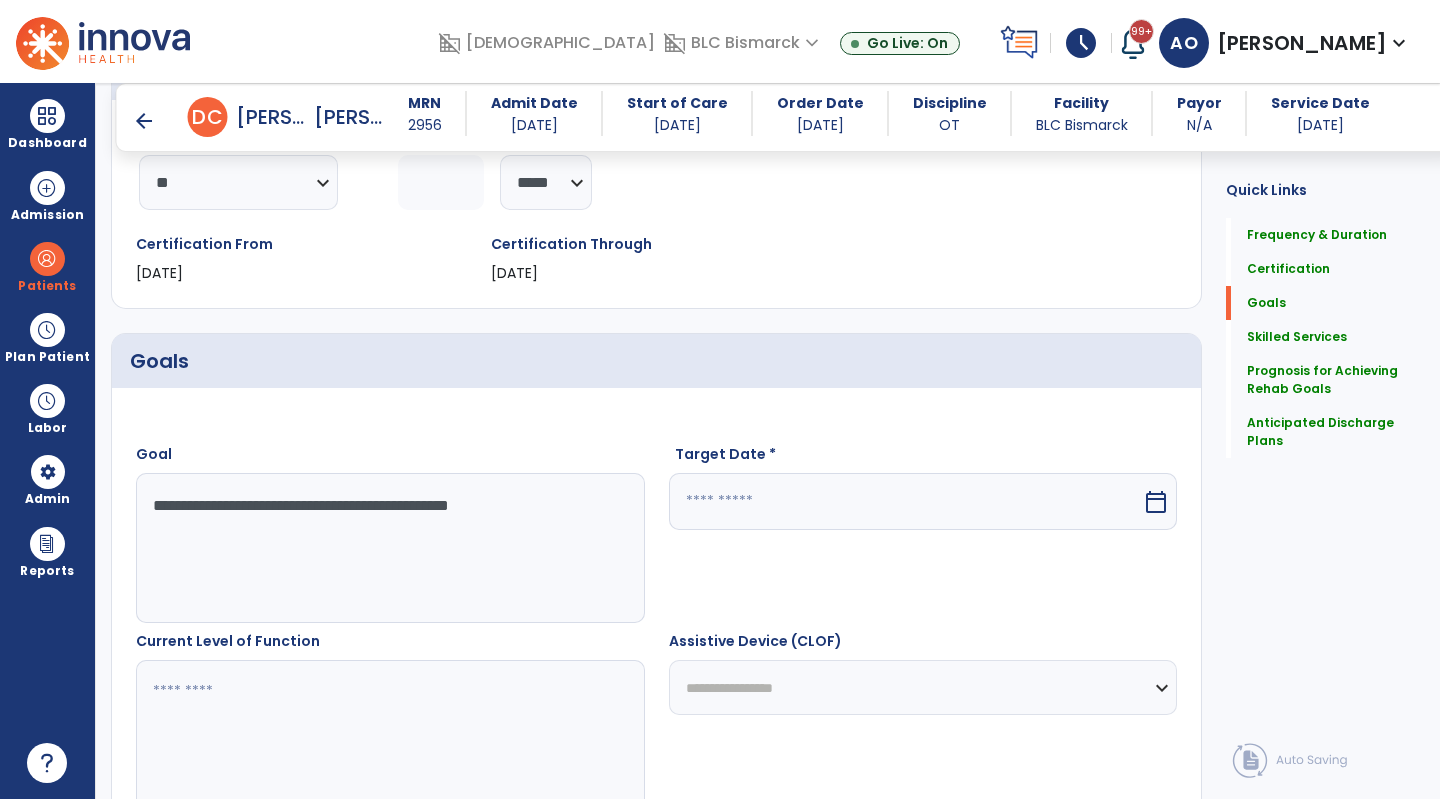 type on "**********" 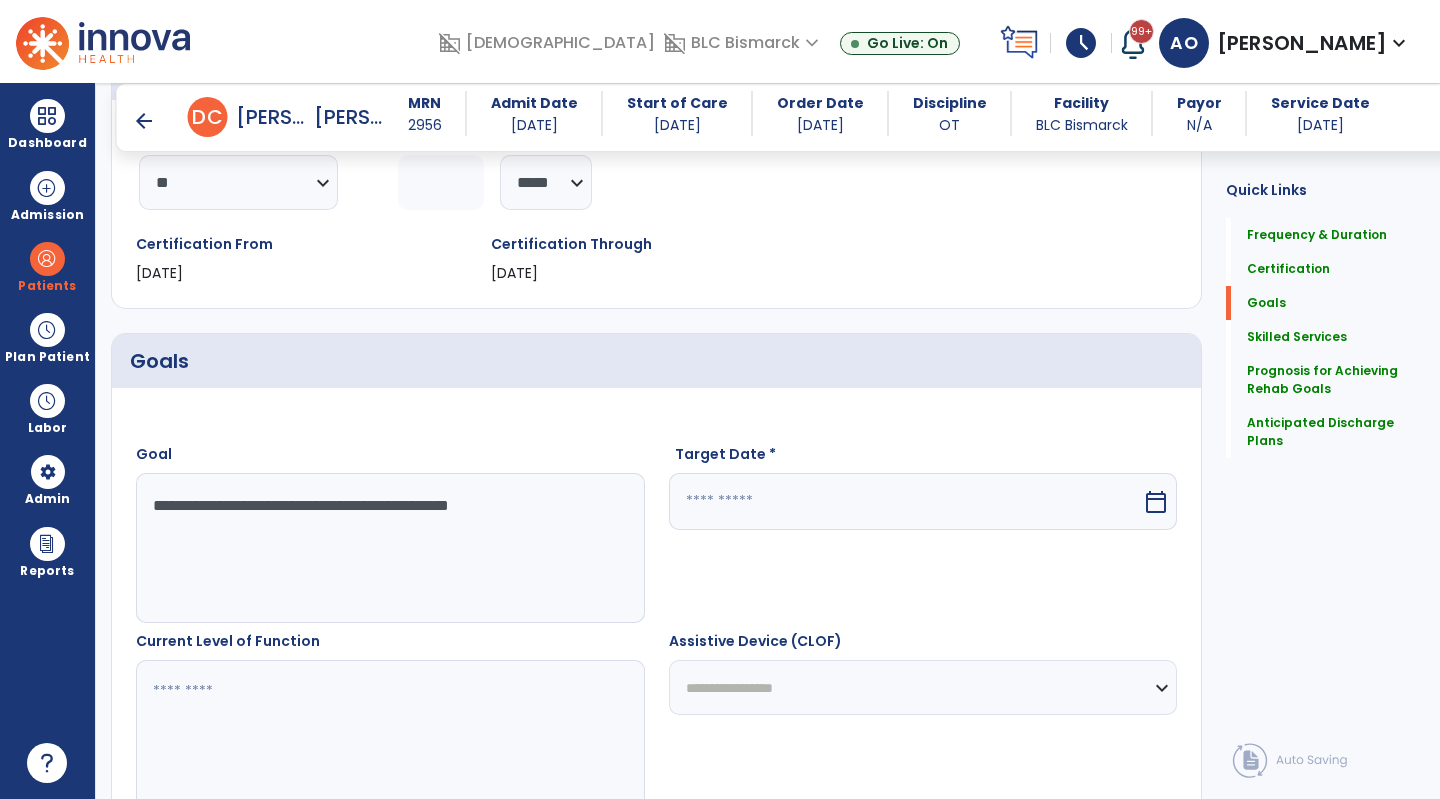 click at bounding box center [906, 501] 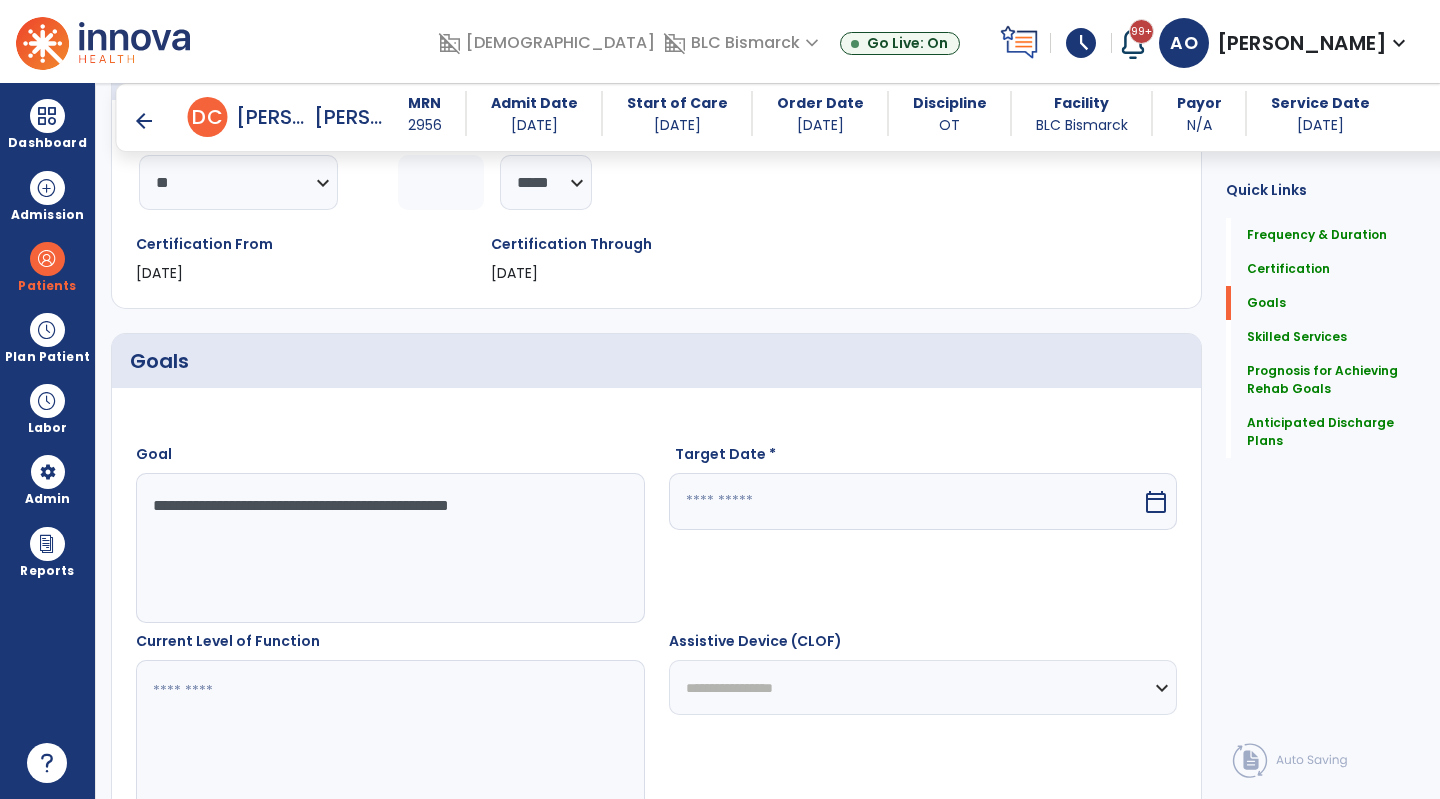 select on "*" 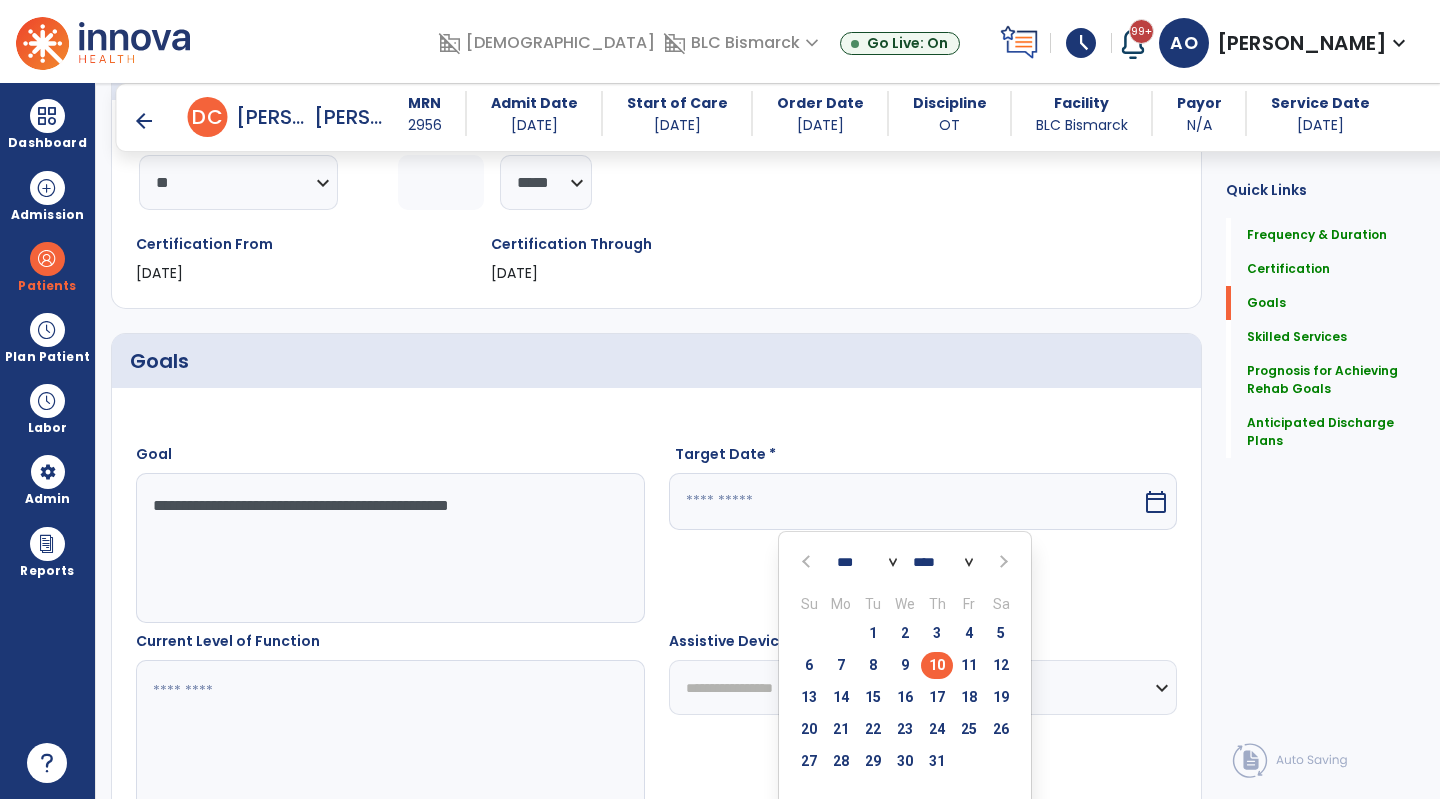click on "31" at bounding box center (937, 761) 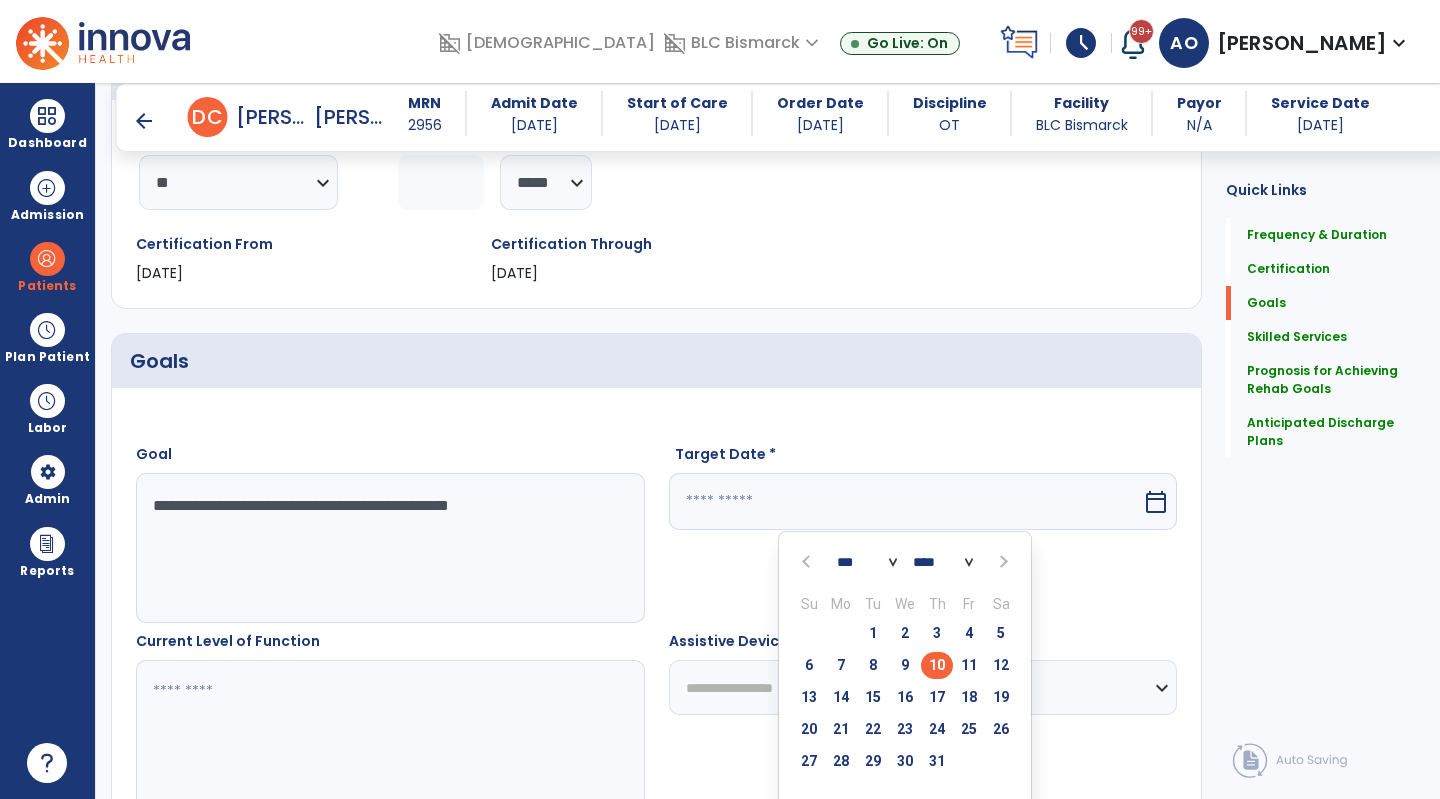 type on "*********" 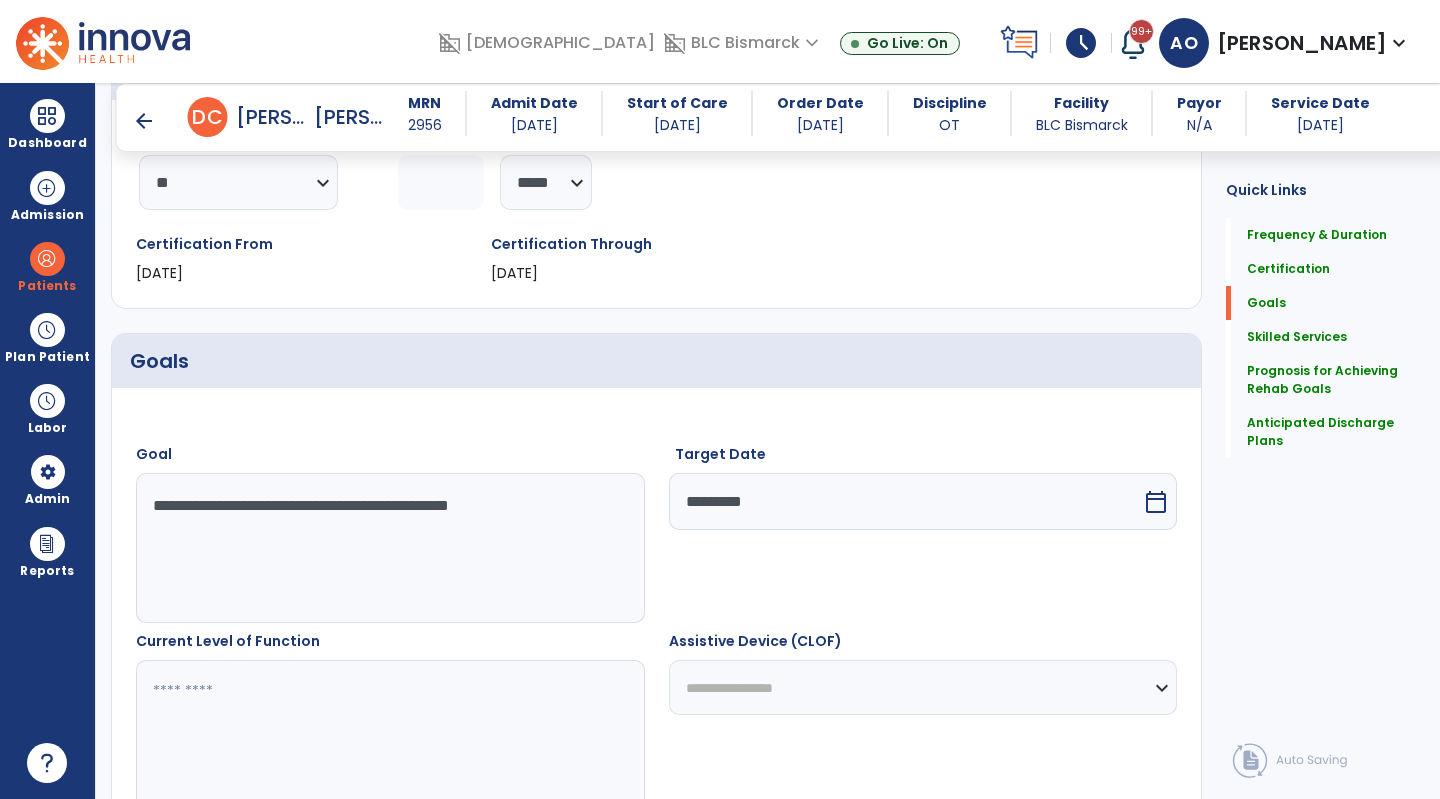 click at bounding box center [389, 735] 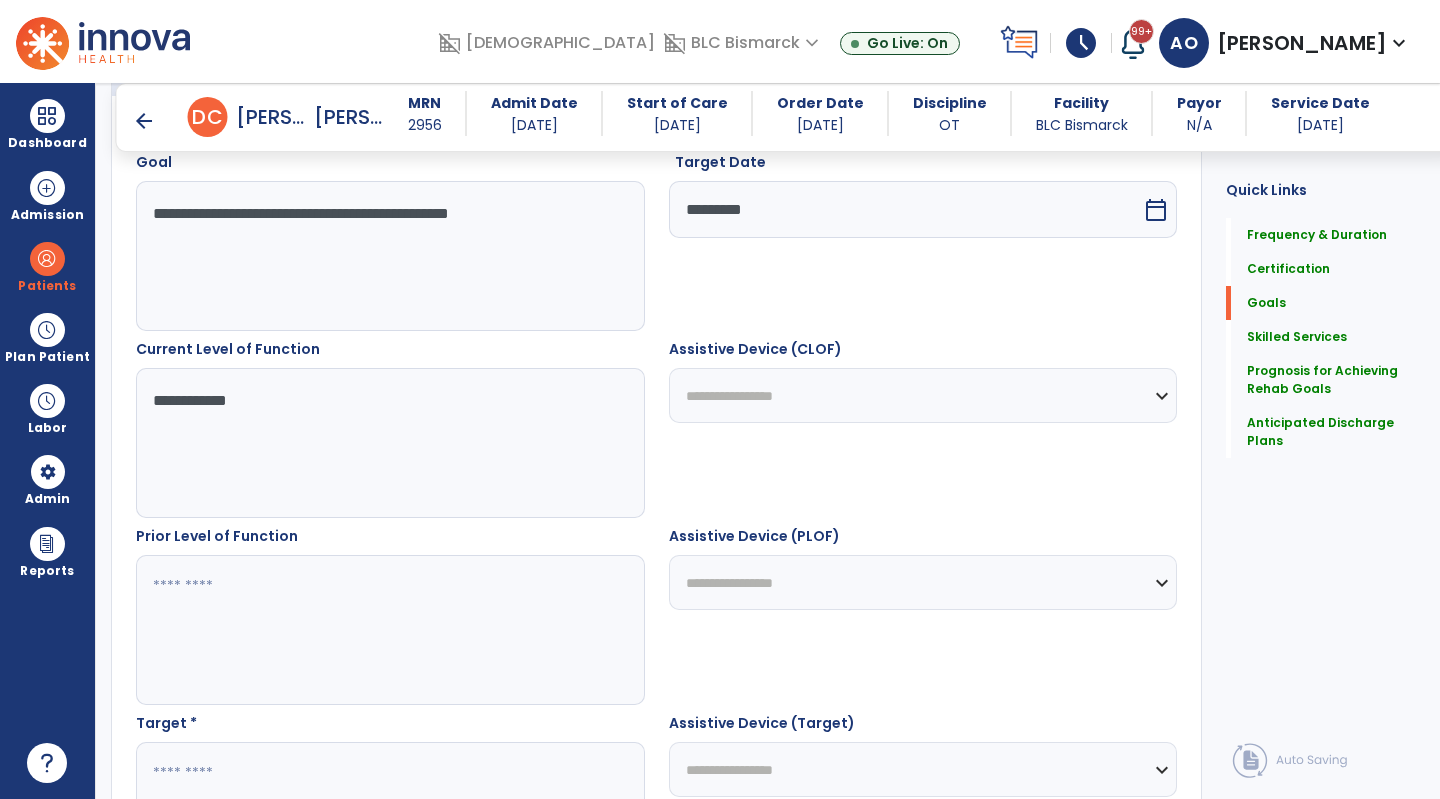 scroll, scrollTop: 583, scrollLeft: 0, axis: vertical 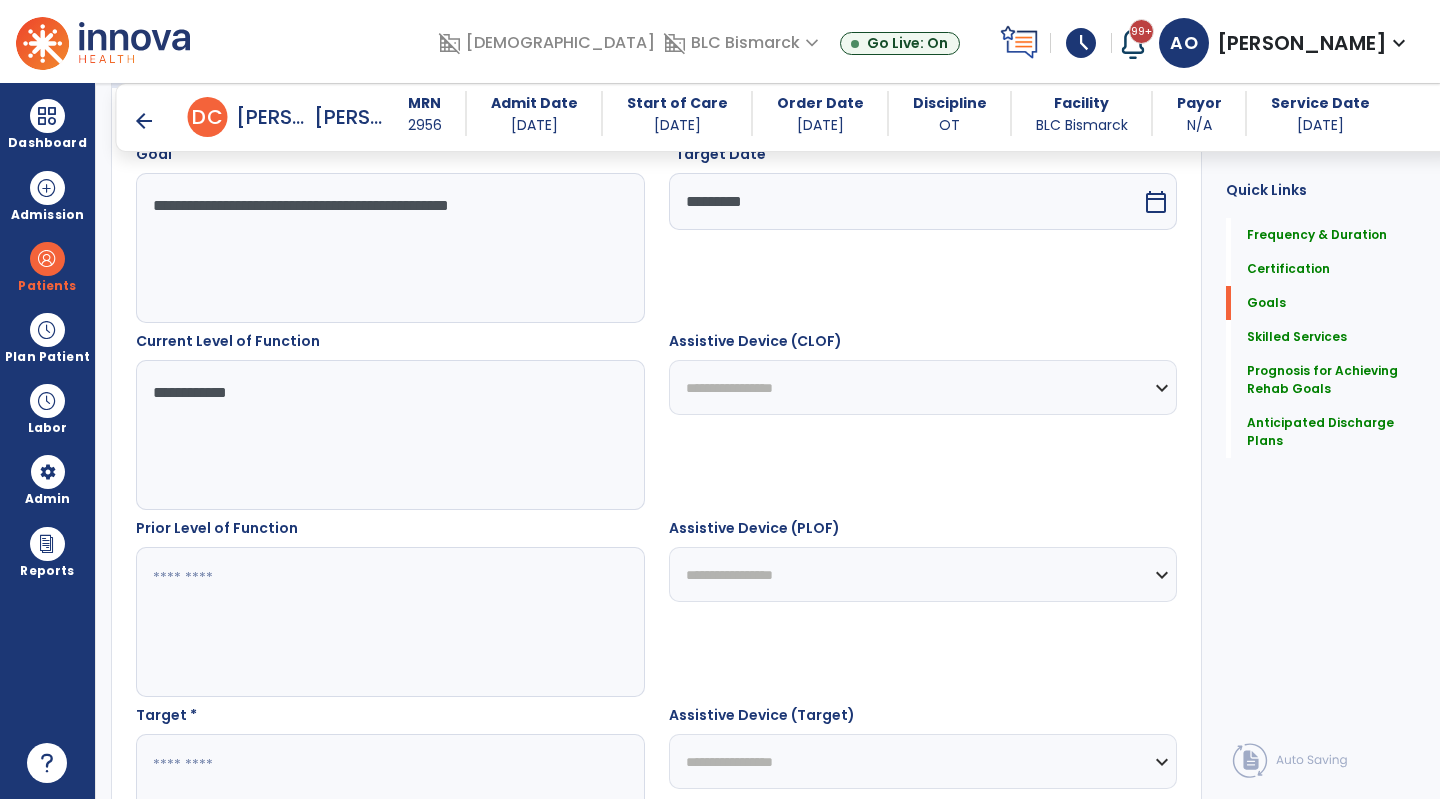 type on "**********" 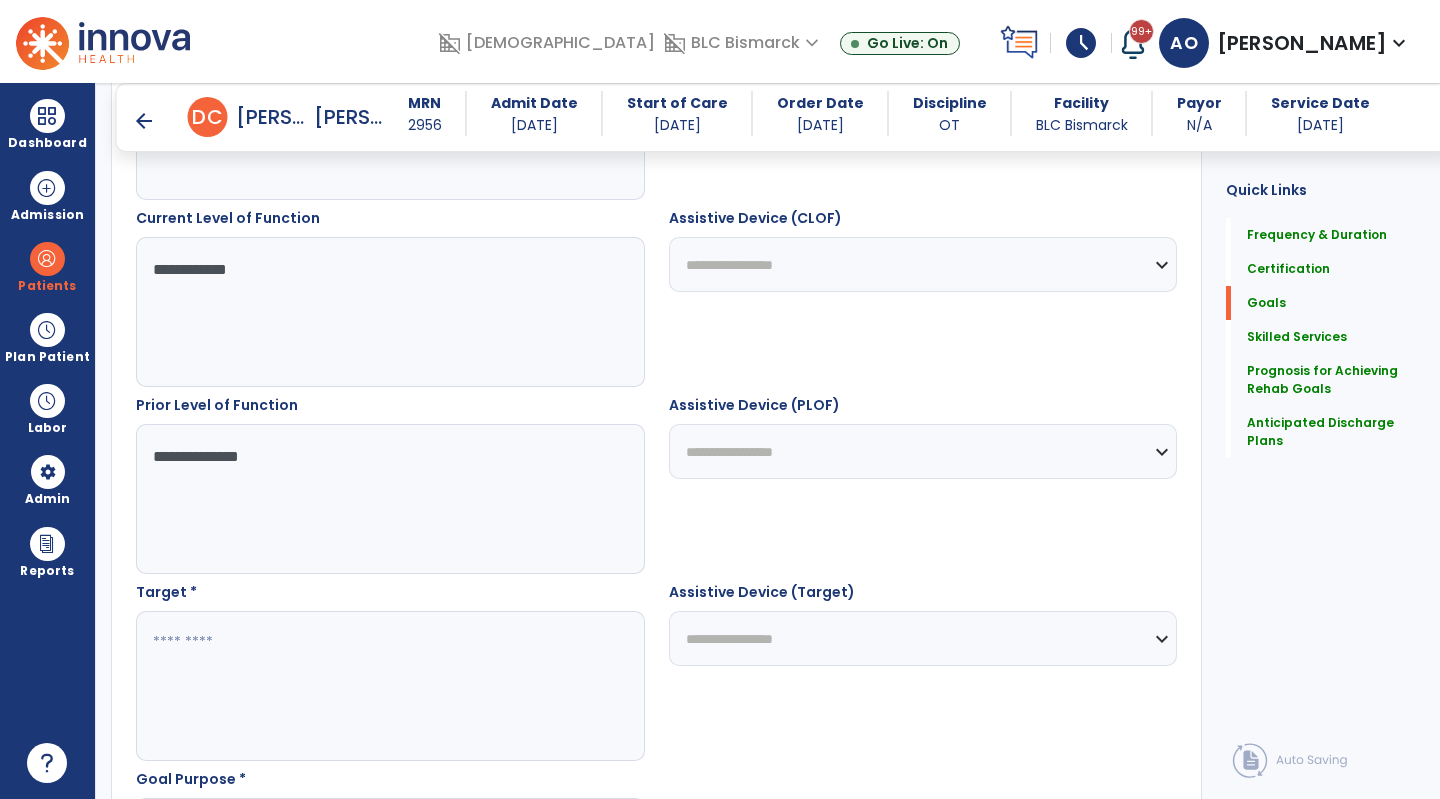 scroll, scrollTop: 783, scrollLeft: 0, axis: vertical 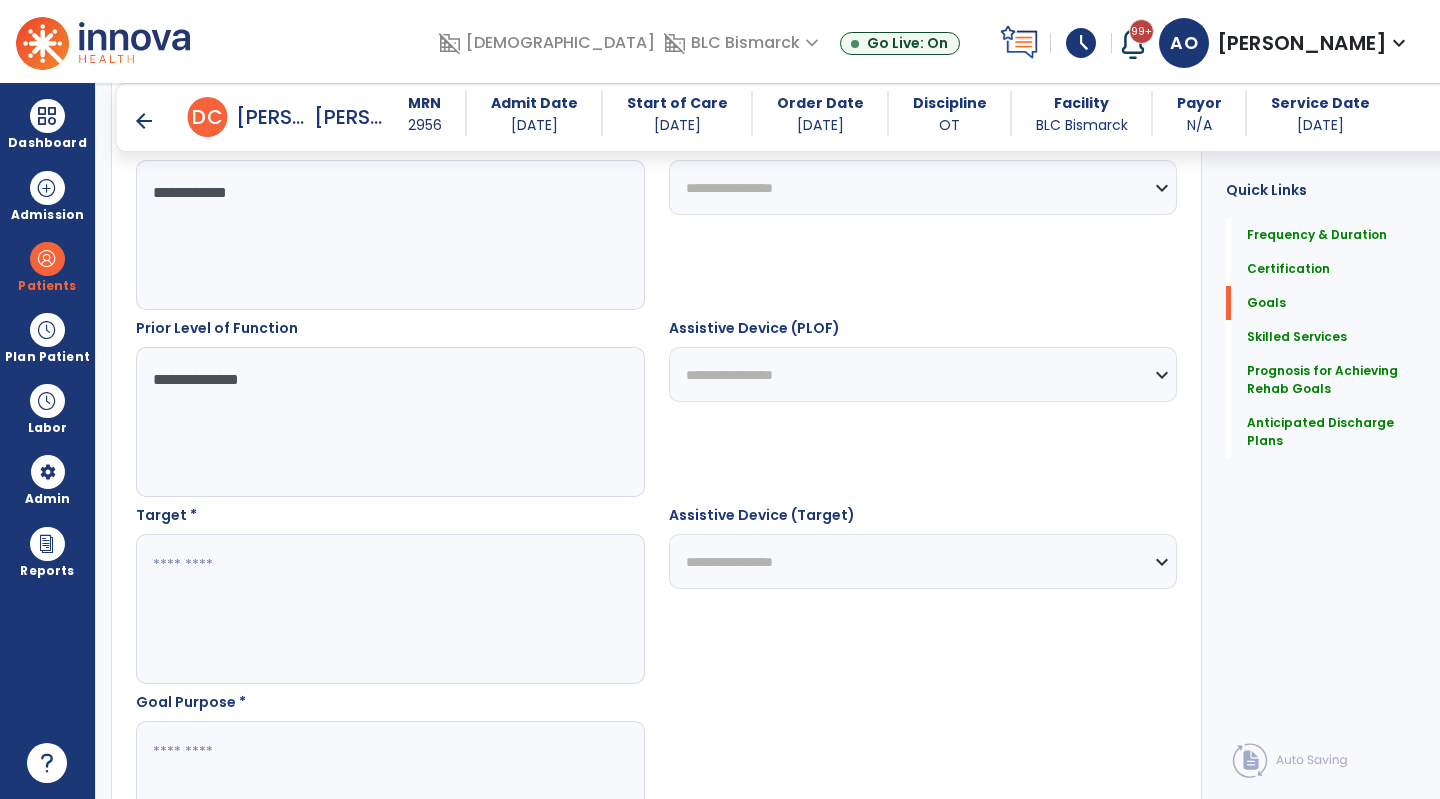 type on "**********" 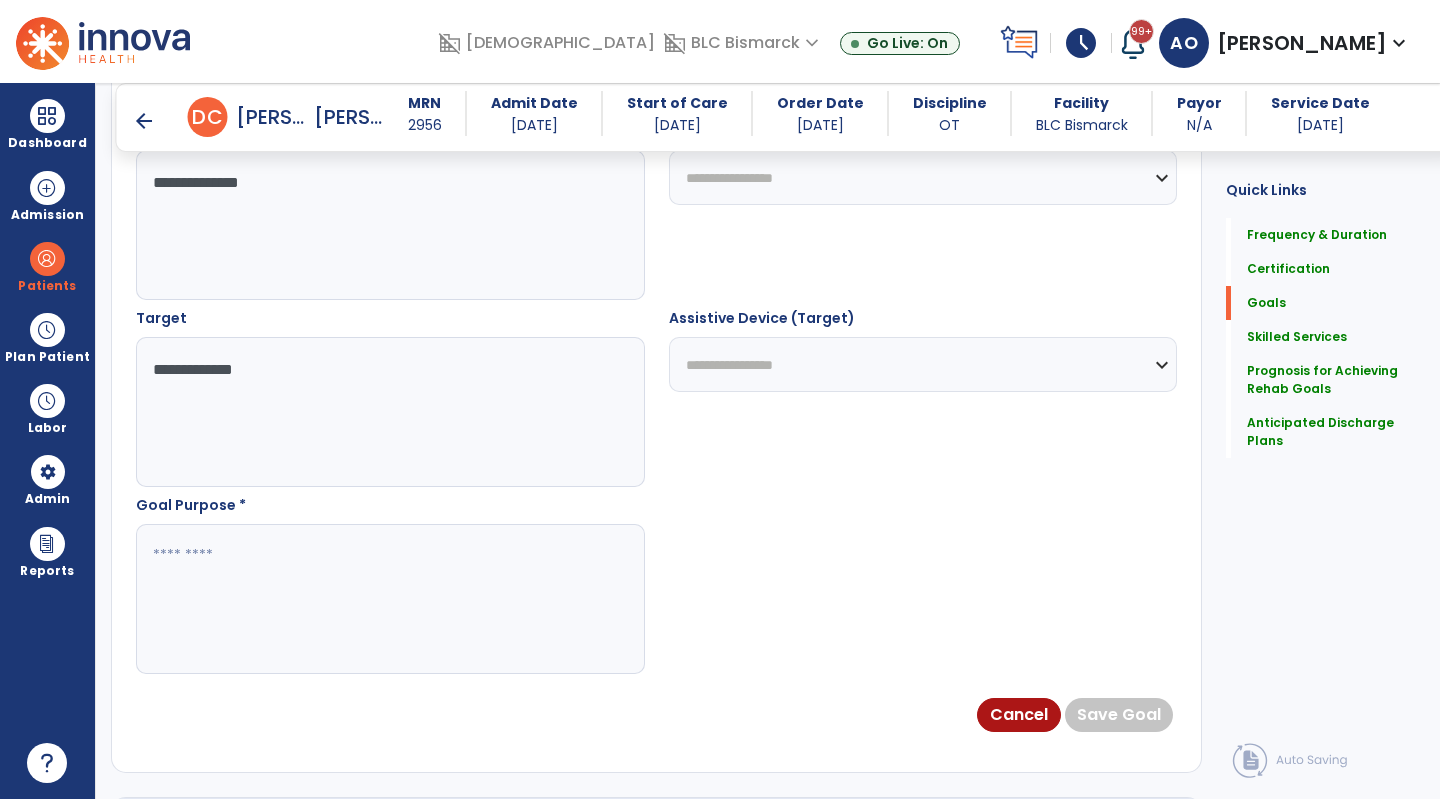 type on "**********" 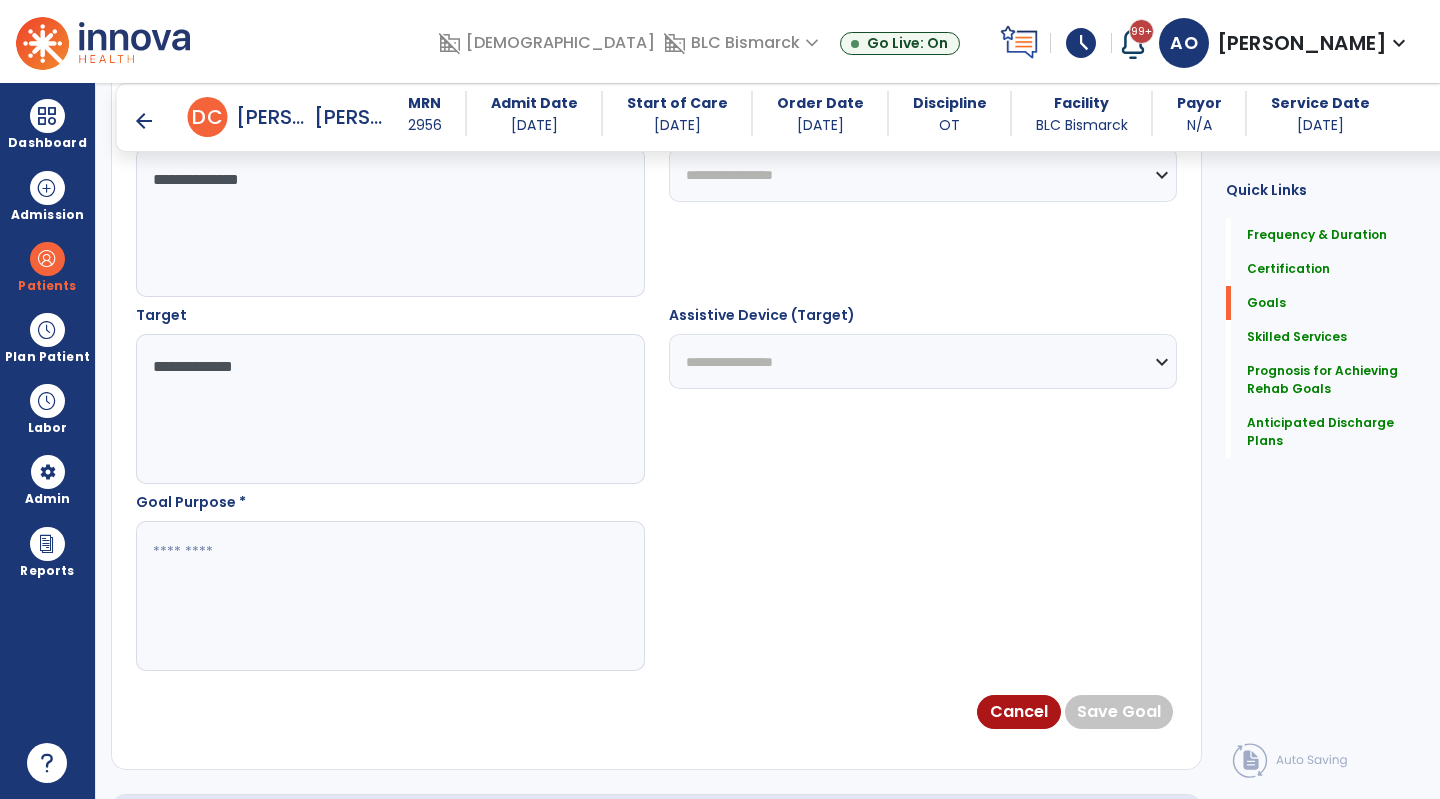 click at bounding box center (389, 596) 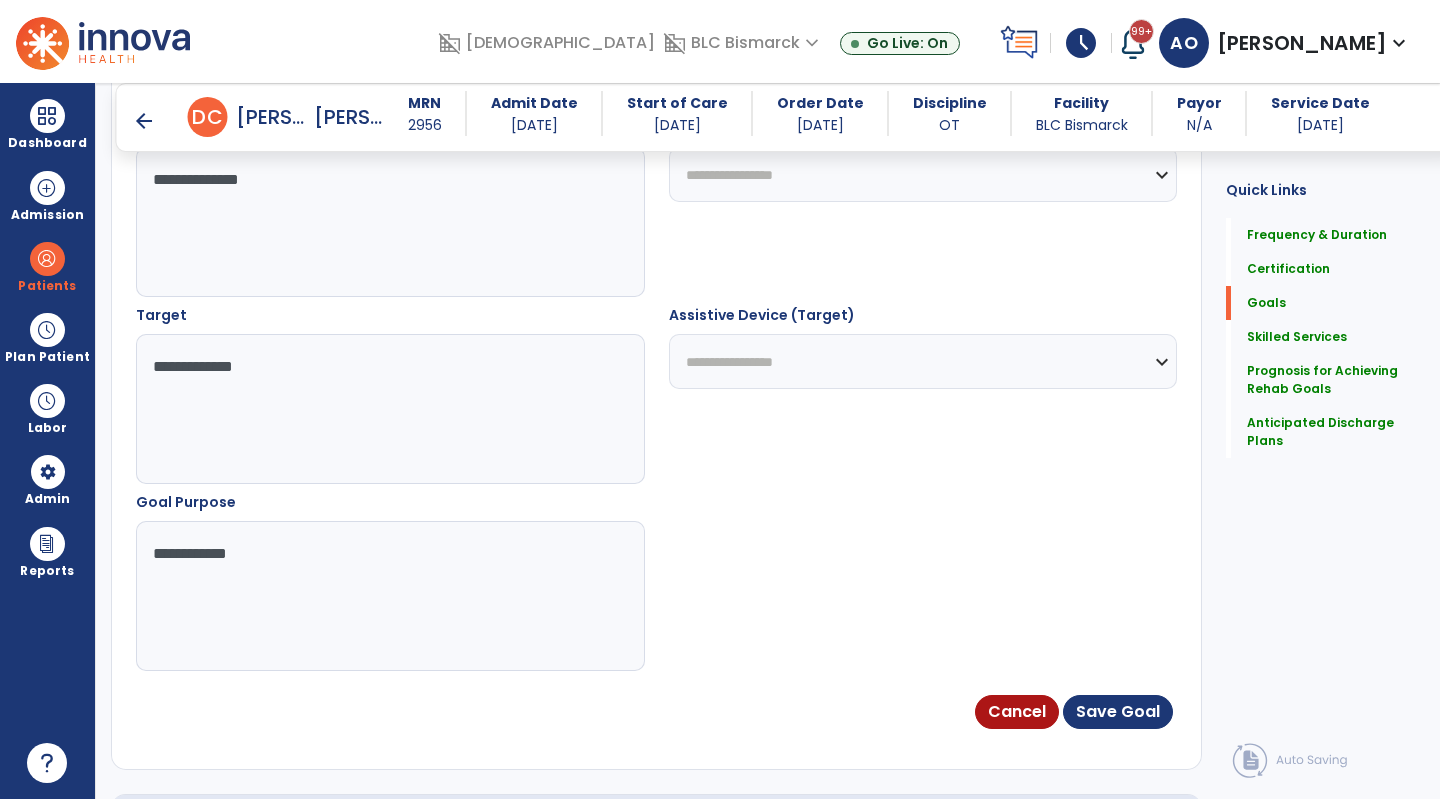 type on "**********" 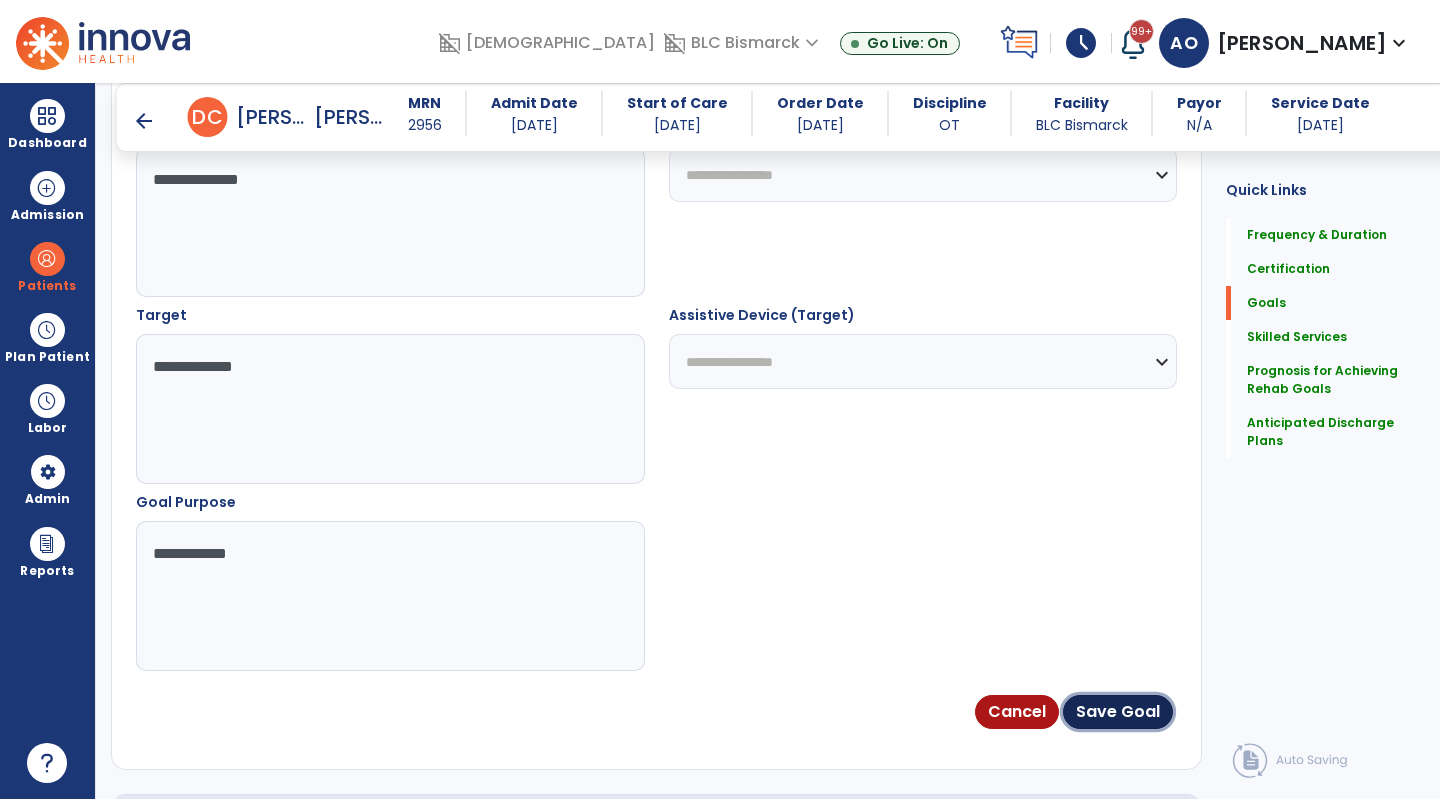 click on "Save Goal" at bounding box center [1118, 712] 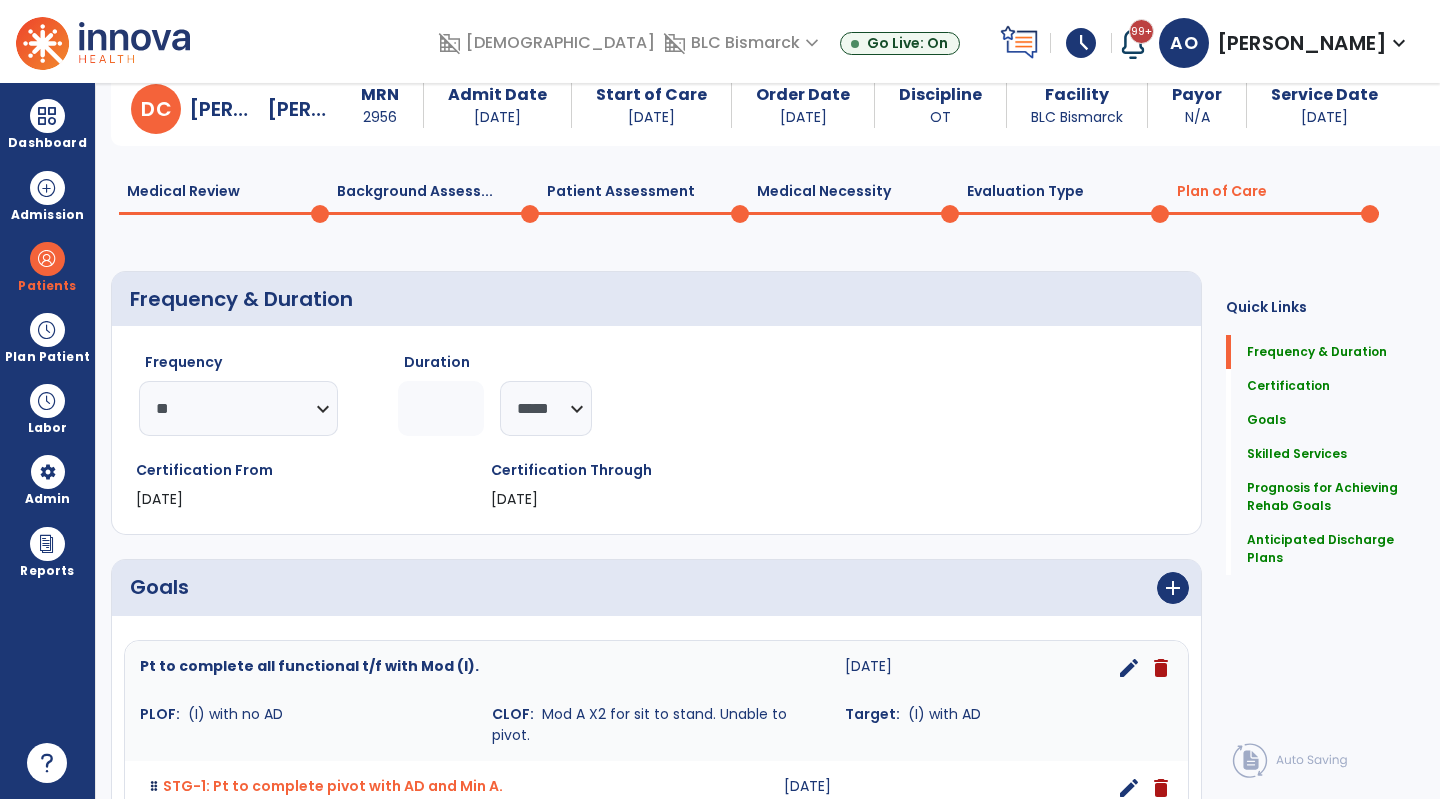 scroll, scrollTop: 100, scrollLeft: 0, axis: vertical 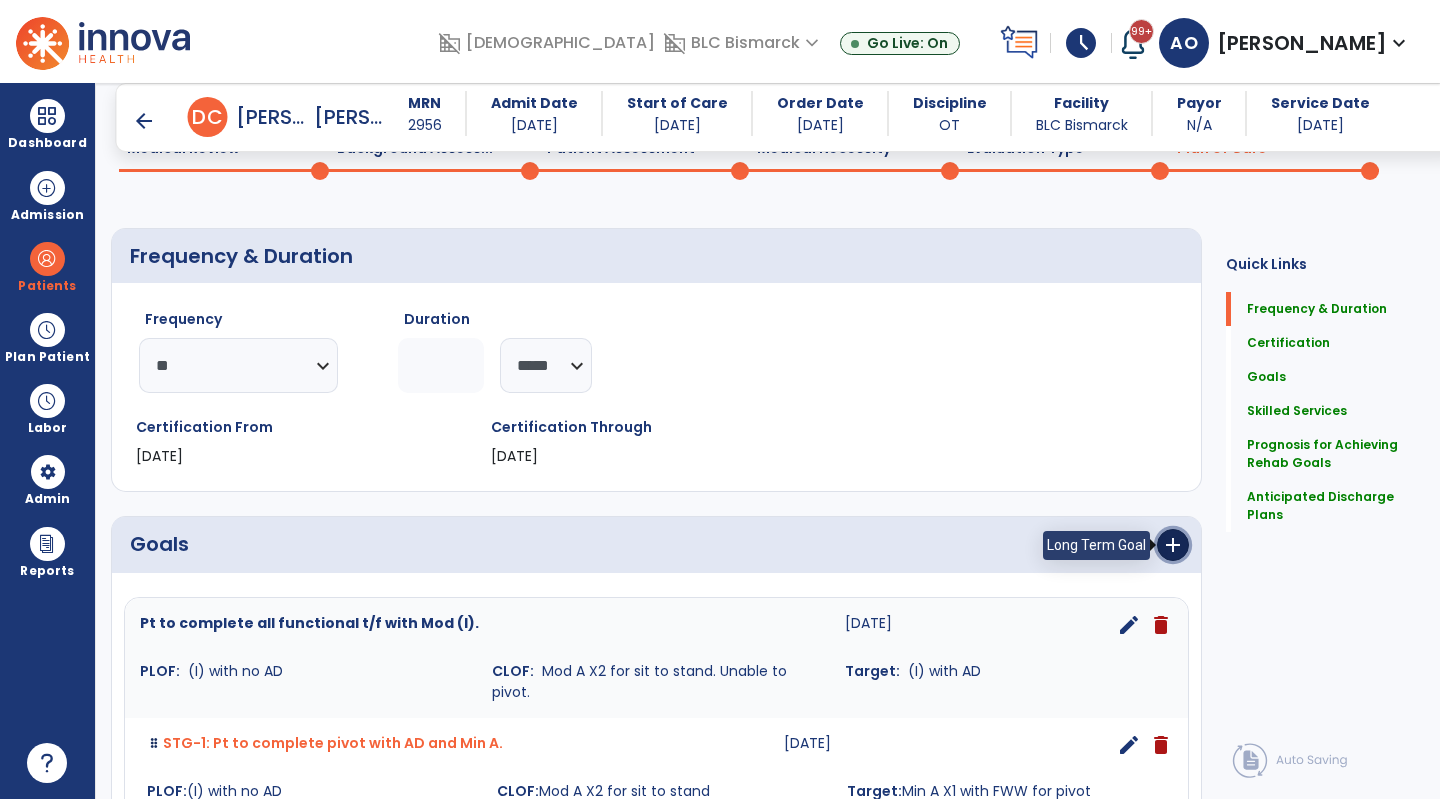 click on "add" at bounding box center (1173, 545) 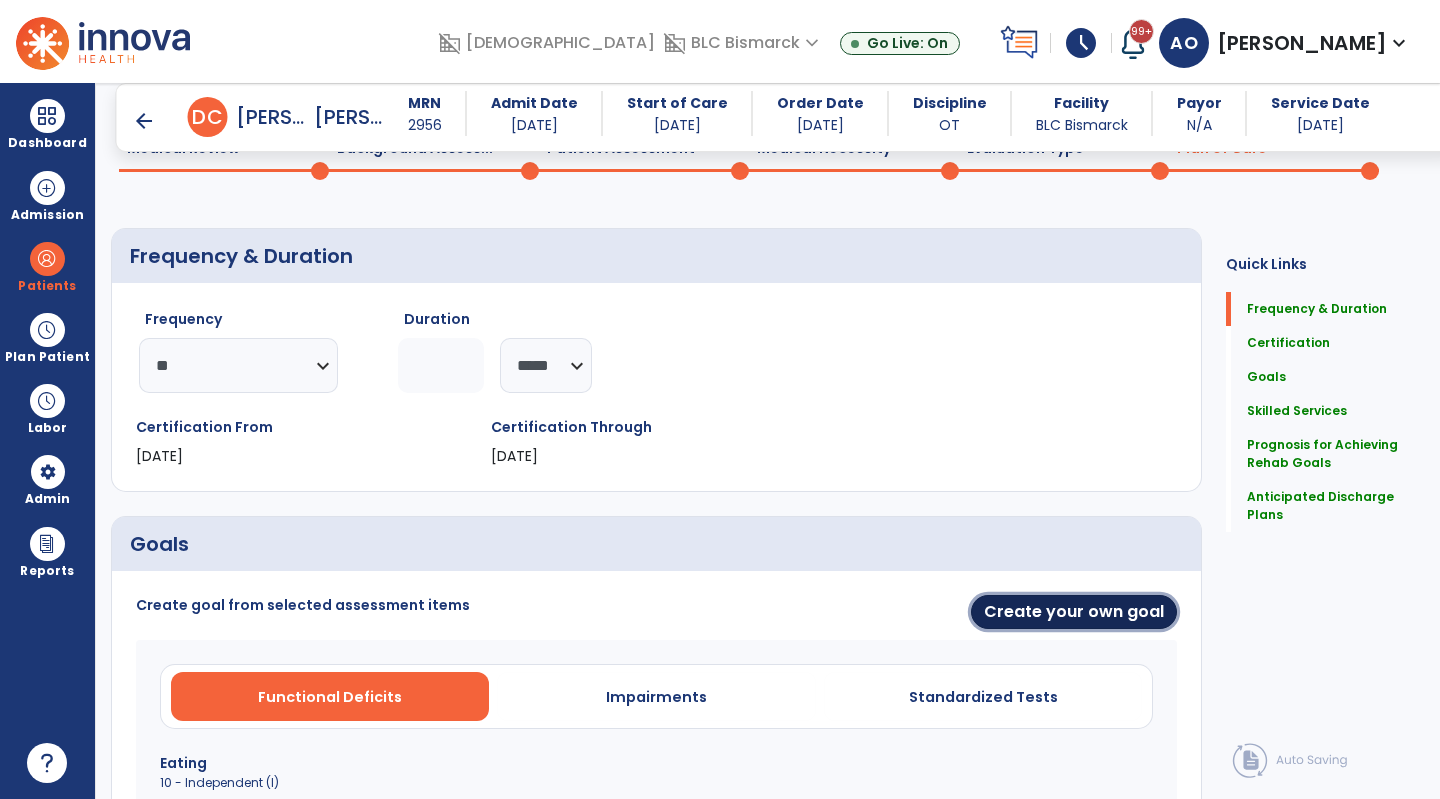 click on "Create your own goal" at bounding box center (1074, 612) 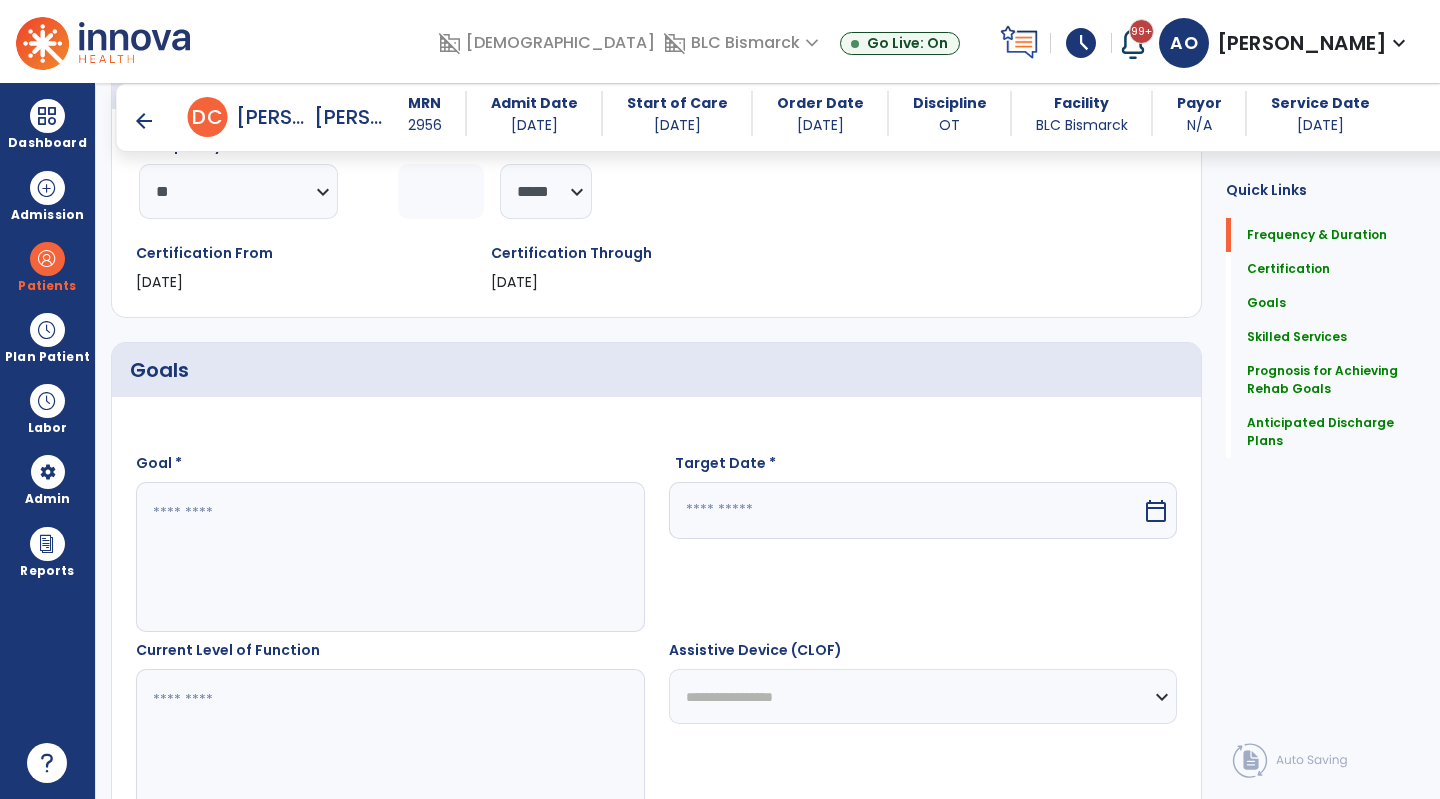 scroll, scrollTop: 300, scrollLeft: 0, axis: vertical 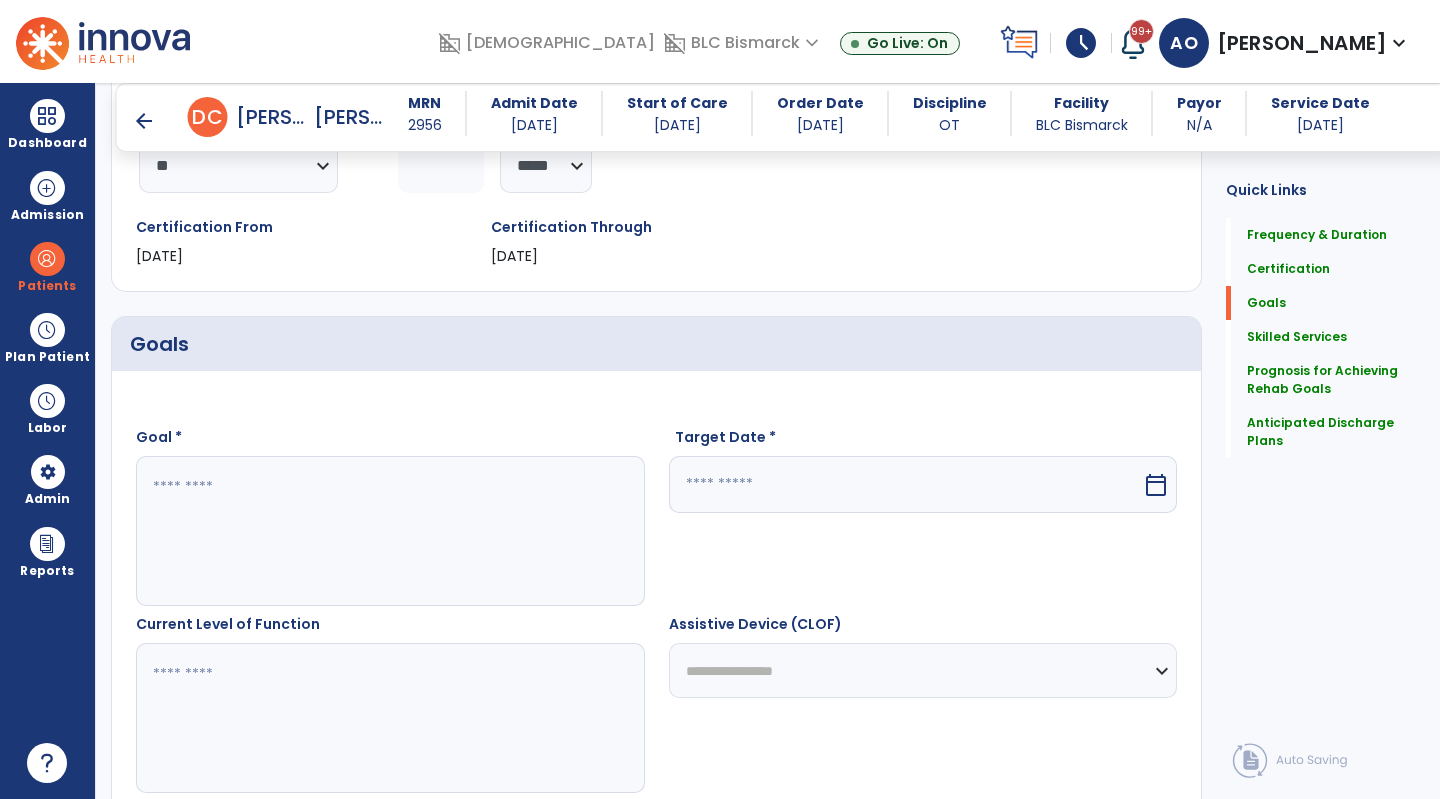 click at bounding box center (389, 531) 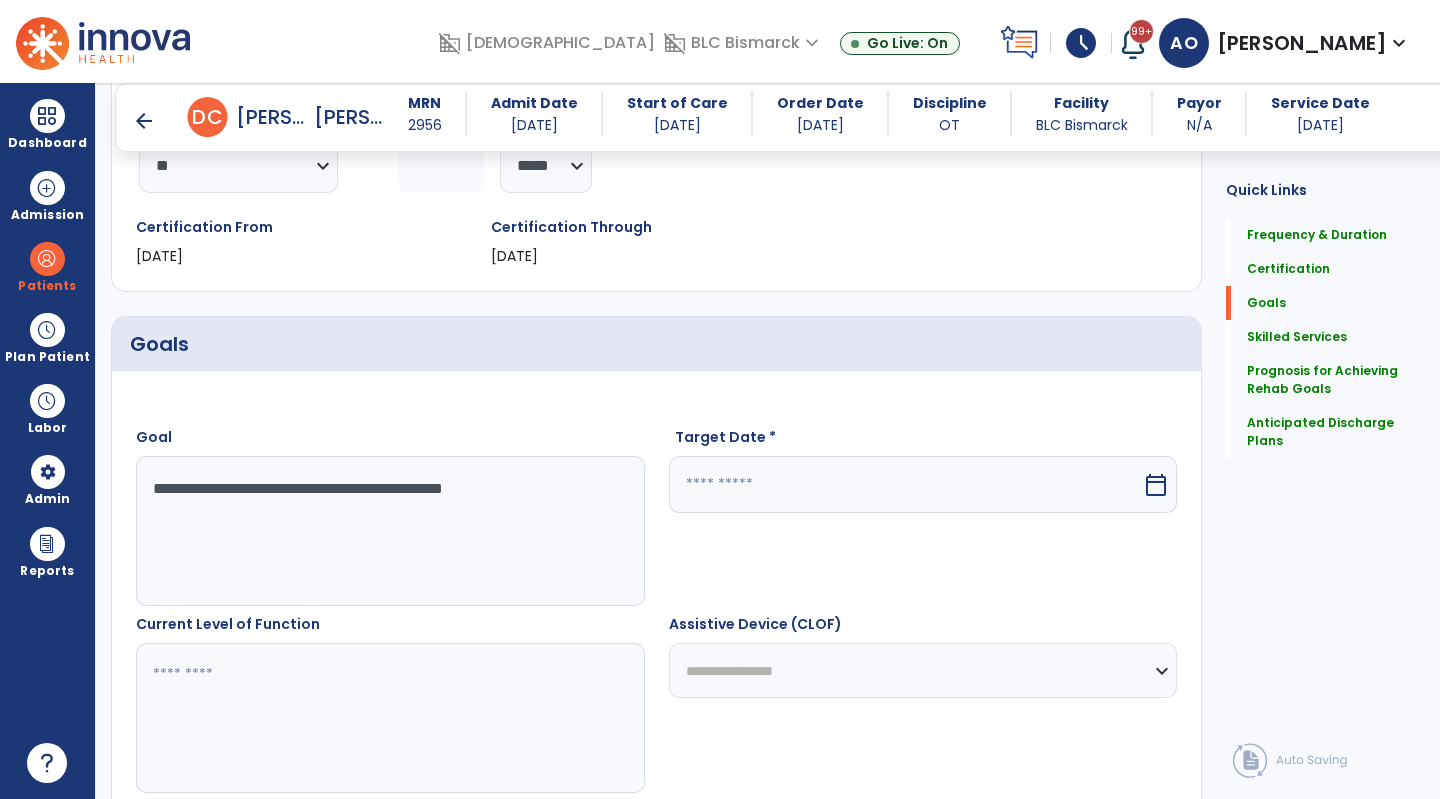 type on "**********" 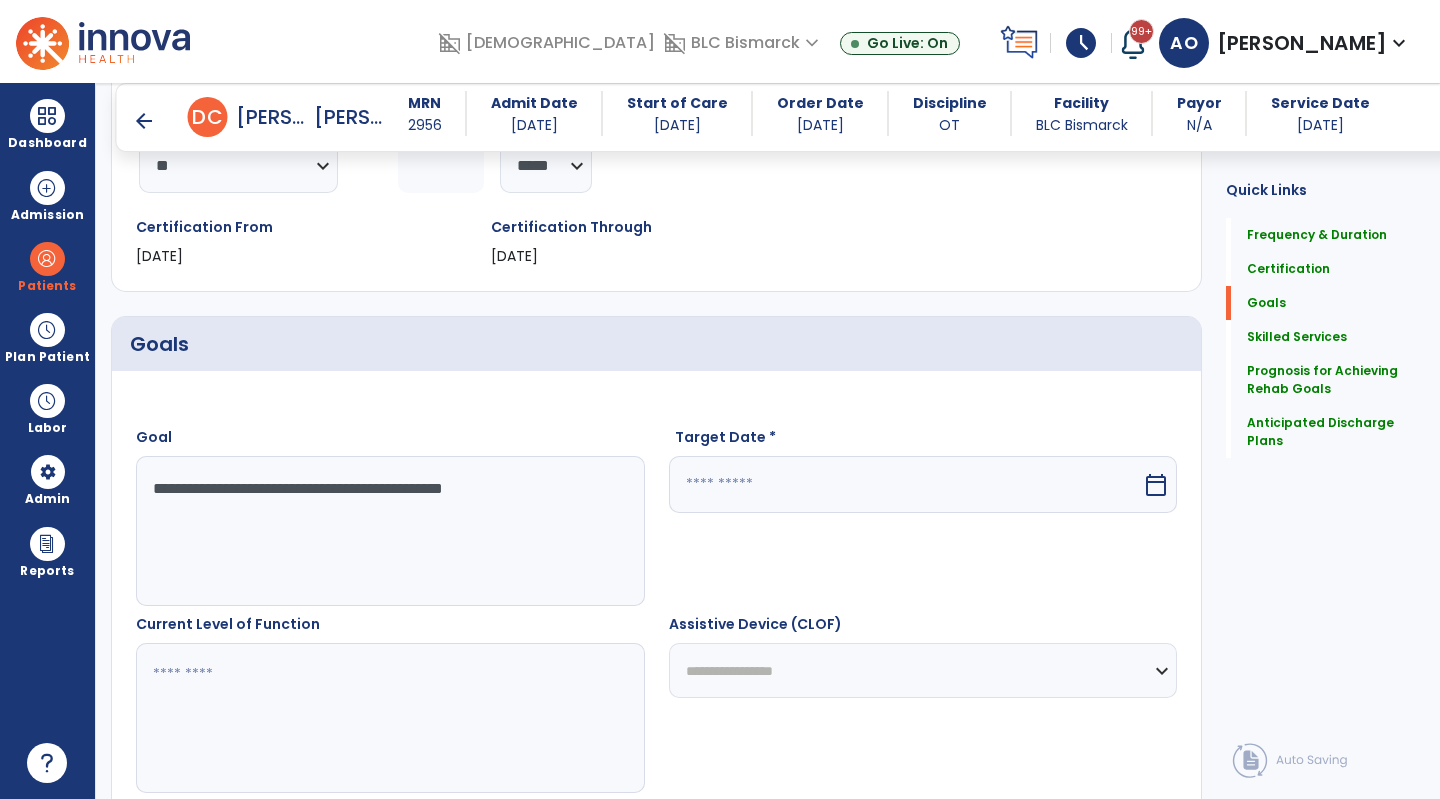 click at bounding box center [906, 484] 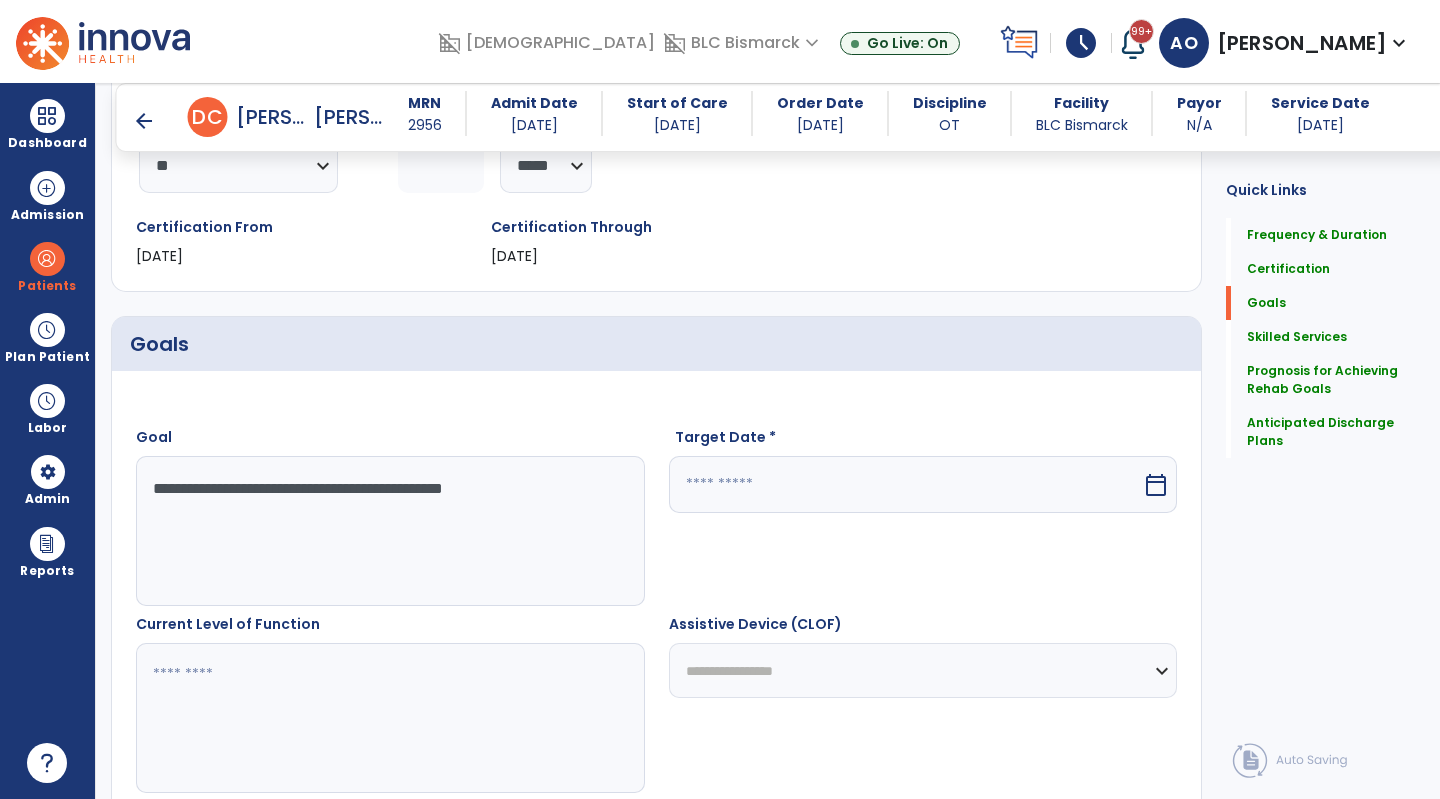 select on "*" 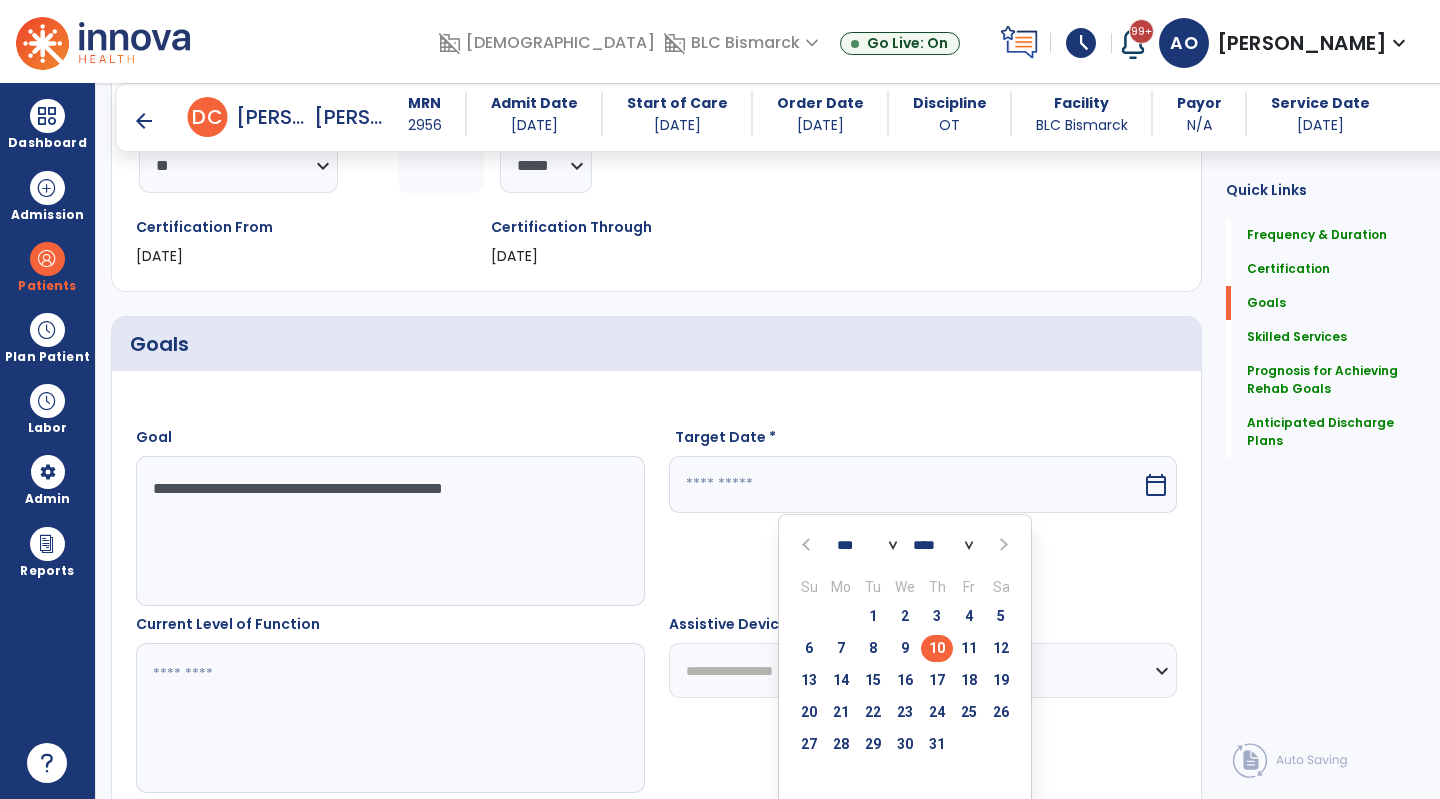 click at bounding box center (1002, 545) 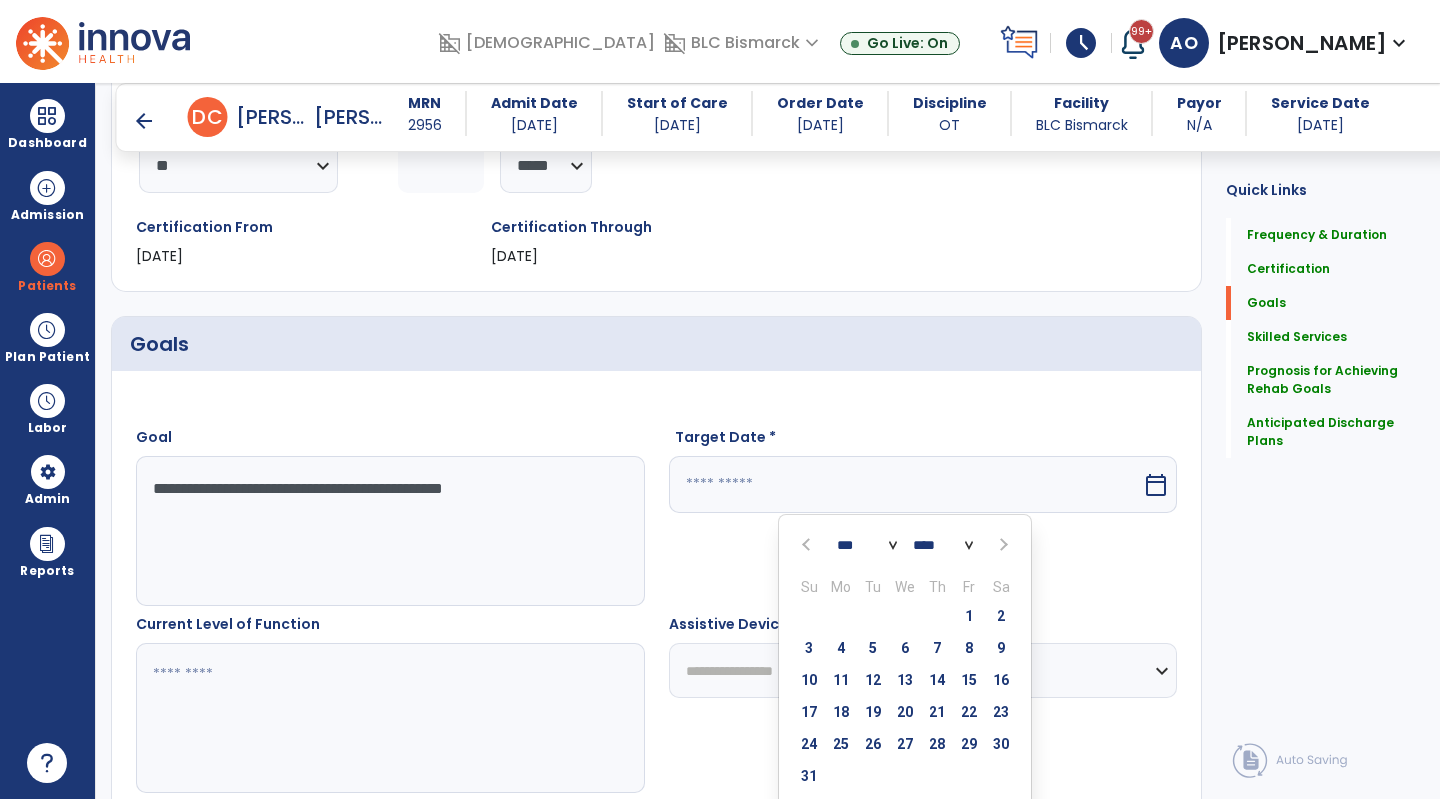 click on "14" at bounding box center [937, 680] 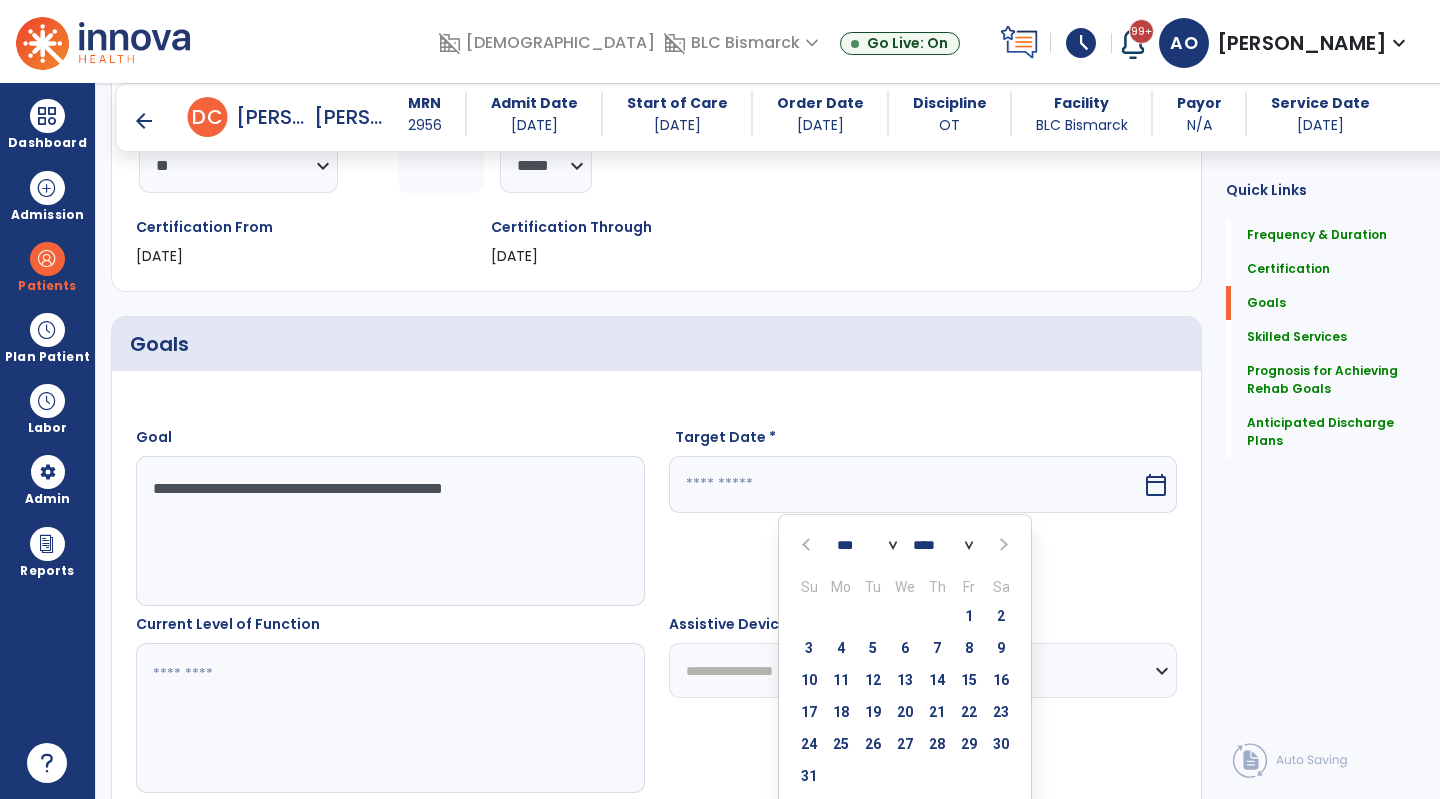 type on "*********" 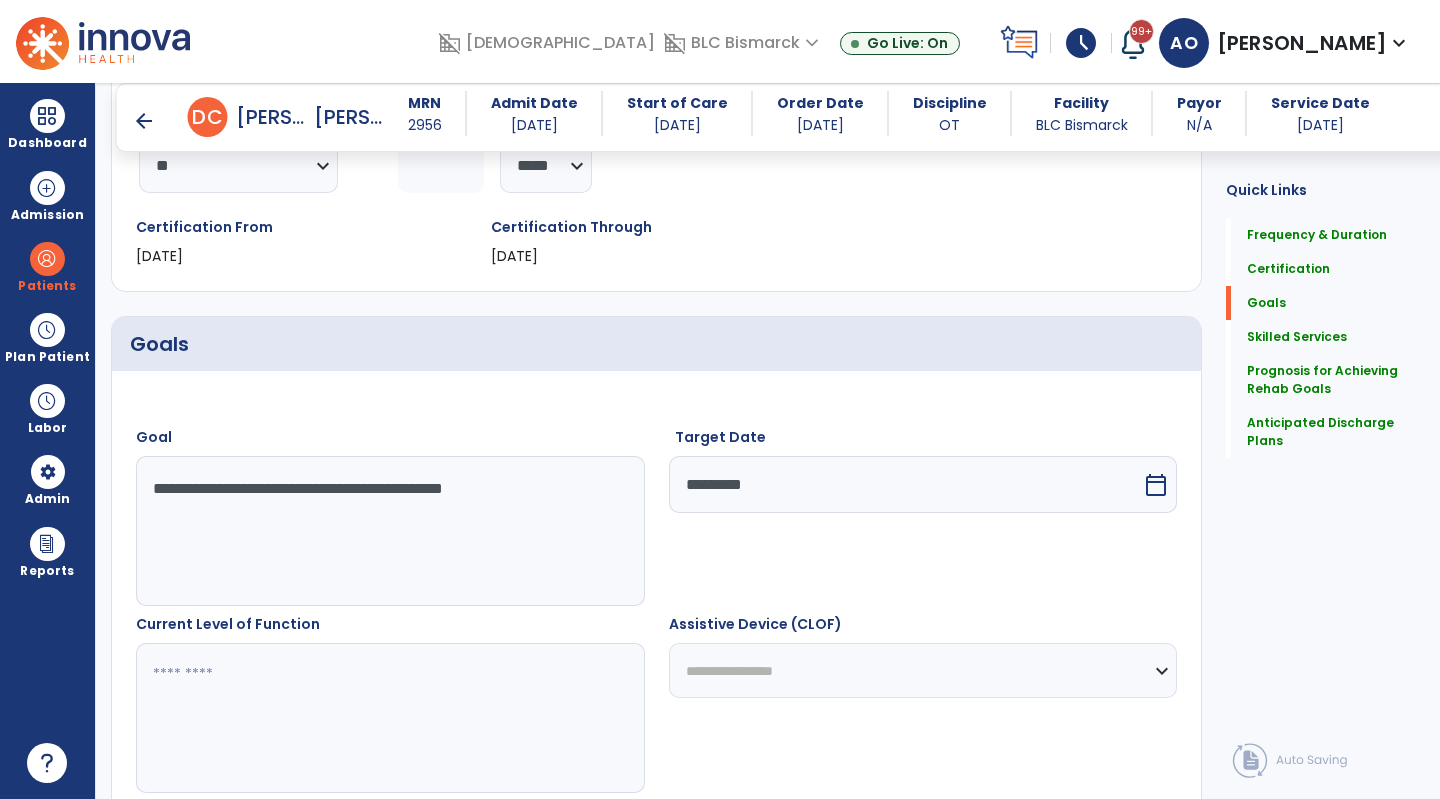 click at bounding box center [389, 718] 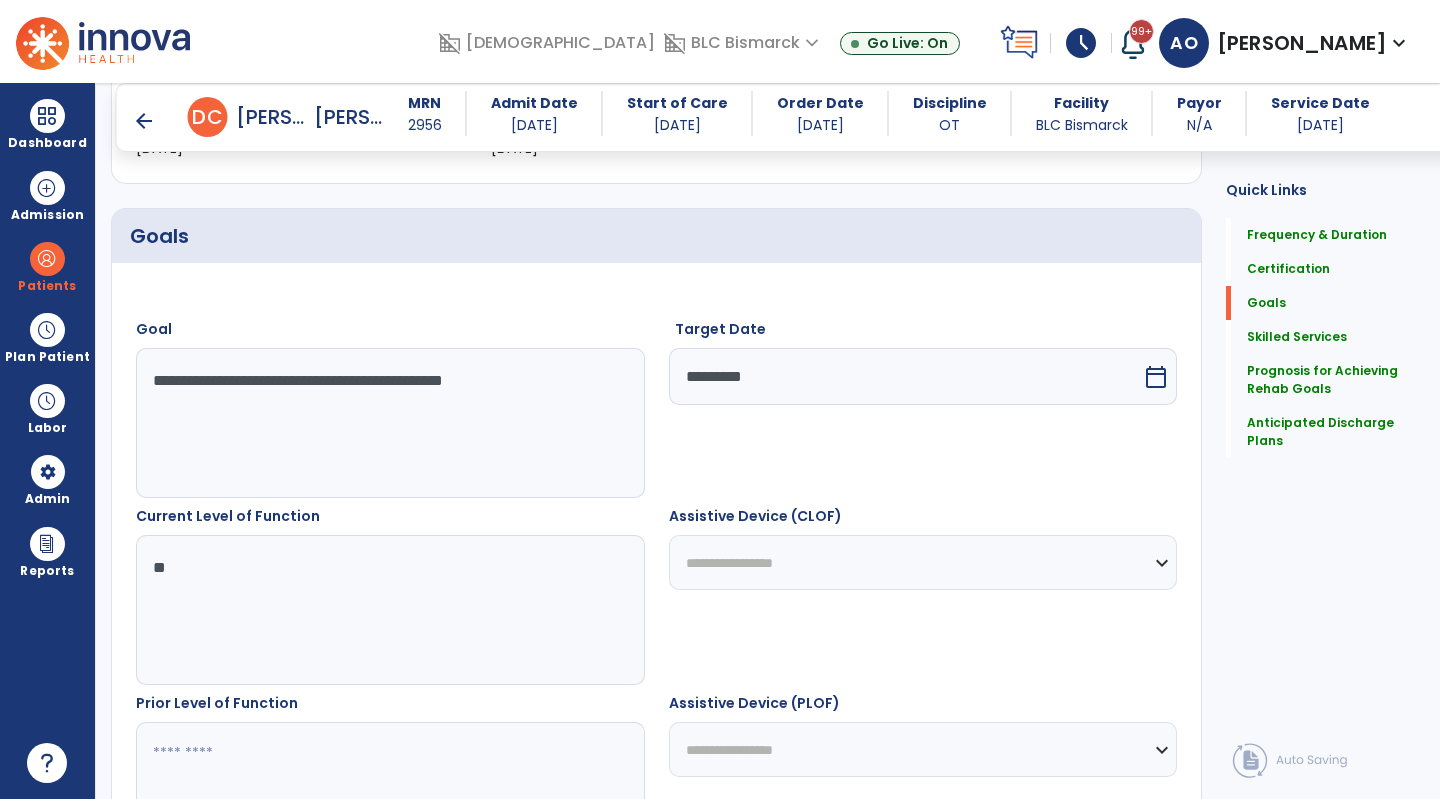 scroll, scrollTop: 500, scrollLeft: 0, axis: vertical 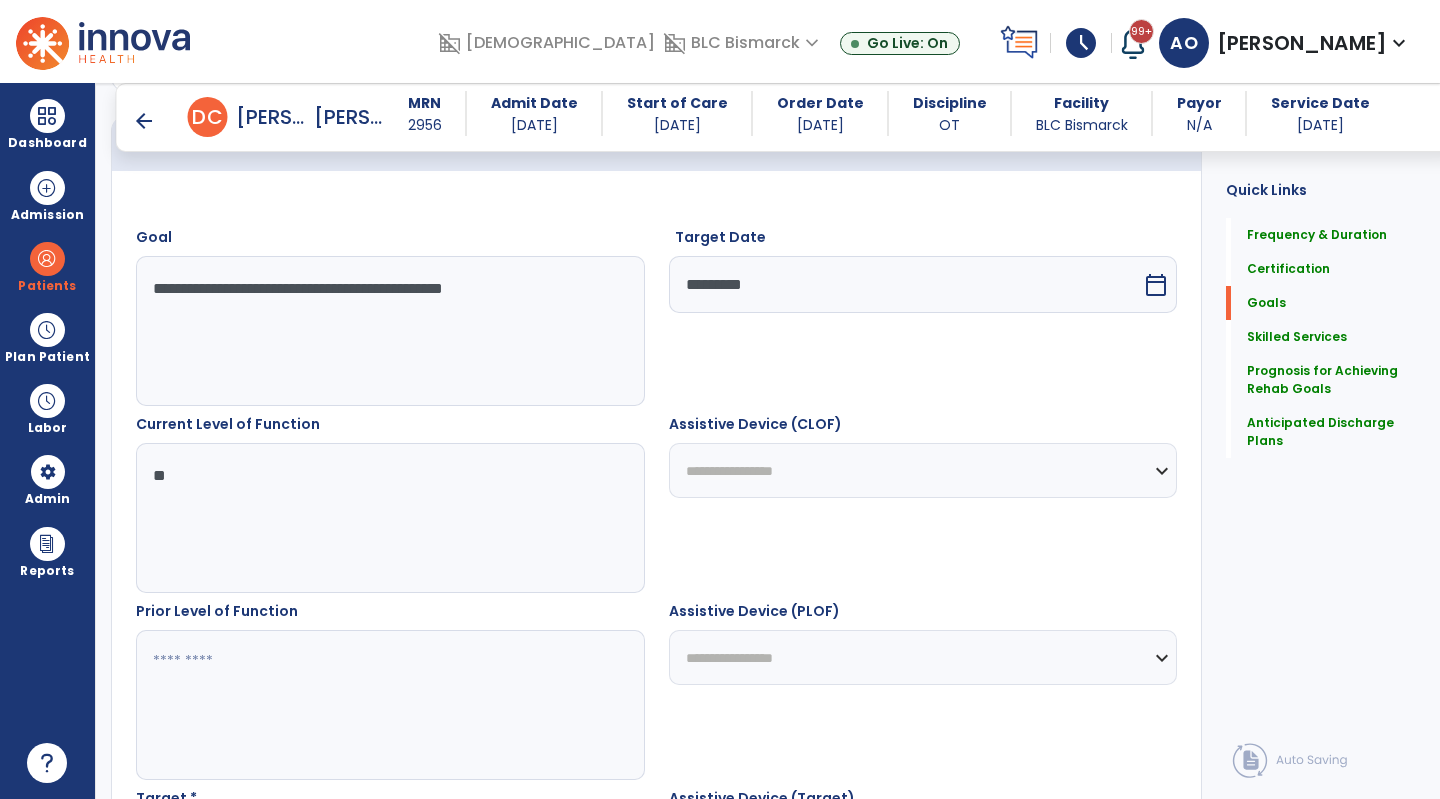 type on "**" 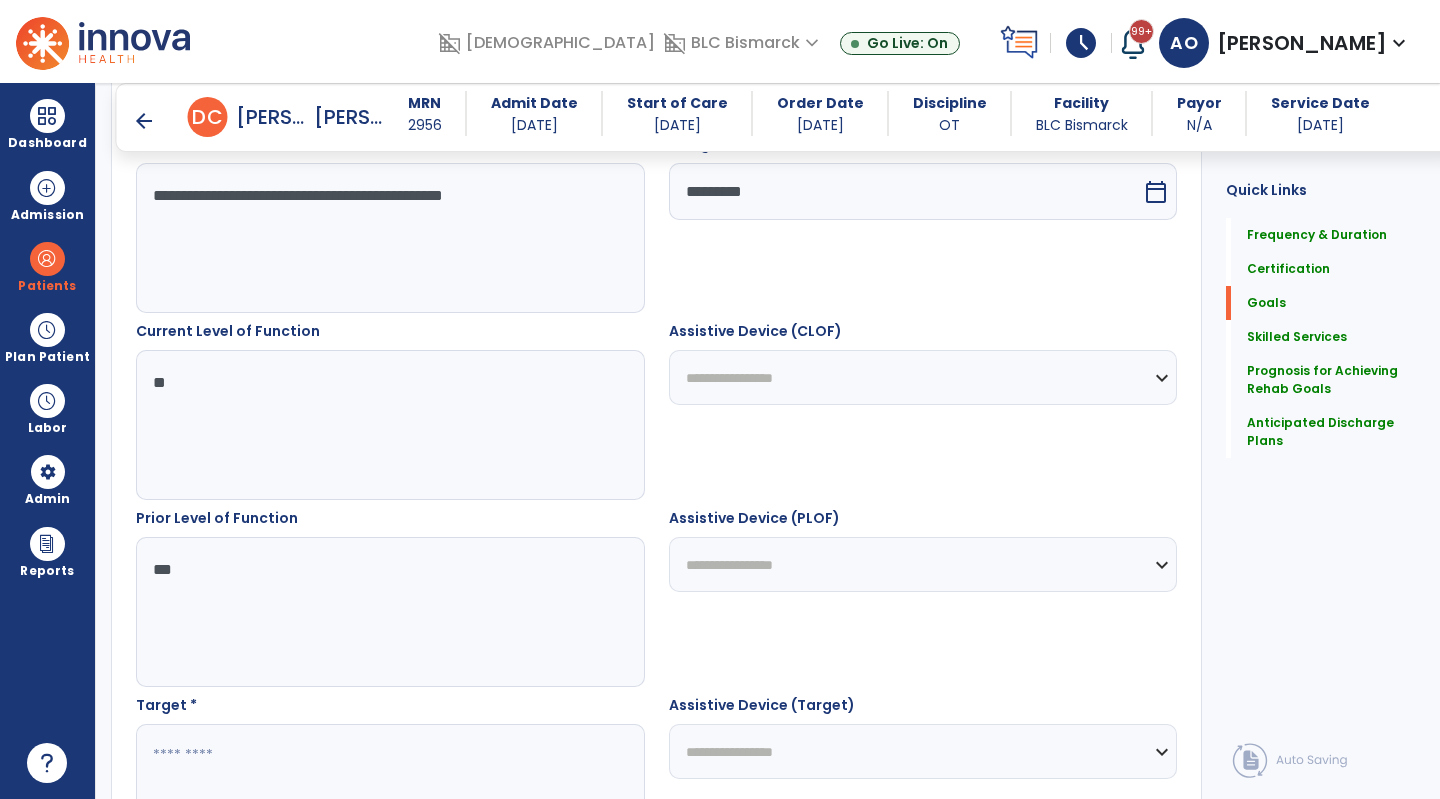 scroll, scrollTop: 700, scrollLeft: 0, axis: vertical 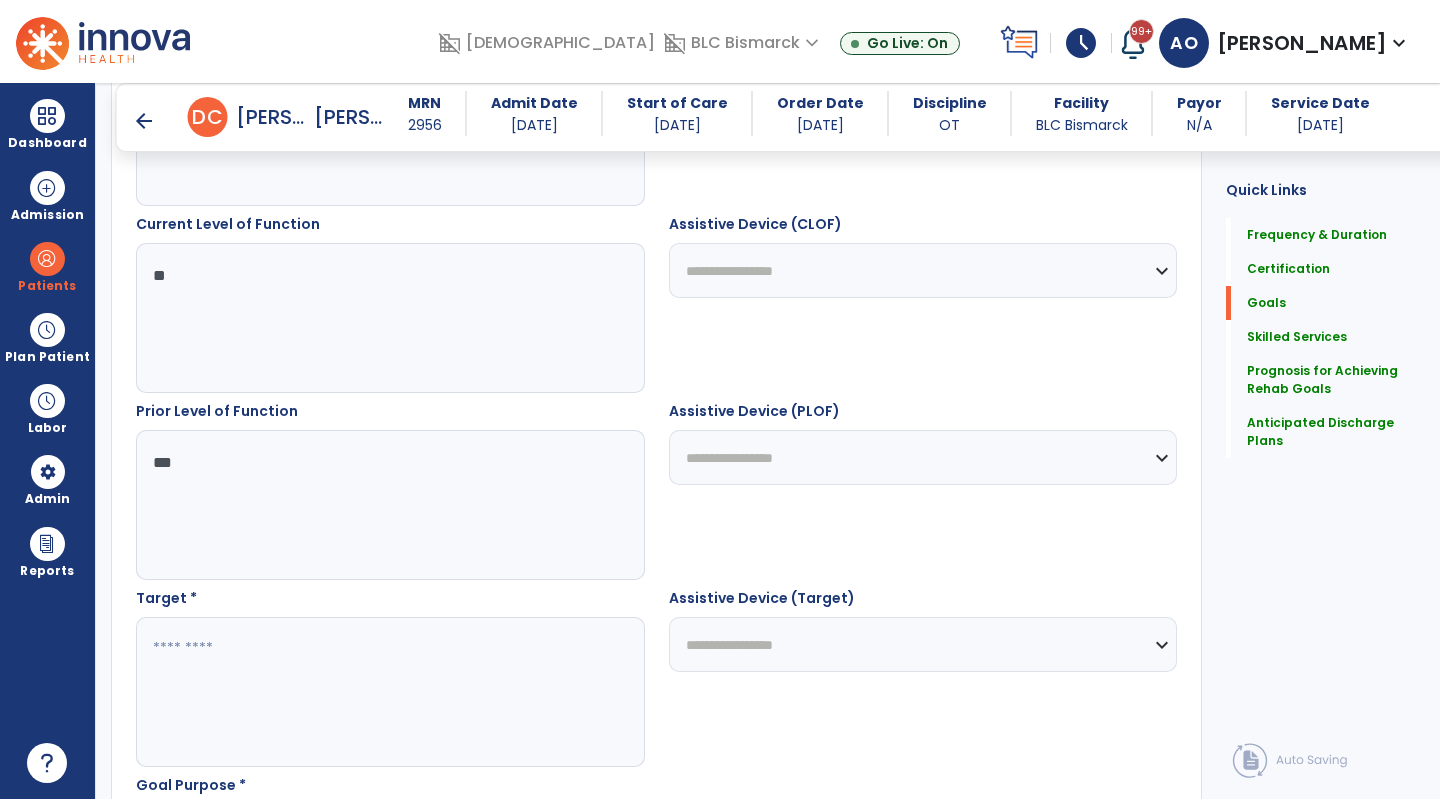 click at bounding box center (389, 692) 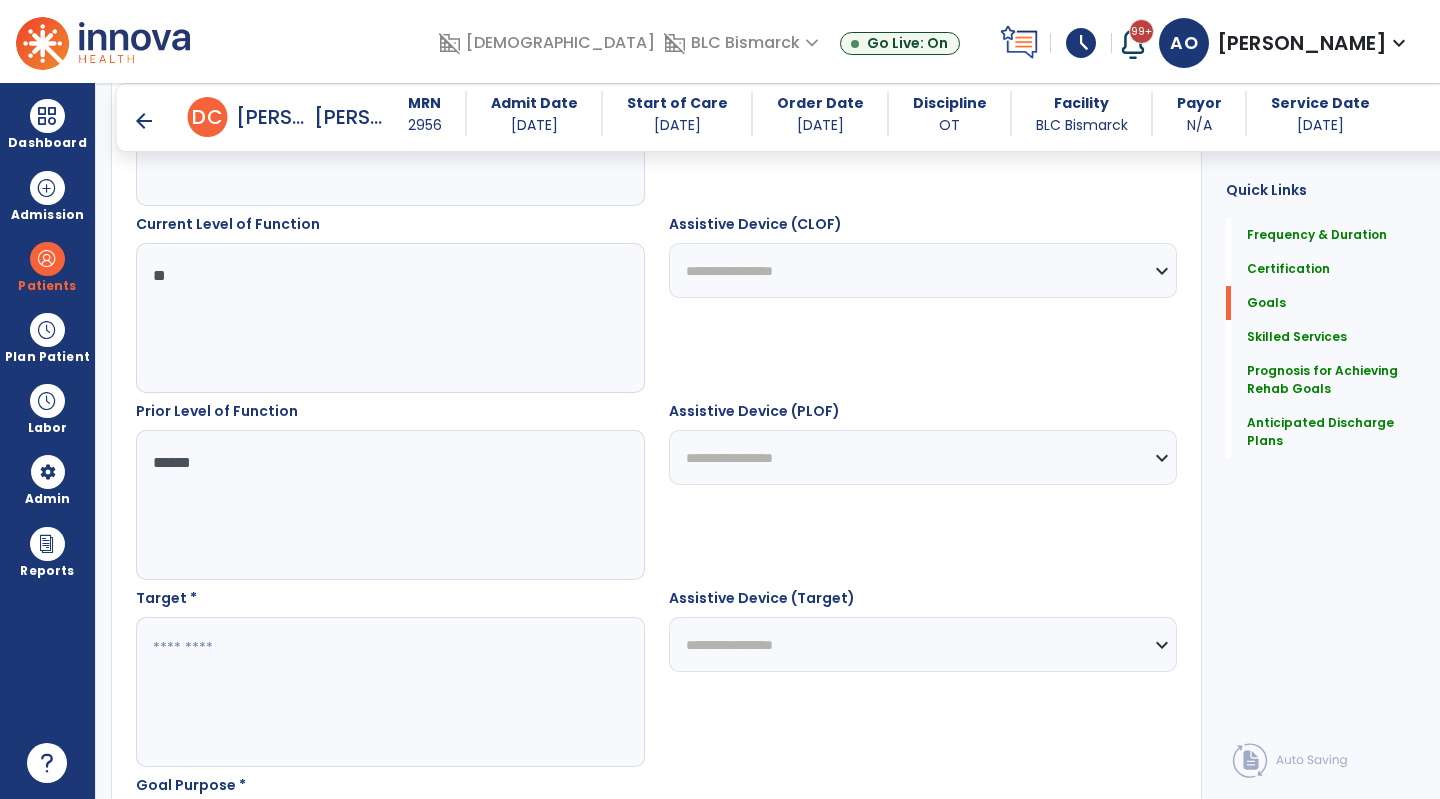 type on "******" 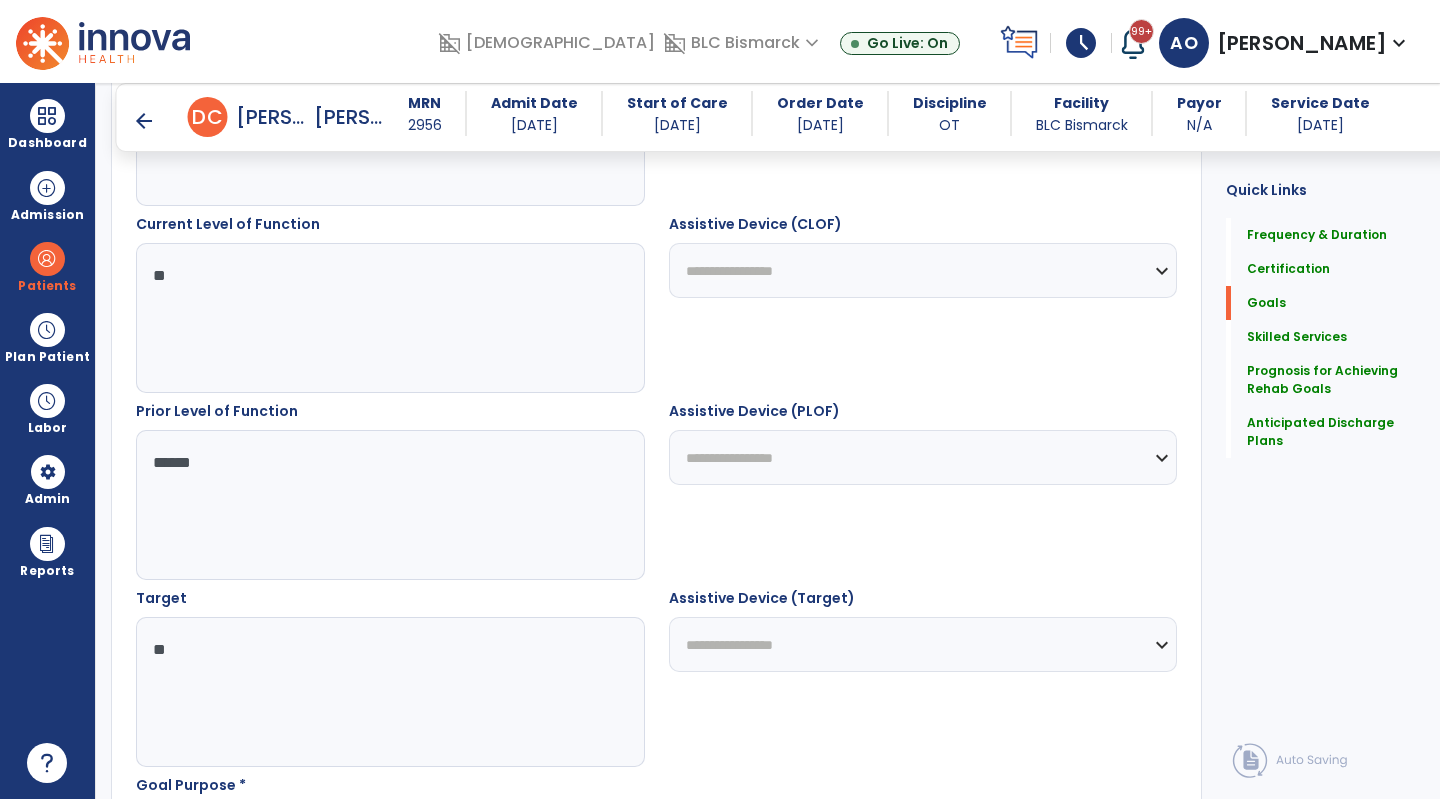 type on "*" 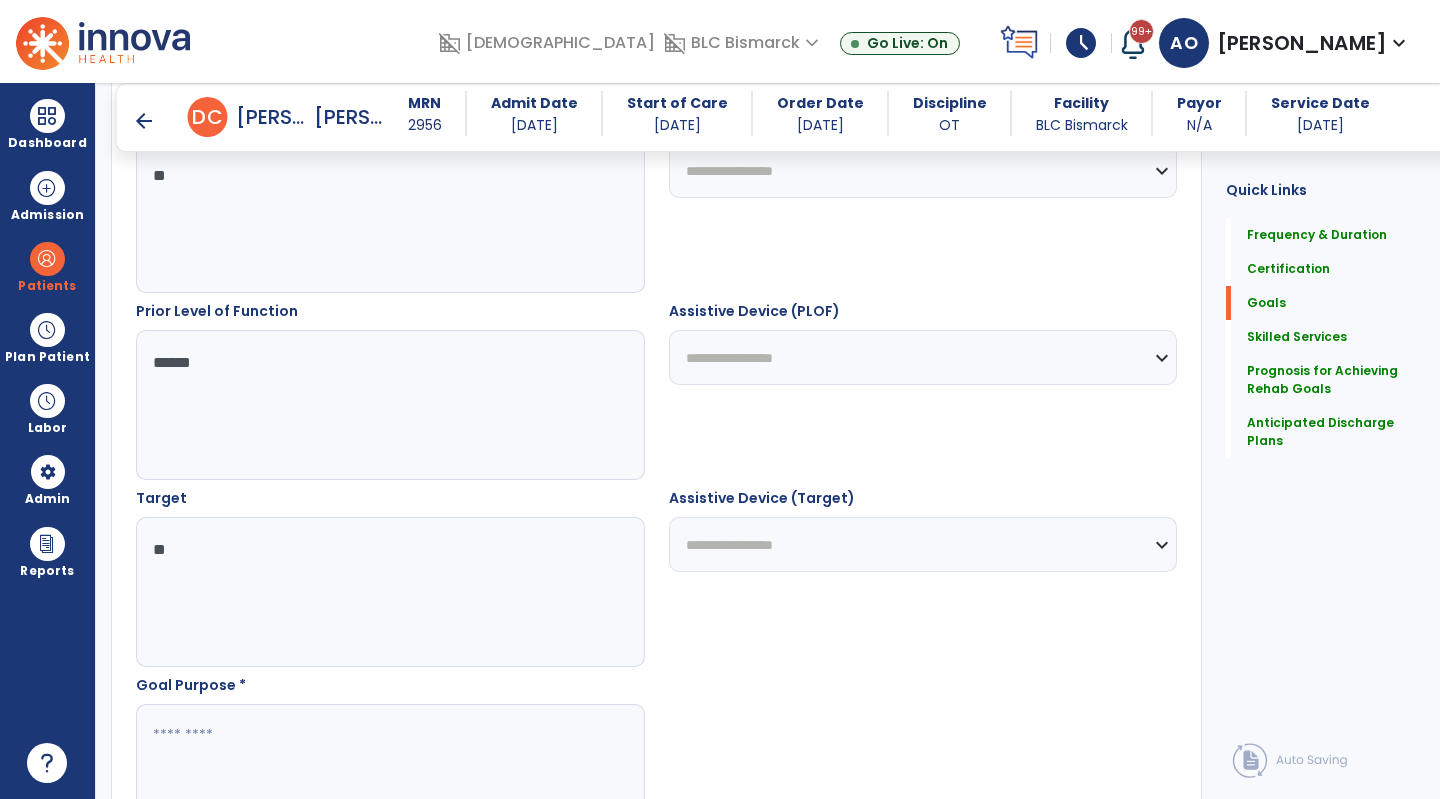 scroll, scrollTop: 1000, scrollLeft: 0, axis: vertical 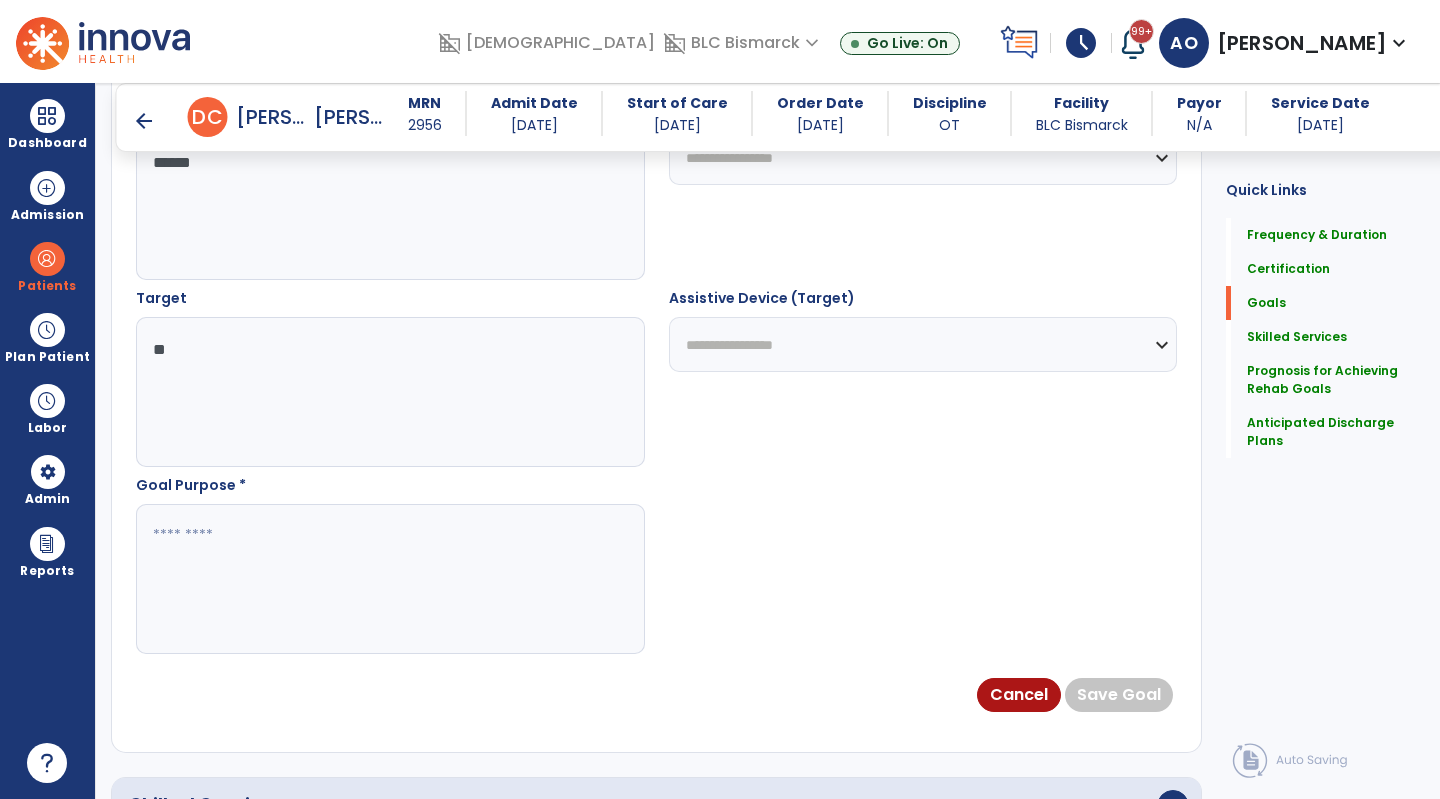 type on "**" 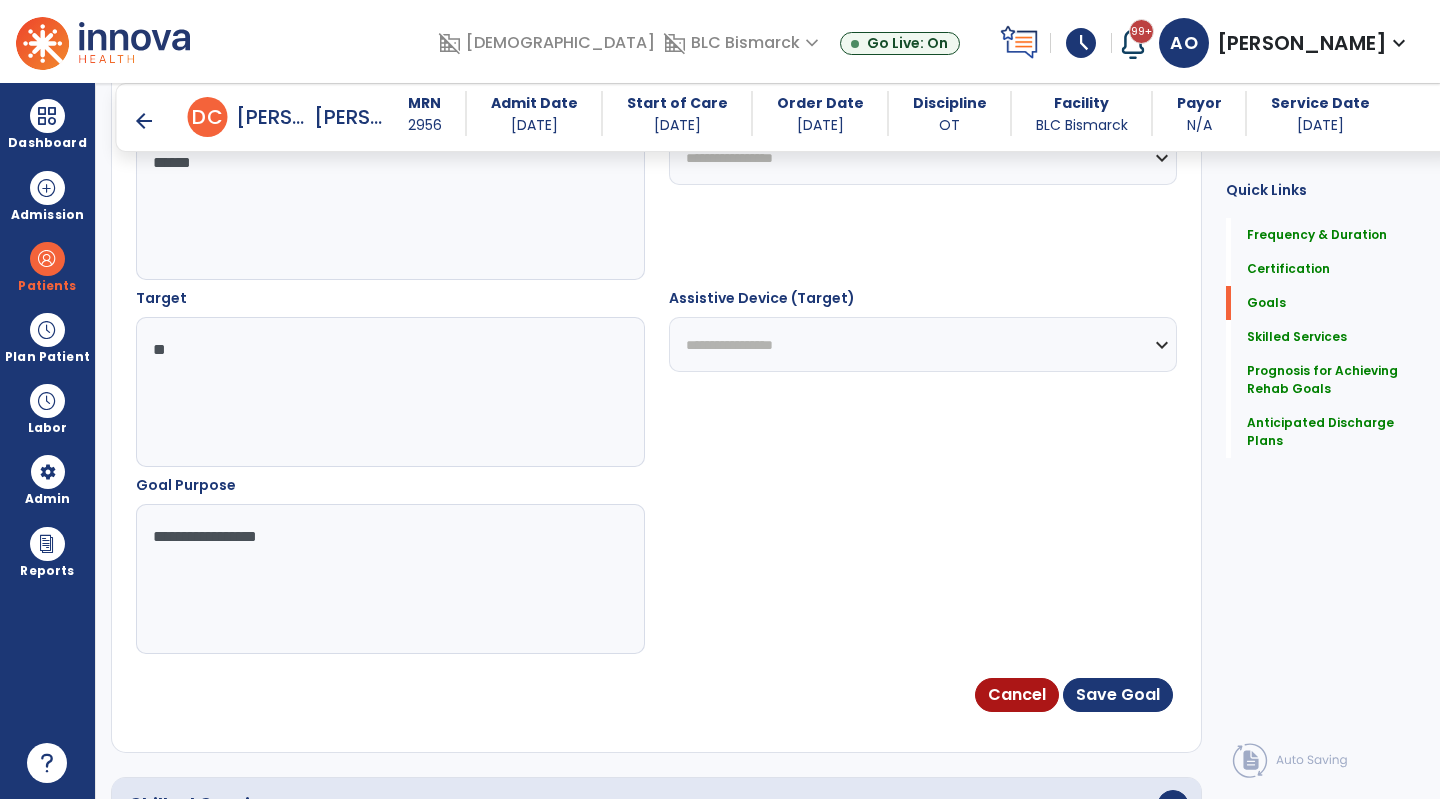 type on "**********" 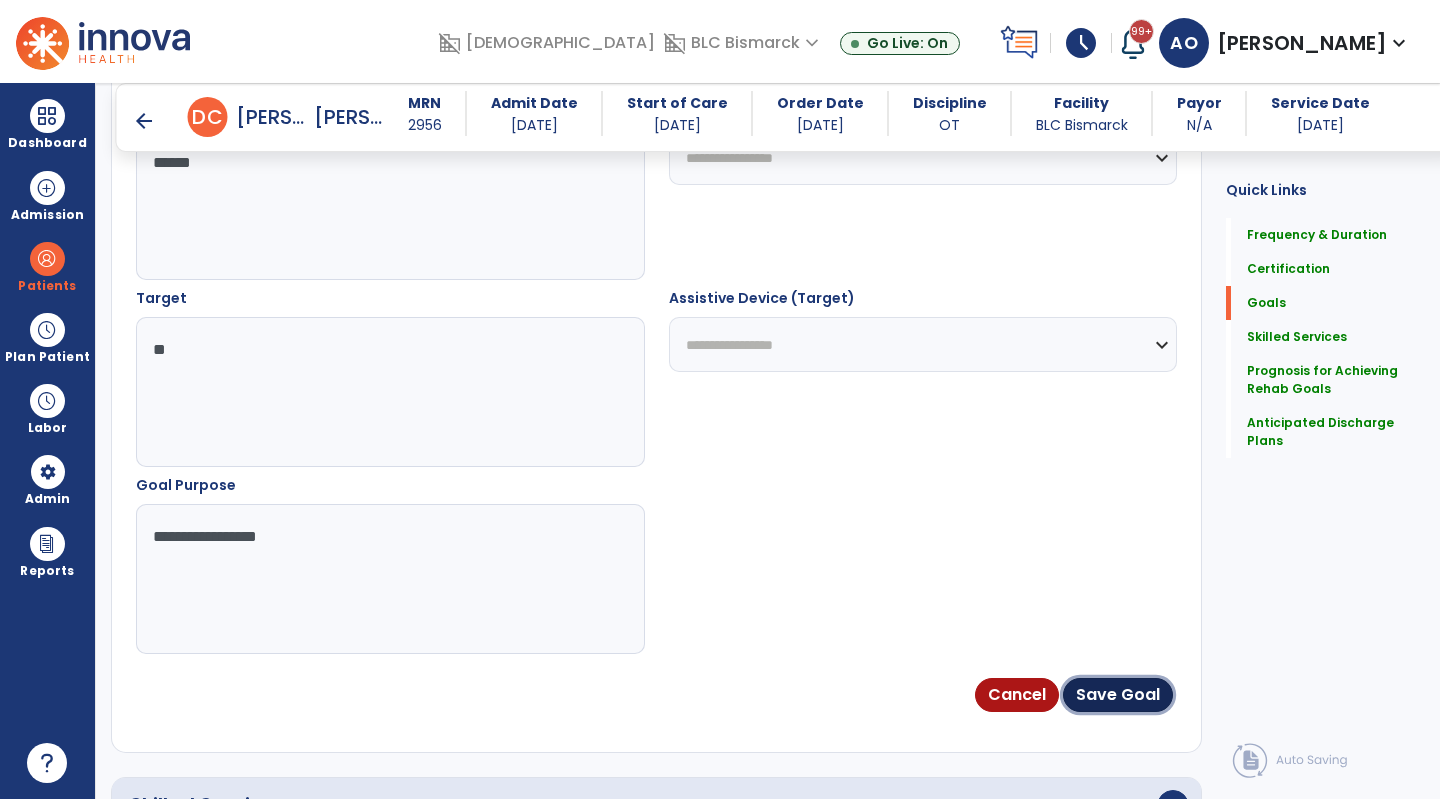 click on "Save Goal" at bounding box center [1118, 695] 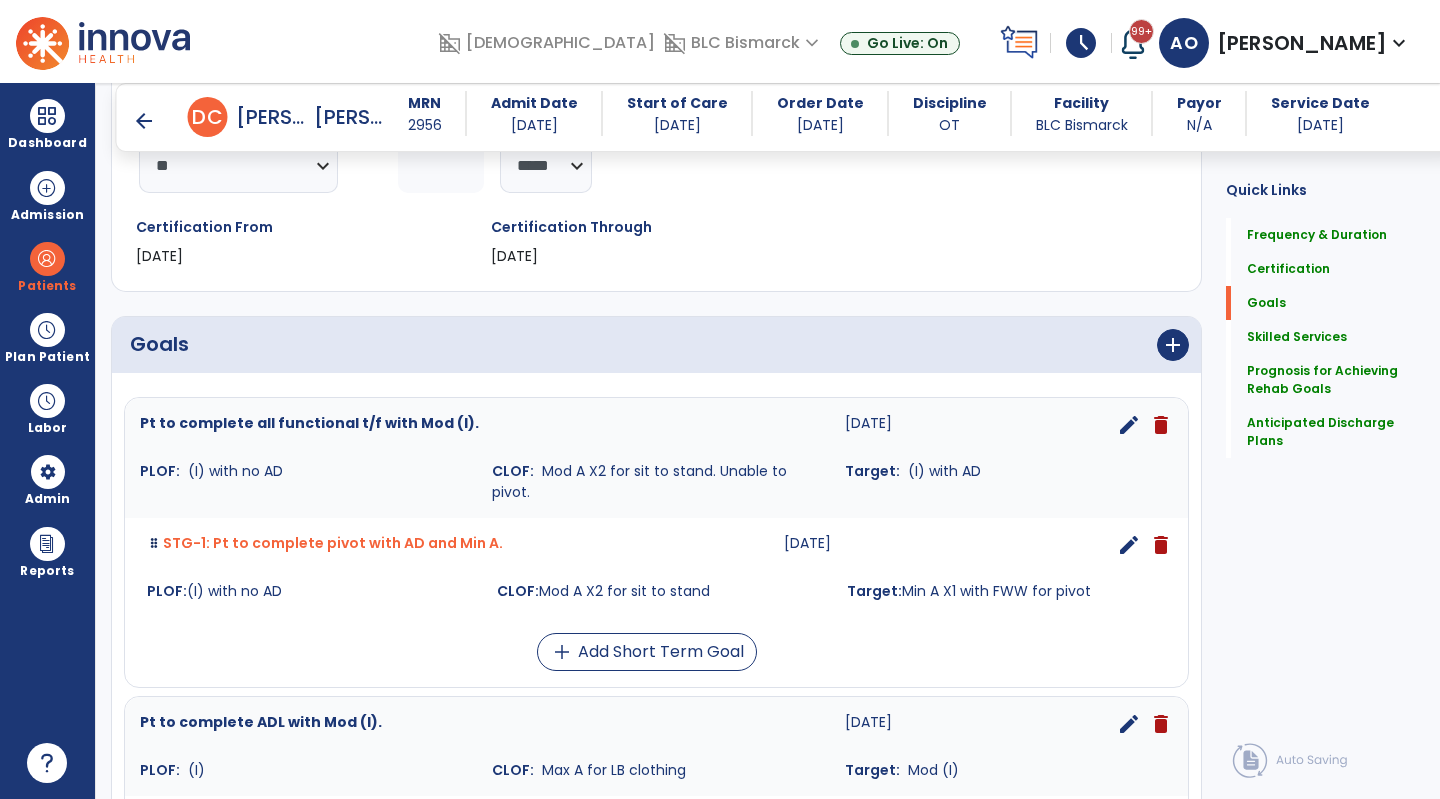 scroll, scrollTop: 200, scrollLeft: 0, axis: vertical 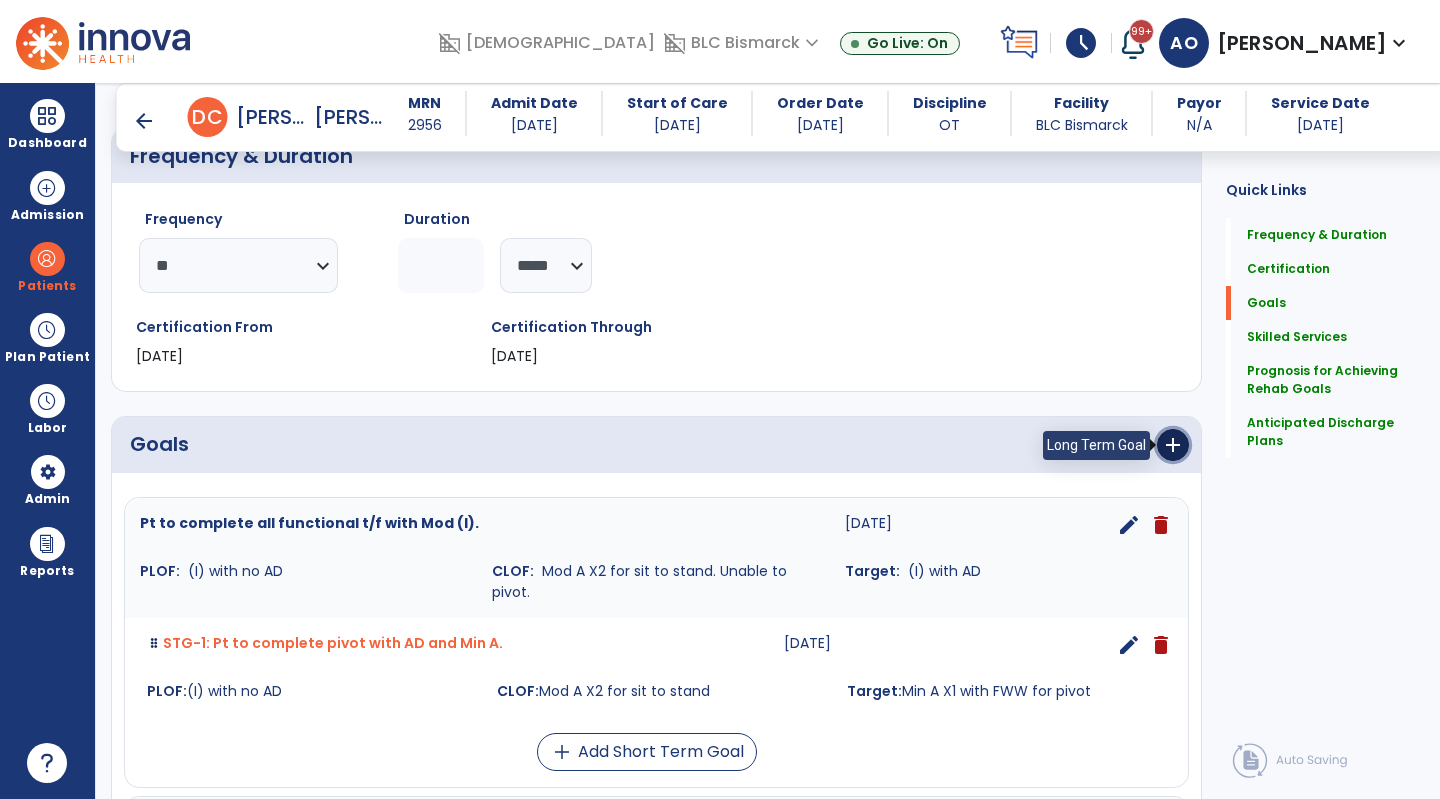 click on "add" at bounding box center [1173, 445] 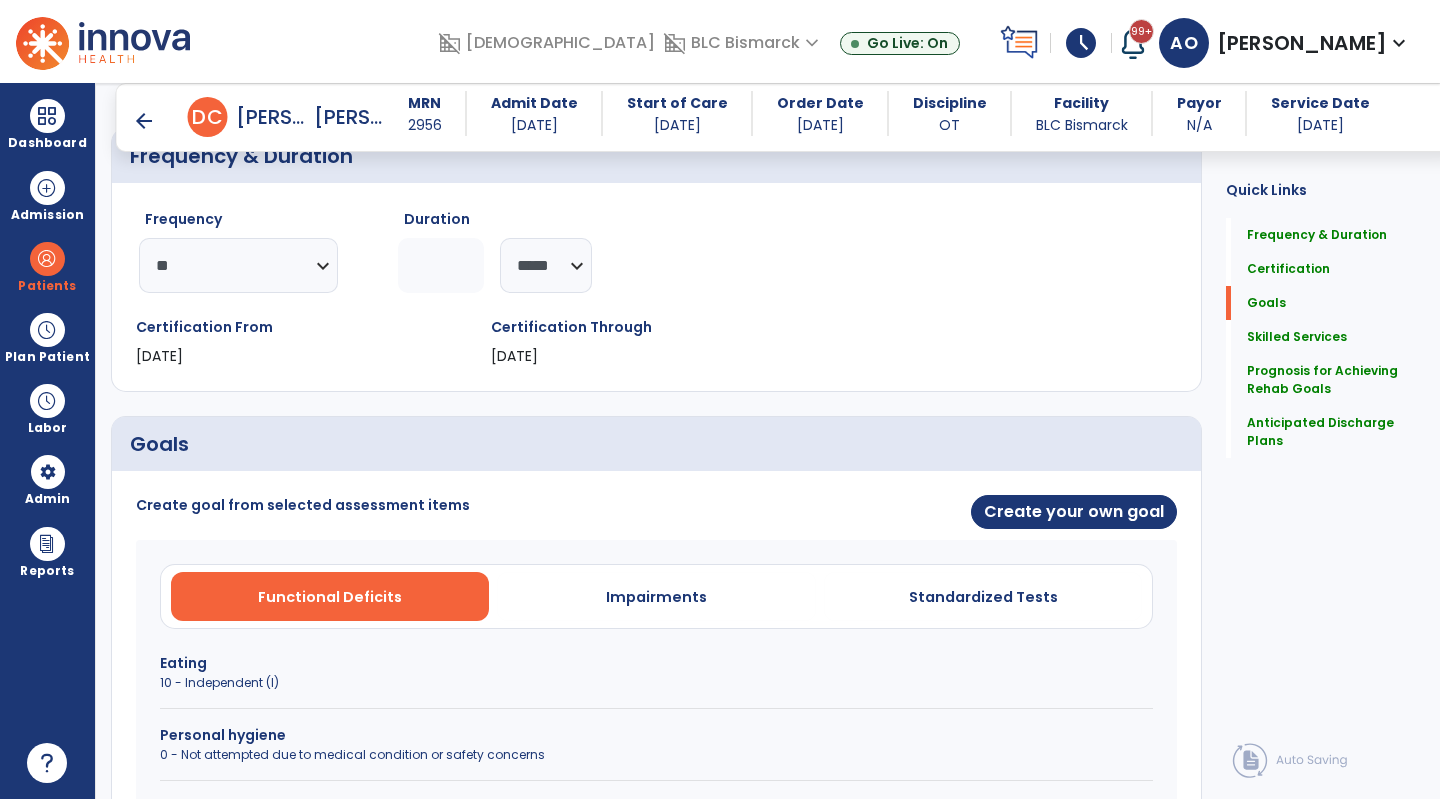 click on "Quick Links  Frequency & Duration   Frequency & Duration   Certification   Certification   Goals   Goals   Skilled Services   Skilled Services   Prognosis for Achieving Rehab Goals   Prognosis for Achieving Rehab Goals   Anticipated Discharge Plans   Anticipated Discharge Plans" 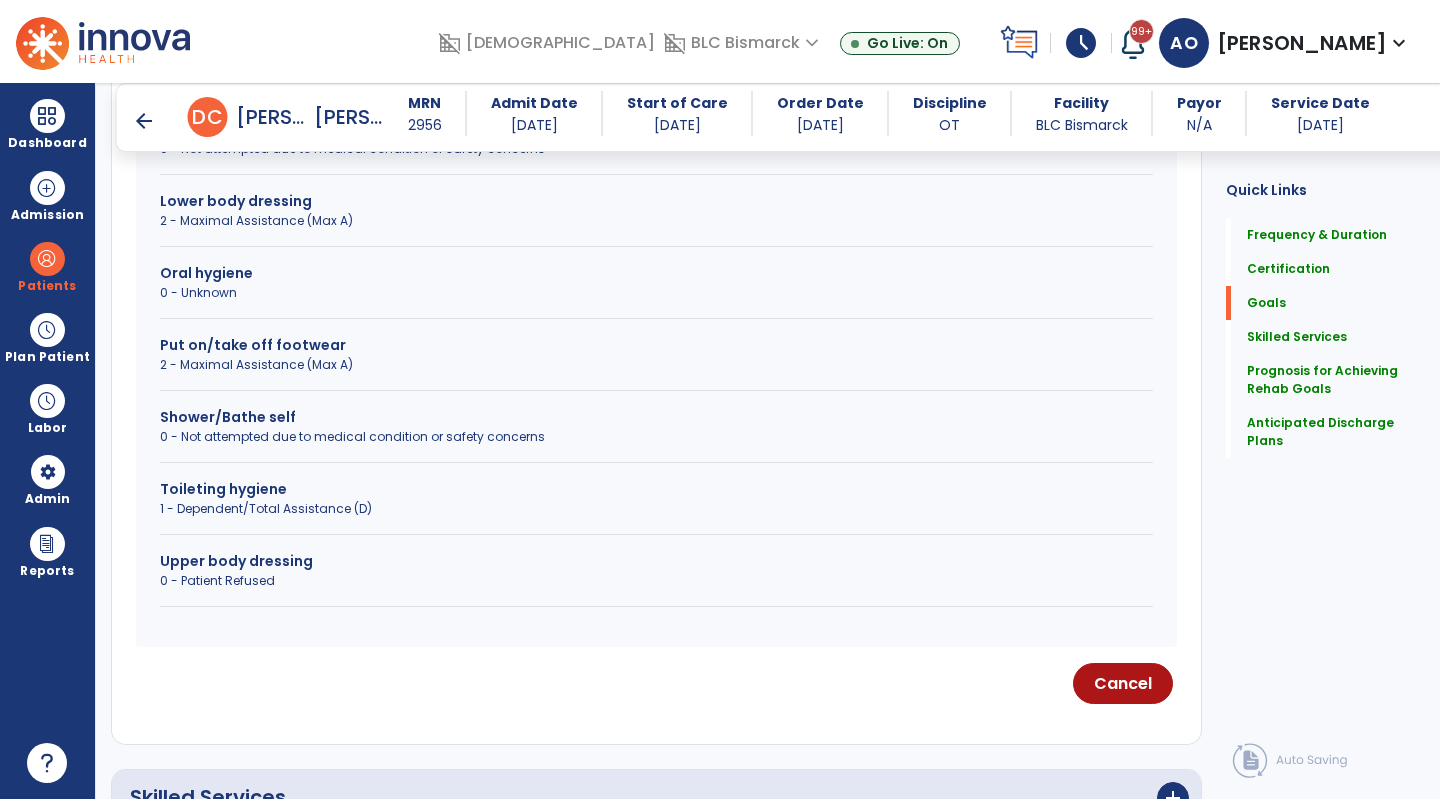 scroll, scrollTop: 1100, scrollLeft: 0, axis: vertical 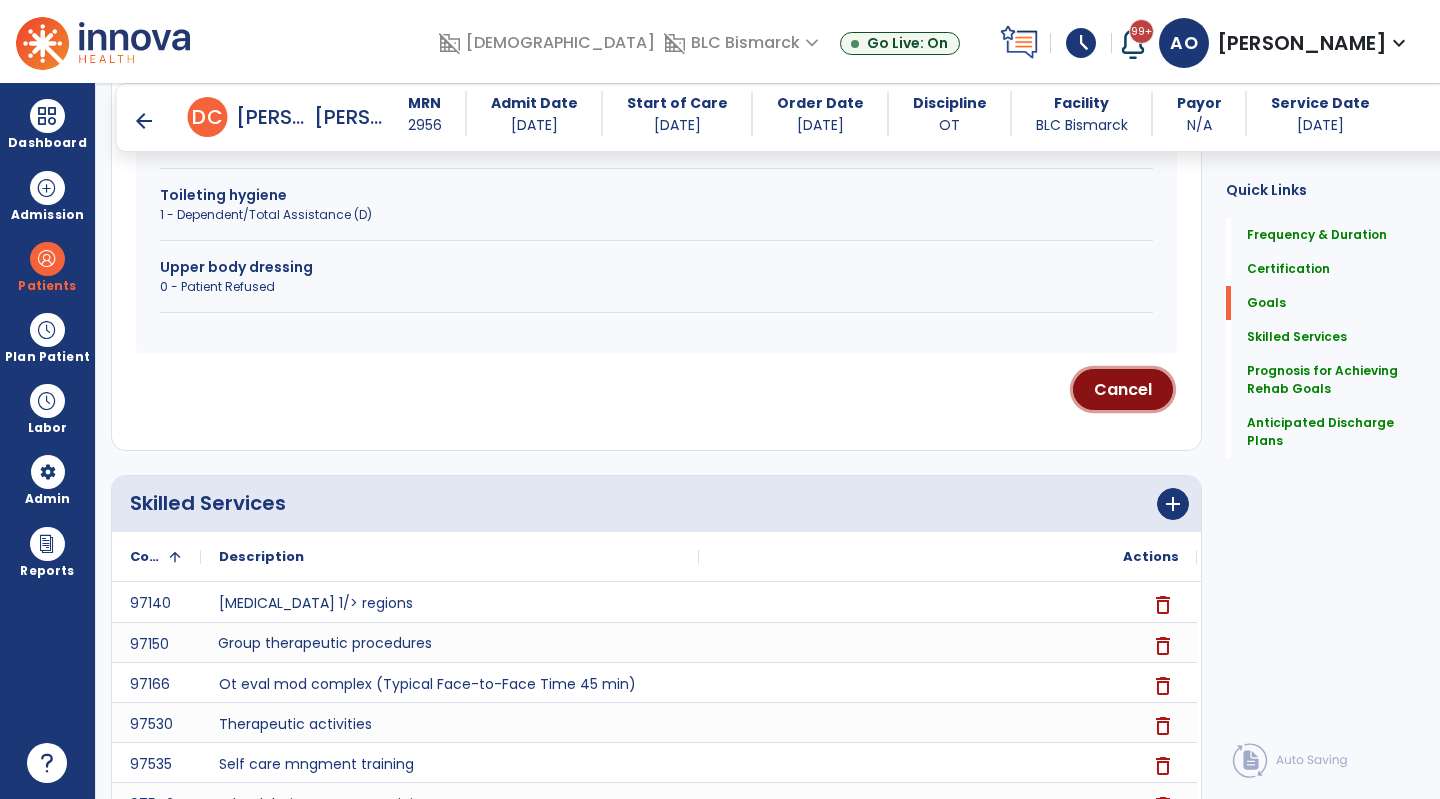 click on "Cancel" at bounding box center [1123, 389] 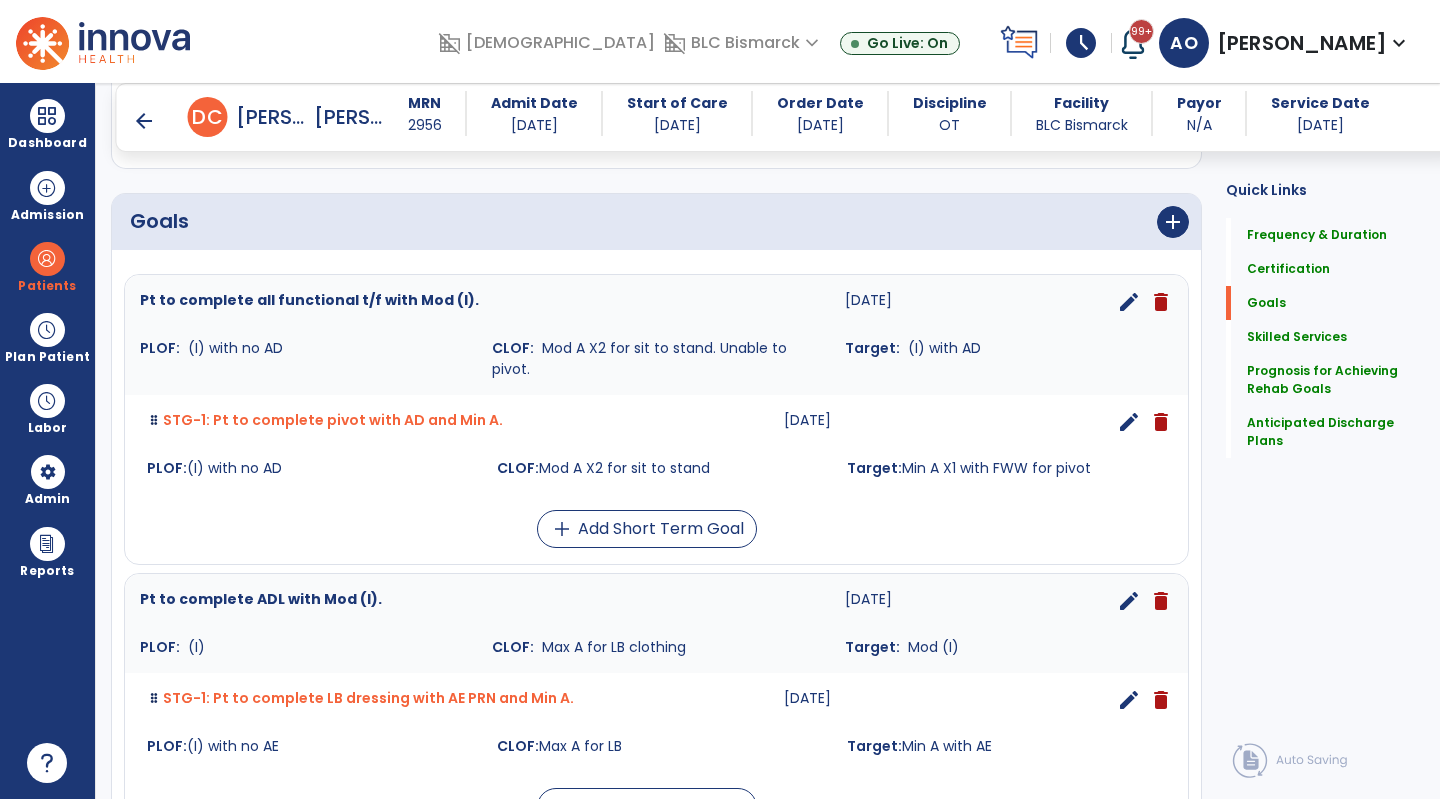 scroll, scrollTop: 423, scrollLeft: 0, axis: vertical 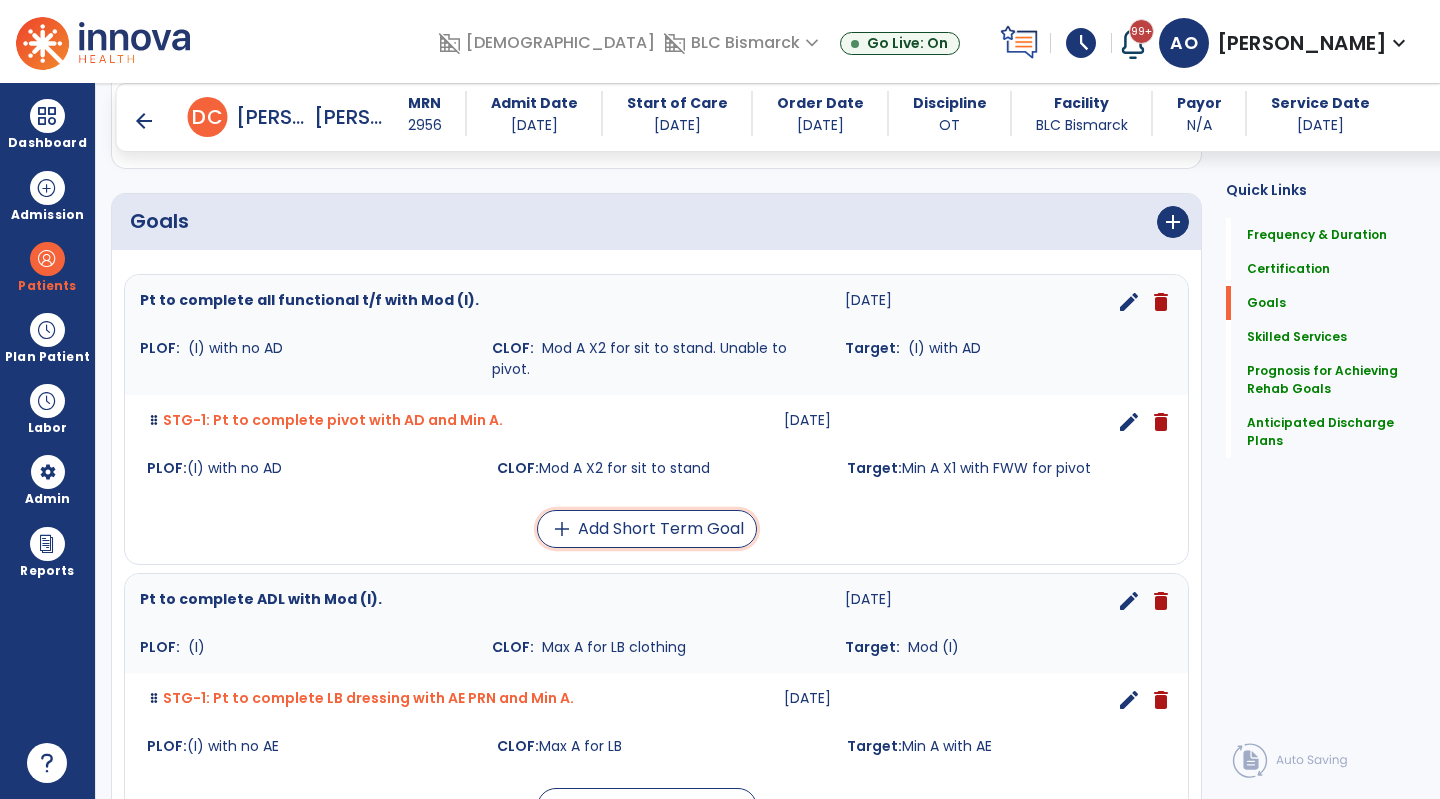 click on "add  Add Short Term Goal" at bounding box center [647, 529] 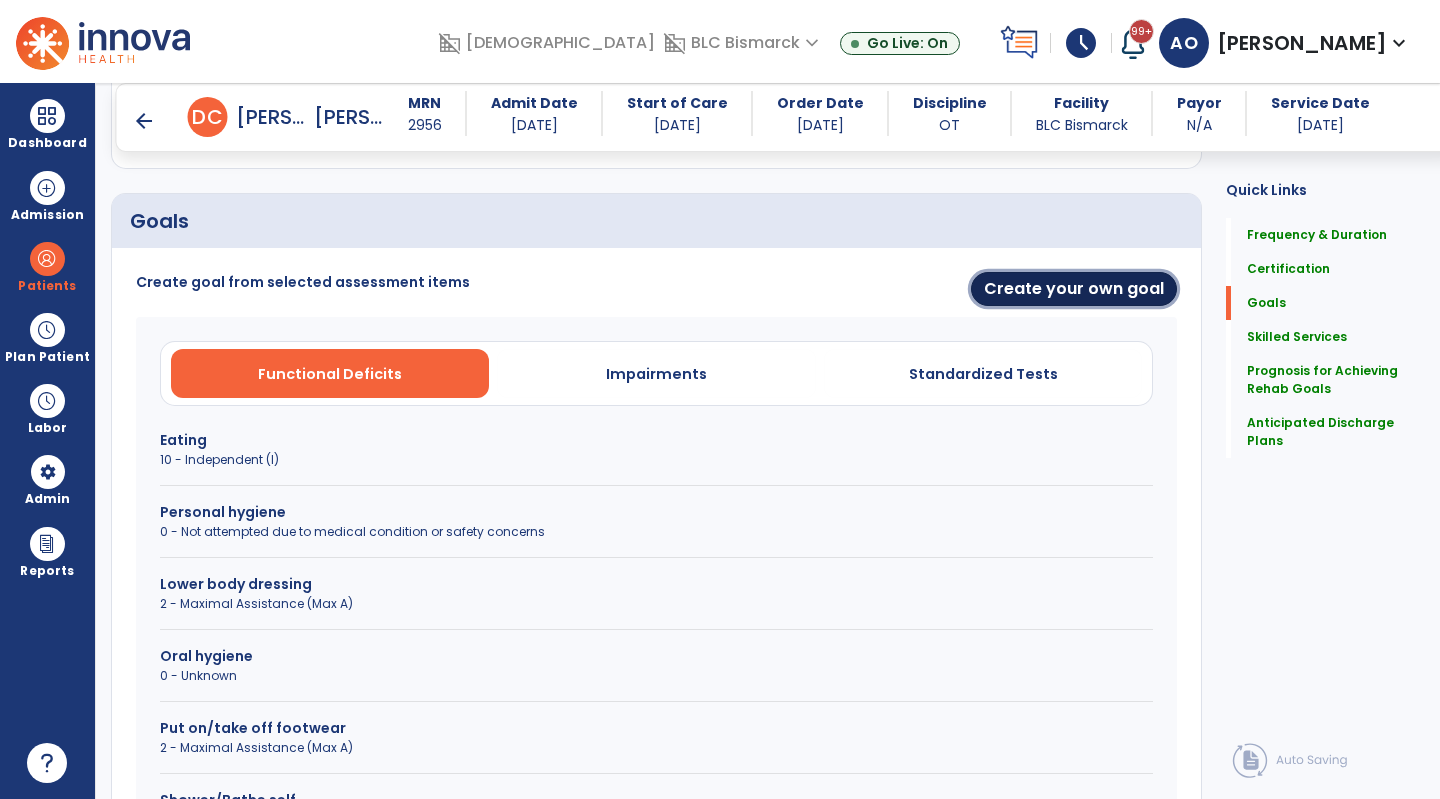 click on "Create your own goal" at bounding box center (1074, 289) 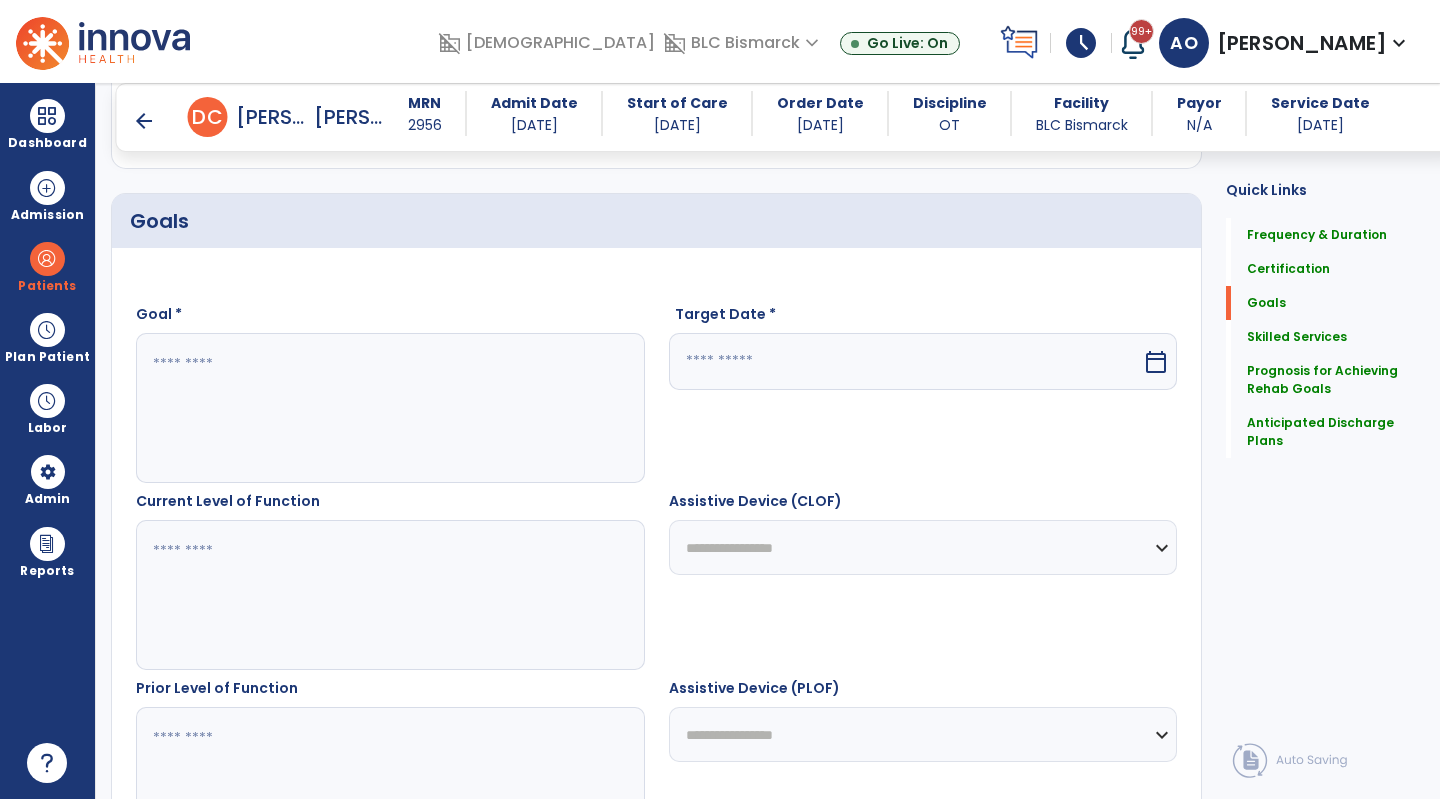 click at bounding box center (389, 408) 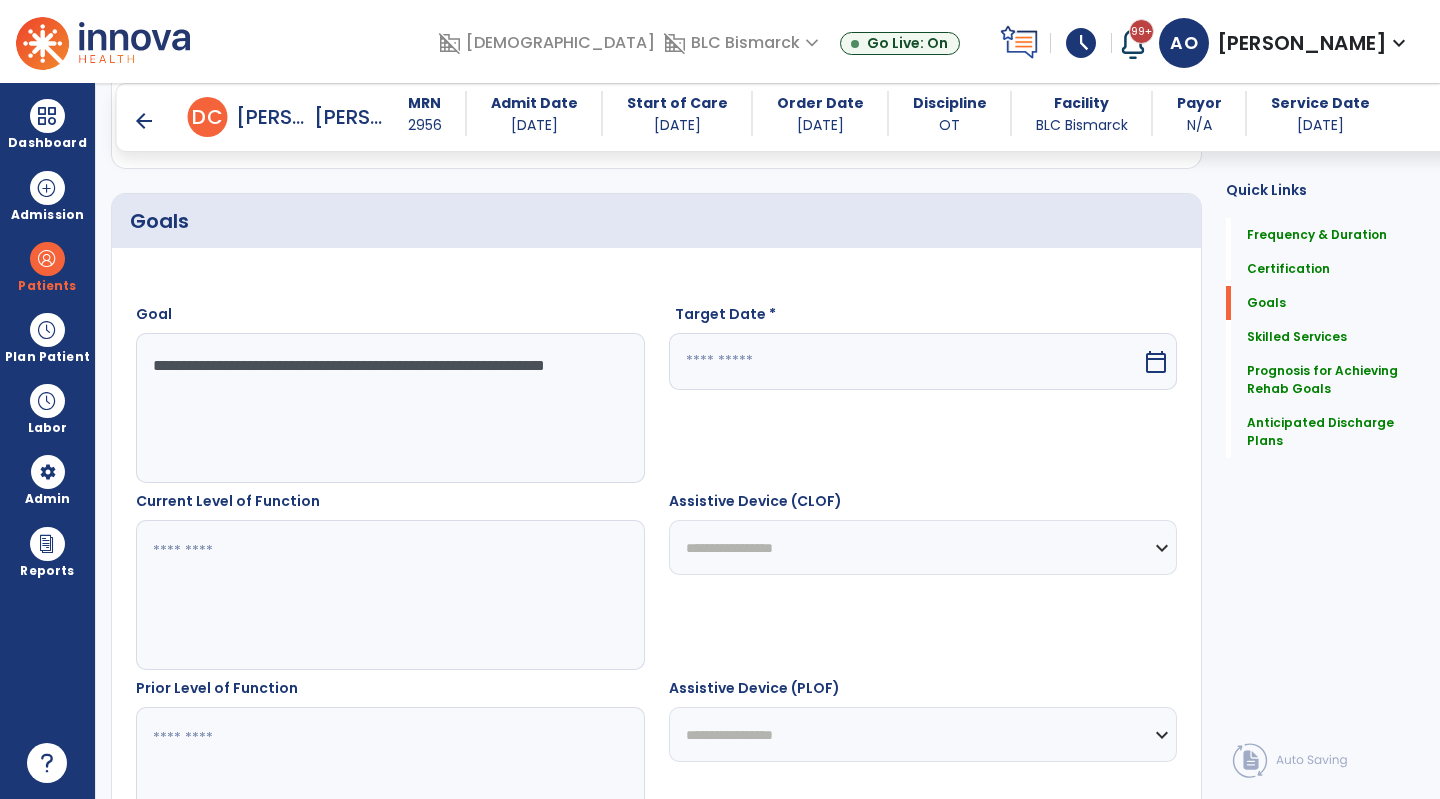 type on "**********" 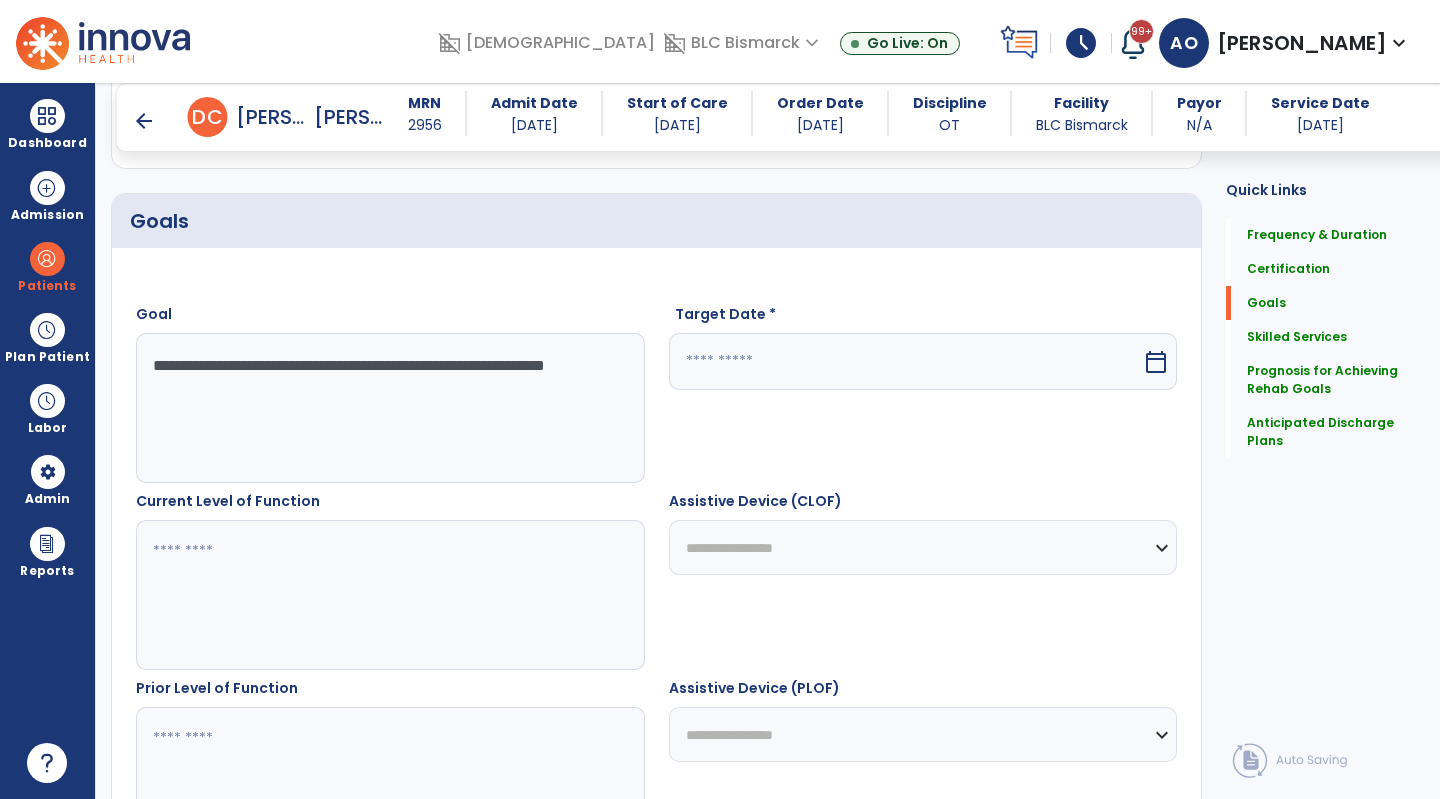 click at bounding box center (906, 361) 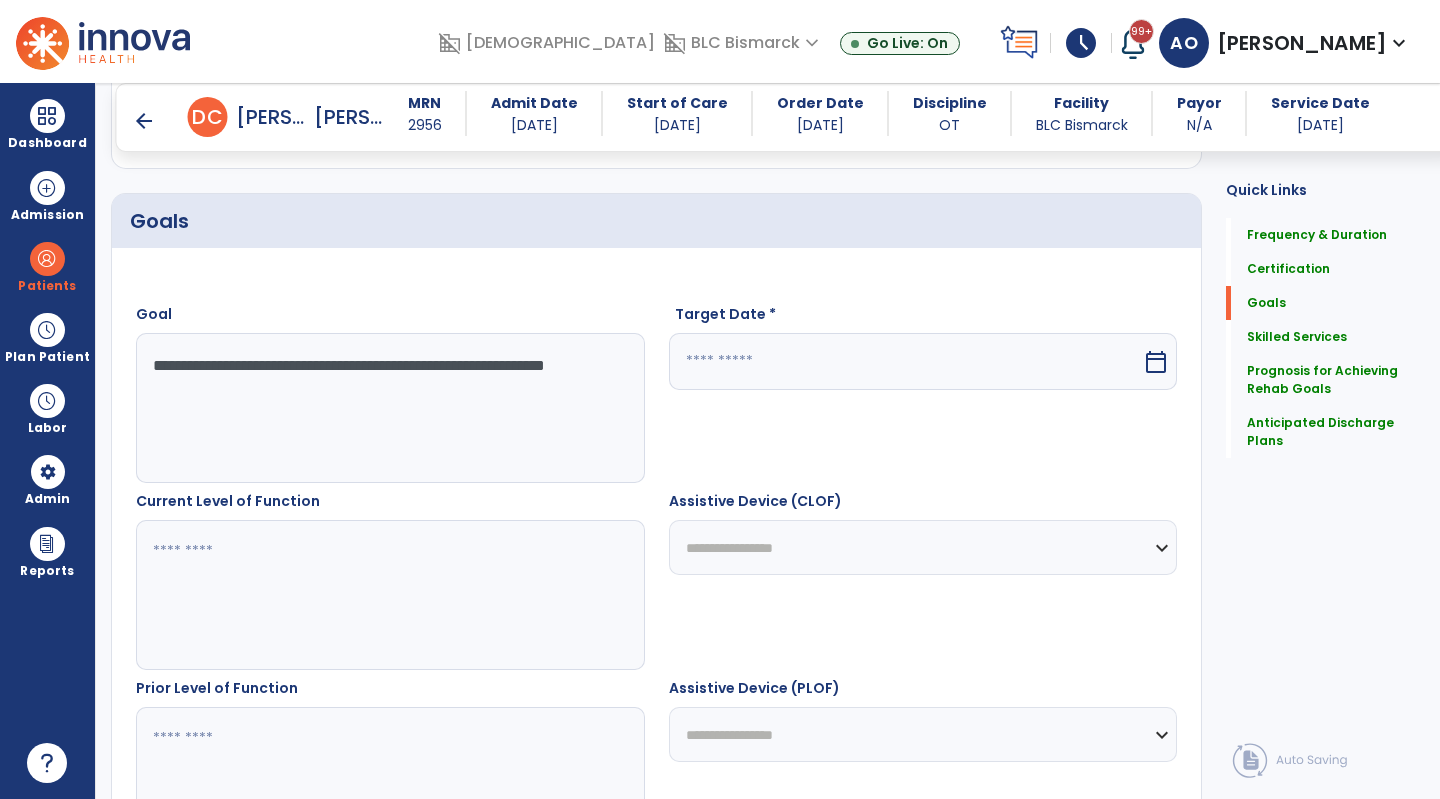 select on "*" 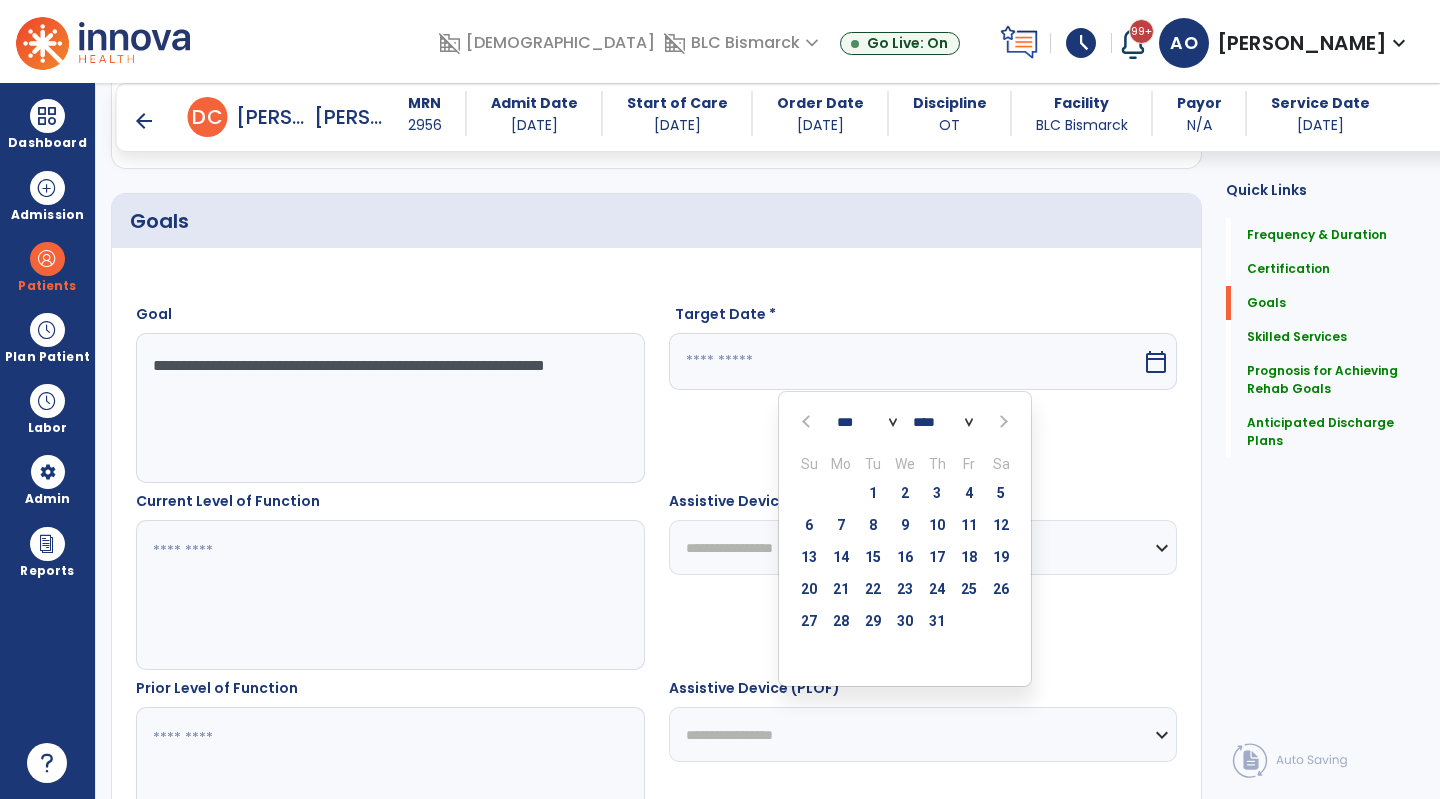 click at bounding box center [1002, 422] 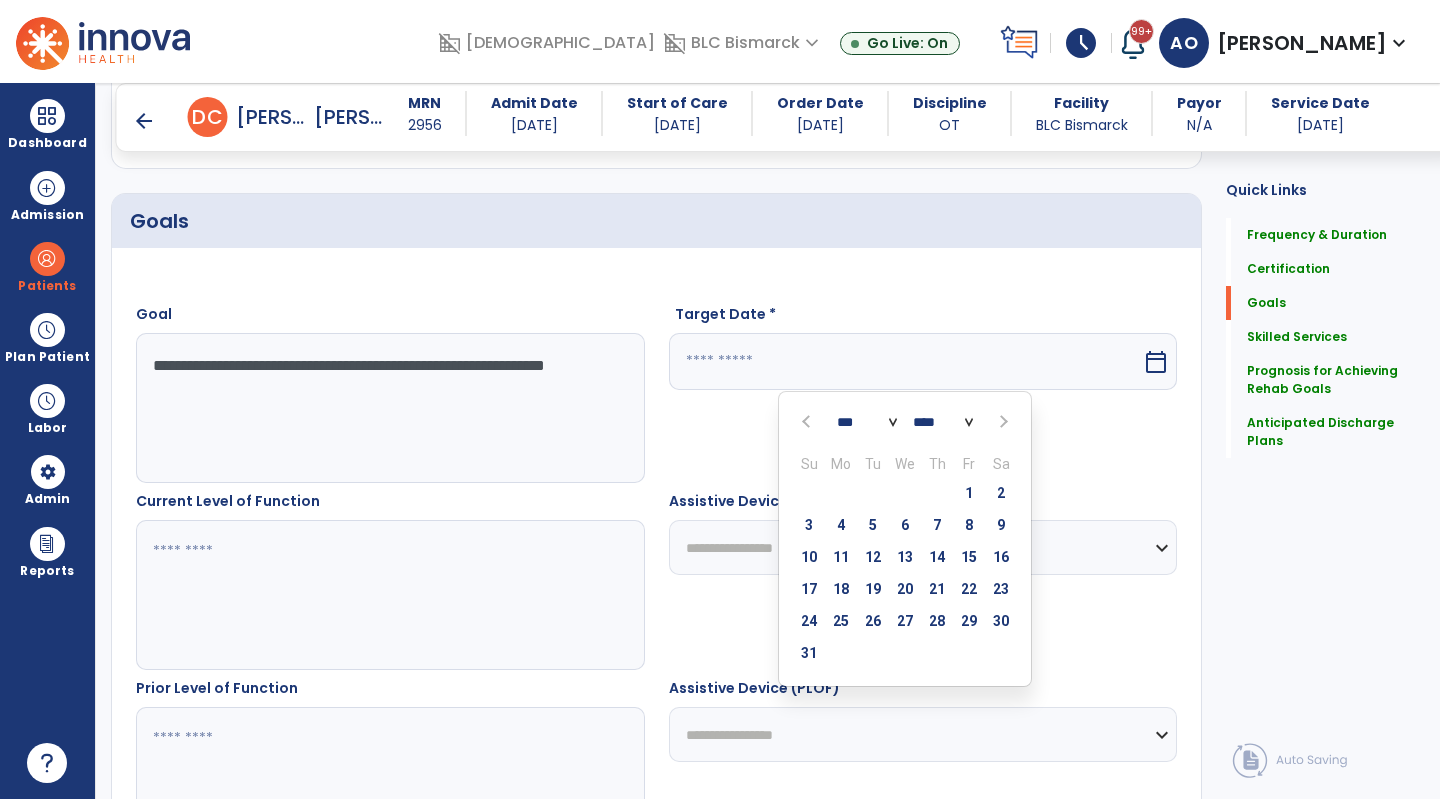 click on "14" at bounding box center (937, 557) 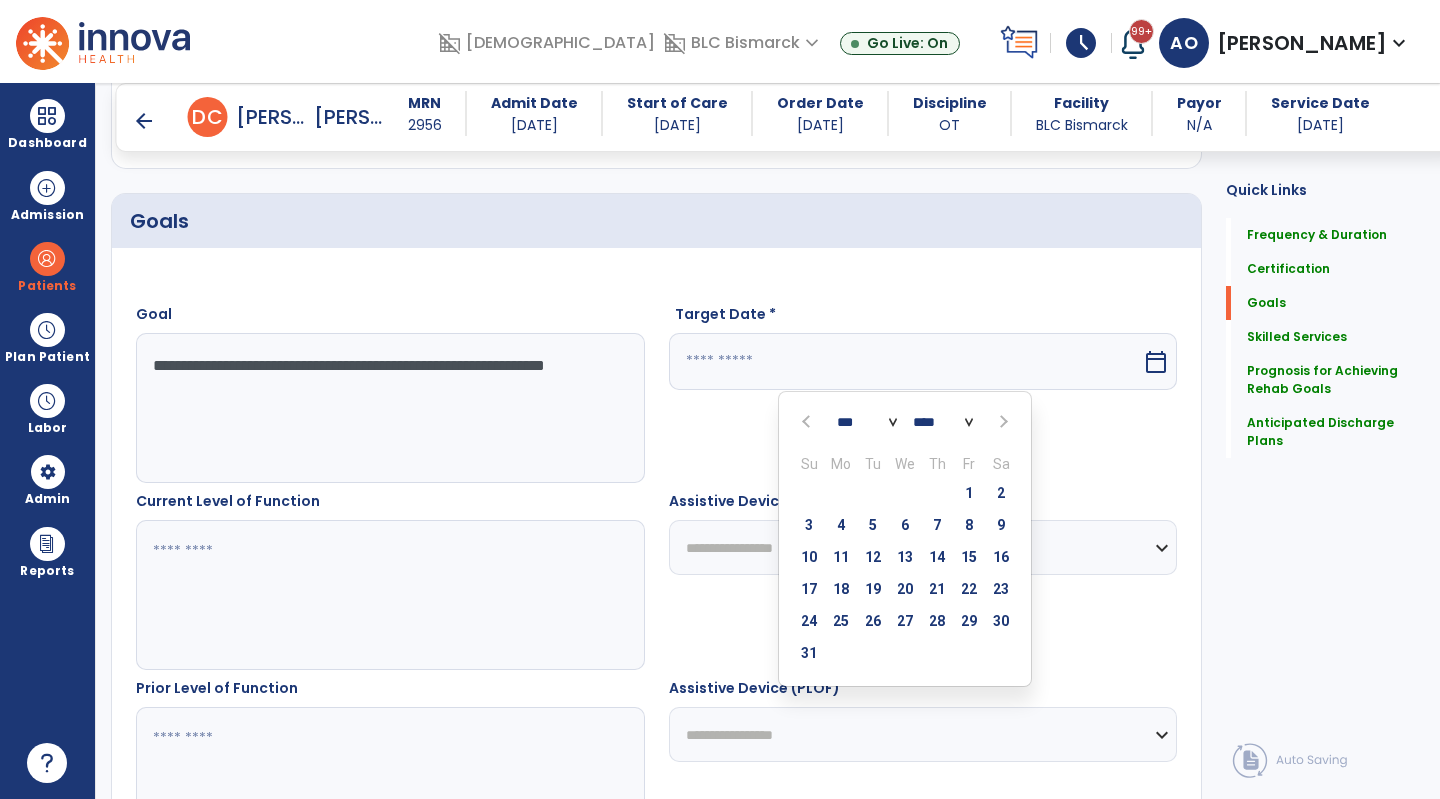 type on "*********" 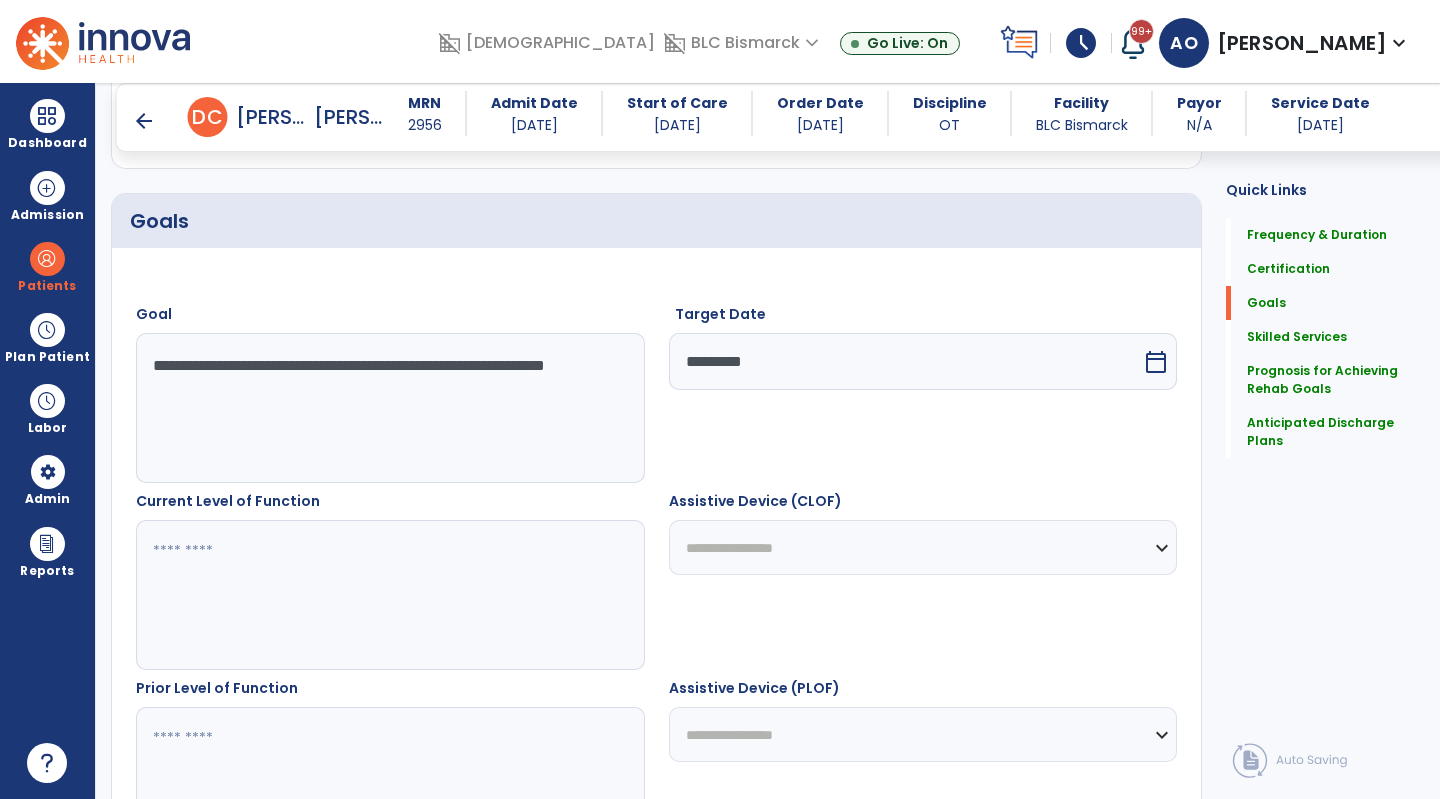 click at bounding box center [389, 595] 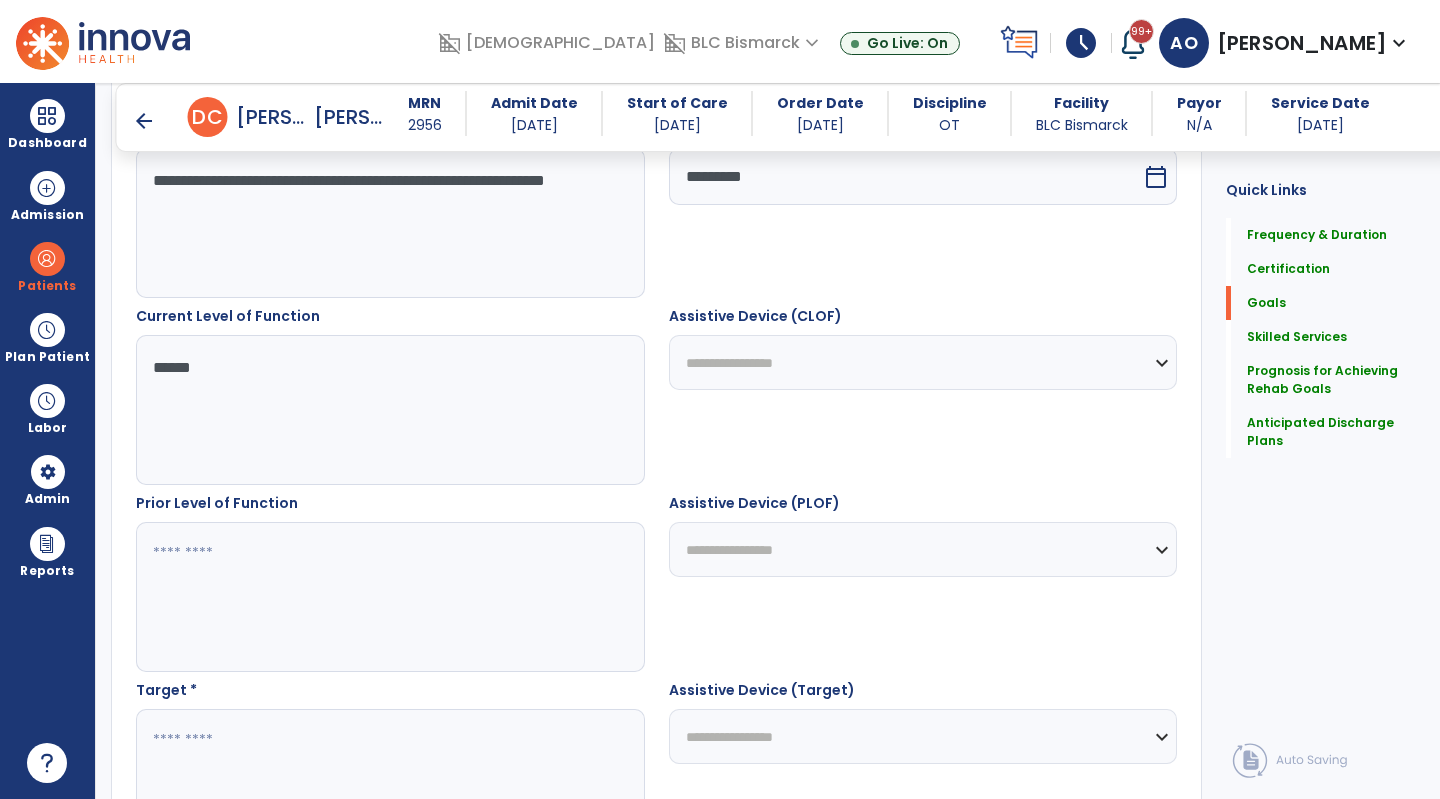 scroll, scrollTop: 623, scrollLeft: 0, axis: vertical 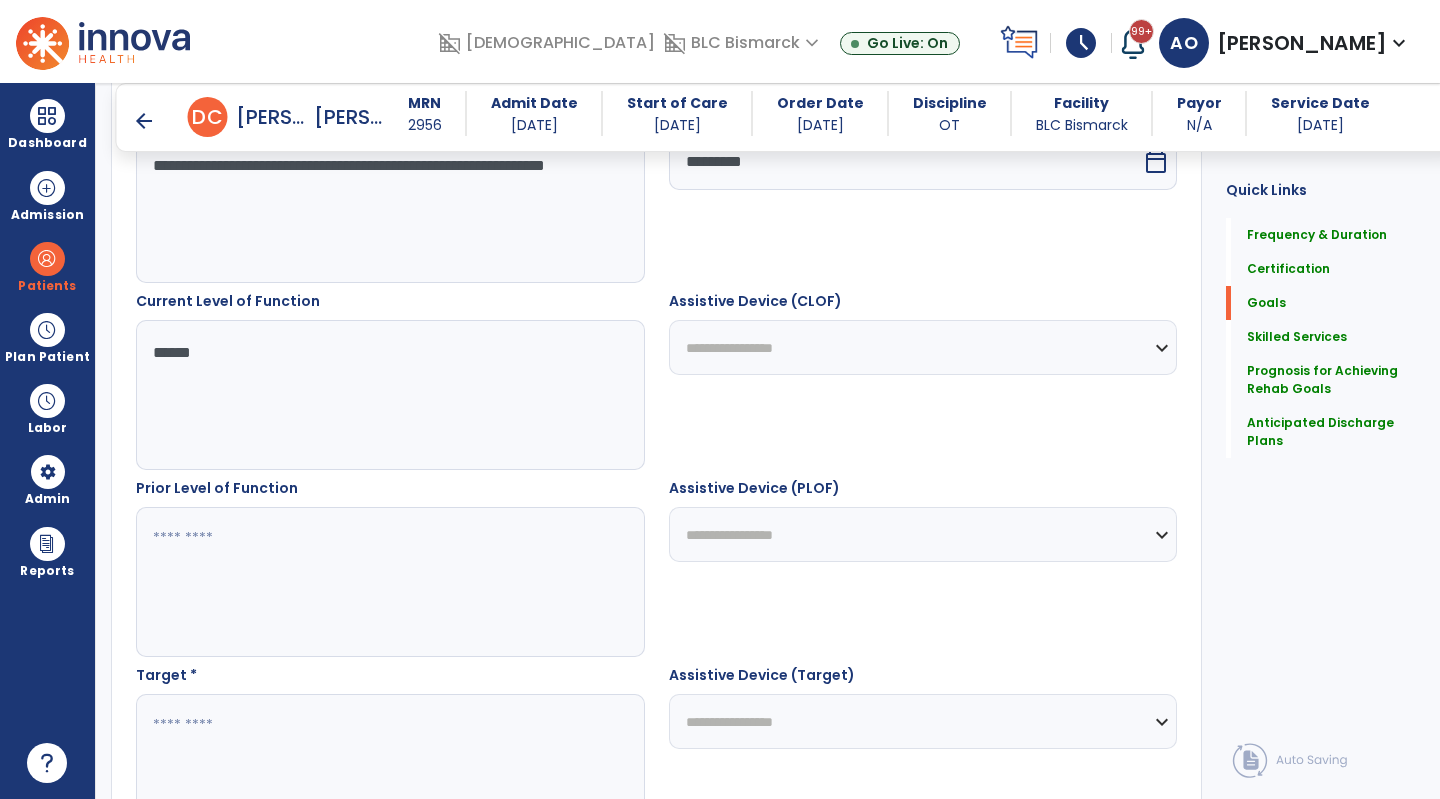 type on "******" 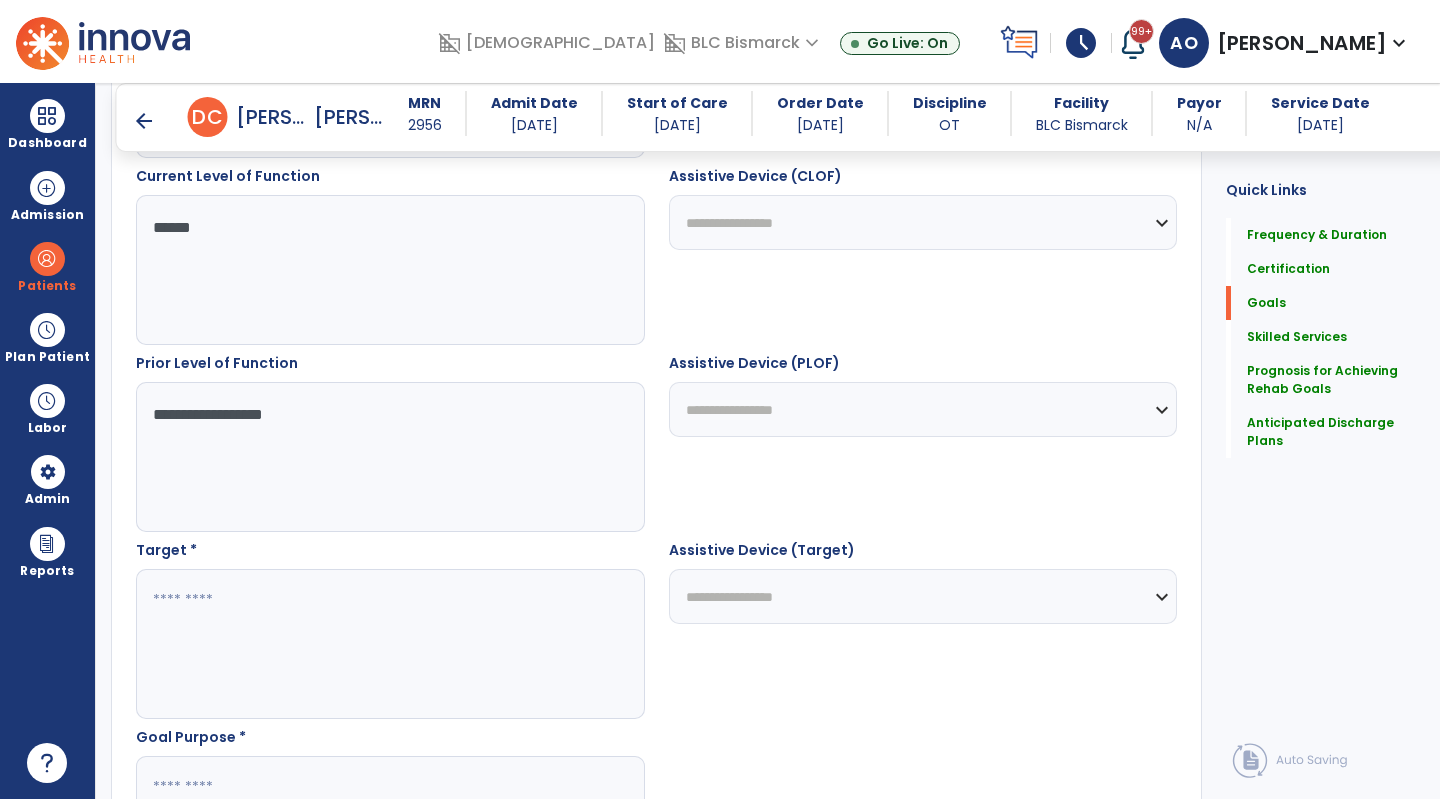 scroll, scrollTop: 823, scrollLeft: 0, axis: vertical 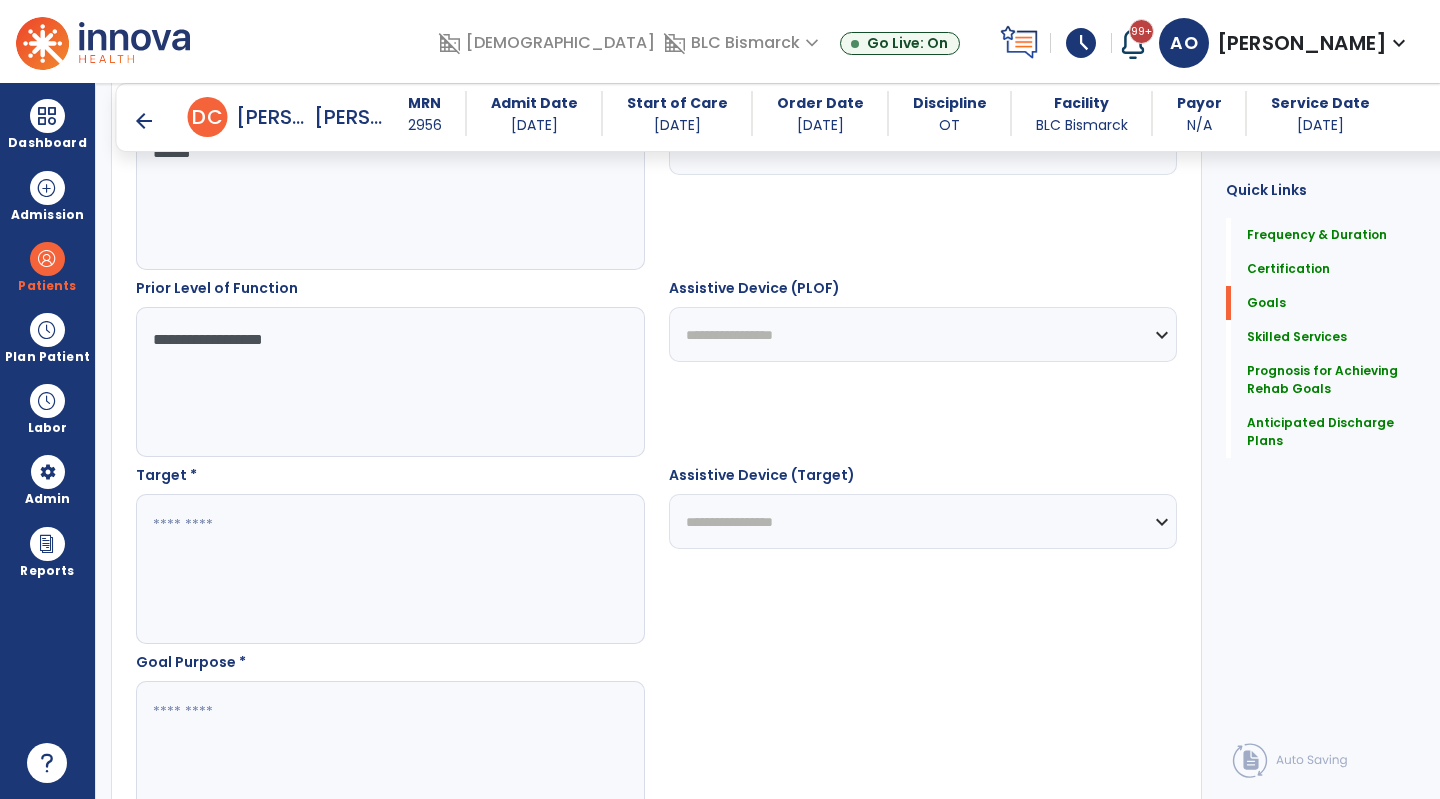 type on "**********" 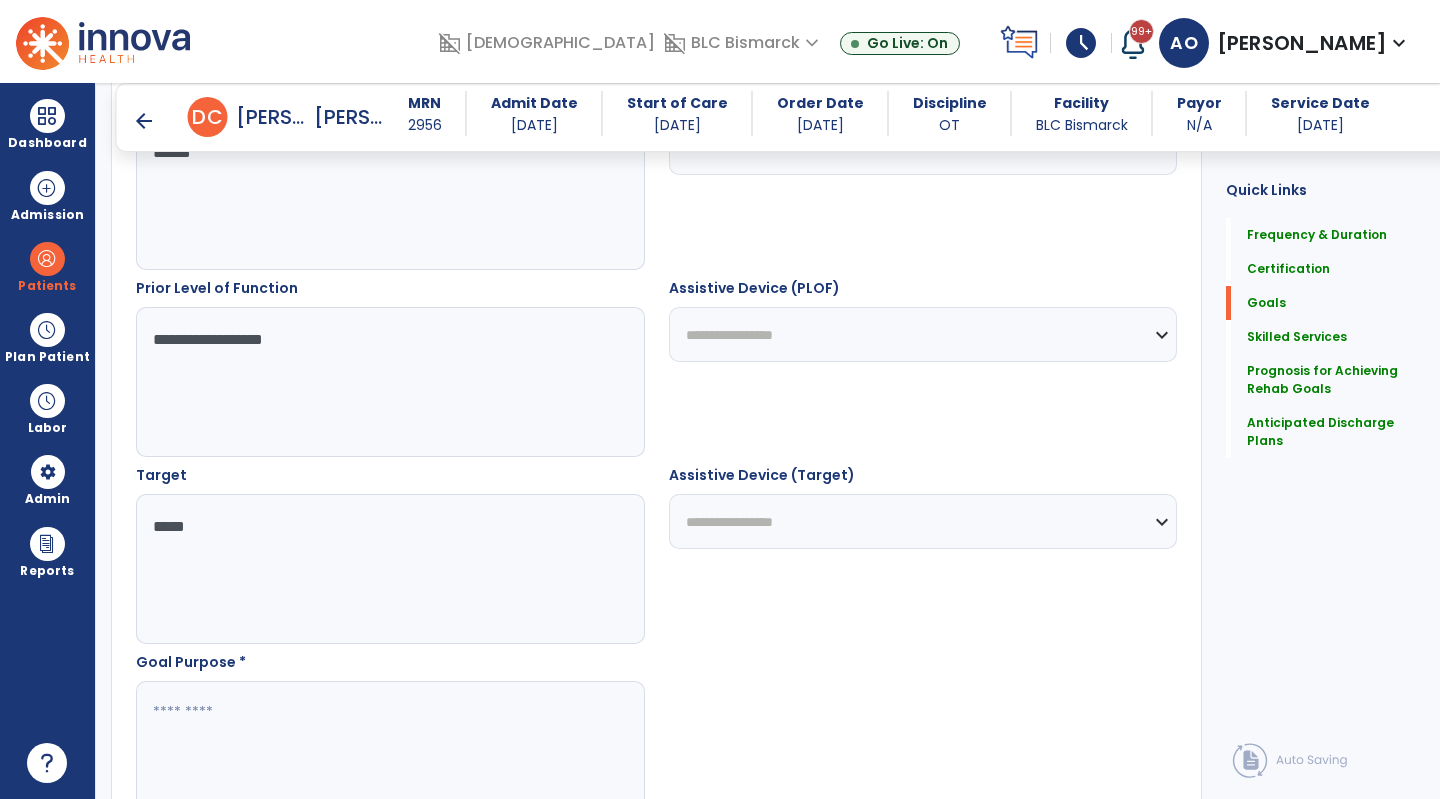 scroll, scrollTop: 1023, scrollLeft: 0, axis: vertical 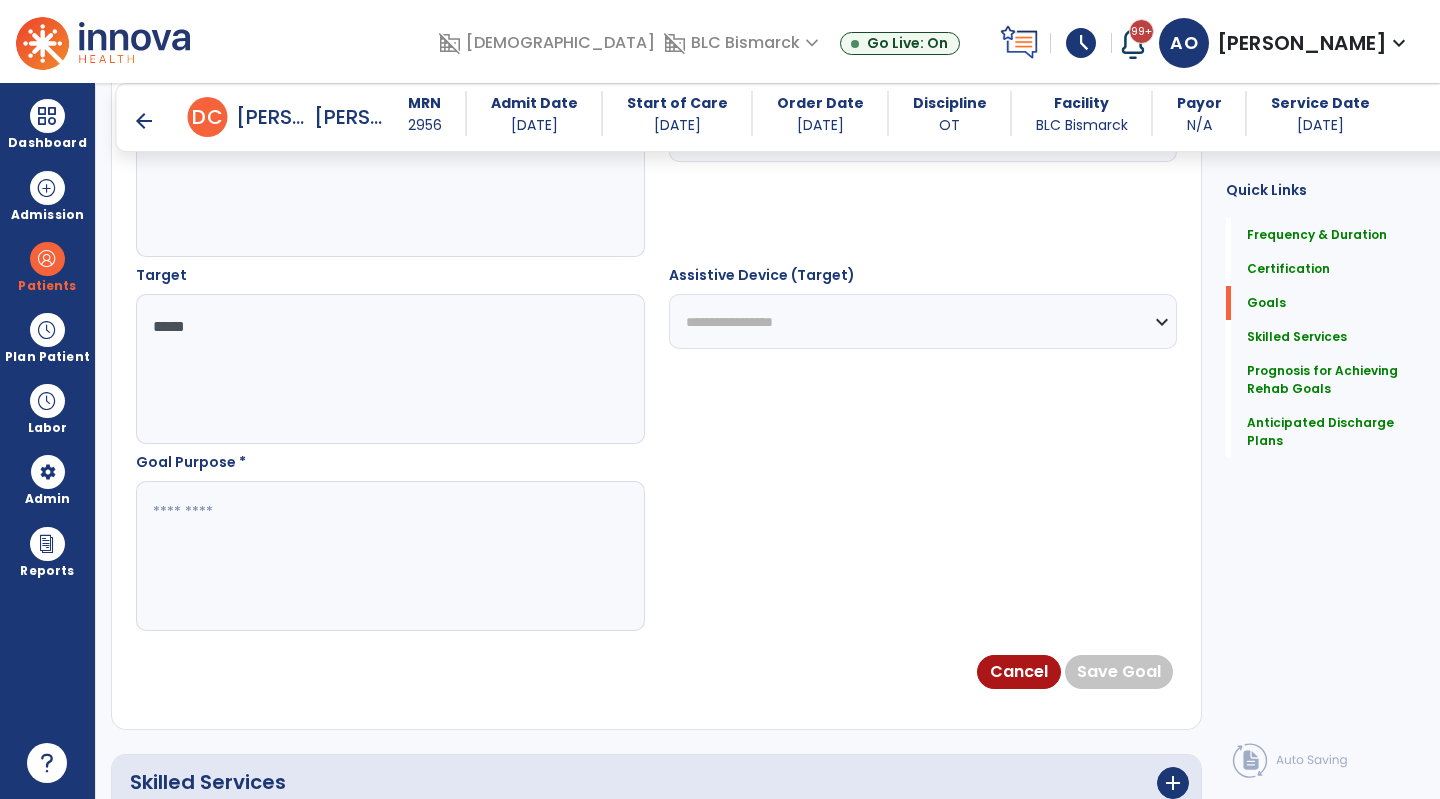 type on "*****" 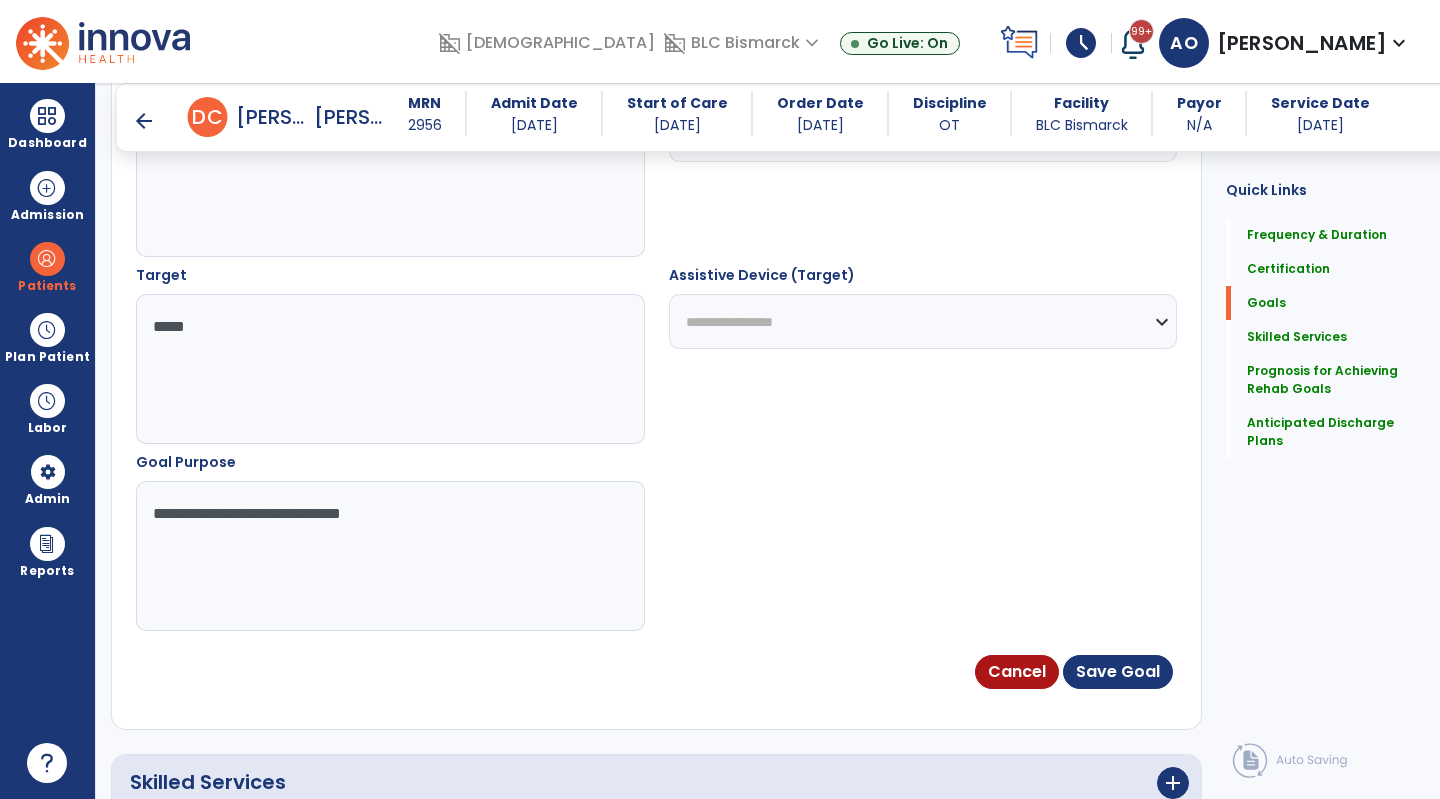 type on "**********" 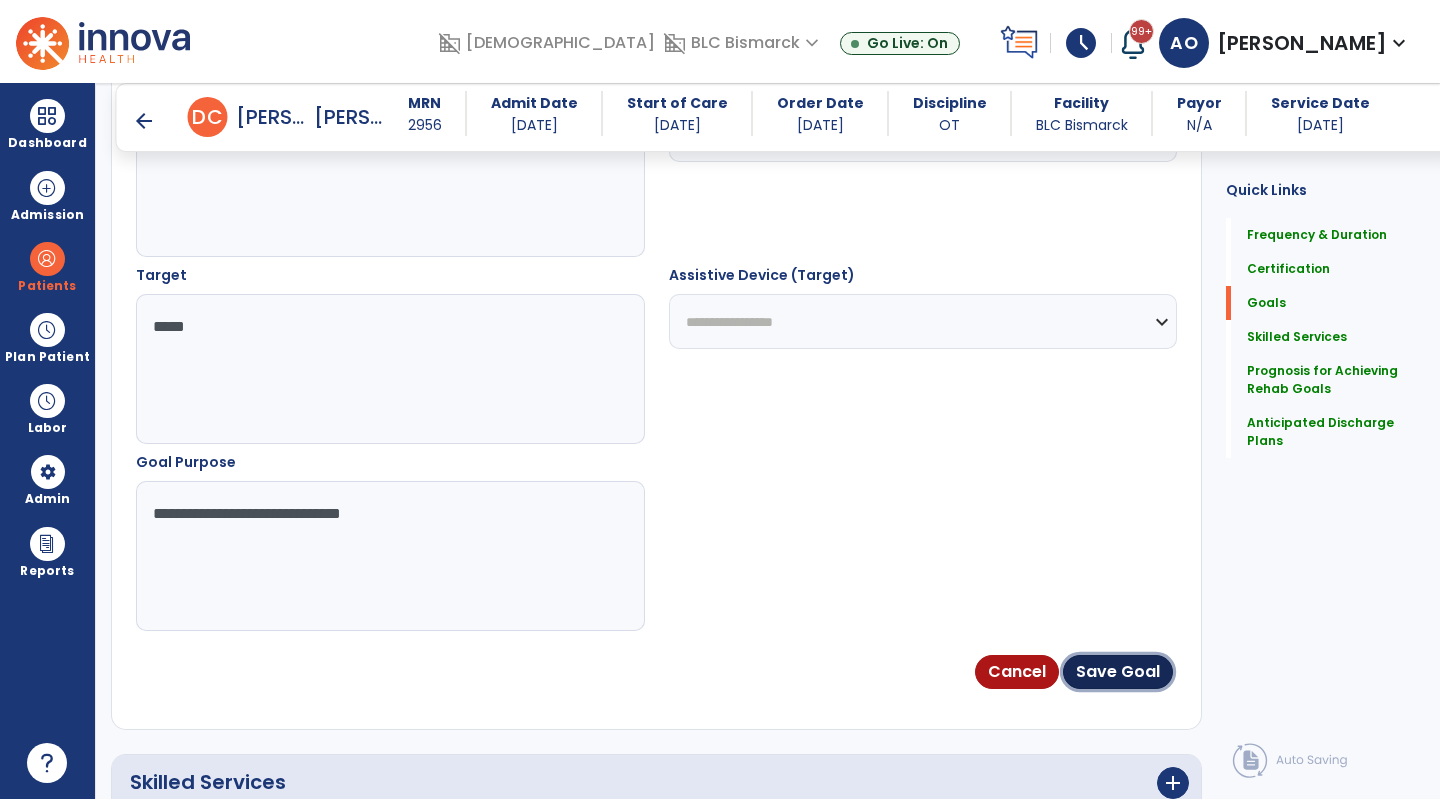 click on "Save Goal" at bounding box center (1118, 672) 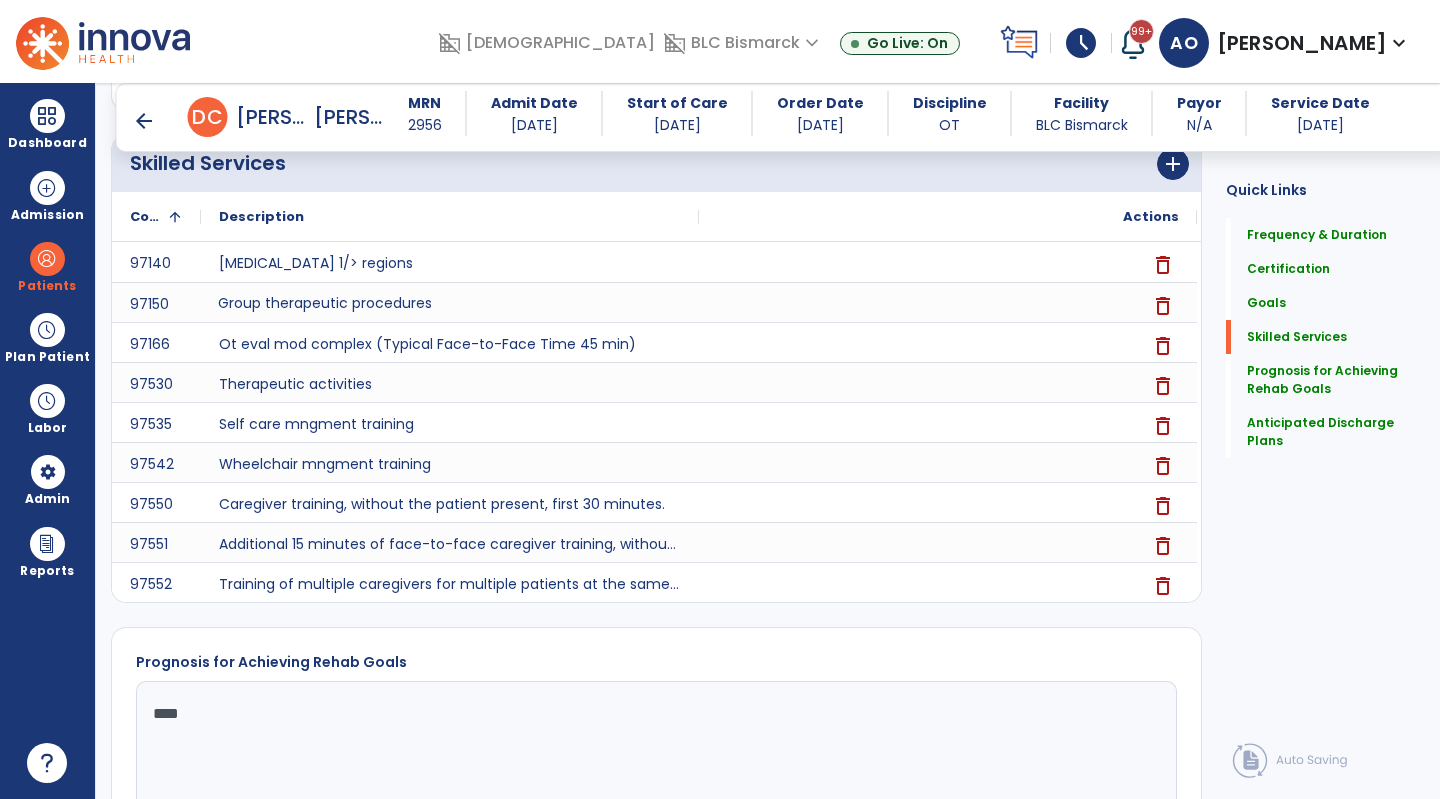 scroll, scrollTop: 1910, scrollLeft: 0, axis: vertical 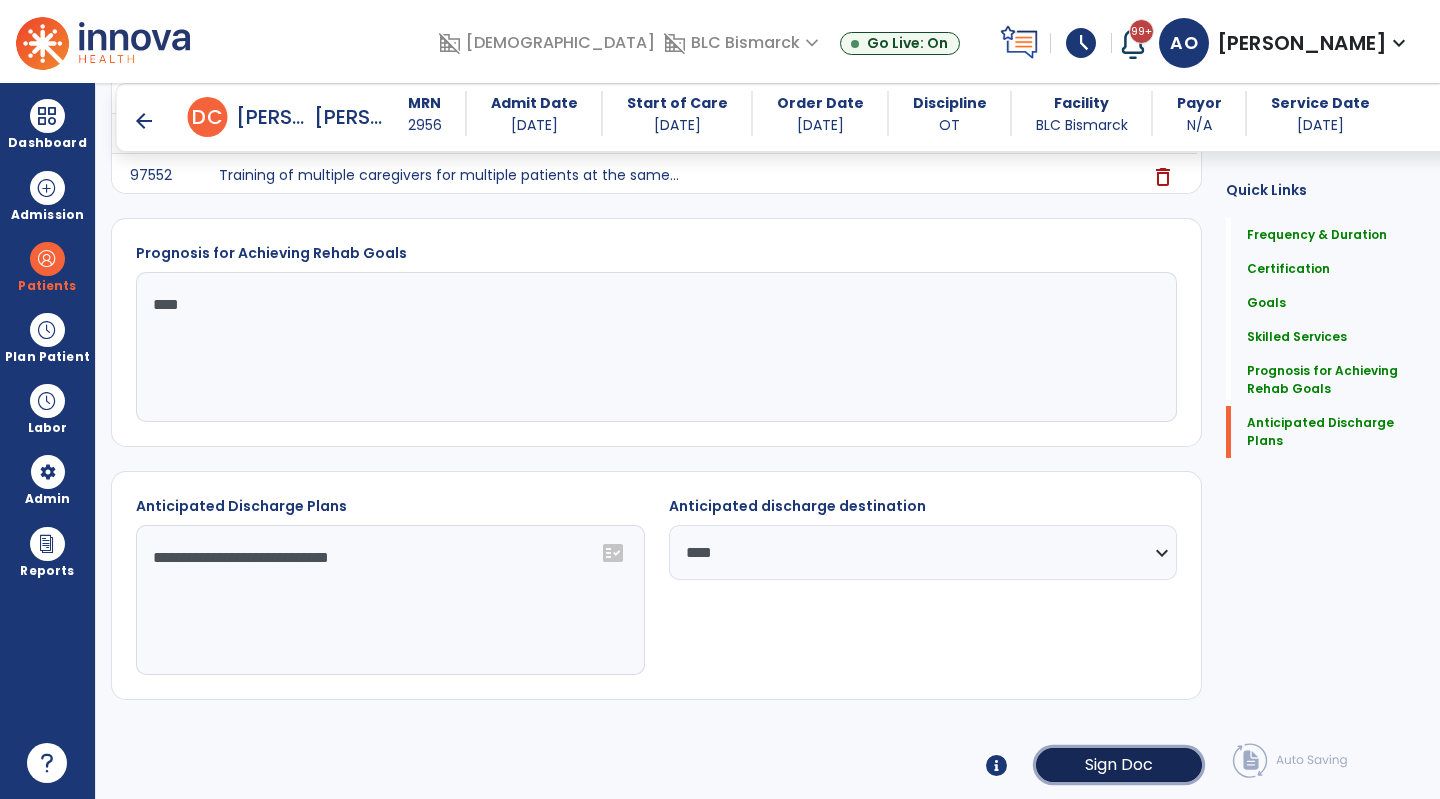 click on "Sign Doc" 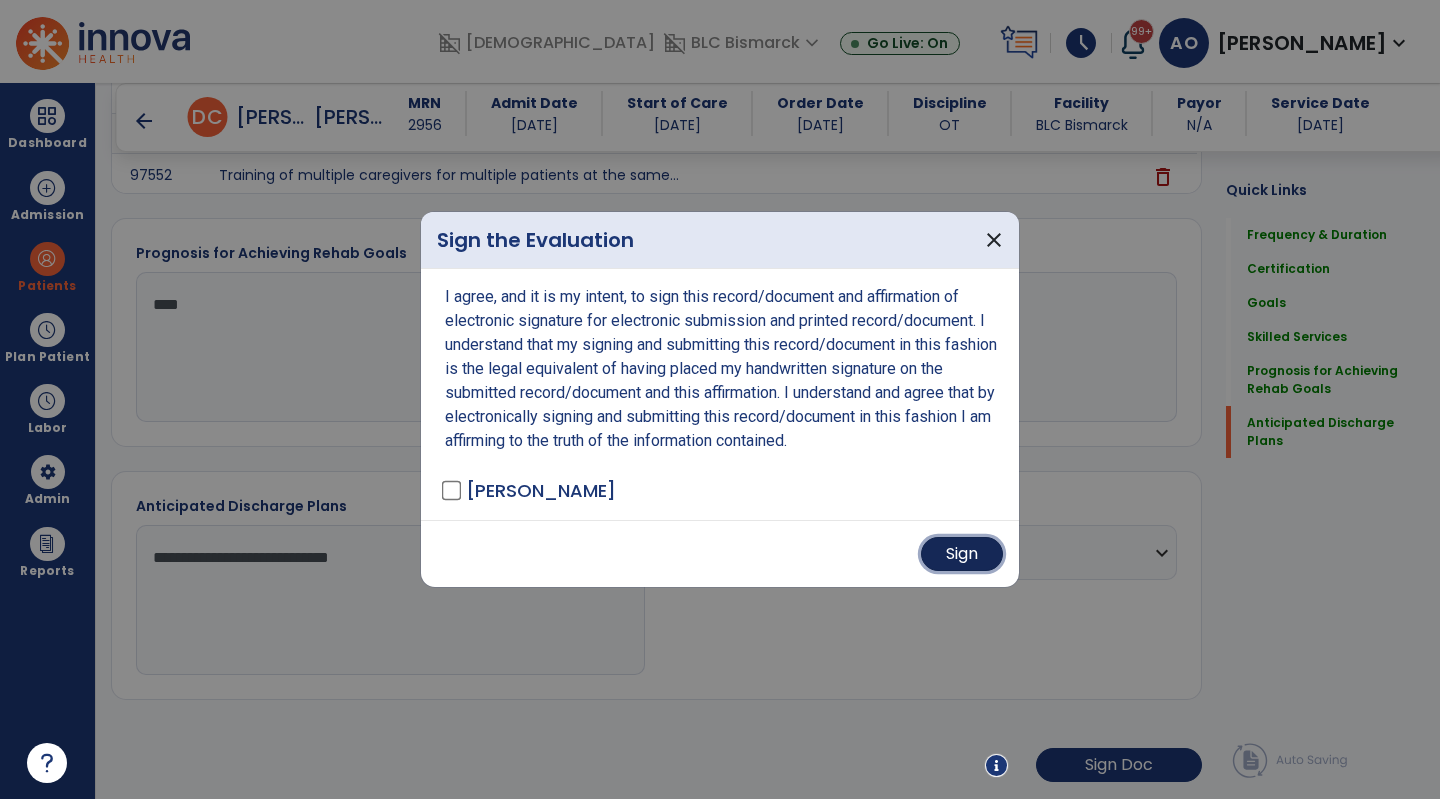 click on "Sign" at bounding box center (962, 554) 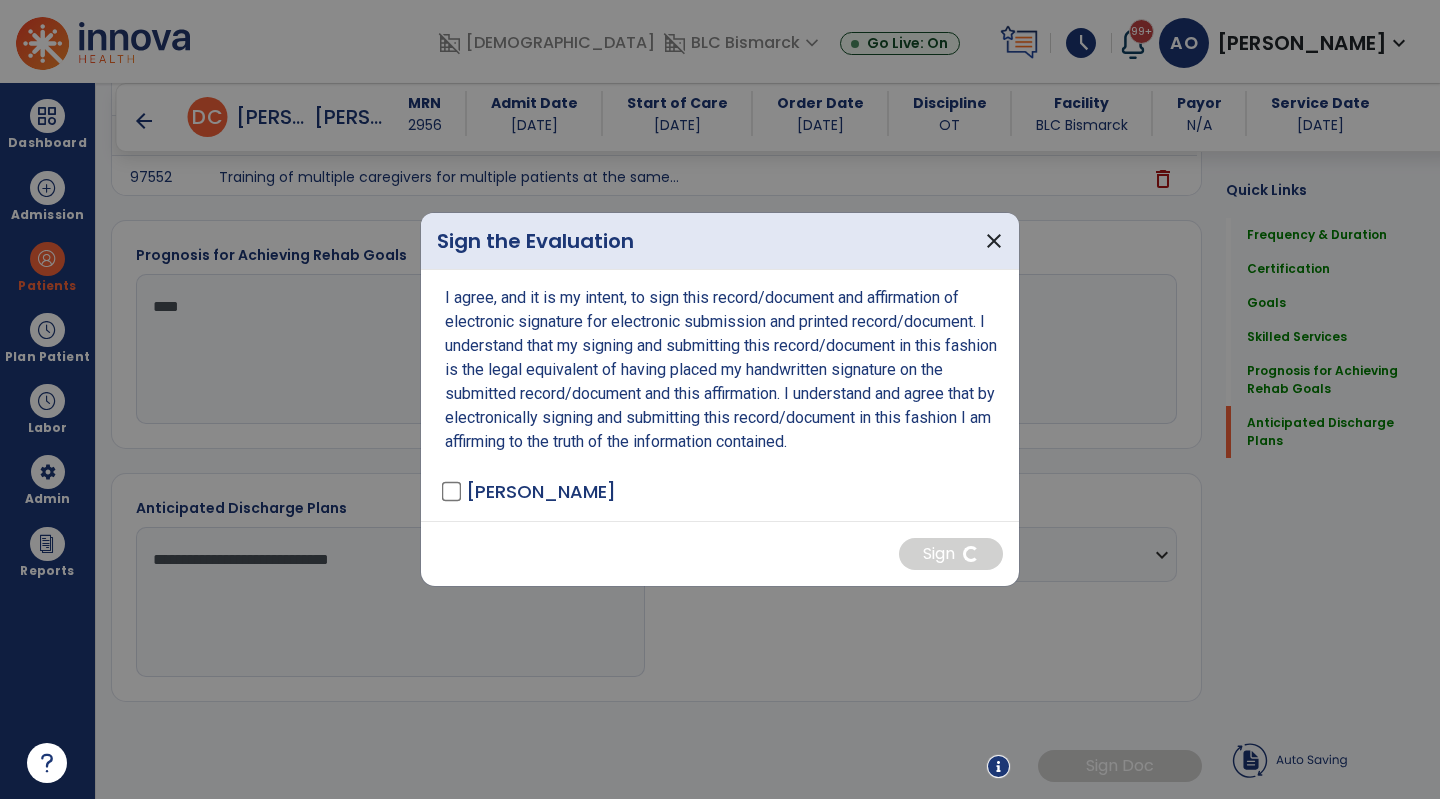 scroll, scrollTop: 1908, scrollLeft: 0, axis: vertical 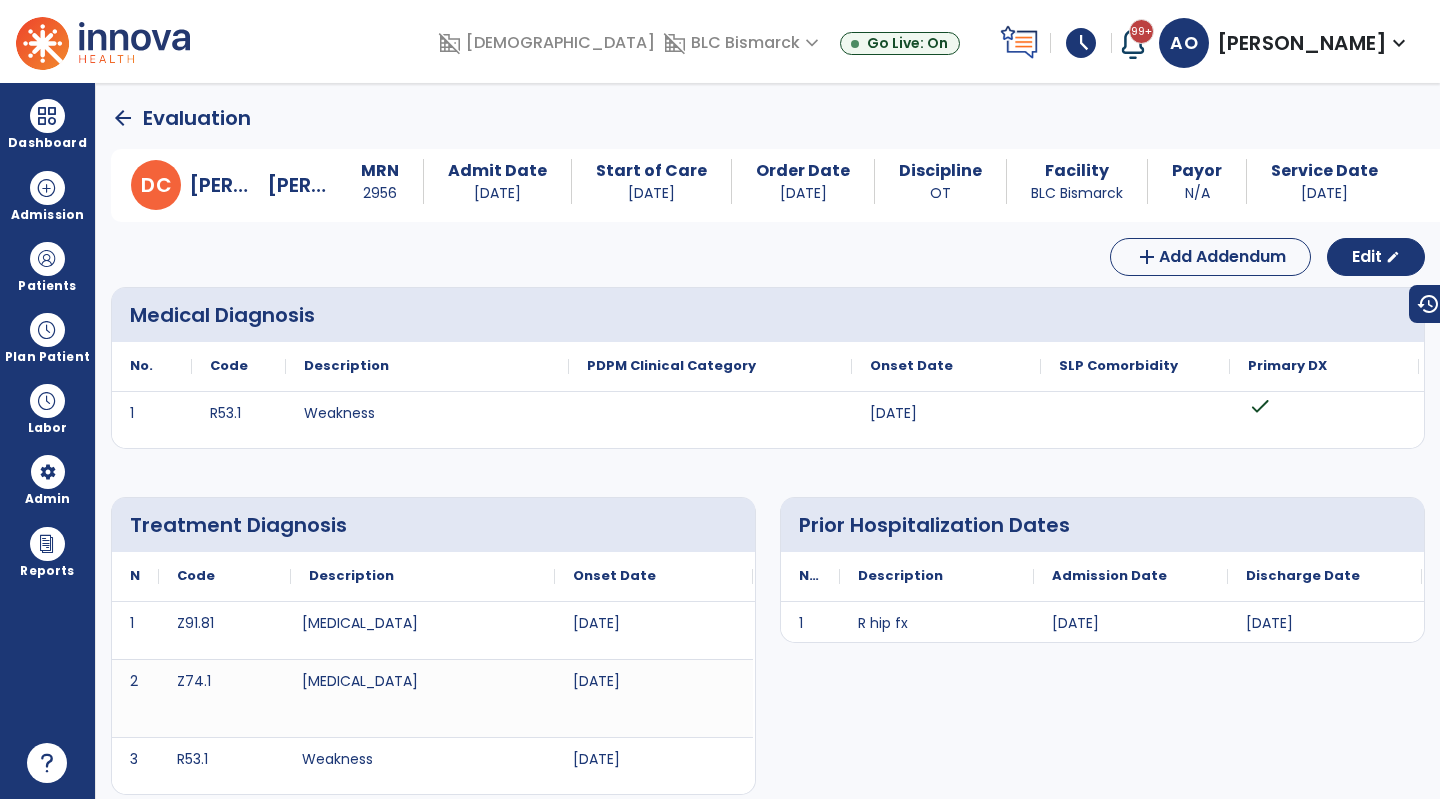 click on "arrow_back" 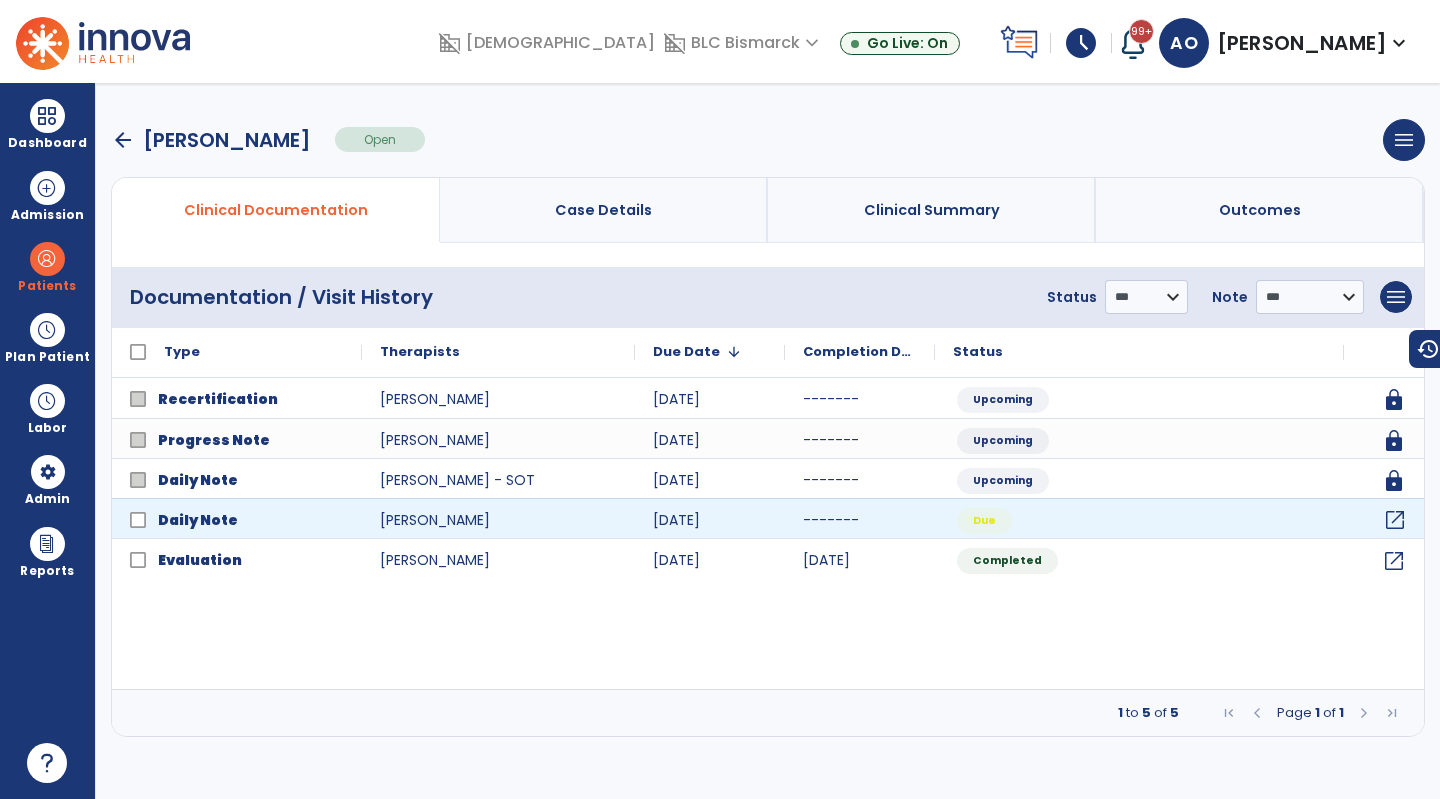 click on "open_in_new" 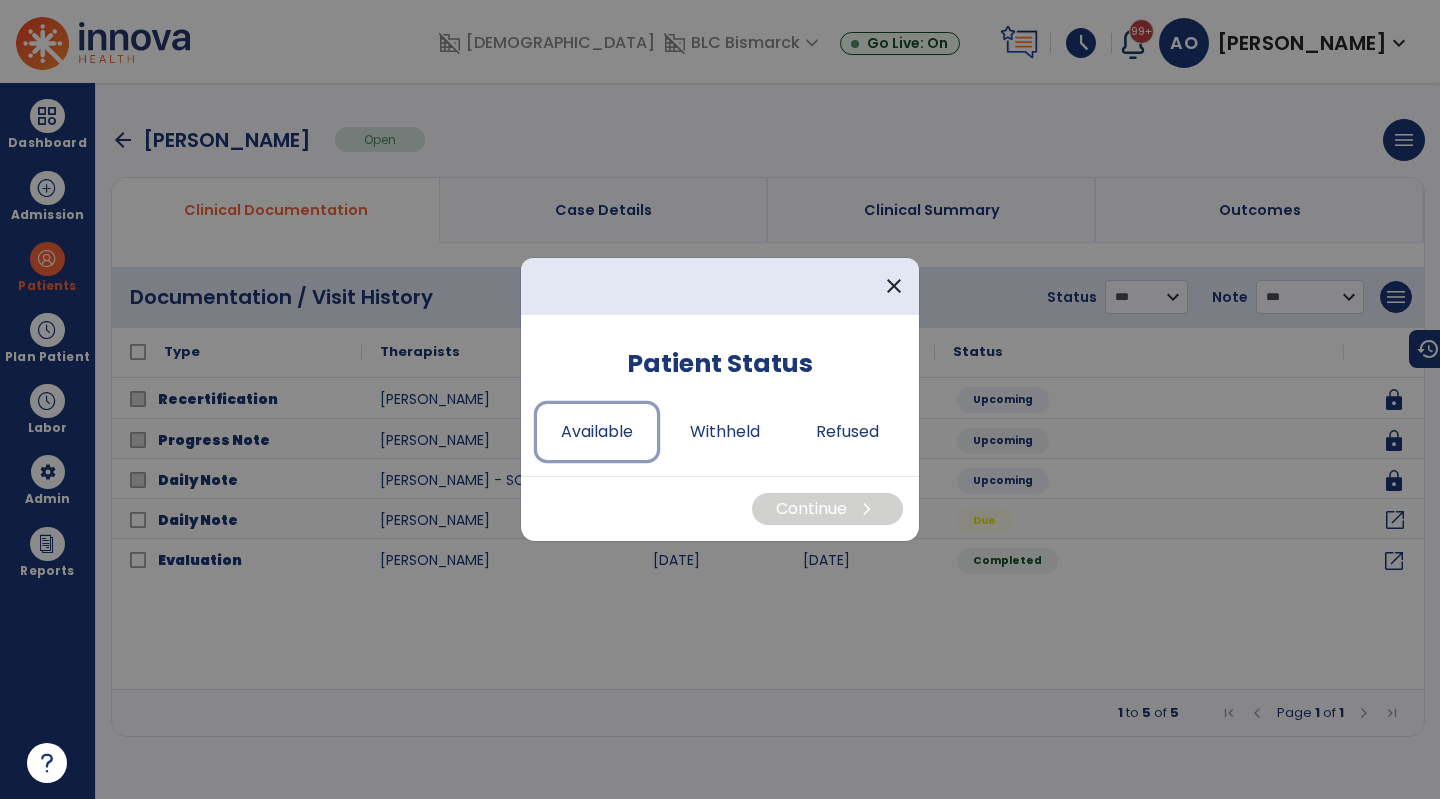 click on "Available" at bounding box center [597, 432] 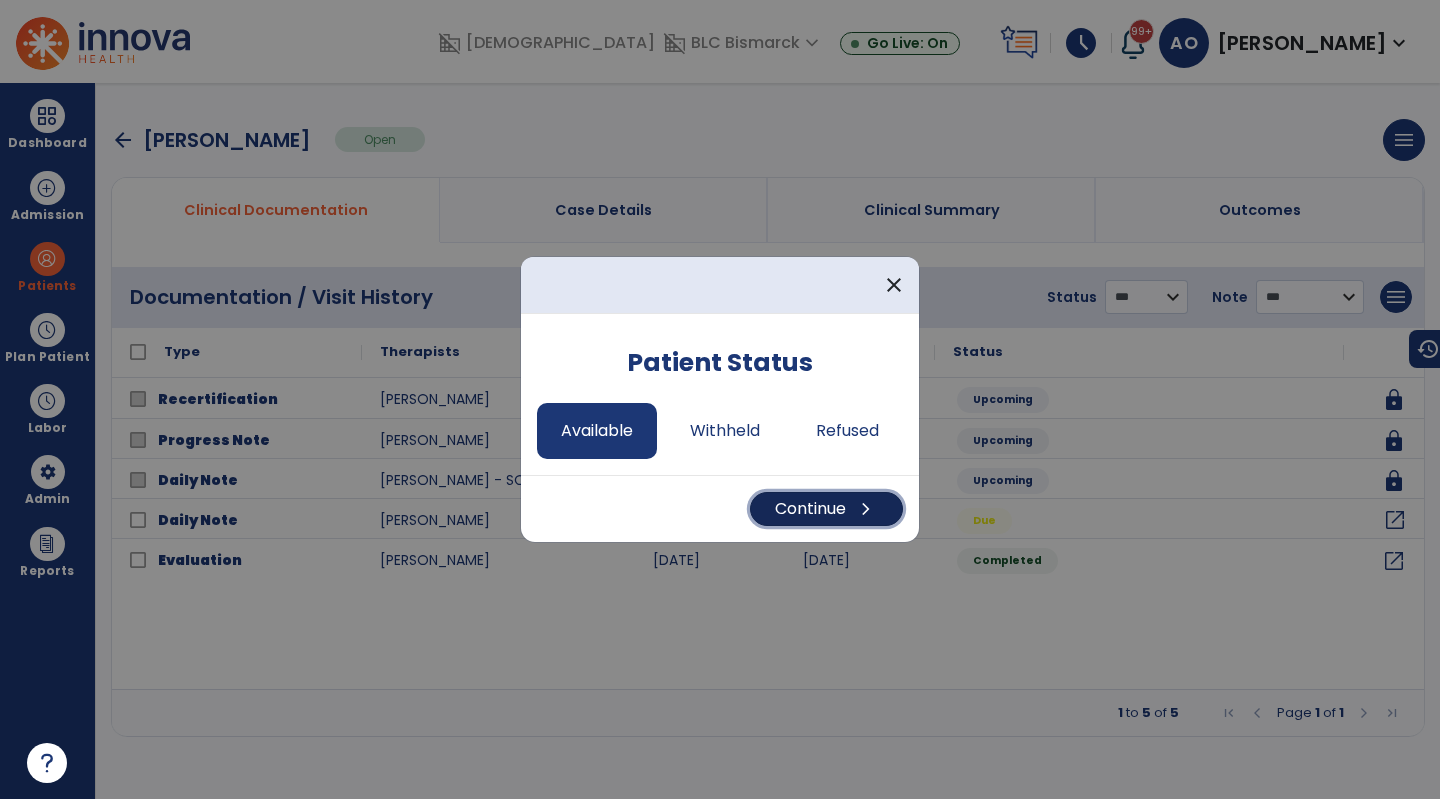 click on "Continue   chevron_right" at bounding box center [826, 509] 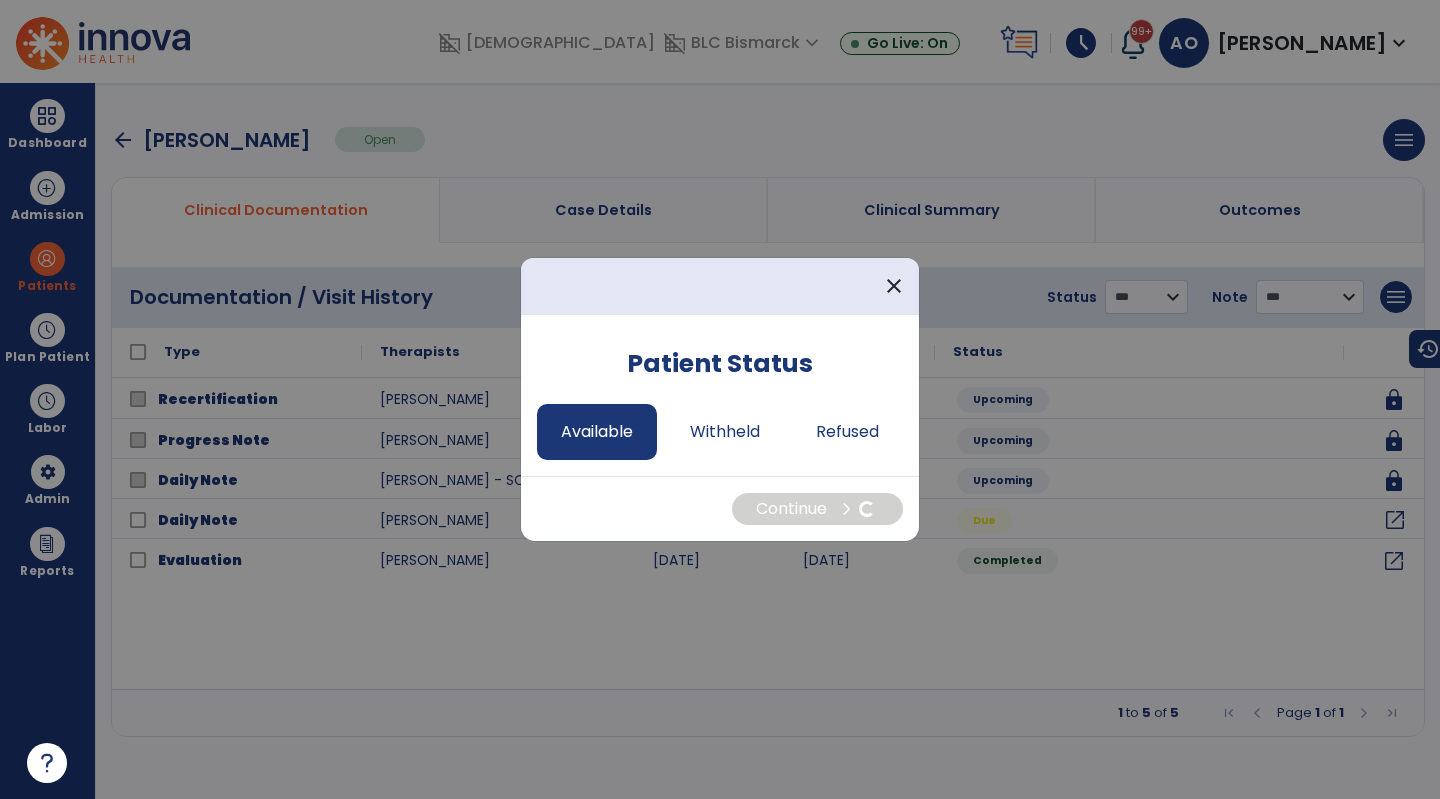 select on "*" 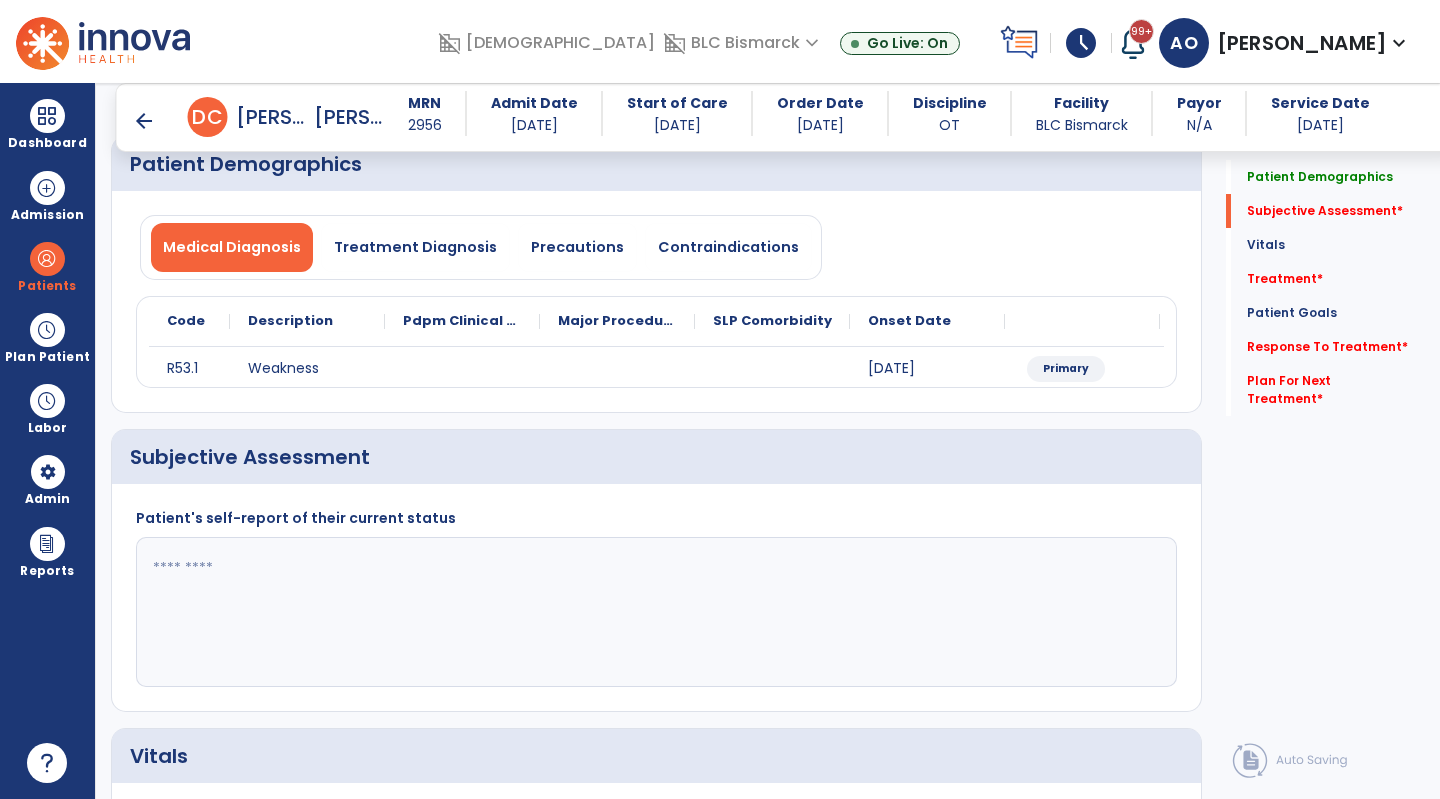 scroll, scrollTop: 300, scrollLeft: 0, axis: vertical 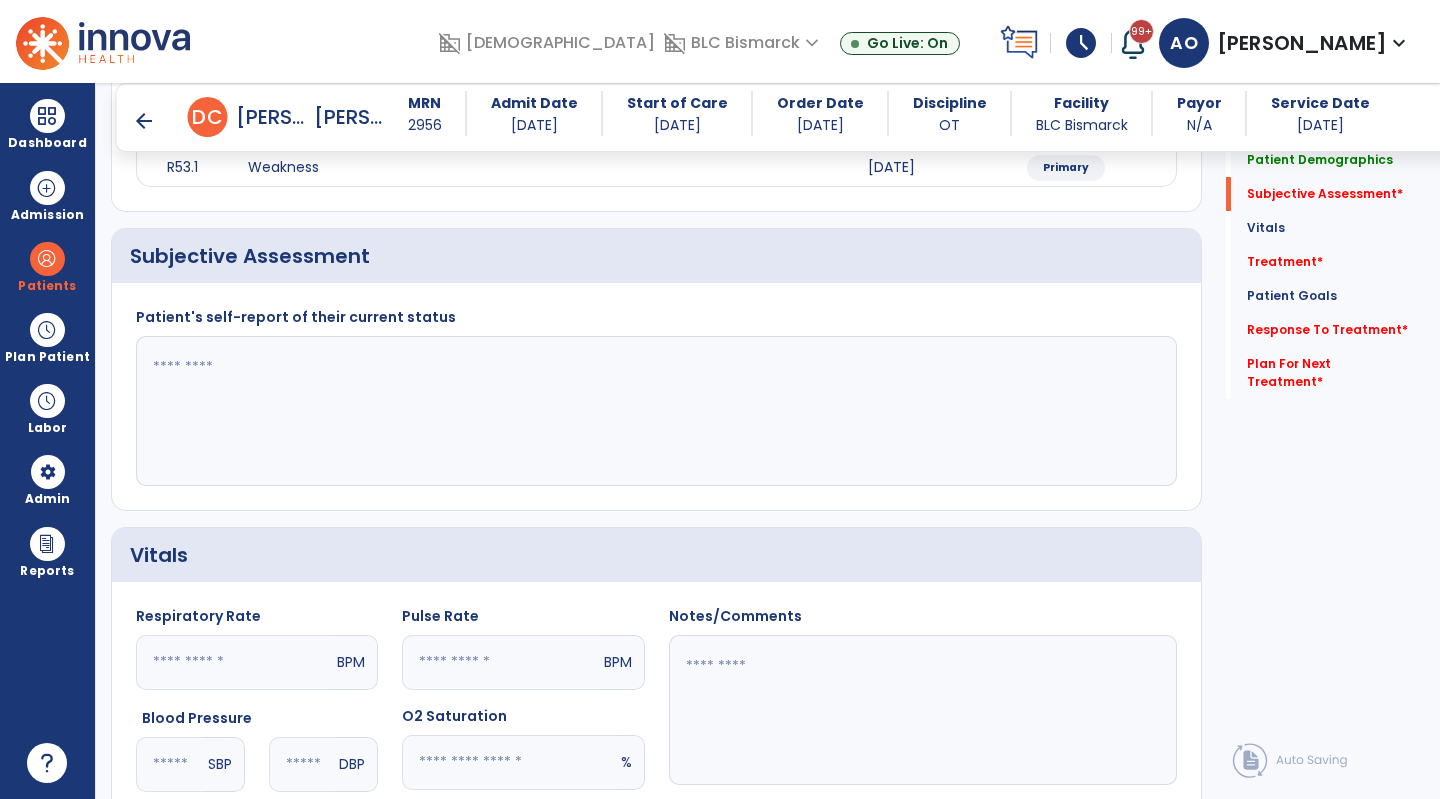 click 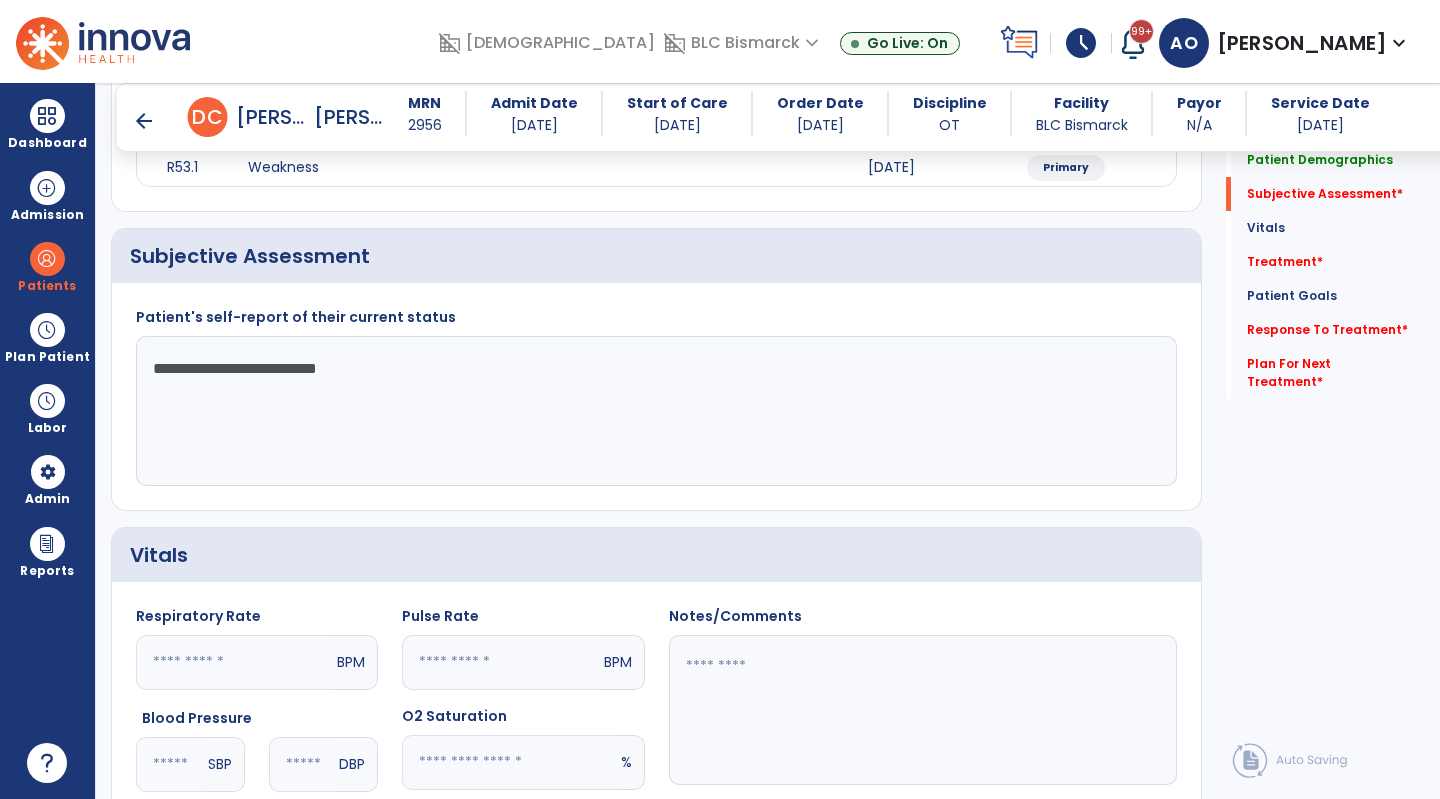 type on "**********" 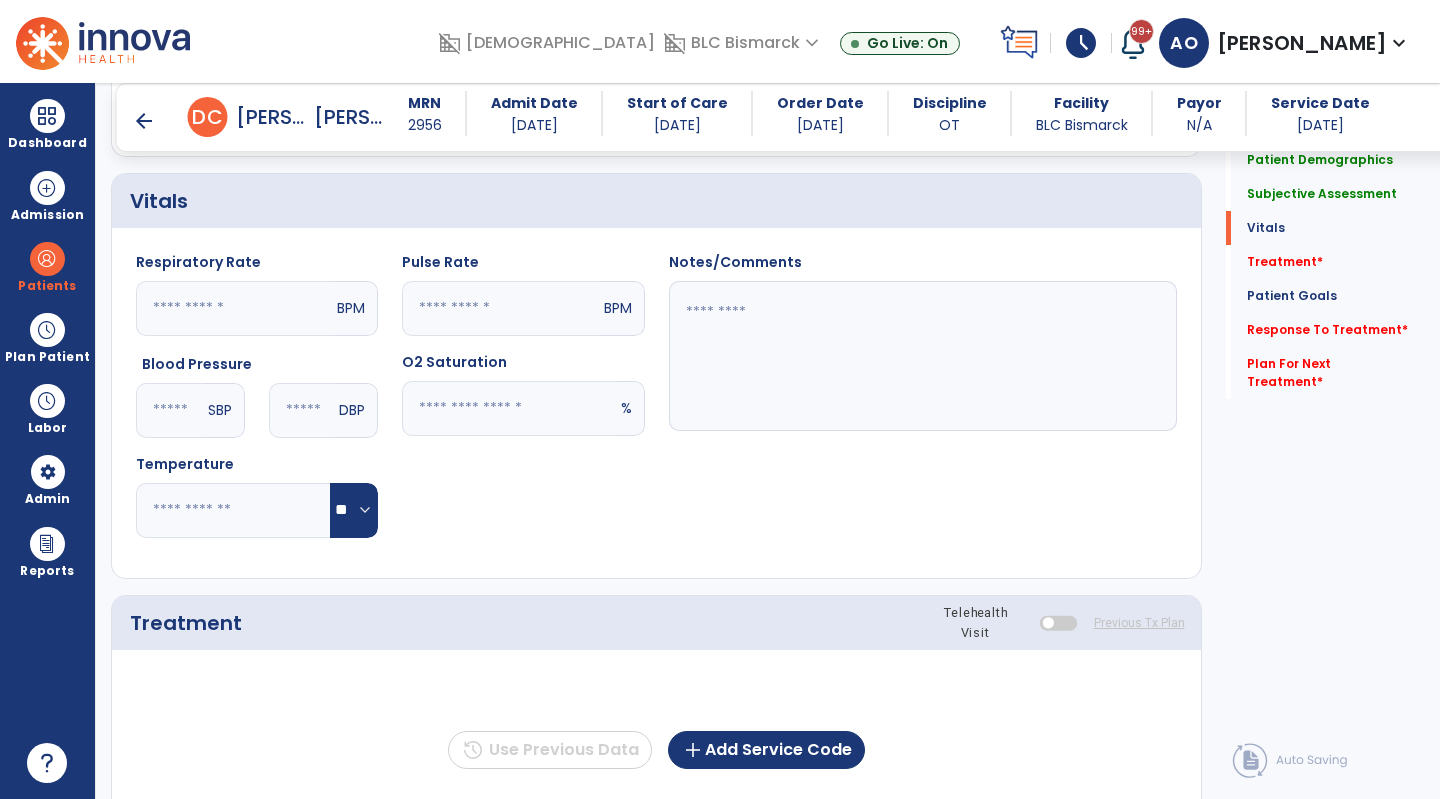 scroll, scrollTop: 937, scrollLeft: 0, axis: vertical 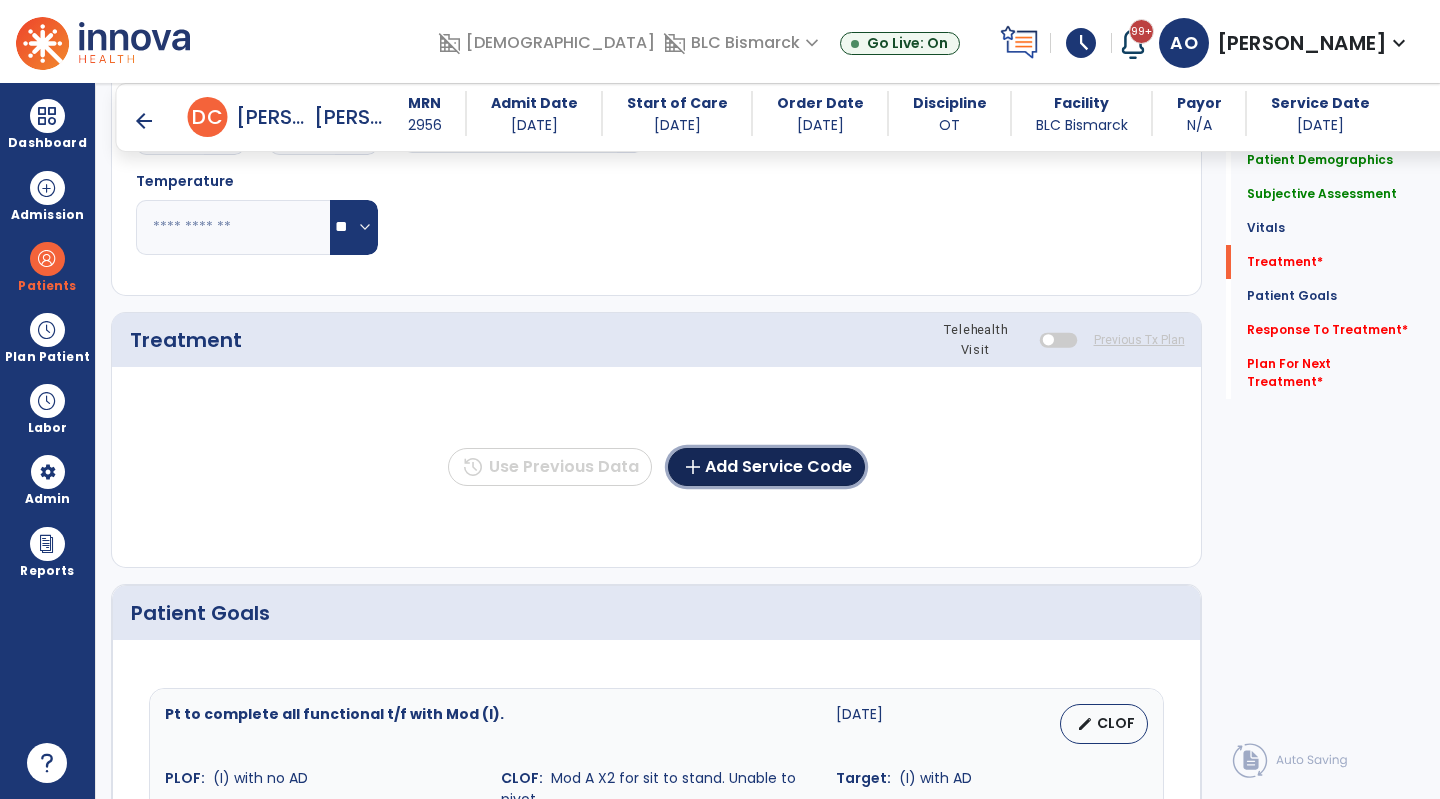 click on "add  Add Service Code" 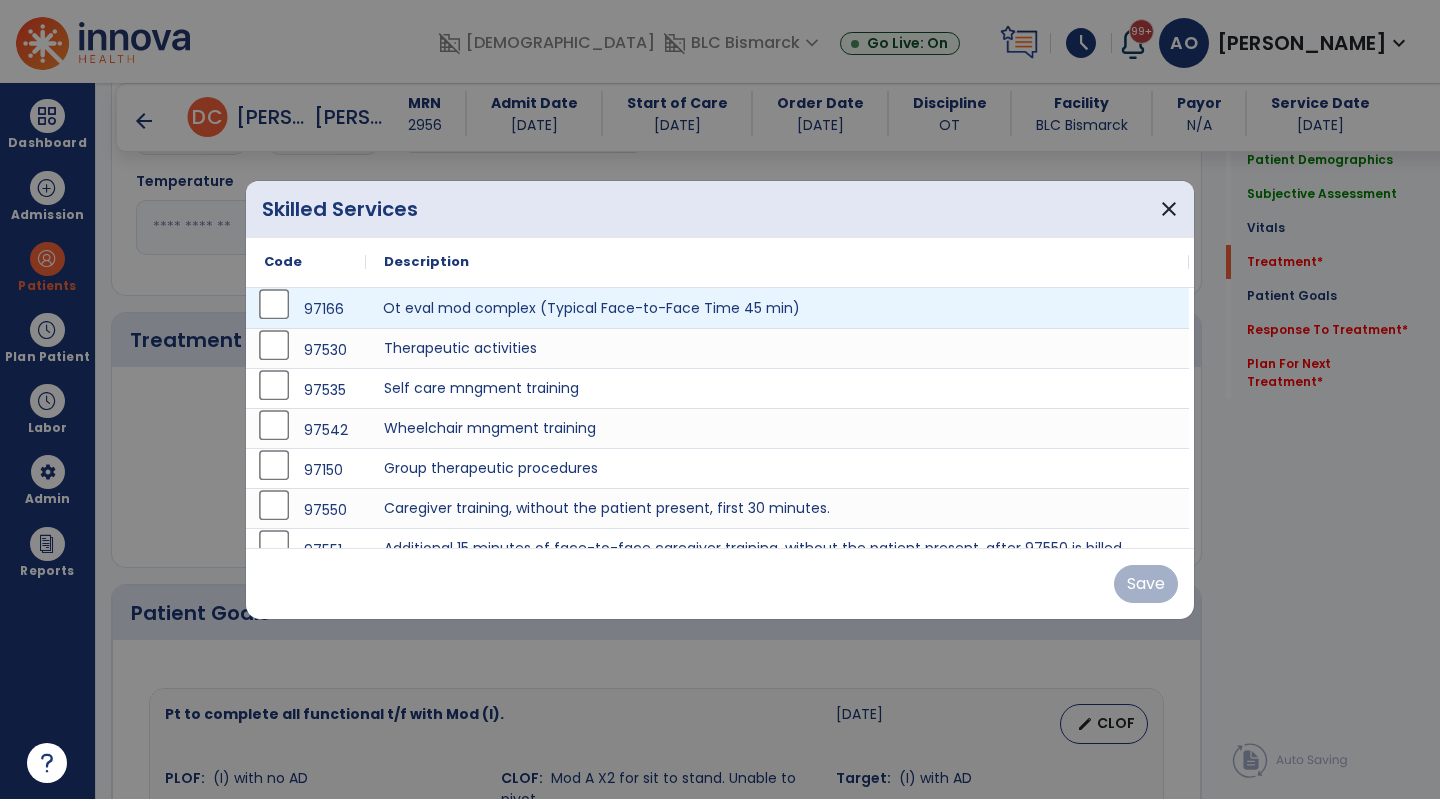 click on "Ot eval mod complex (Typical Face-to-Face Time 45 min)" at bounding box center (777, 308) 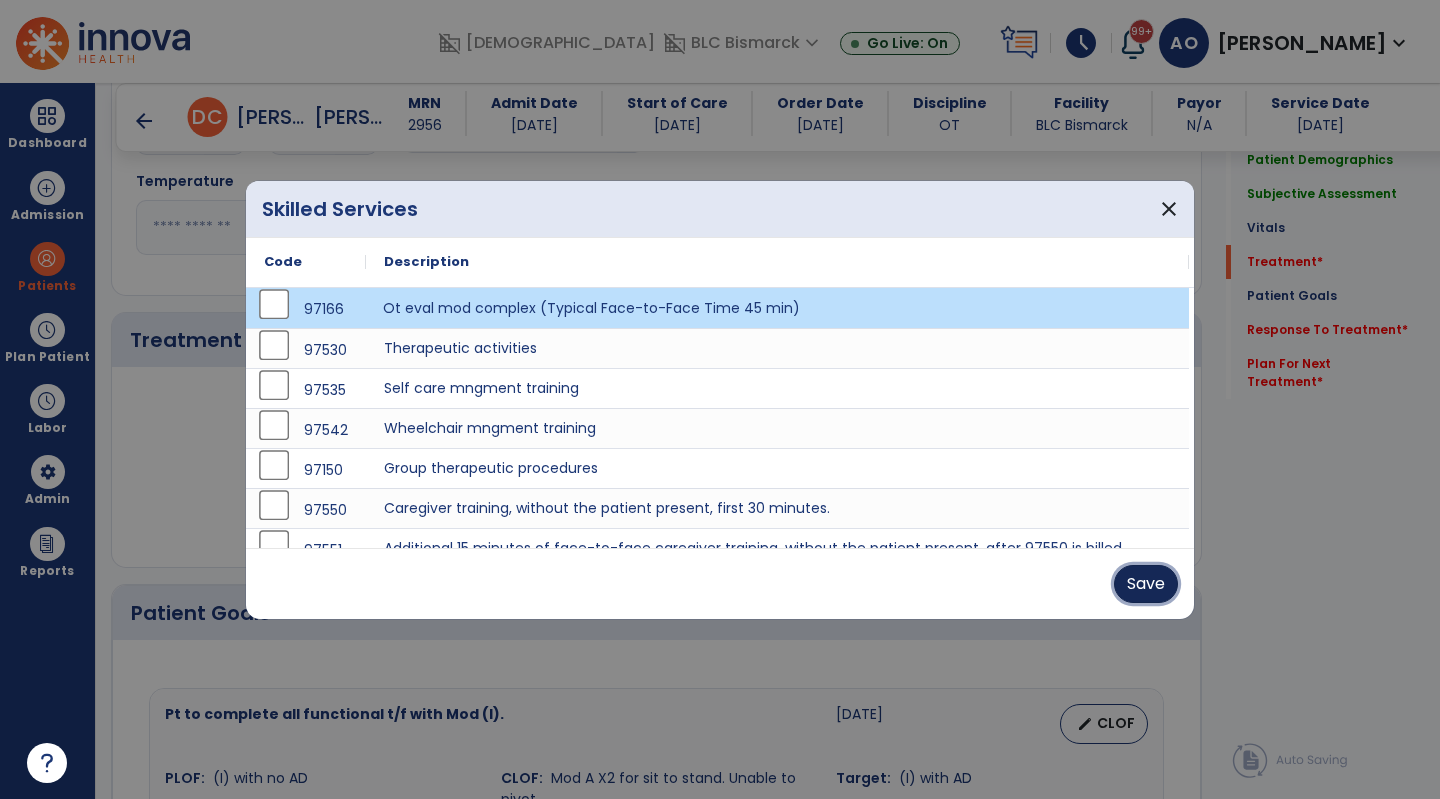 click on "Save" at bounding box center [1146, 584] 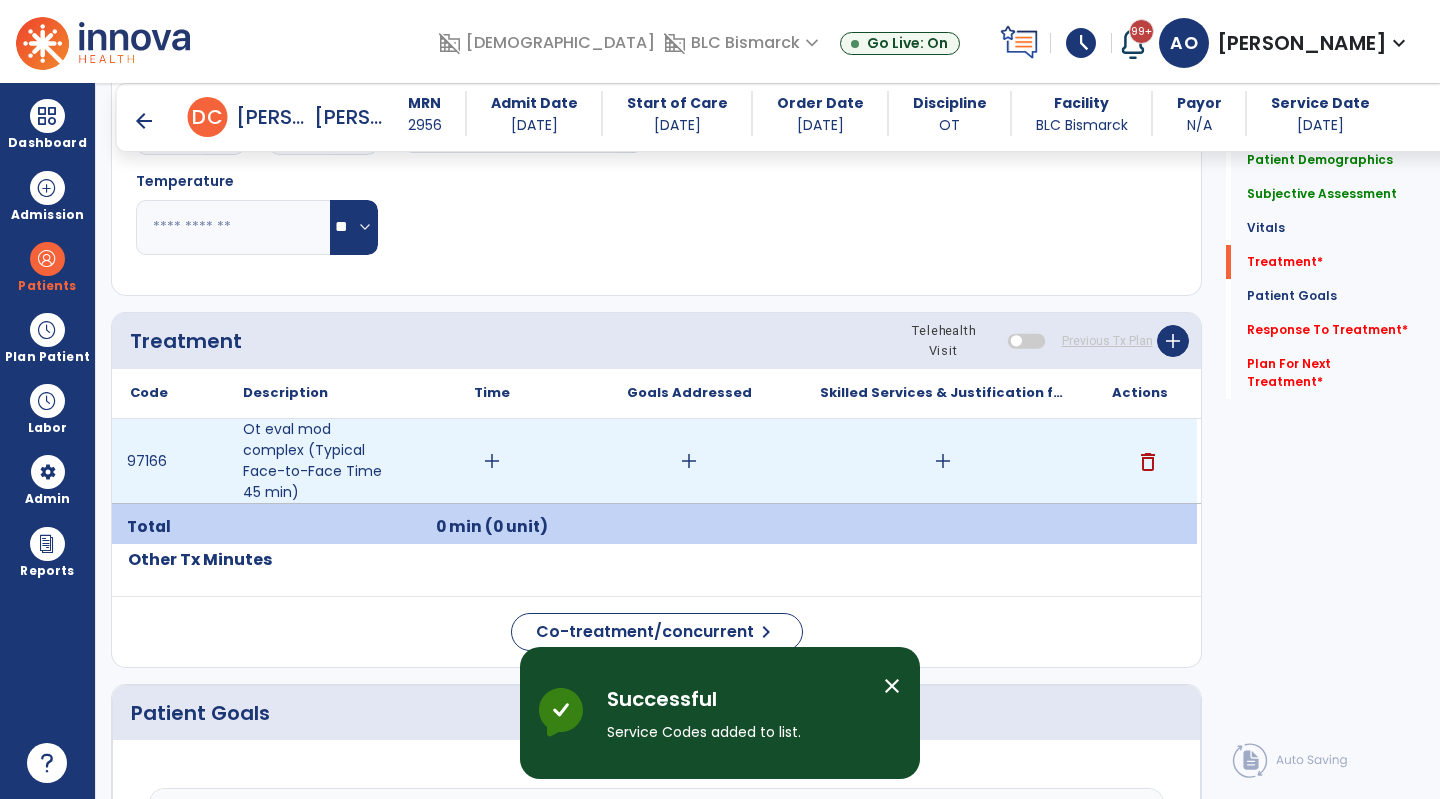 click on "add" at bounding box center (492, 461) 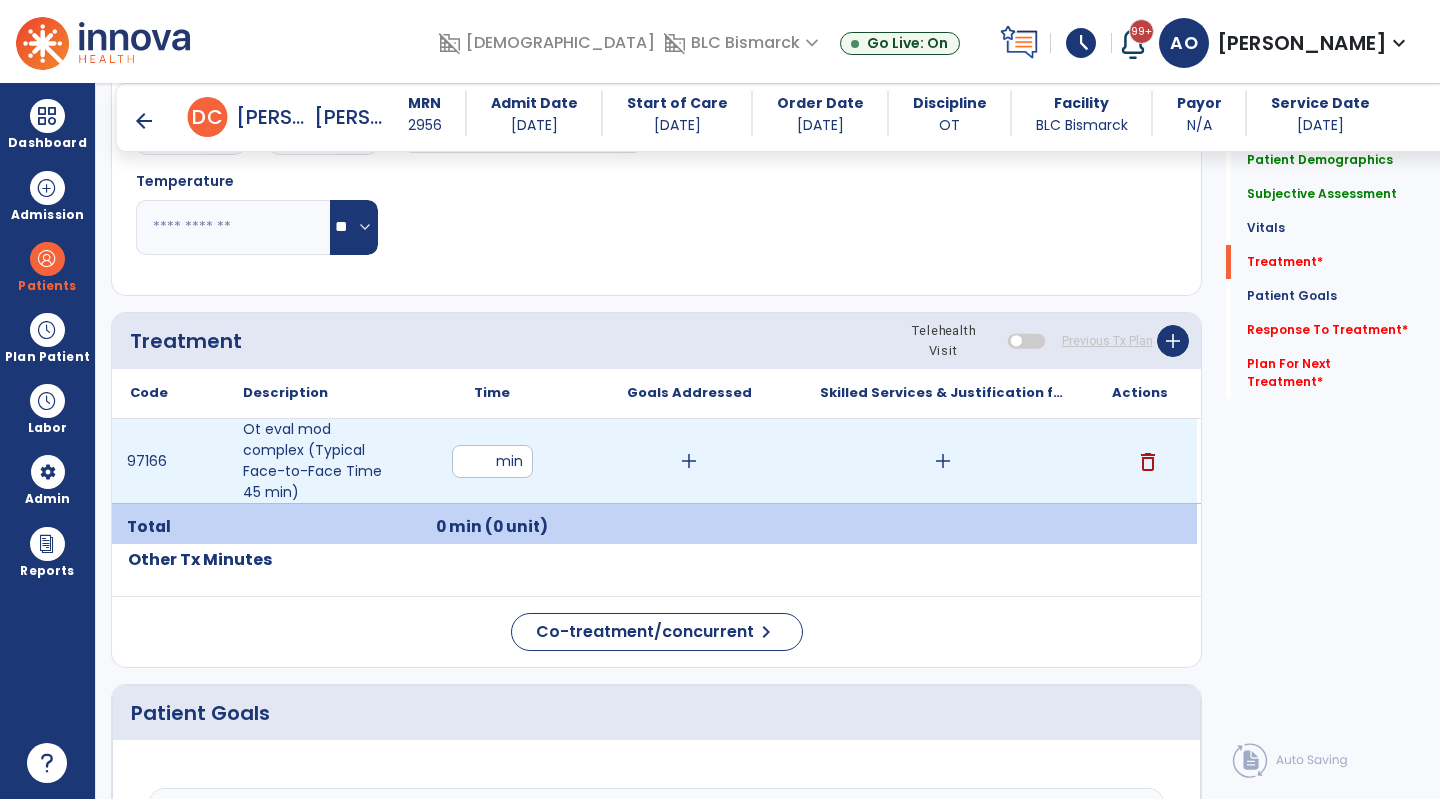 type on "*" 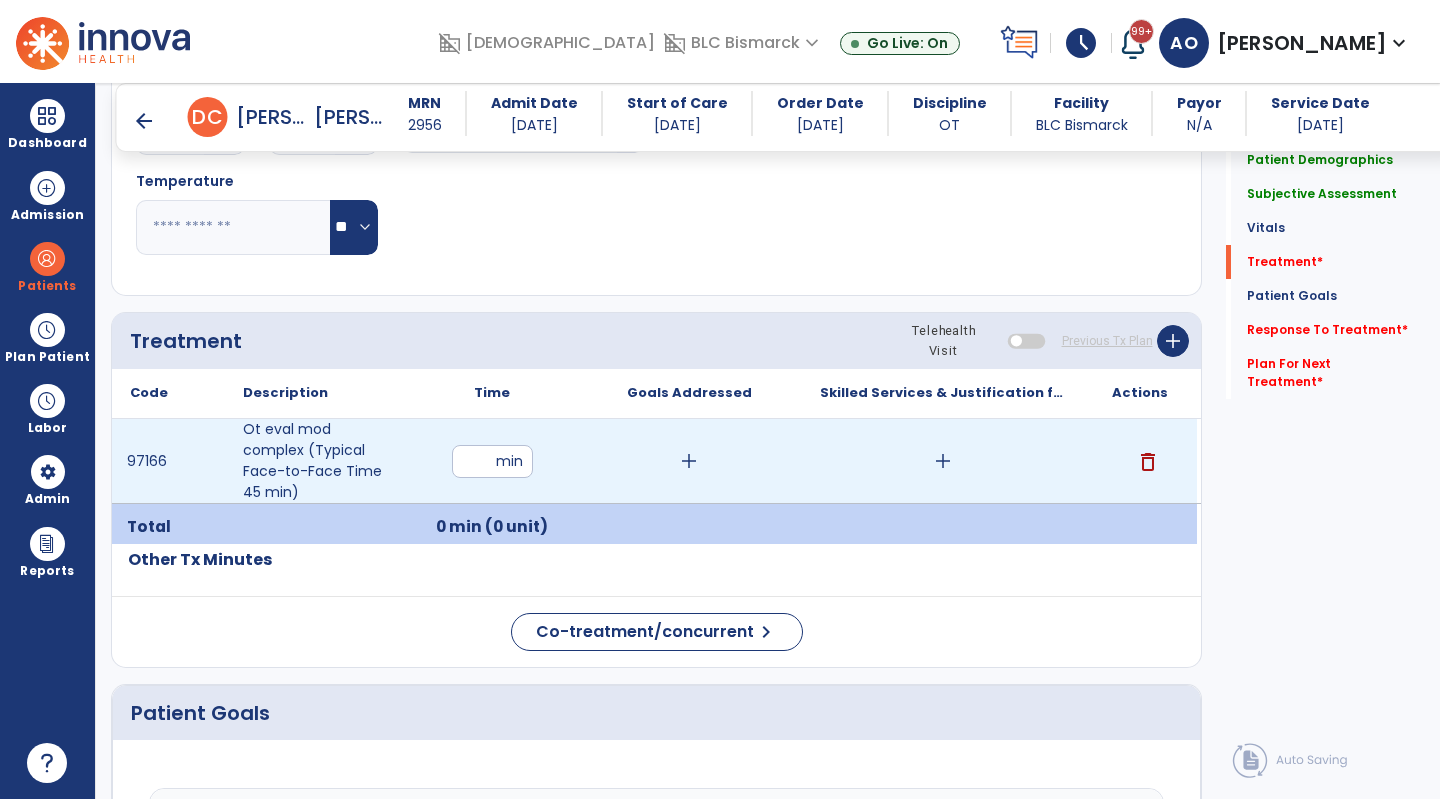 type on "**" 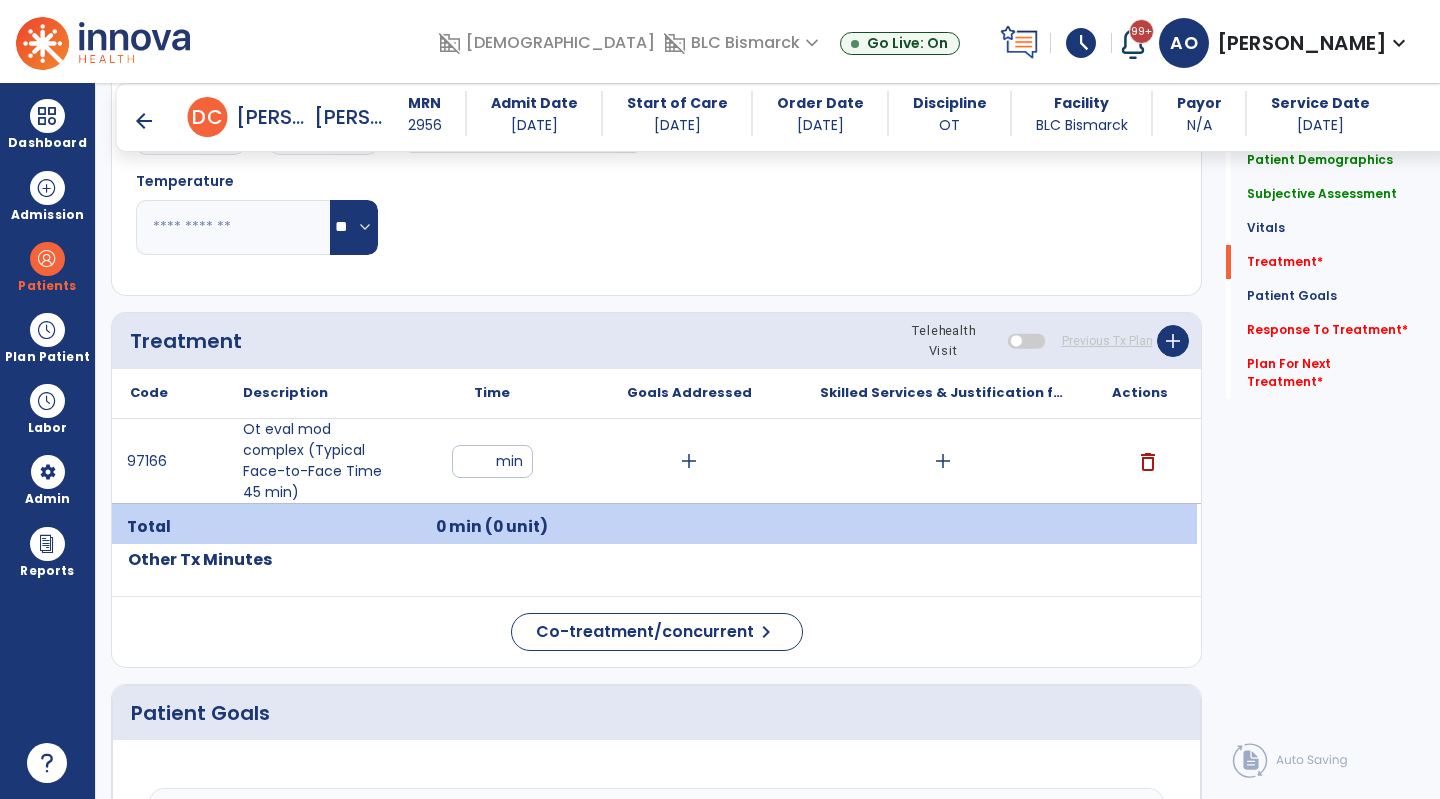 click on "Code
Description
Time" 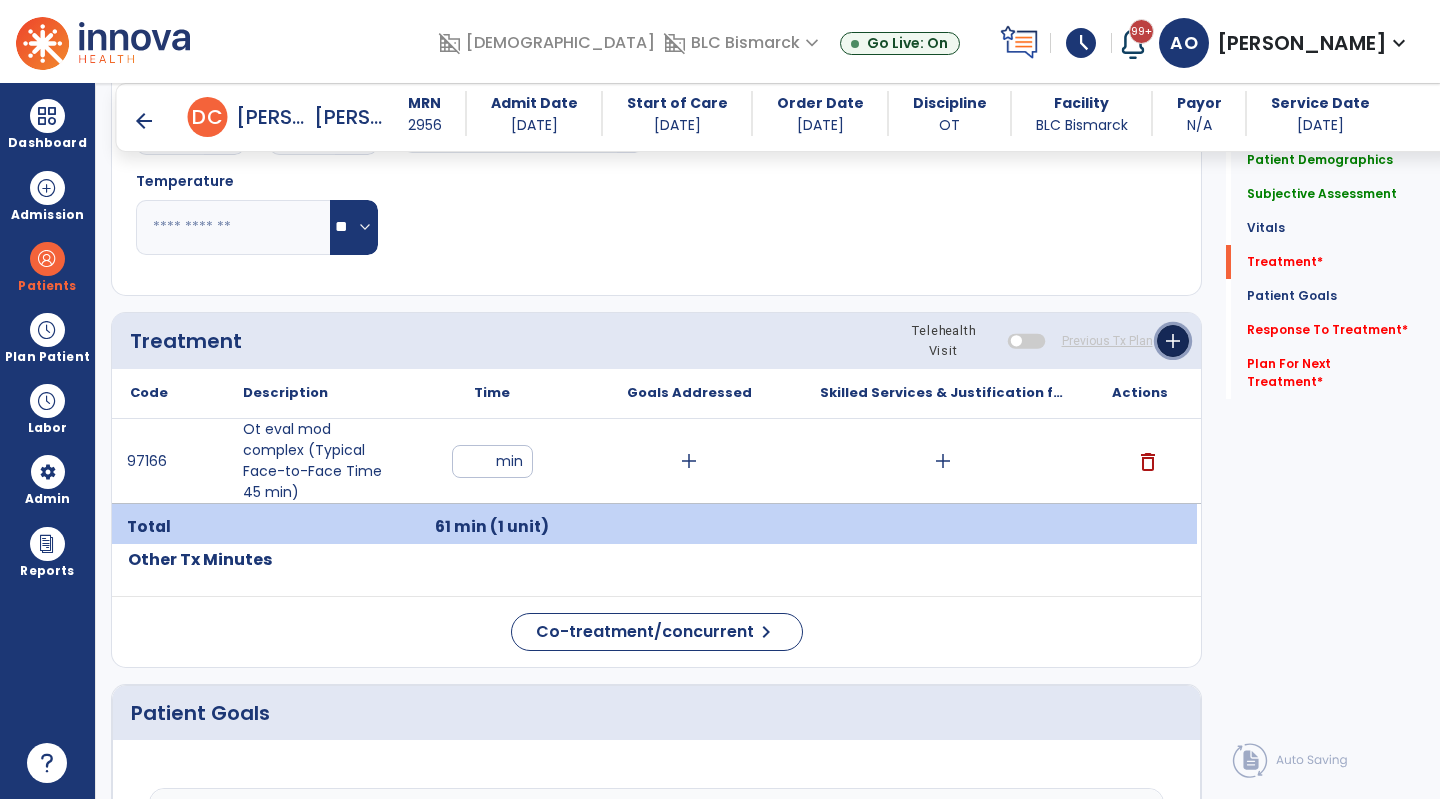 click on "add" 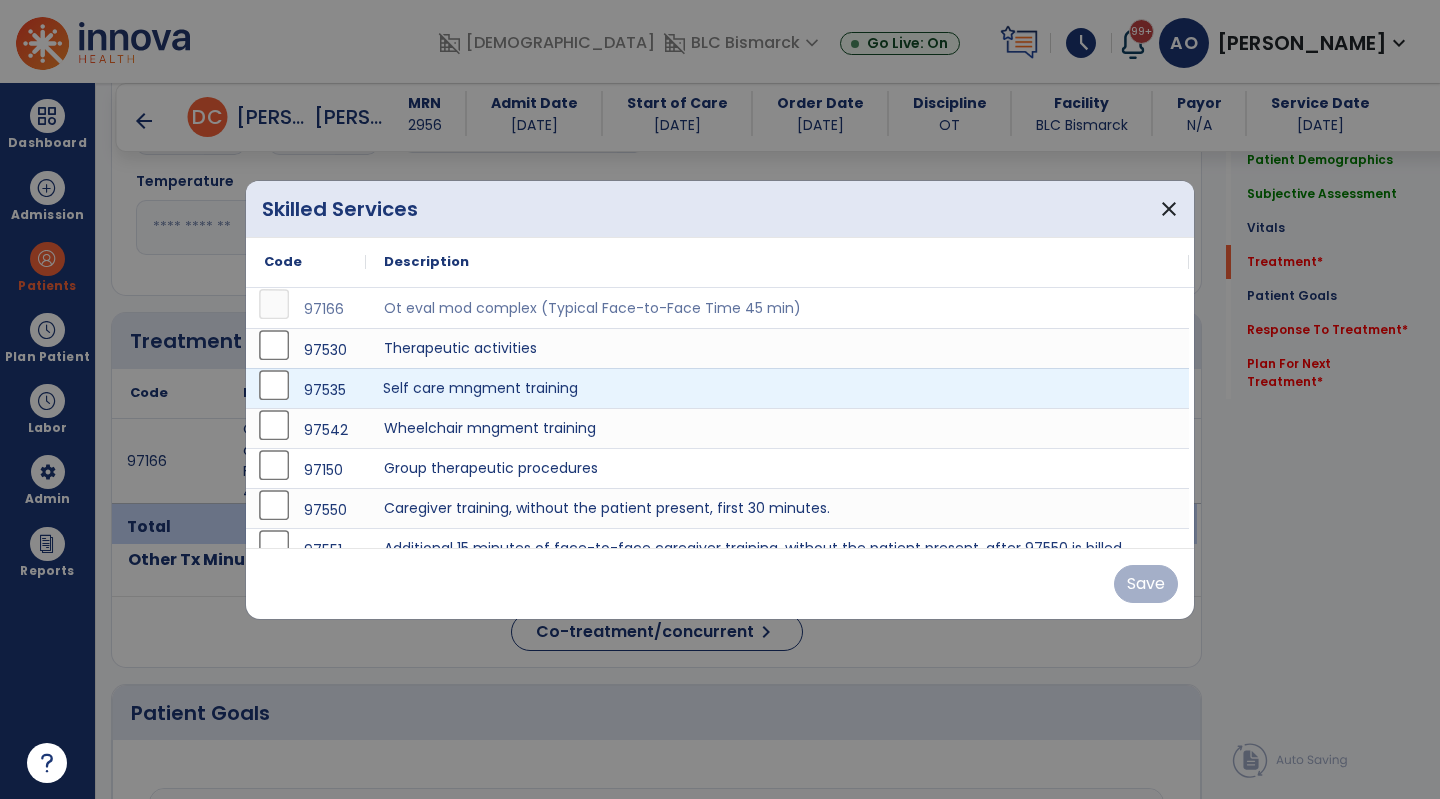click on "Self care mngment training" at bounding box center (777, 388) 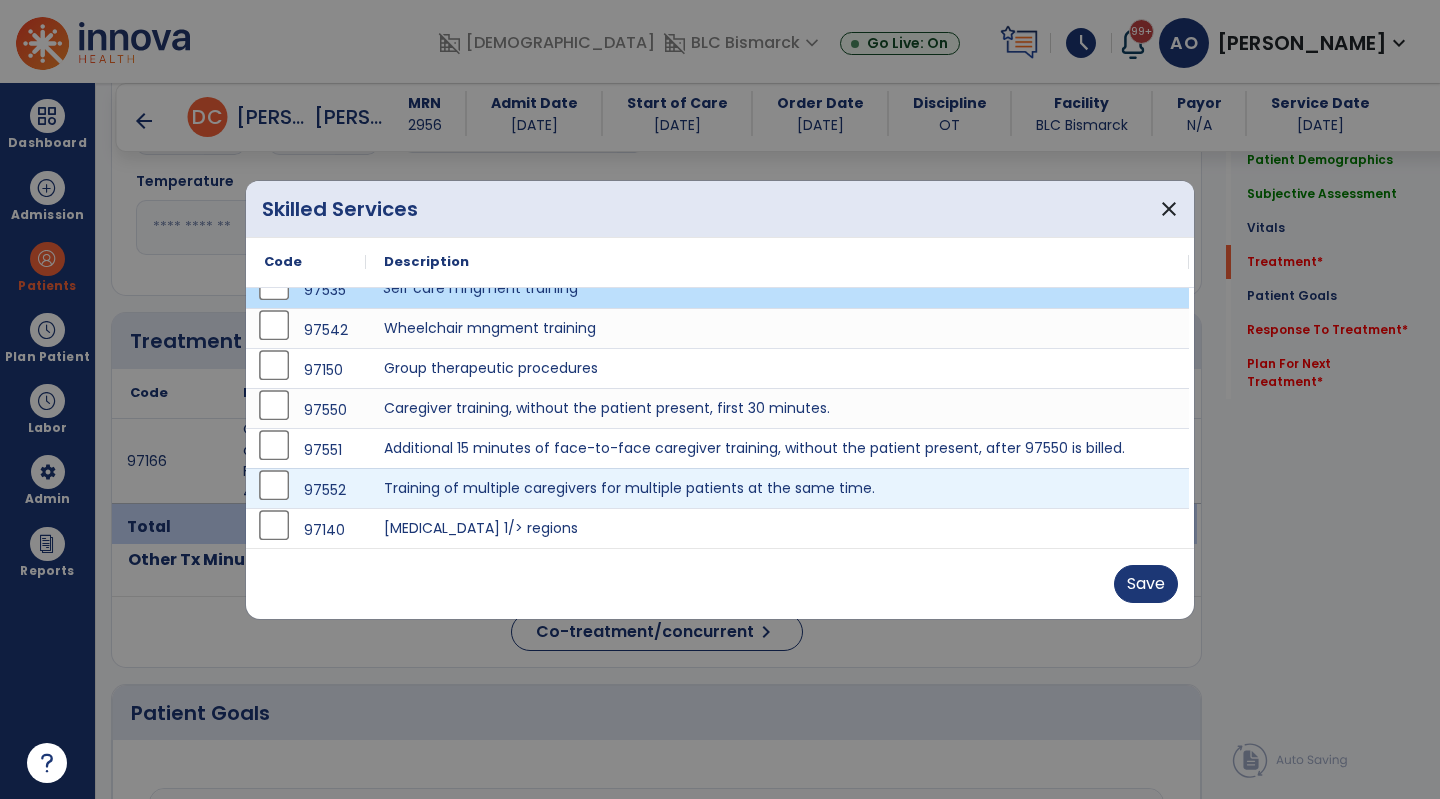 scroll, scrollTop: 0, scrollLeft: 0, axis: both 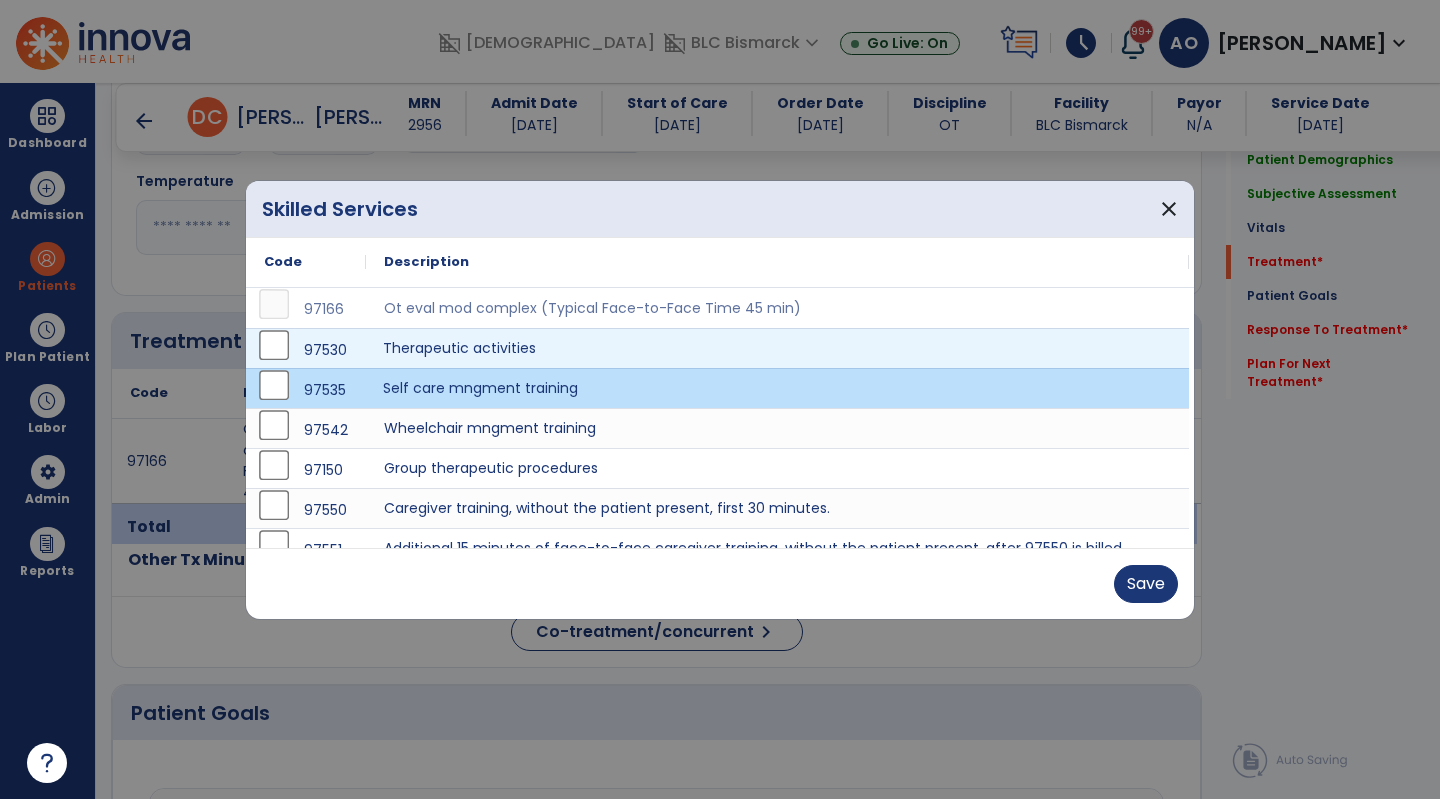 click on "Therapeutic activities" at bounding box center (777, 348) 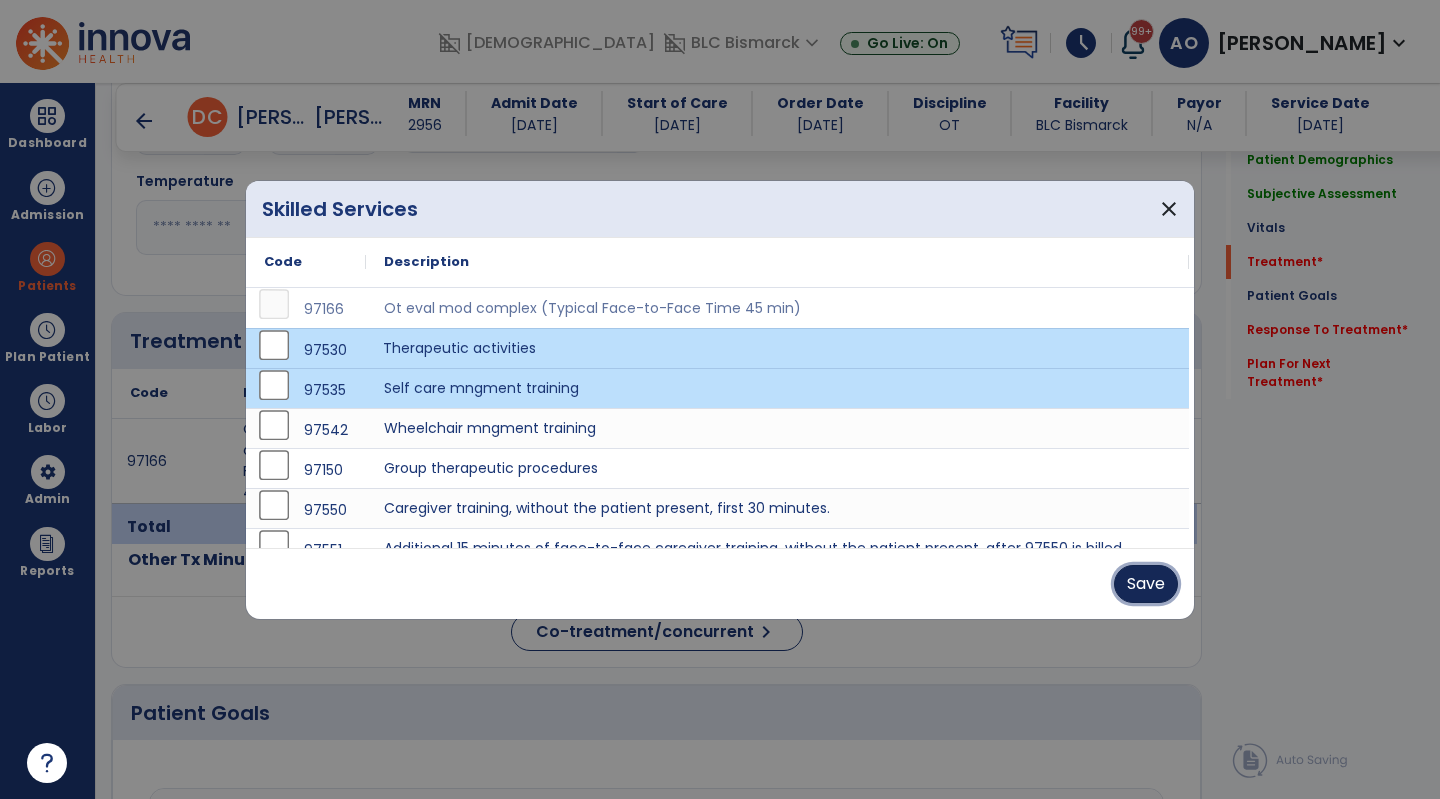 click on "Save" at bounding box center [1146, 584] 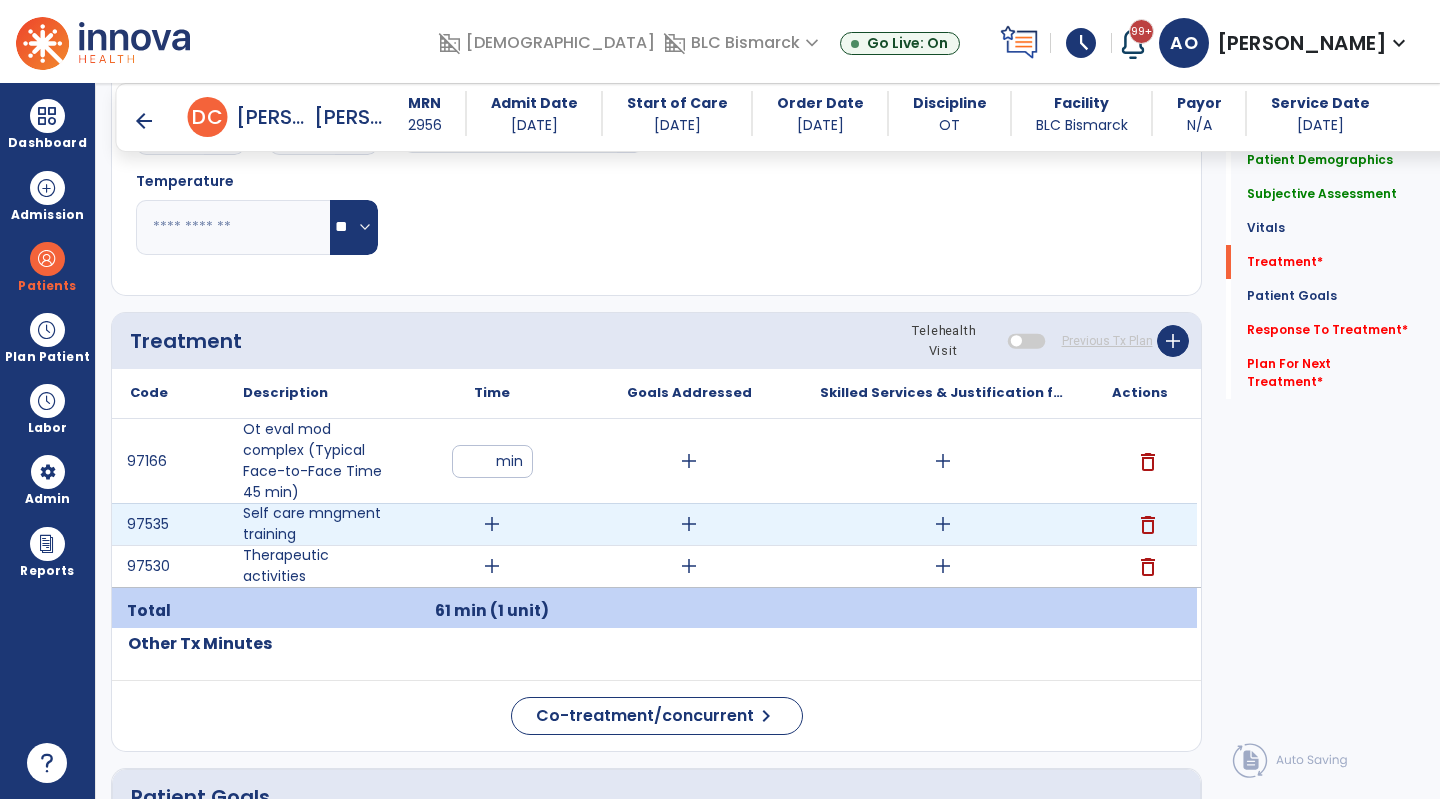 click on "add" at bounding box center [492, 524] 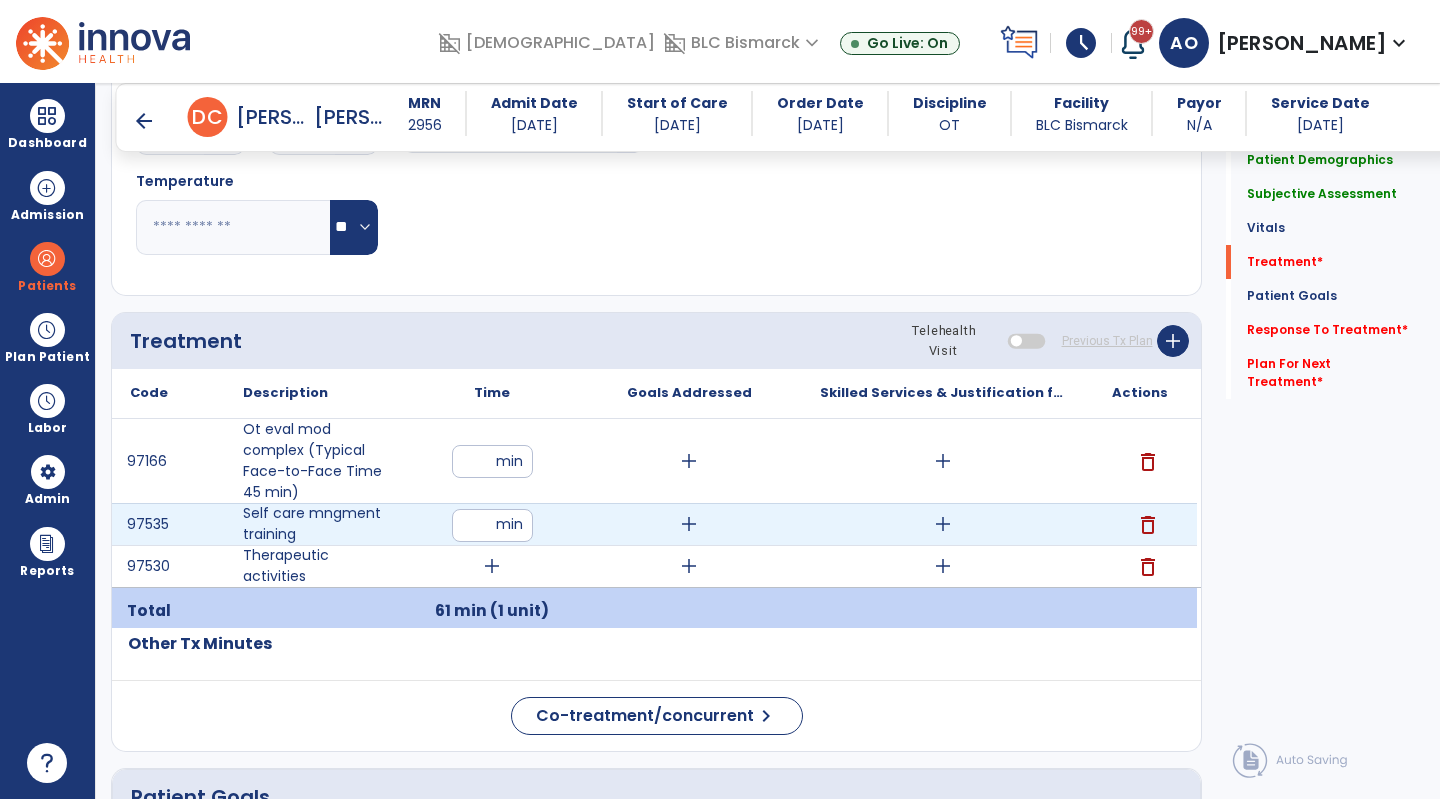 type on "*" 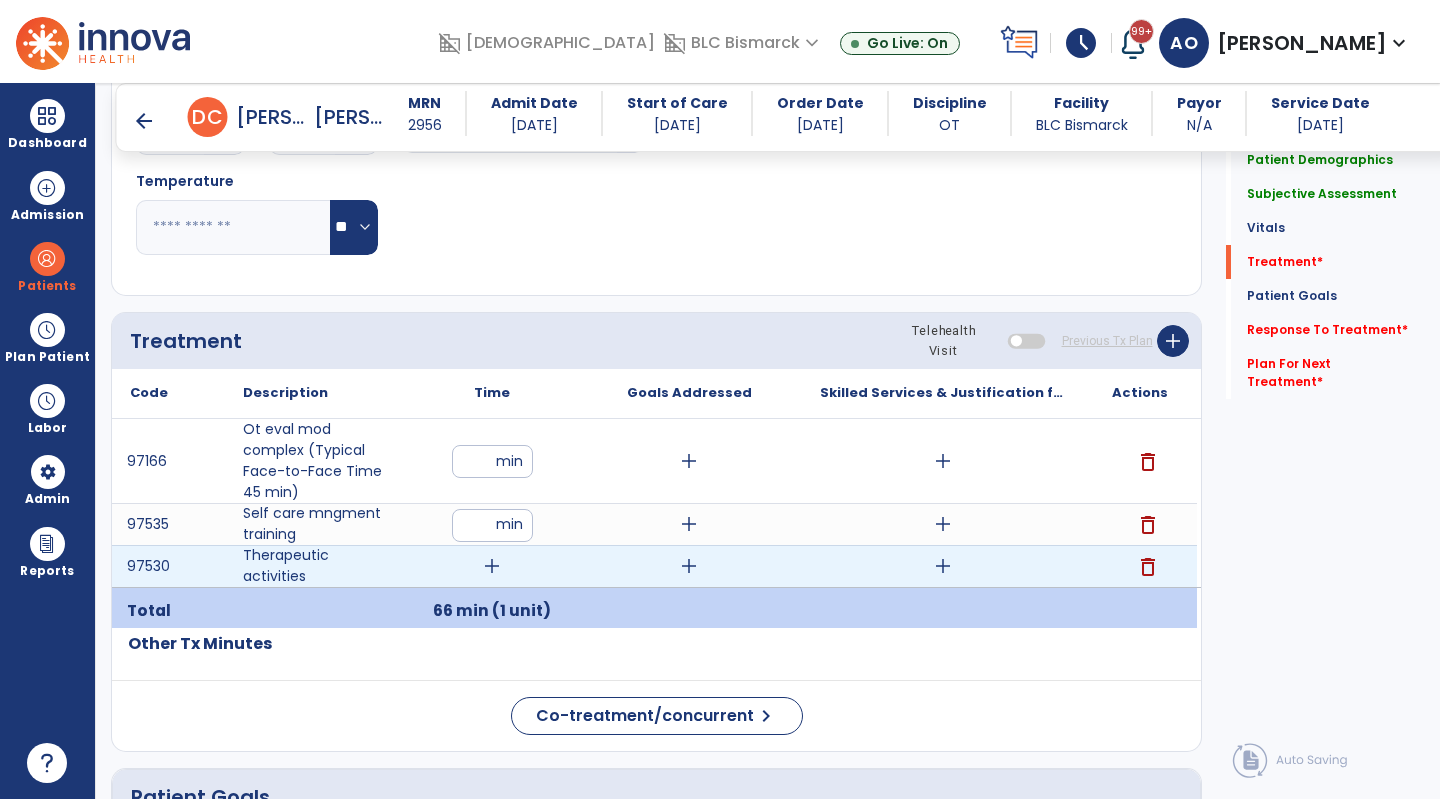 click on "add" at bounding box center (492, 566) 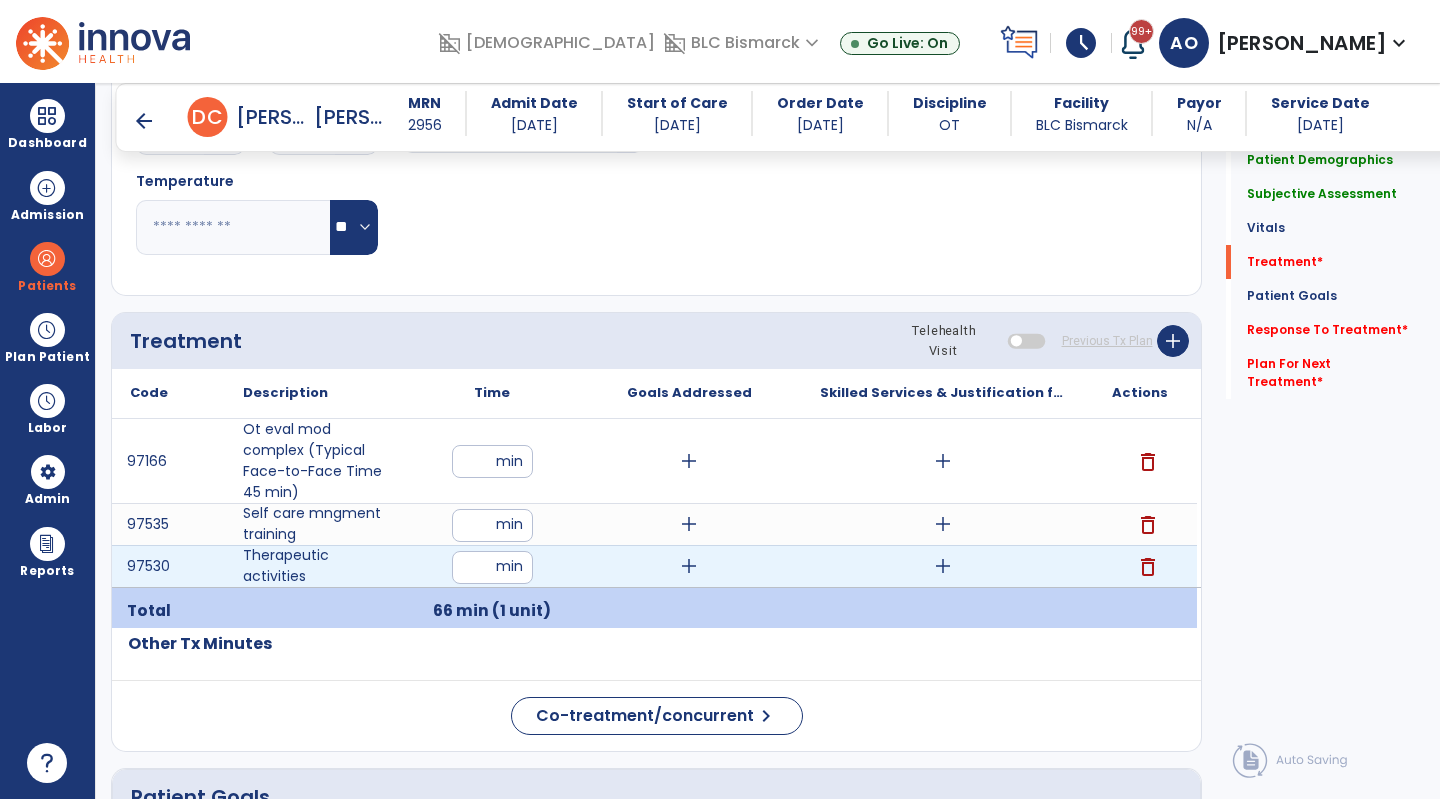 type on "**" 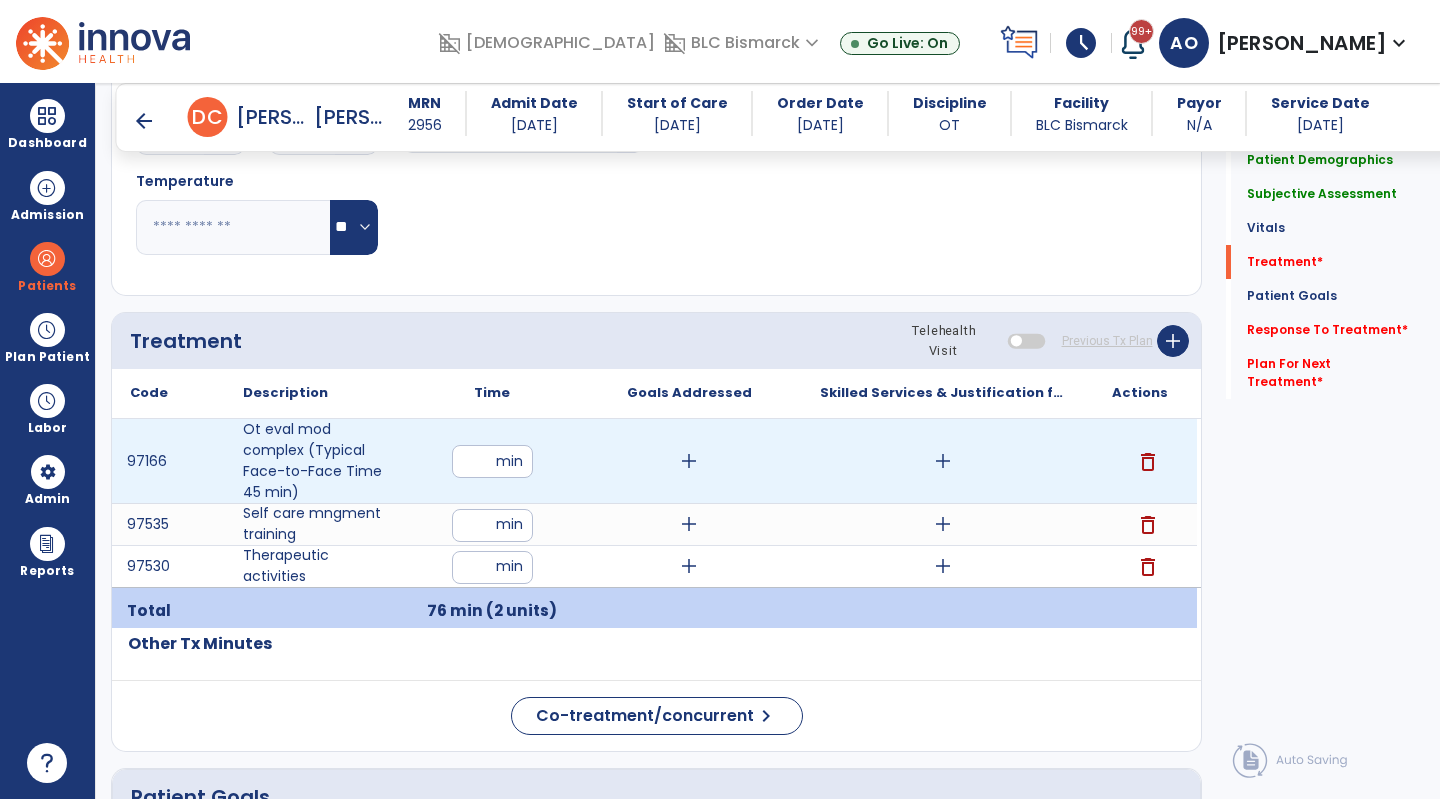 click on "add" at bounding box center (943, 461) 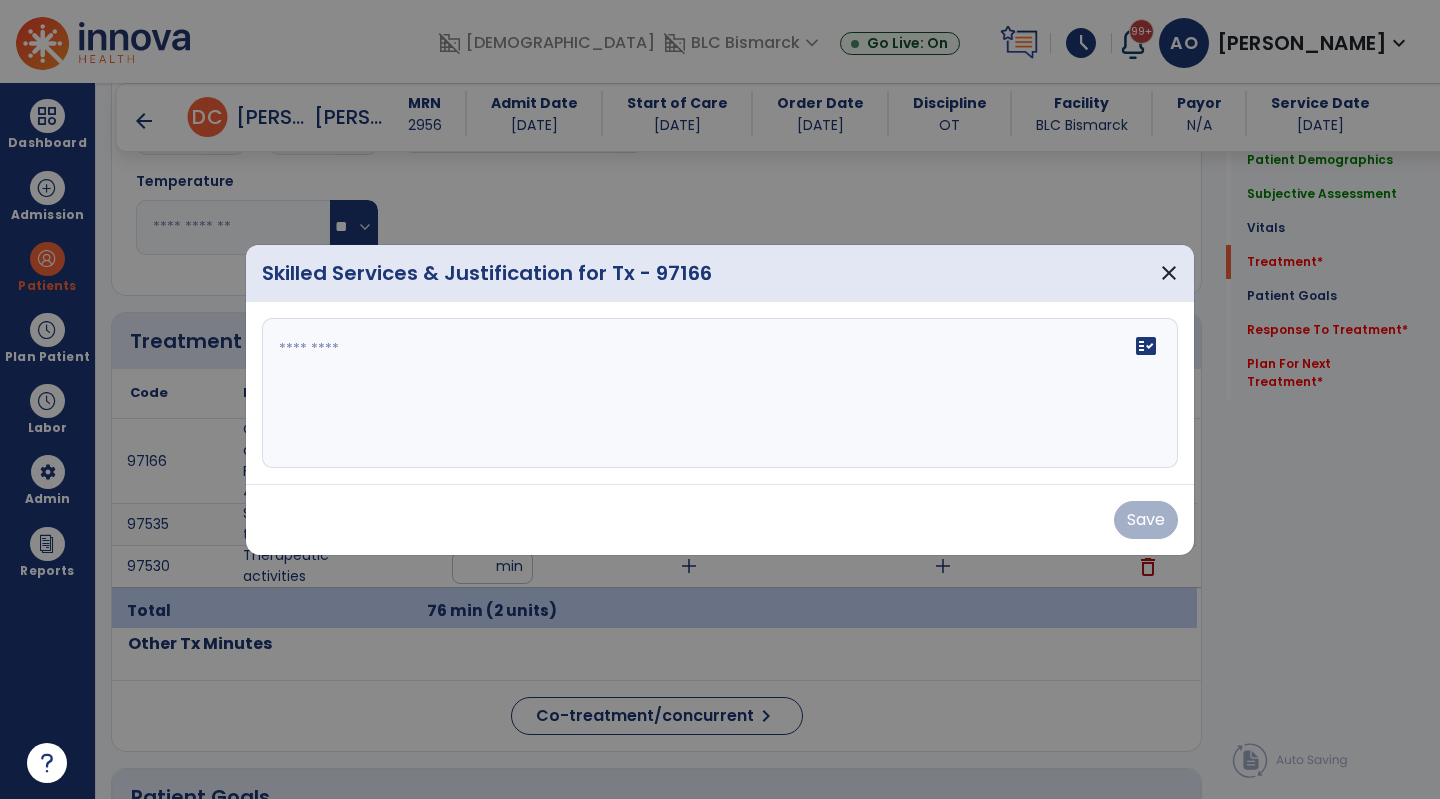 click on "fact_check" at bounding box center (720, 393) 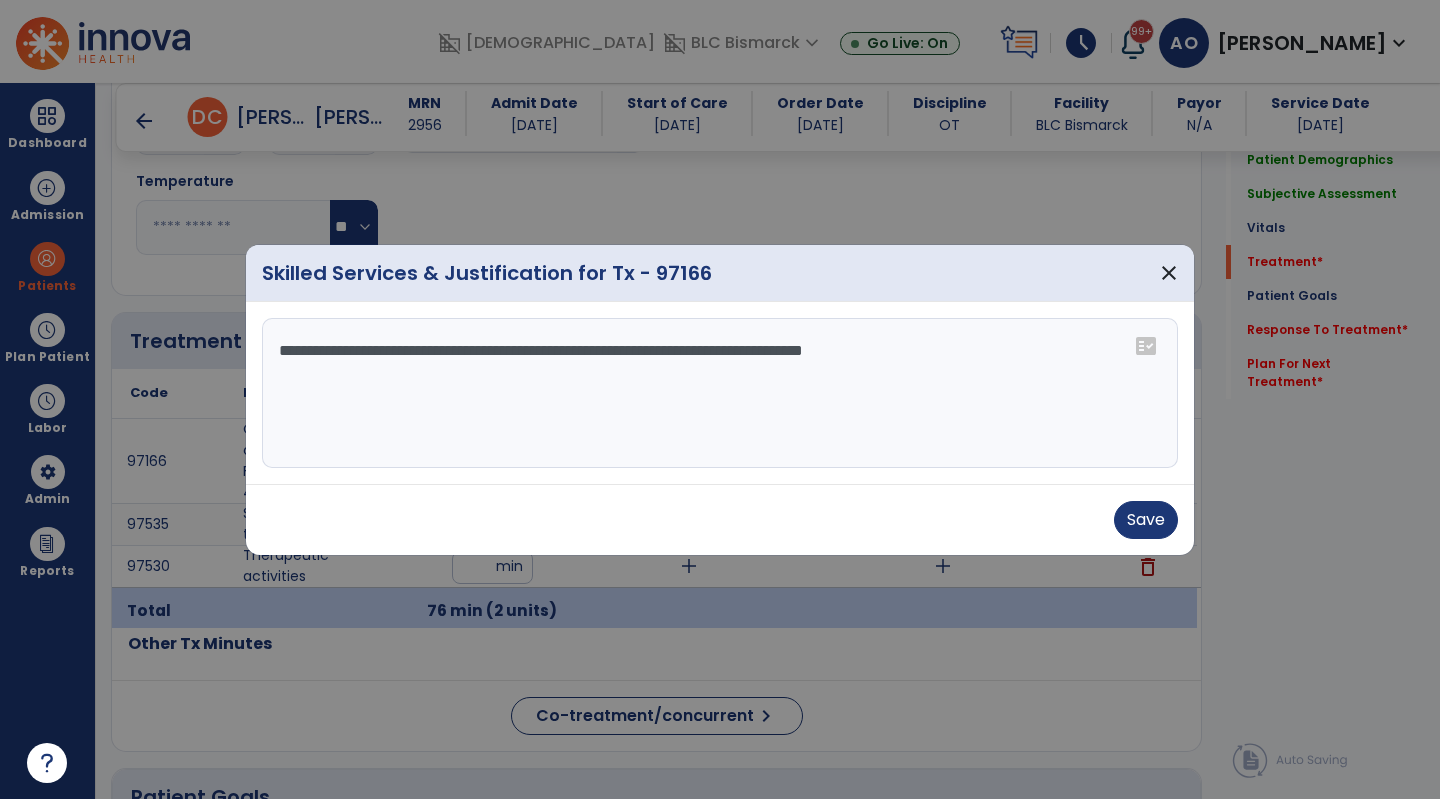 type on "**********" 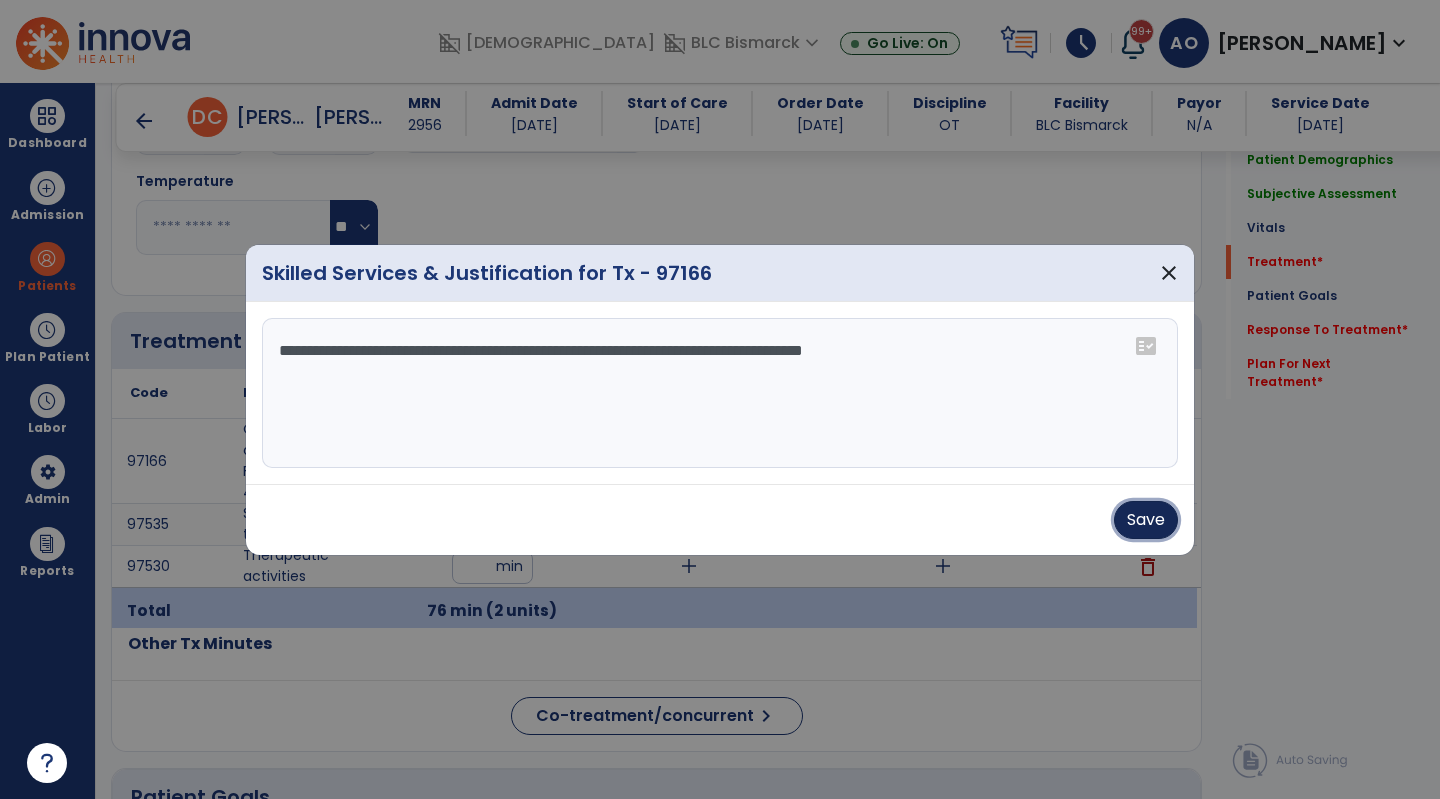 click on "Save" at bounding box center (1146, 520) 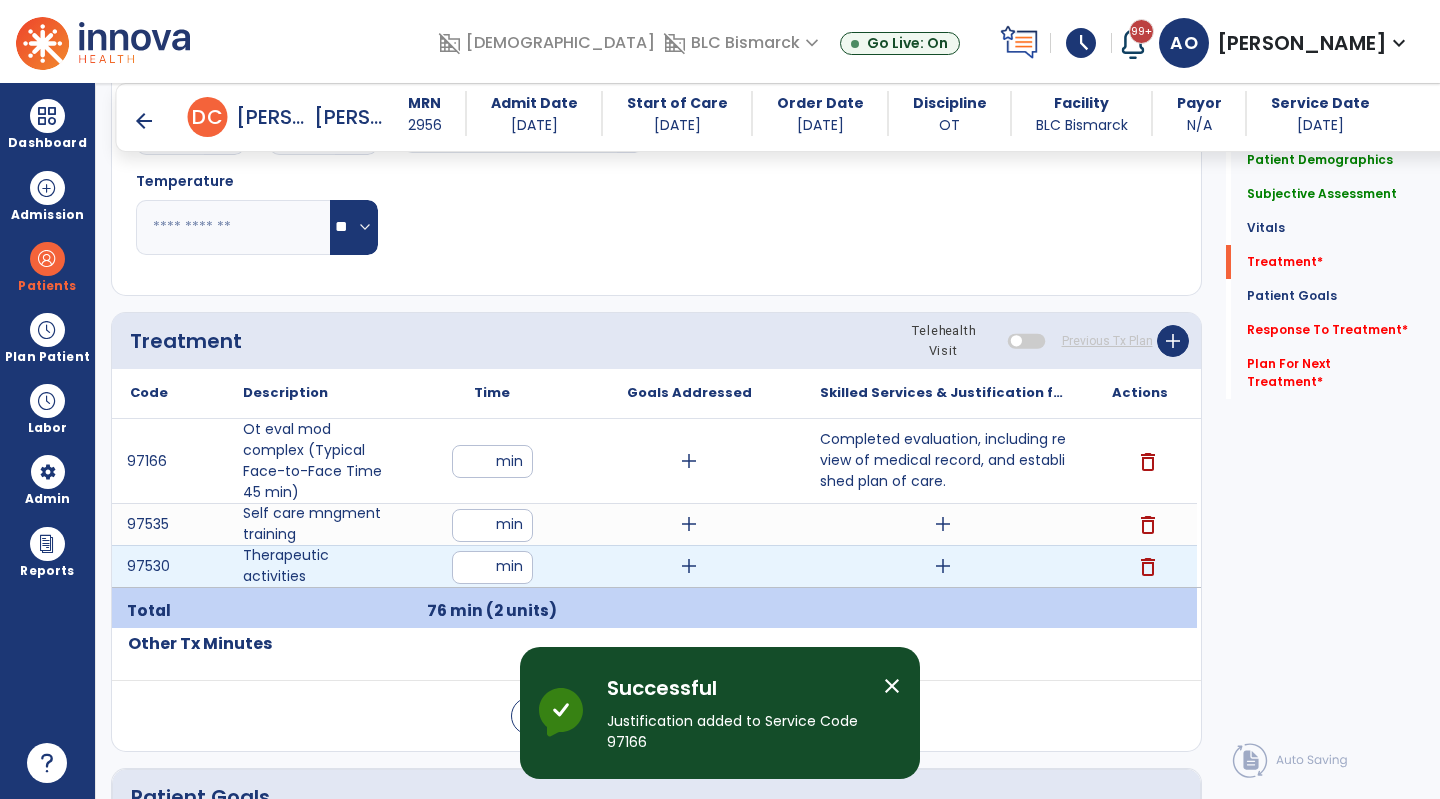 click on "add" at bounding box center [943, 566] 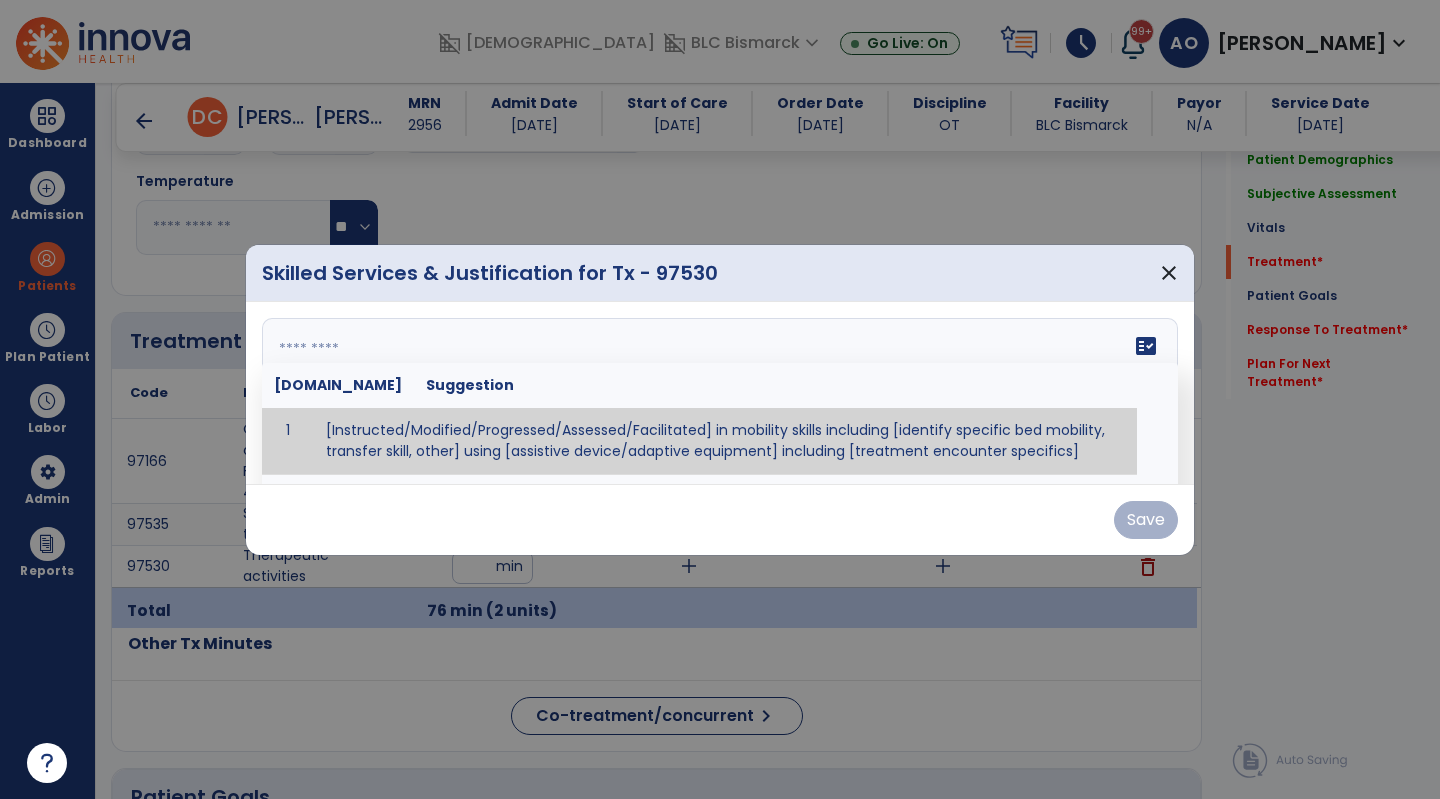 drag, startPoint x: 633, startPoint y: 341, endPoint x: 627, endPoint y: 357, distance: 17.088007 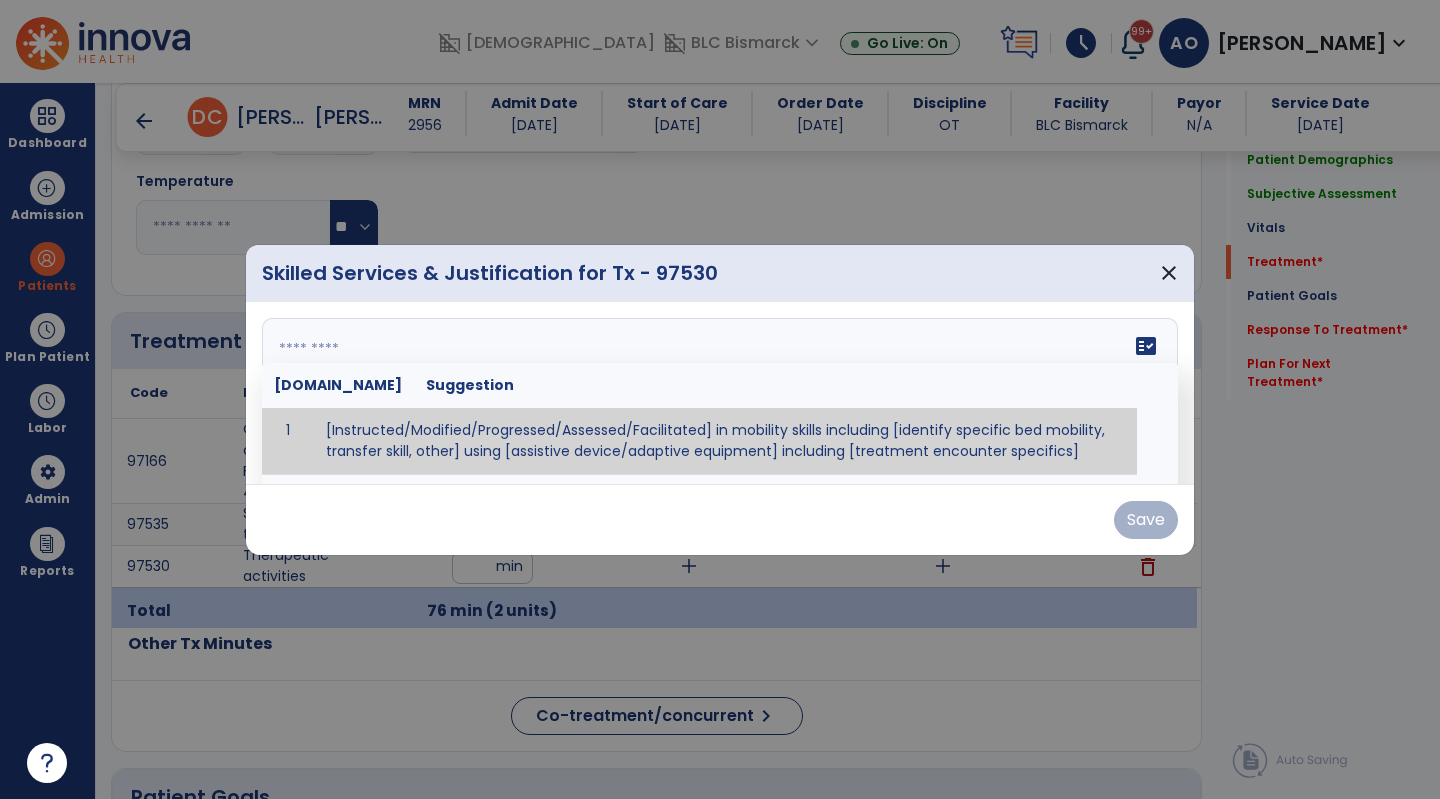 click at bounding box center [720, 393] 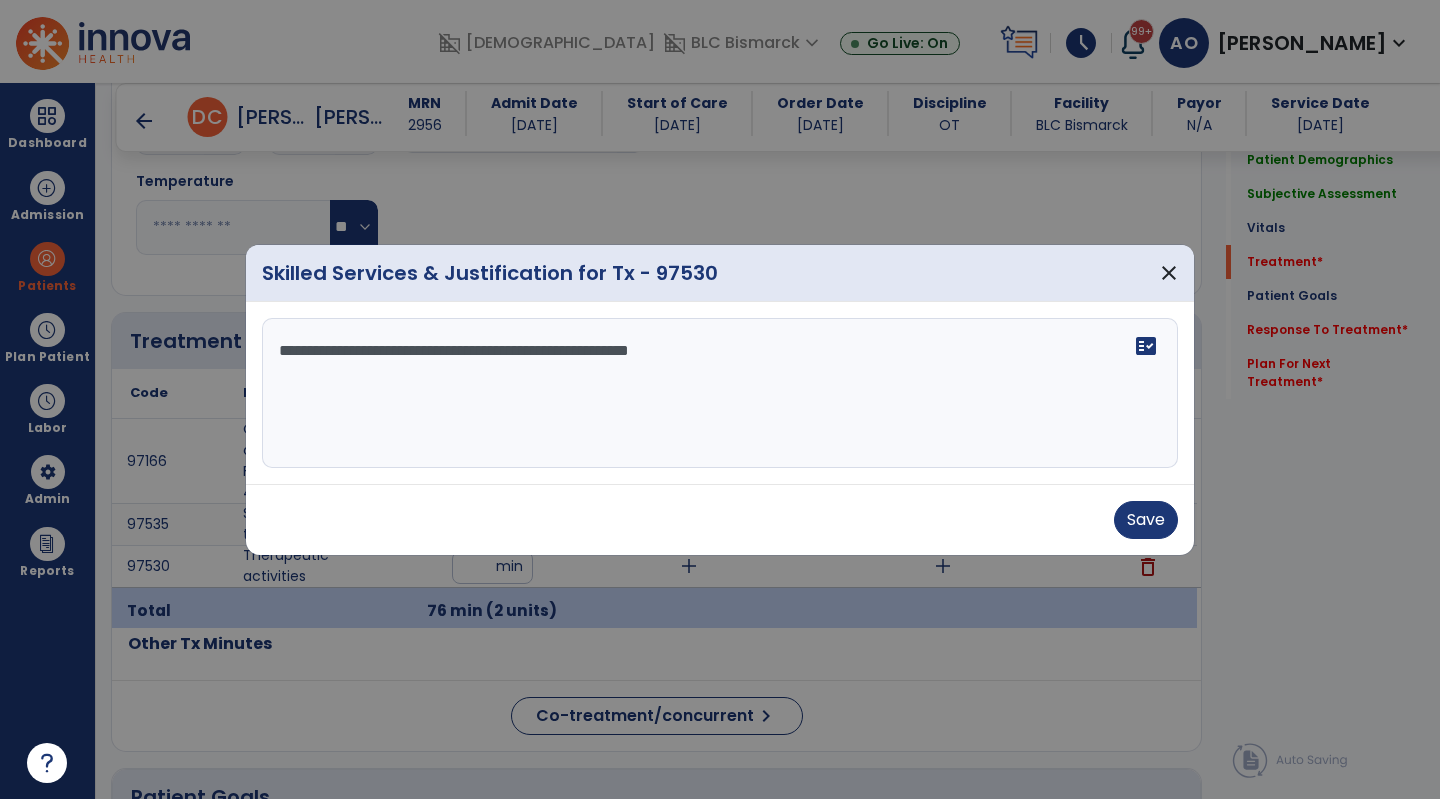 type on "**********" 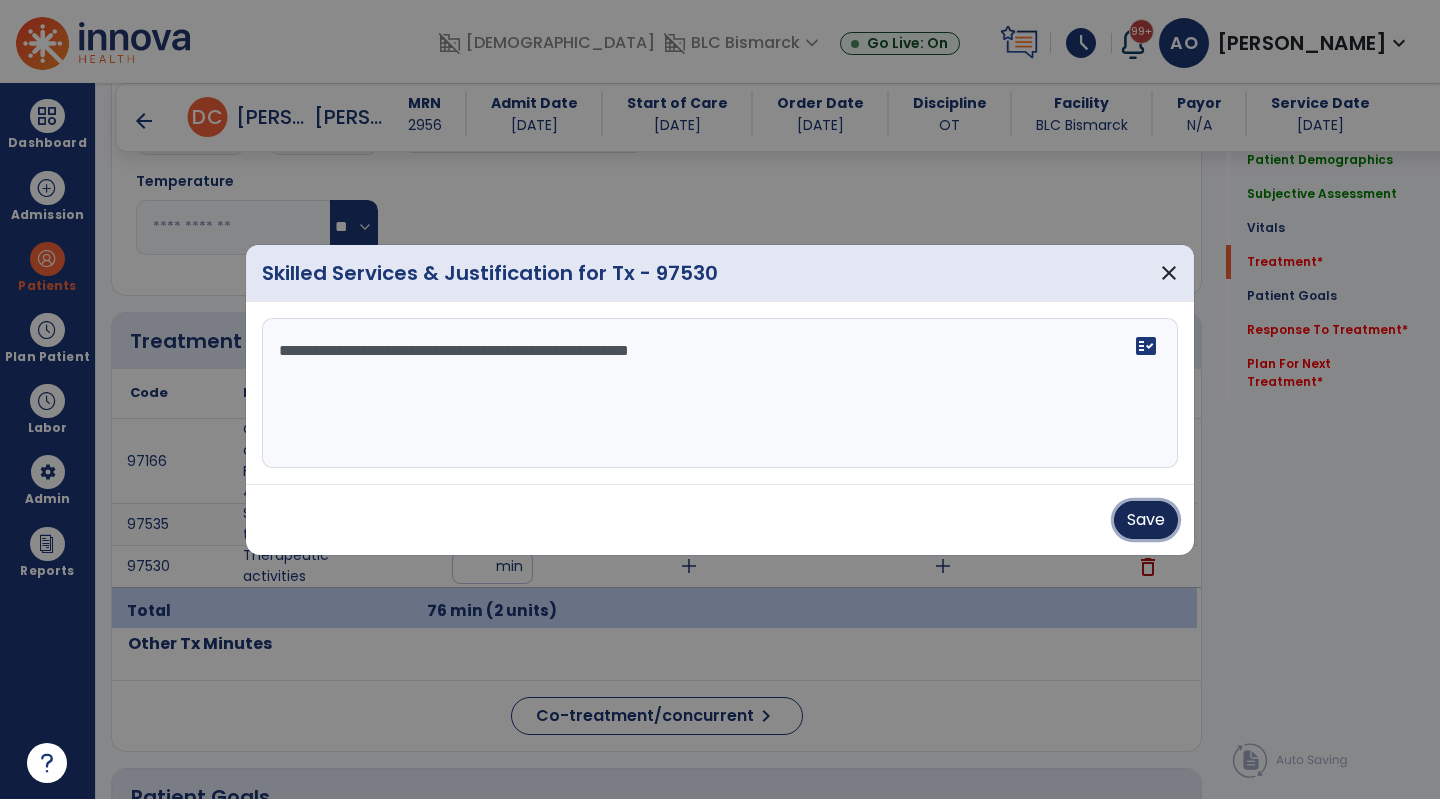 click on "Save" at bounding box center (1146, 520) 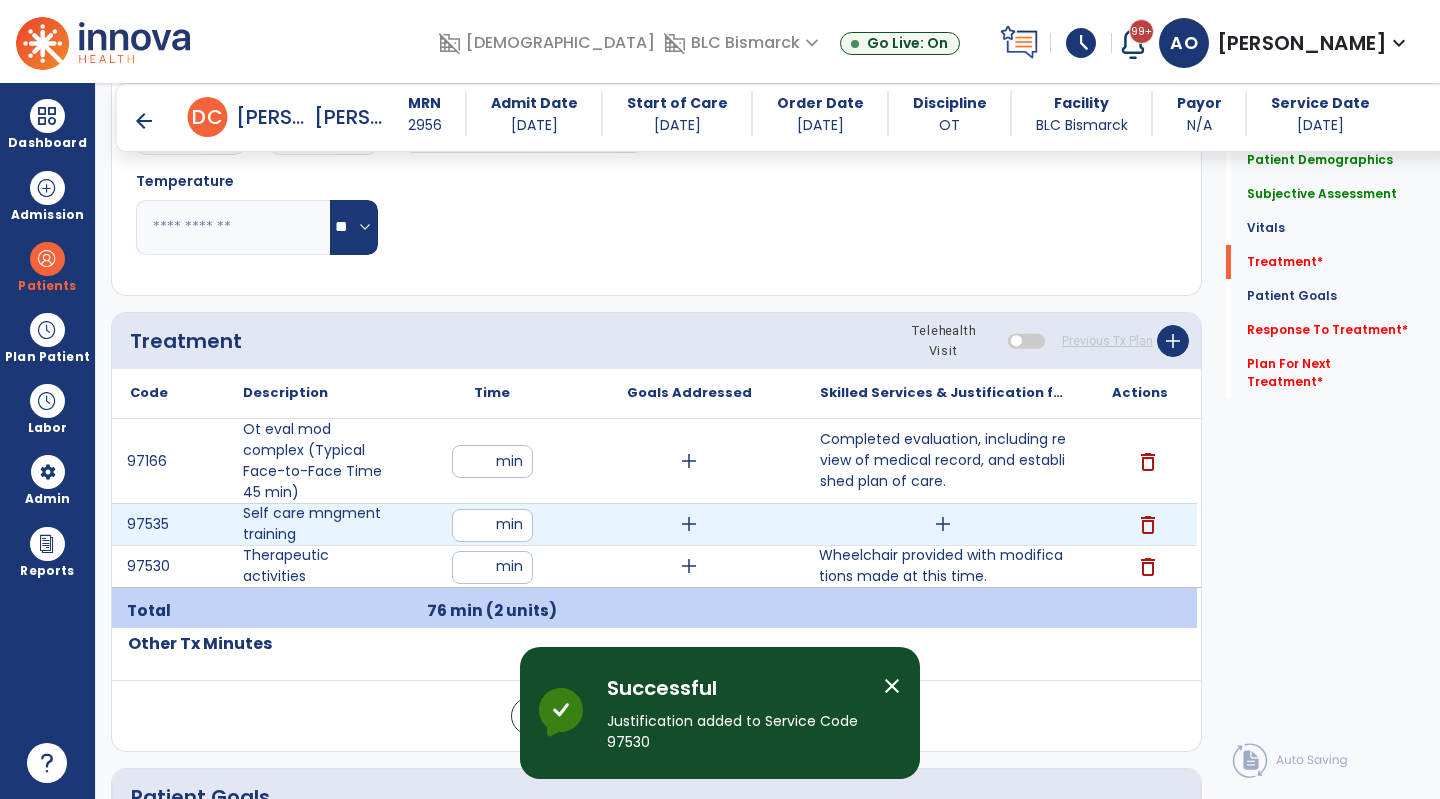 click on "add" at bounding box center (943, 524) 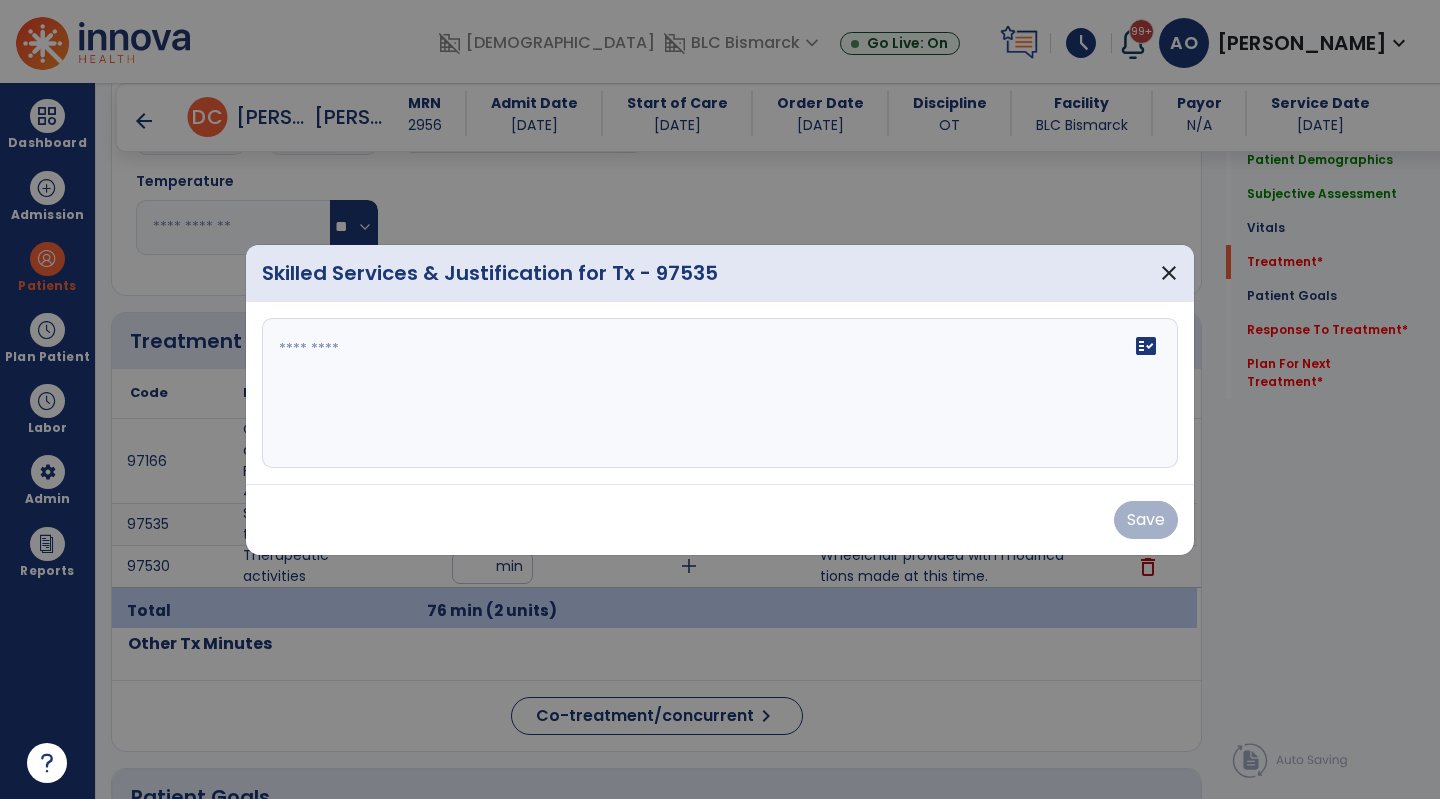 click on "fact_check" at bounding box center [720, 393] 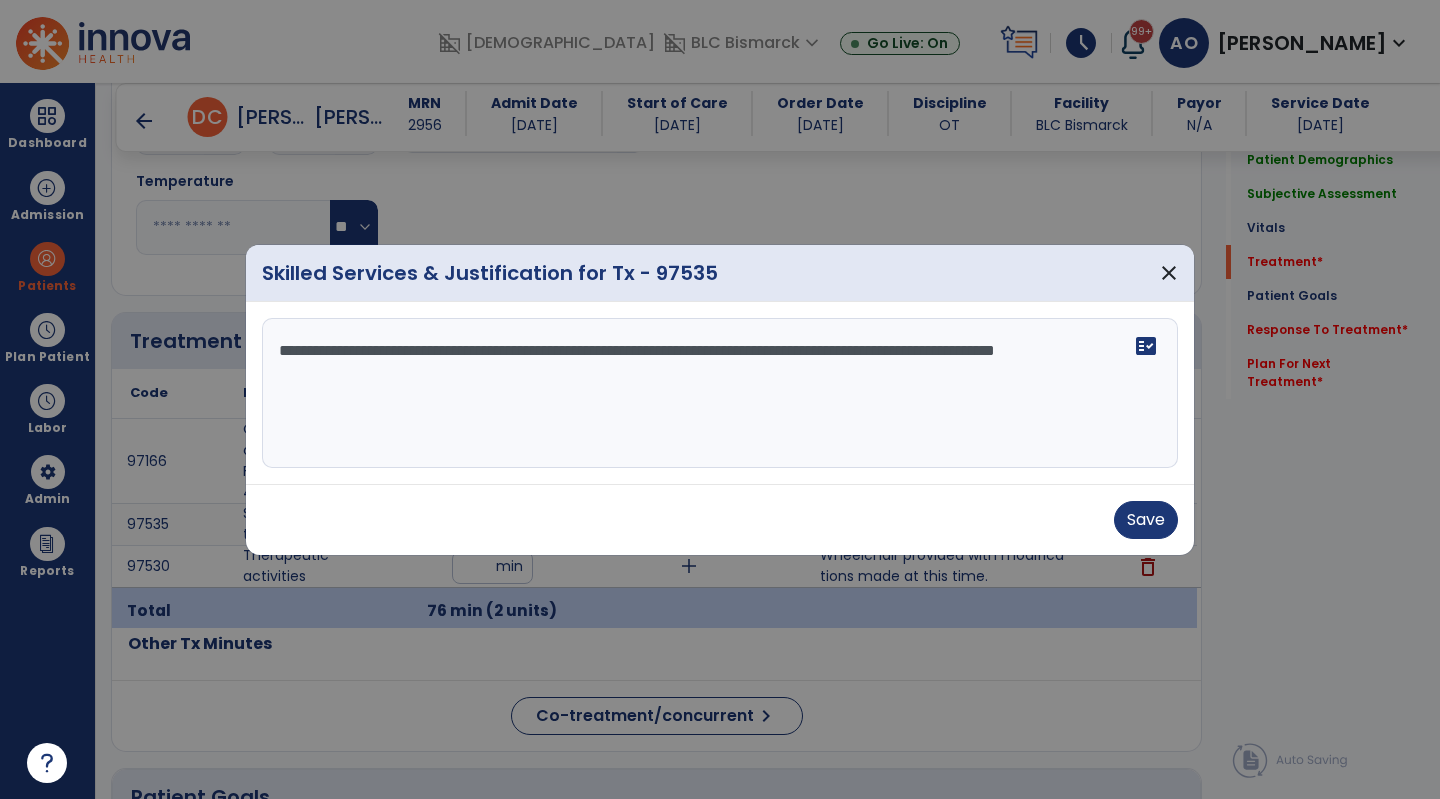 type on "**********" 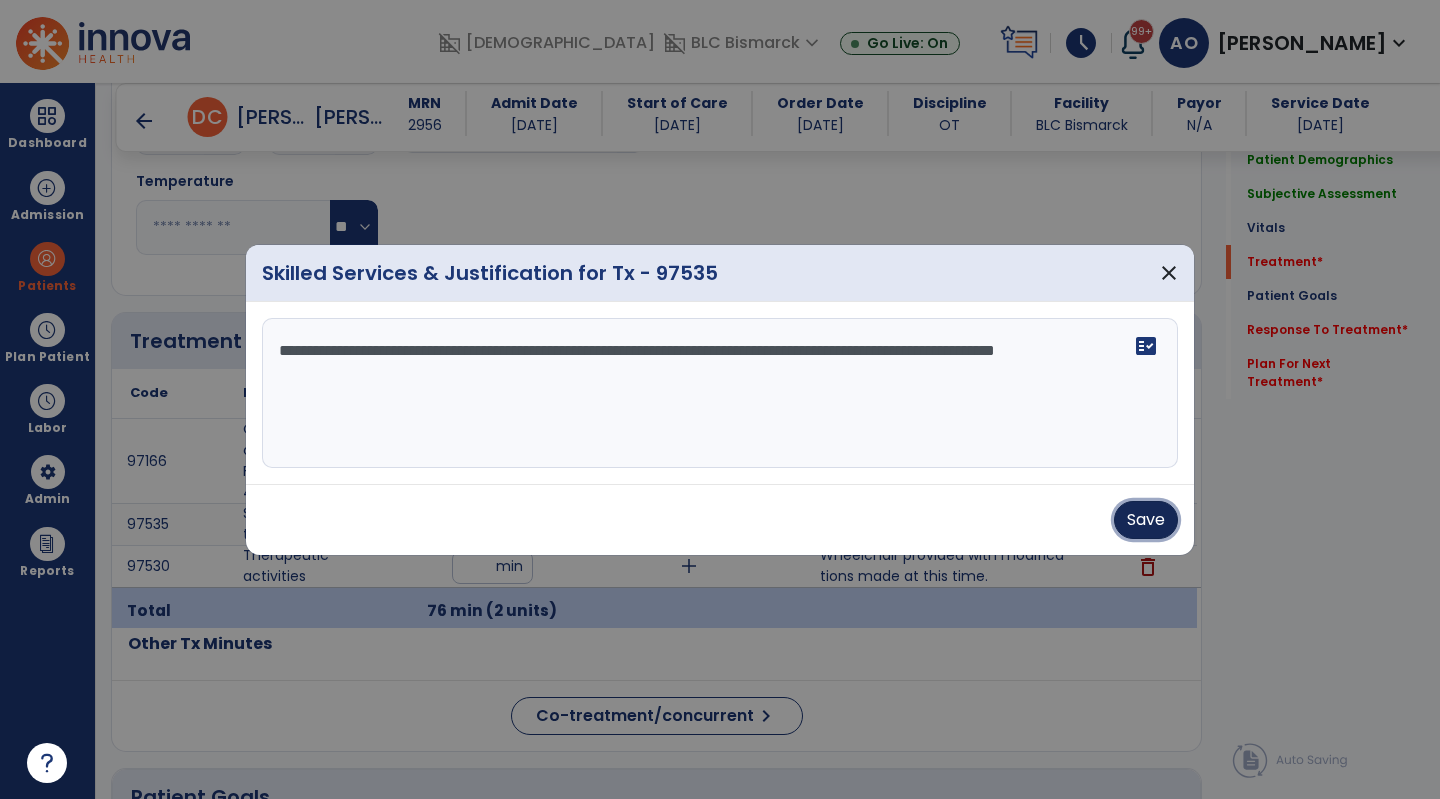 click on "Save" at bounding box center (1146, 520) 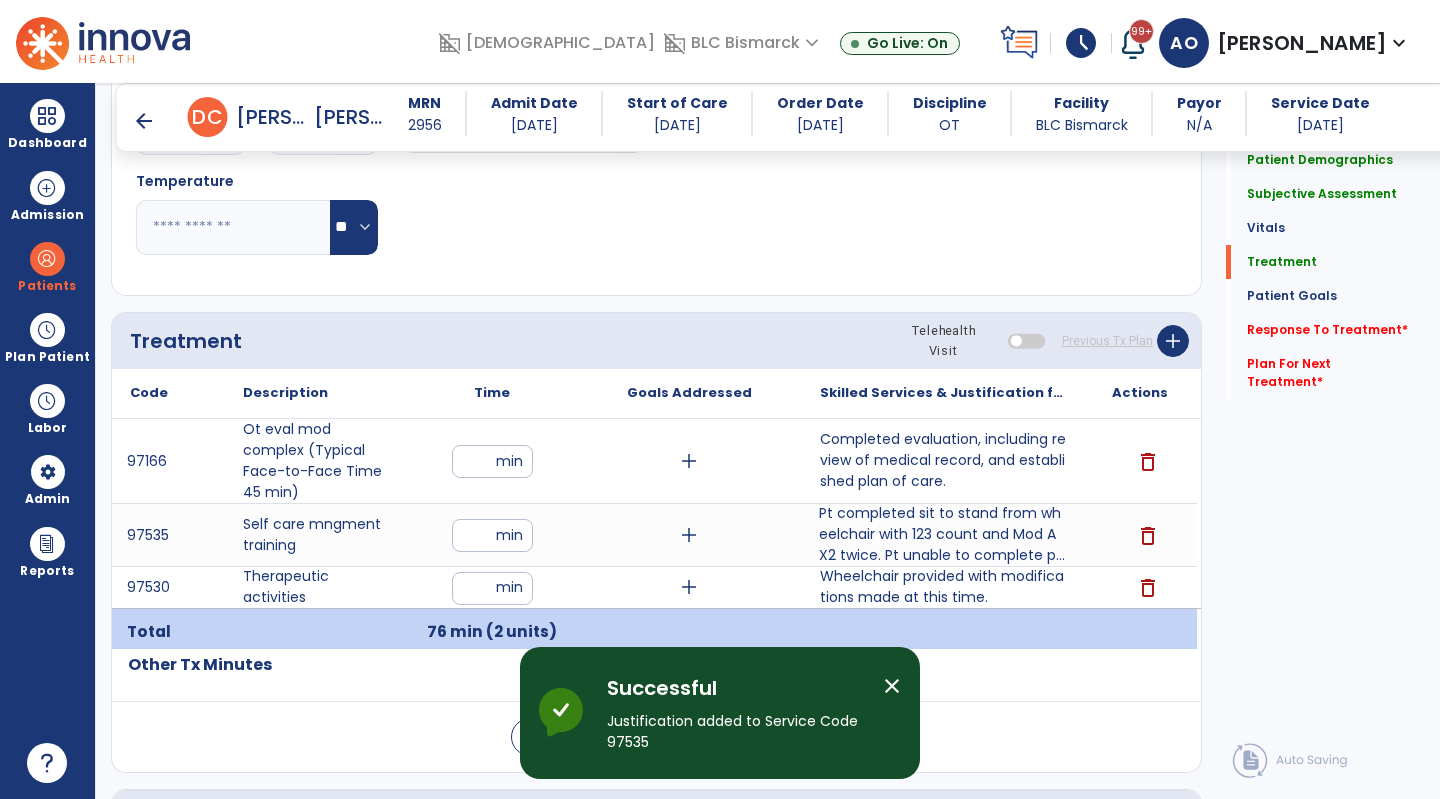 click on "Response To Treatment   *" 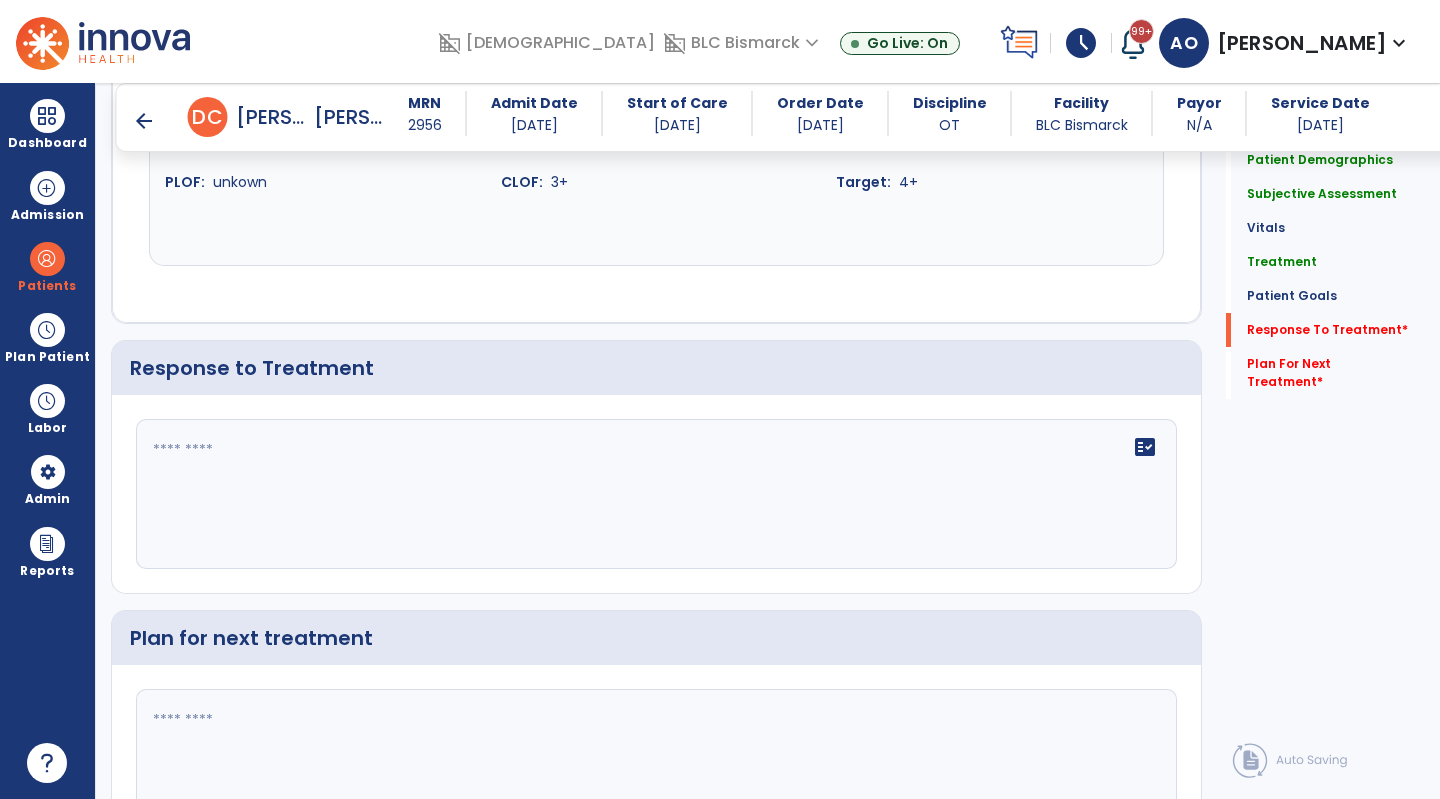 scroll, scrollTop: 2454, scrollLeft: 0, axis: vertical 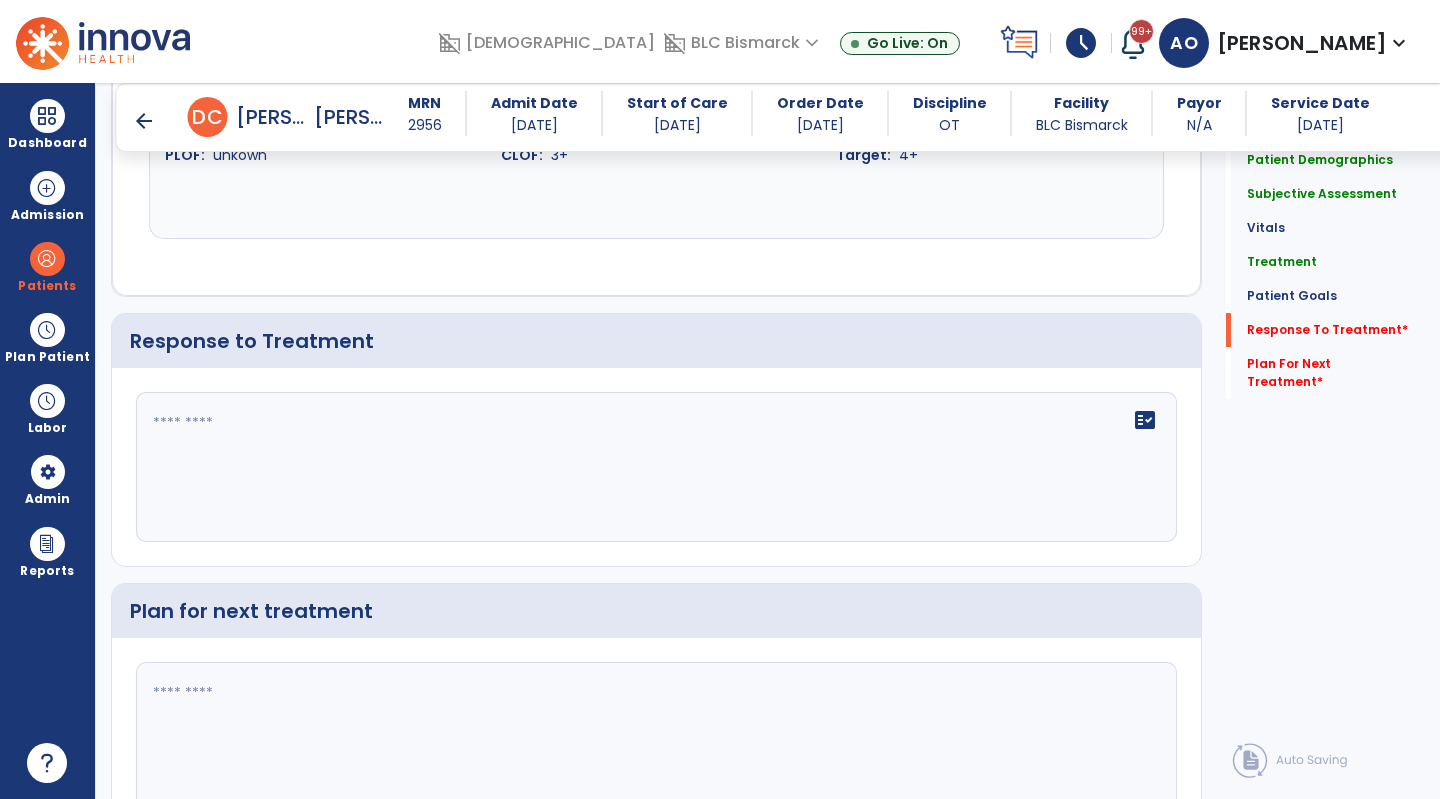 click on "fact_check" 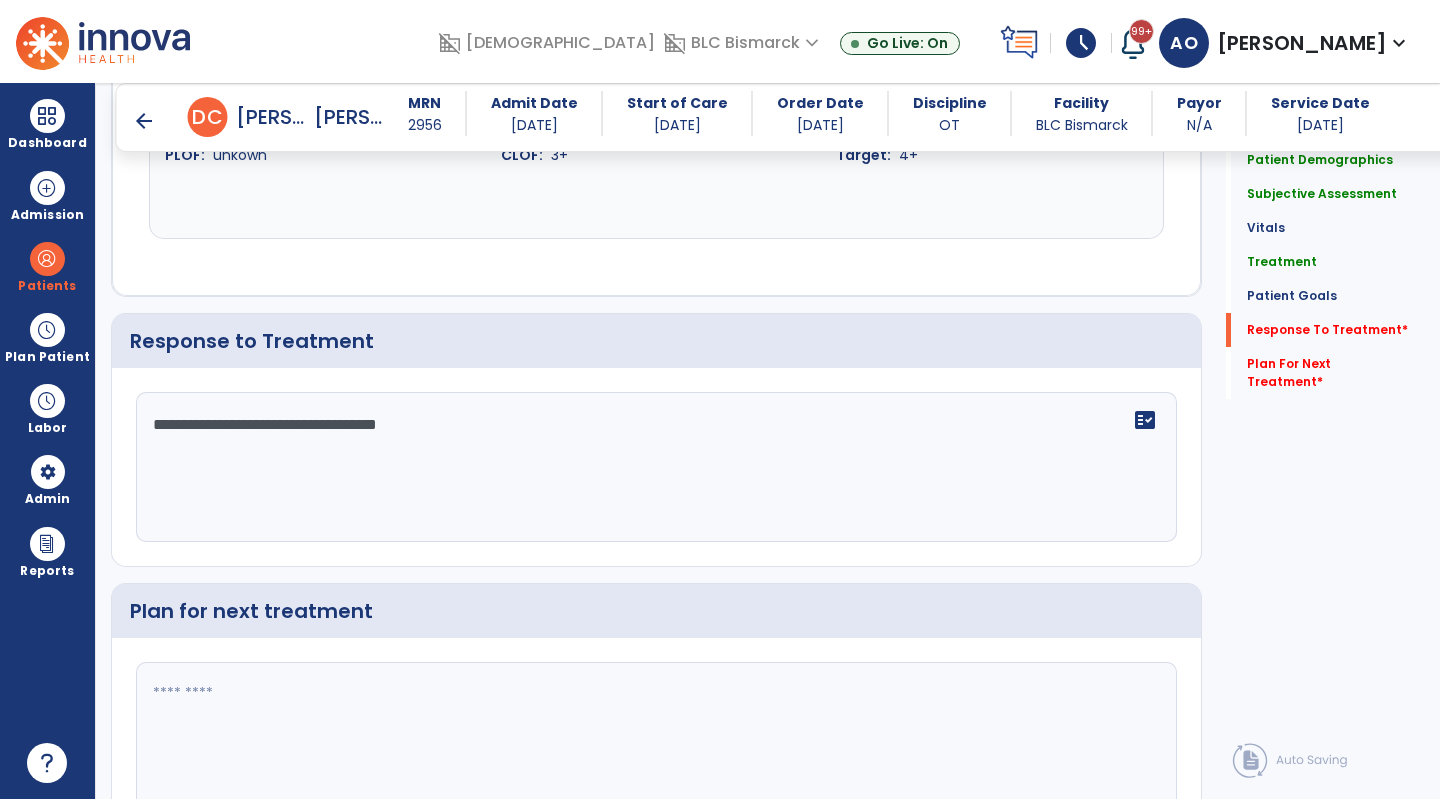 type on "**********" 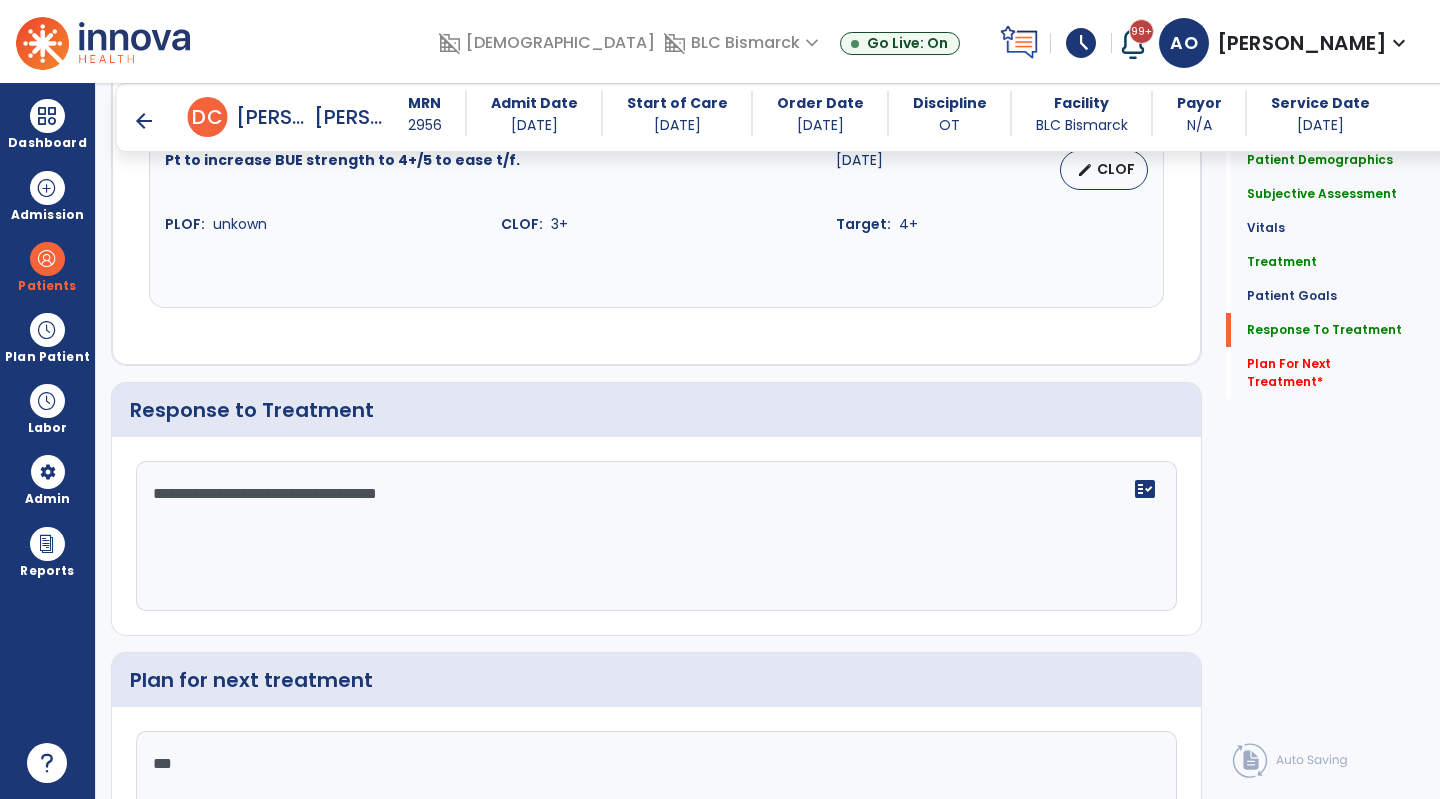 scroll, scrollTop: 2454, scrollLeft: 0, axis: vertical 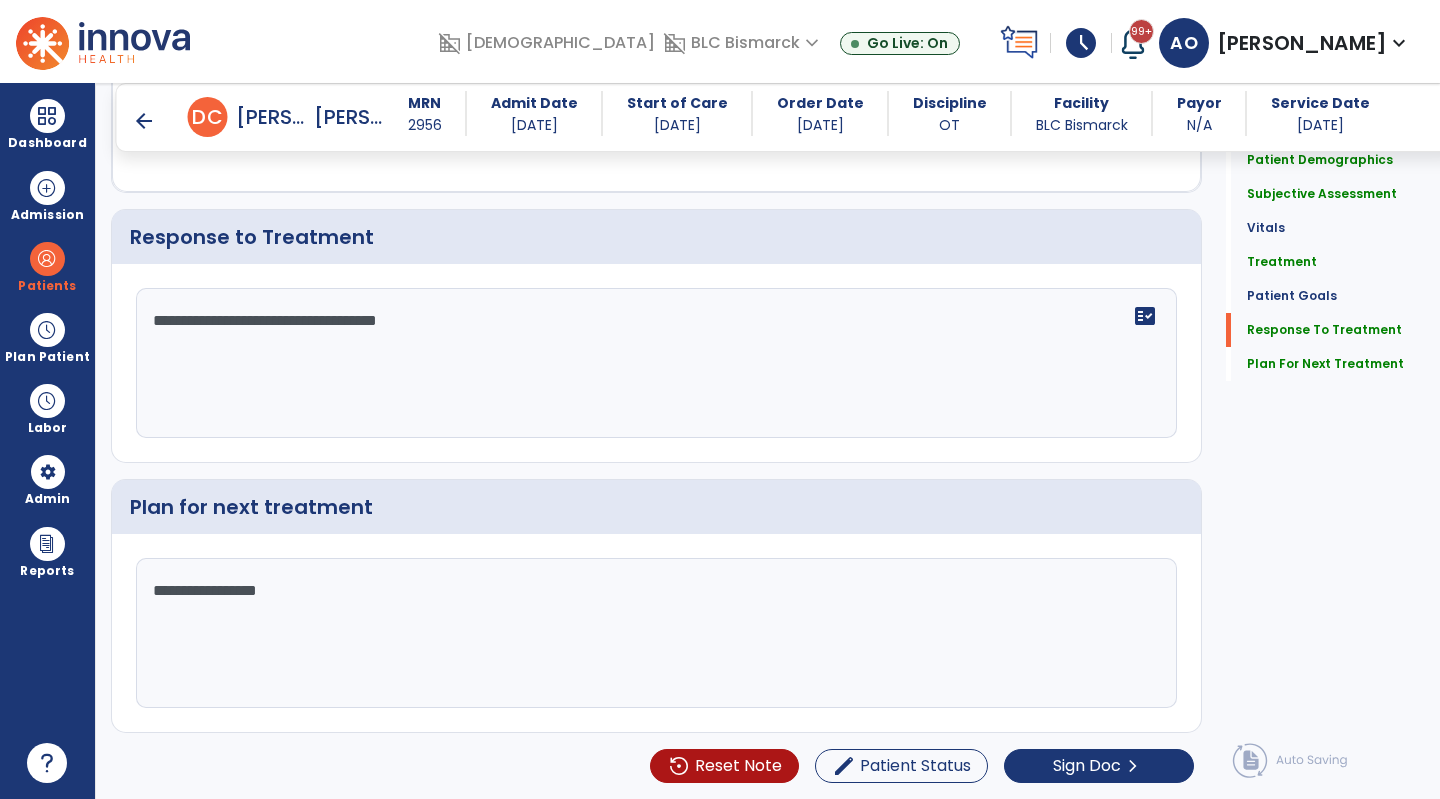 type on "**********" 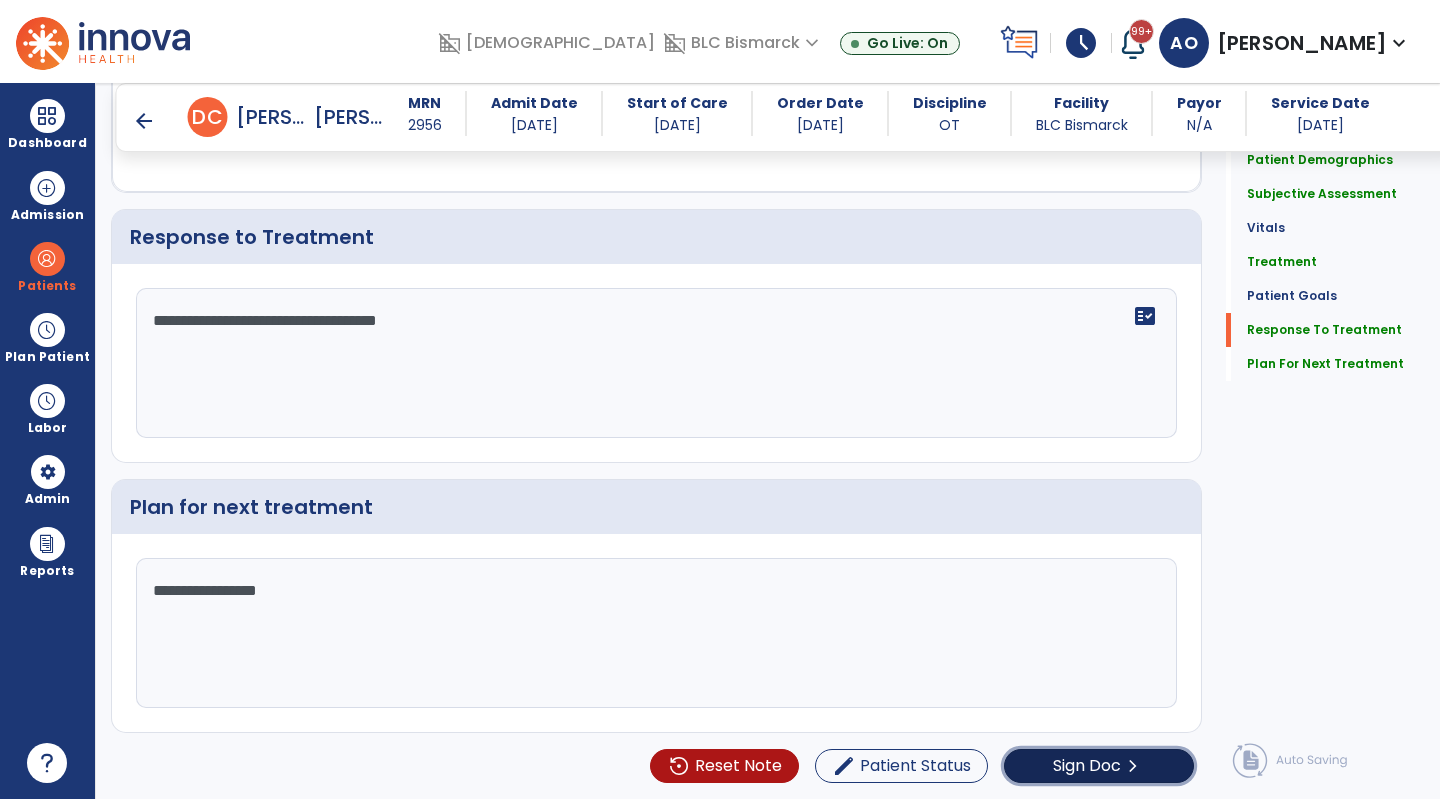 click on "Sign Doc" 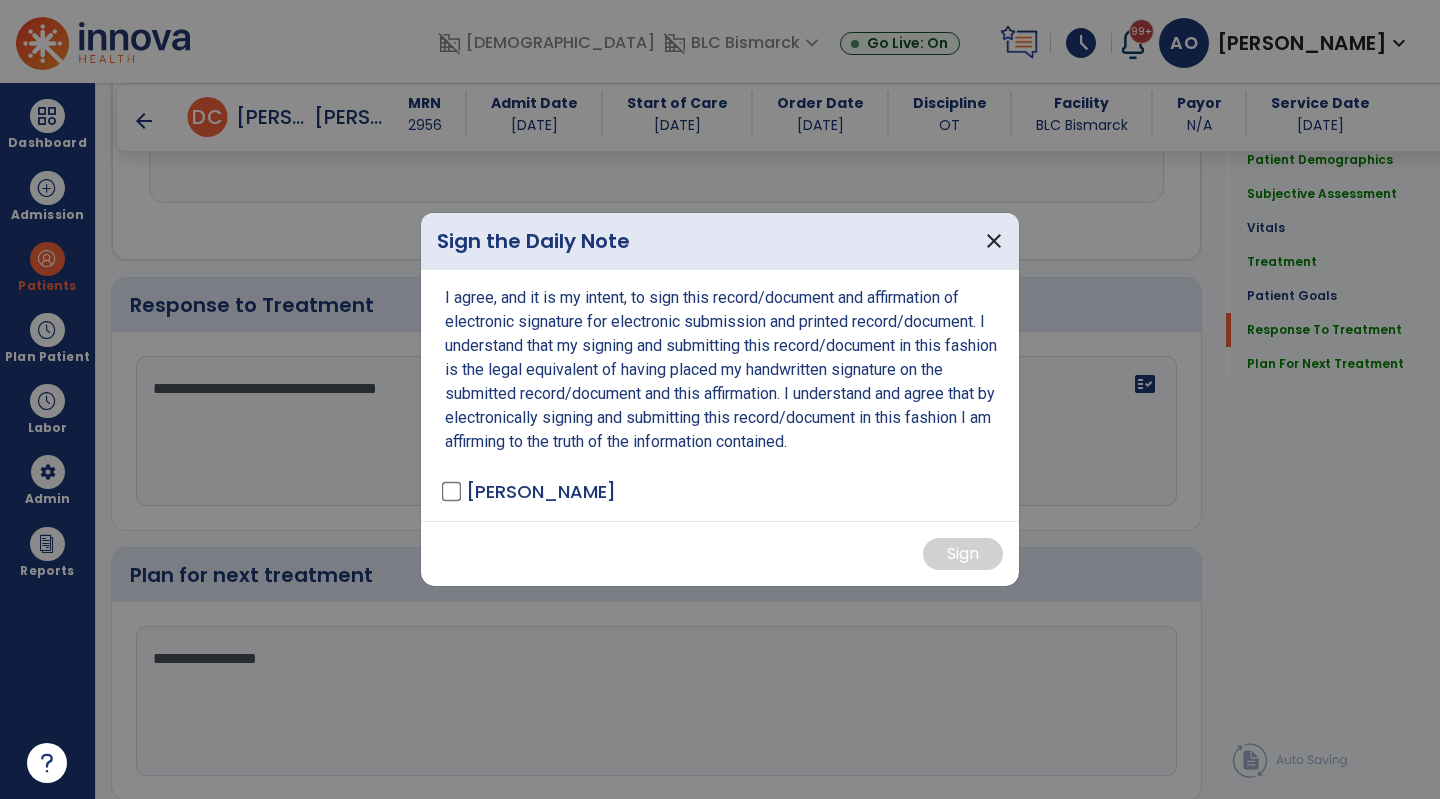 scroll, scrollTop: 2559, scrollLeft: 0, axis: vertical 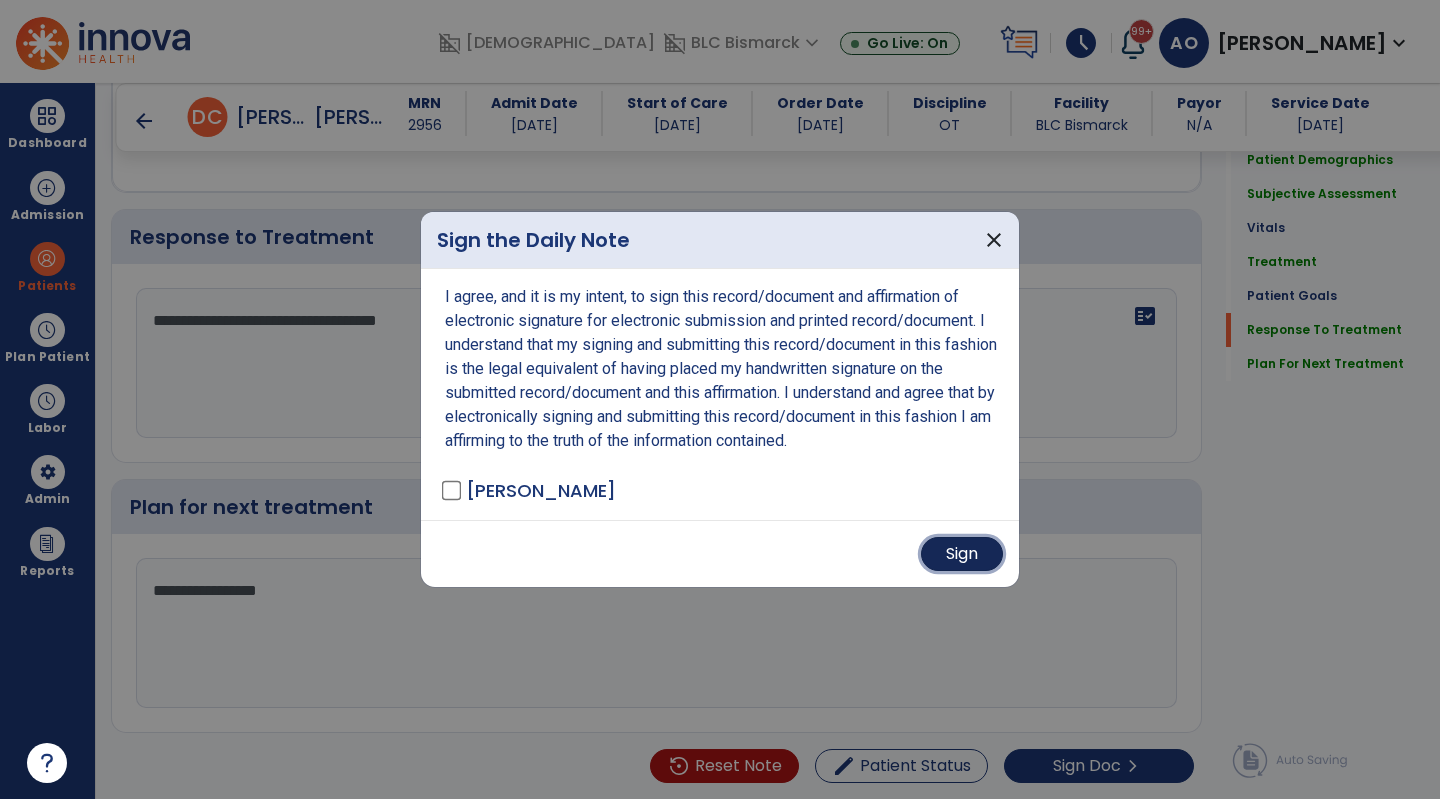 click on "Sign" at bounding box center (962, 554) 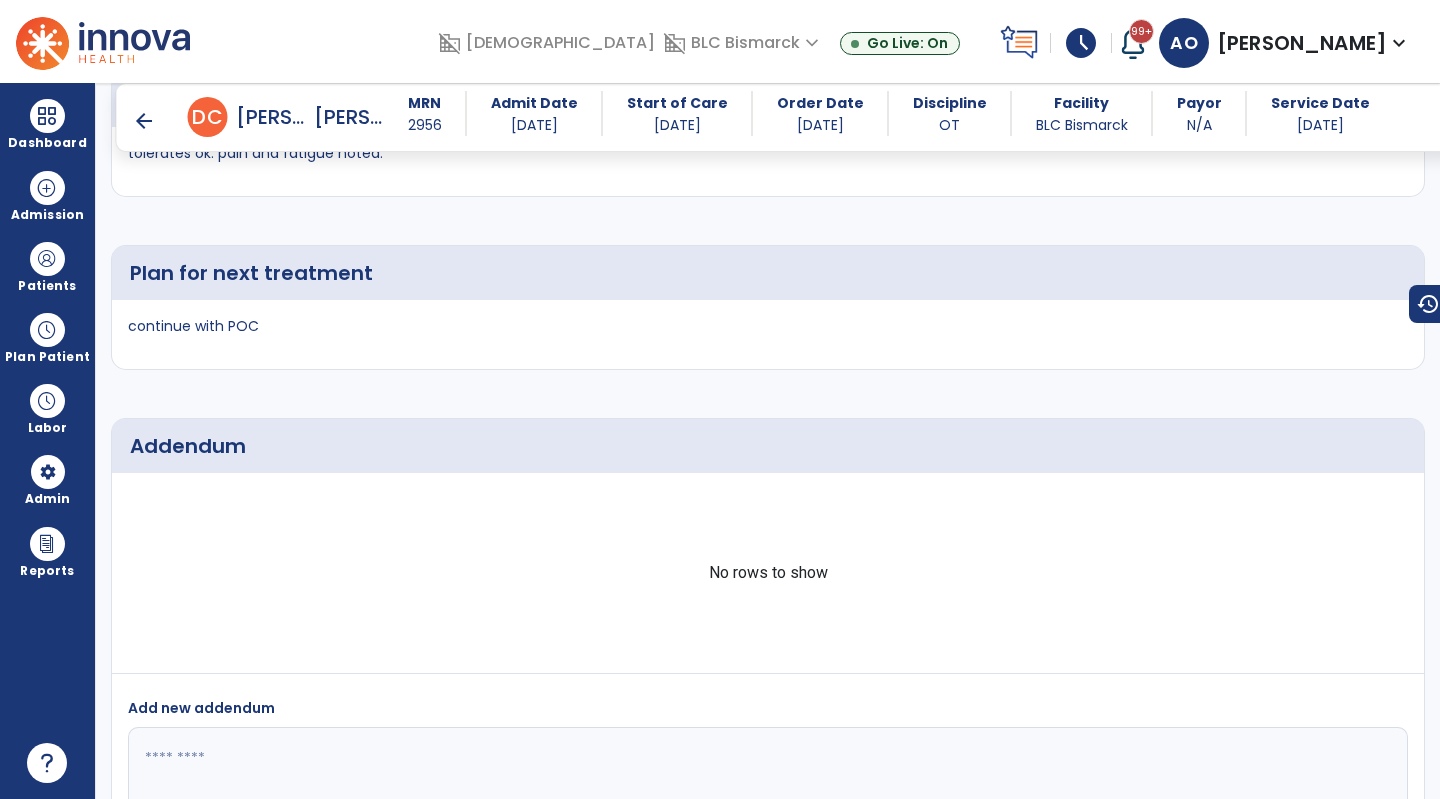 scroll, scrollTop: 3486, scrollLeft: 0, axis: vertical 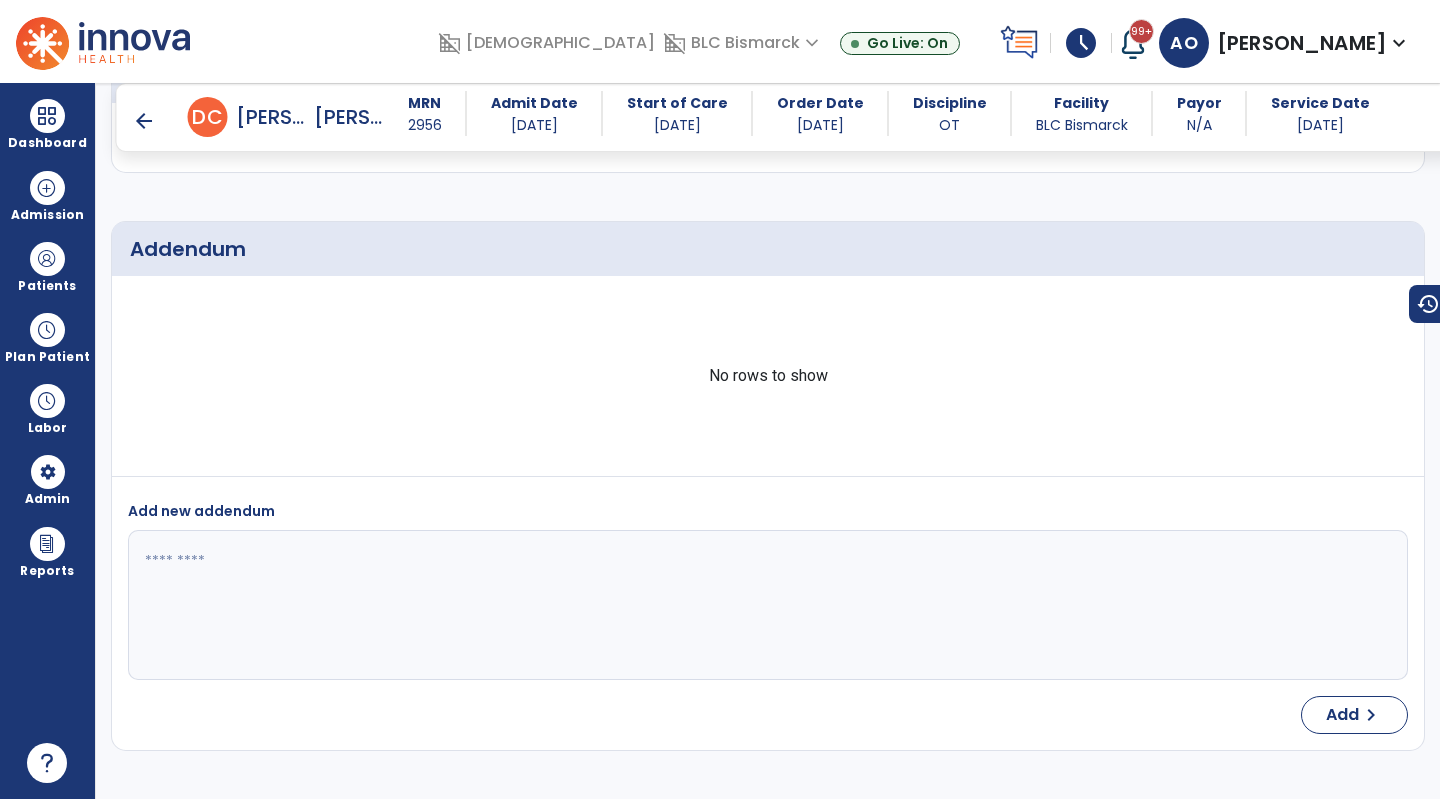 click on "arrow_back" at bounding box center (144, 121) 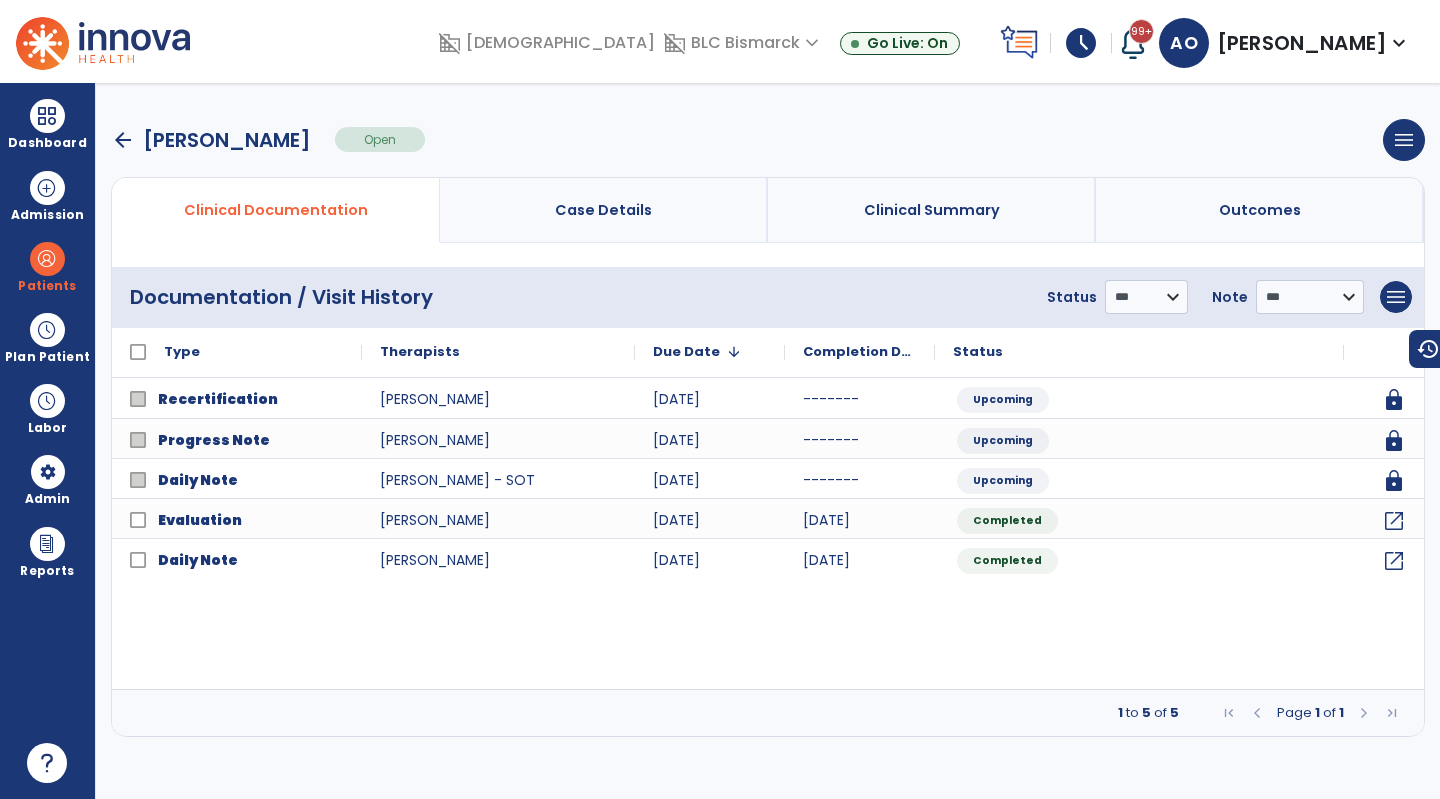 scroll, scrollTop: 0, scrollLeft: 0, axis: both 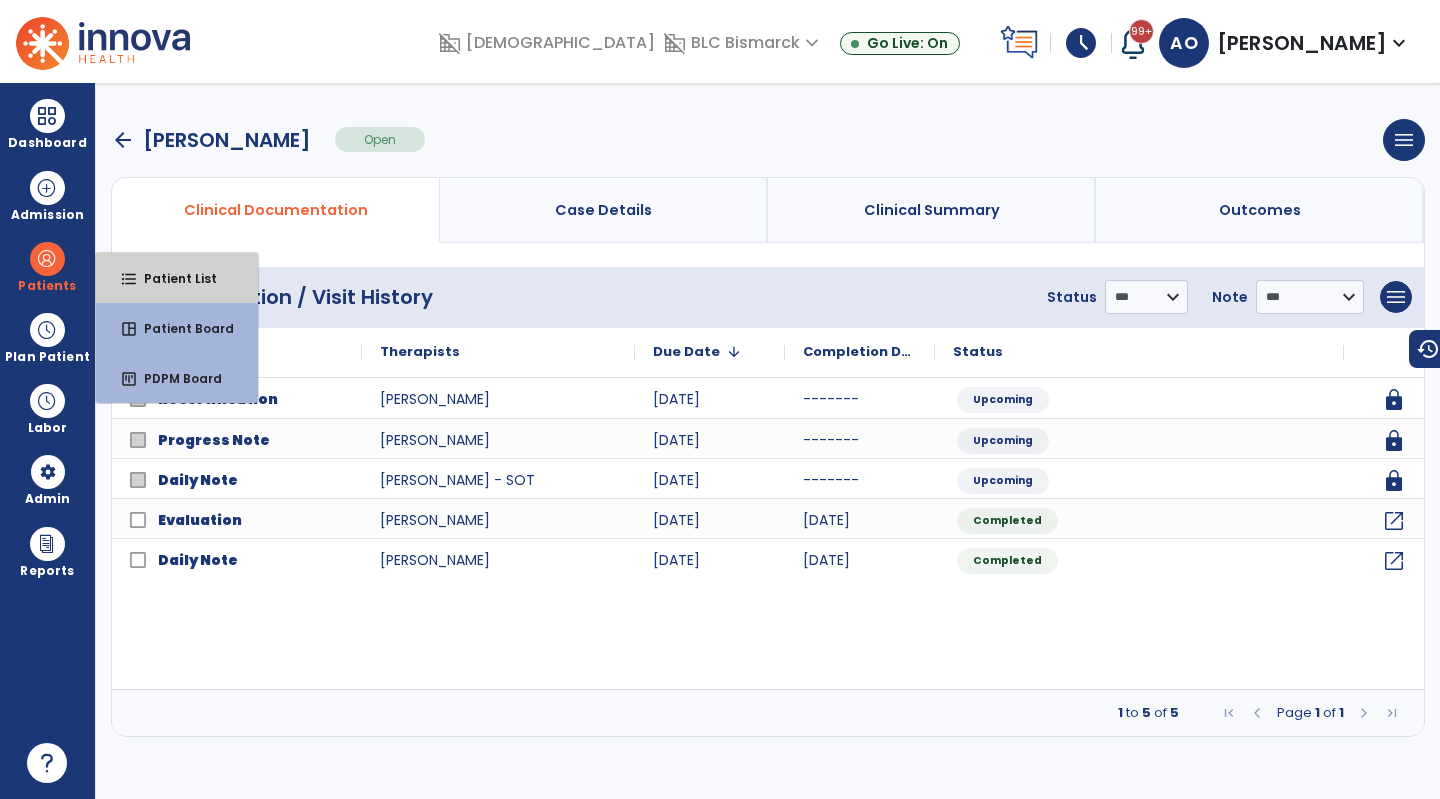 click on "format_list_bulleted  Patient List" at bounding box center (177, 278) 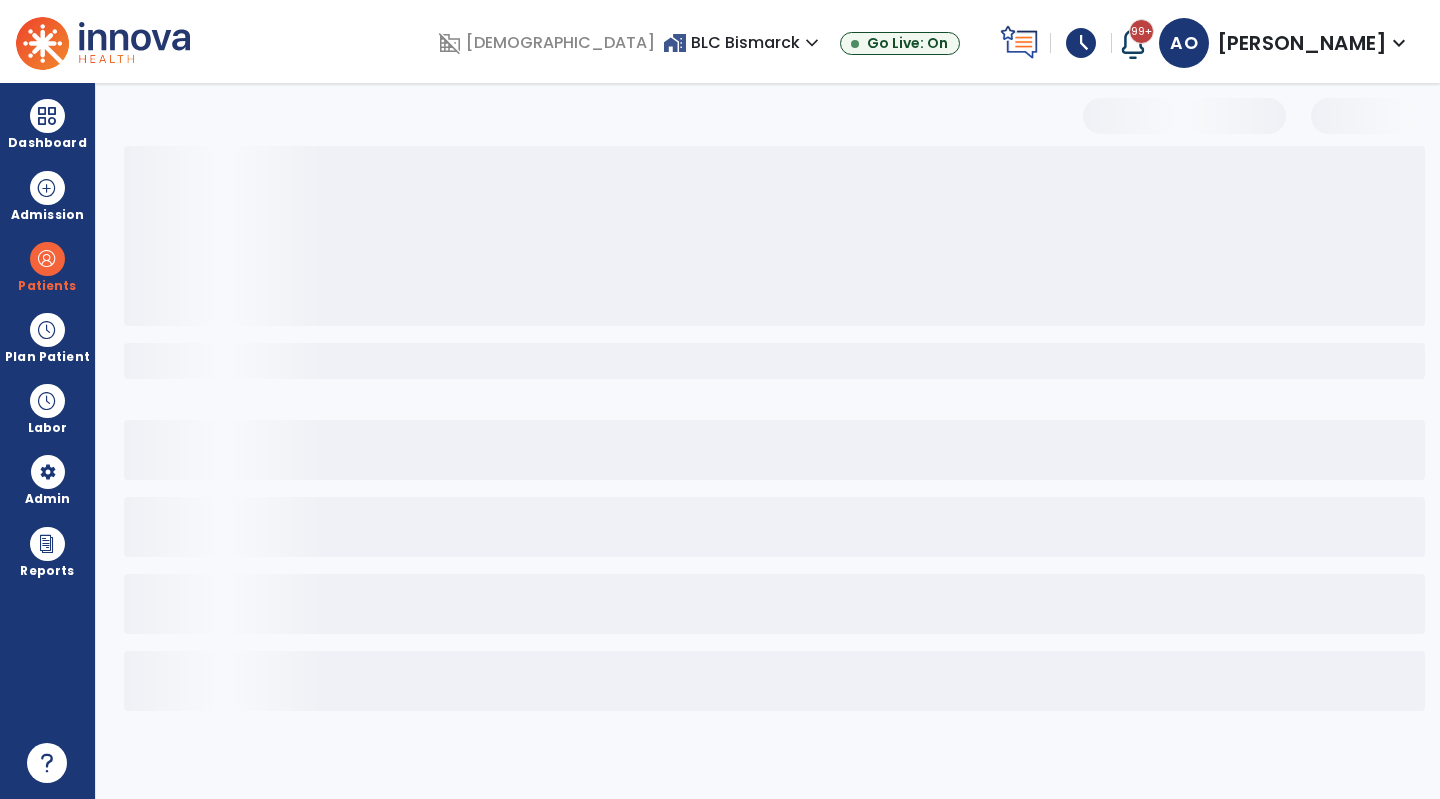select on "***" 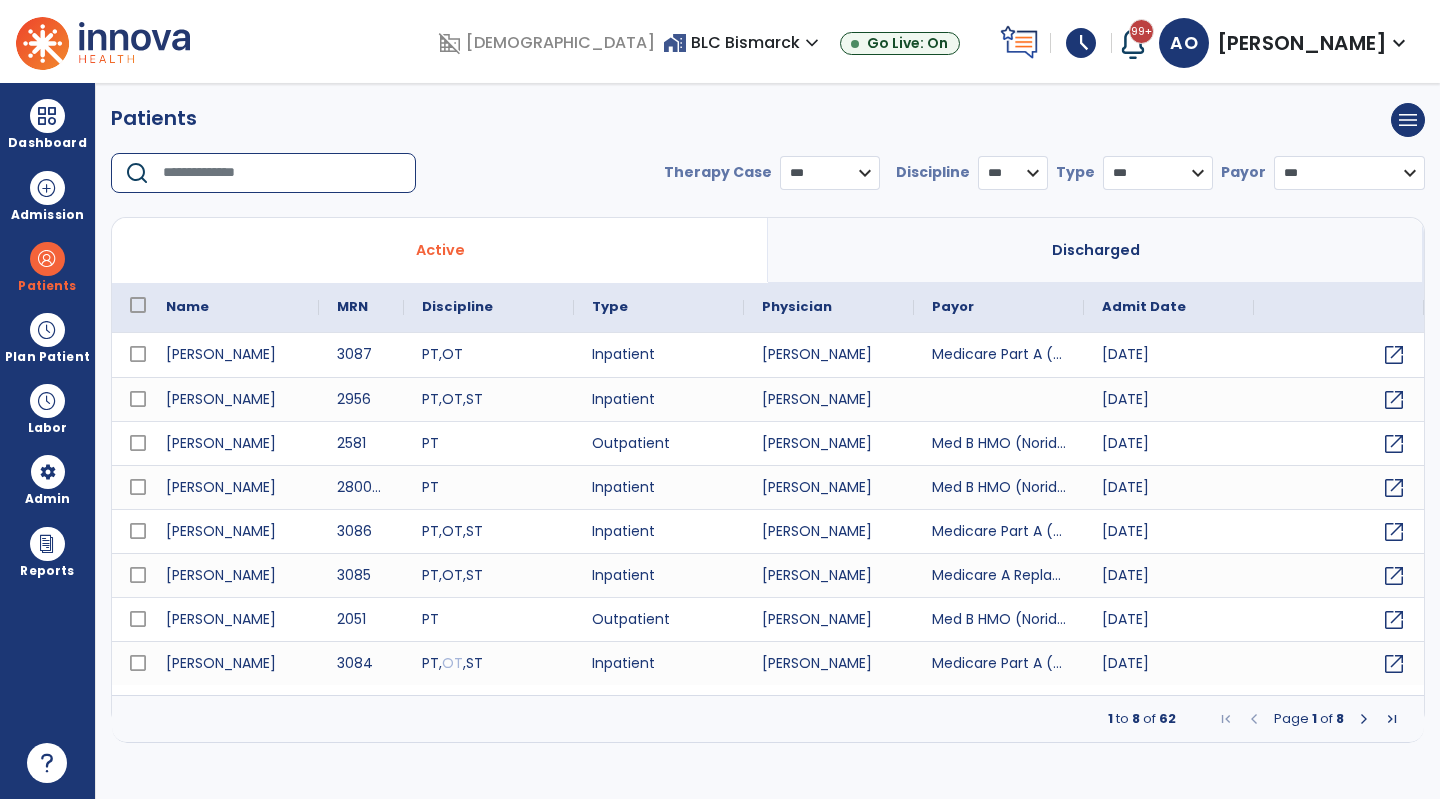 click at bounding box center [282, 173] 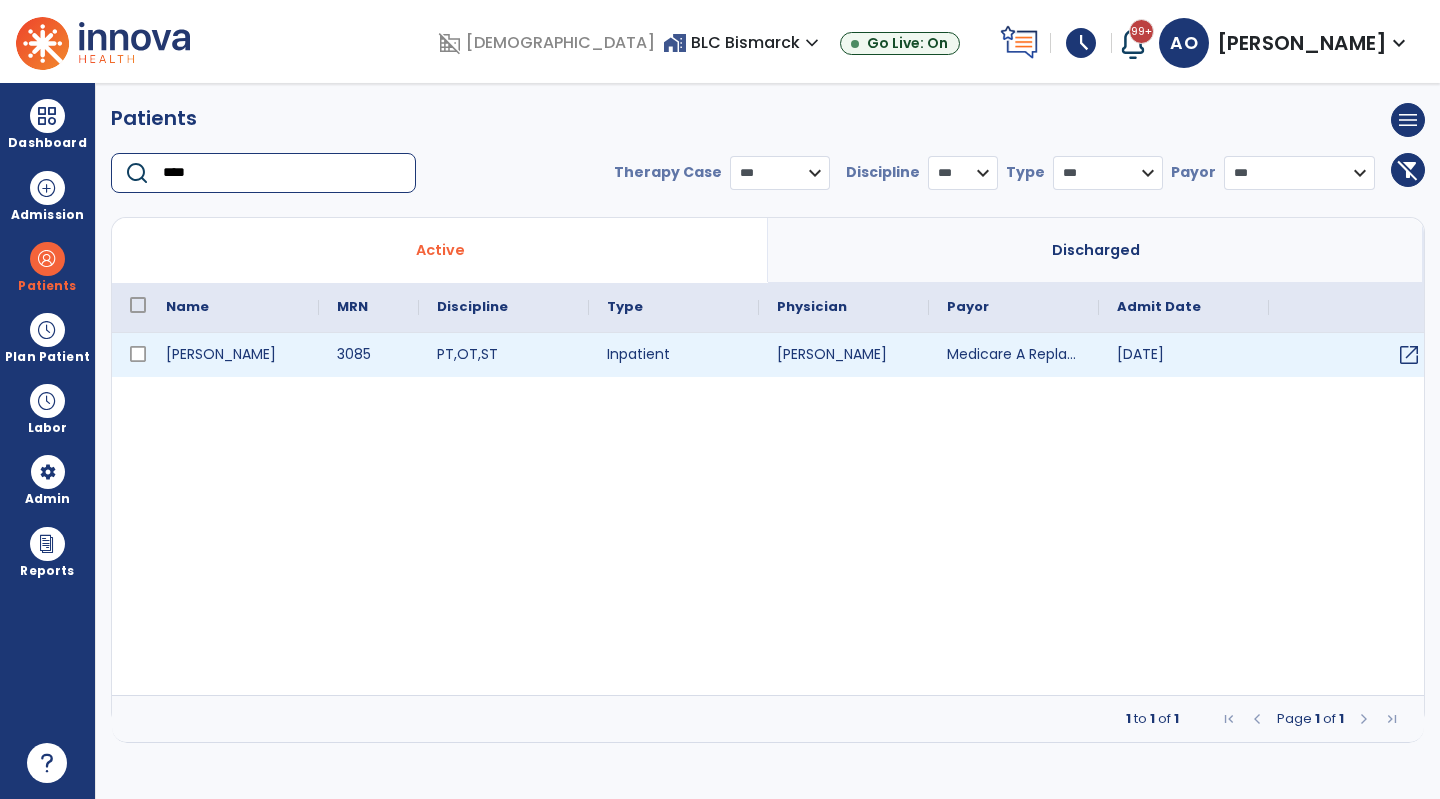 type on "****" 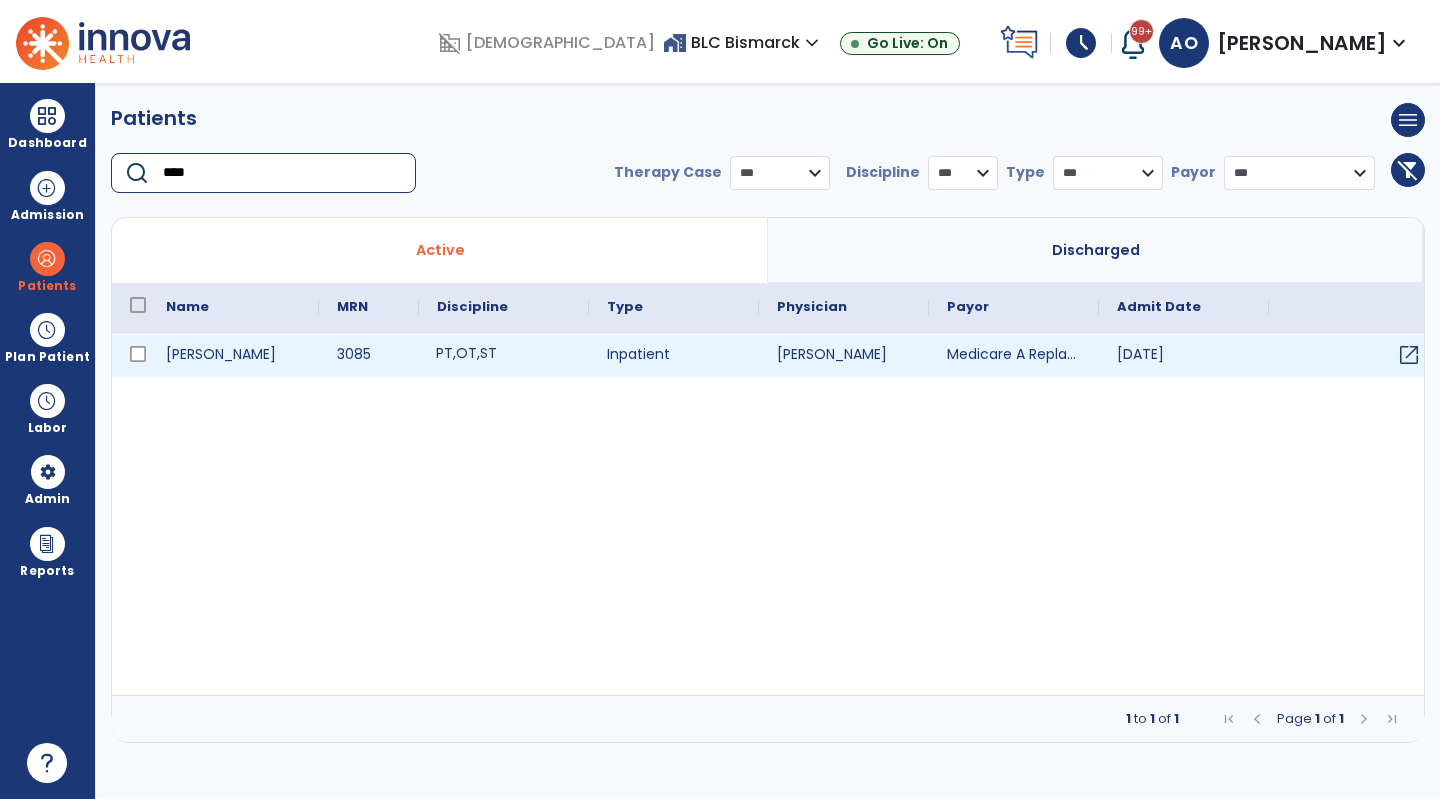 click on "PT , OT , ST" at bounding box center (504, 355) 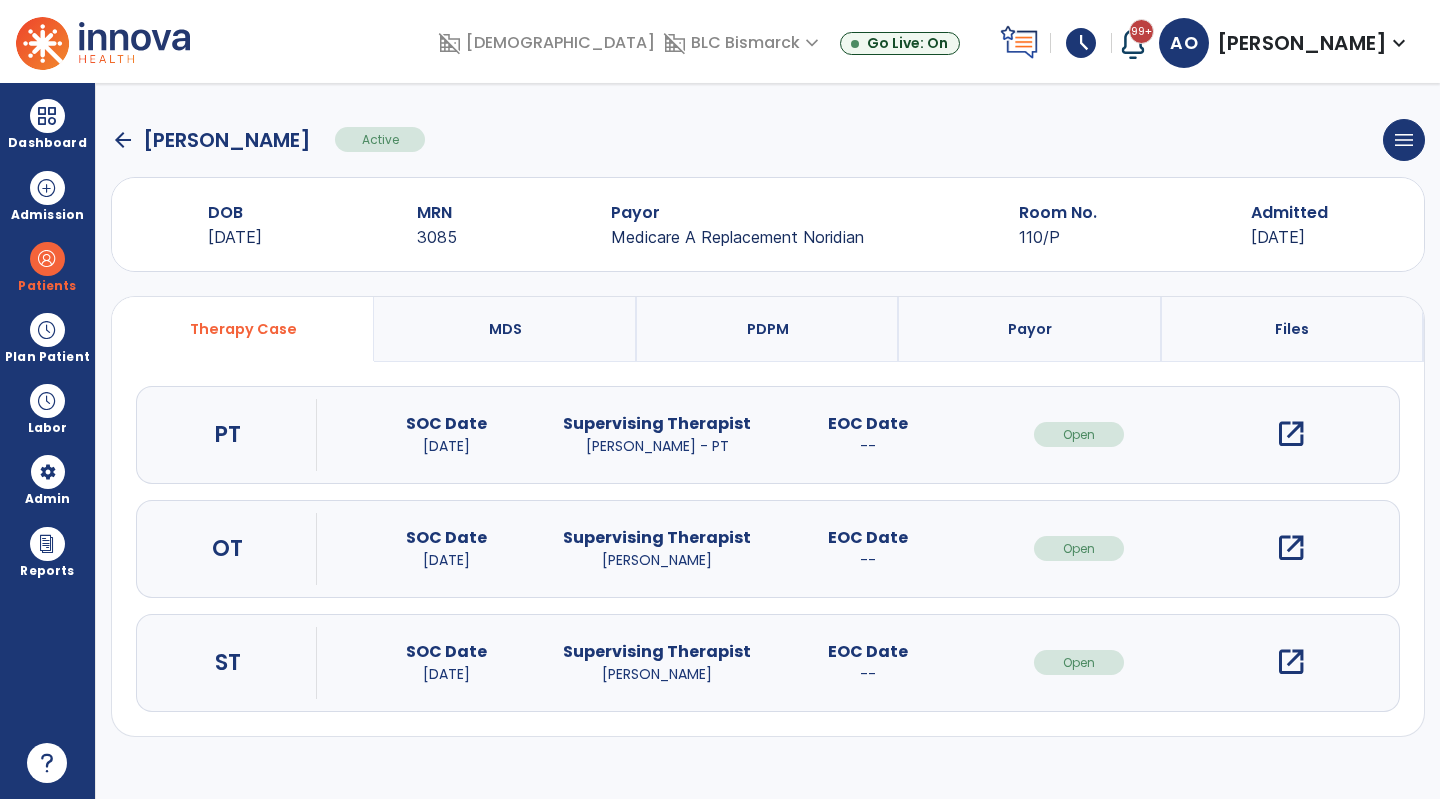 click on "open_in_new" at bounding box center (1291, 548) 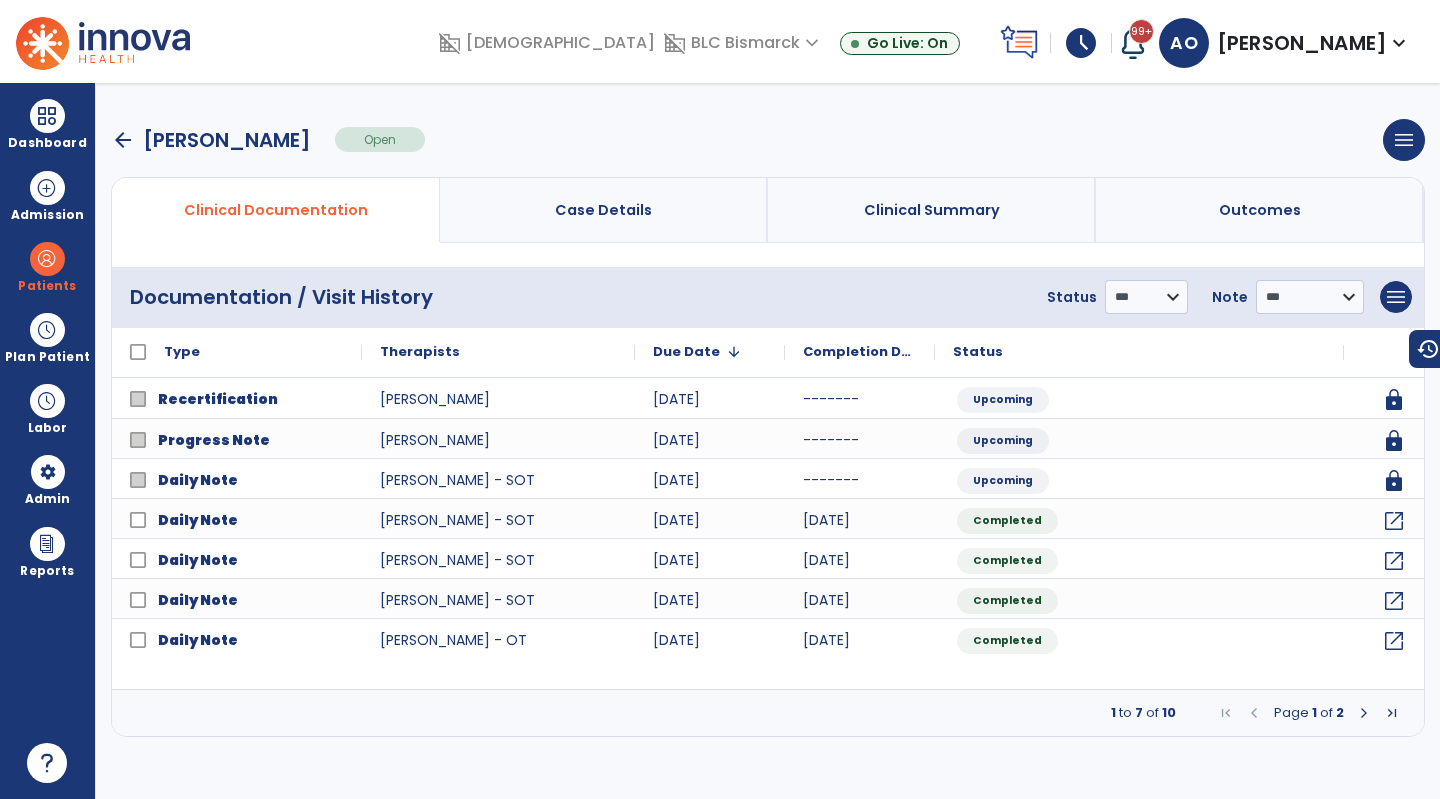 click at bounding box center [1364, 713] 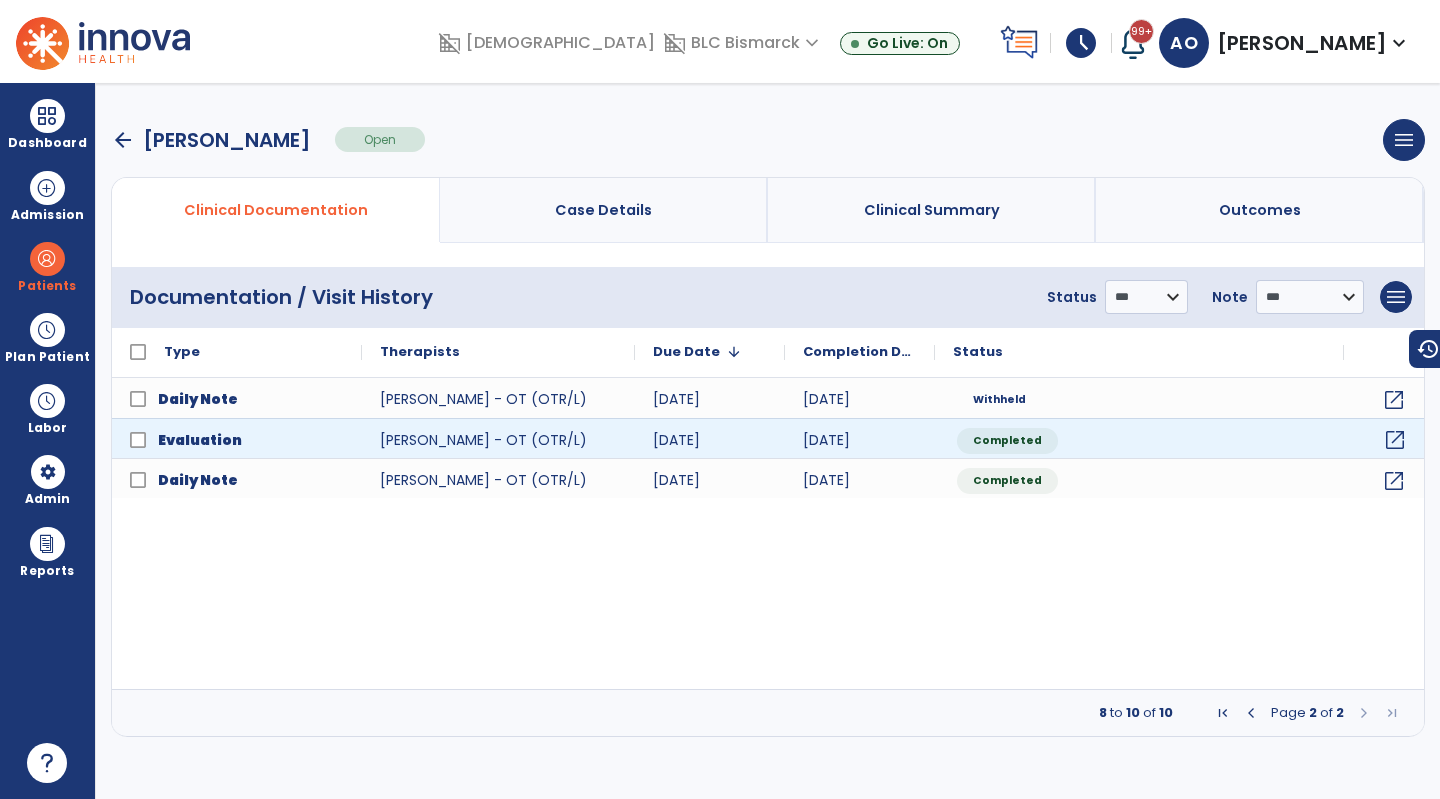 click on "open_in_new" 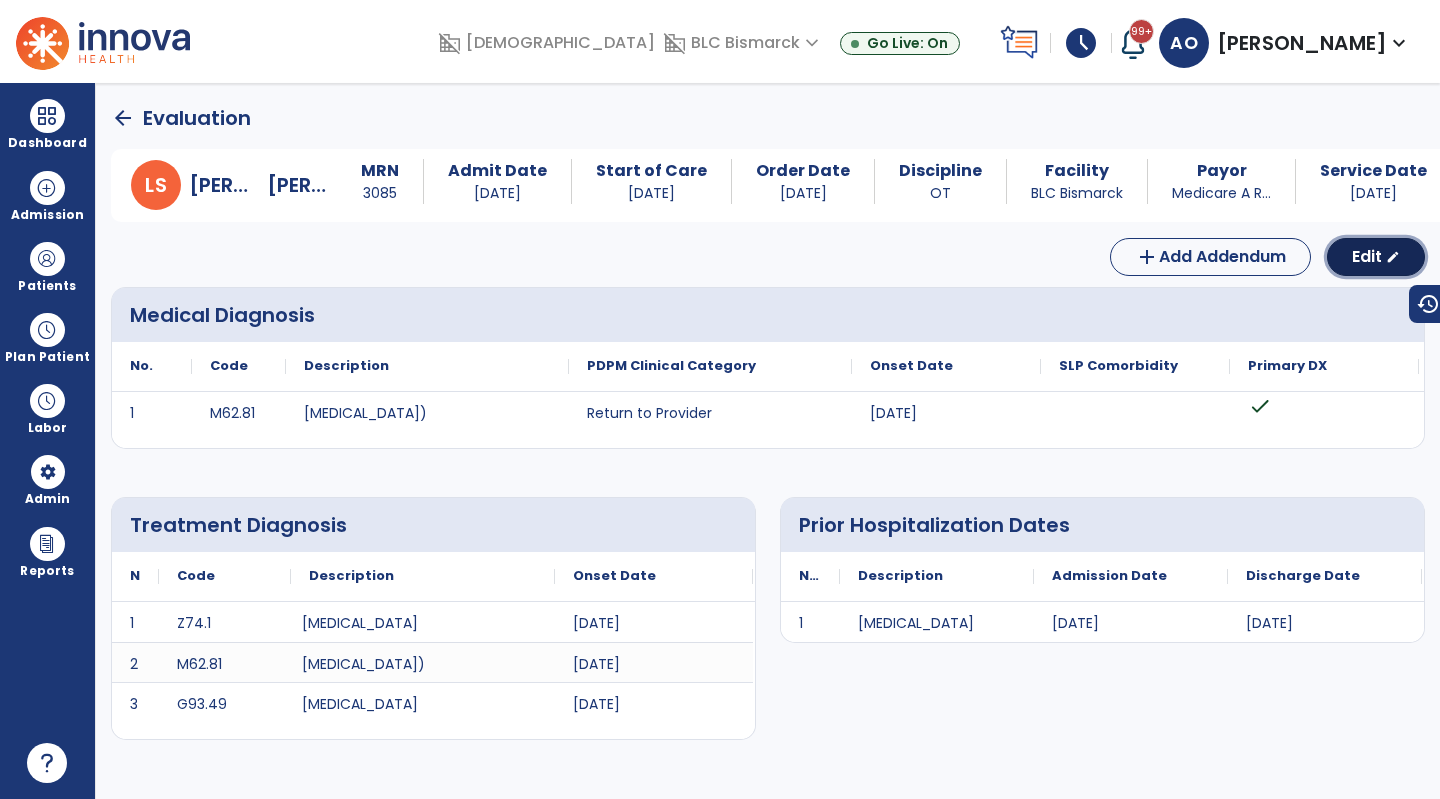 click on "Edit" 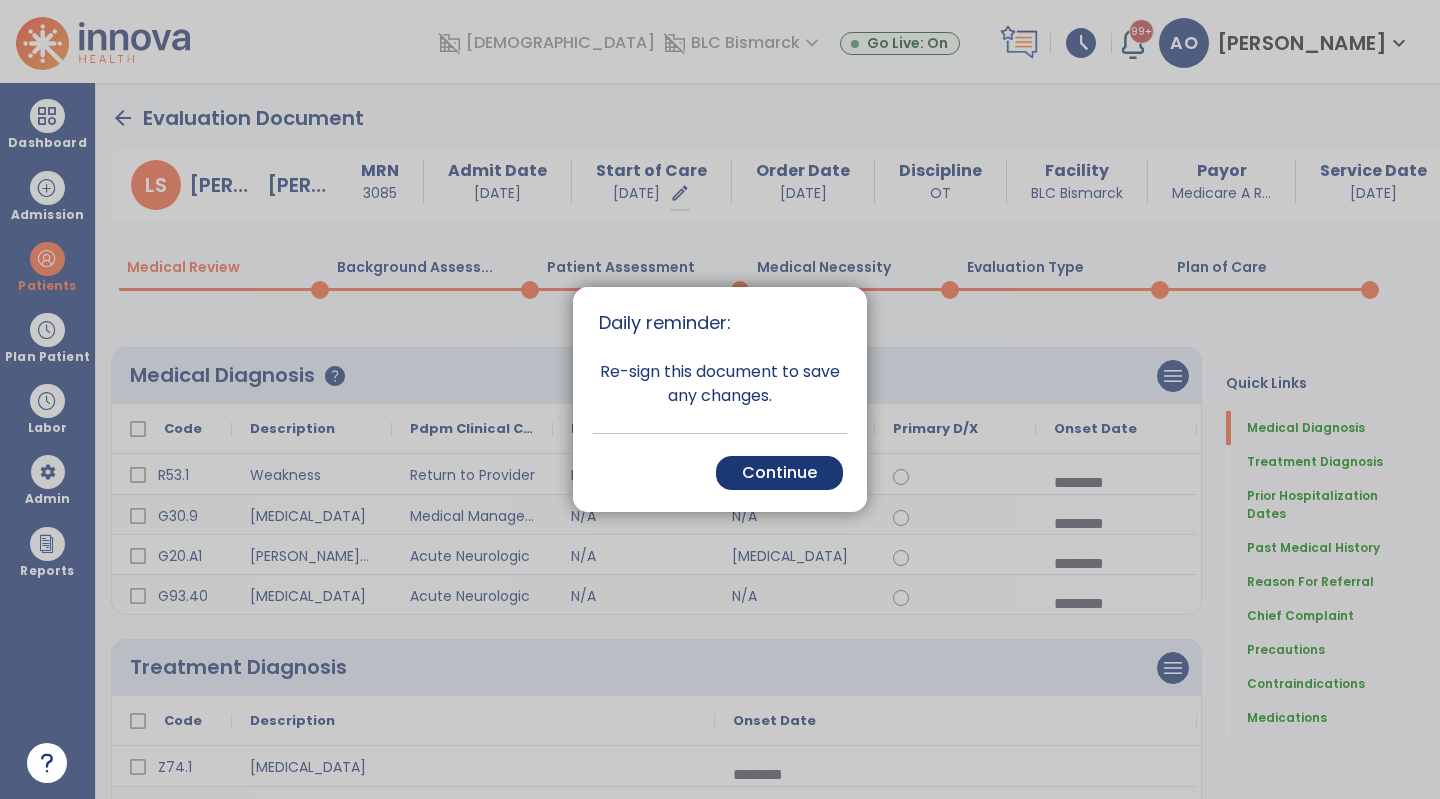 click on "Continue" at bounding box center [779, 473] 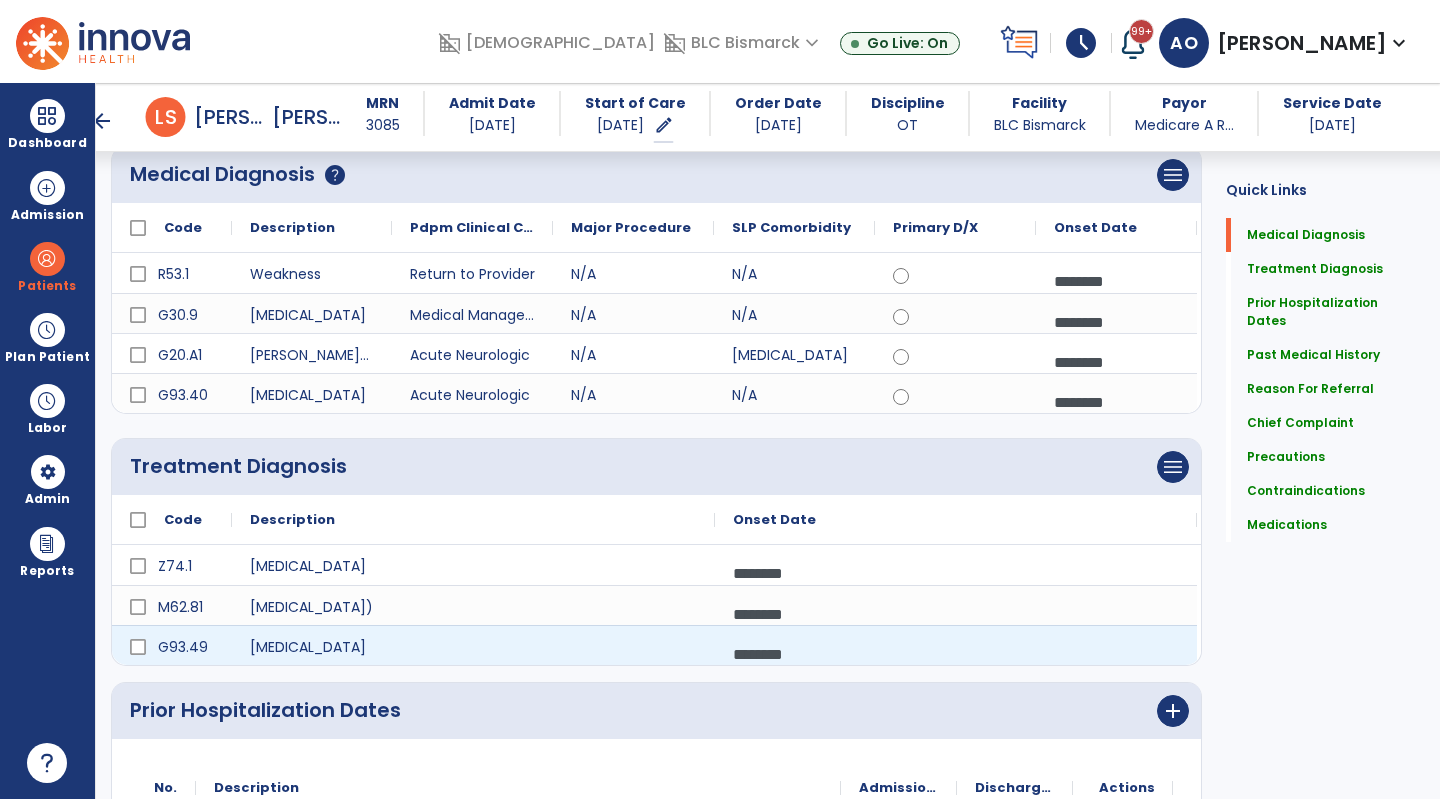 scroll, scrollTop: 200, scrollLeft: 0, axis: vertical 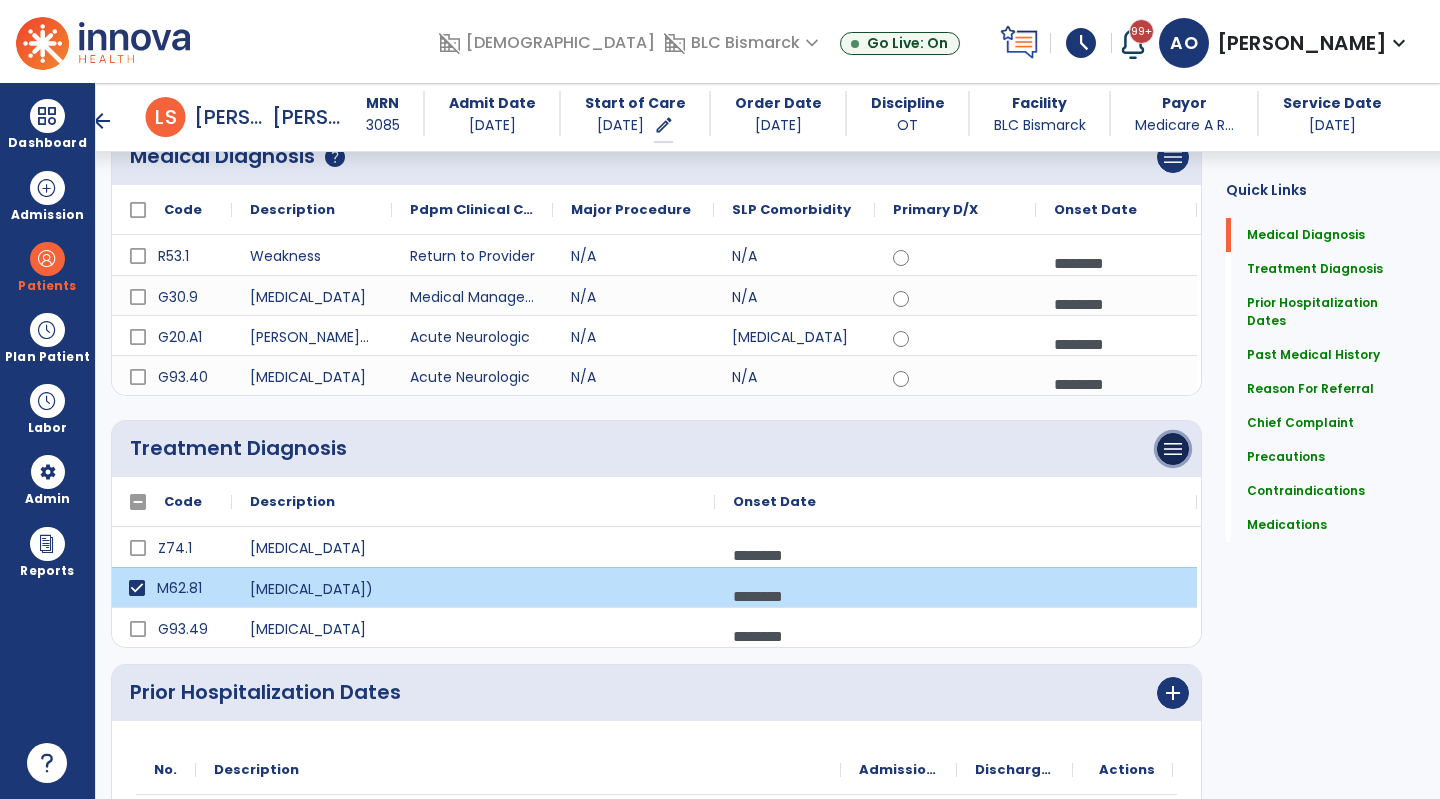 click on "menu" at bounding box center (1173, 157) 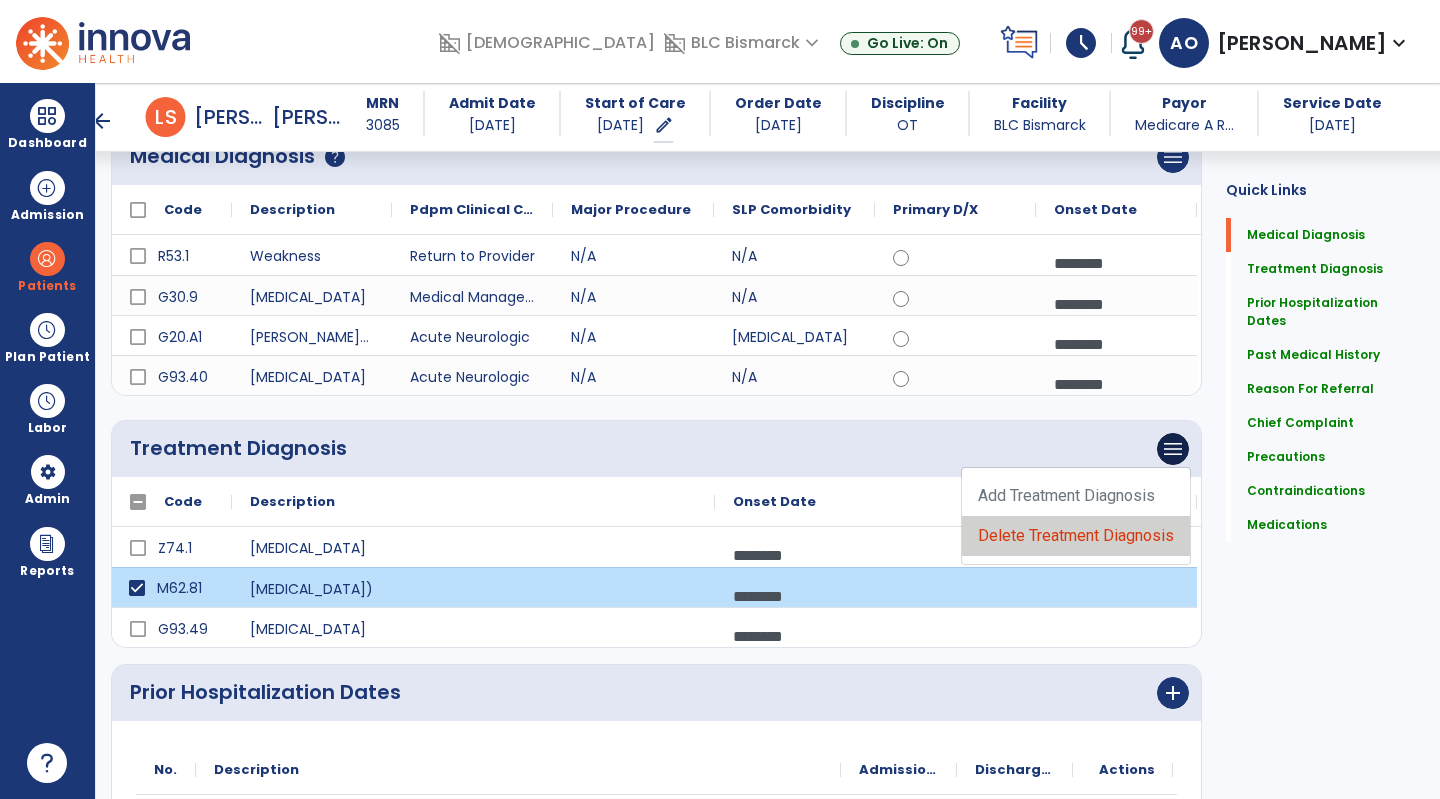 click on "Delete Treatment Diagnosis" 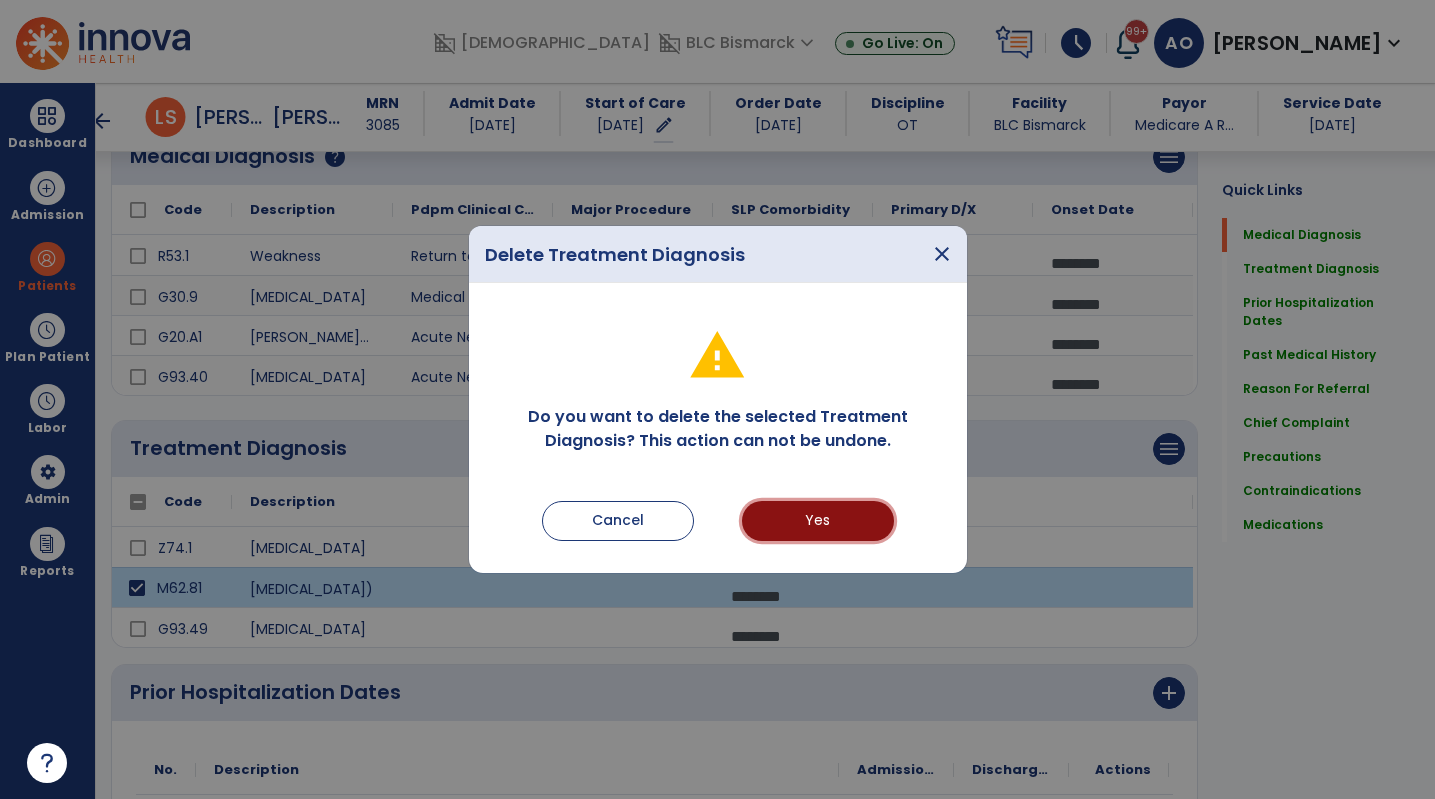 click on "Yes" at bounding box center [818, 521] 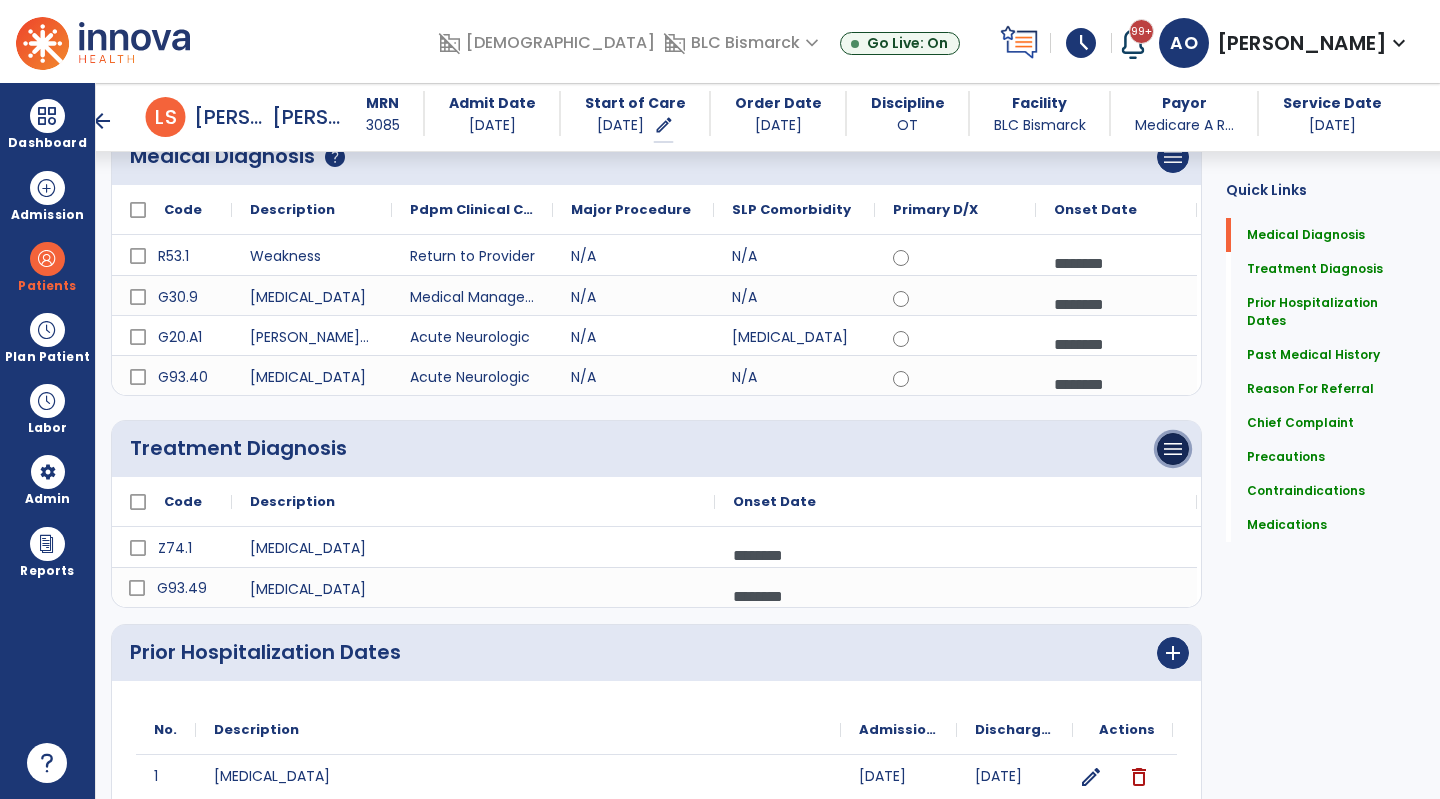 click on "menu" at bounding box center [1173, 157] 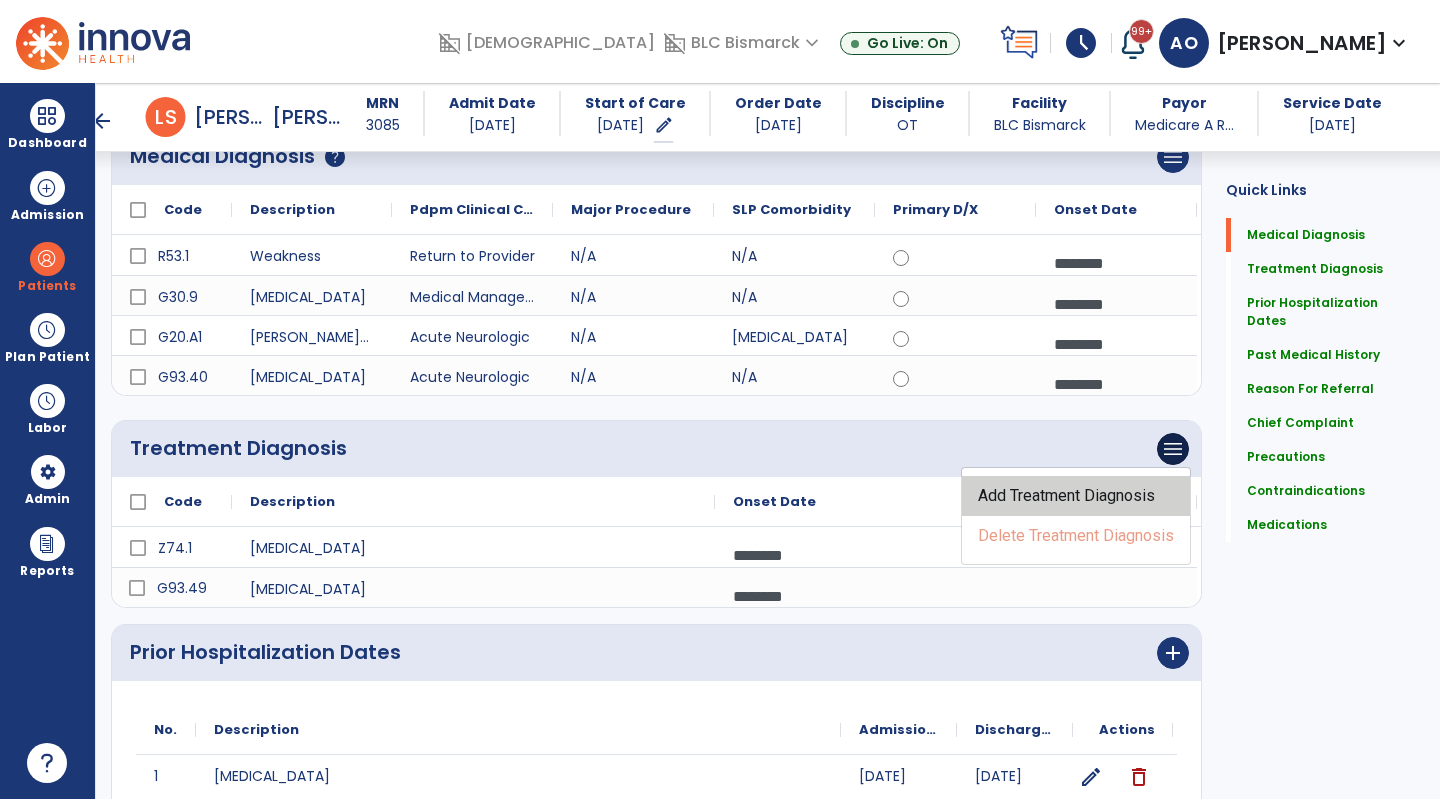 click on "Add Treatment Diagnosis" 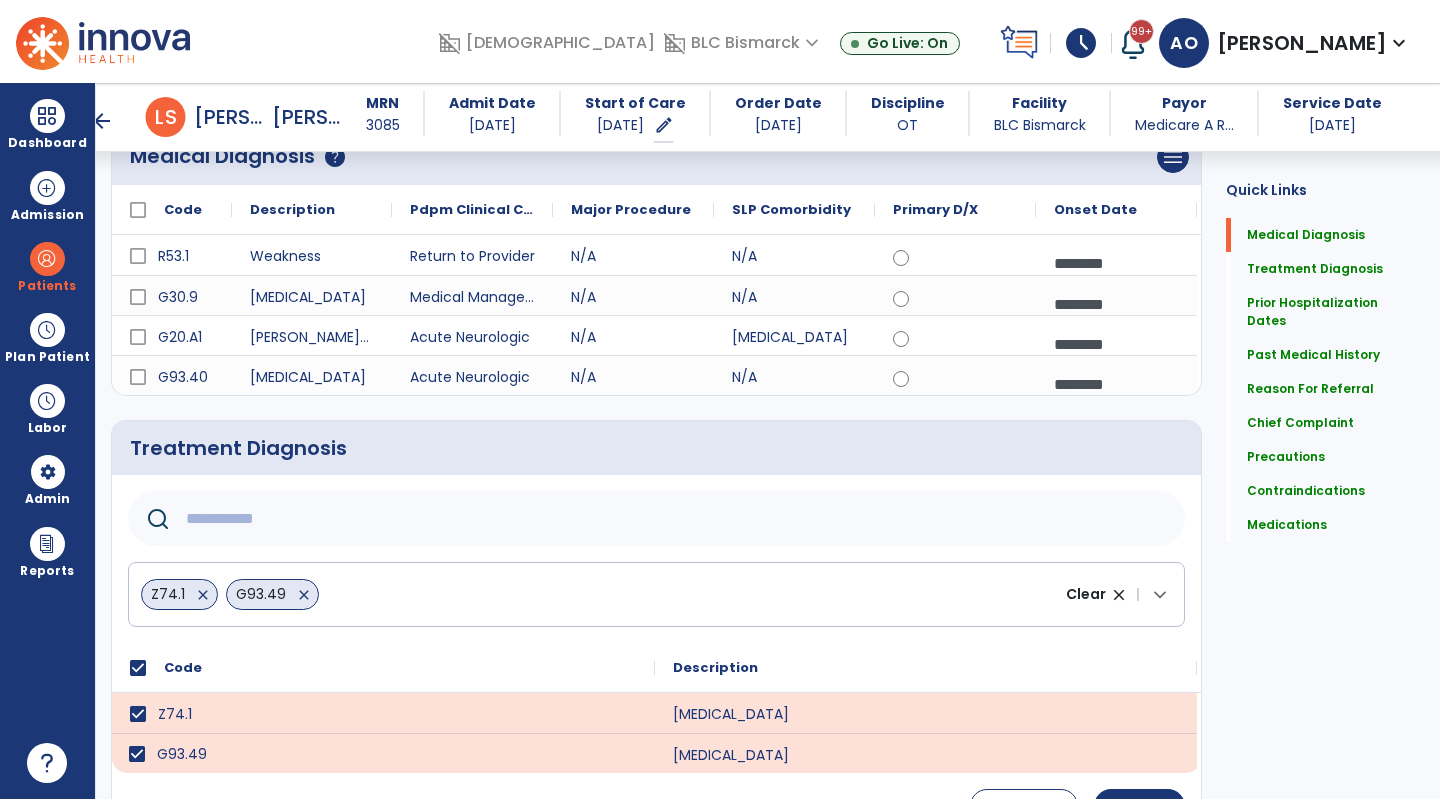 click 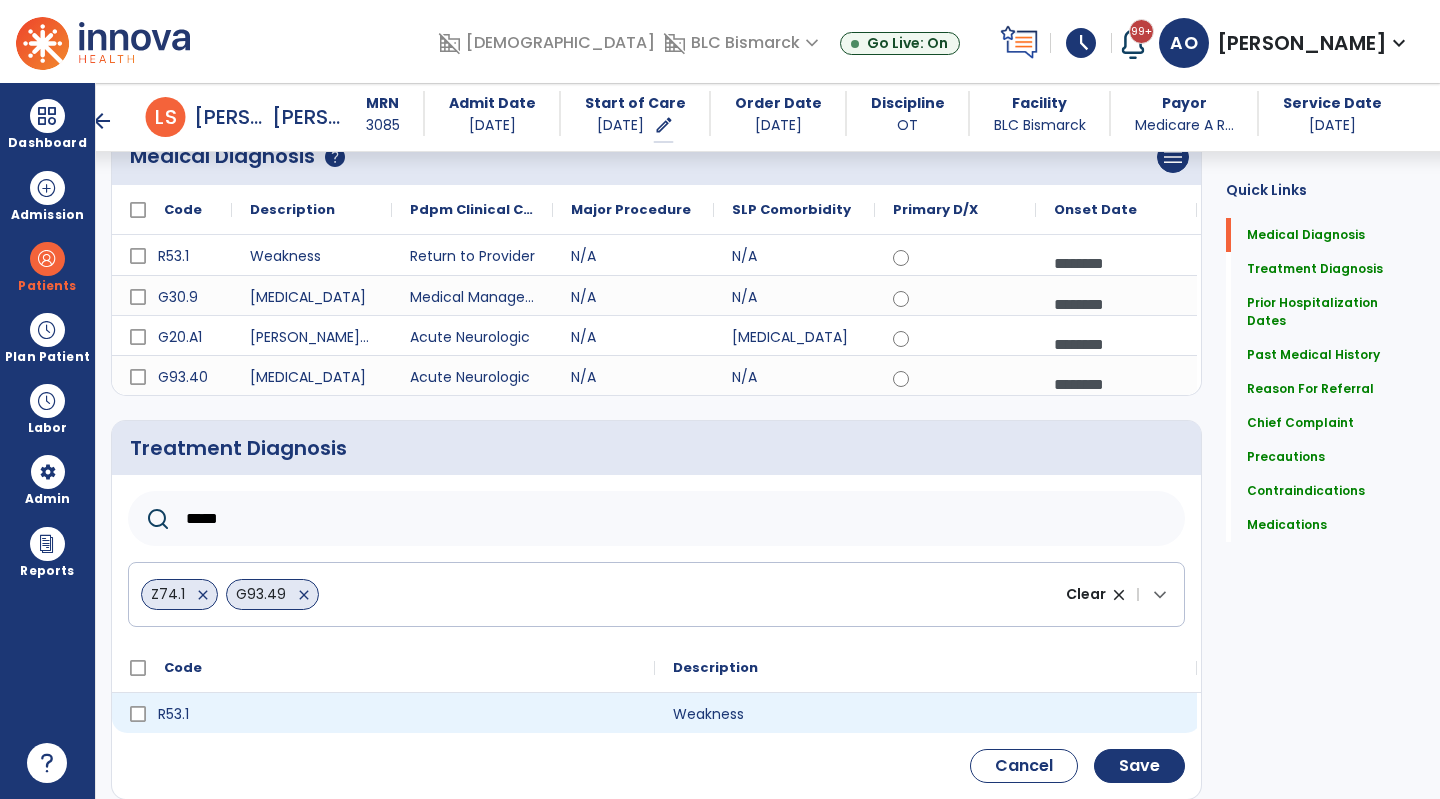 type on "*****" 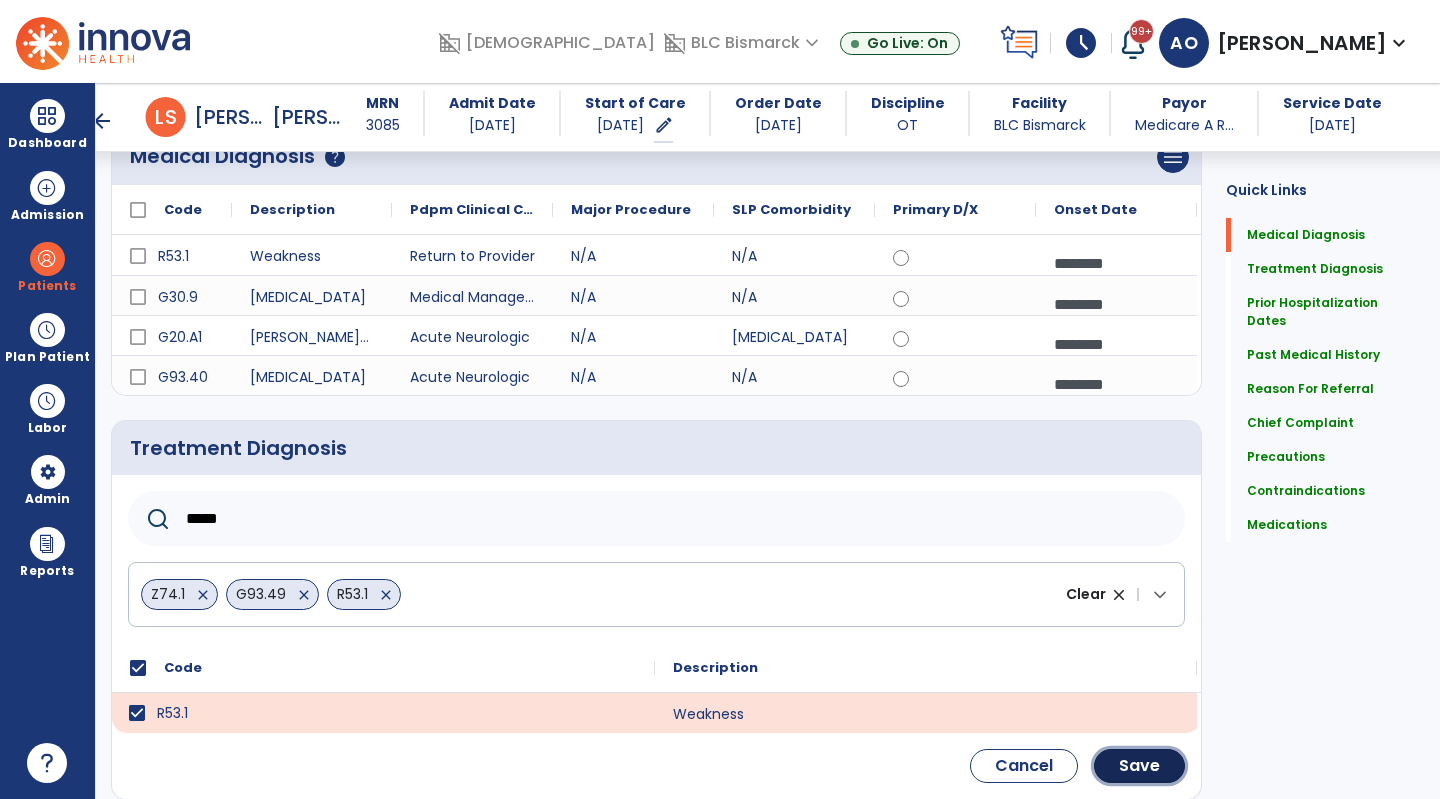 click on "Save" 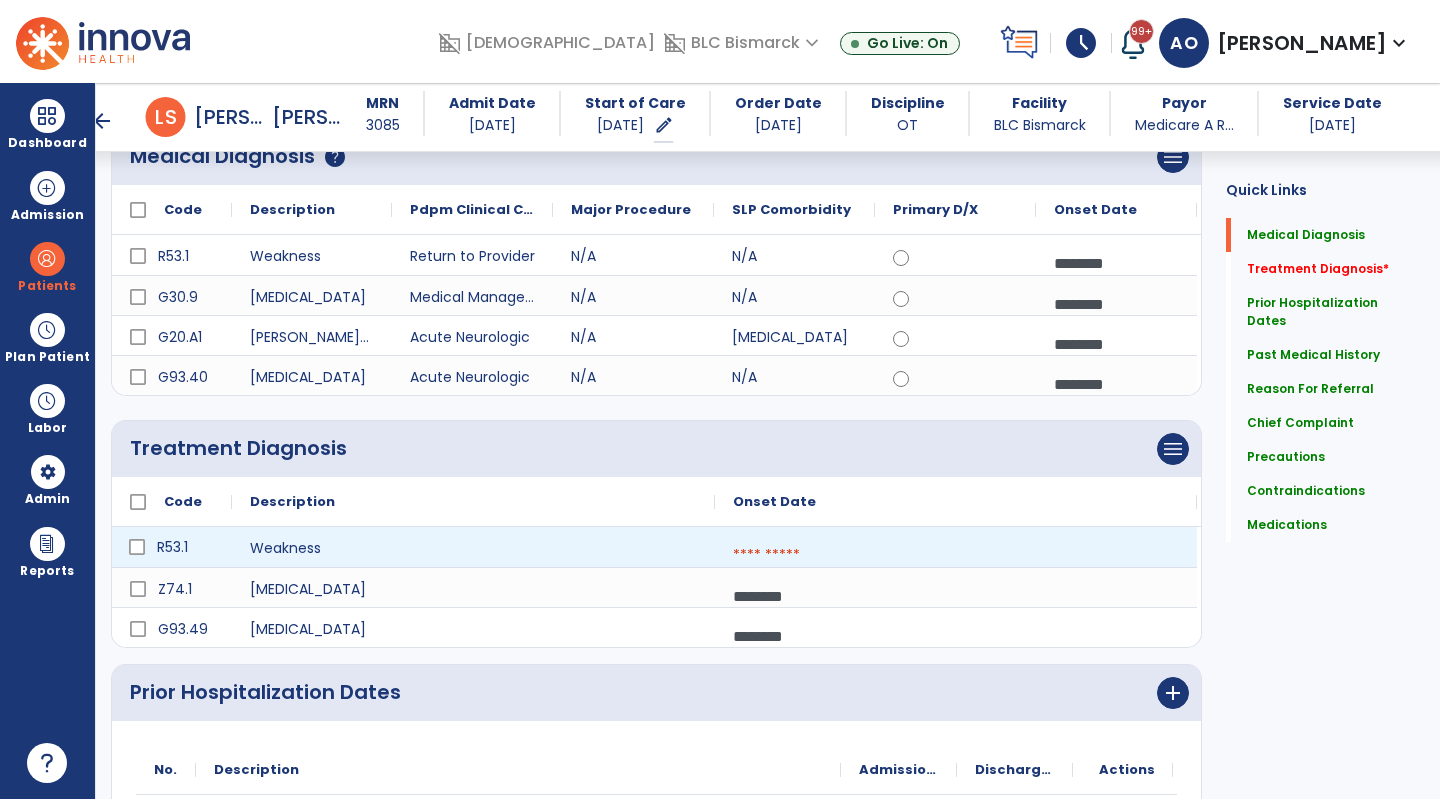 click at bounding box center [956, 555] 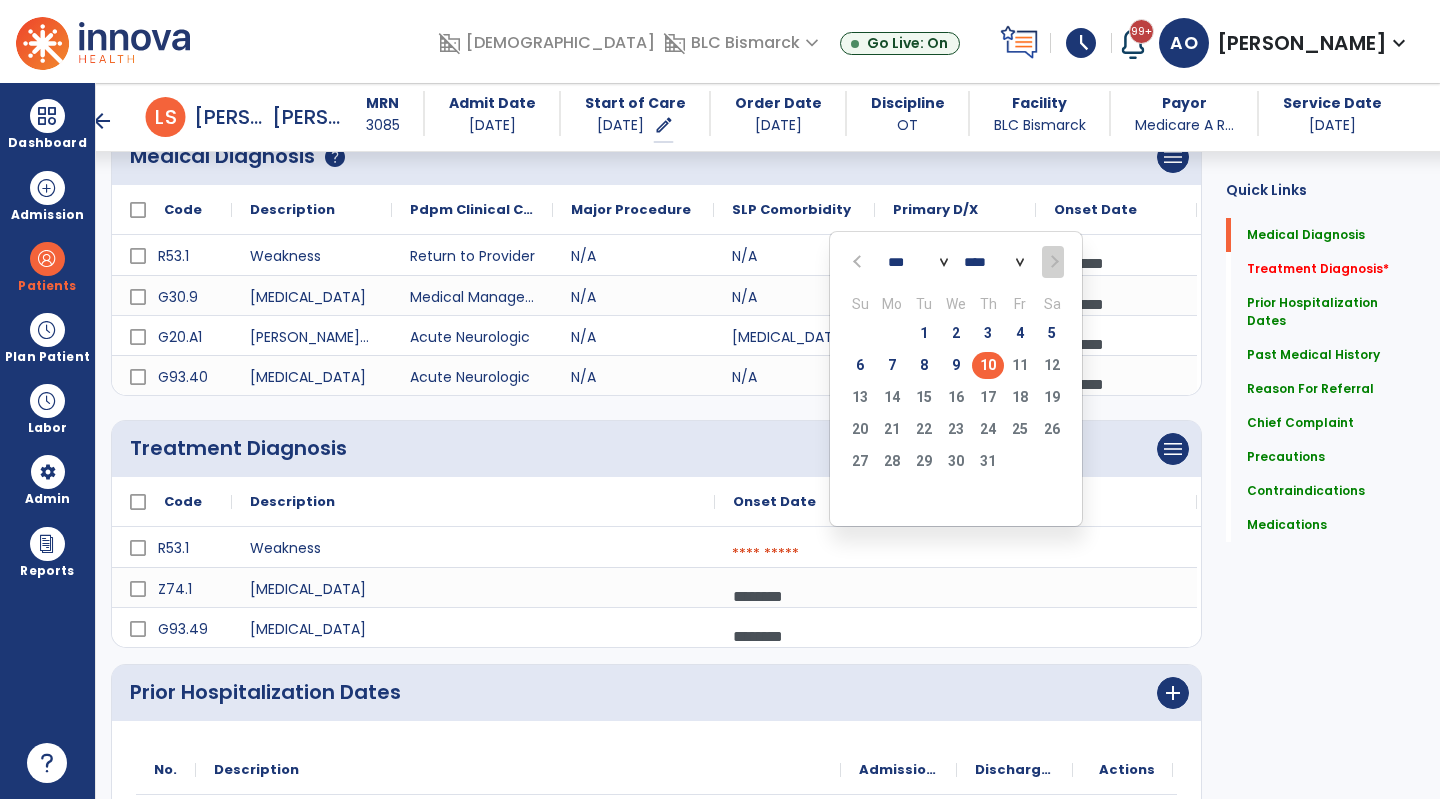 click on "2" 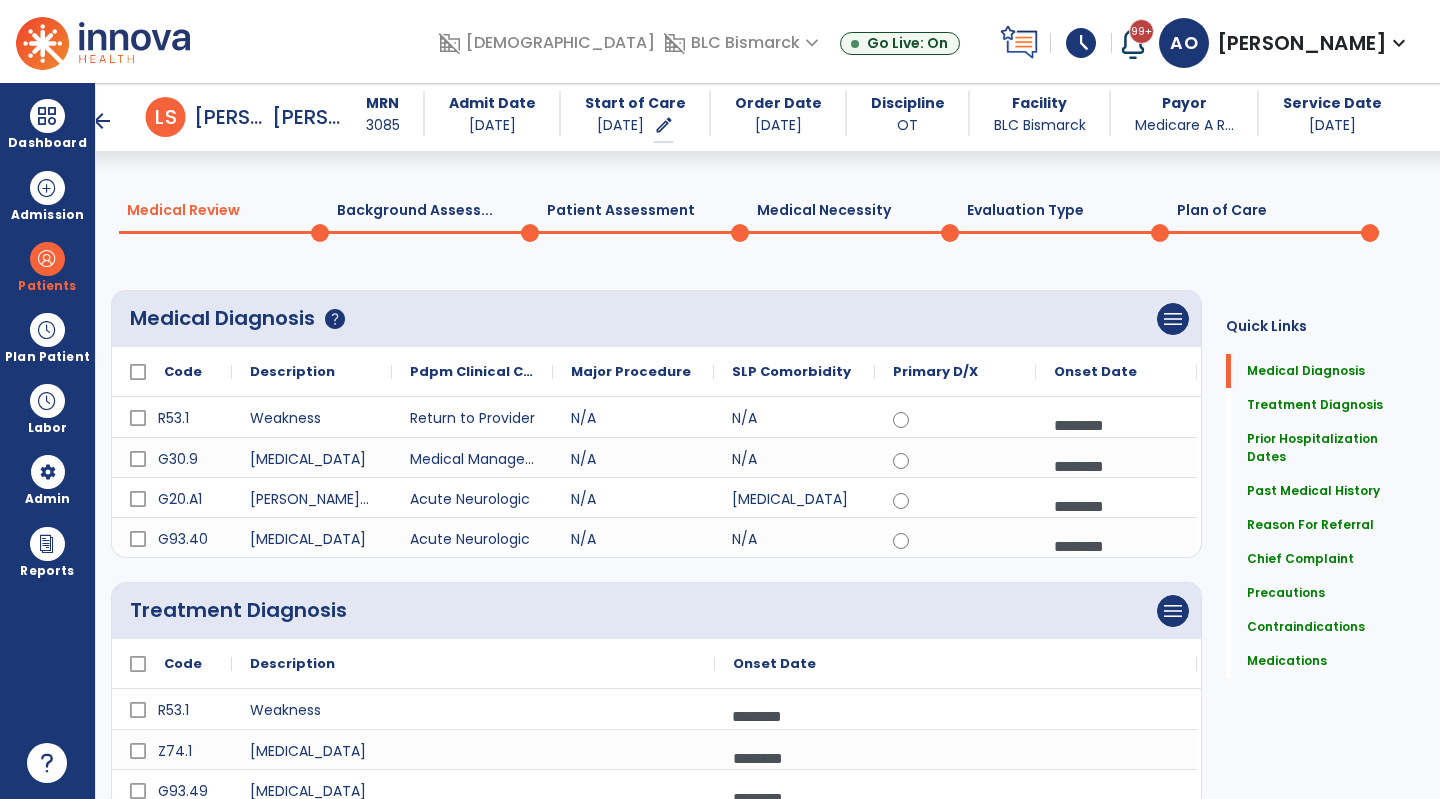 scroll, scrollTop: 0, scrollLeft: 0, axis: both 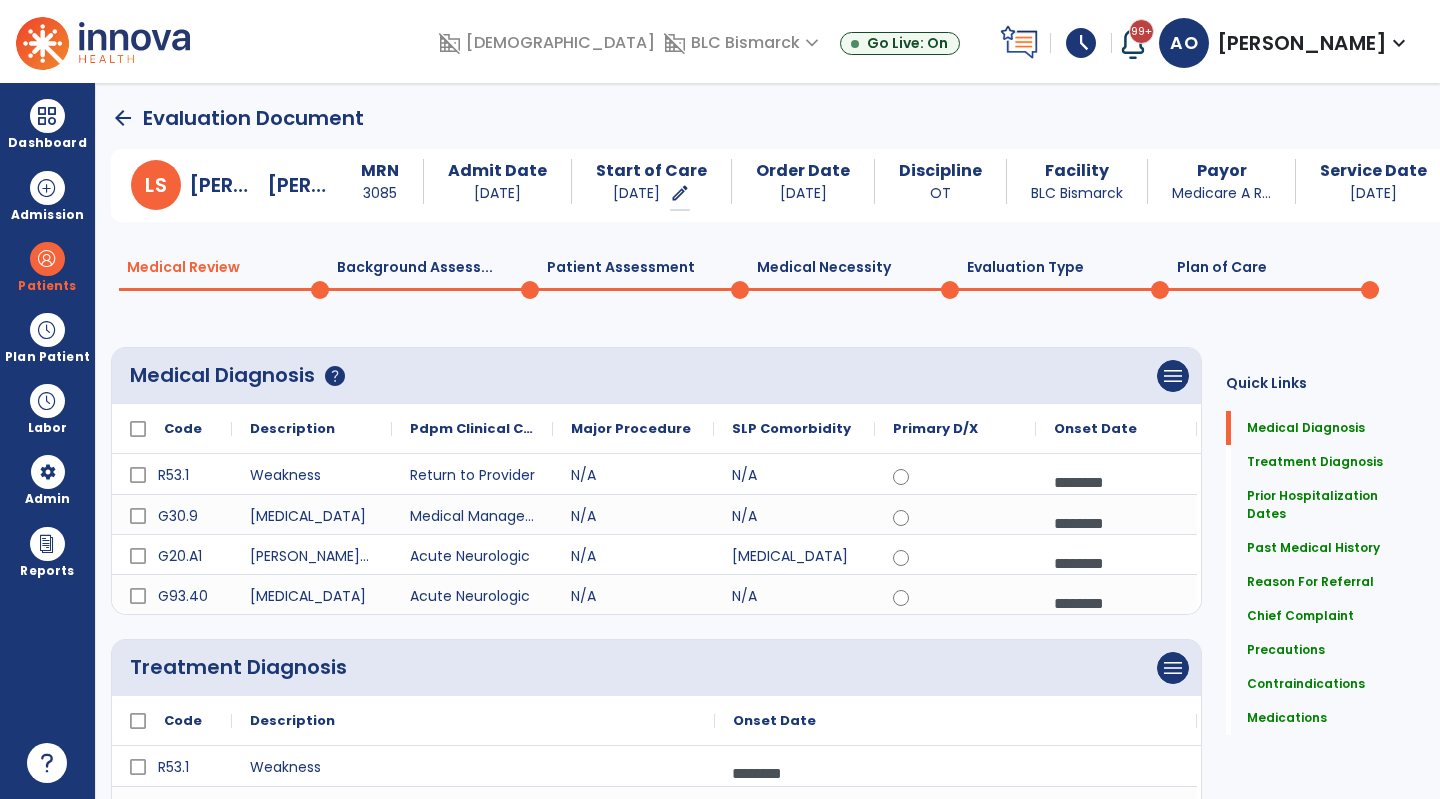 click 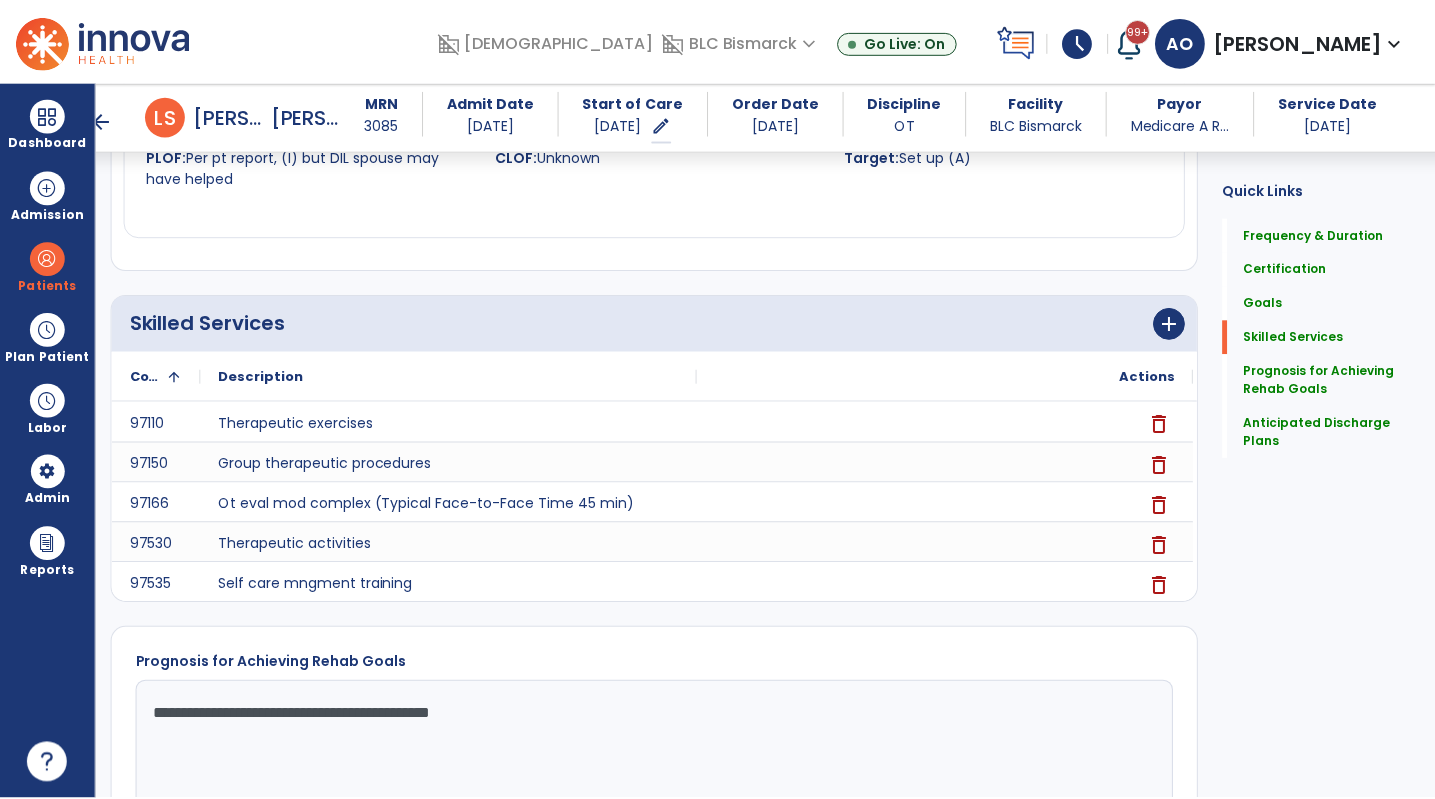scroll, scrollTop: 1810, scrollLeft: 0, axis: vertical 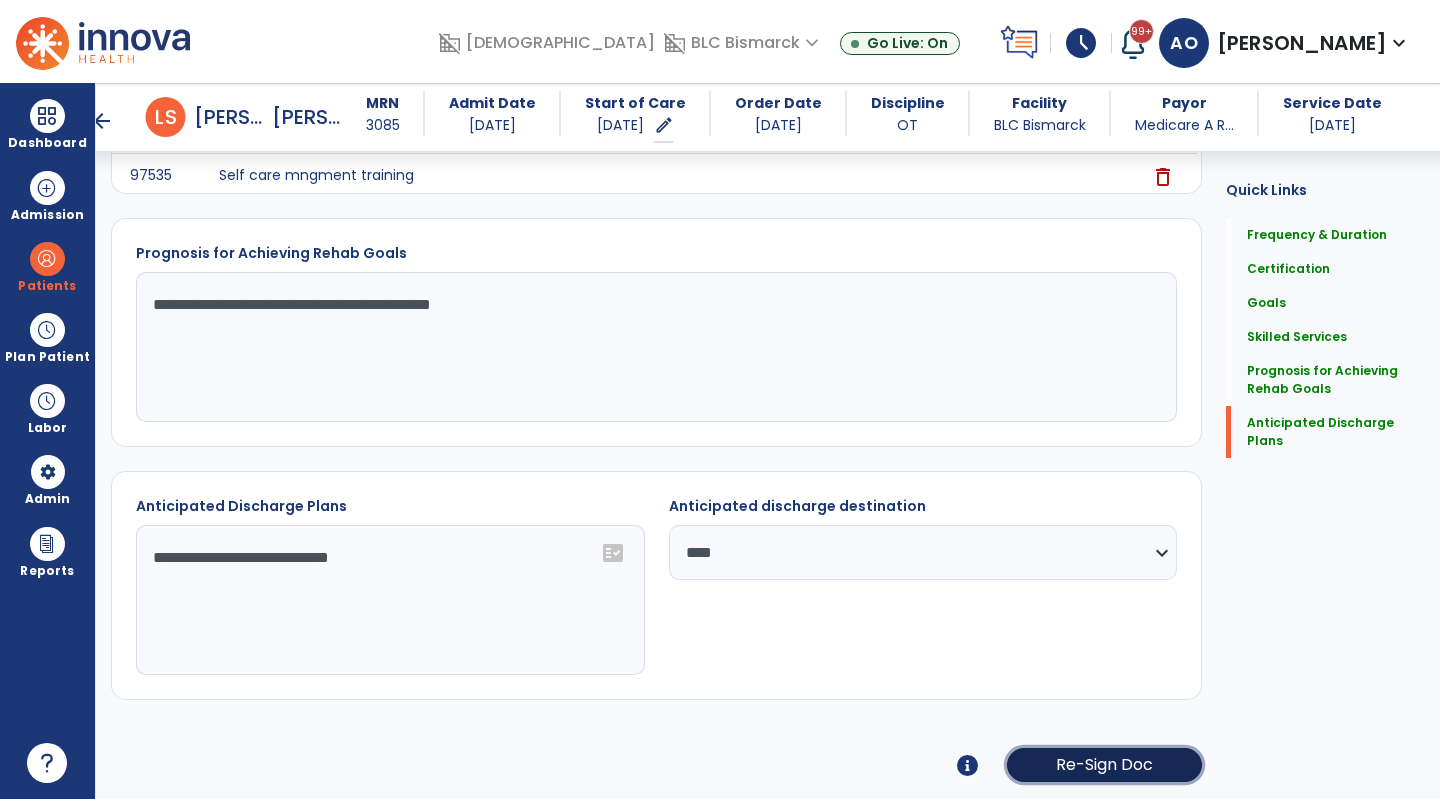 click on "Re-Sign Doc" 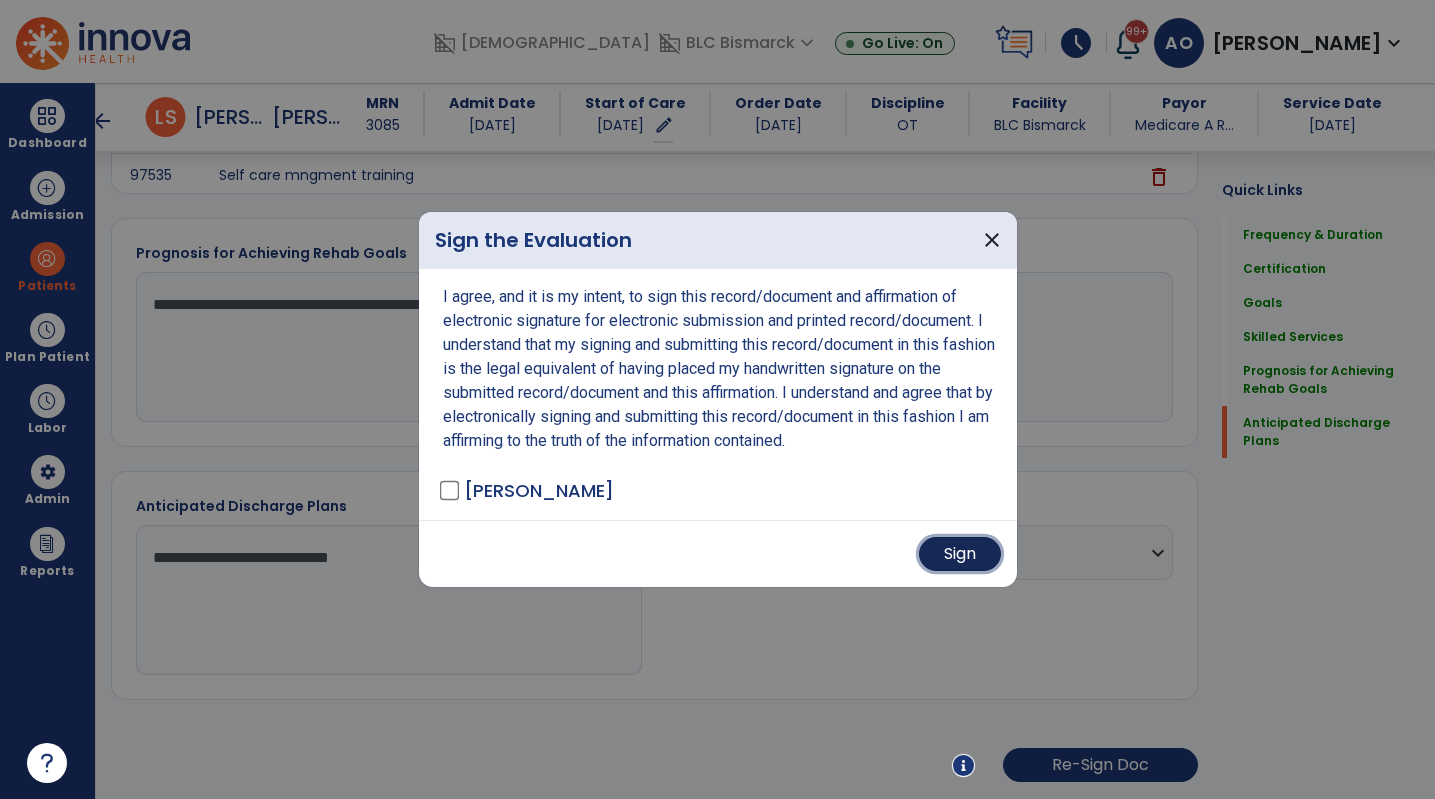 click on "Sign" at bounding box center [960, 554] 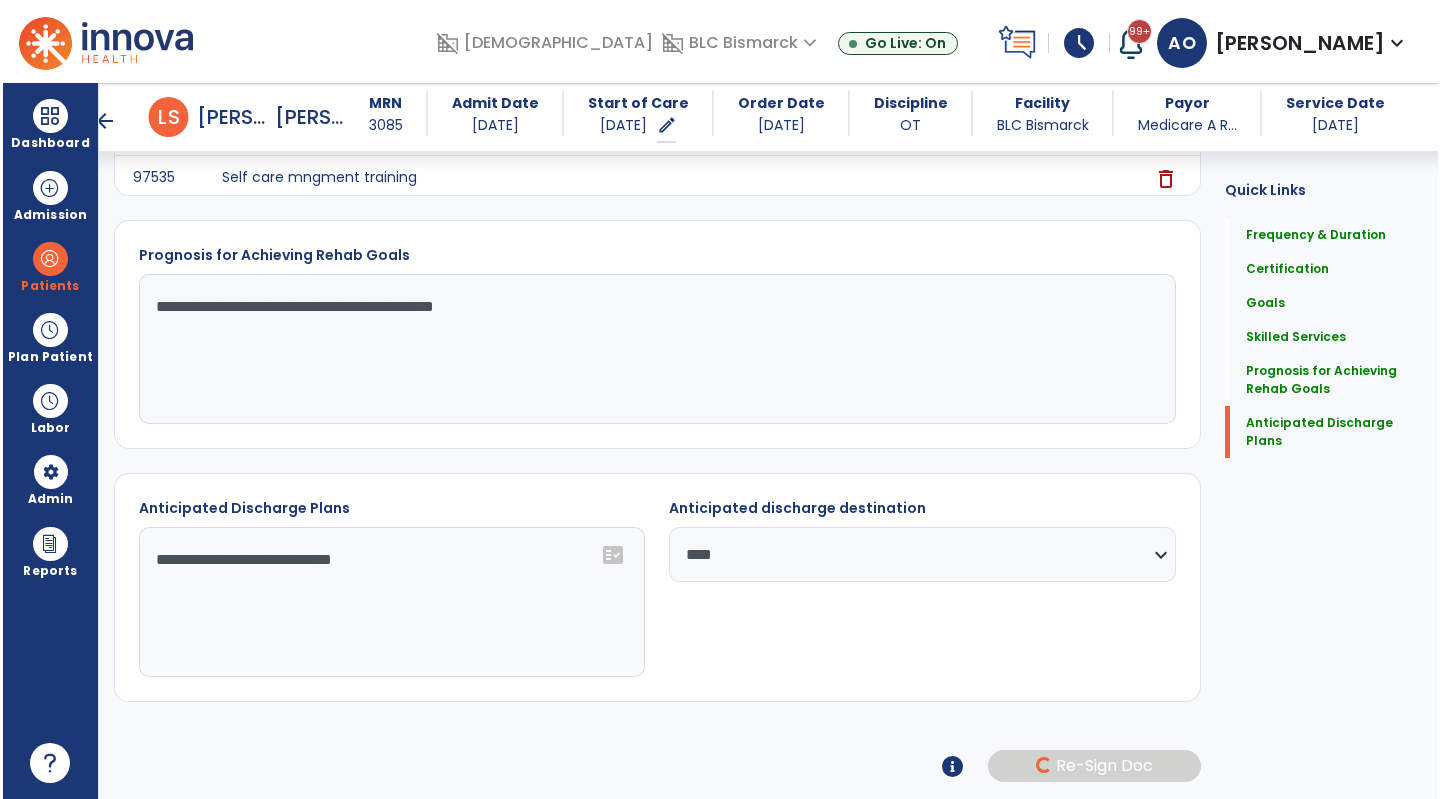 scroll, scrollTop: 1808, scrollLeft: 0, axis: vertical 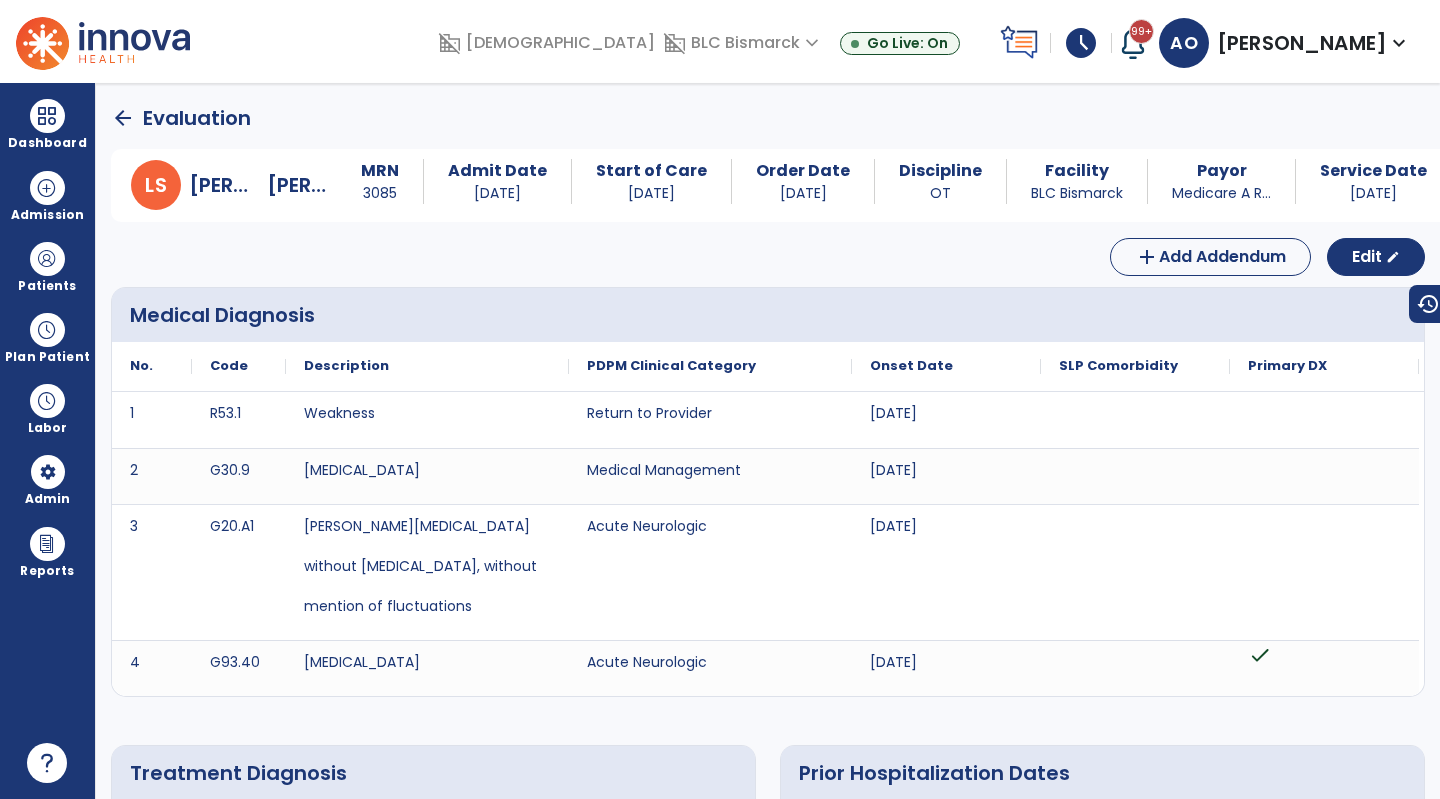 click on "Plan Patient" at bounding box center [47, 266] 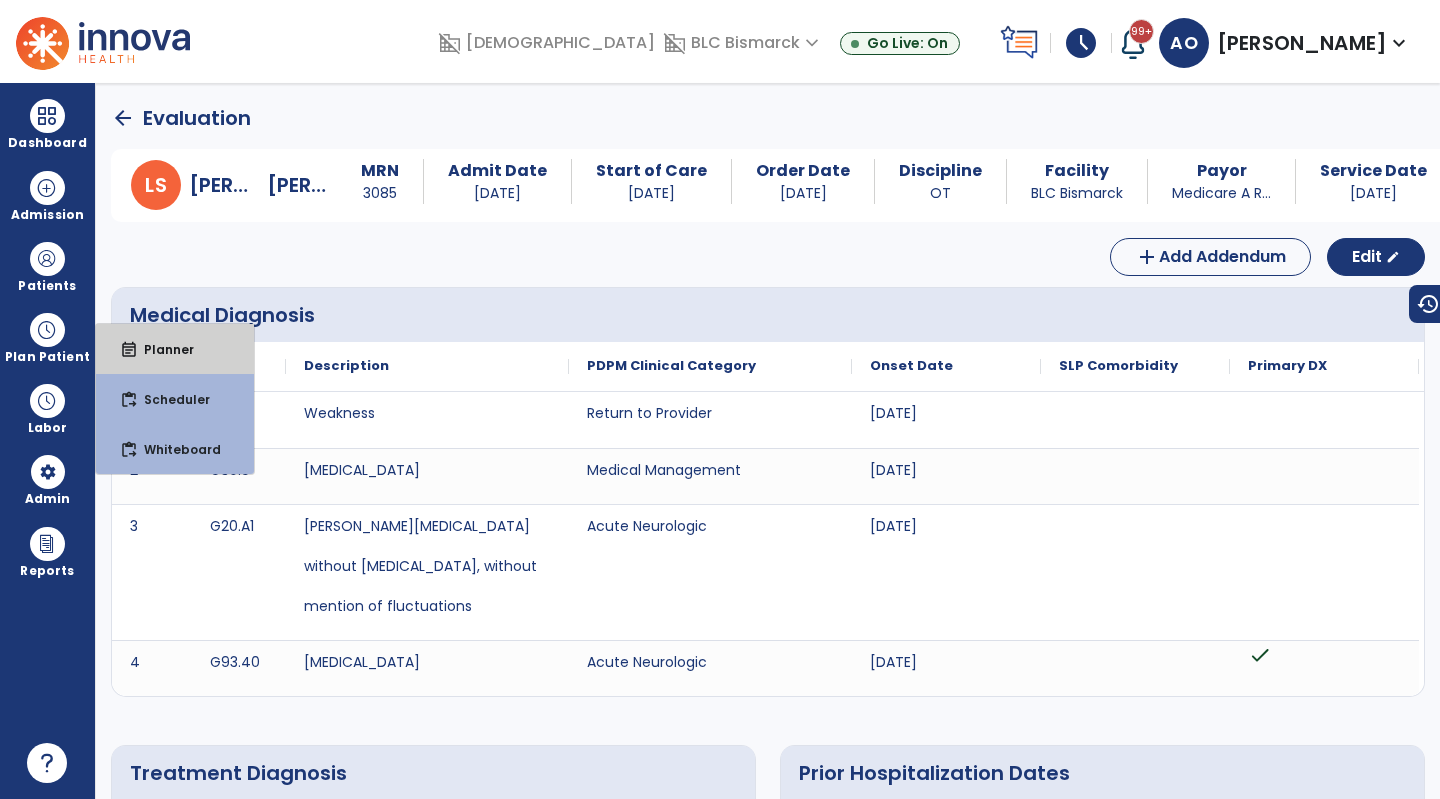 click on "event_note  Planner" at bounding box center [175, 349] 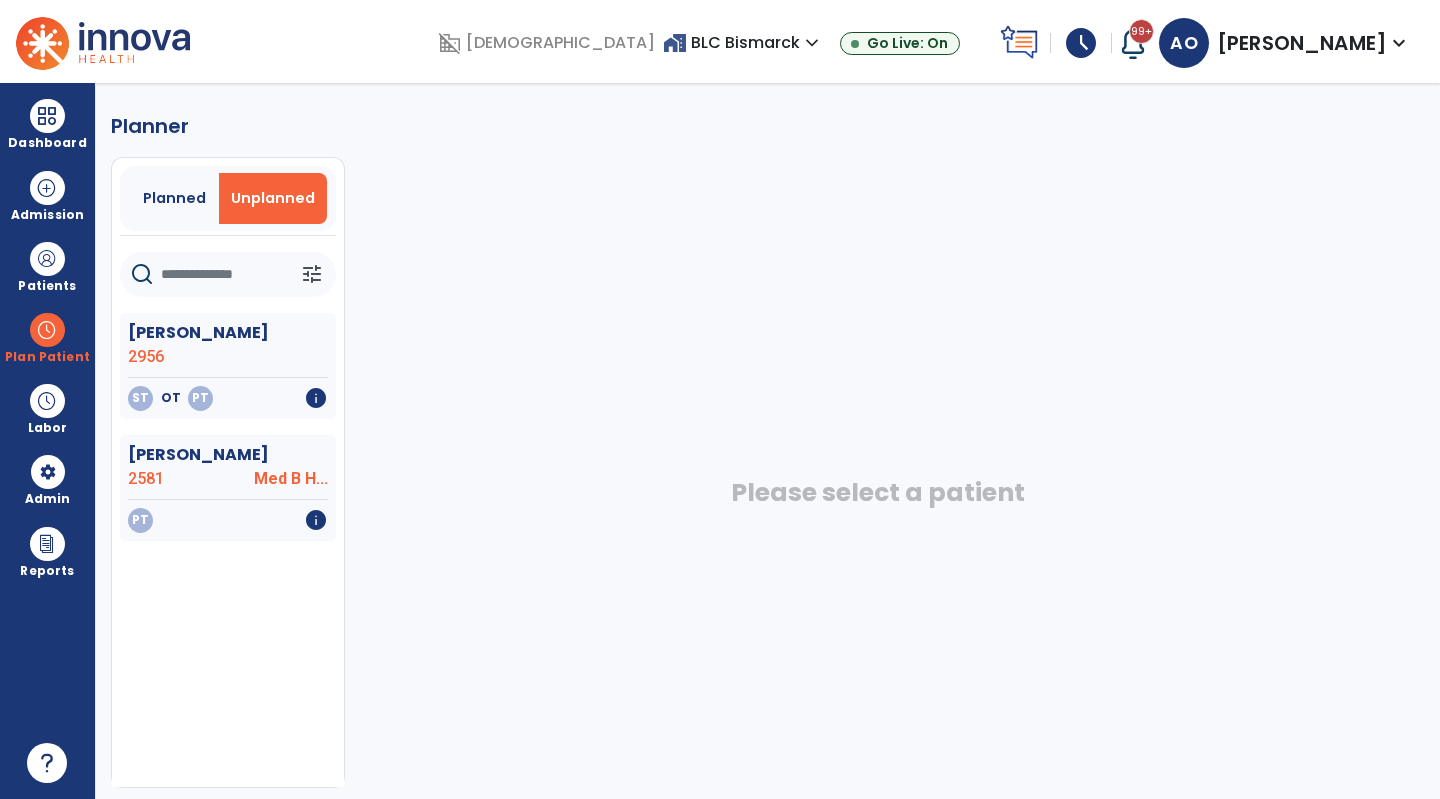 click at bounding box center [47, 330] 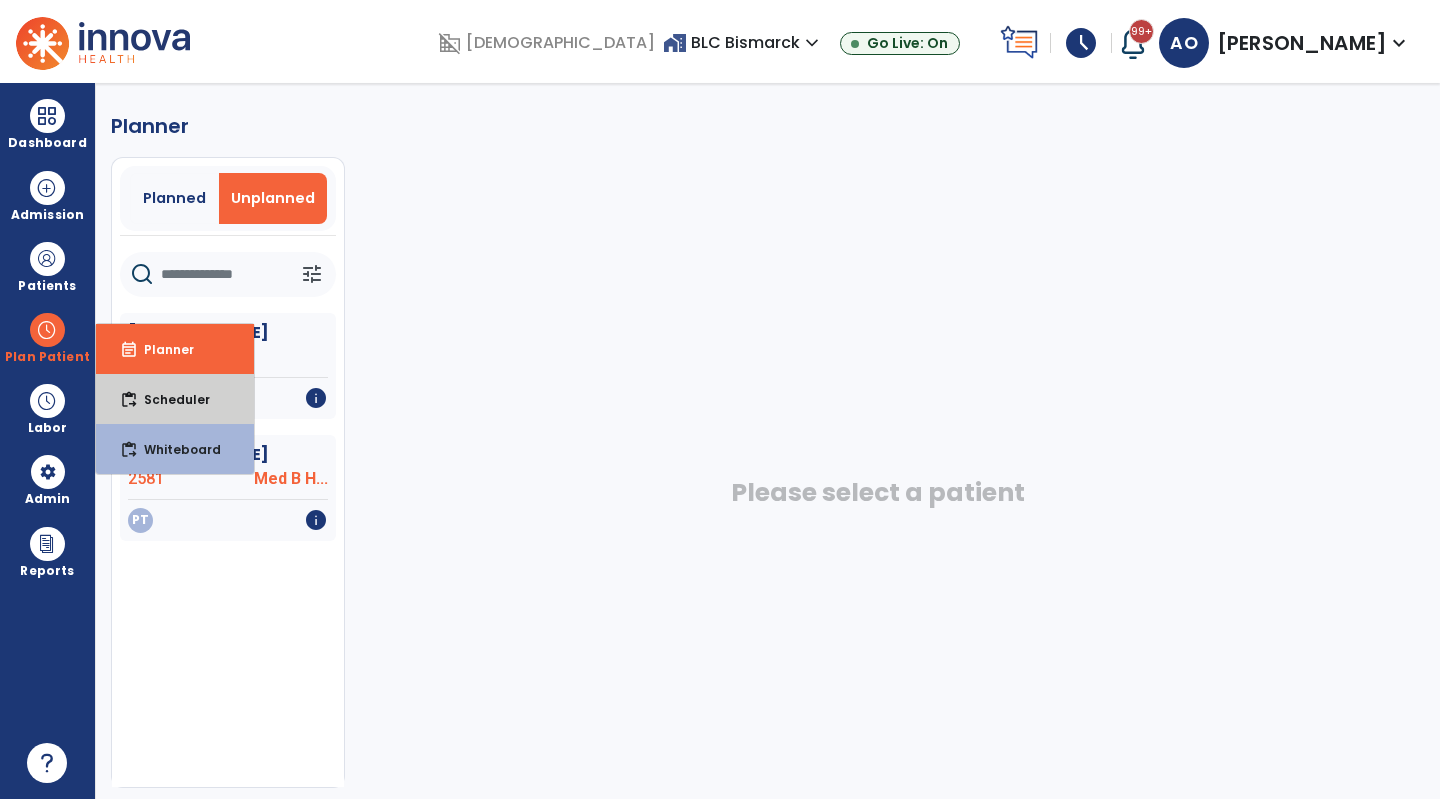 click on "Scheduler" at bounding box center (169, 399) 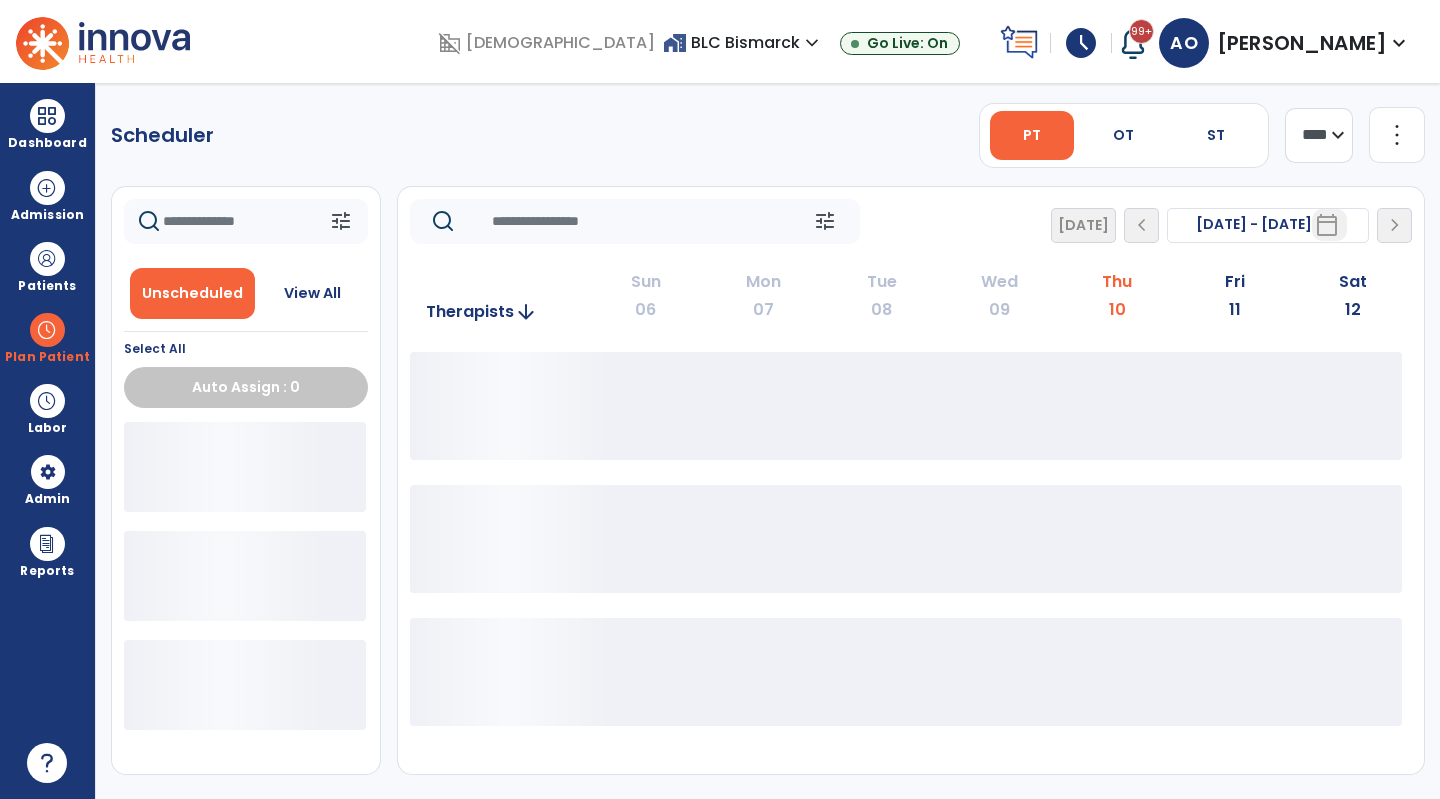 click on "OT" at bounding box center (1124, 135) 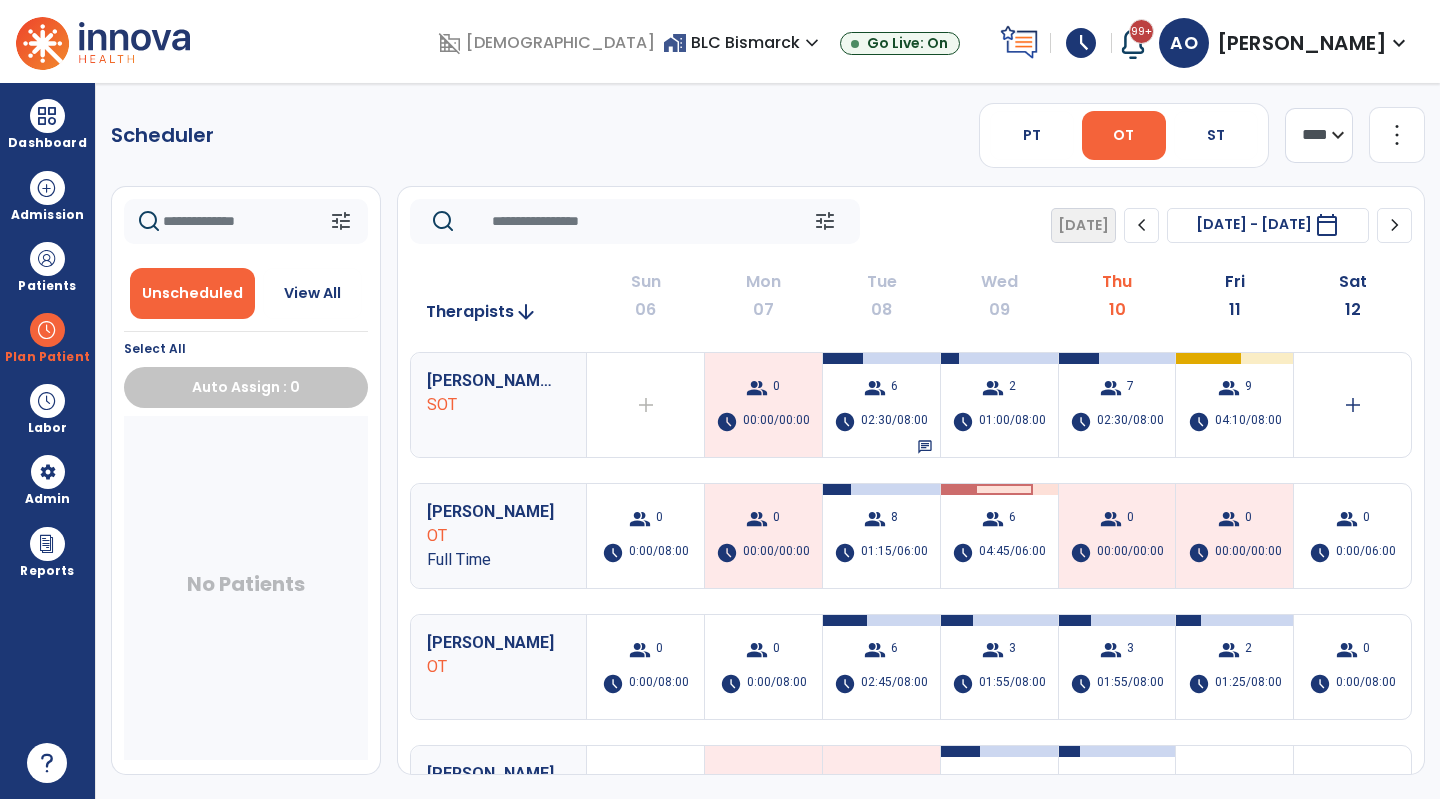 drag, startPoint x: 823, startPoint y: 120, endPoint x: 502, endPoint y: 109, distance: 321.18842 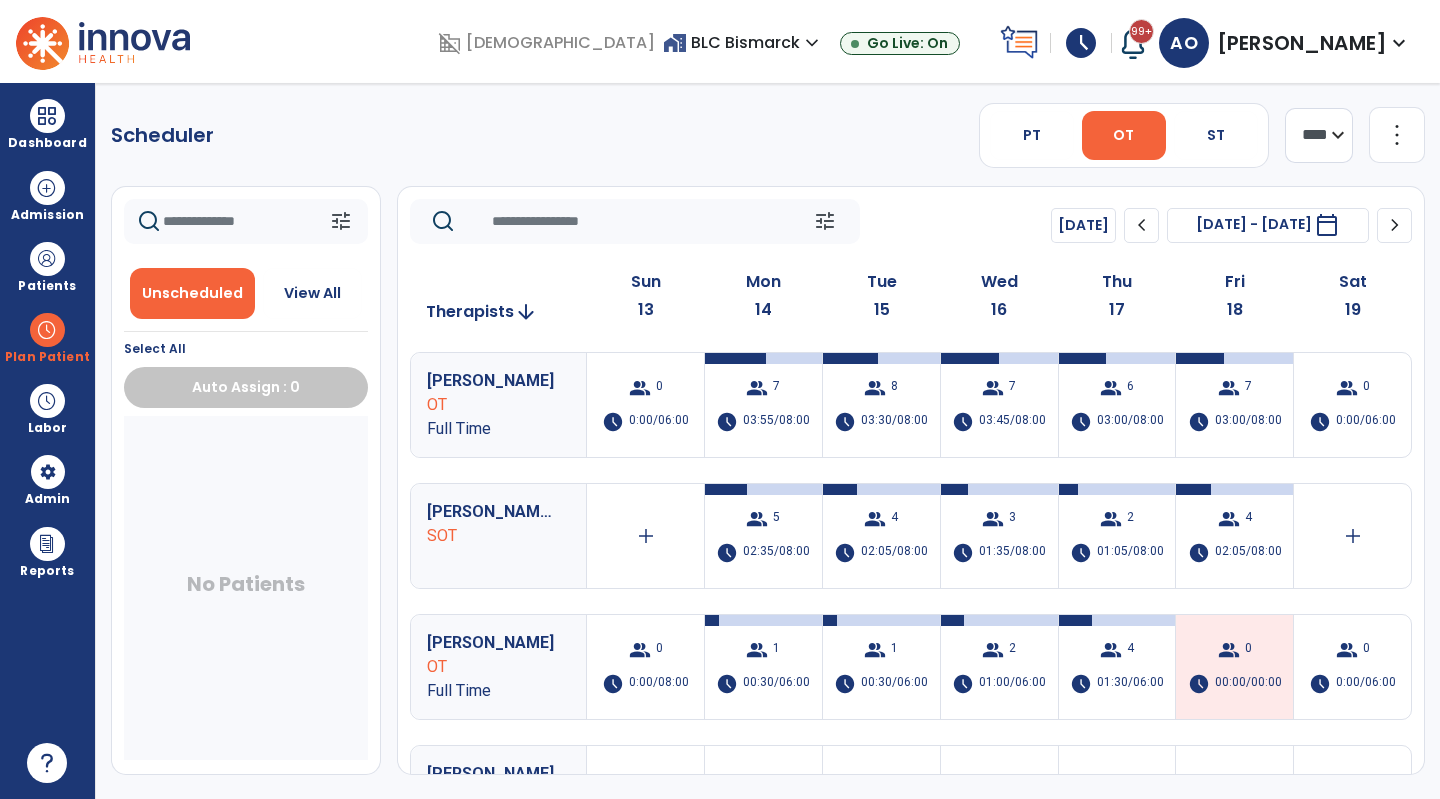 click on "group  5  schedule  02:35/08:00" at bounding box center [763, 536] 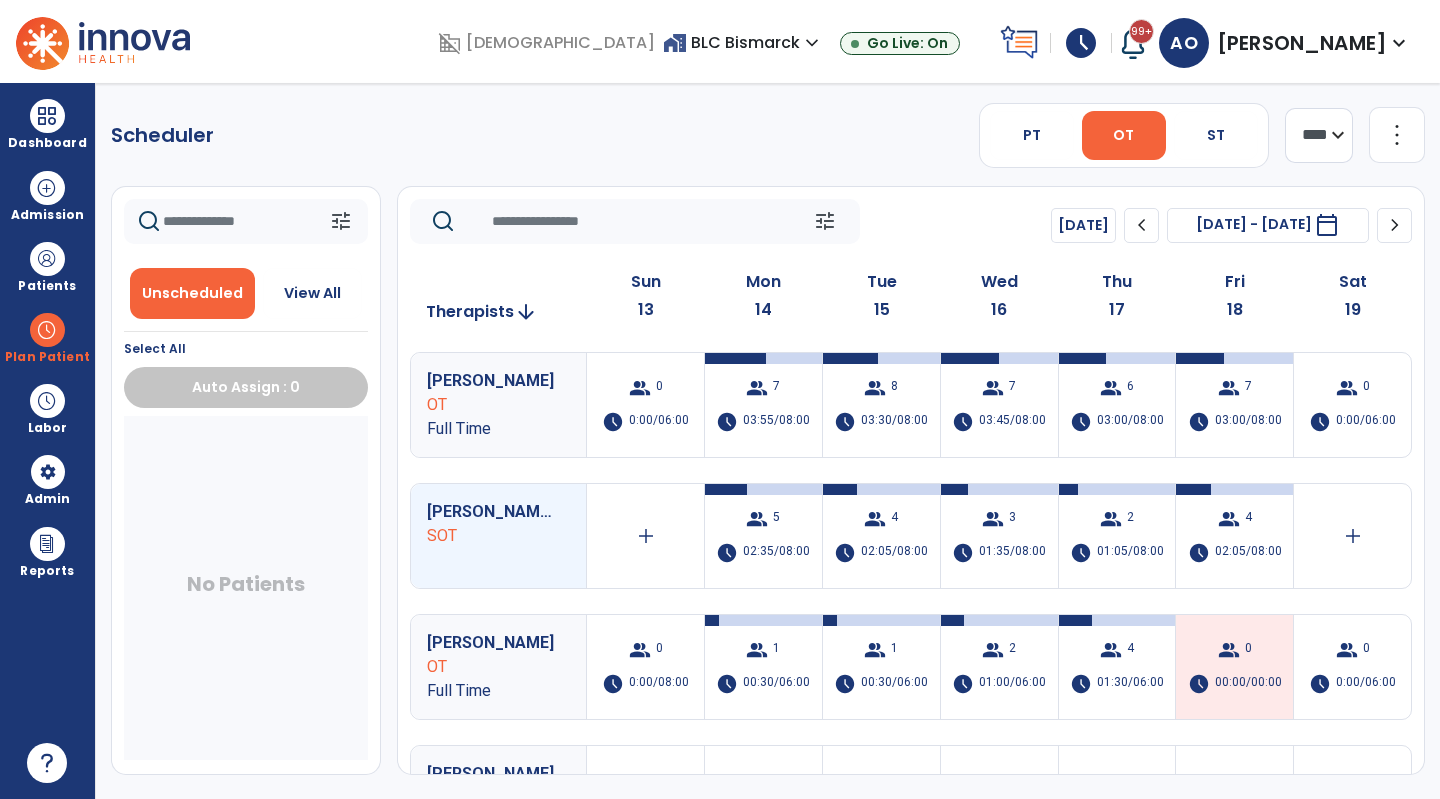 click on "group  5  schedule  02:35/08:00" at bounding box center [763, 536] 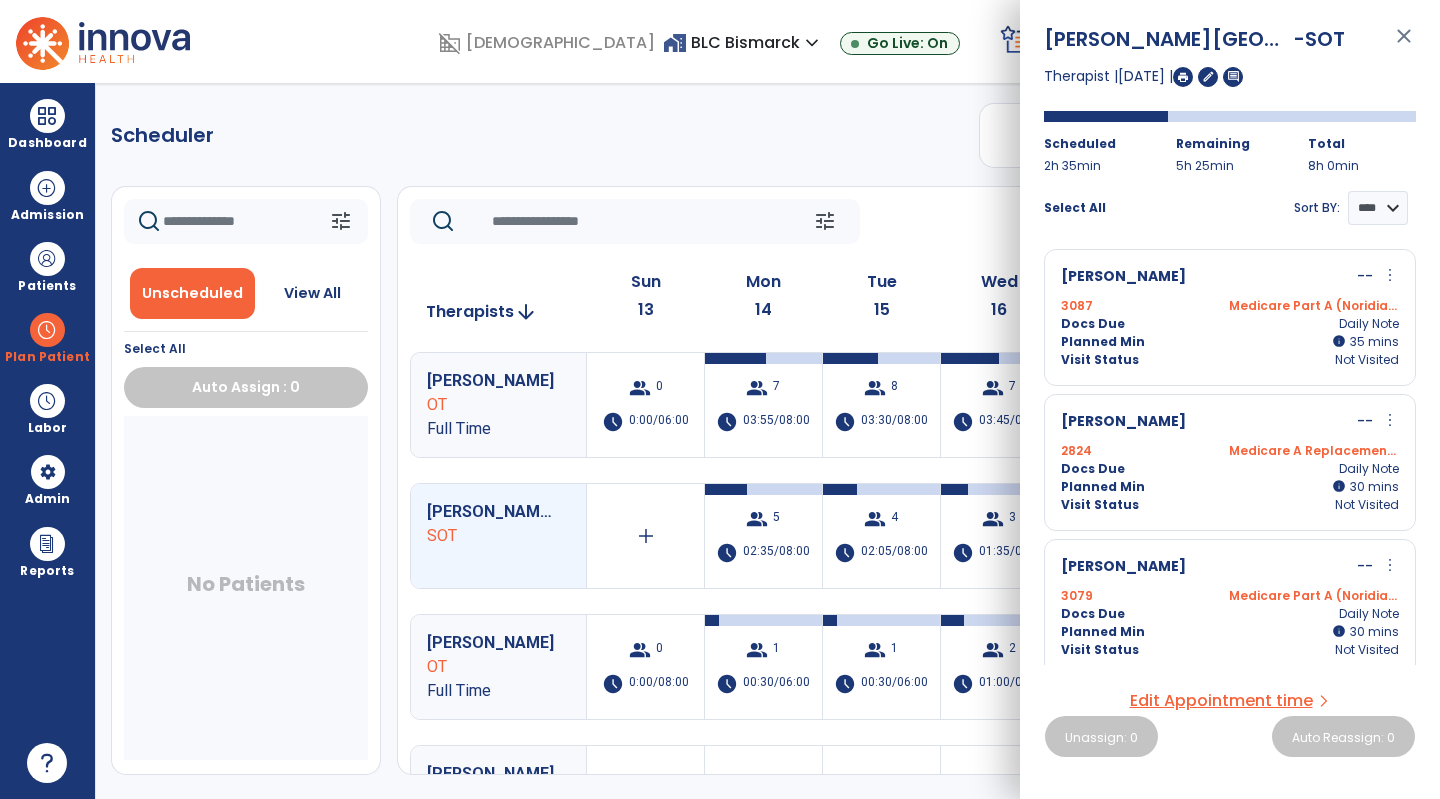 click on "Planned Min  info   35 I 35 mins" at bounding box center [1230, 342] 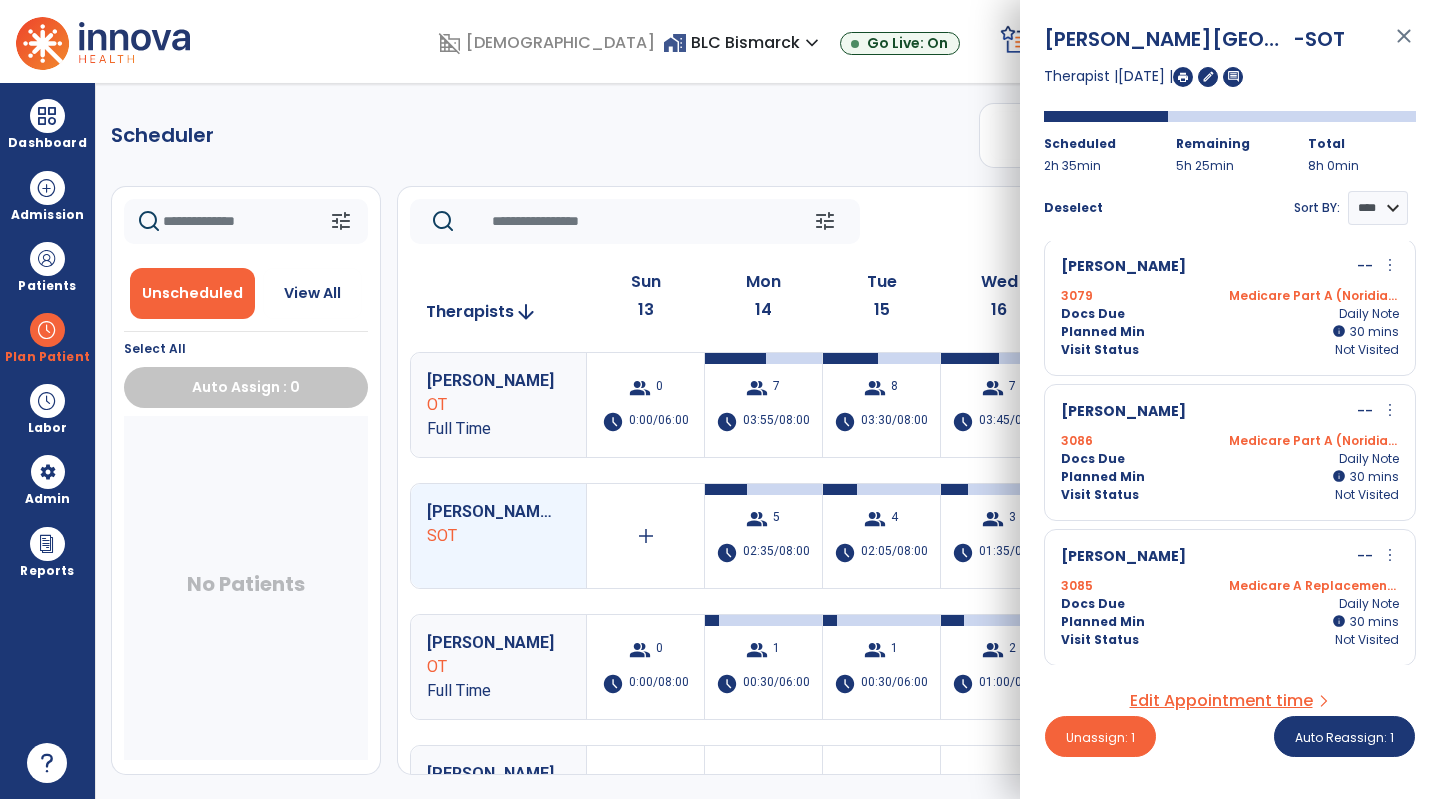 scroll, scrollTop: 301, scrollLeft: 0, axis: vertical 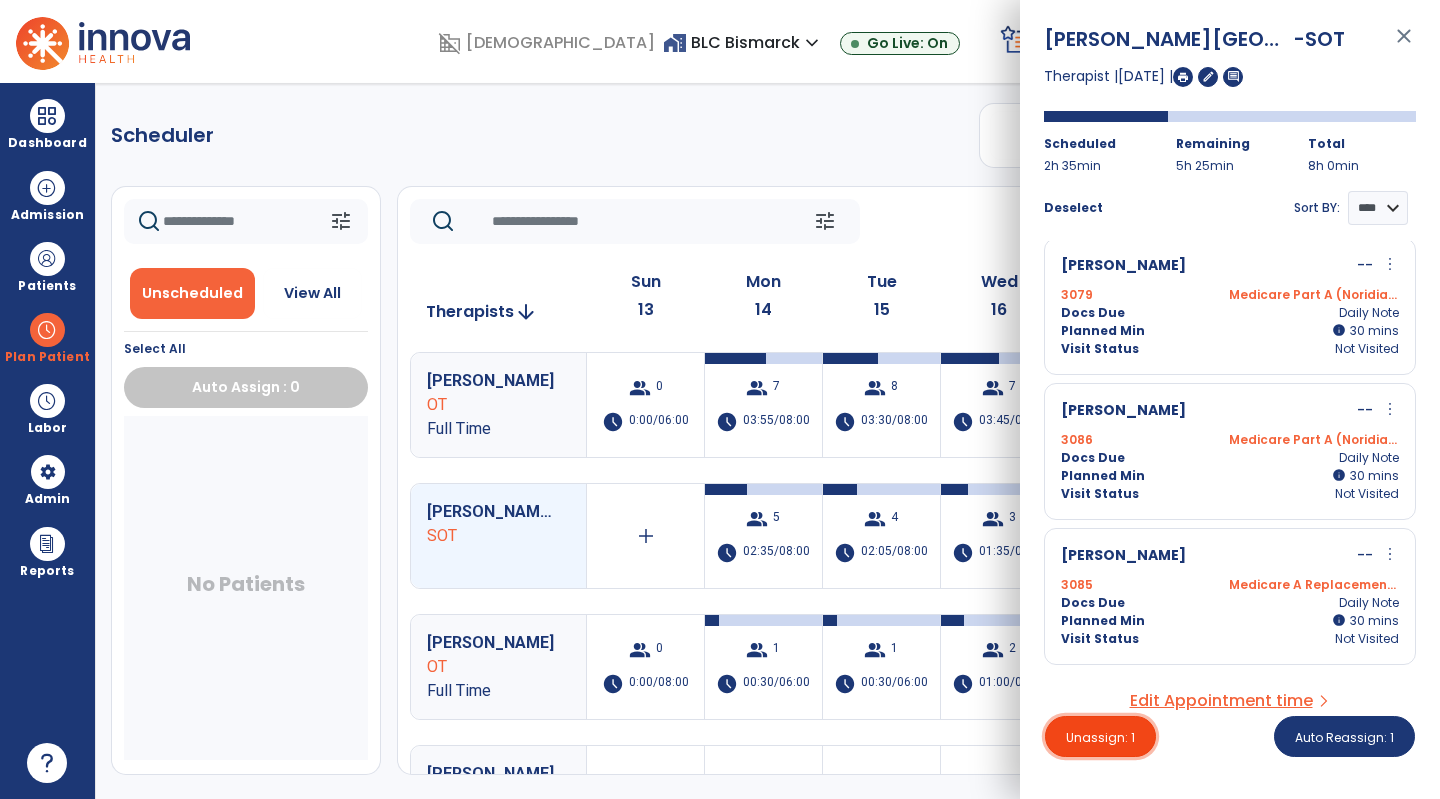 click on "Unassign: 1" at bounding box center [1100, 737] 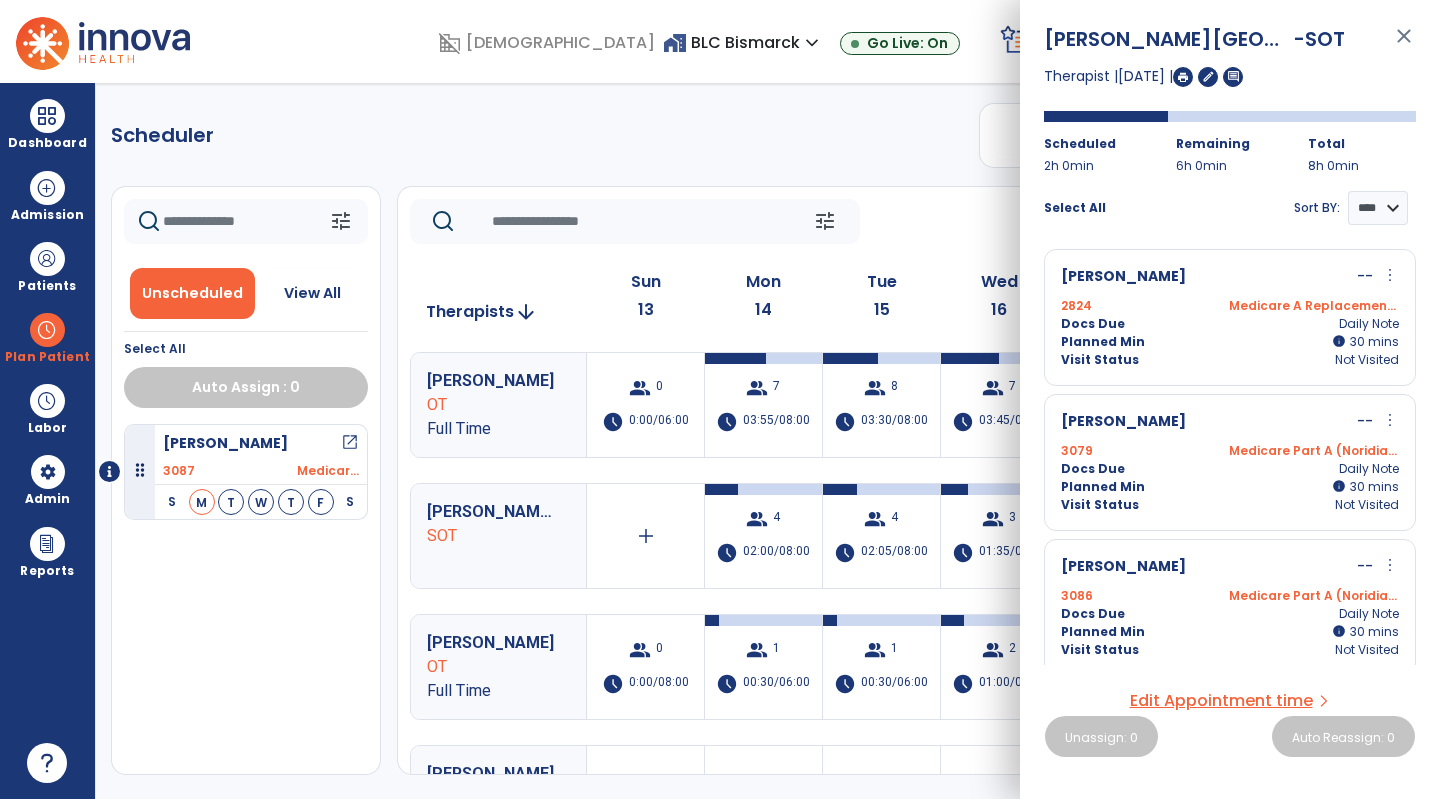 click on "[PERSON_NAME]   open_in_new  3087 Medicar...  S M T W T F S" at bounding box center (246, 599) 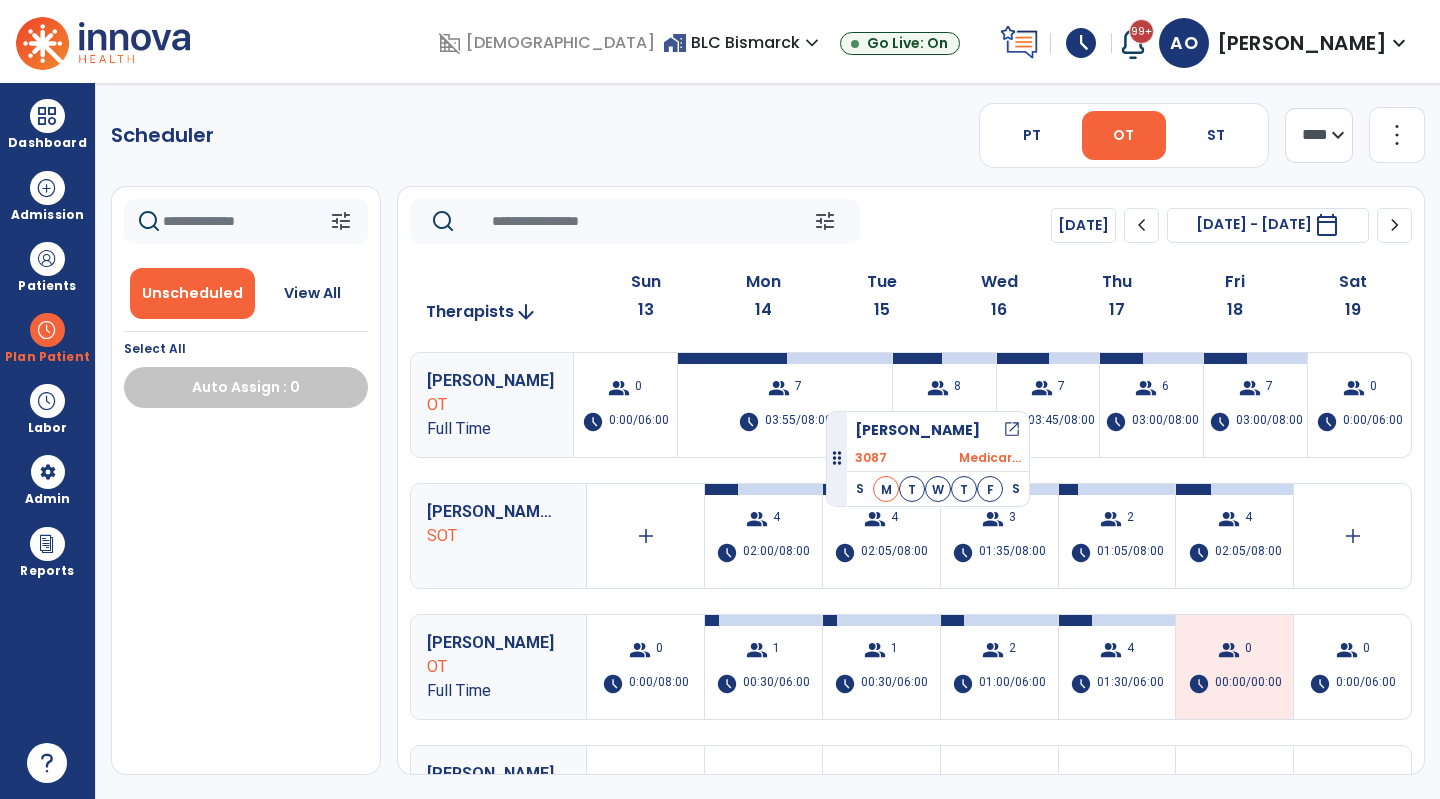 drag, startPoint x: 262, startPoint y: 468, endPoint x: 826, endPoint y: 403, distance: 567.7332 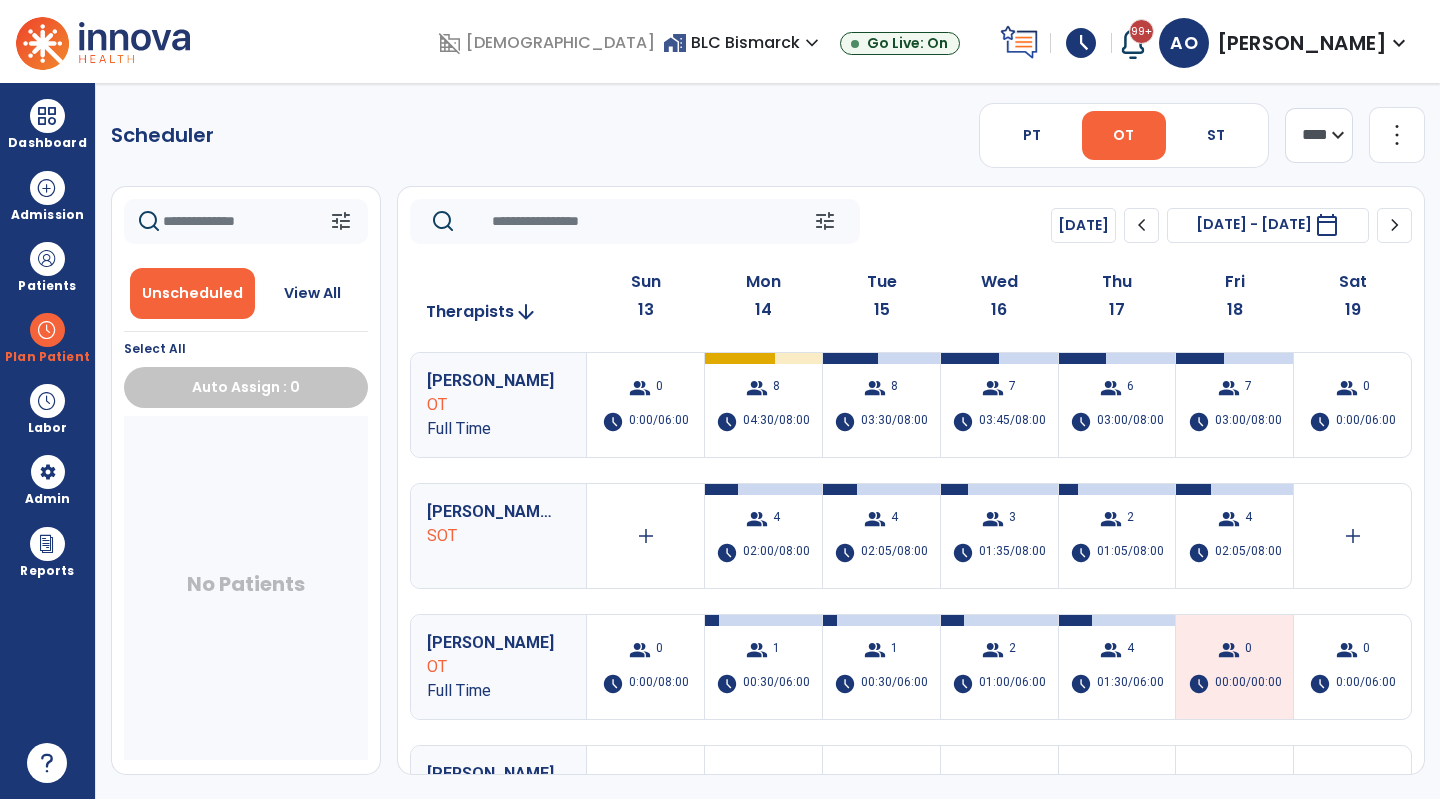 click on "group  8  schedule  04:30/08:00" at bounding box center (763, 405) 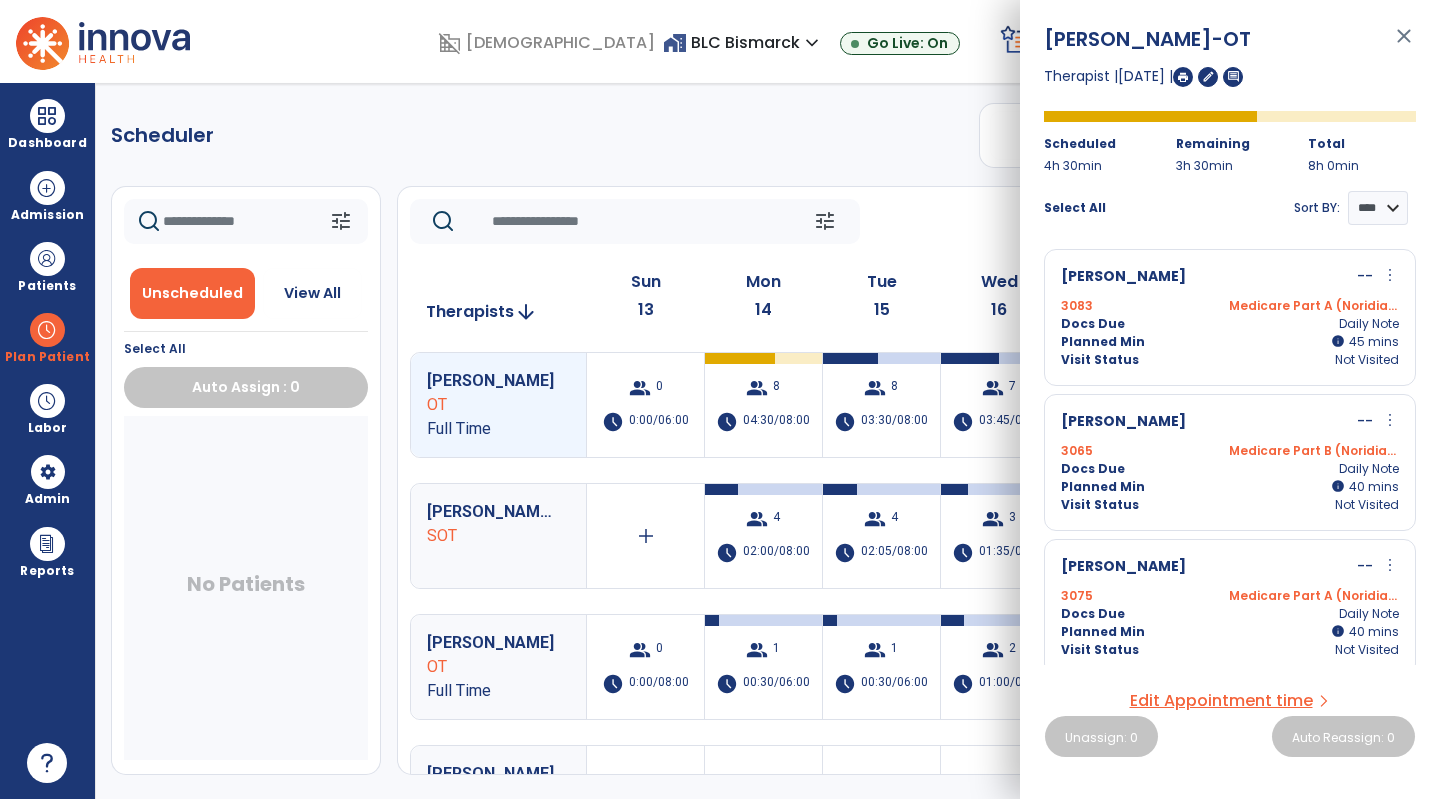click on "Scheduler   PT   OT   ST  **** *** more_vert  Manage Labor   View All Therapists   Print" 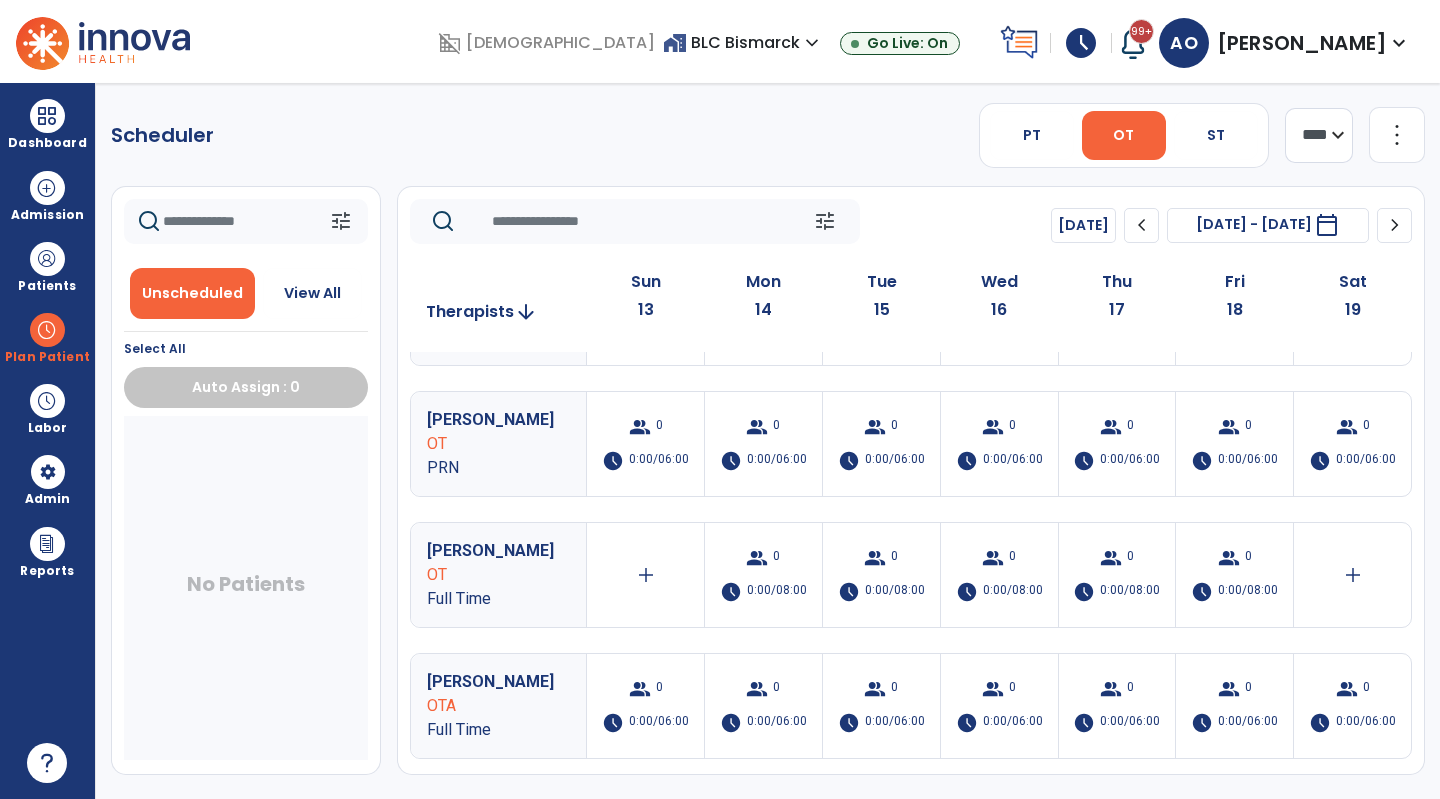 scroll, scrollTop: 0, scrollLeft: 0, axis: both 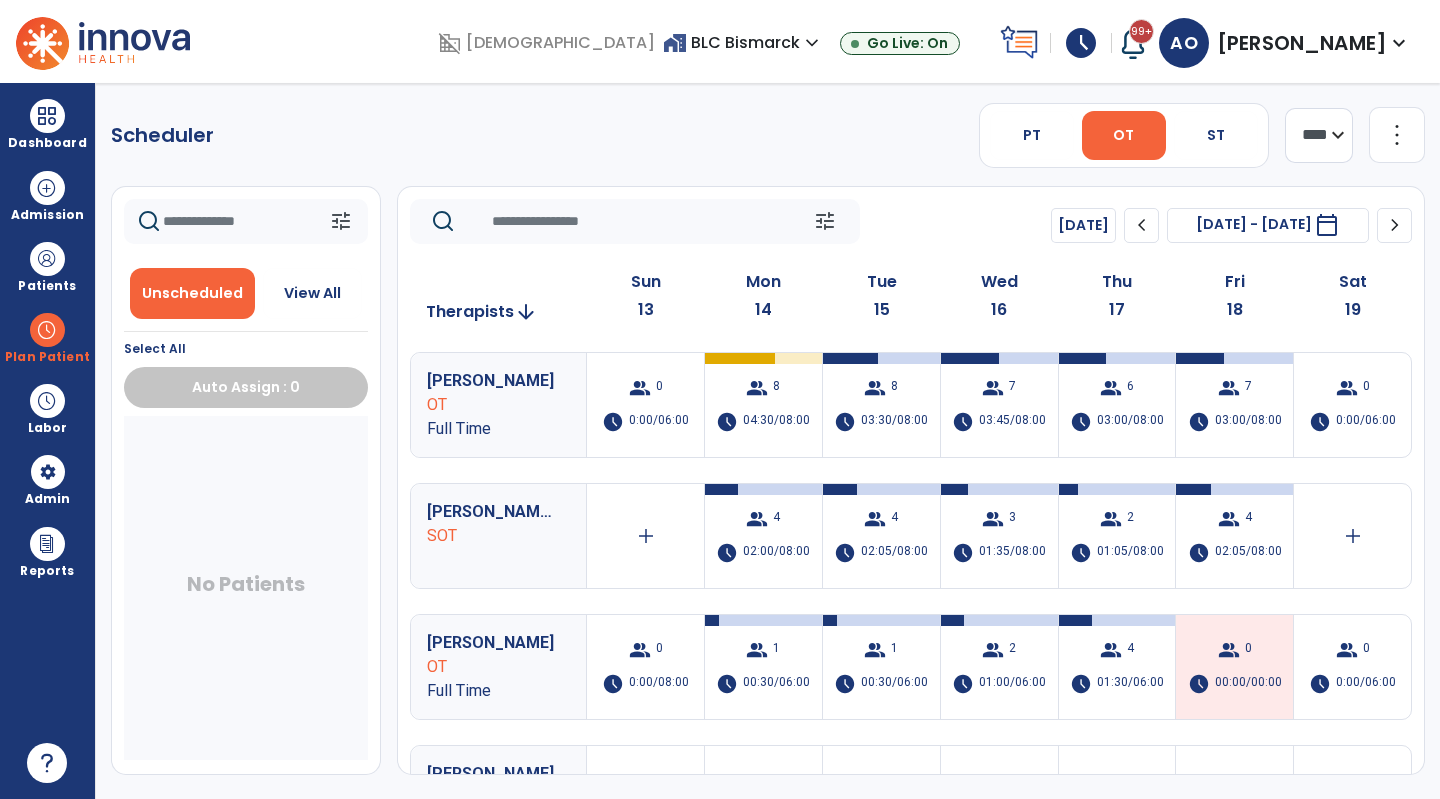 click on "group  8  schedule  04:30/08:00" at bounding box center [763, 405] 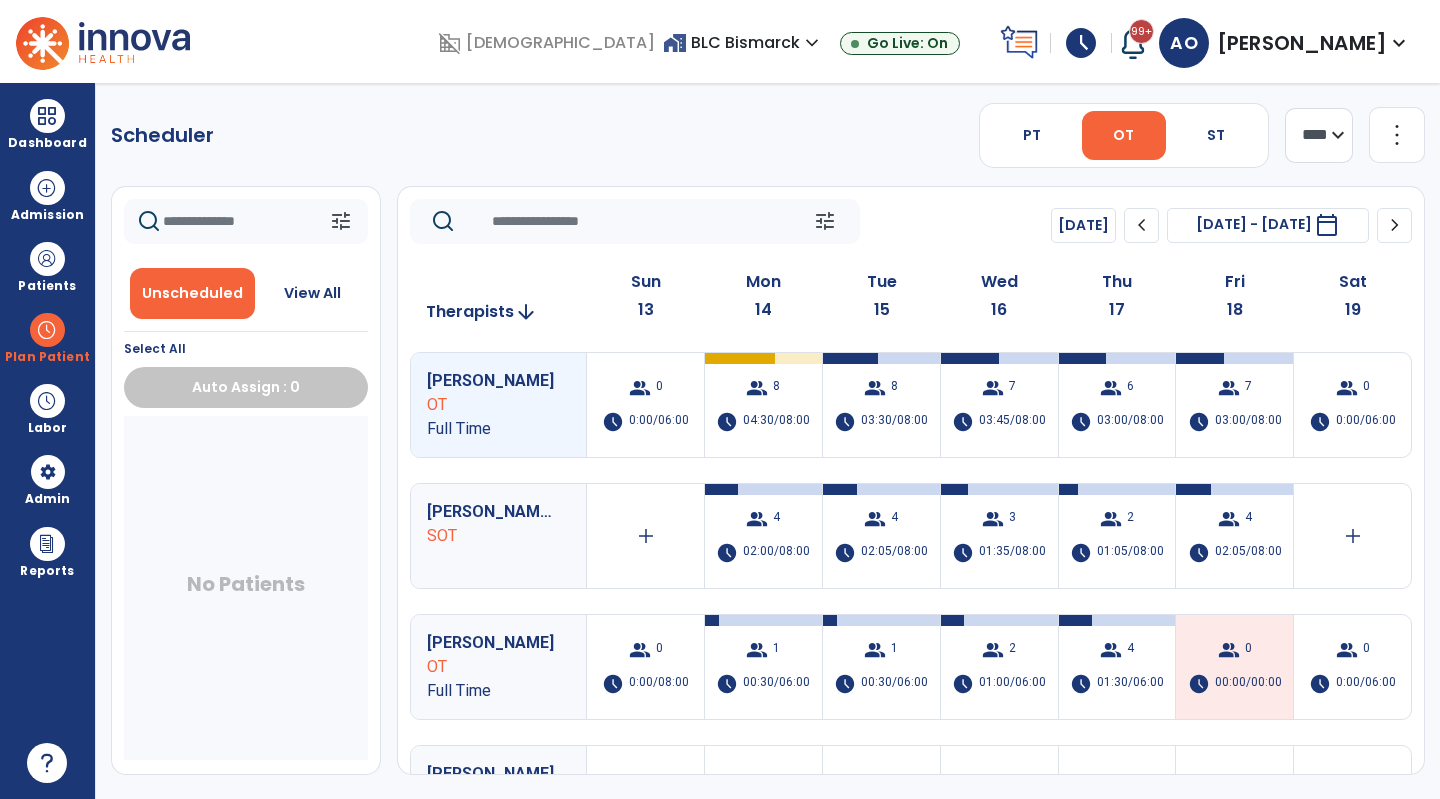 click on "group  8  schedule  04:30/08:00" at bounding box center (763, 405) 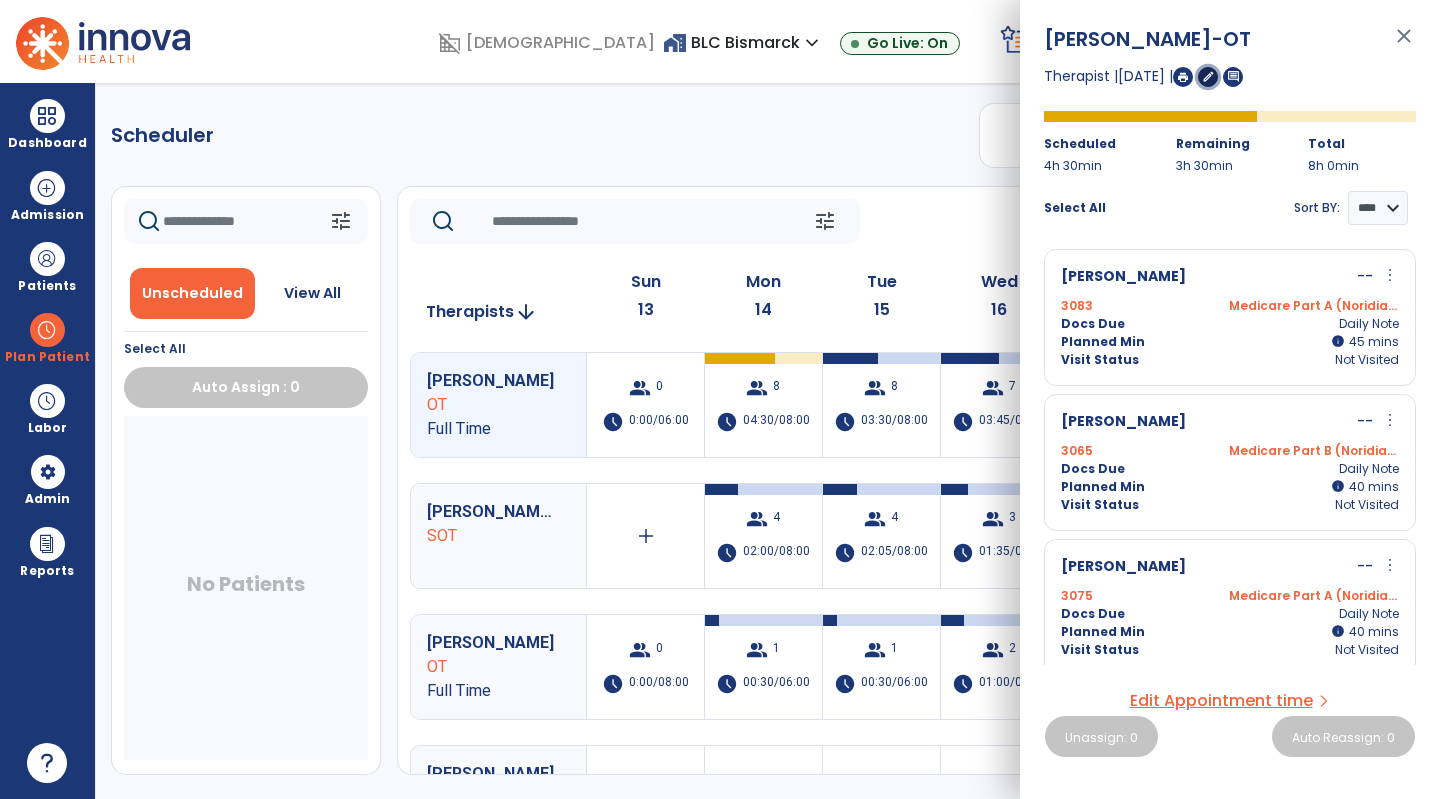 click on "edit" at bounding box center [1208, 76] 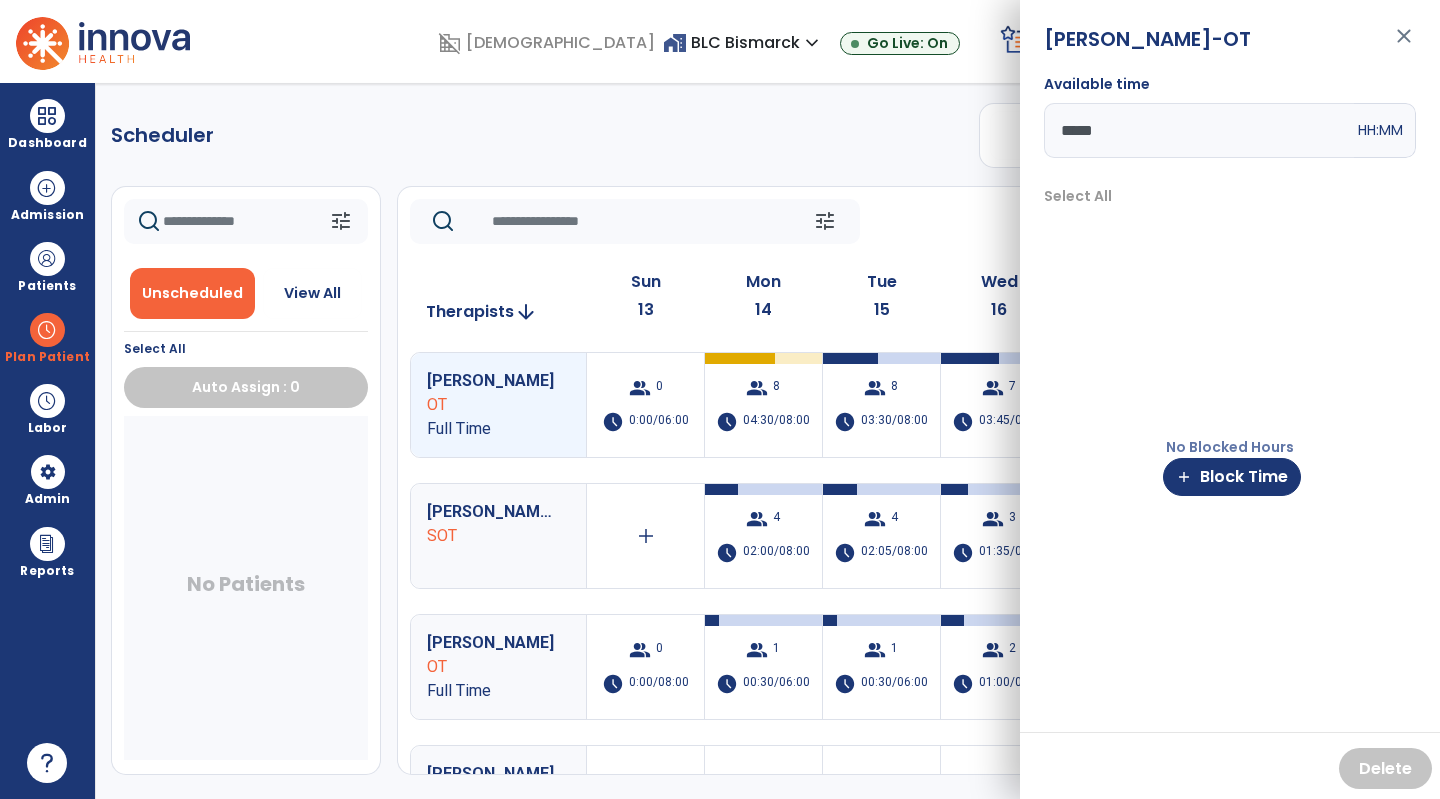 click on "PT" at bounding box center (1032, 135) 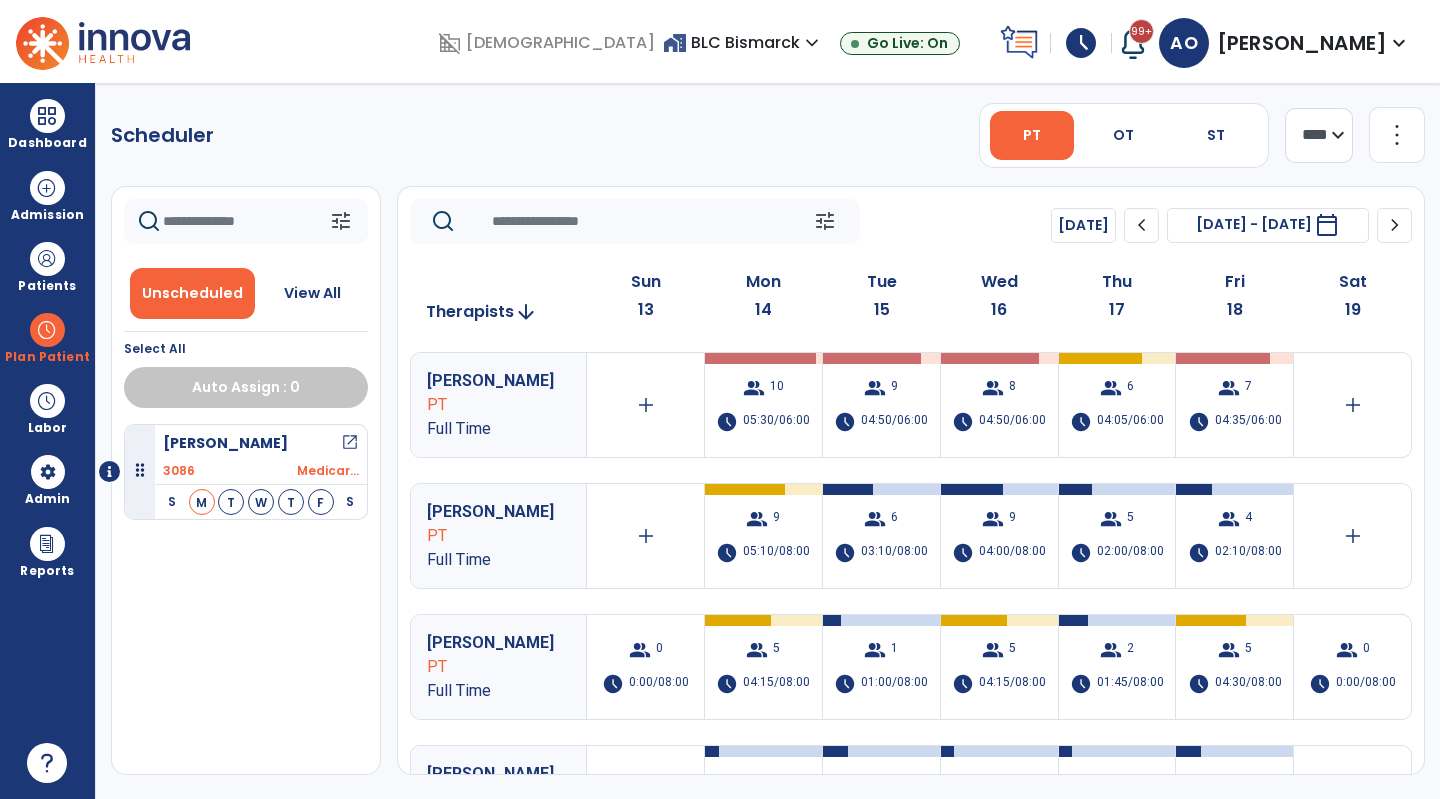 click on "OT" at bounding box center [1123, 135] 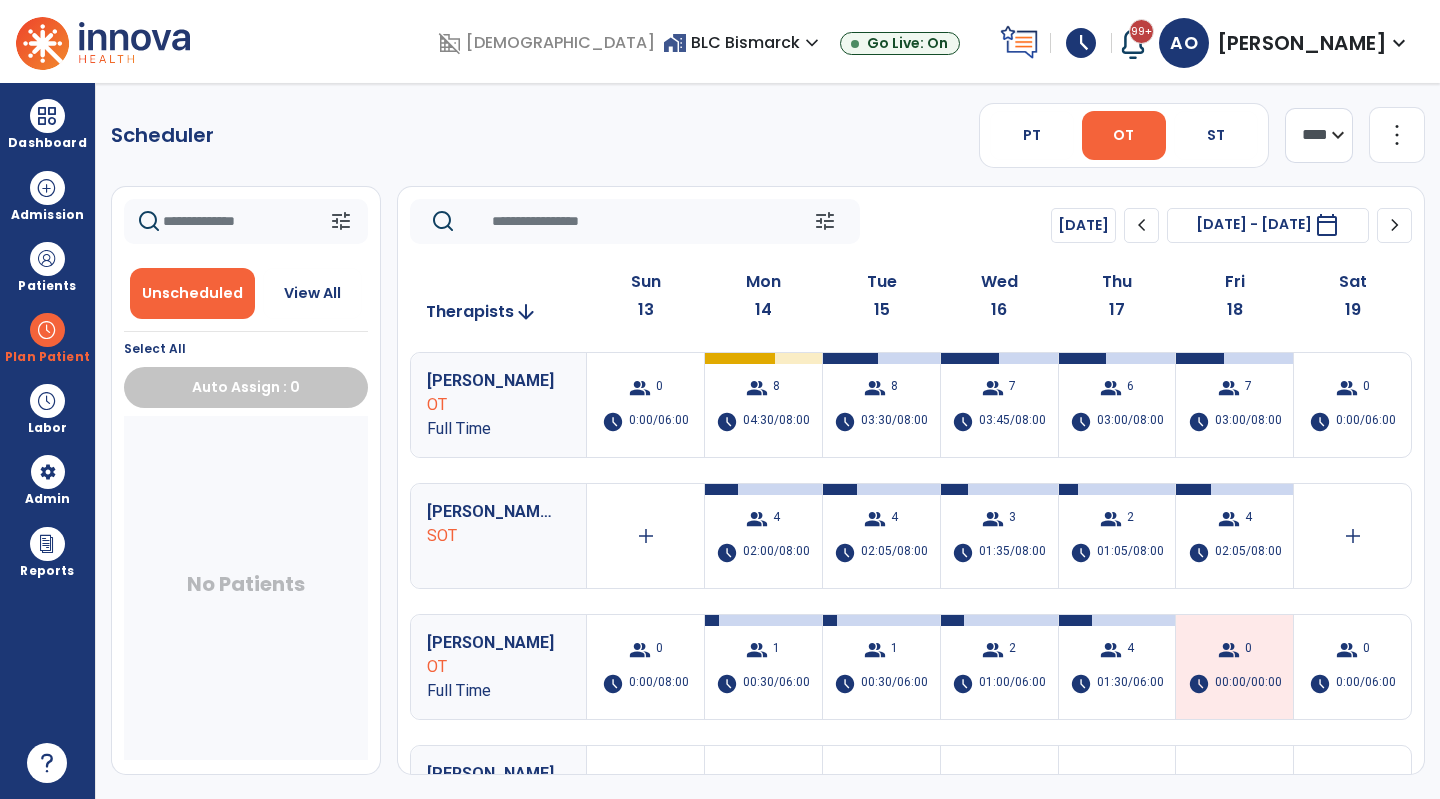 click on "group  8  schedule  04:30/08:00" at bounding box center [763, 405] 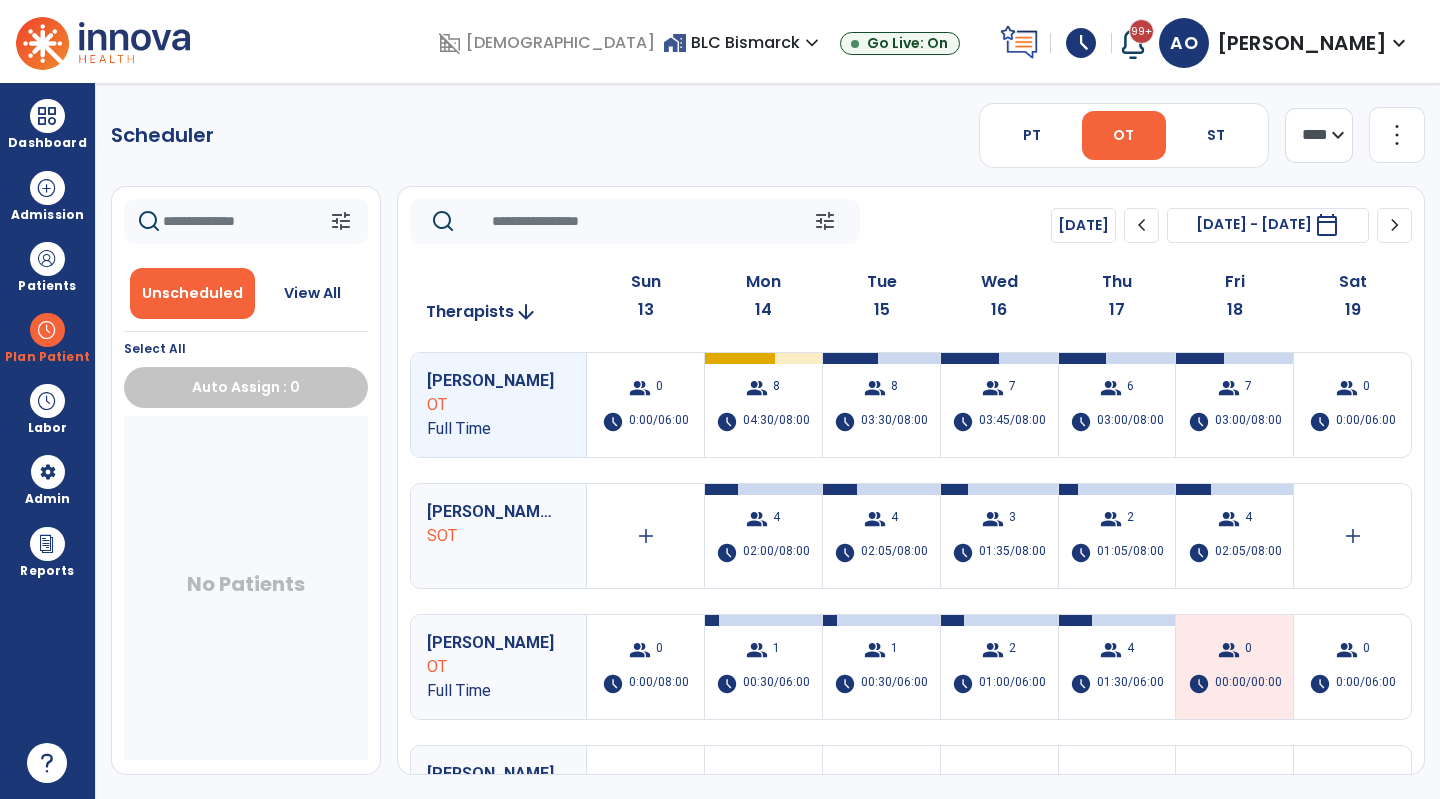 click on "group  8  schedule  04:30/08:00" at bounding box center (763, 405) 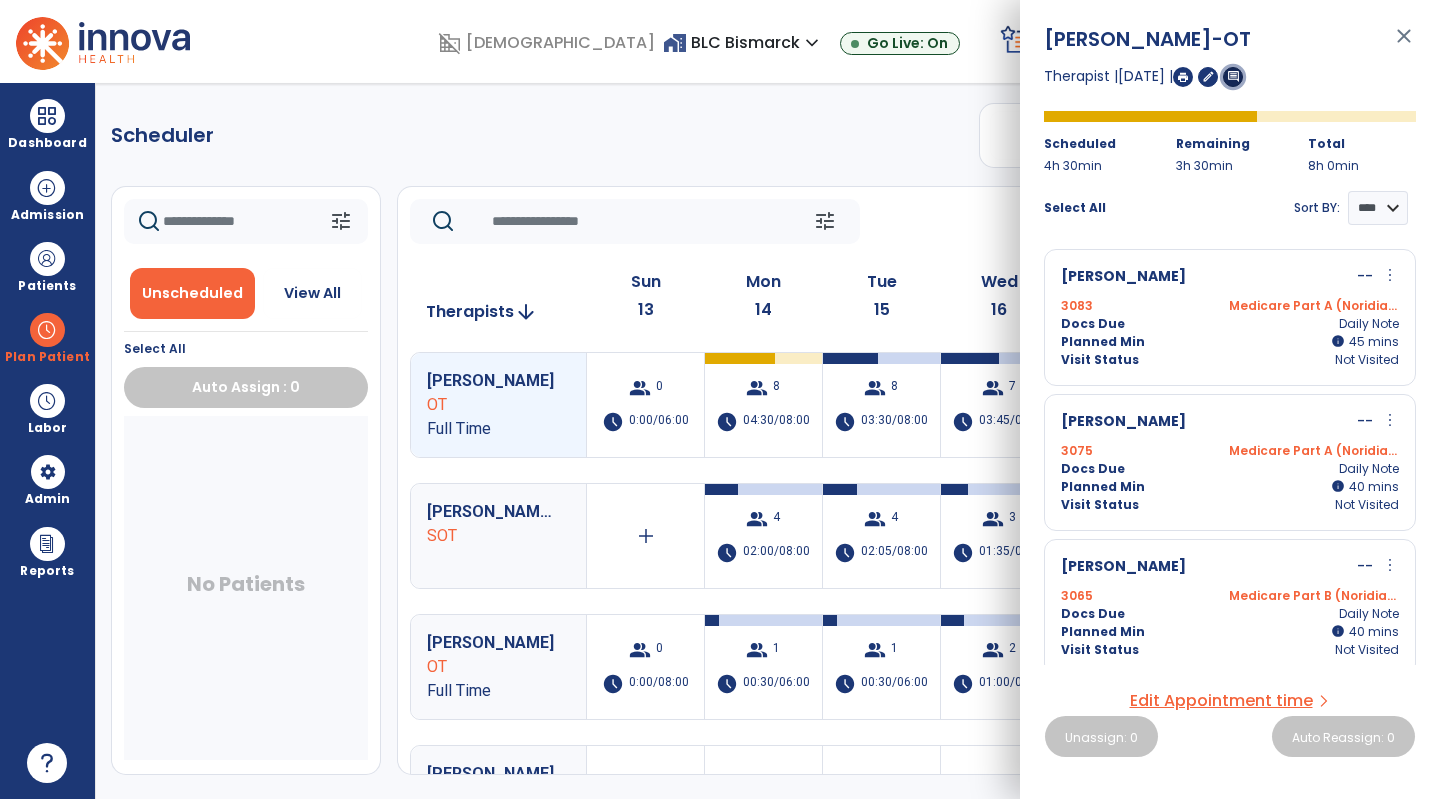 click on "comment" at bounding box center (1233, 76) 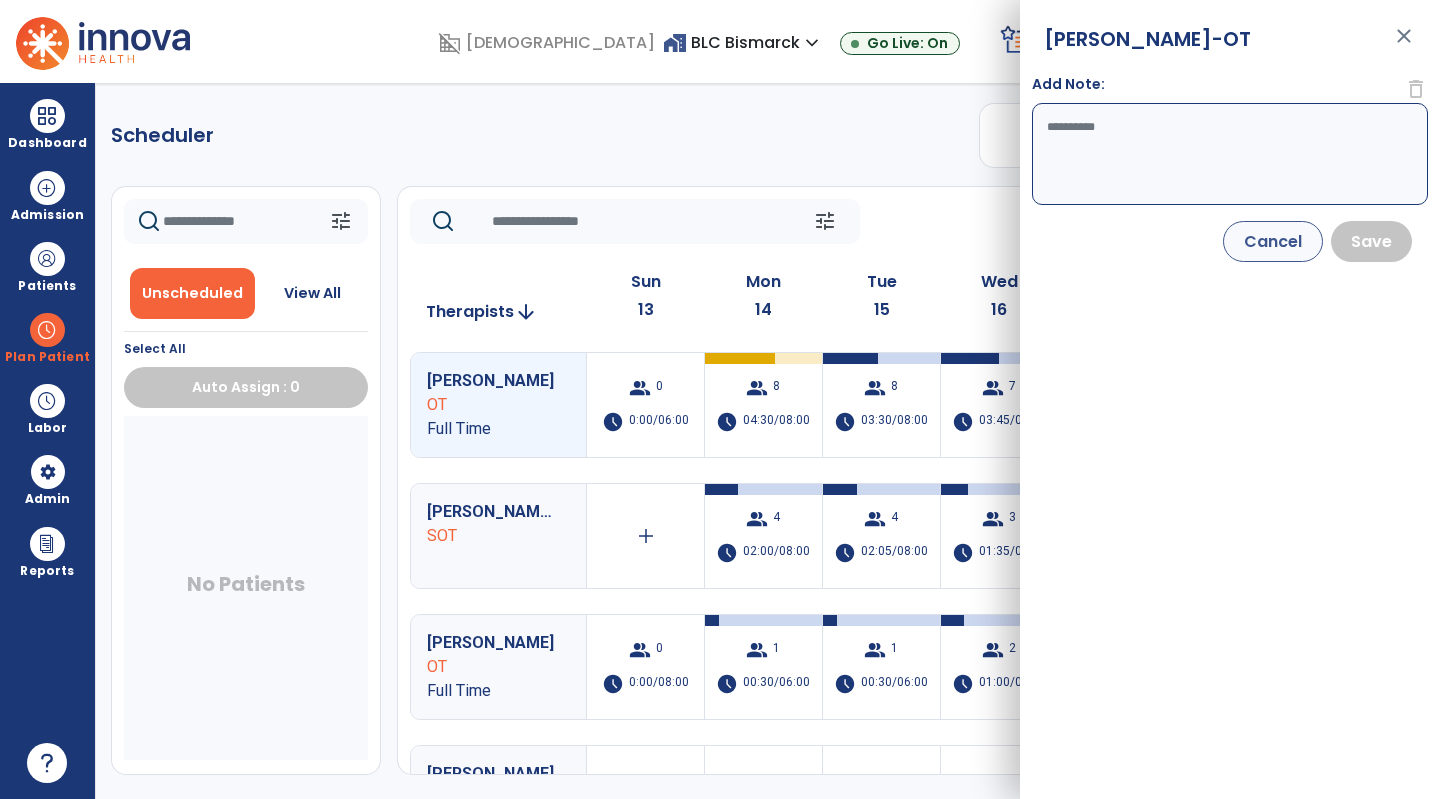 click on "Add Note:" at bounding box center [1230, 154] 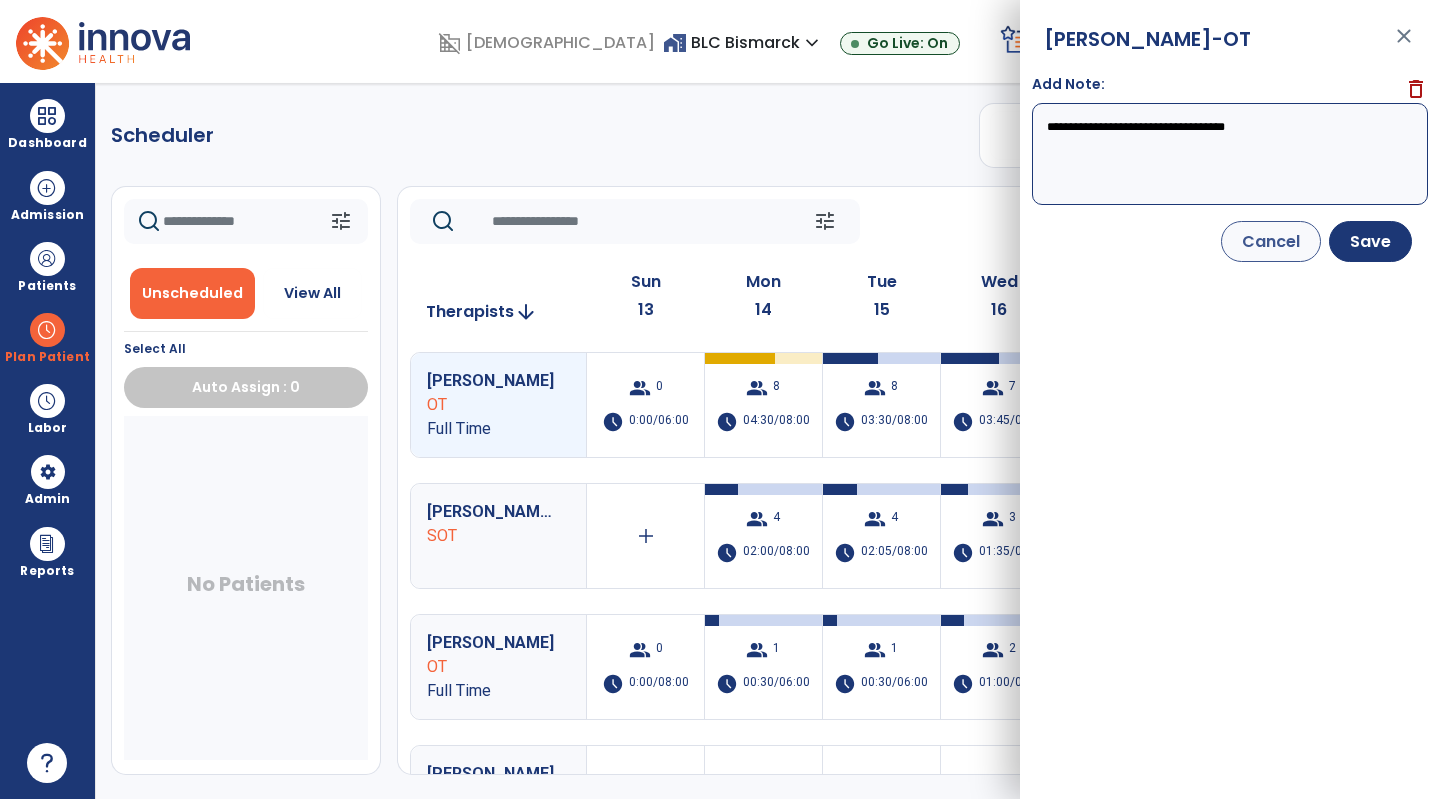 type on "**********" 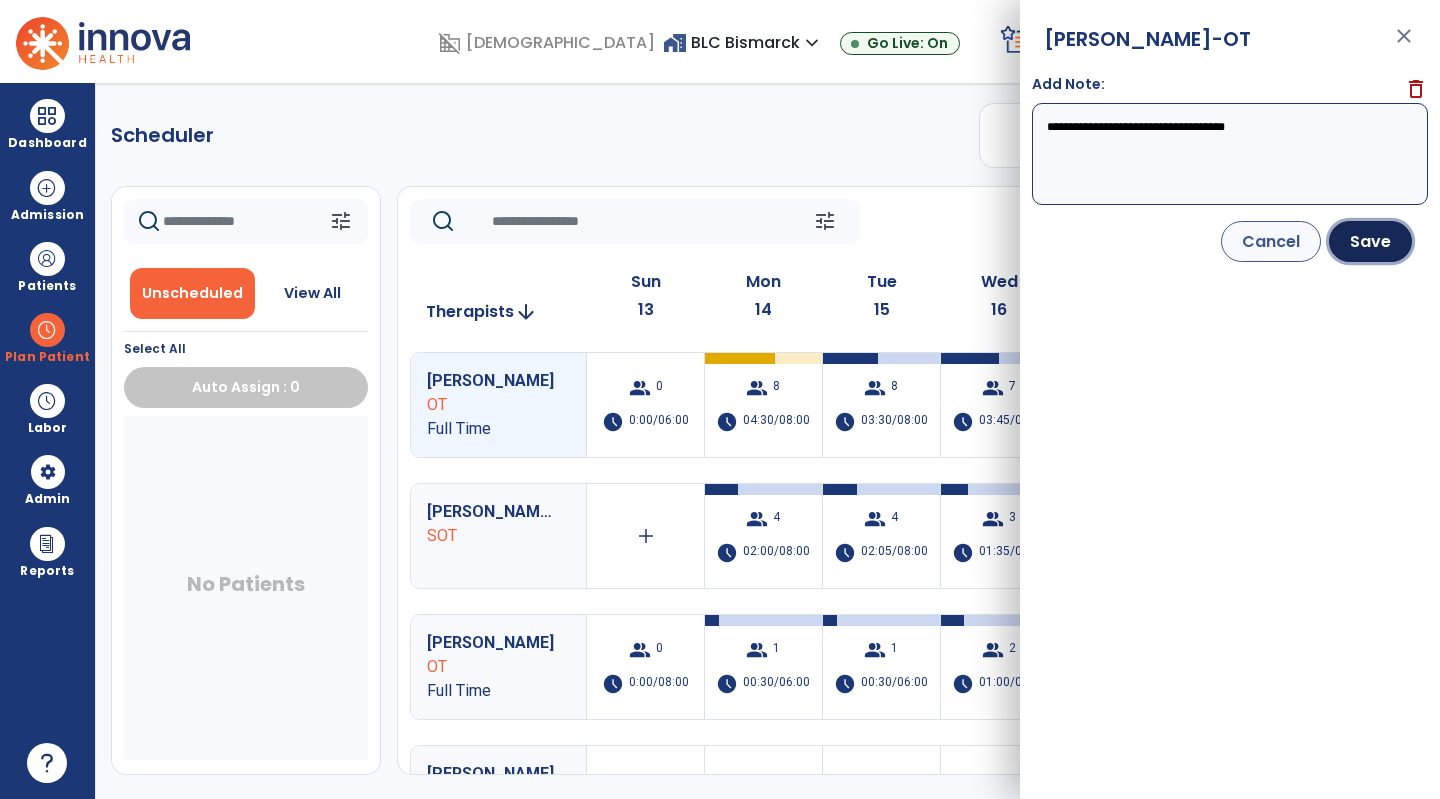 click on "Save" at bounding box center (1370, 241) 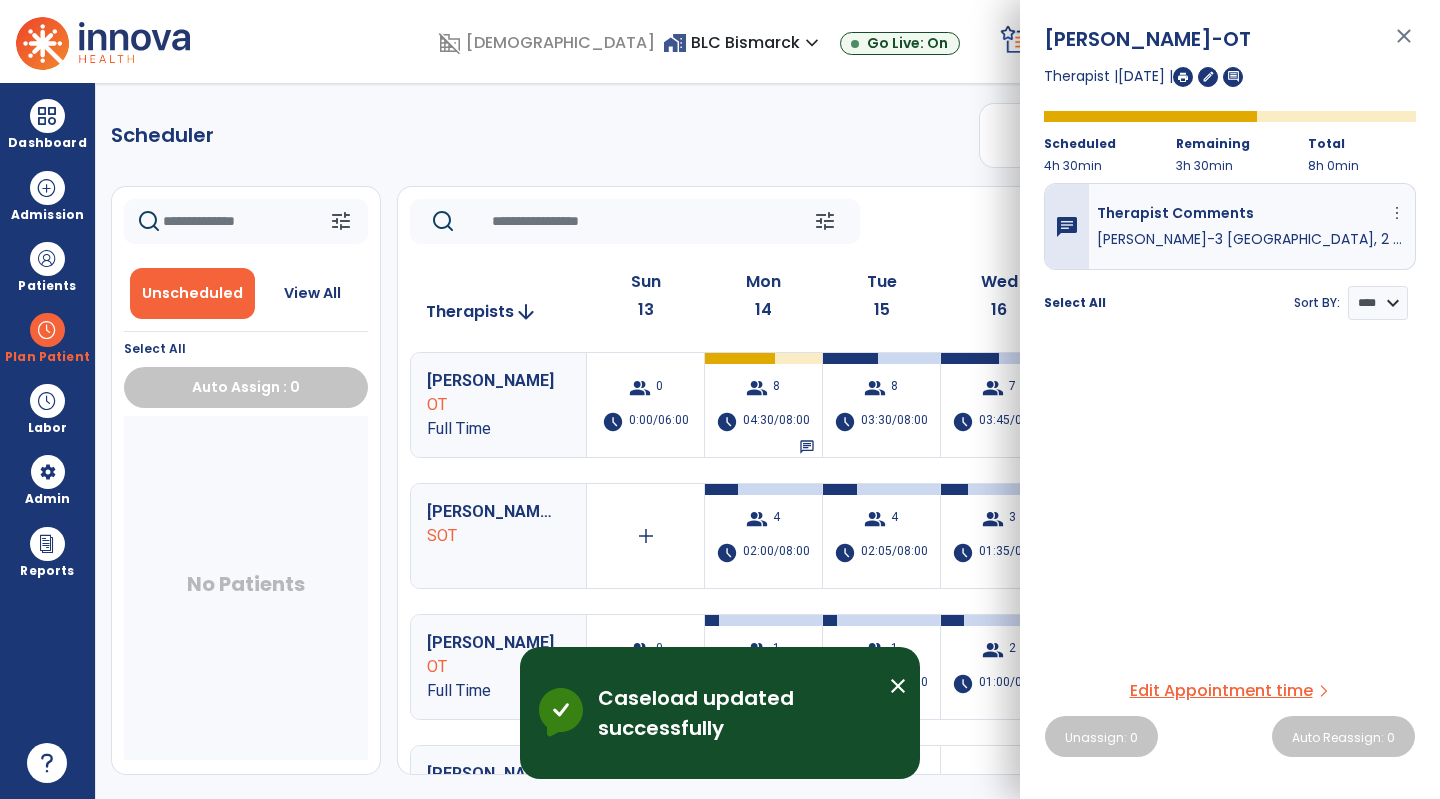 click on "Scheduler   PT   OT   ST  **** *** more_vert  Manage Labor   View All Therapists   Print" 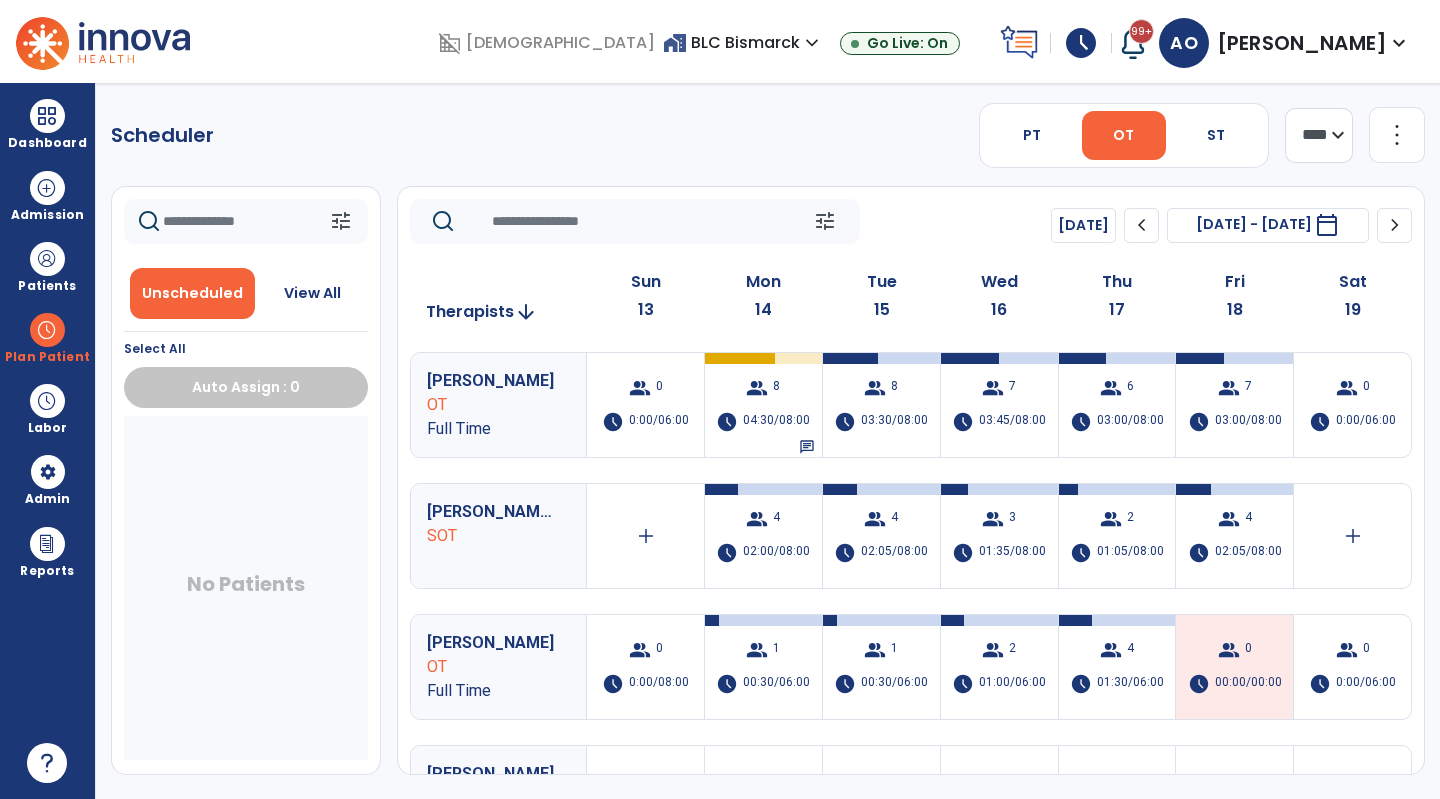 click on "group  8  schedule  03:30/08:00" at bounding box center (881, 405) 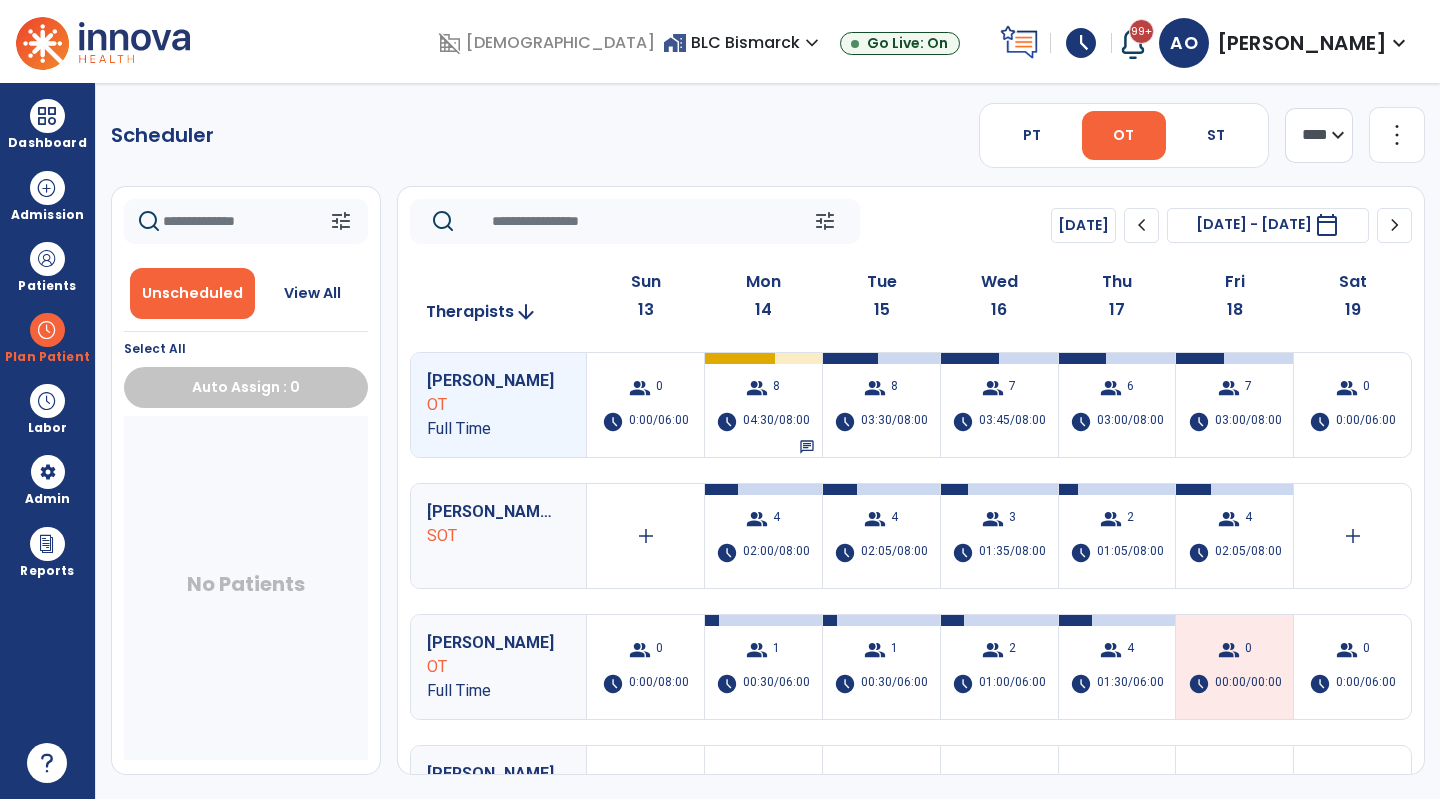 click on "group  8  schedule  03:30/08:00" at bounding box center [881, 405] 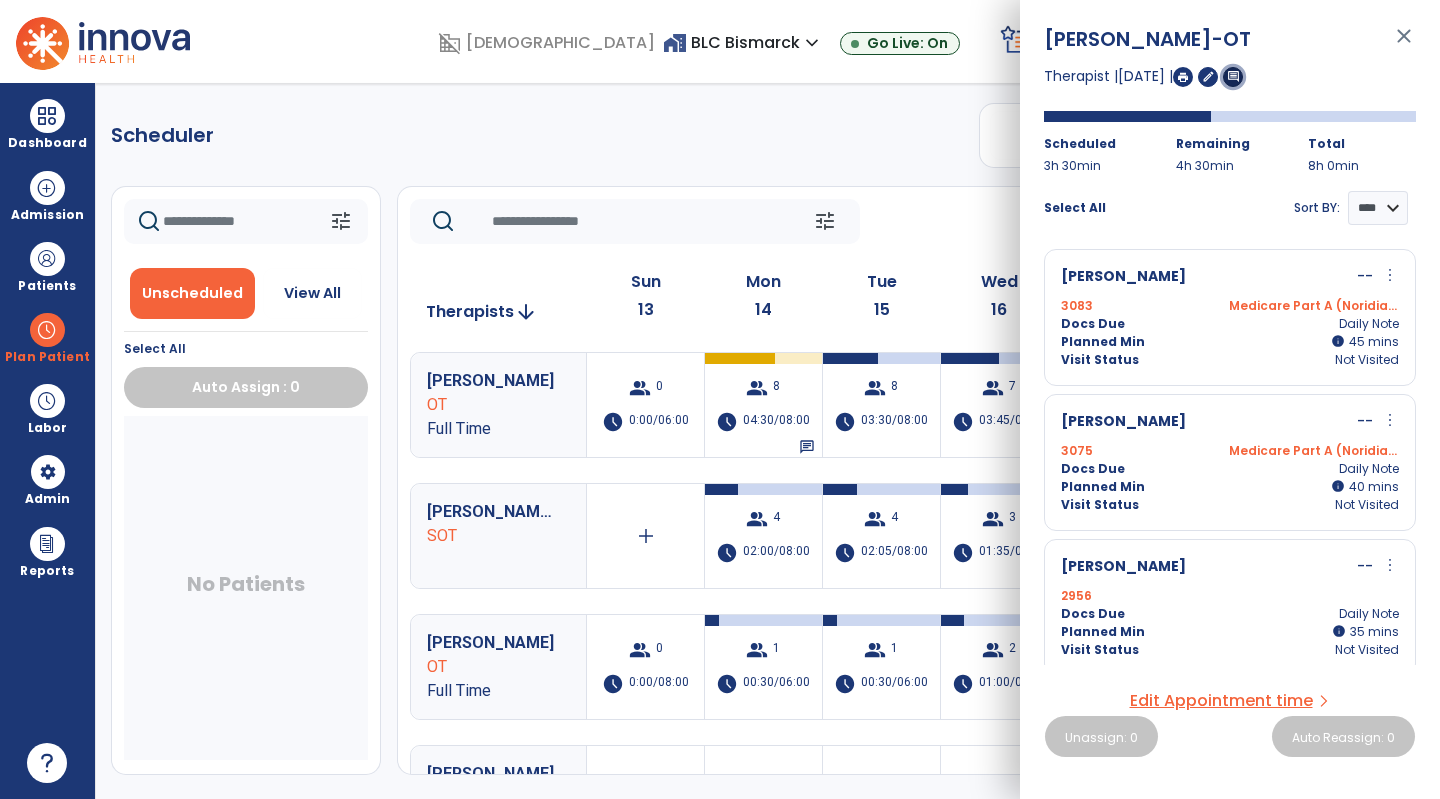 click on "comment" at bounding box center (1233, 77) 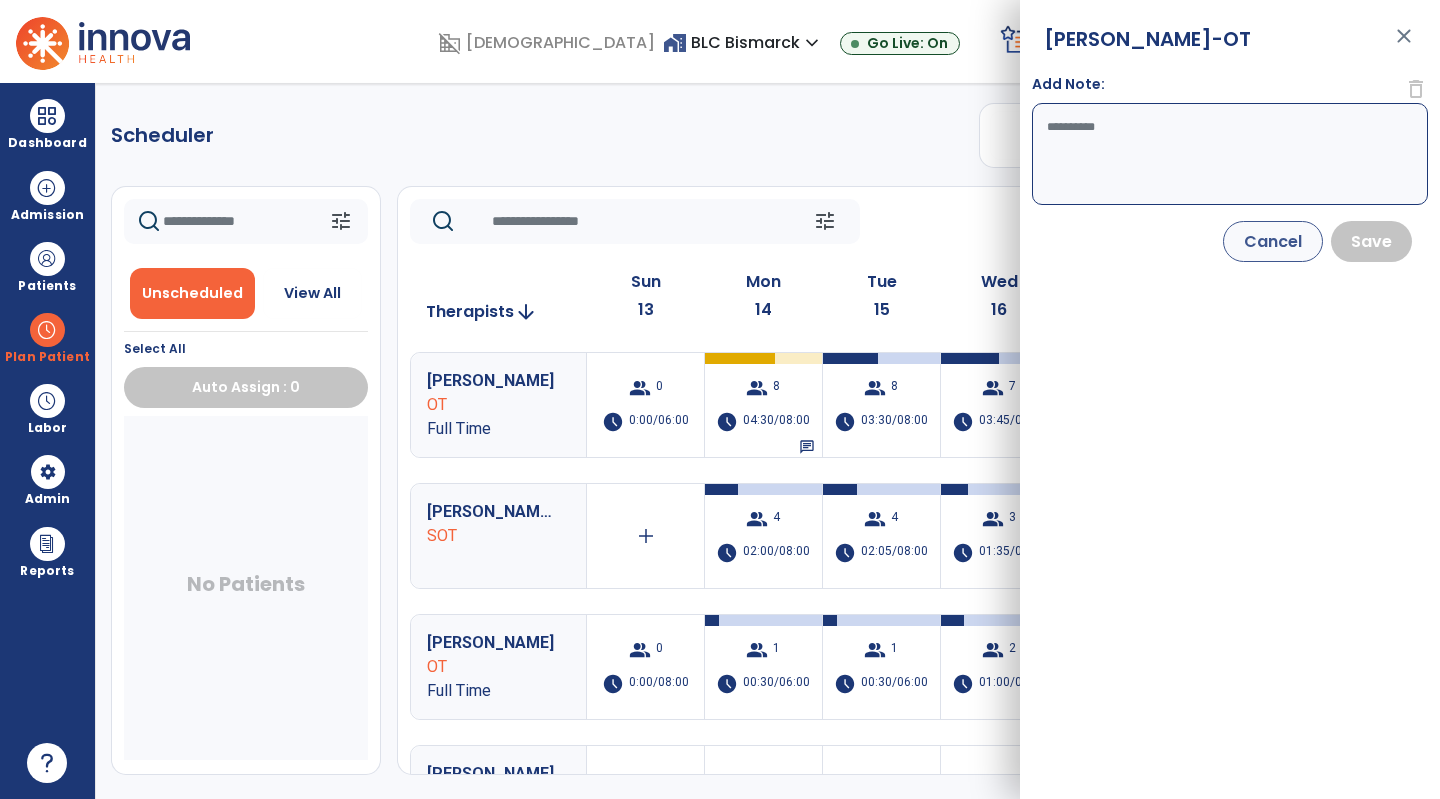 click on "Add Note:" at bounding box center [1230, 154] 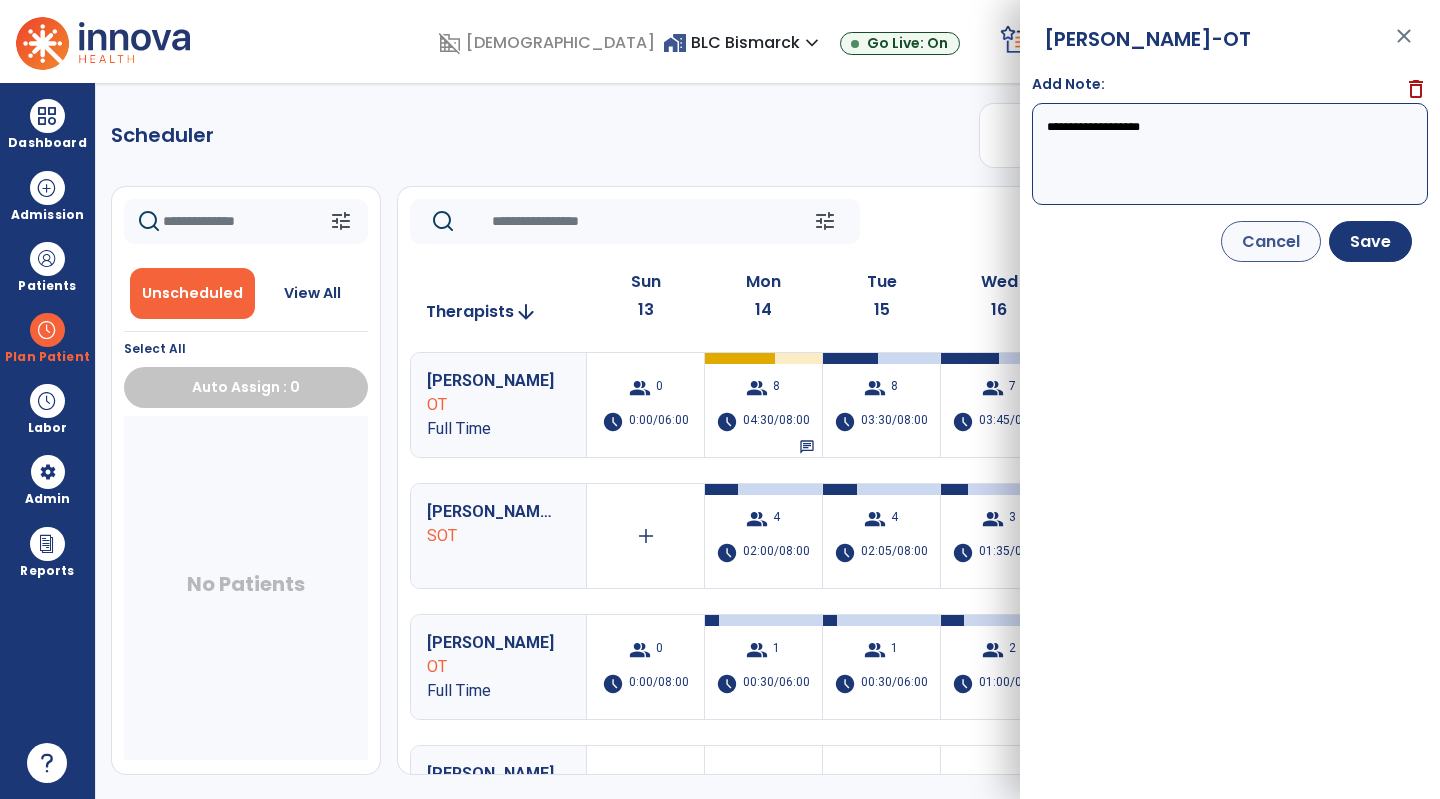 type on "**********" 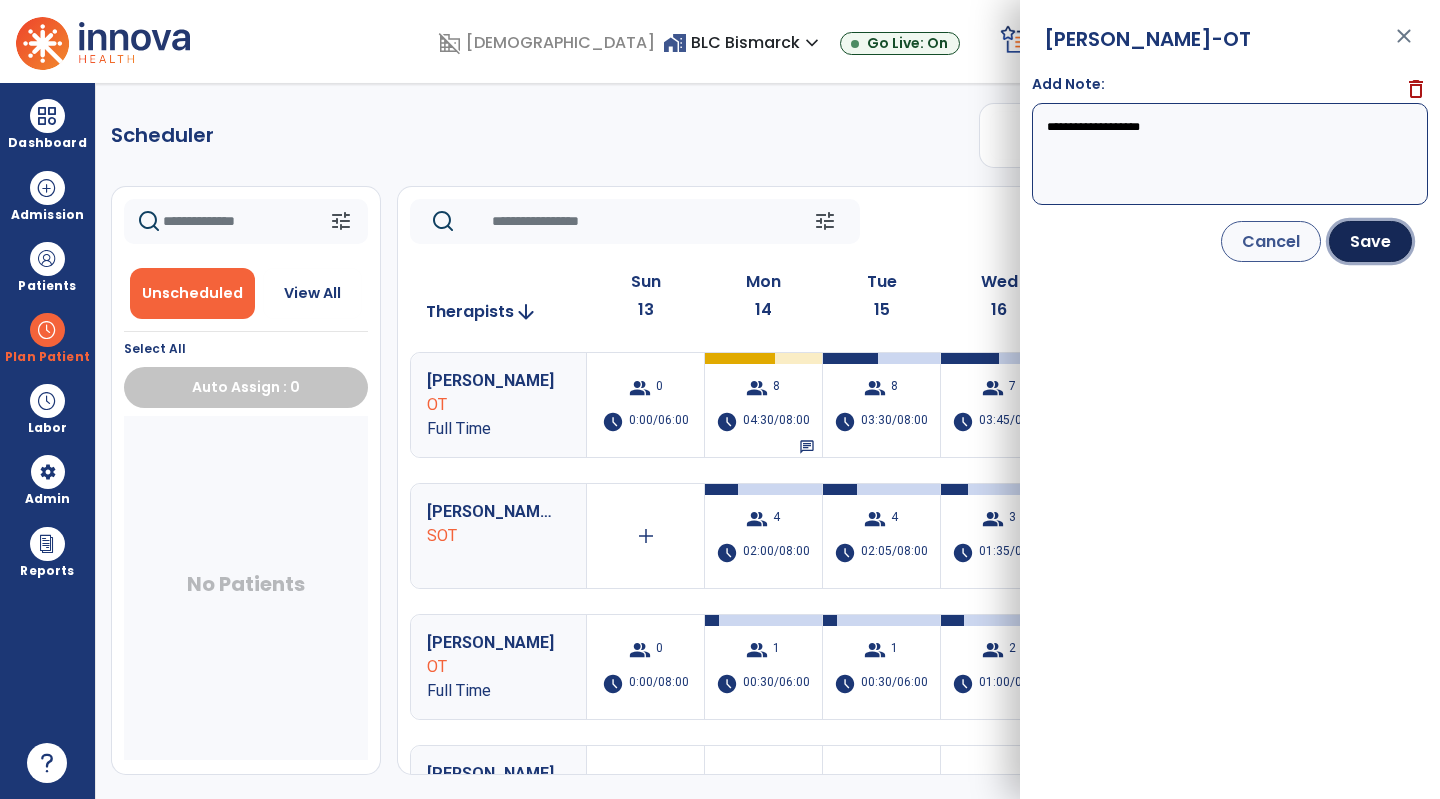 click on "Save" at bounding box center [1370, 241] 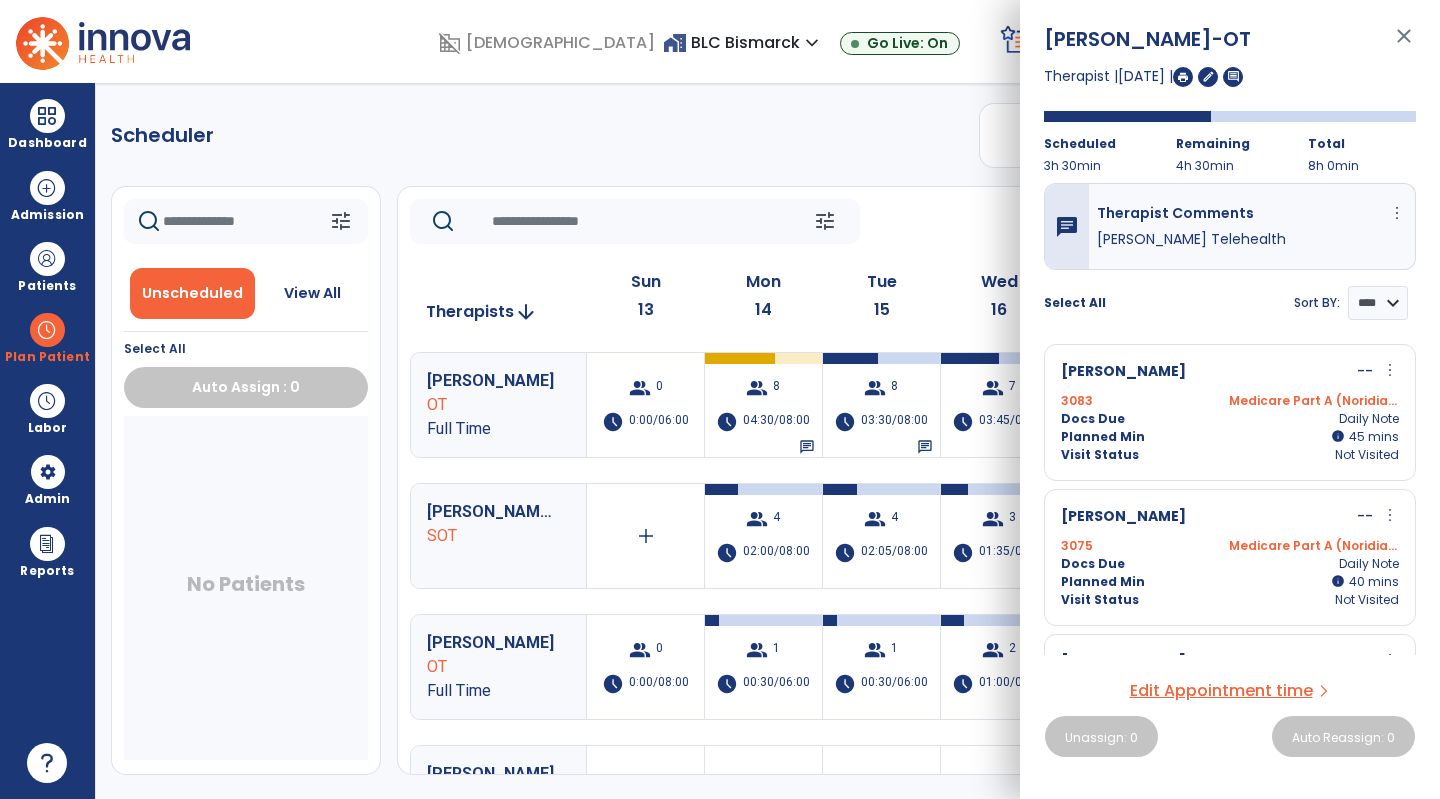 click on "Scheduler   PT   OT   ST  **** *** more_vert  Manage Labor   View All Therapists   Print" 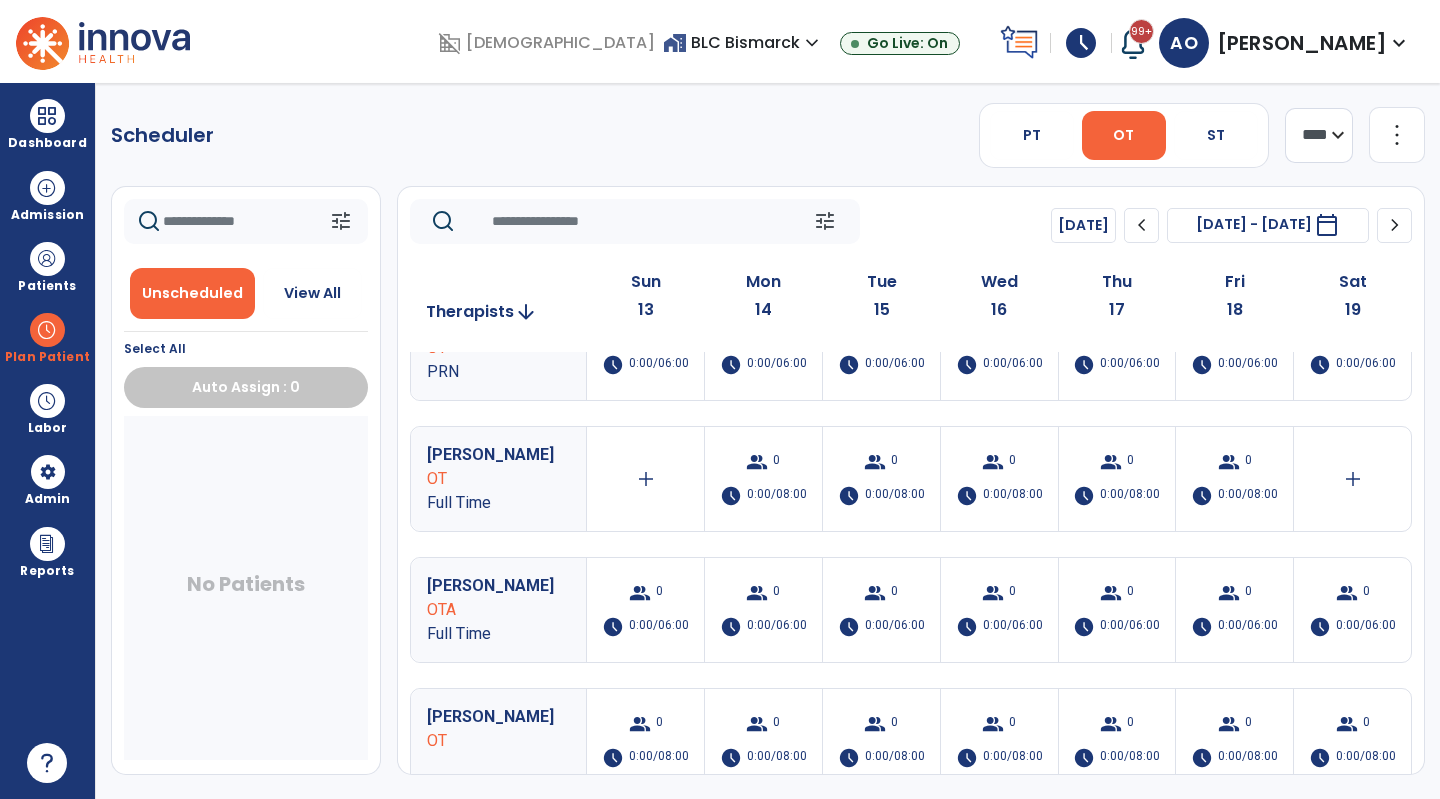 scroll, scrollTop: 599, scrollLeft: 0, axis: vertical 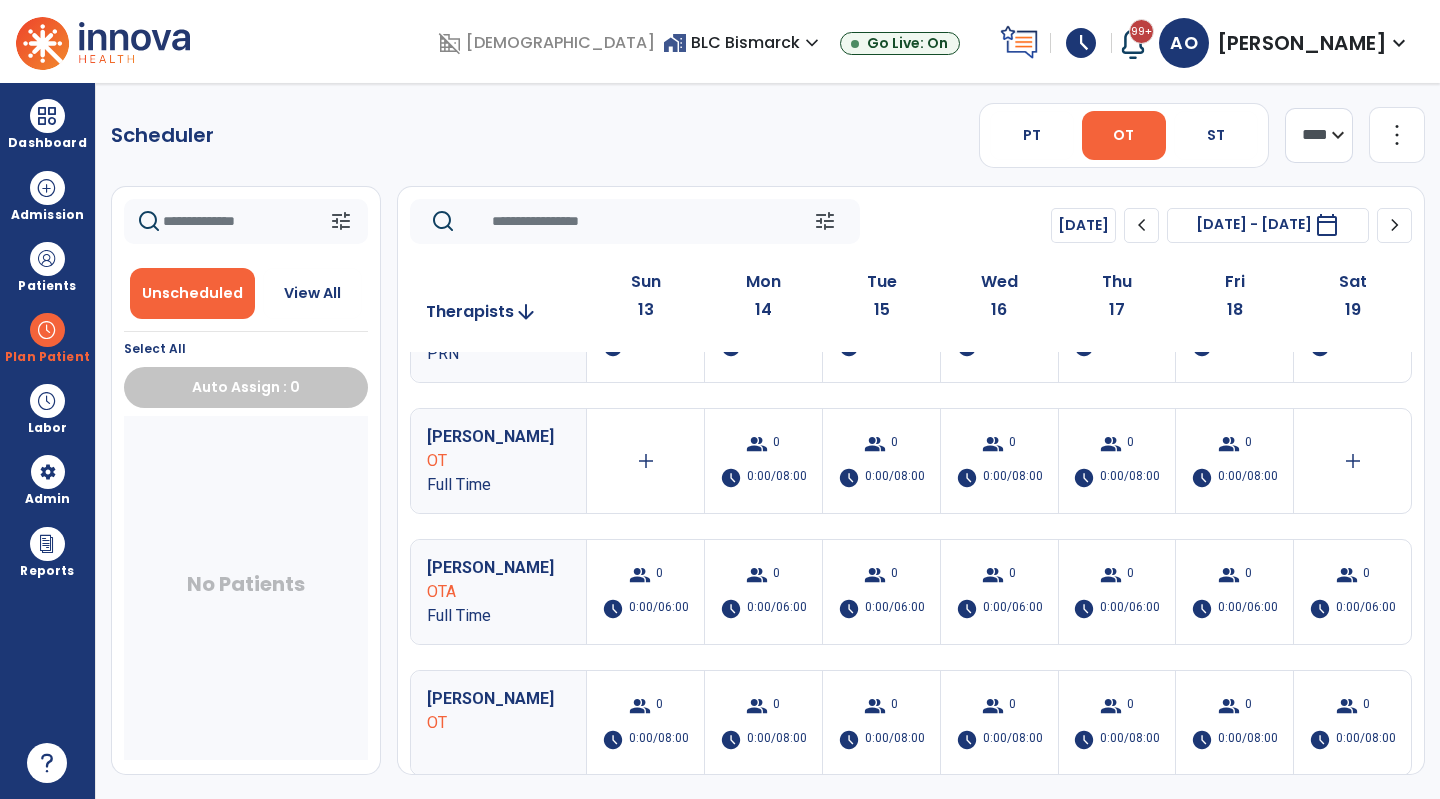 click on "Full Time" at bounding box center [492, 485] 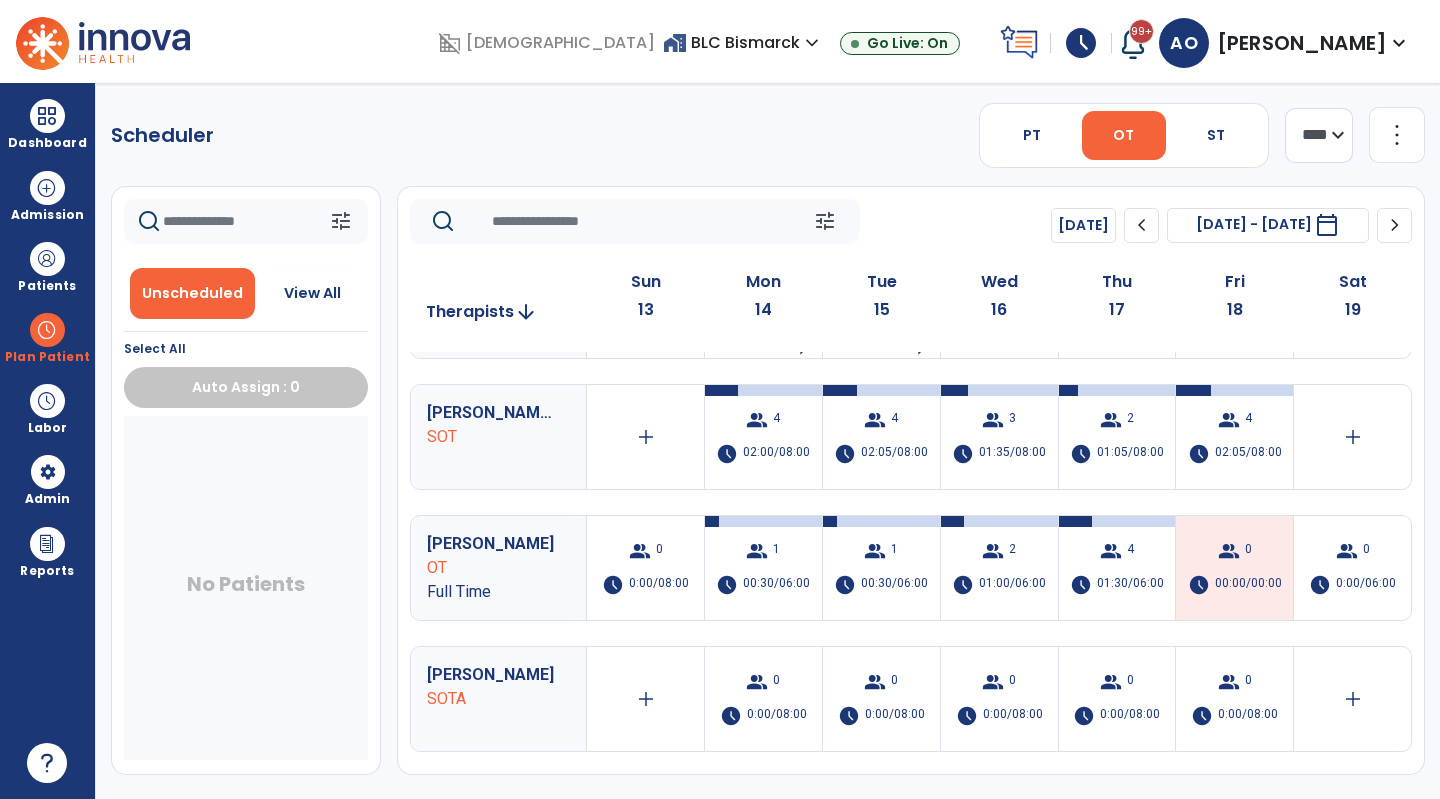scroll, scrollTop: 0, scrollLeft: 0, axis: both 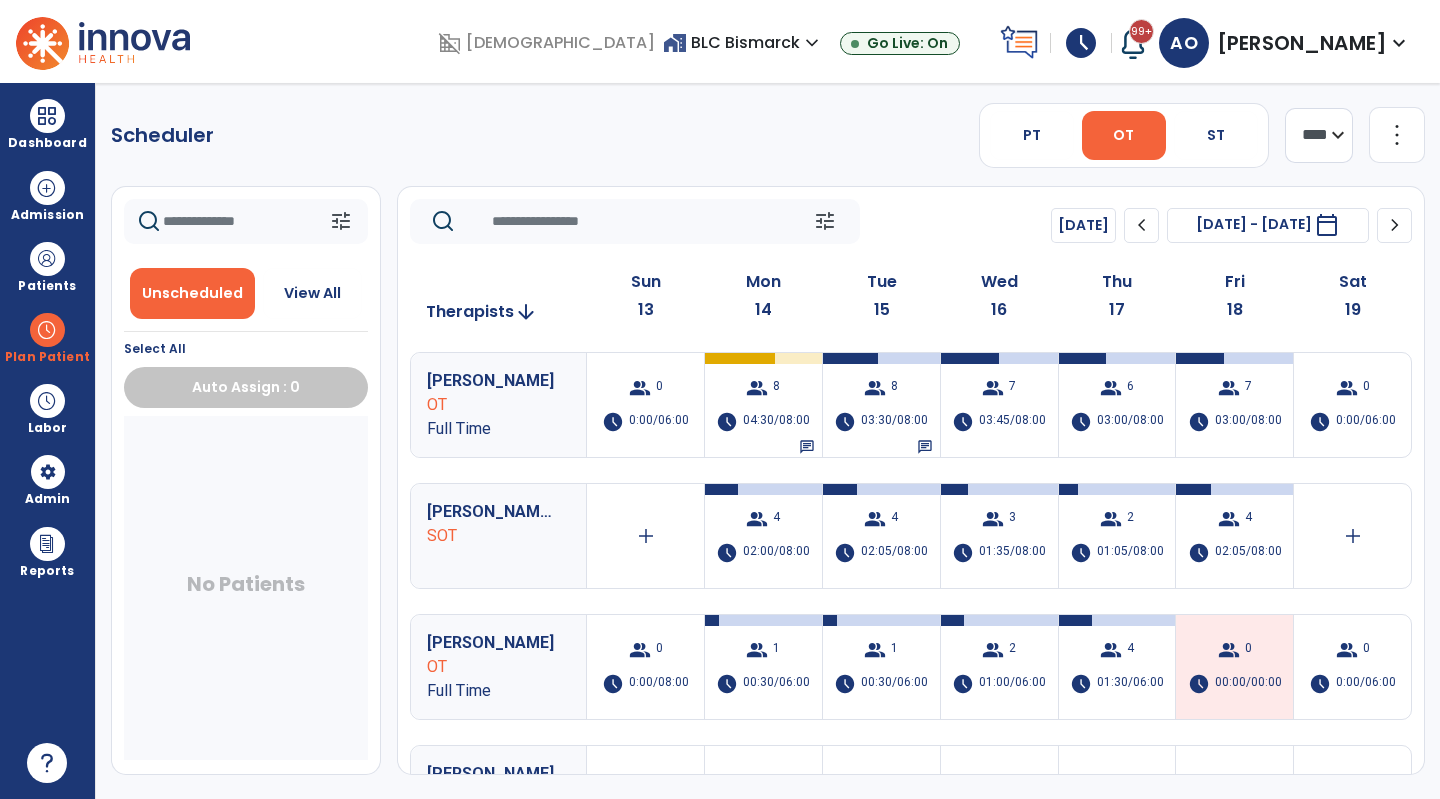 click on "schedule" at bounding box center (1081, 43) 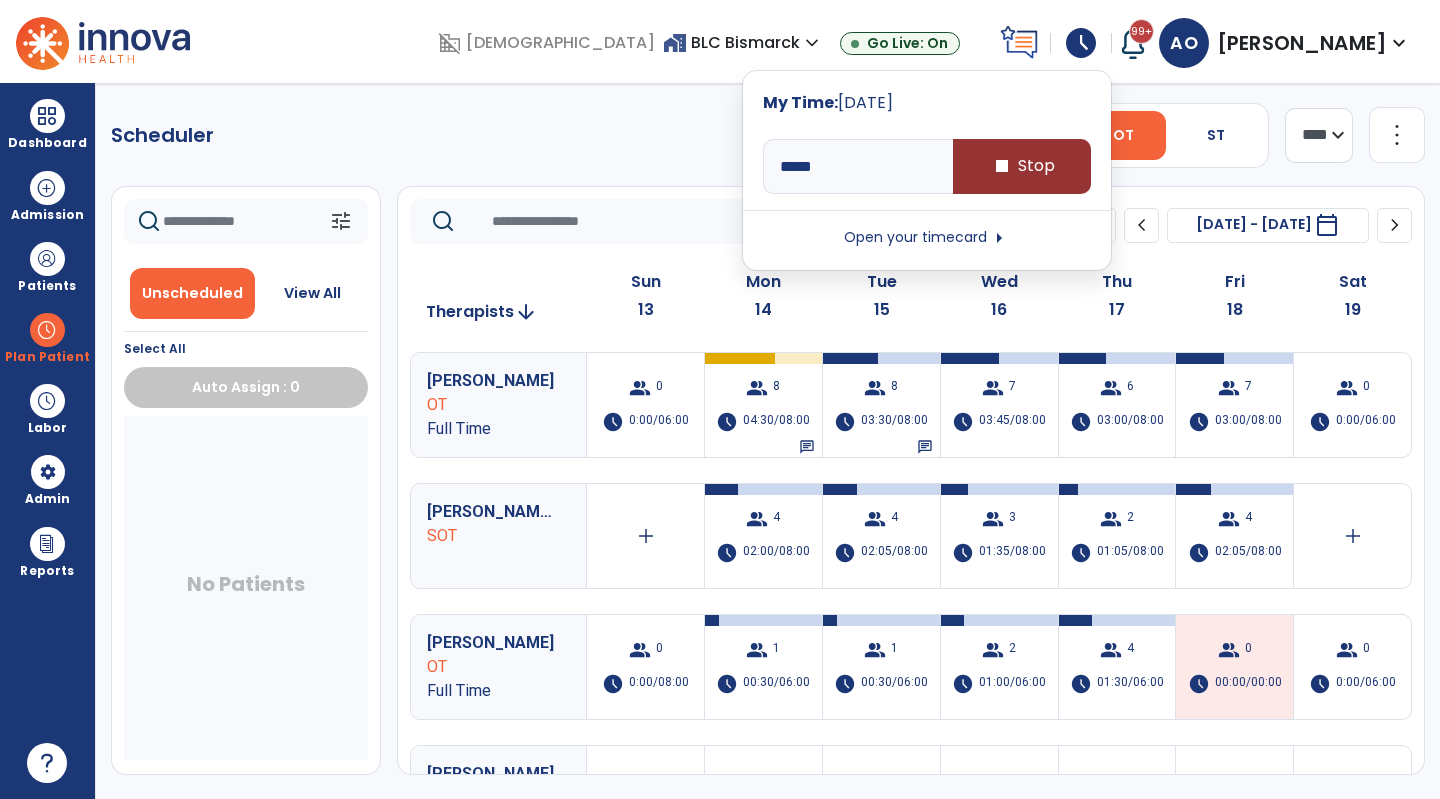 click on "stop" at bounding box center [1002, 166] 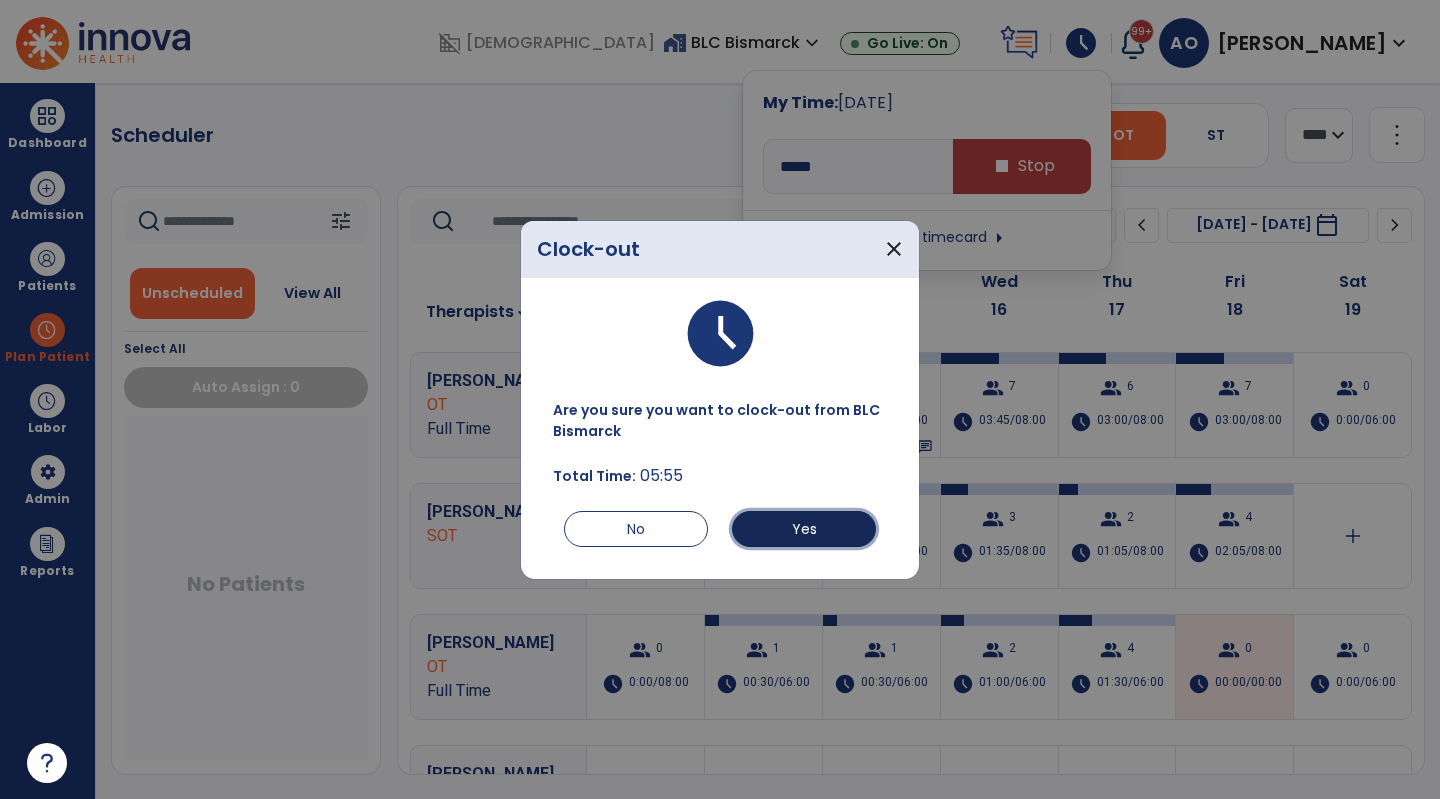 drag, startPoint x: 1004, startPoint y: 169, endPoint x: 814, endPoint y: 538, distance: 415.04337 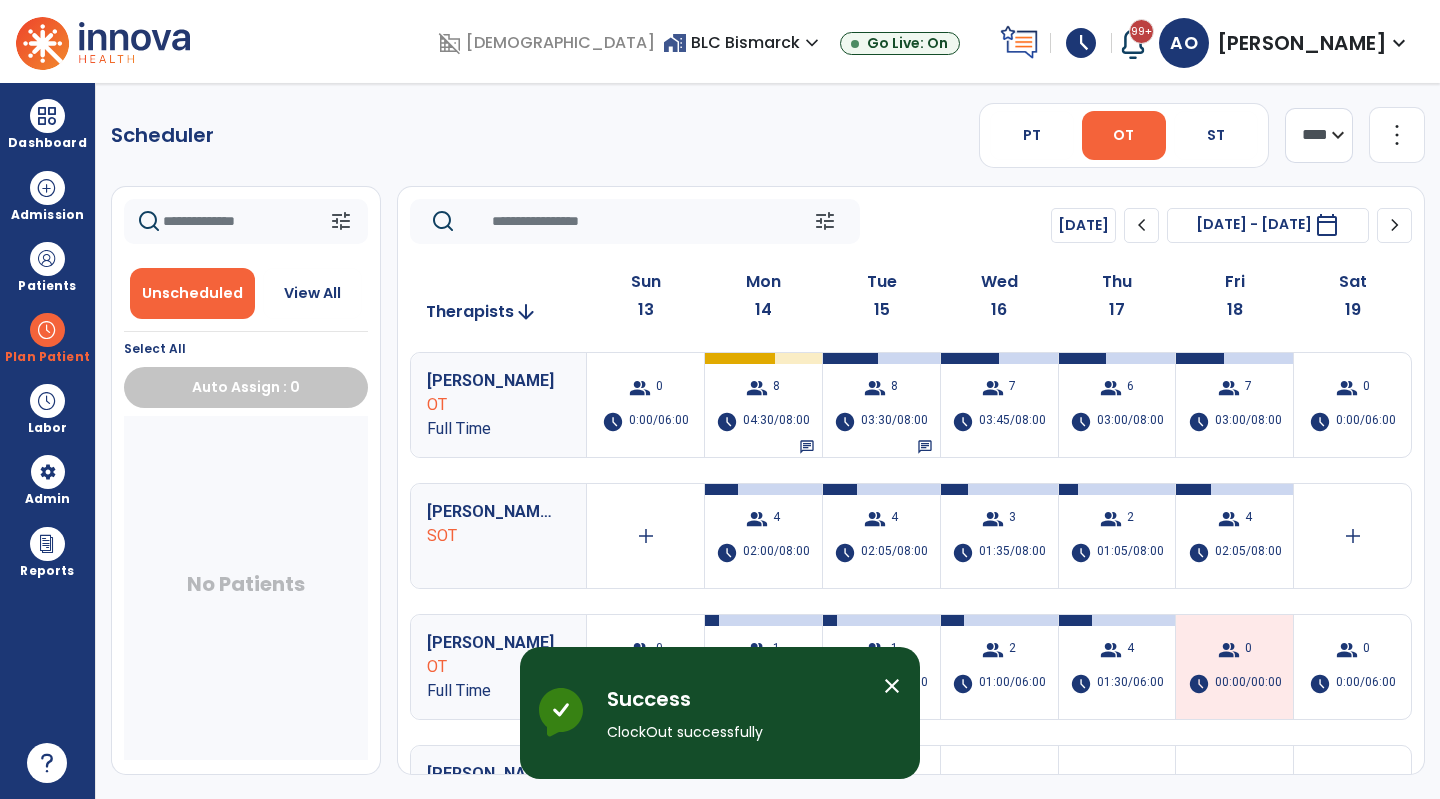 type on "****" 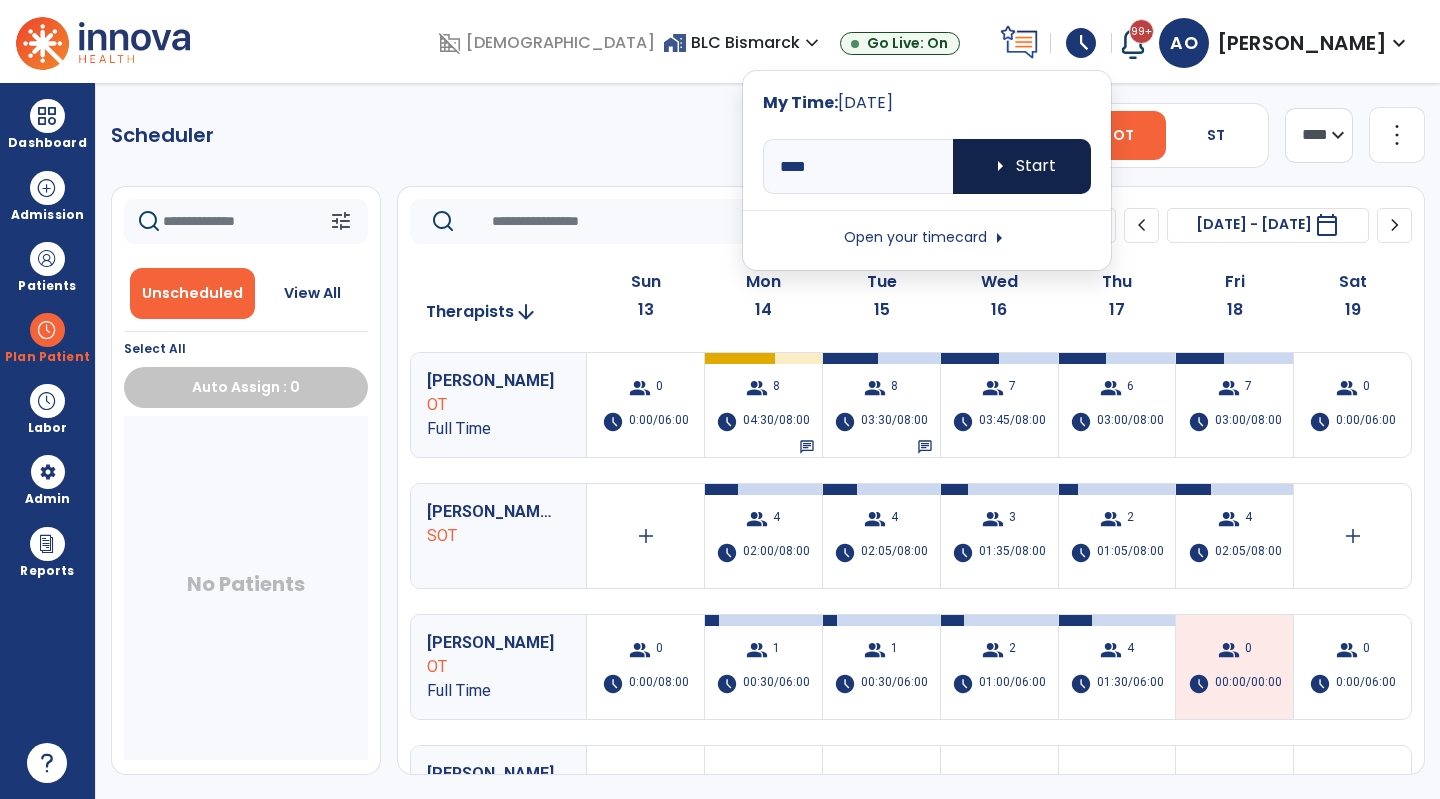 click on "arrow_right  Start" at bounding box center [1022, 166] 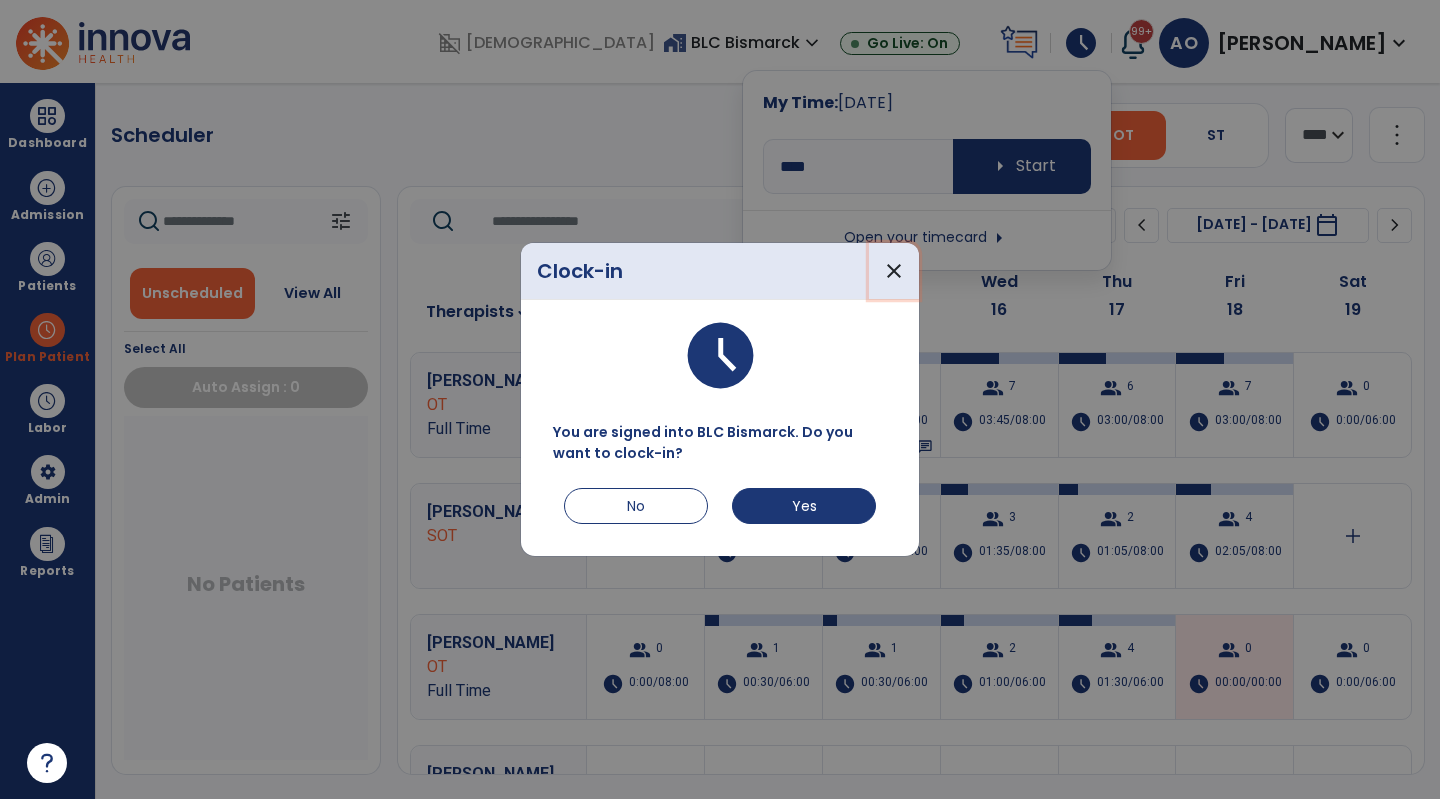 click on "close" at bounding box center [894, 271] 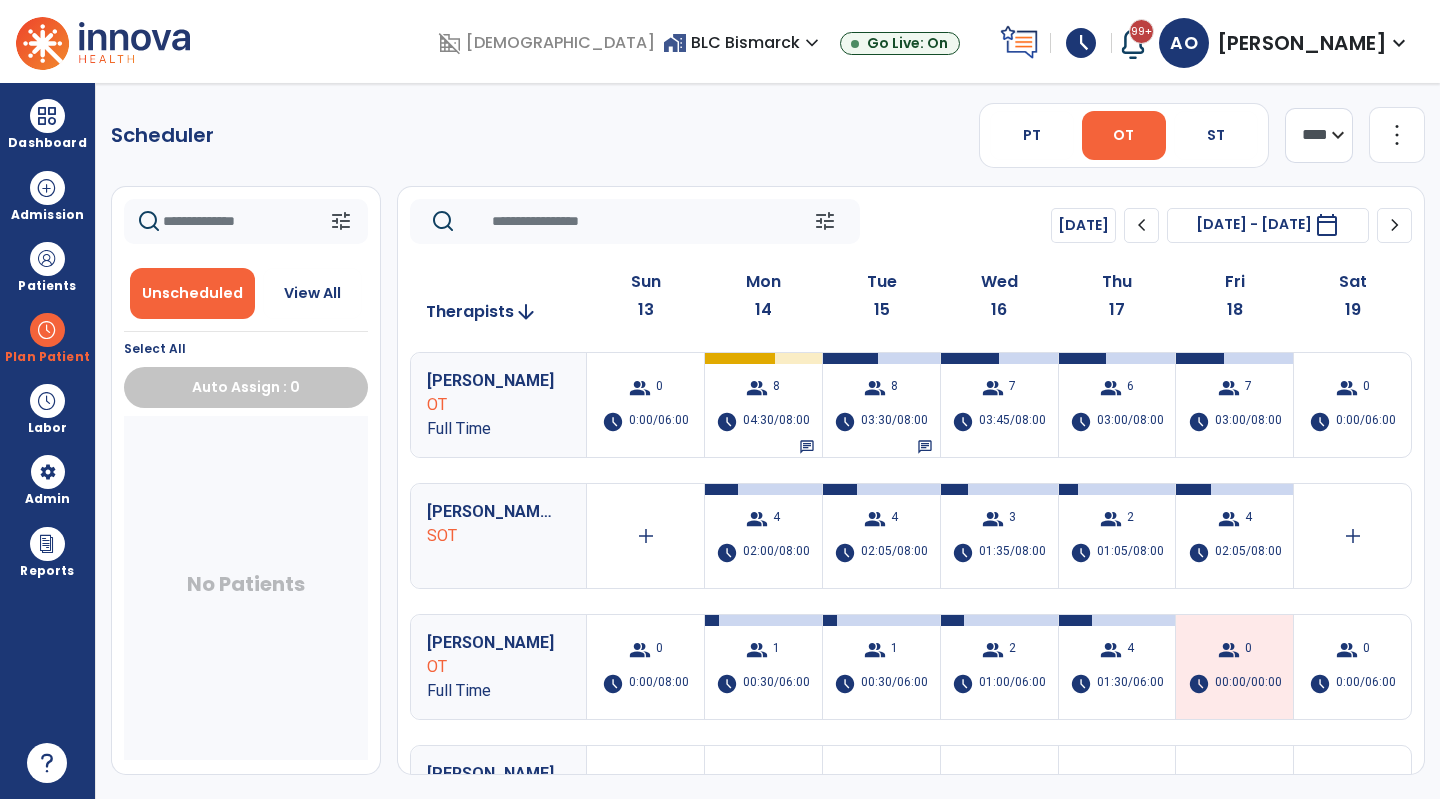 click on "schedule" at bounding box center (1081, 43) 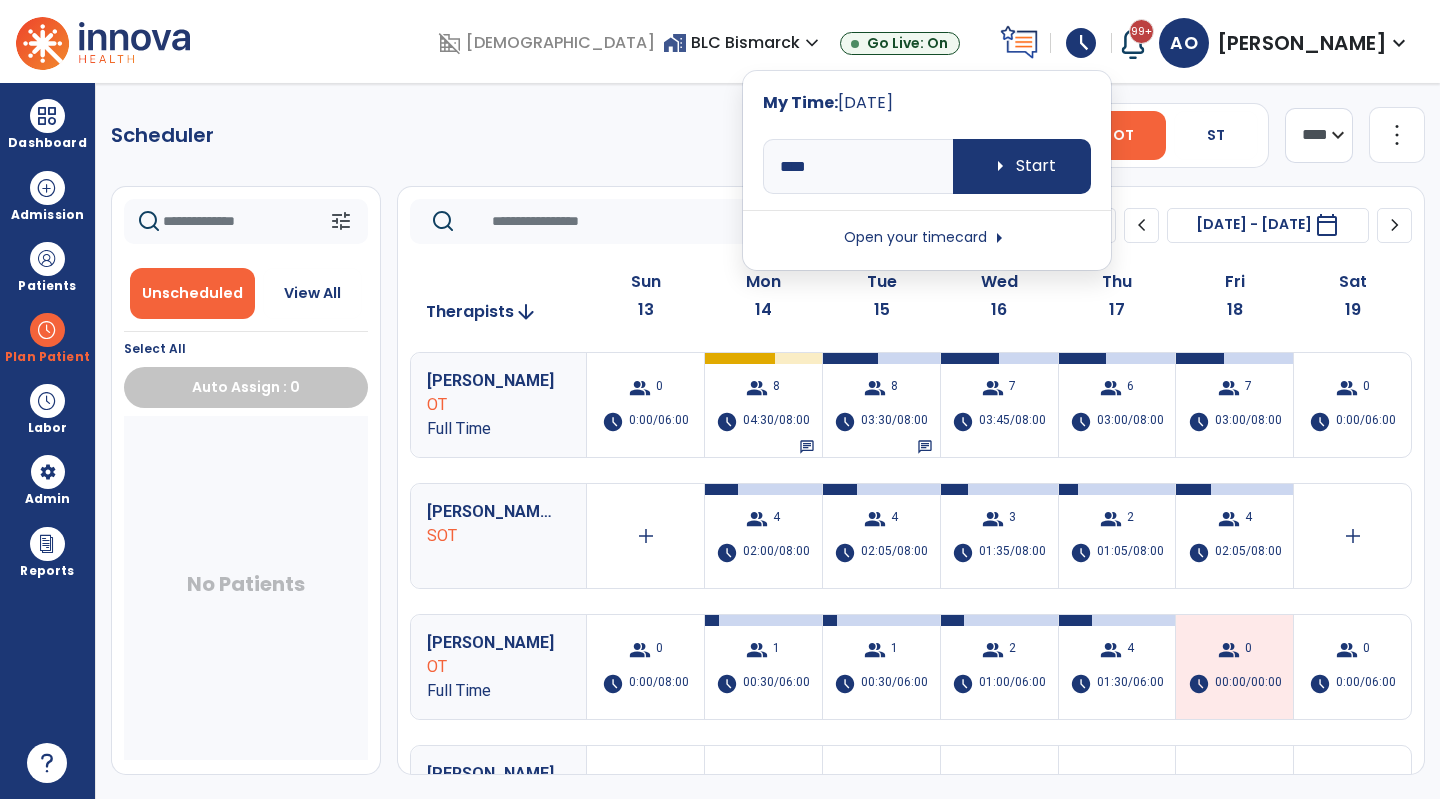 click on "Open your timecard  arrow_right" at bounding box center (927, 238) 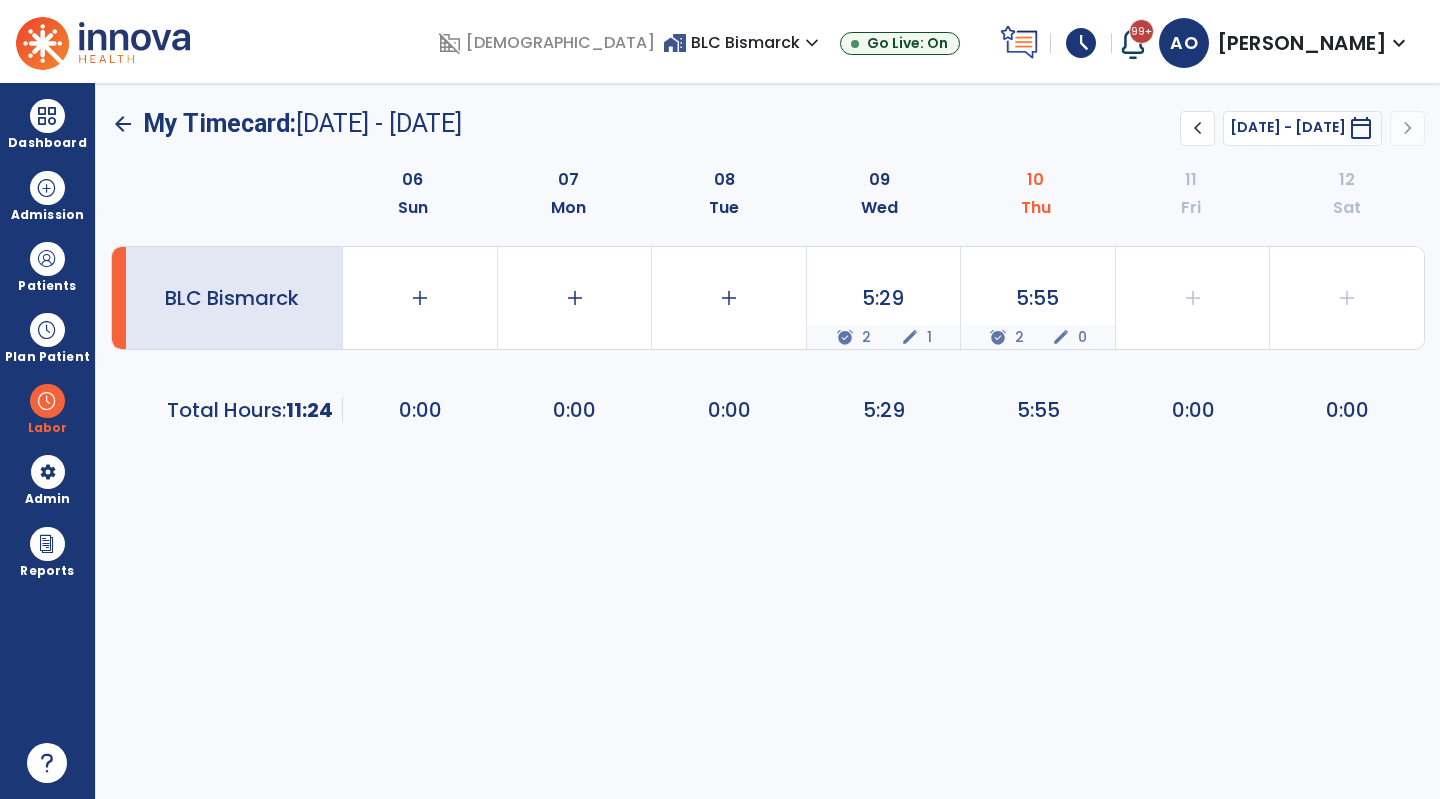 click on "edit" 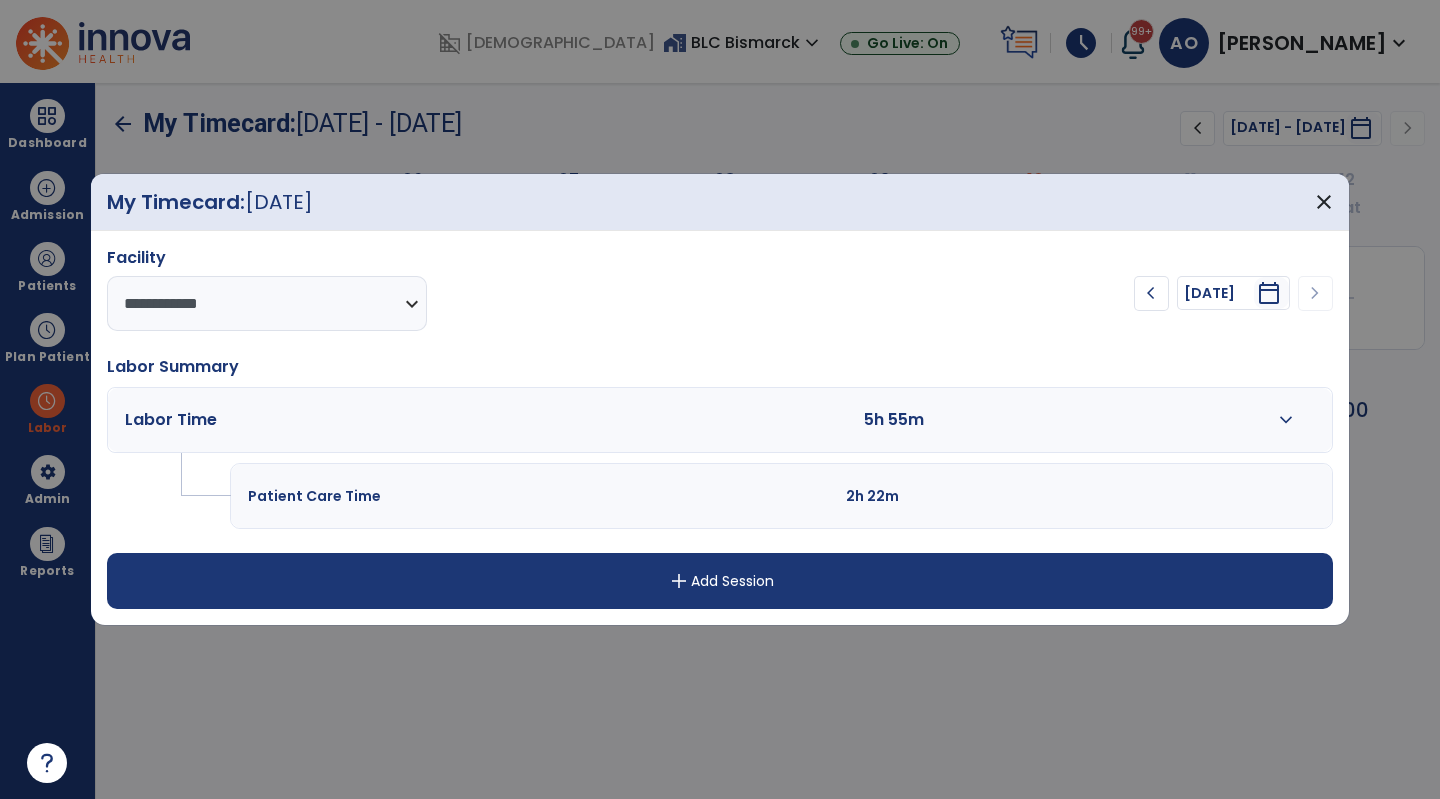 click on "expand_more" at bounding box center [1286, 420] 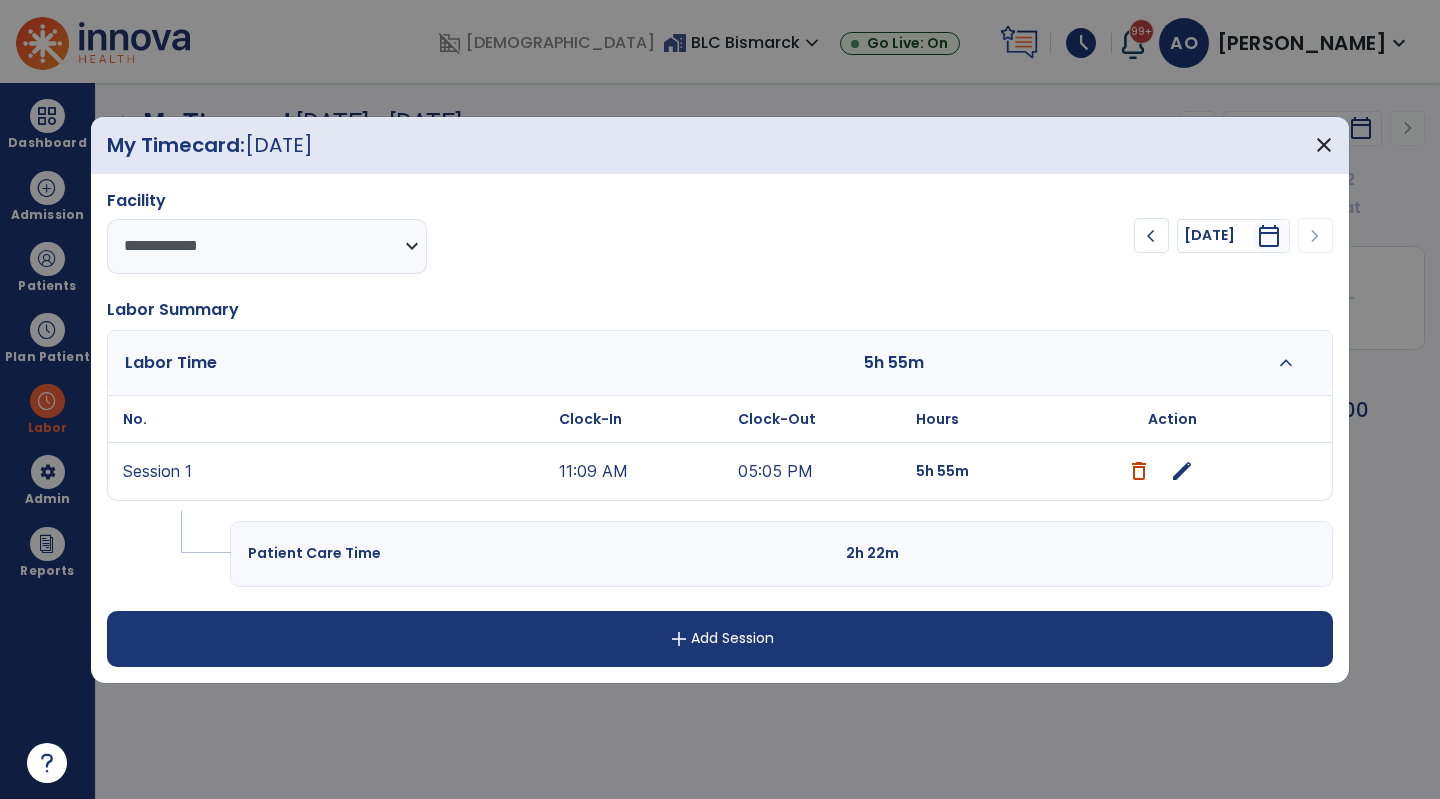 click on "edit" at bounding box center (1182, 471) 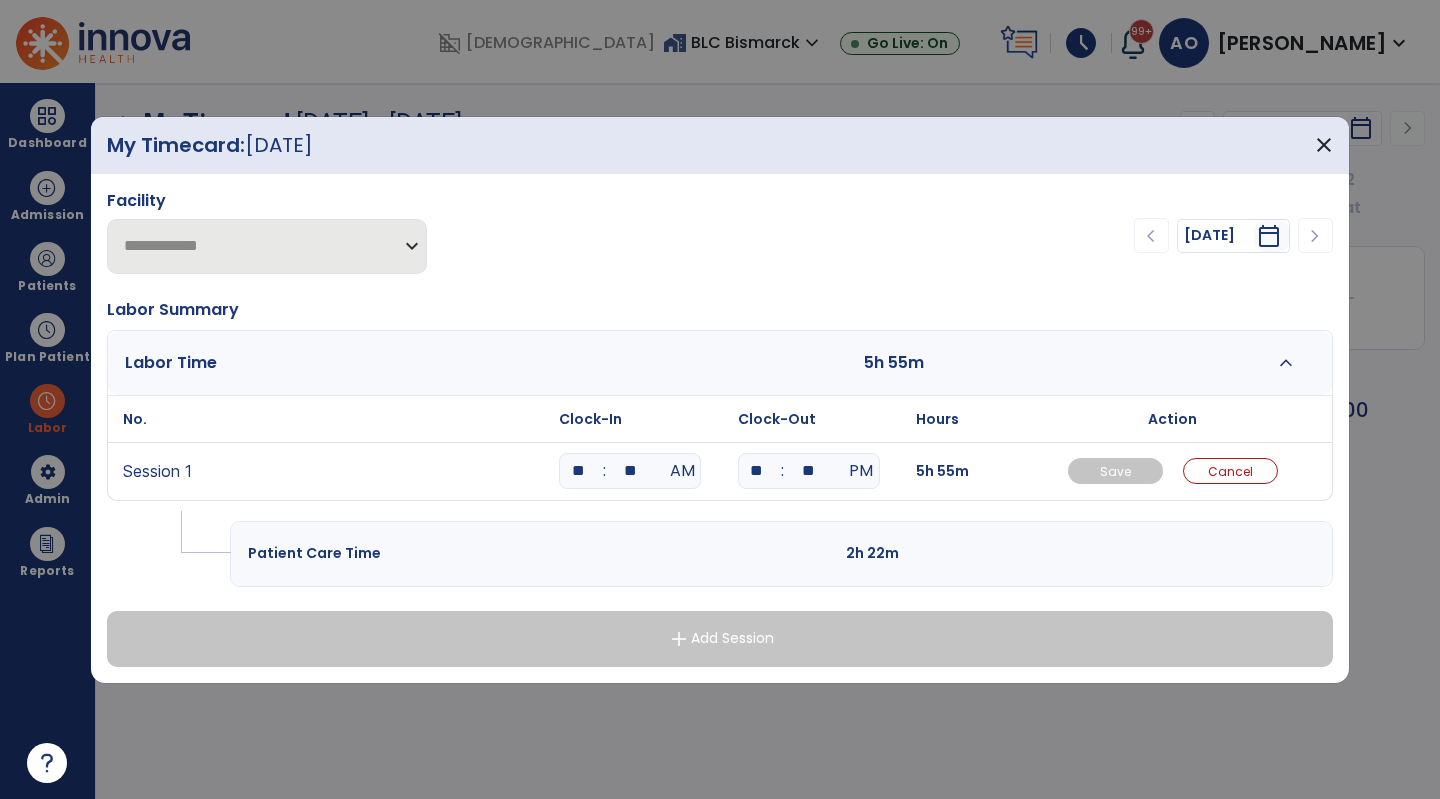 drag, startPoint x: 586, startPoint y: 473, endPoint x: 552, endPoint y: 477, distance: 34.234486 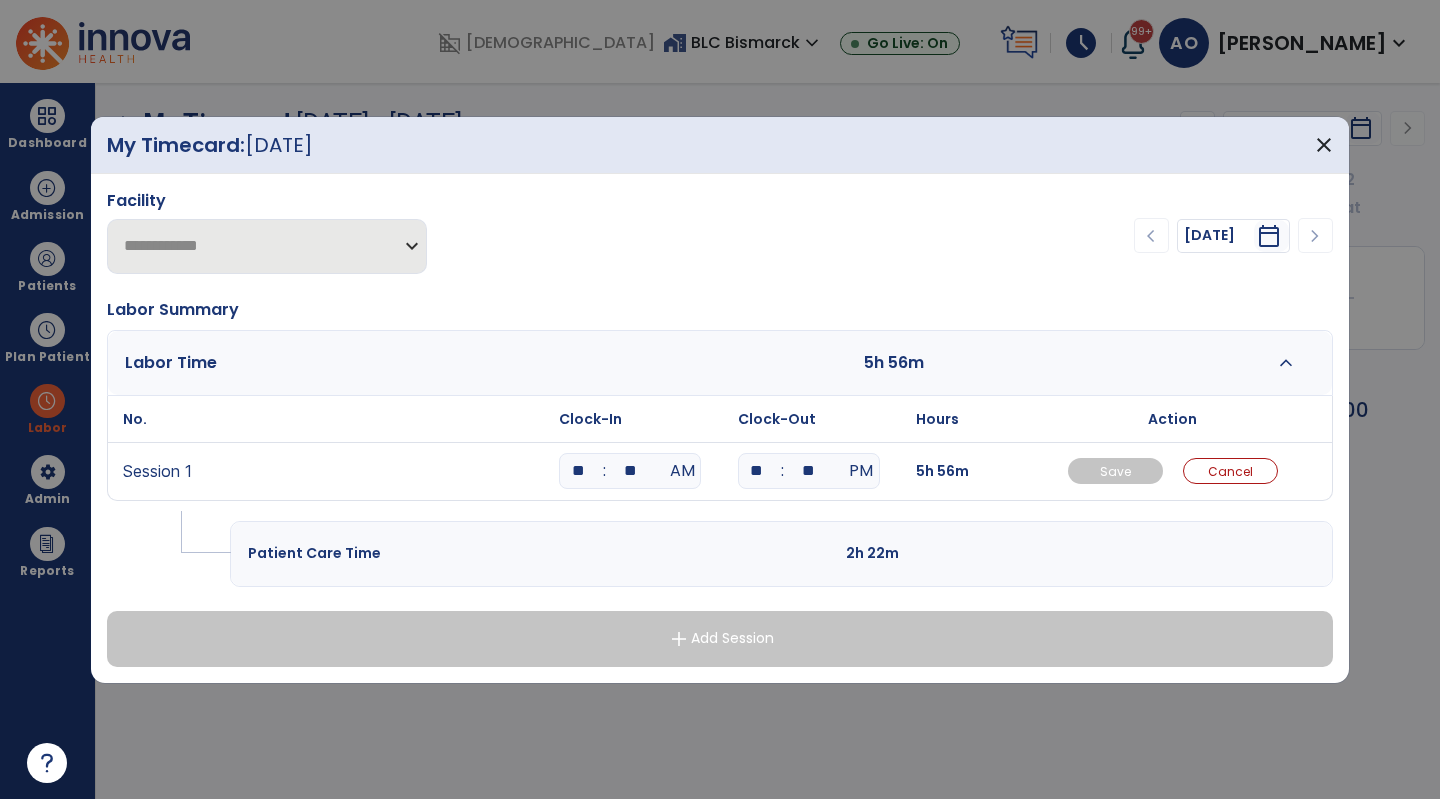 type on "**" 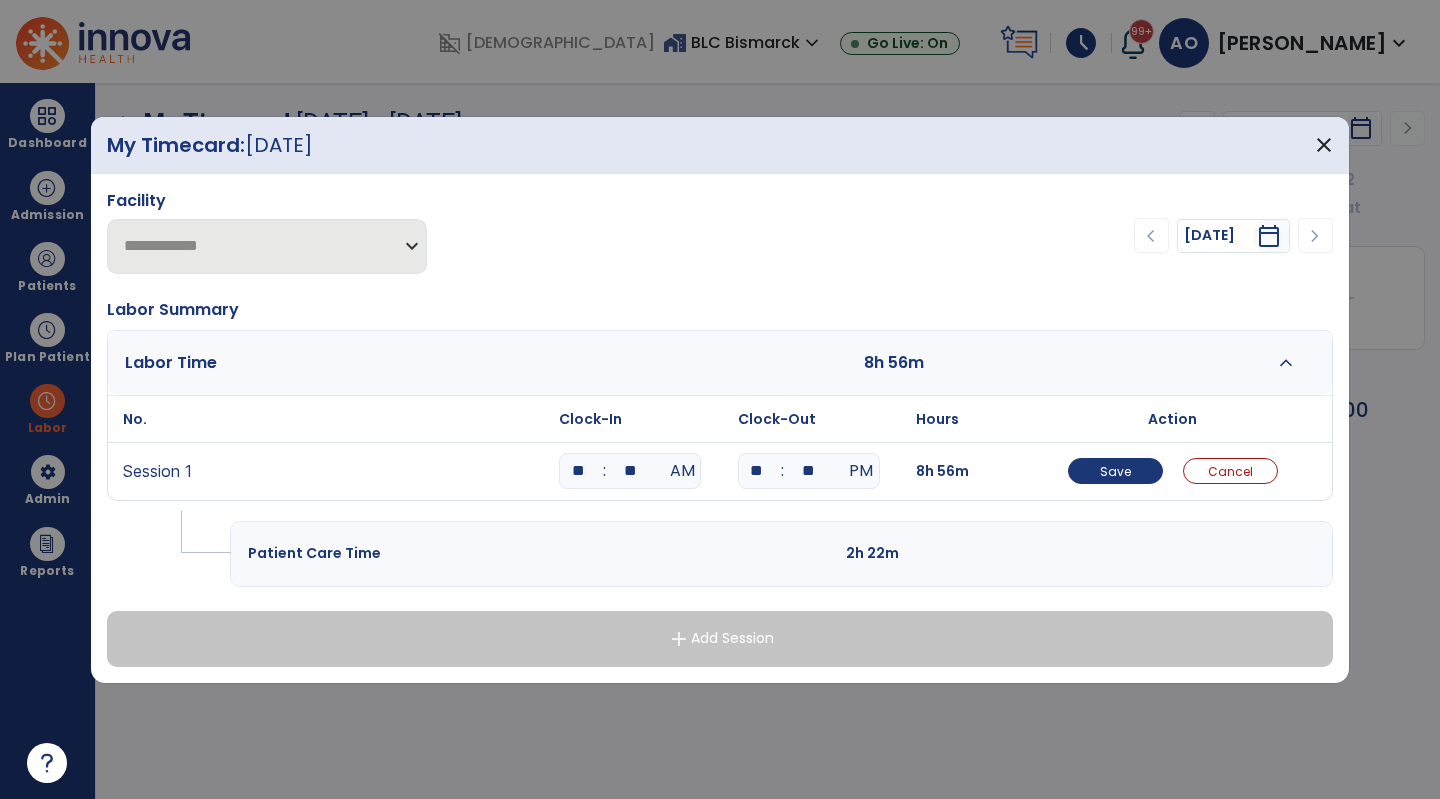 click on "**" at bounding box center (630, 471) 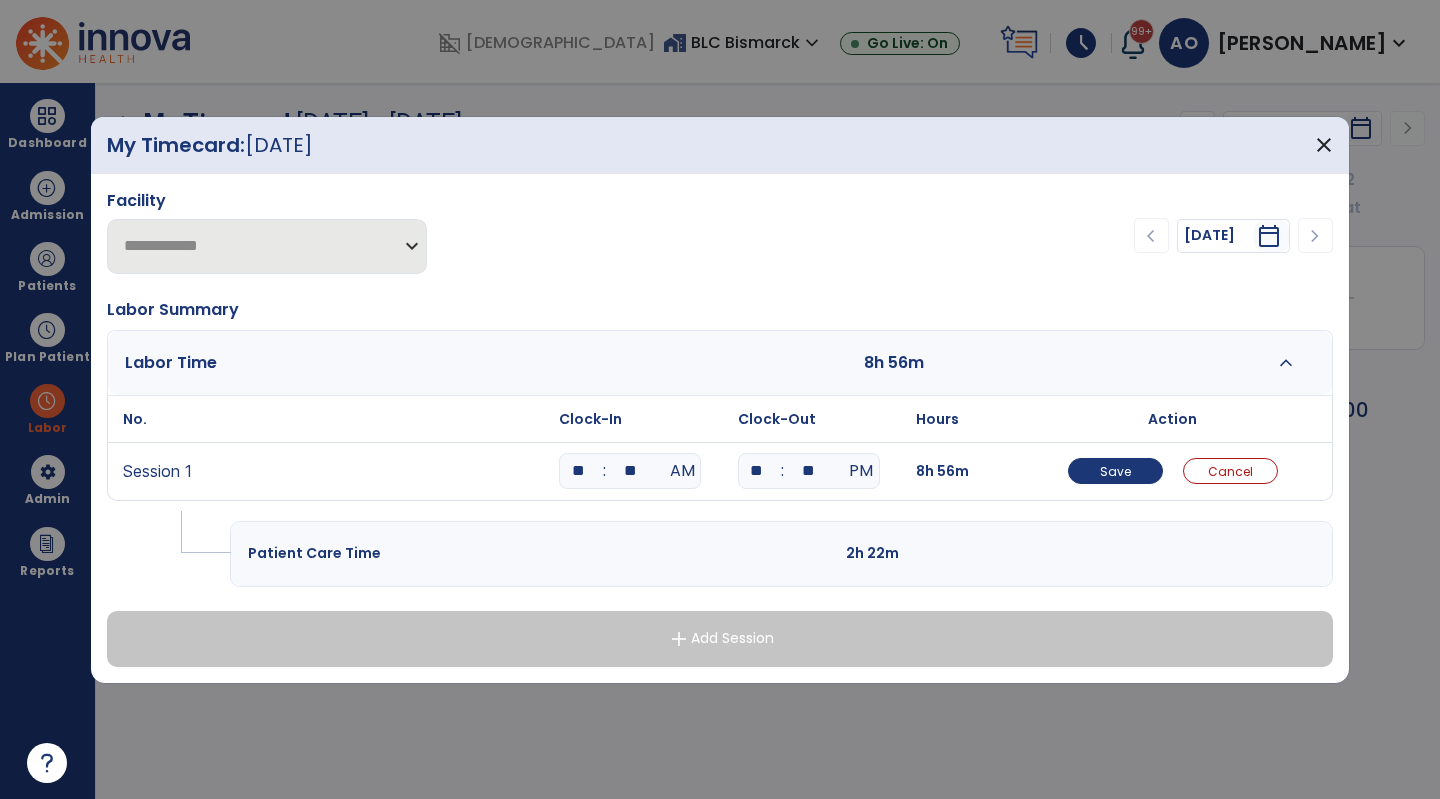 type on "**" 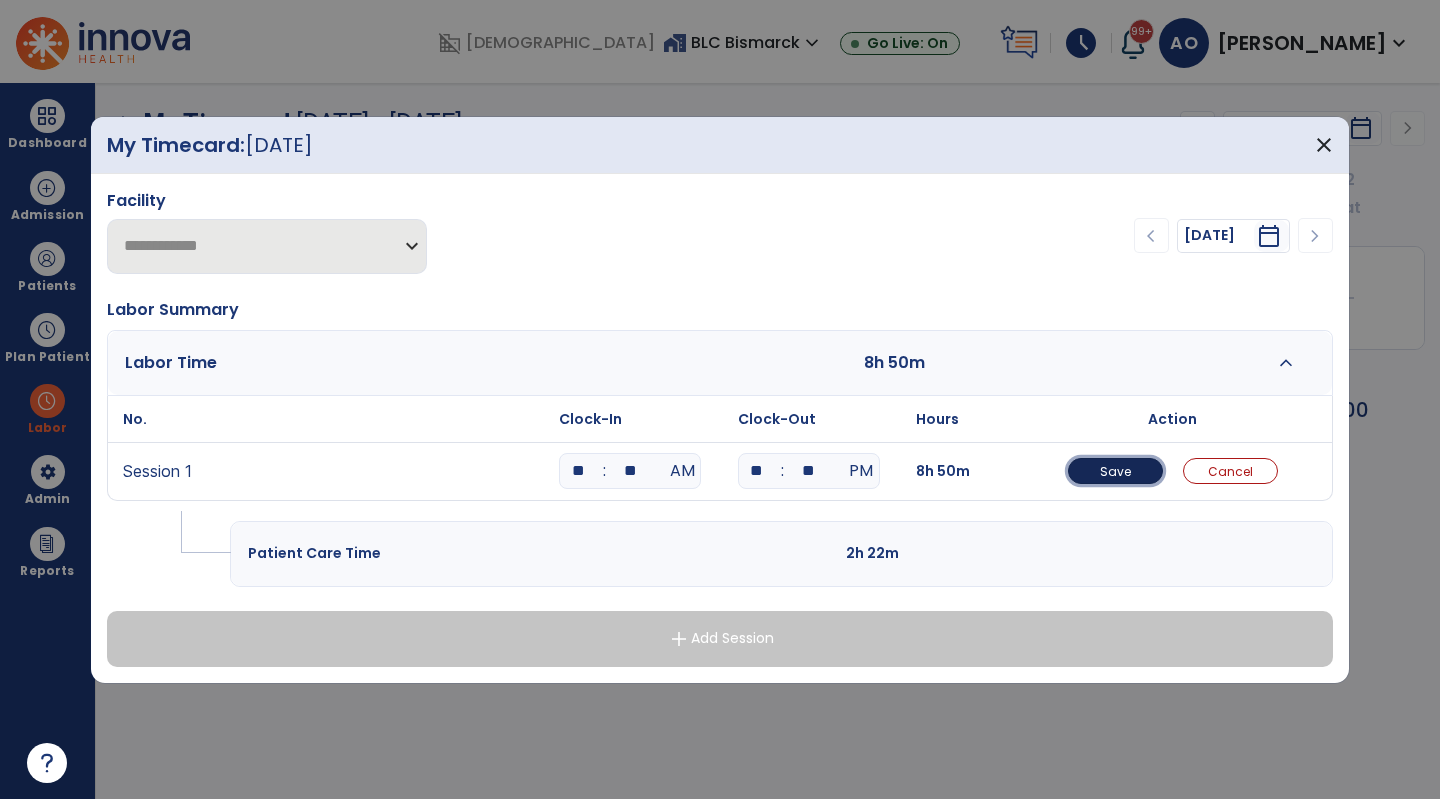 click on "Save" at bounding box center [1115, 471] 